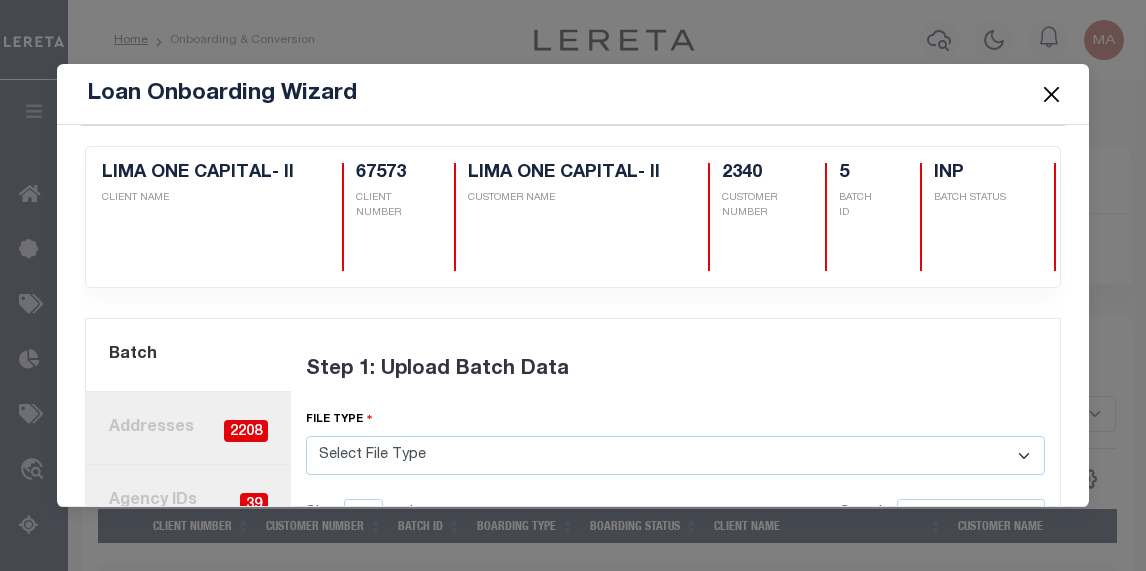 select 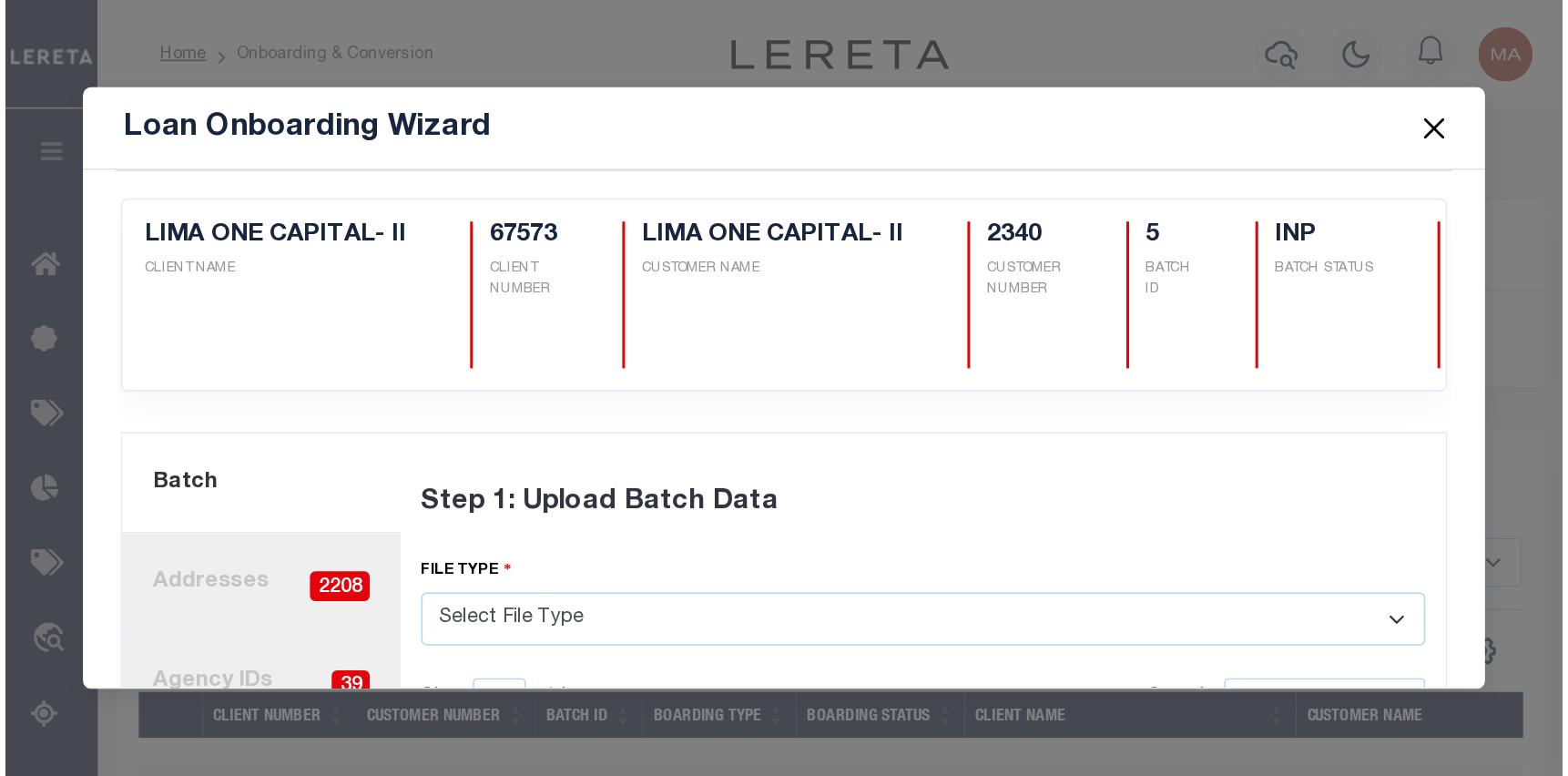 scroll, scrollTop: 0, scrollLeft: 0, axis: both 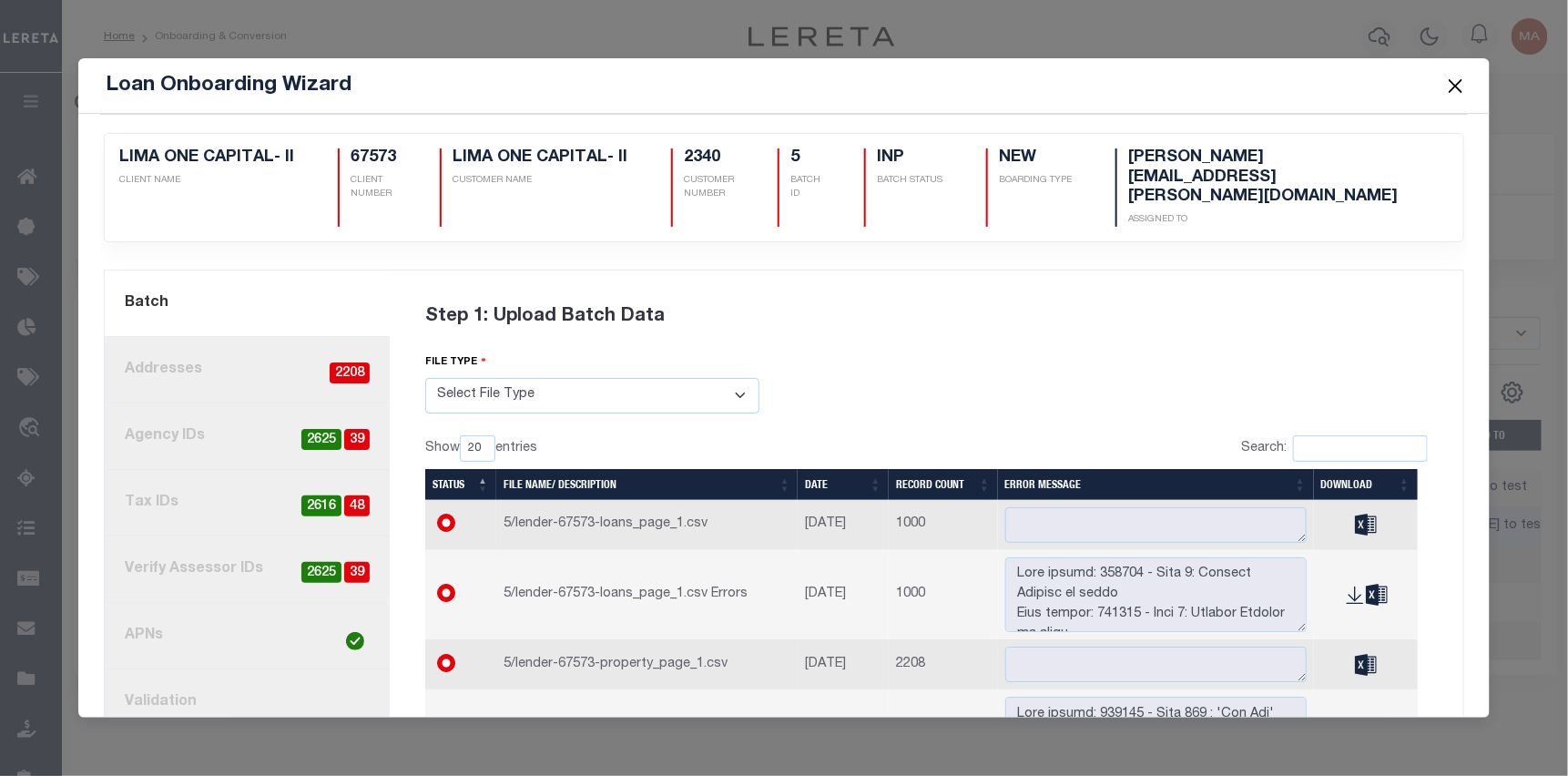 click on "Step 1: Upload Batch Data
file type
Select File Type
Lereta
Lereta Conversion Zip
Completed Show  20 40 60 100 0 1" at bounding box center [926, 533] 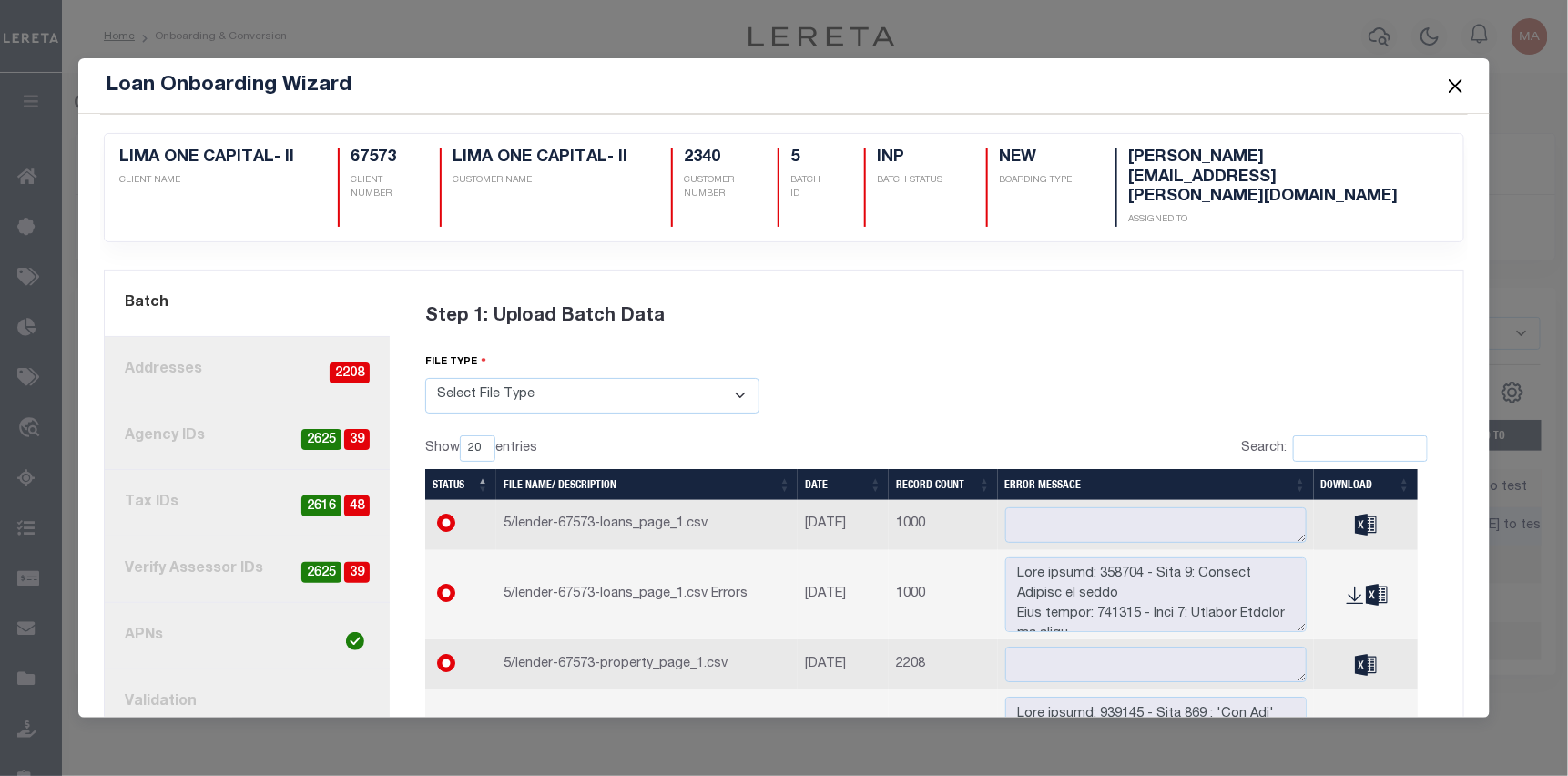 scroll, scrollTop: 77, scrollLeft: 0, axis: vertical 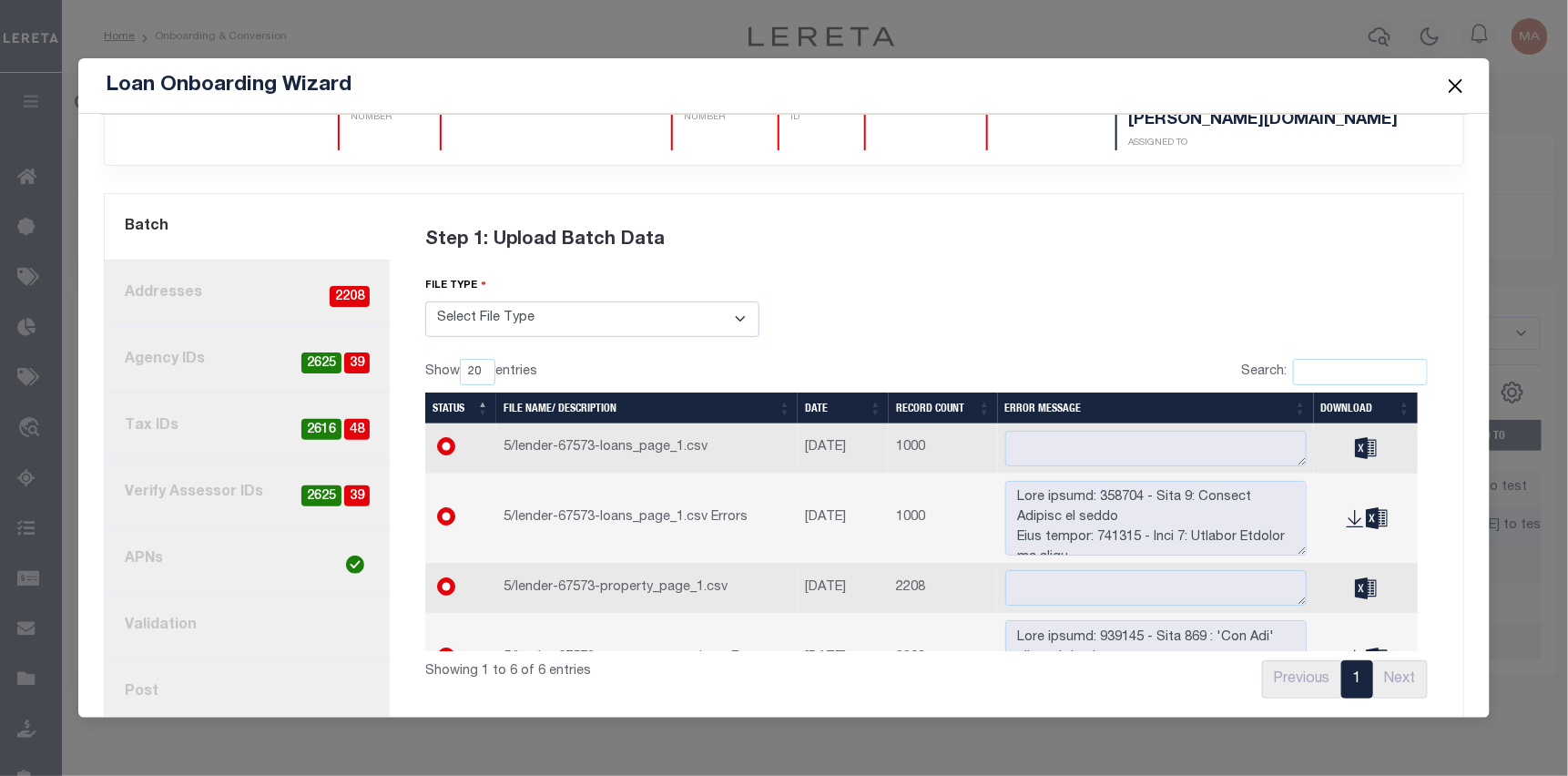 click on "Step 1: Upload Batch Data
file type
Select File Type
Lereta
Lereta Conversion Zip
Completed Show  20 40 60 100 0 1" at bounding box center (926, 456) 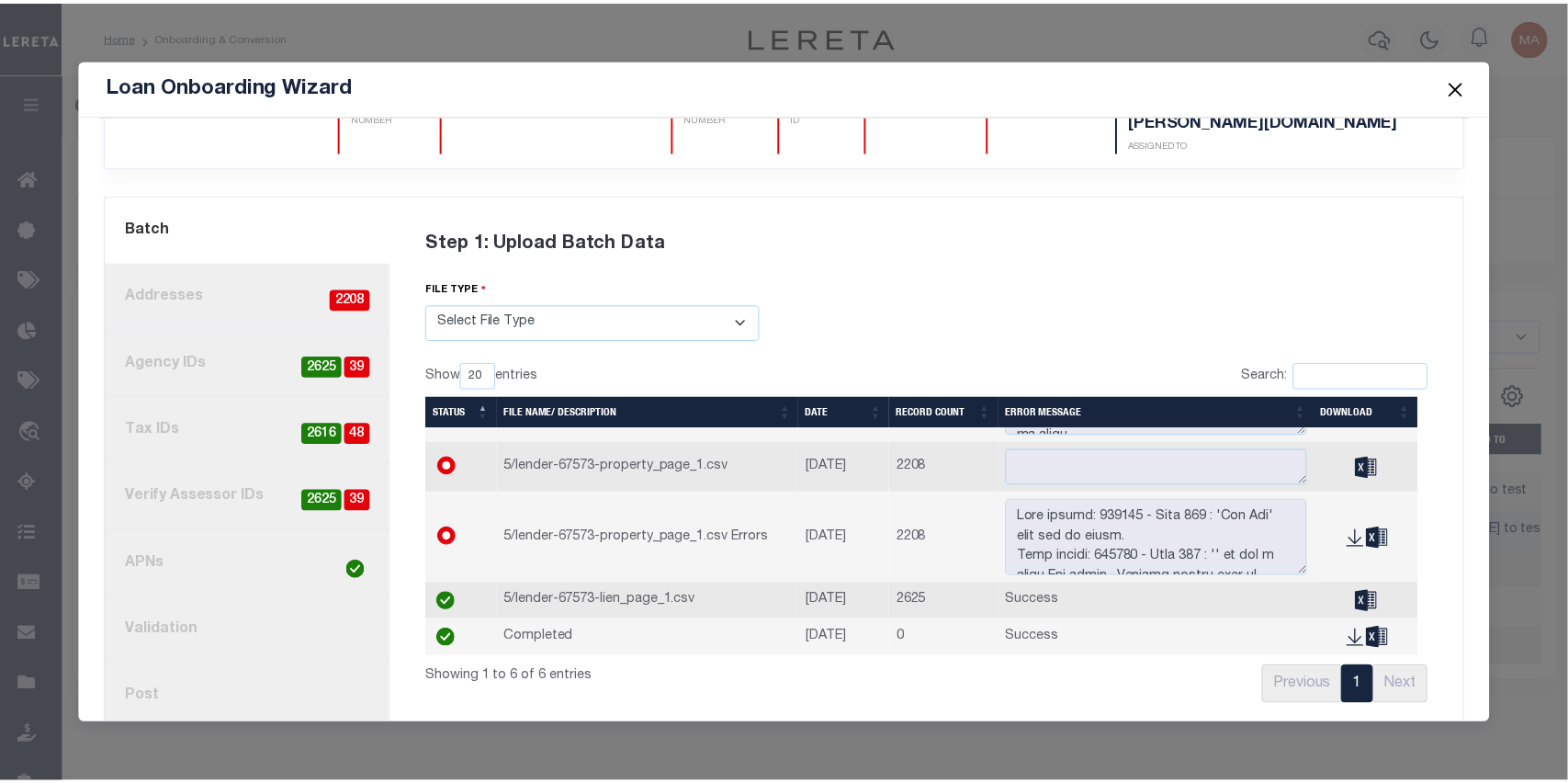 scroll, scrollTop: 0, scrollLeft: 0, axis: both 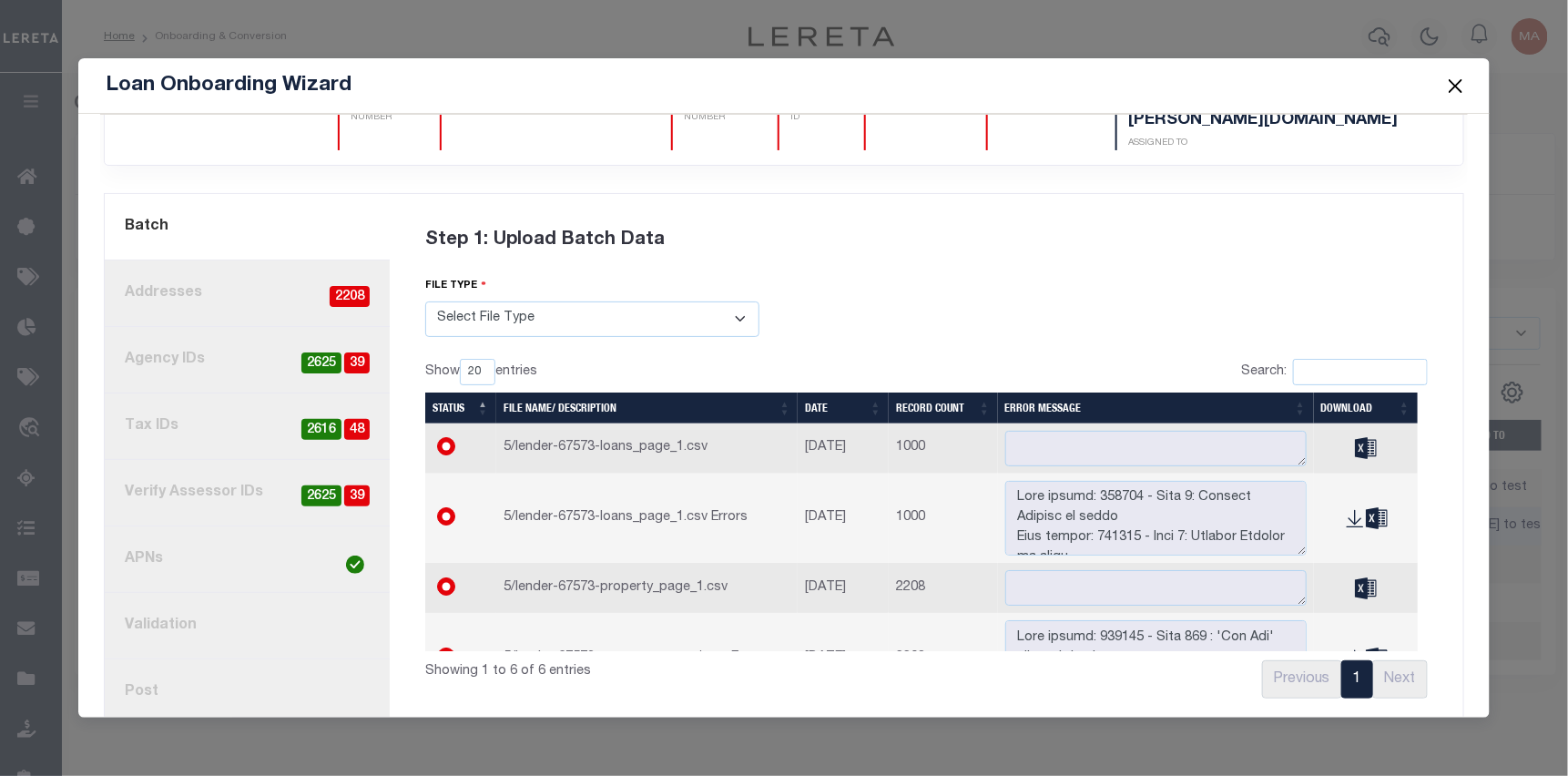 click at bounding box center (1456, 86) 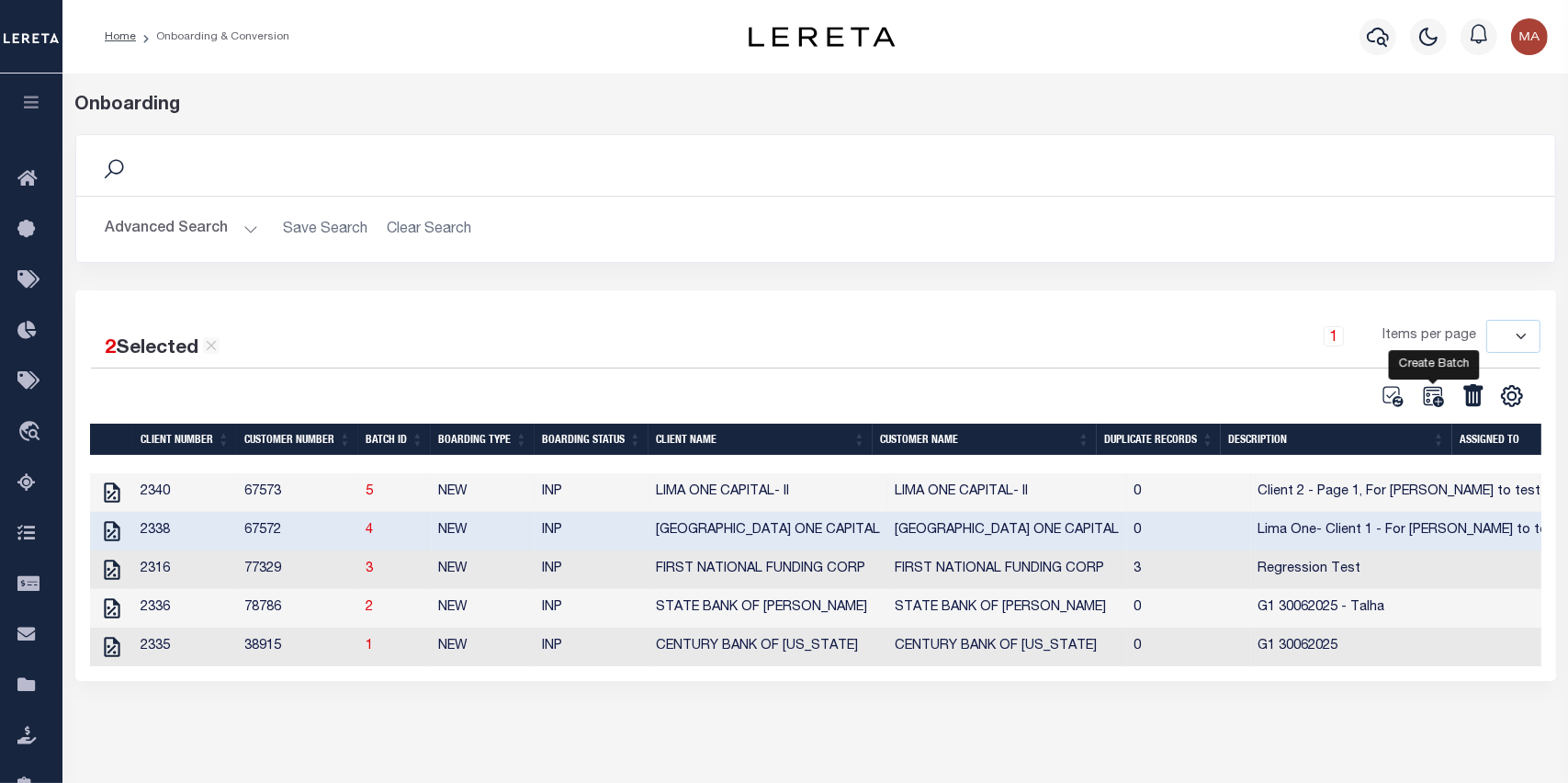 click 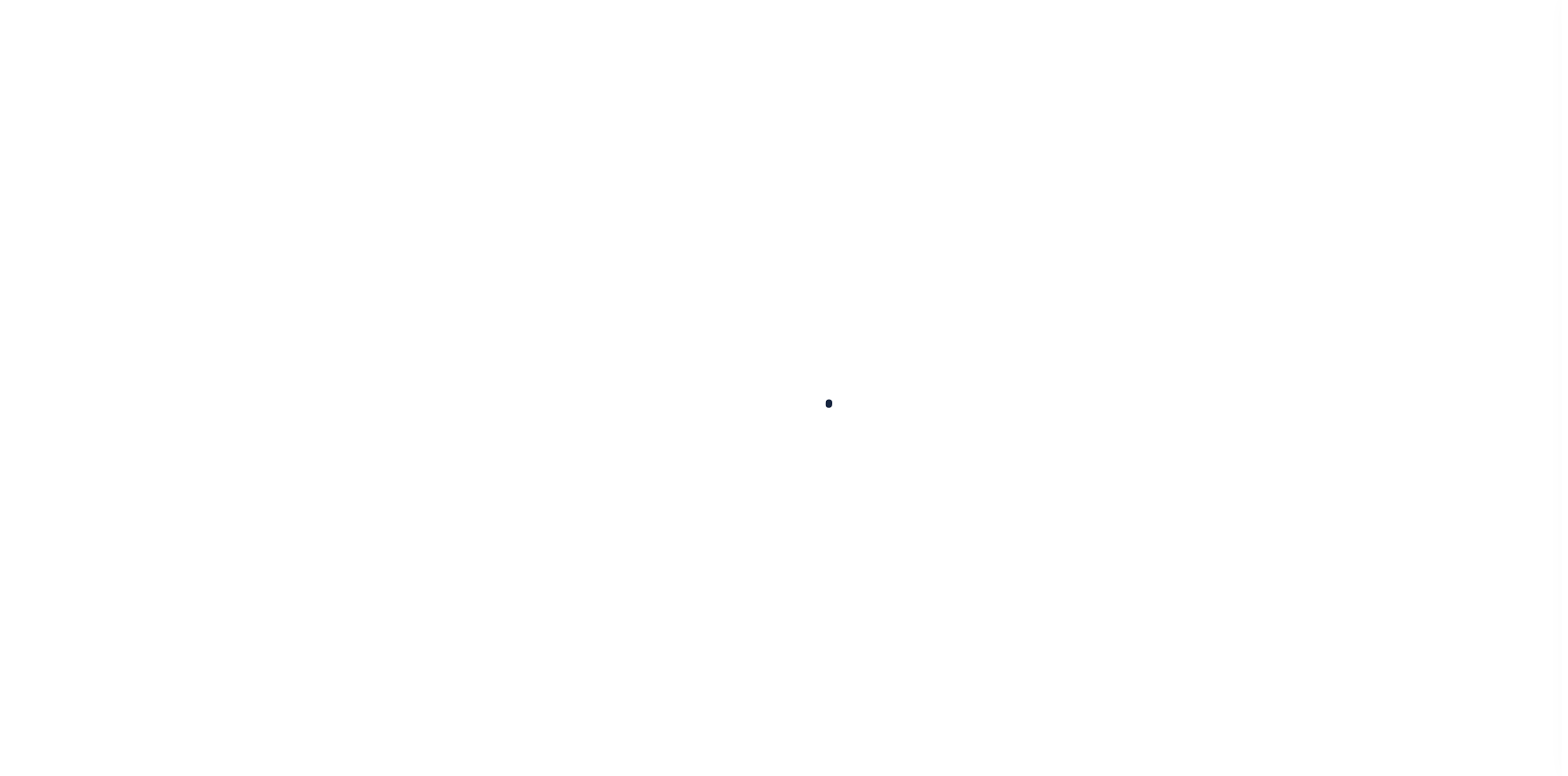 scroll, scrollTop: 0, scrollLeft: 0, axis: both 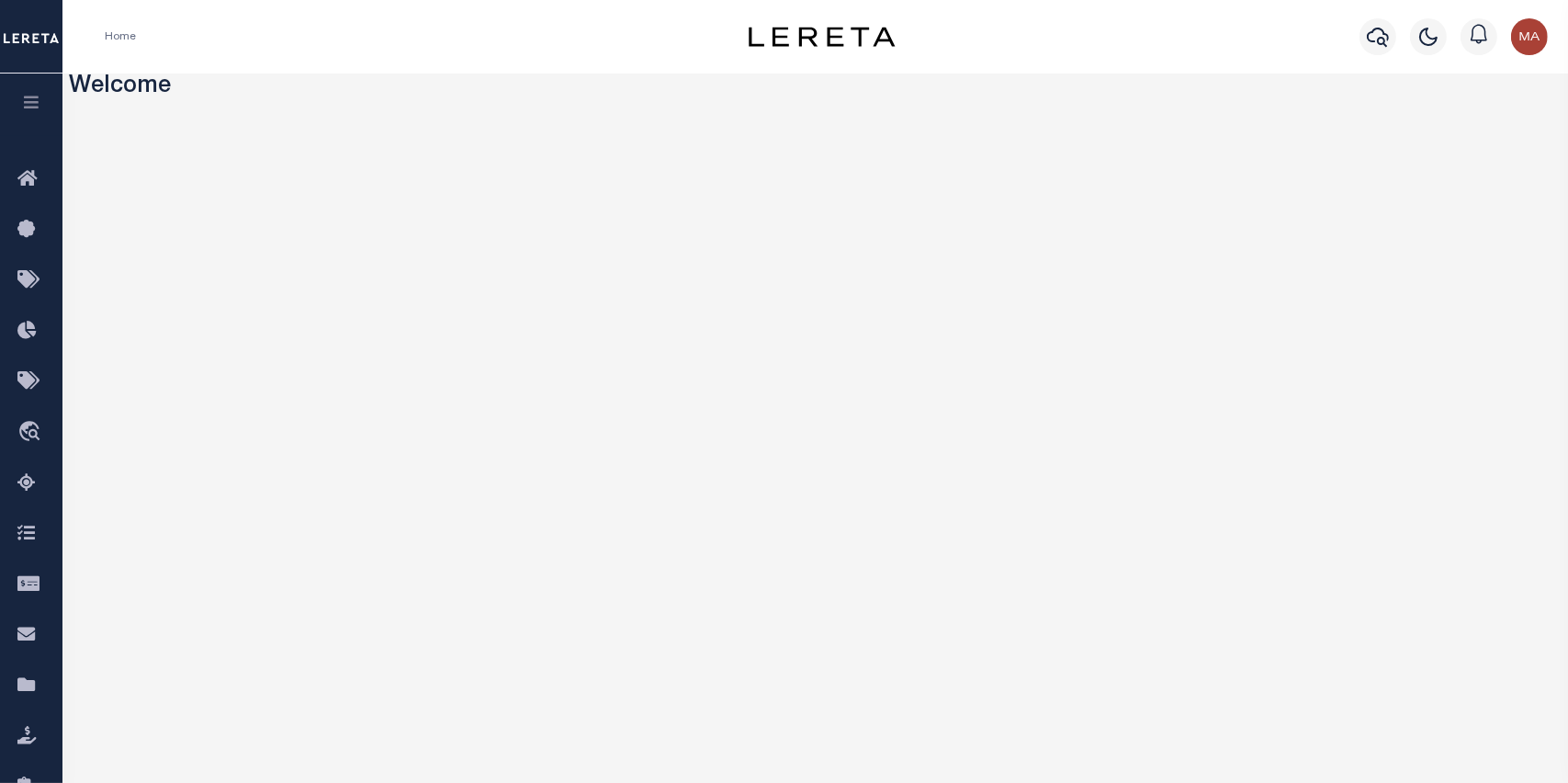 click at bounding box center (31, 102) 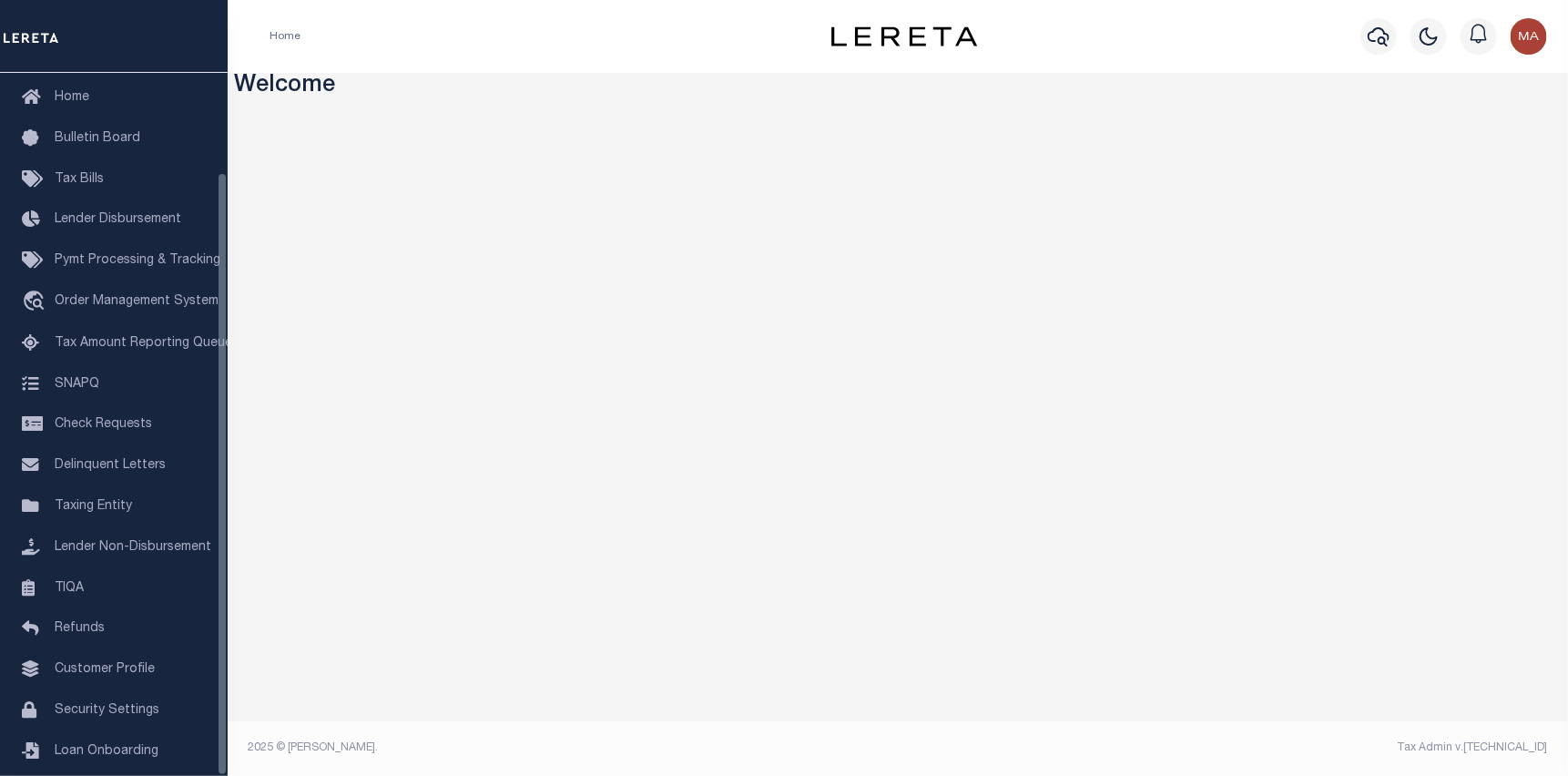 scroll, scrollTop: 116, scrollLeft: 0, axis: vertical 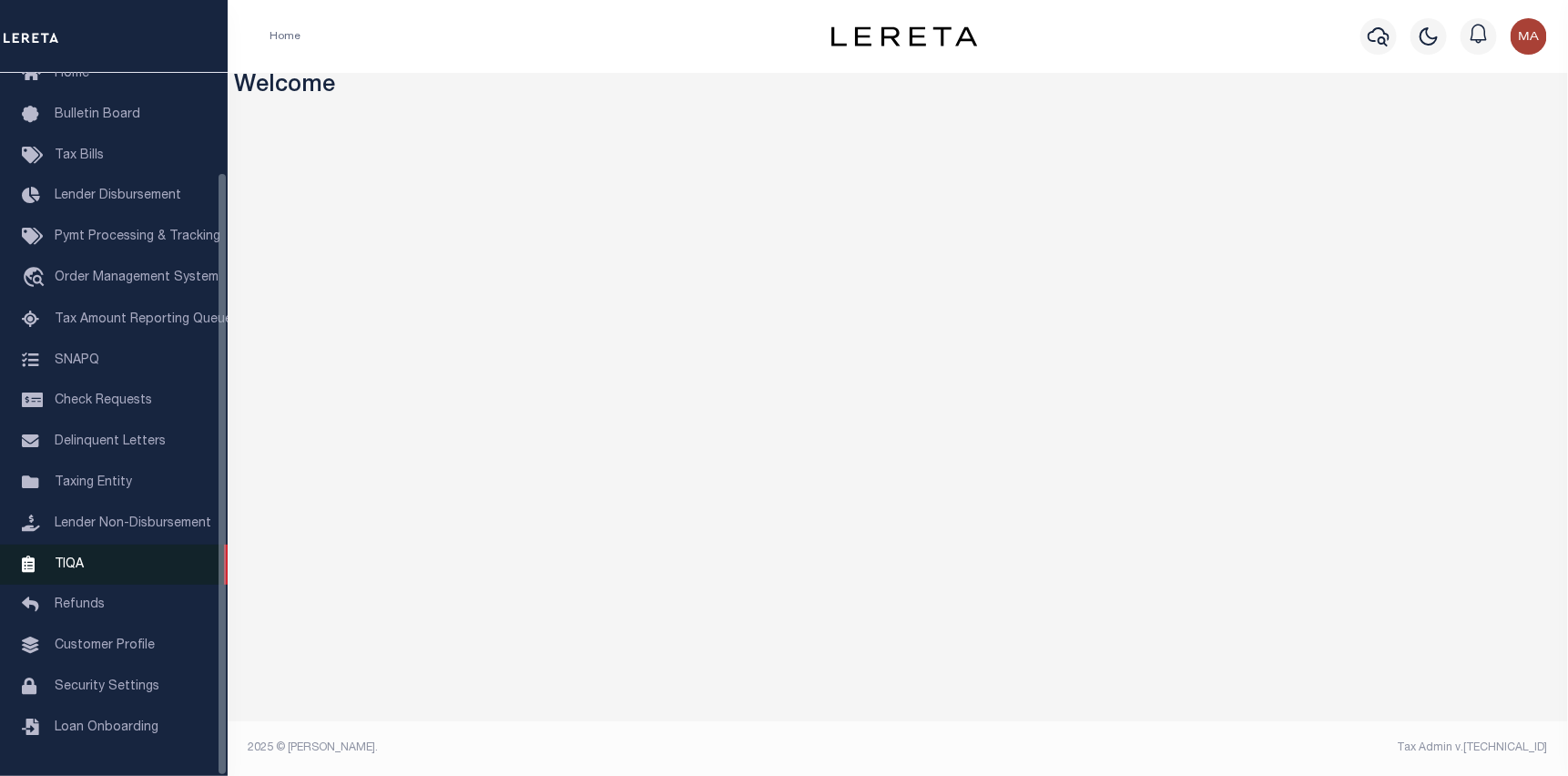 drag, startPoint x: 222, startPoint y: 203, endPoint x: 206, endPoint y: 546, distance: 343.37298 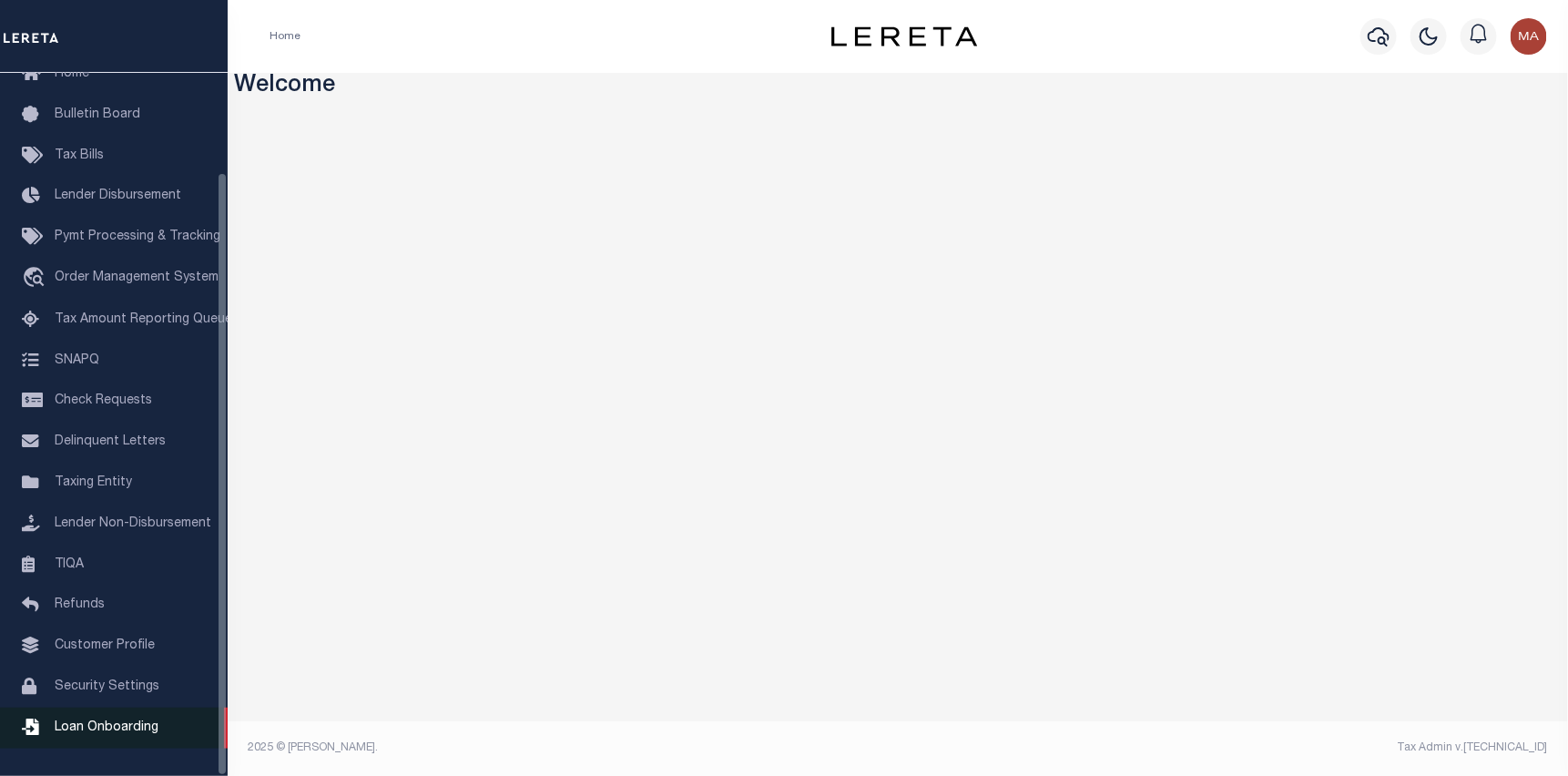 click on "Loan Onboarding" at bounding box center (114, 728) 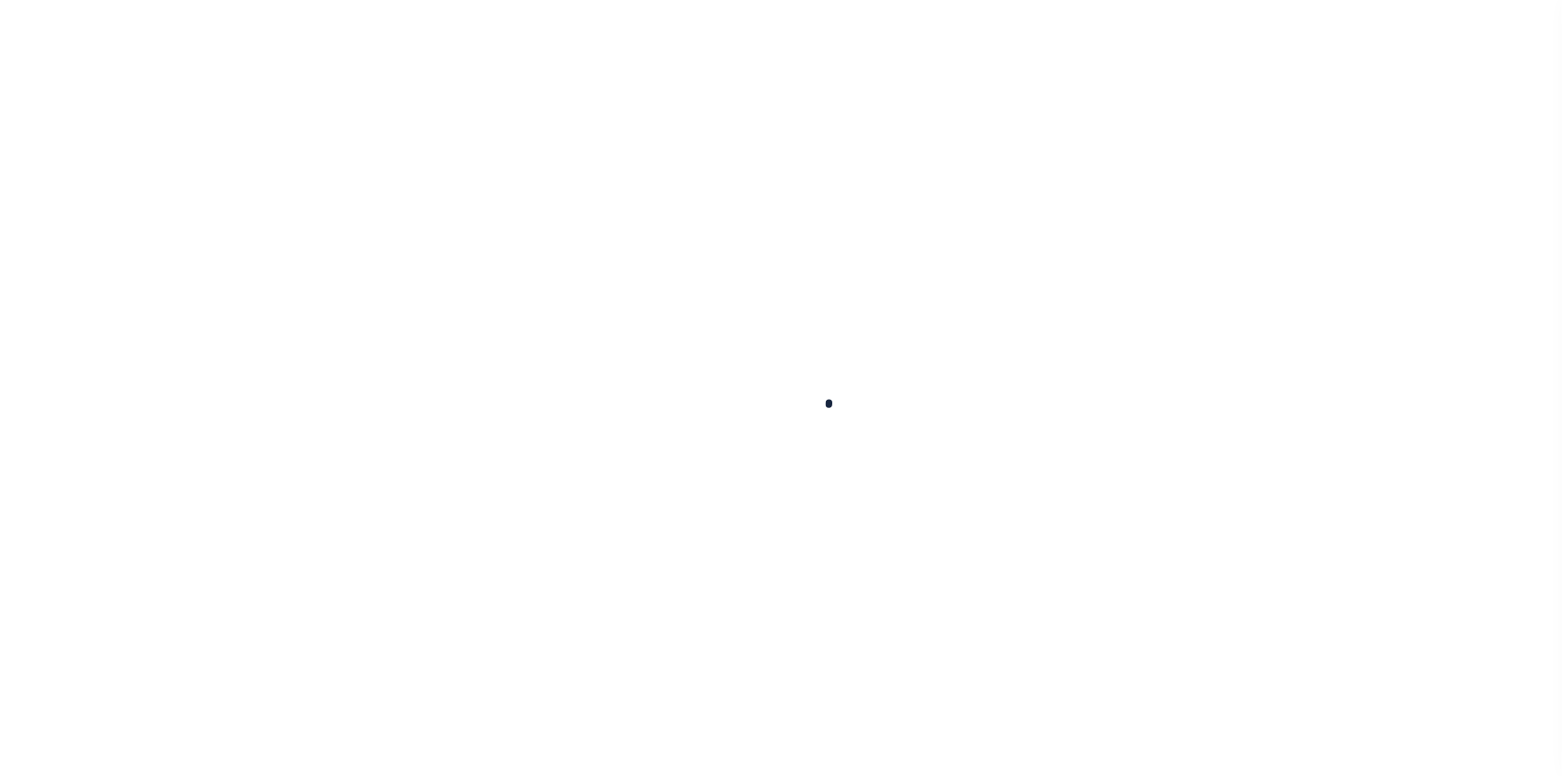 scroll, scrollTop: 0, scrollLeft: 0, axis: both 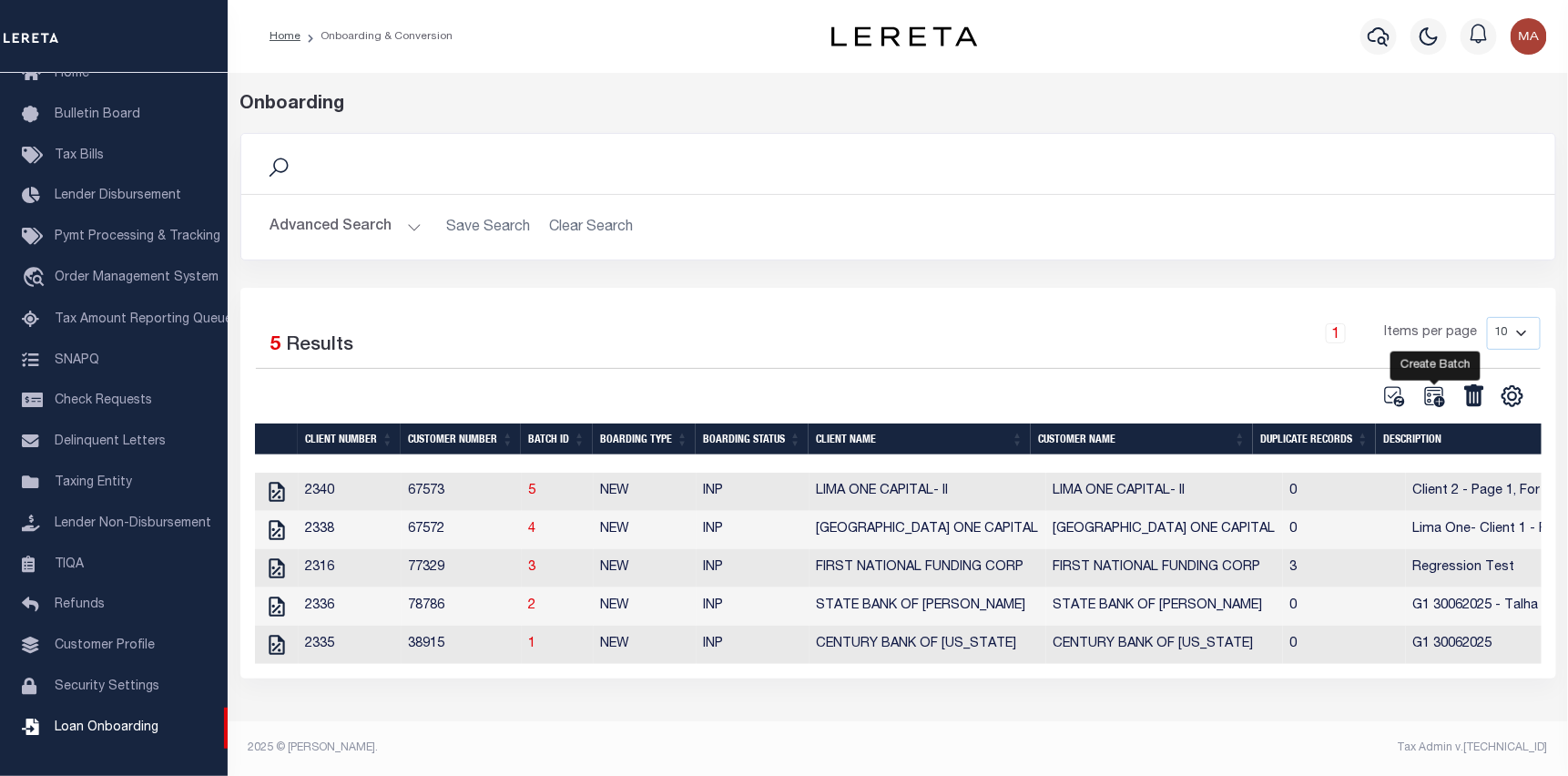 click 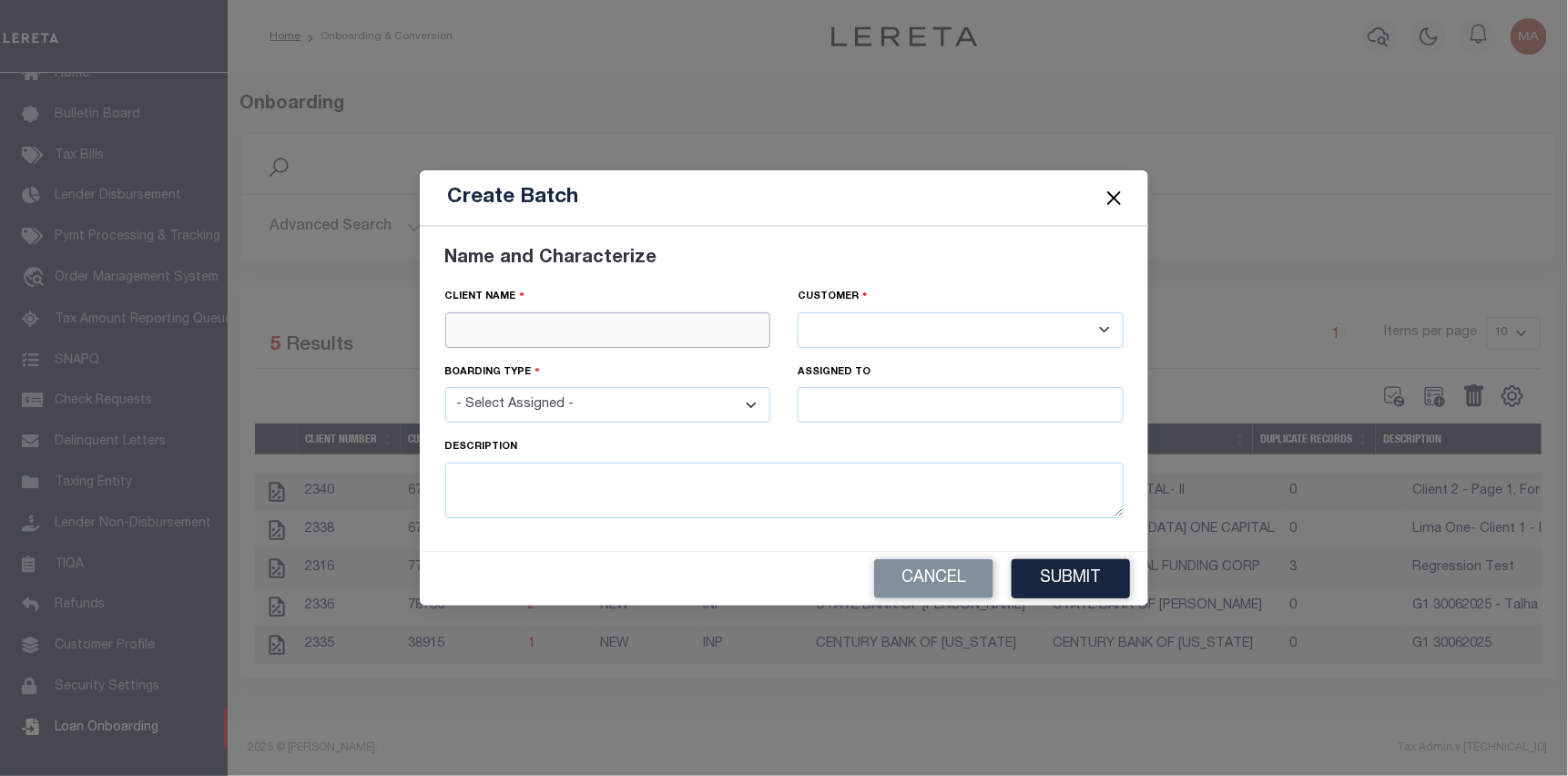 click at bounding box center (608, 330) 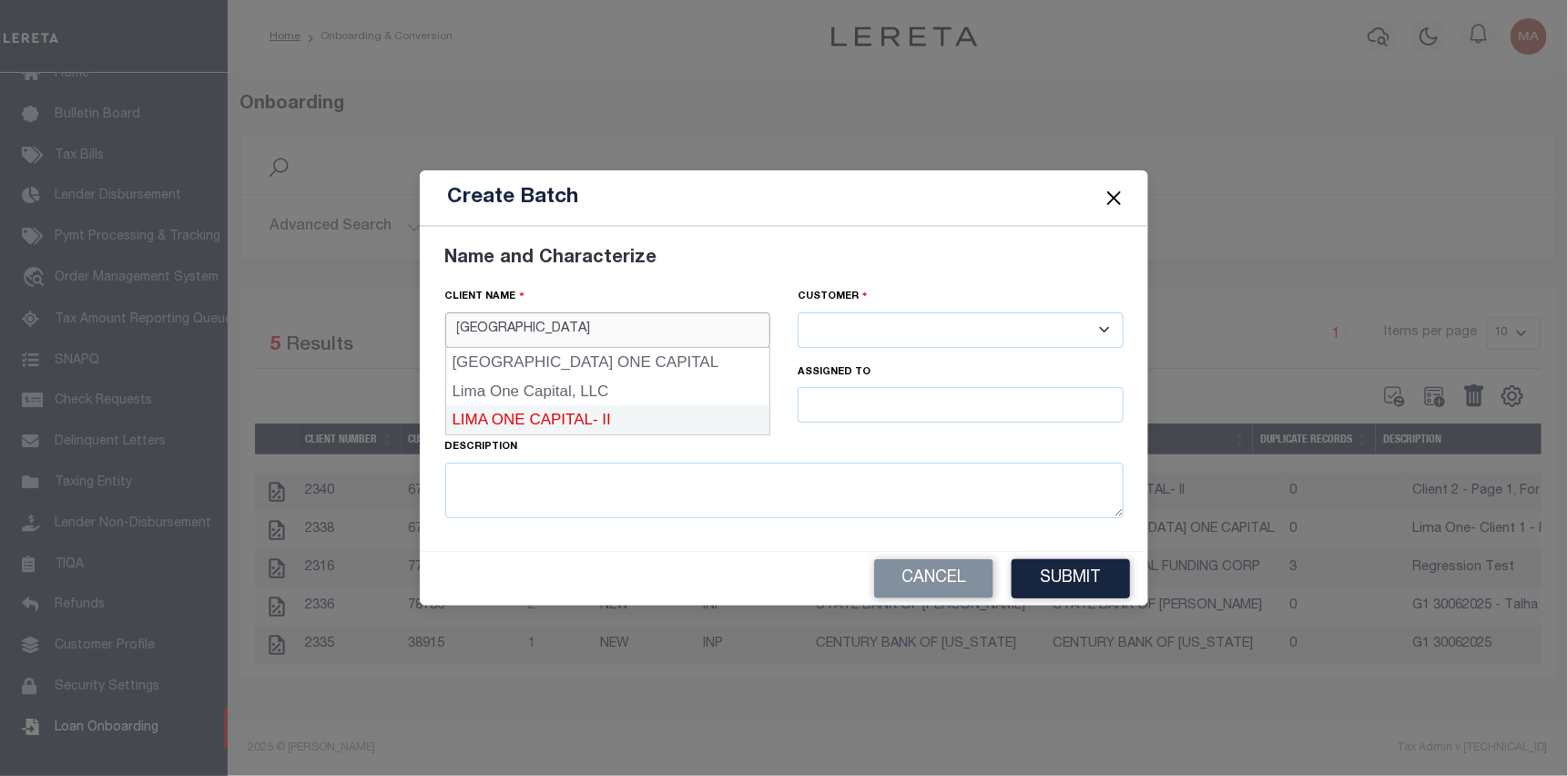 click on "LIMA ONE CAPITAL- II" at bounding box center (608, 420) 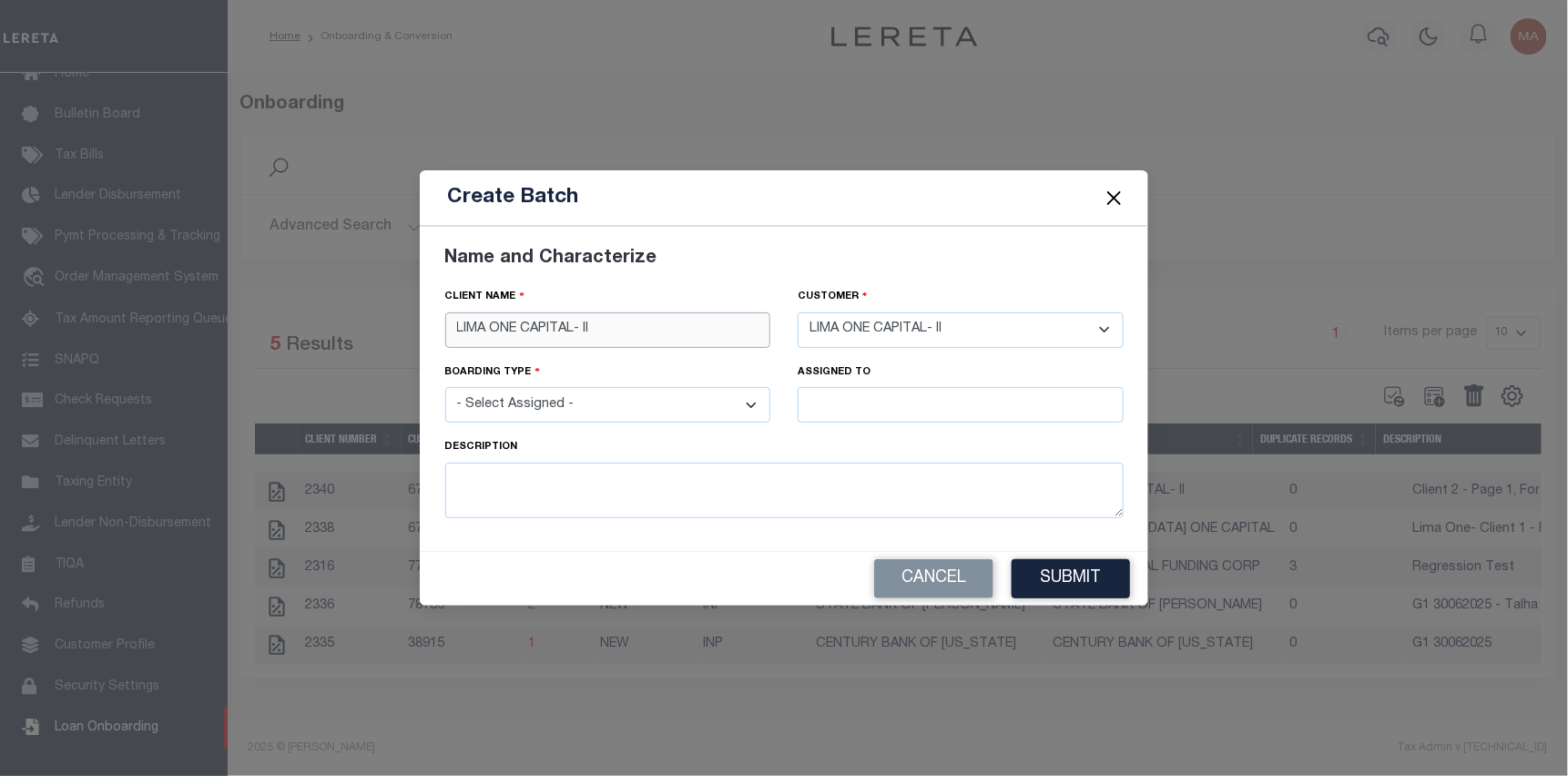 type on "LIMA ONE CAPITAL- II" 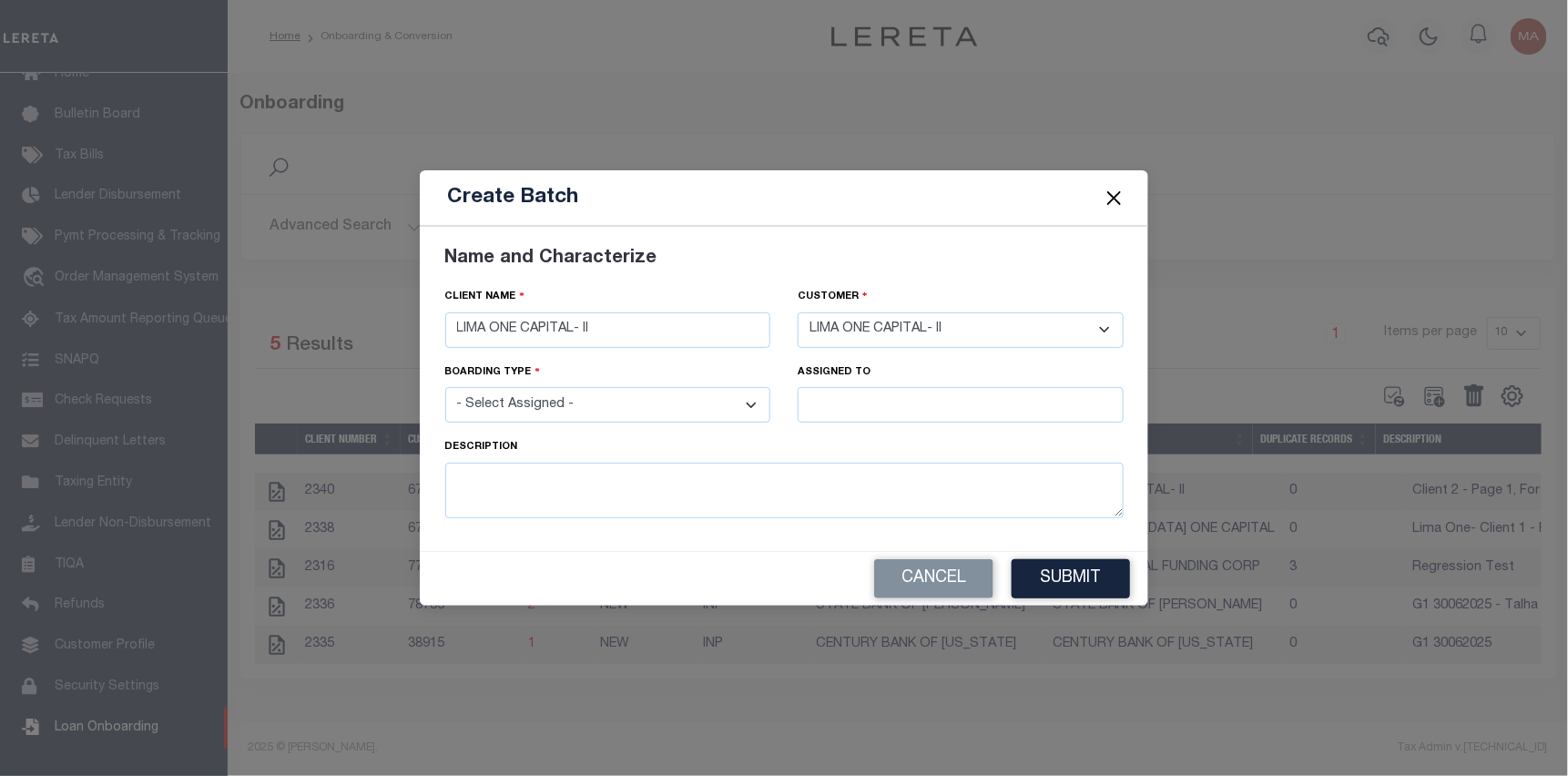 click on "- Select Assigned -
NEW - New Loan
REF - Refinance Loan
CWF - Conversion with Fee
CNF - Conversion no Fee
AWF - Acquistion with Fee
ANF - Acquisition no Fee
TKO - TKO" at bounding box center (608, 404) 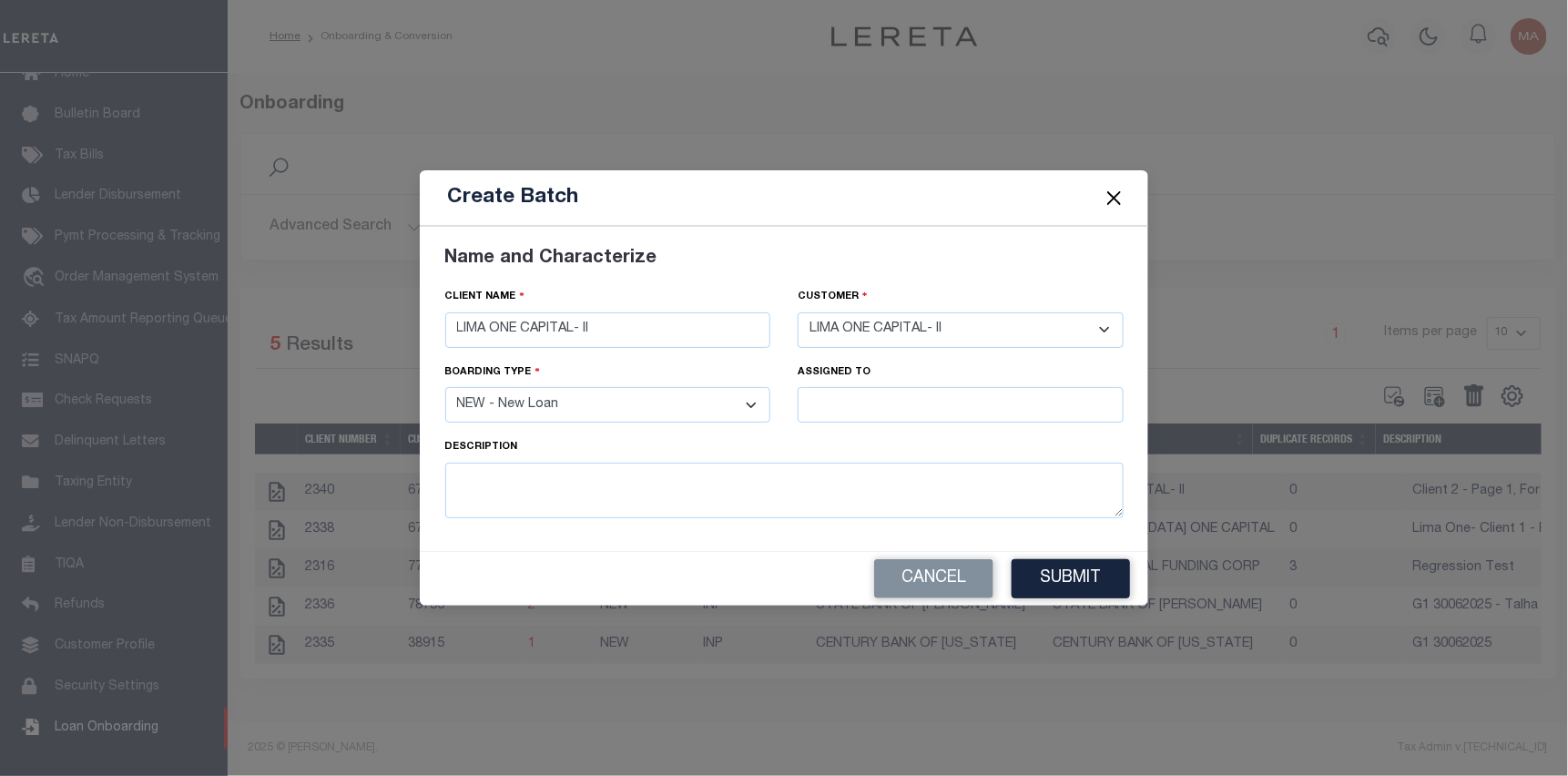 click on "- Select Assigned -
NEW - New Loan
REF - Refinance Loan
CWF - Conversion with Fee
CNF - Conversion no Fee
AWF - Acquistion with Fee
ANF - Acquisition no Fee
TKO - TKO" at bounding box center [608, 404] 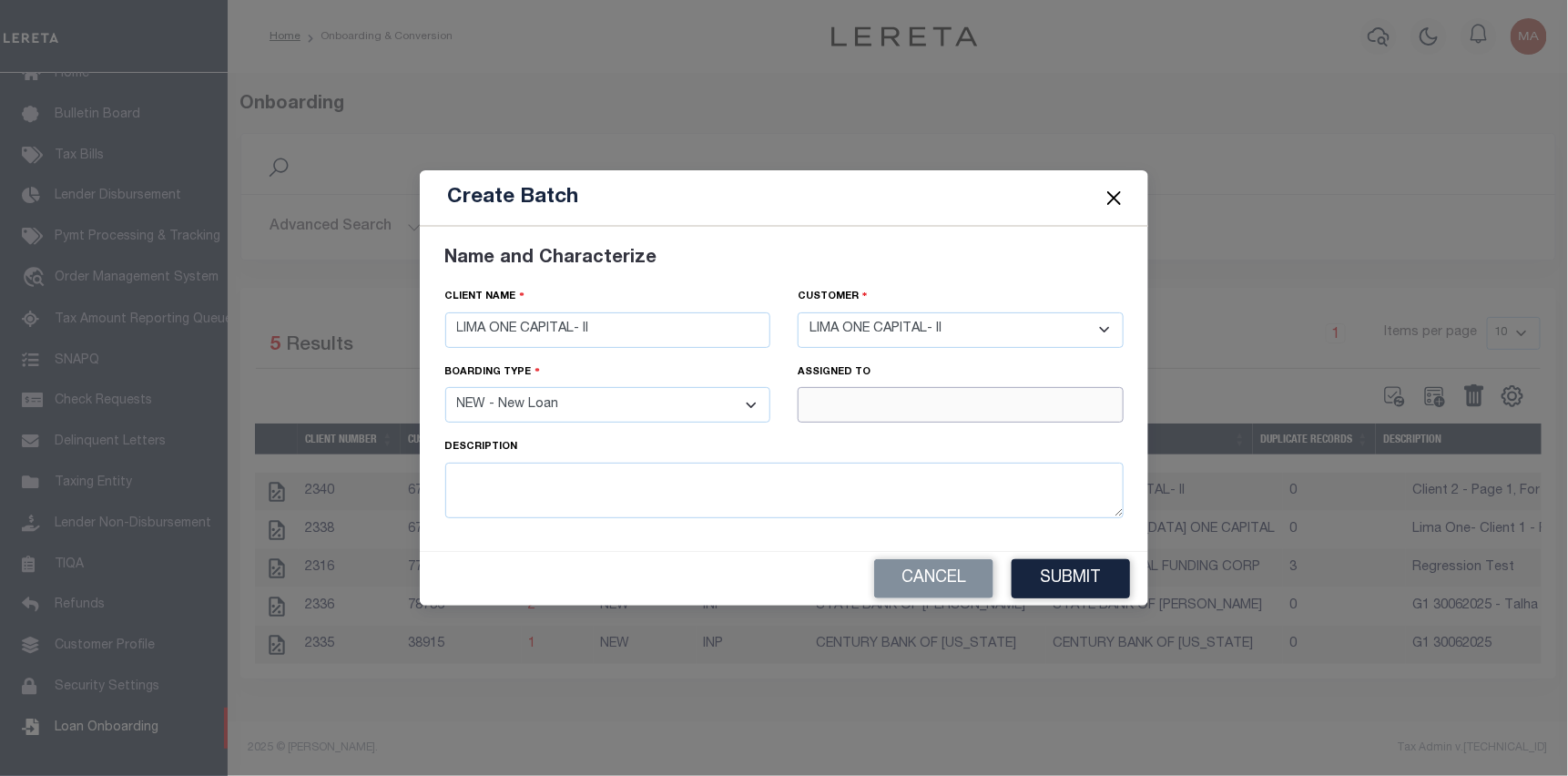 click at bounding box center [961, 404] 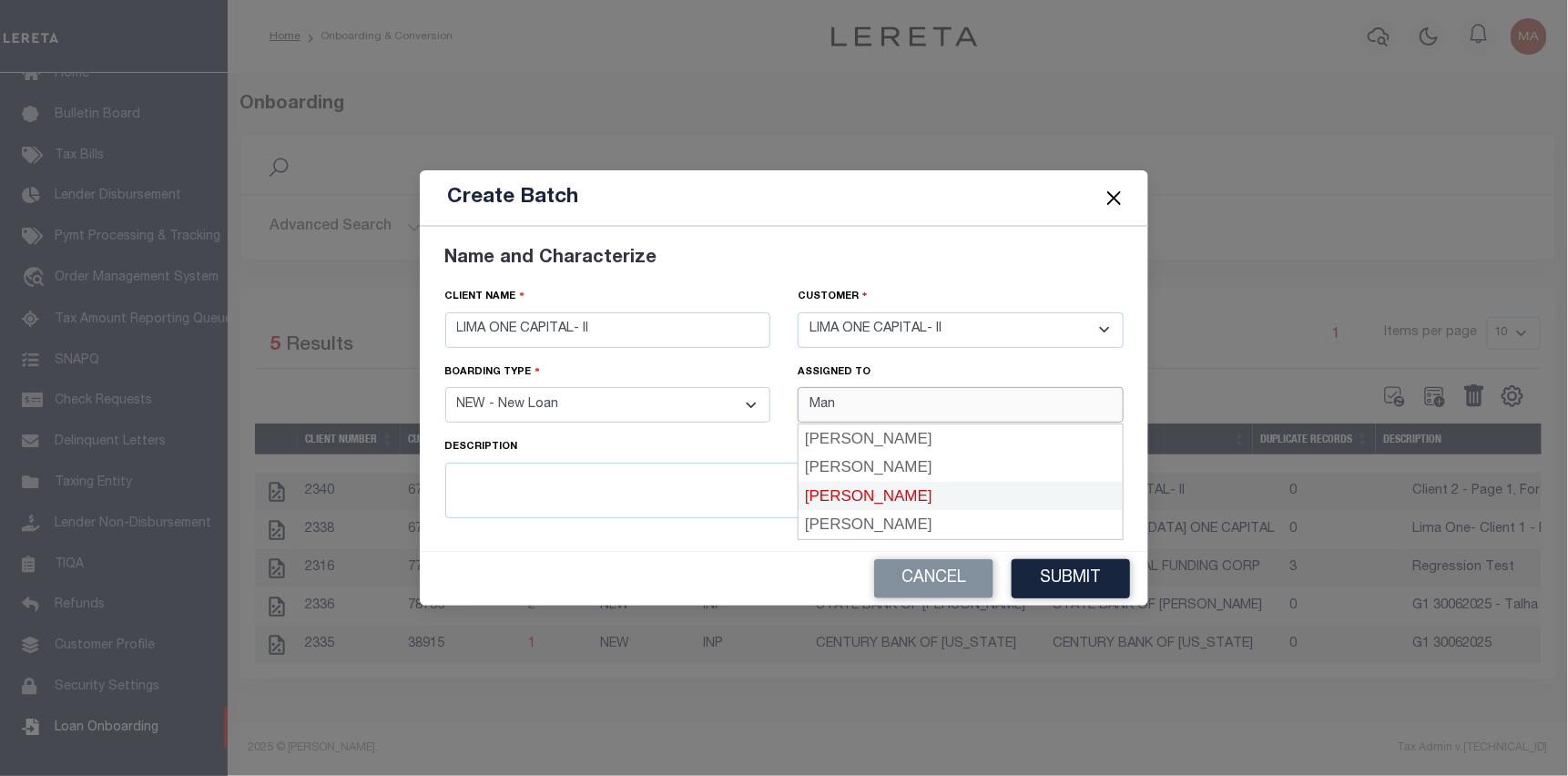 click on "Manpreet Cheema" at bounding box center [961, 496] 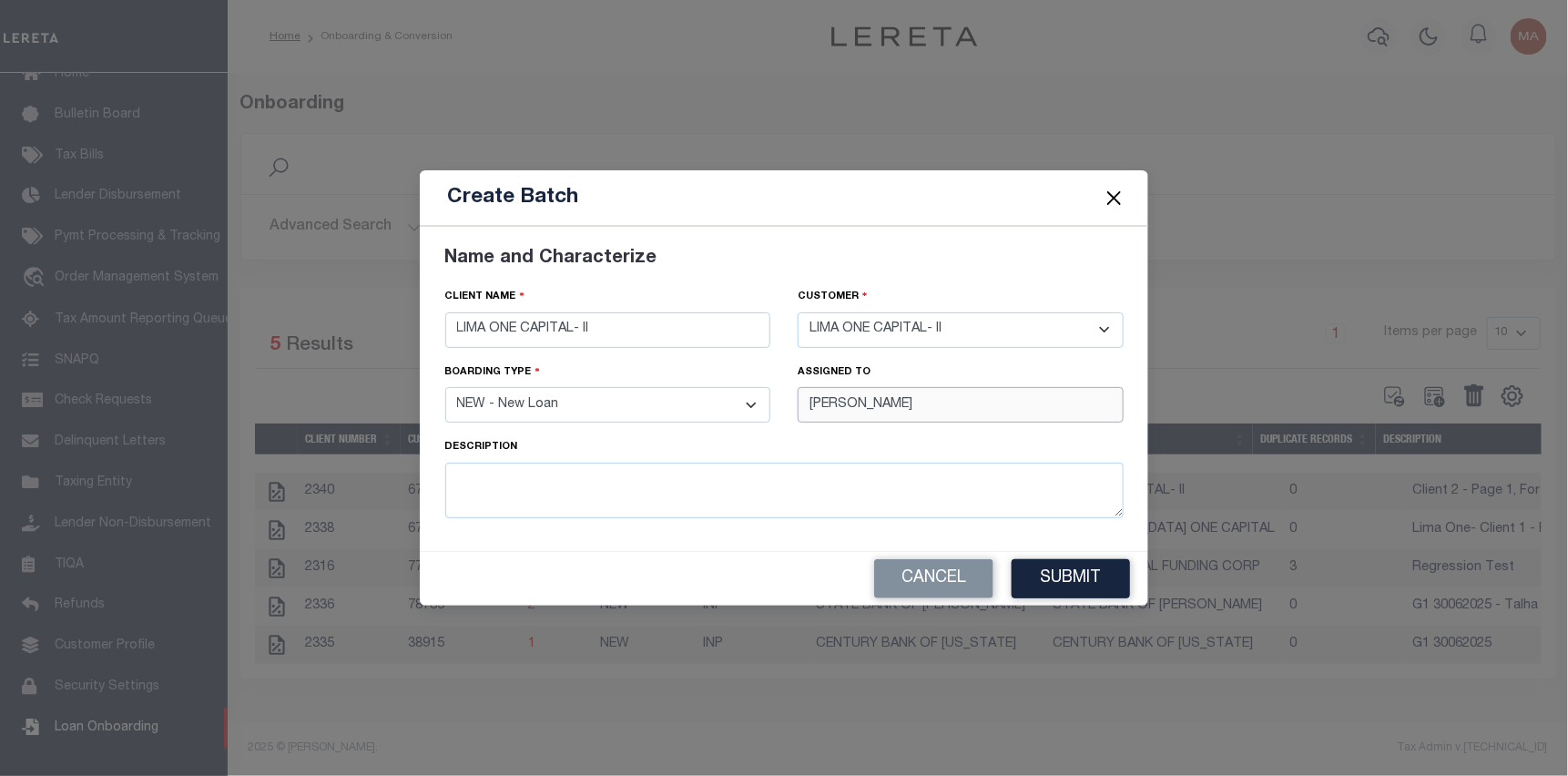 type on "Manpreet Cheema" 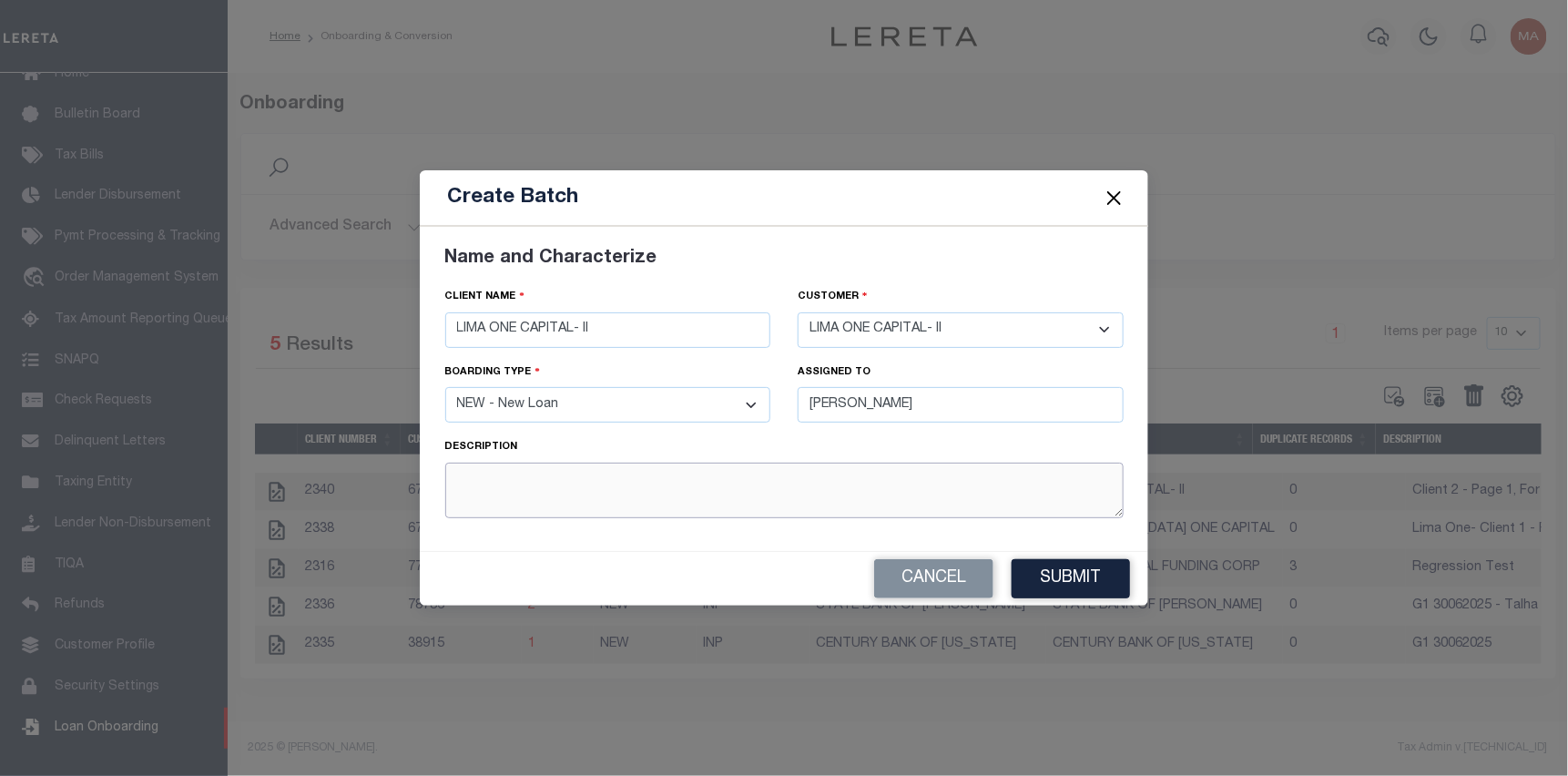 click at bounding box center (784, 490) 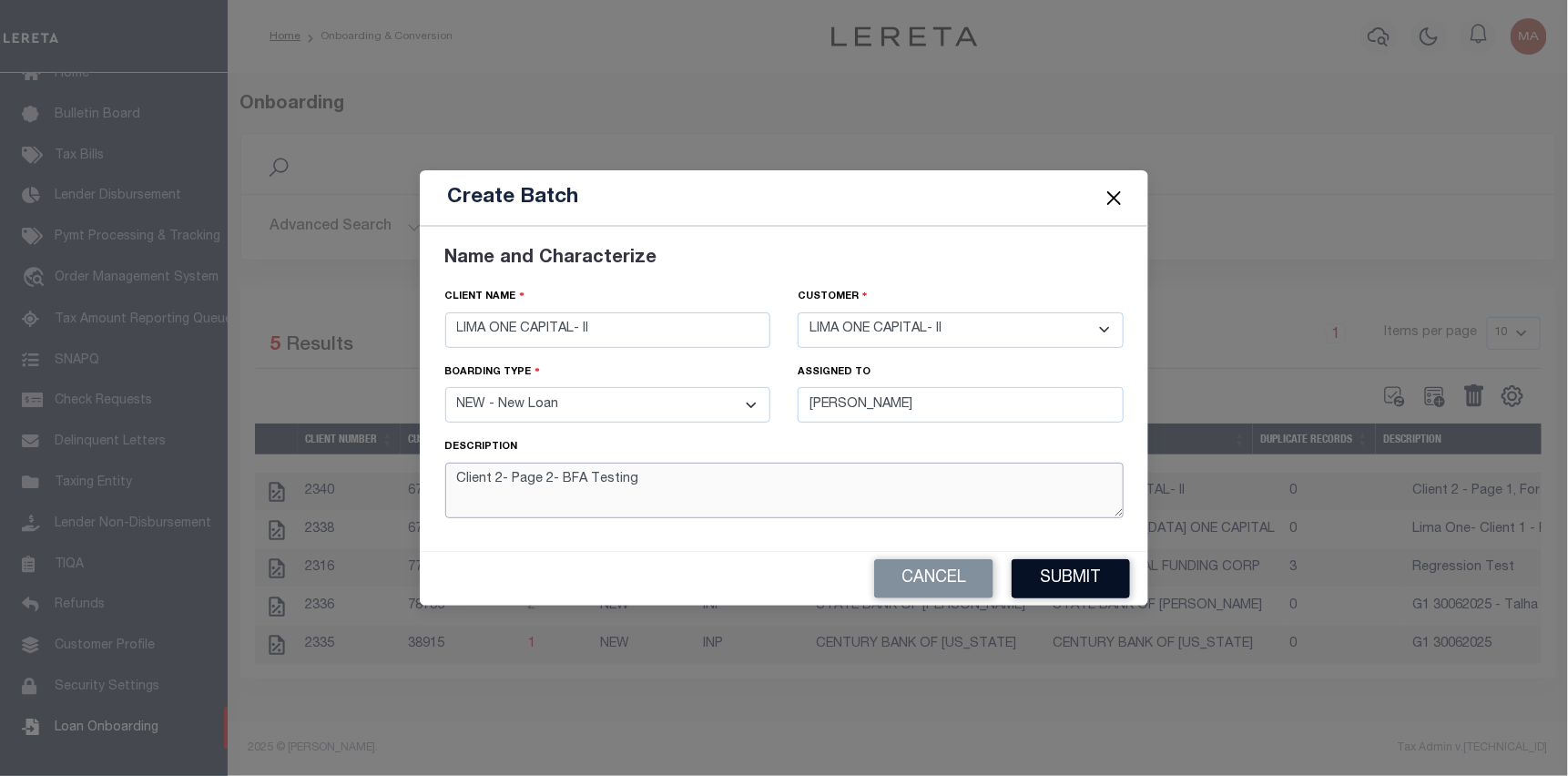 type on "Client 2- Page 2- BFA Testing" 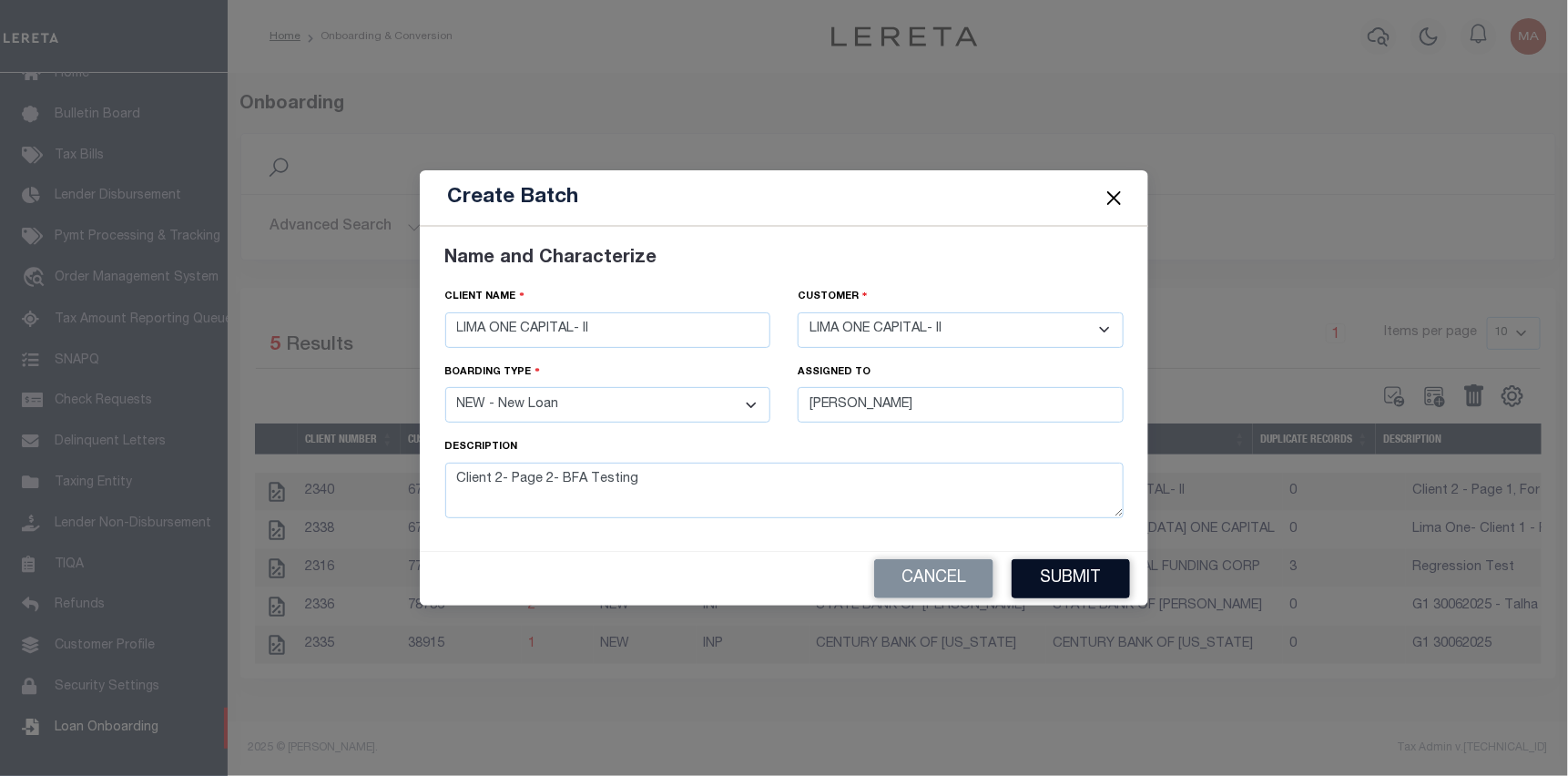 click on "Submit" at bounding box center [1071, 578] 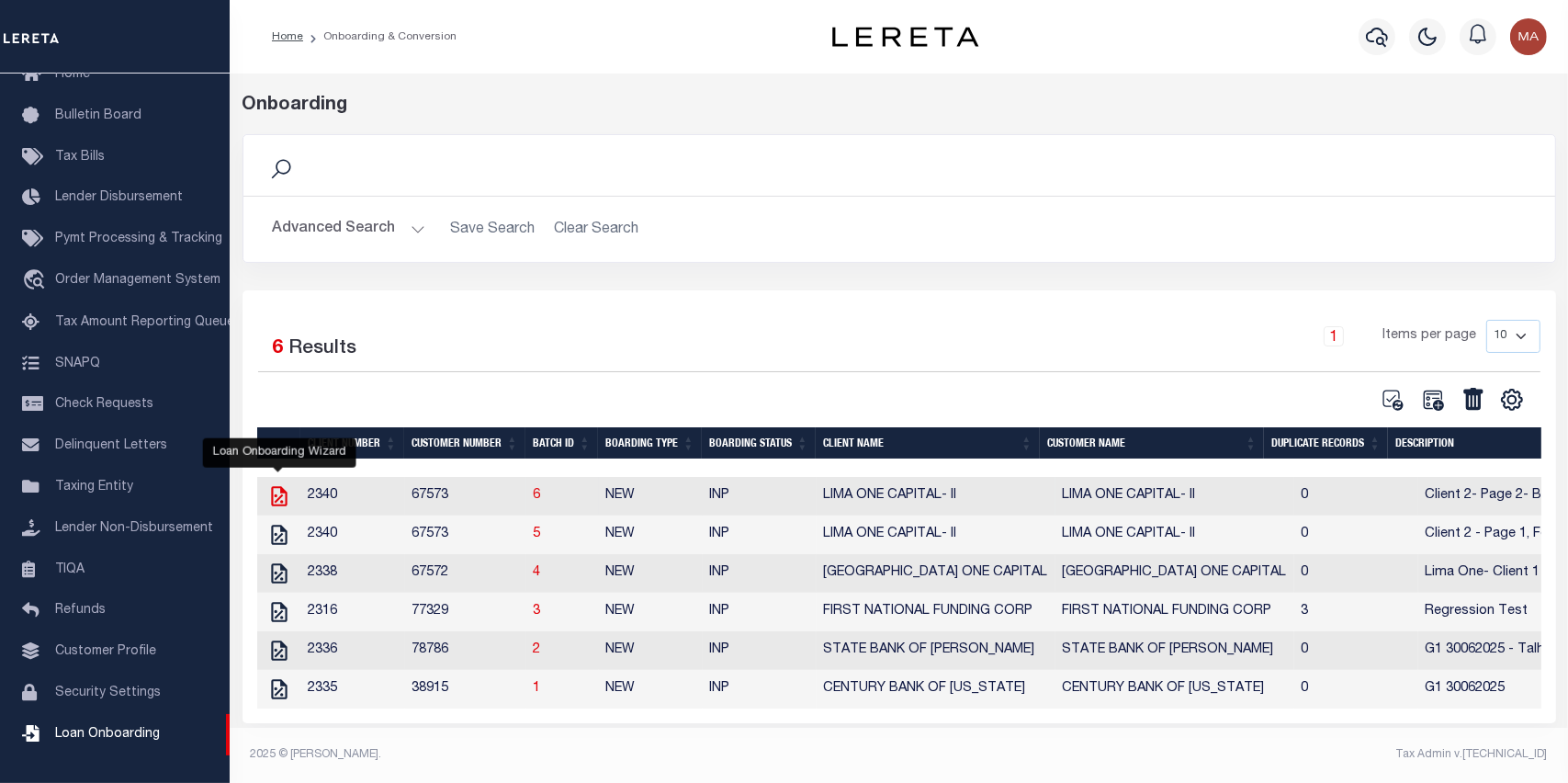 click 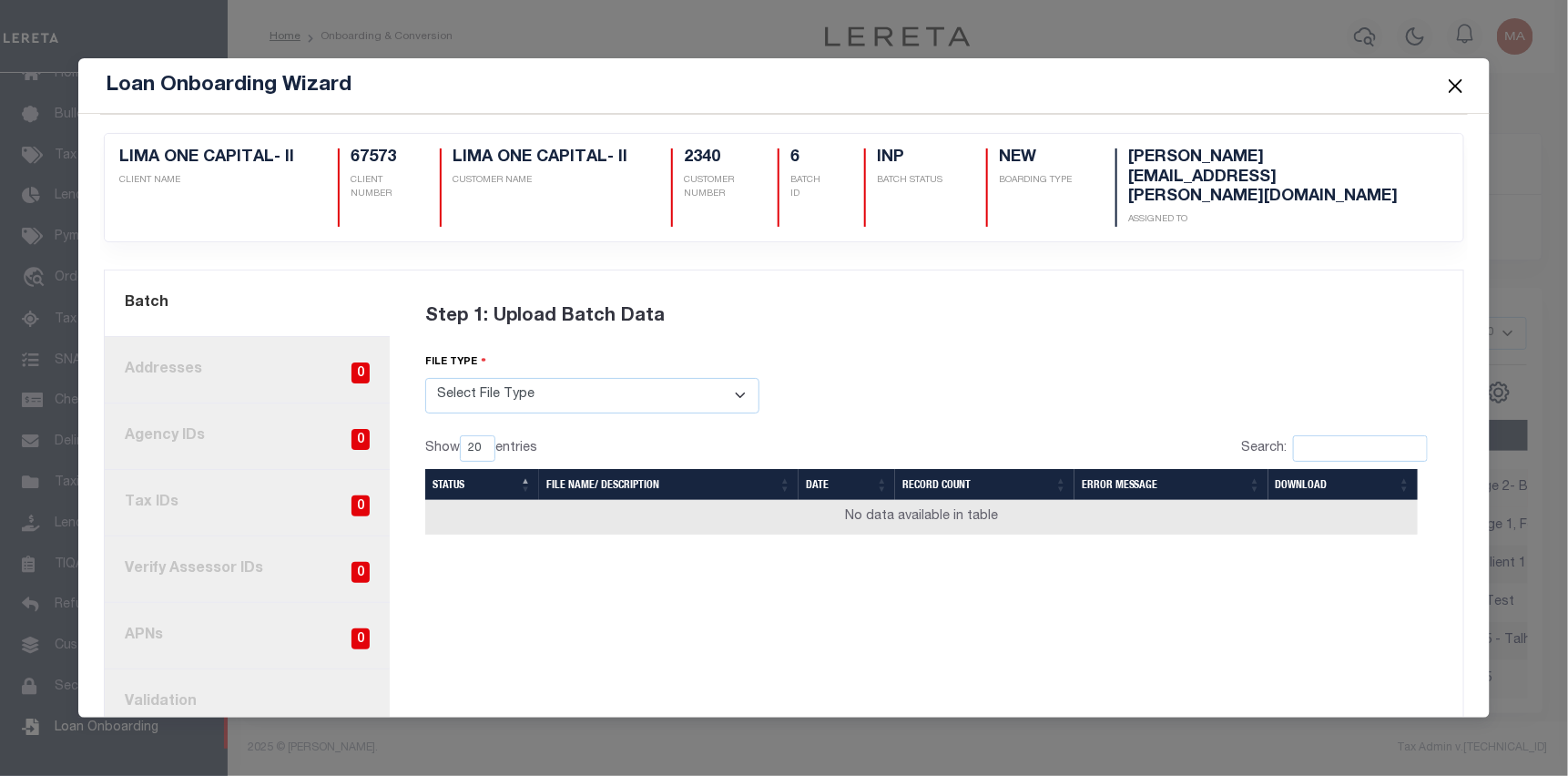 click on "Select File Type
Lereta
Lereta Conversion Zip" at bounding box center [592, 395] 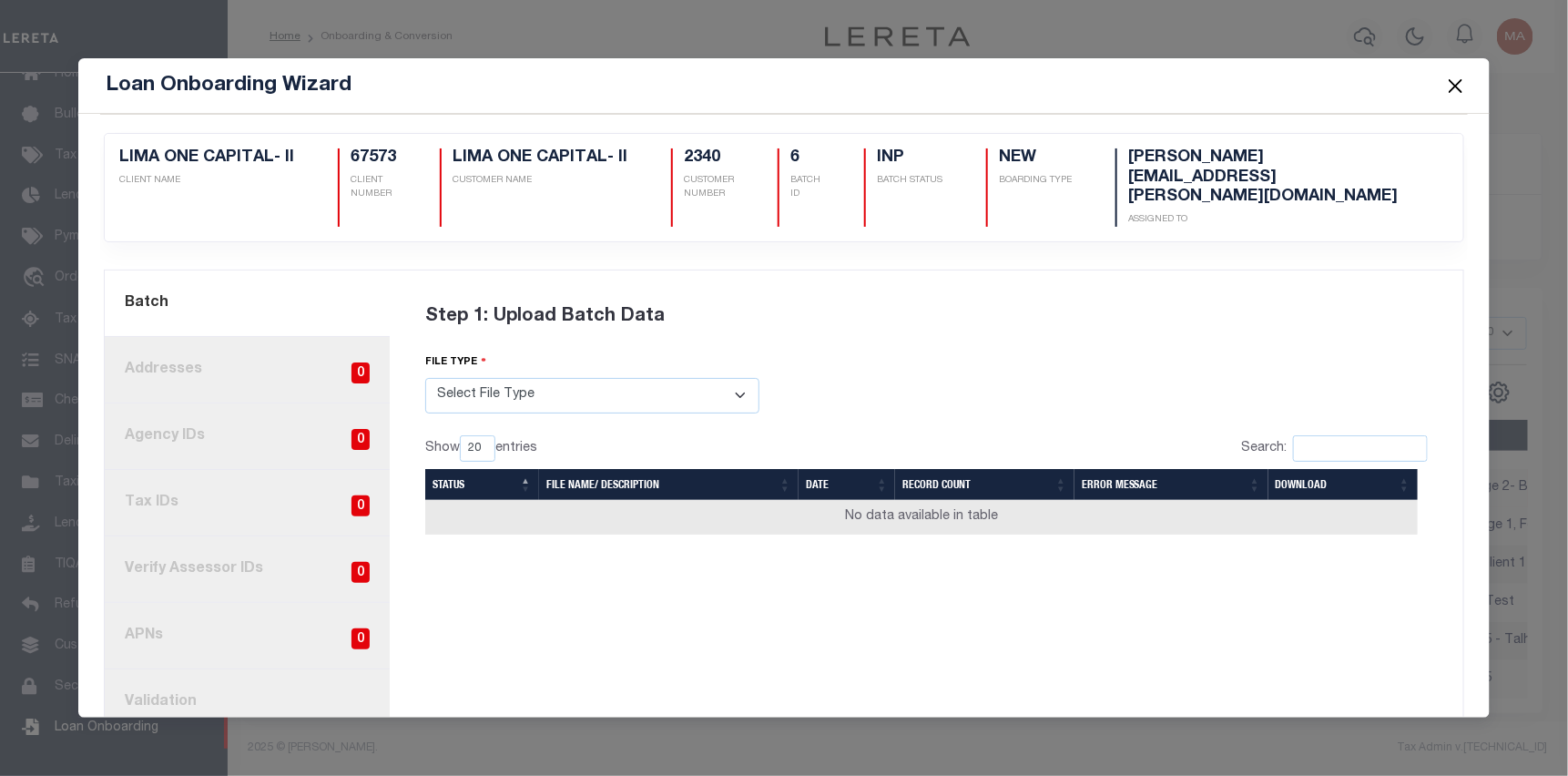 select on "LERETA" 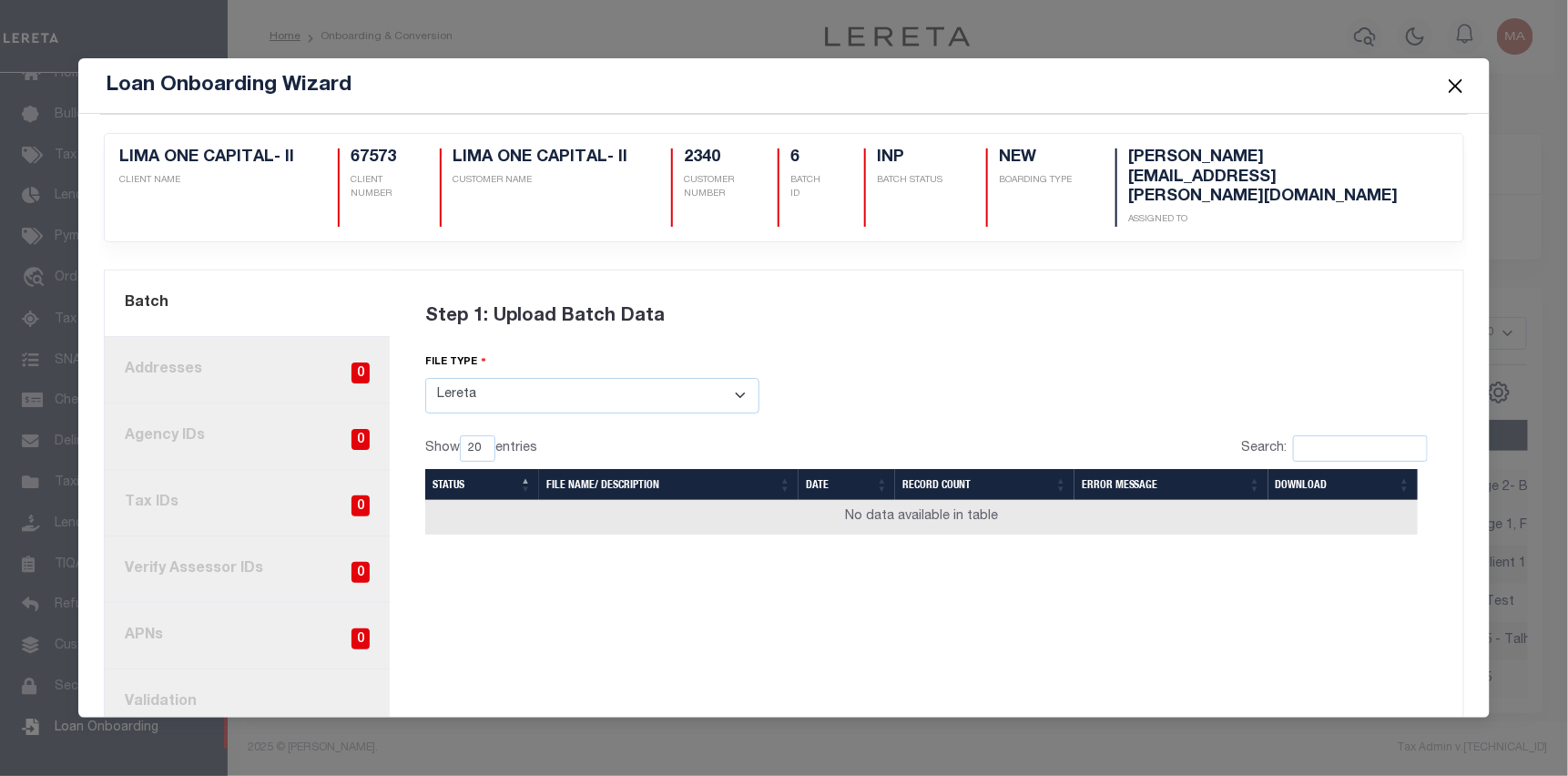 click on "Select File Type
Lereta
Lereta Conversion Zip" at bounding box center (592, 395) 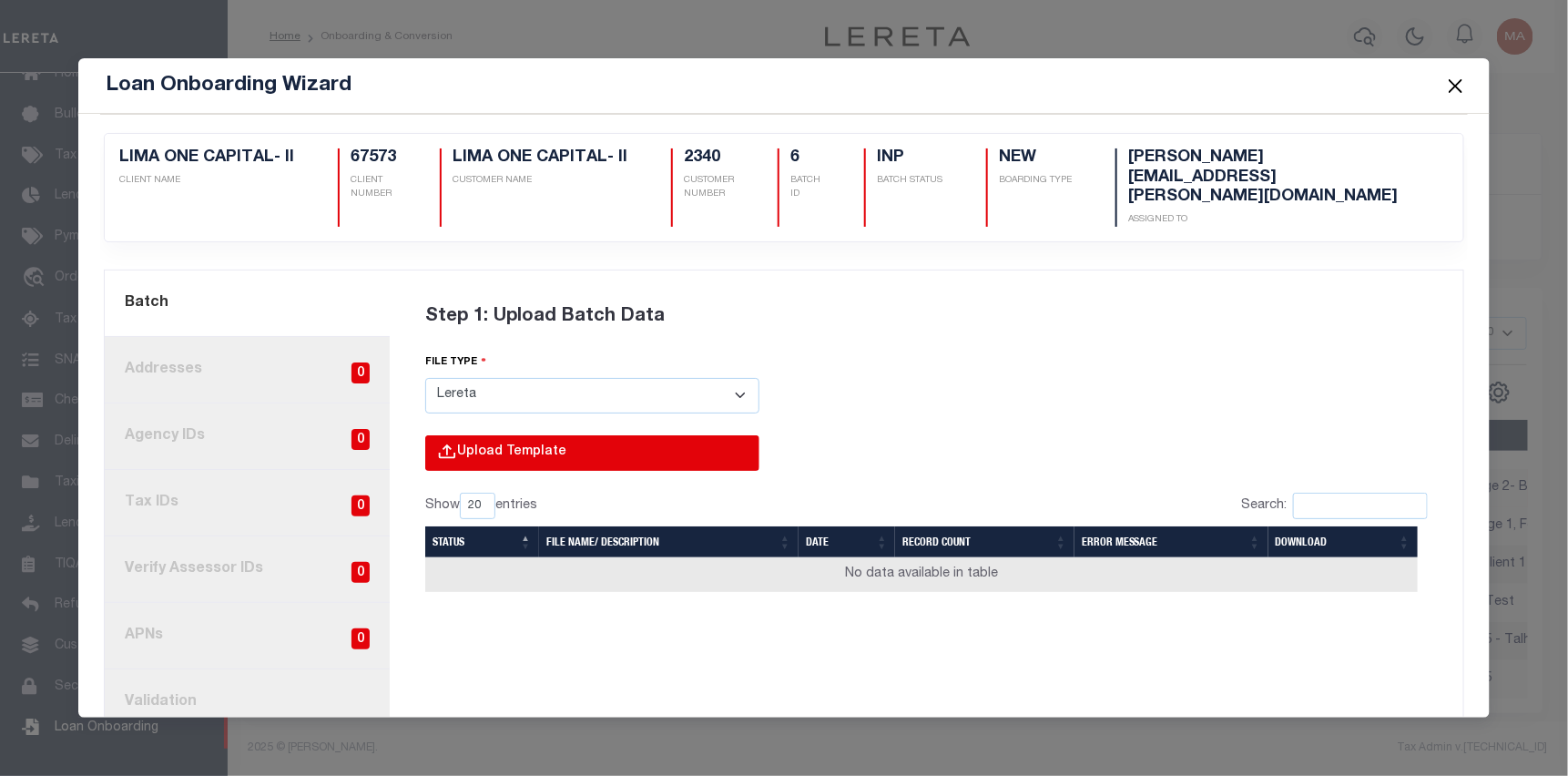 click at bounding box center [326, 472] 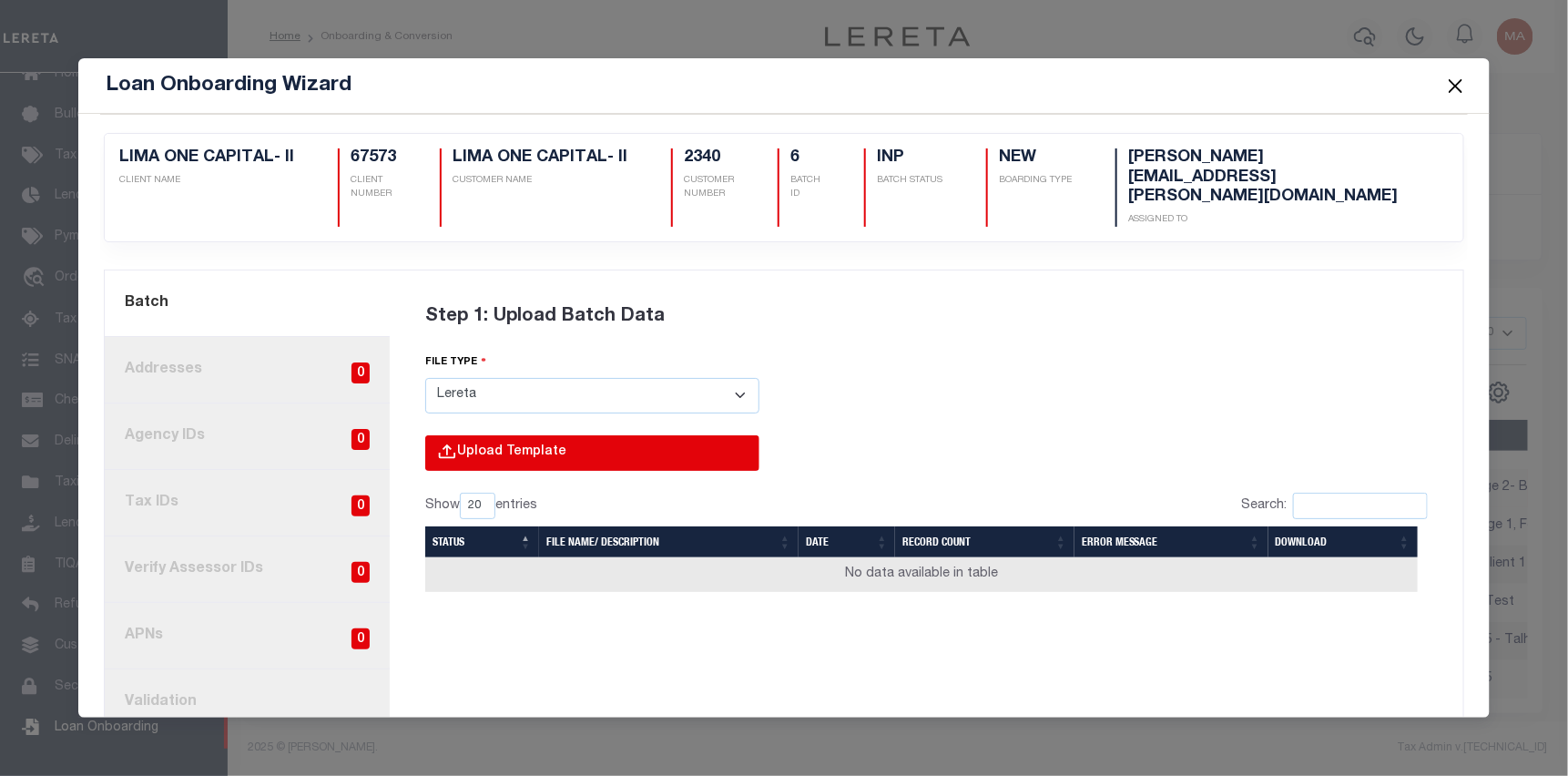 type on "C:\fakepath\Lender-67573-Lien_Page_2.csv" 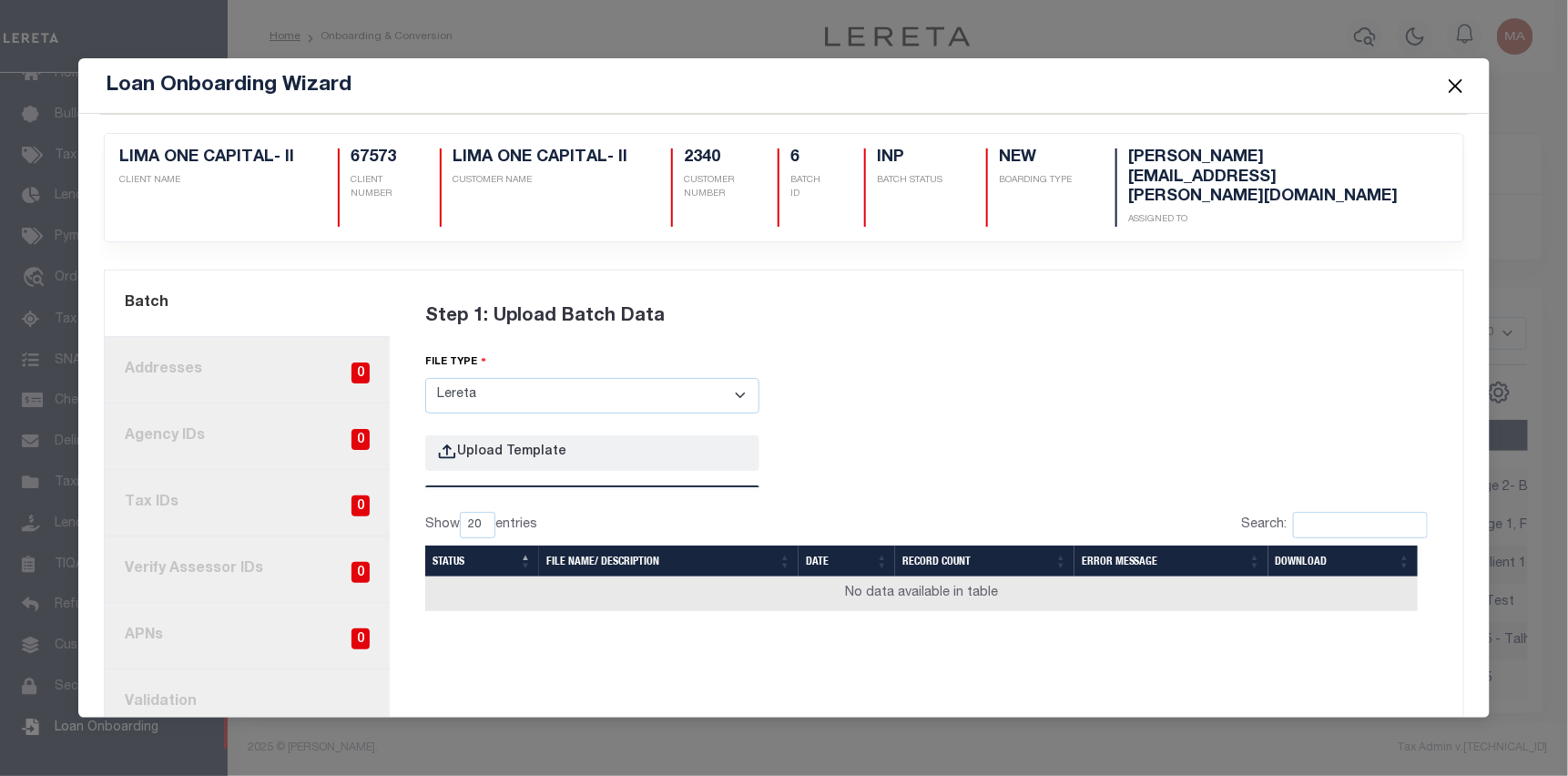 type 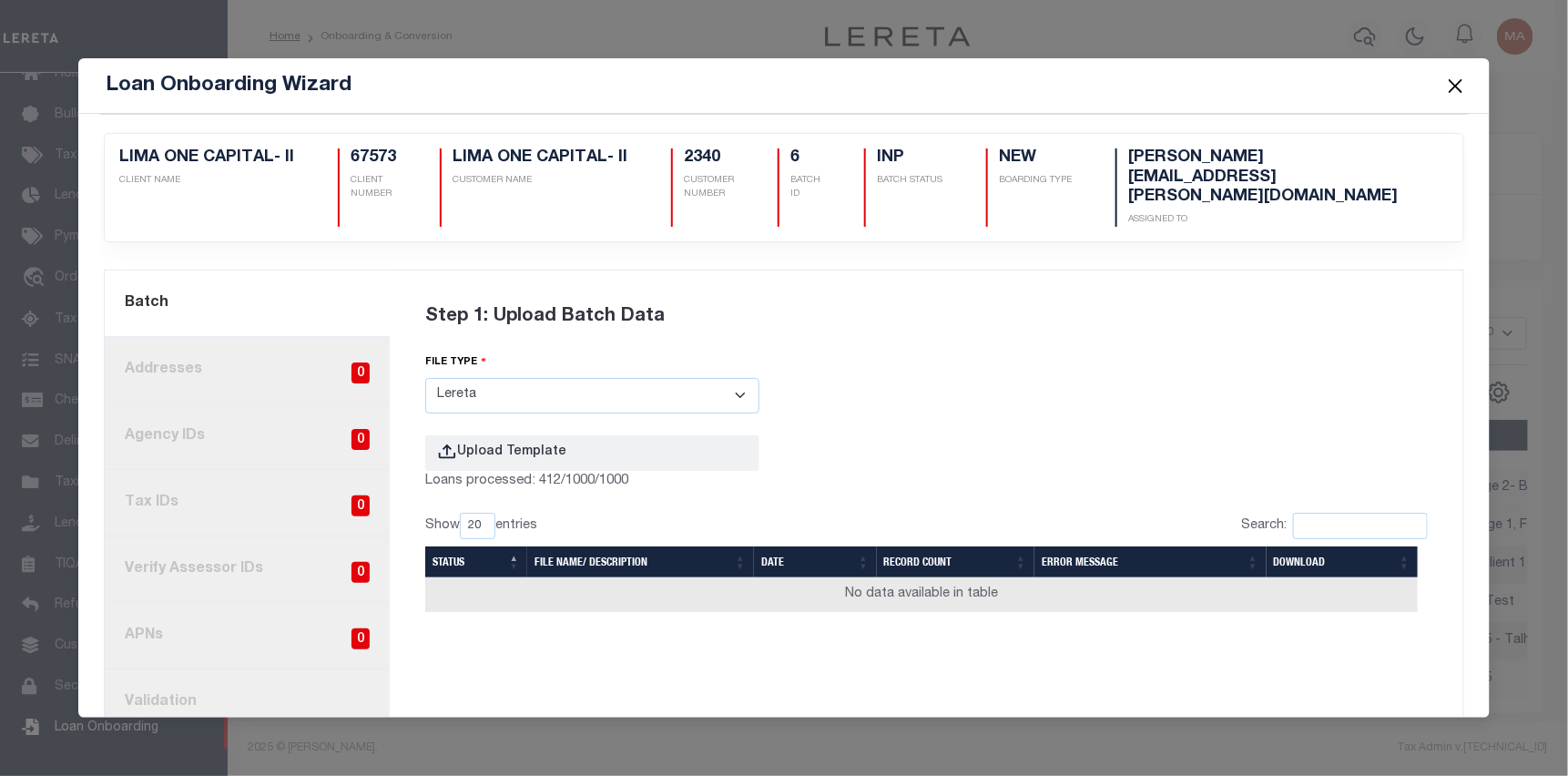 click on "Step 1: Upload Batch Data
file type
Select File Type
Lereta
Lereta Conversion Zip
Loans processed: 412/1000/1000" at bounding box center (926, 571) 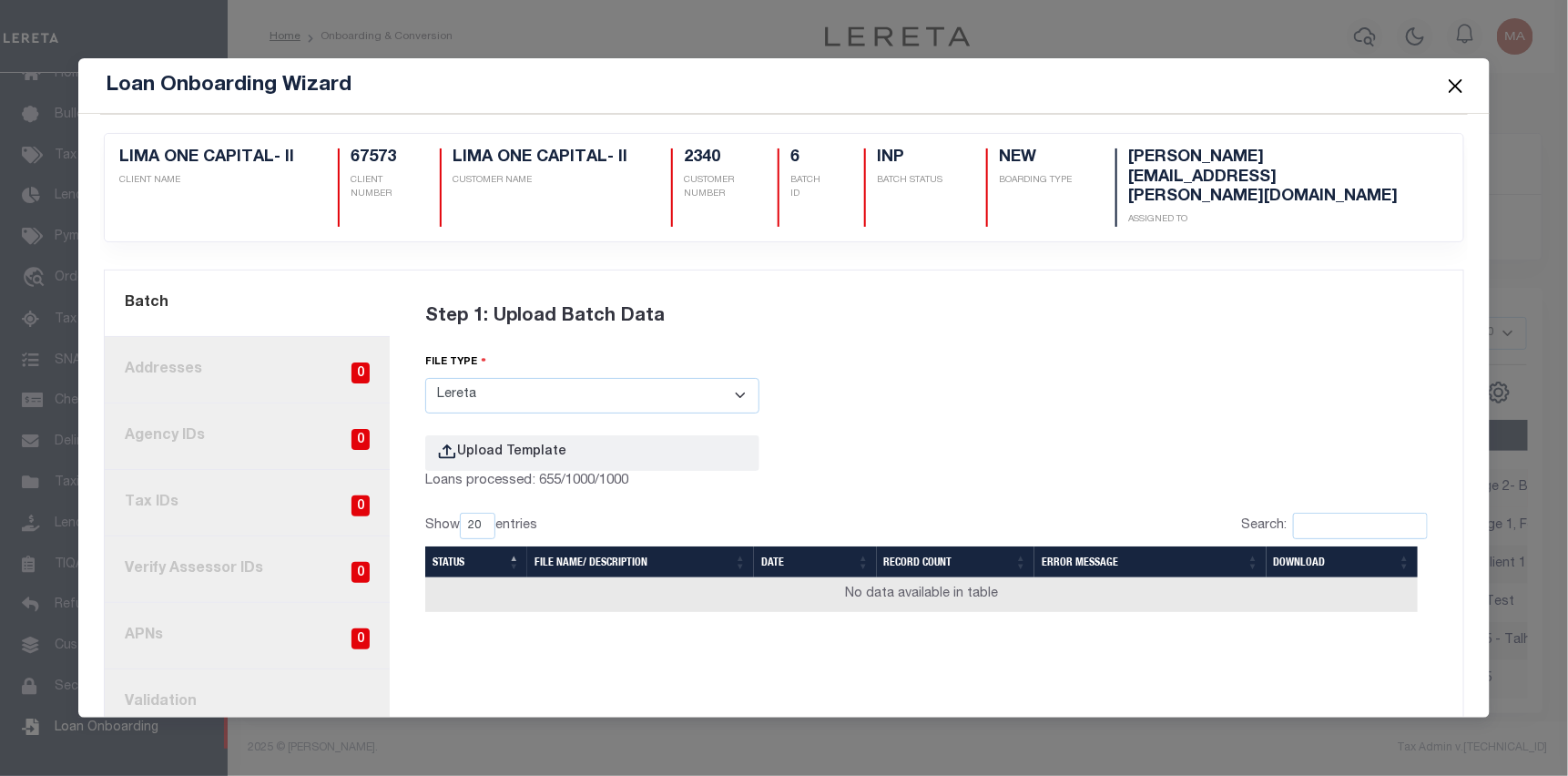 click on "Step 1: Upload Batch Data
file type
Select File Type
Lereta
Lereta Conversion Zip
Loans processed: 655/1000/1000" at bounding box center (926, 571) 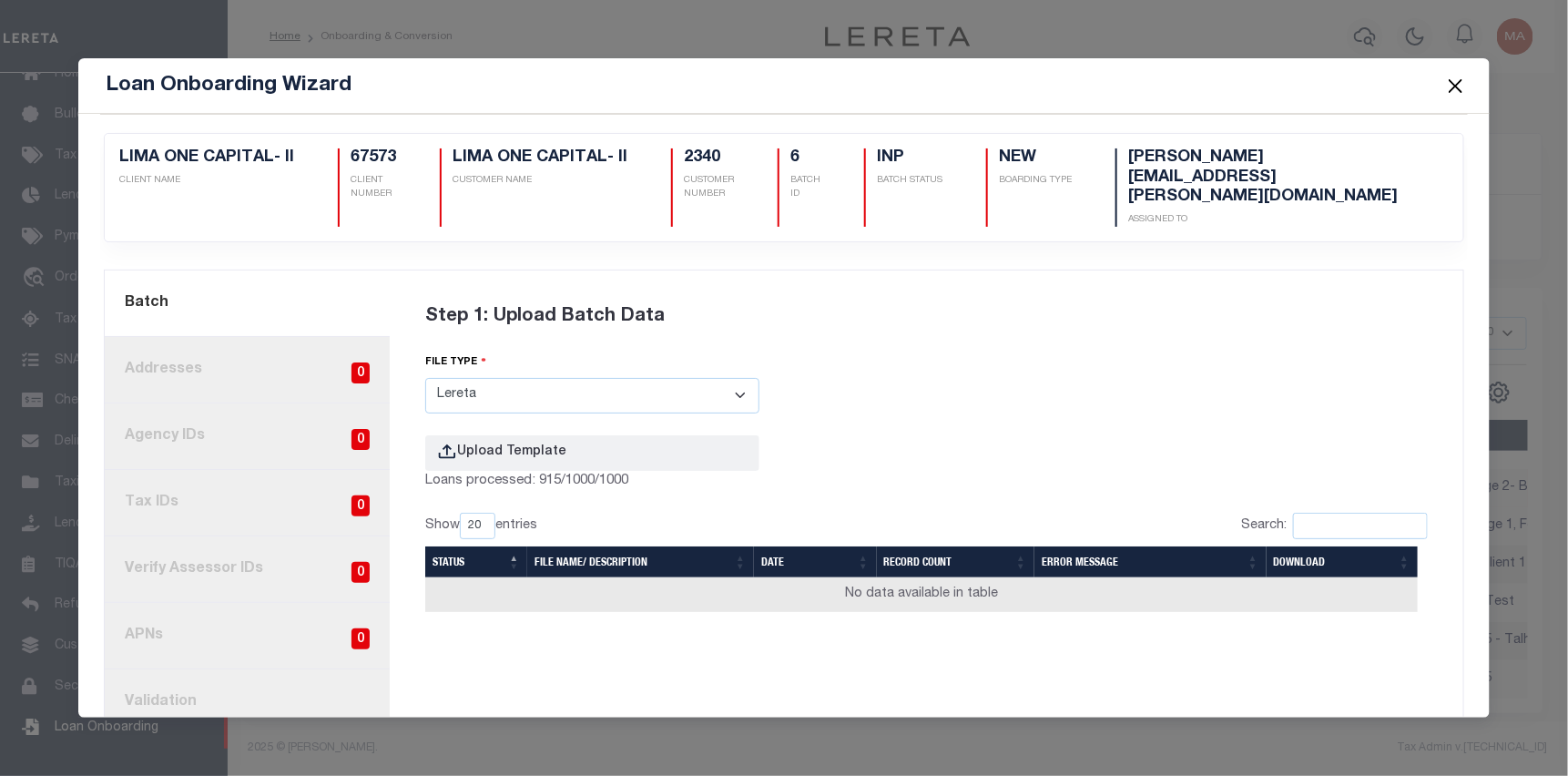 click on "Step 1: Upload Batch Data
file type
Select File Type
Lereta
Lereta Conversion Zip
Loans processed: 915/1000/1000" at bounding box center (926, 571) 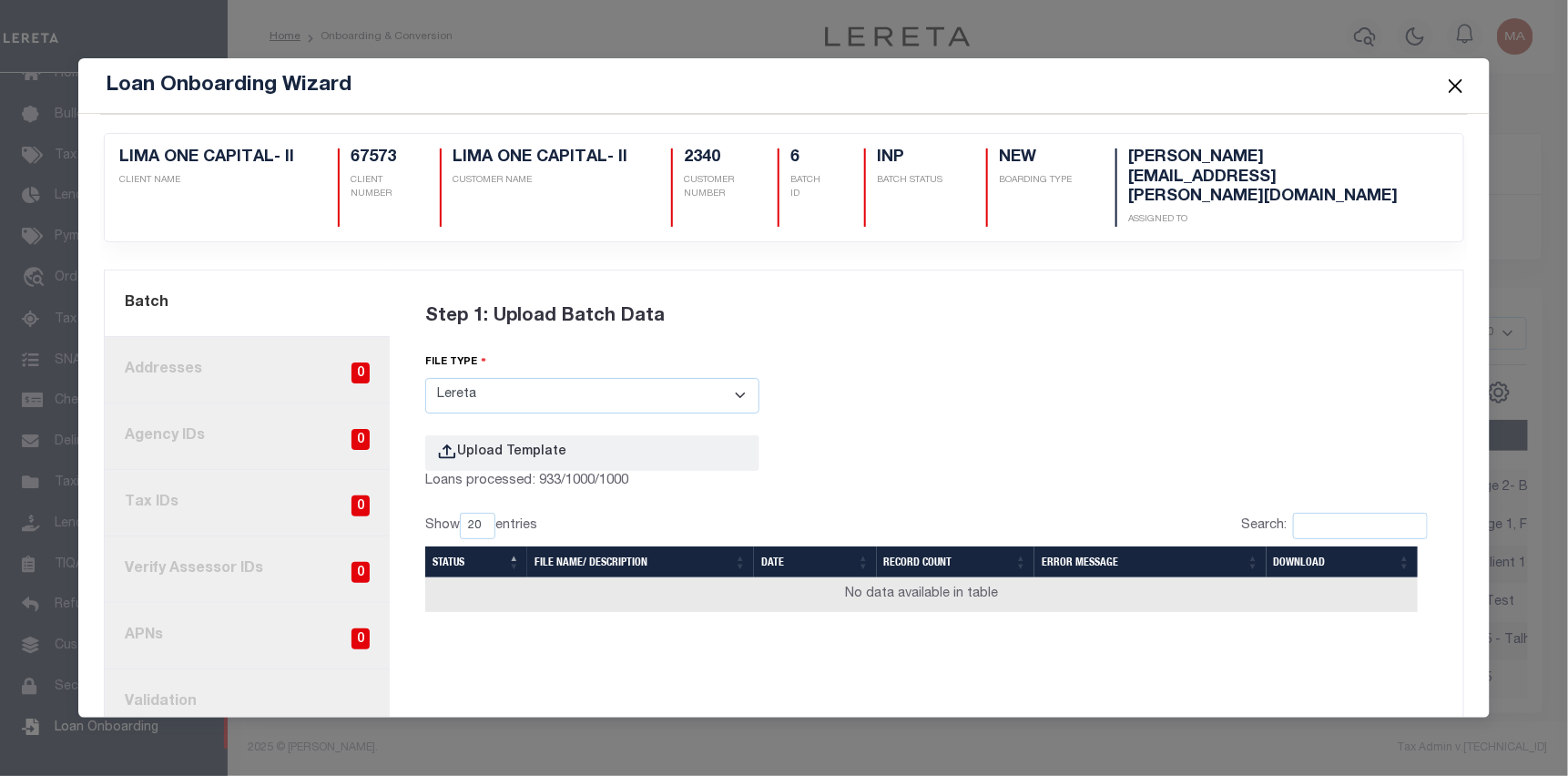 click at bounding box center [1456, 86] 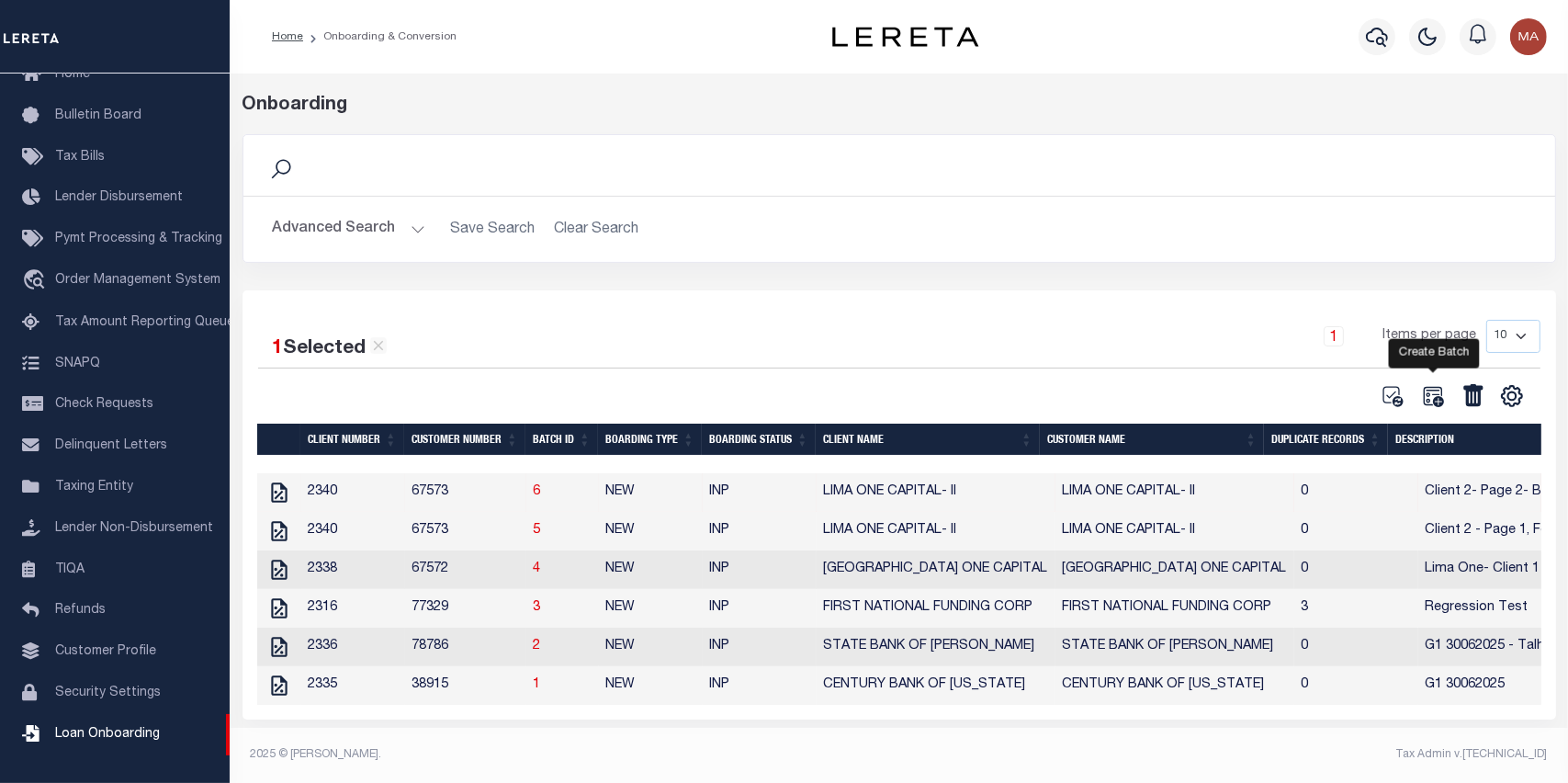 click 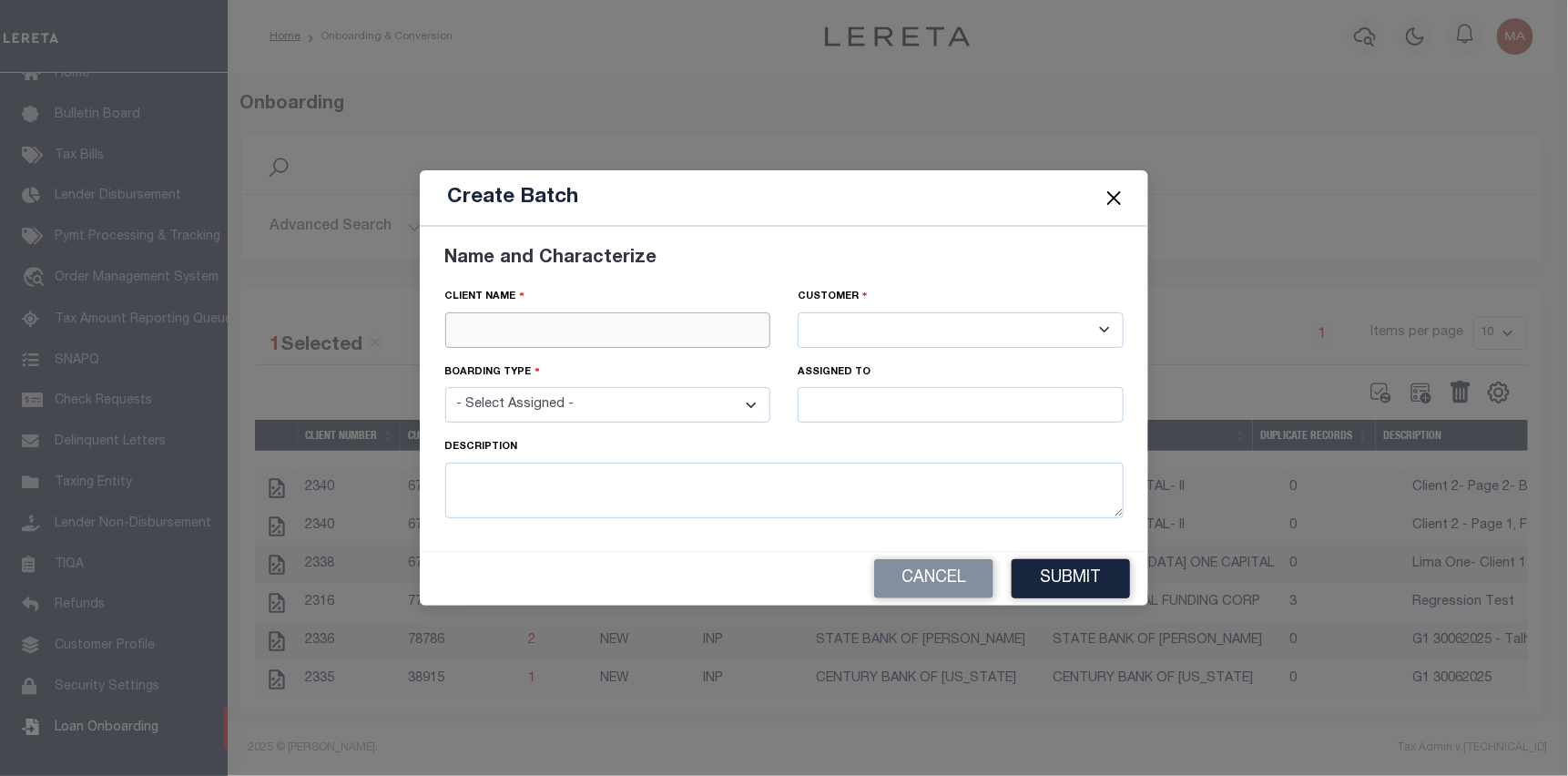 click at bounding box center [608, 330] 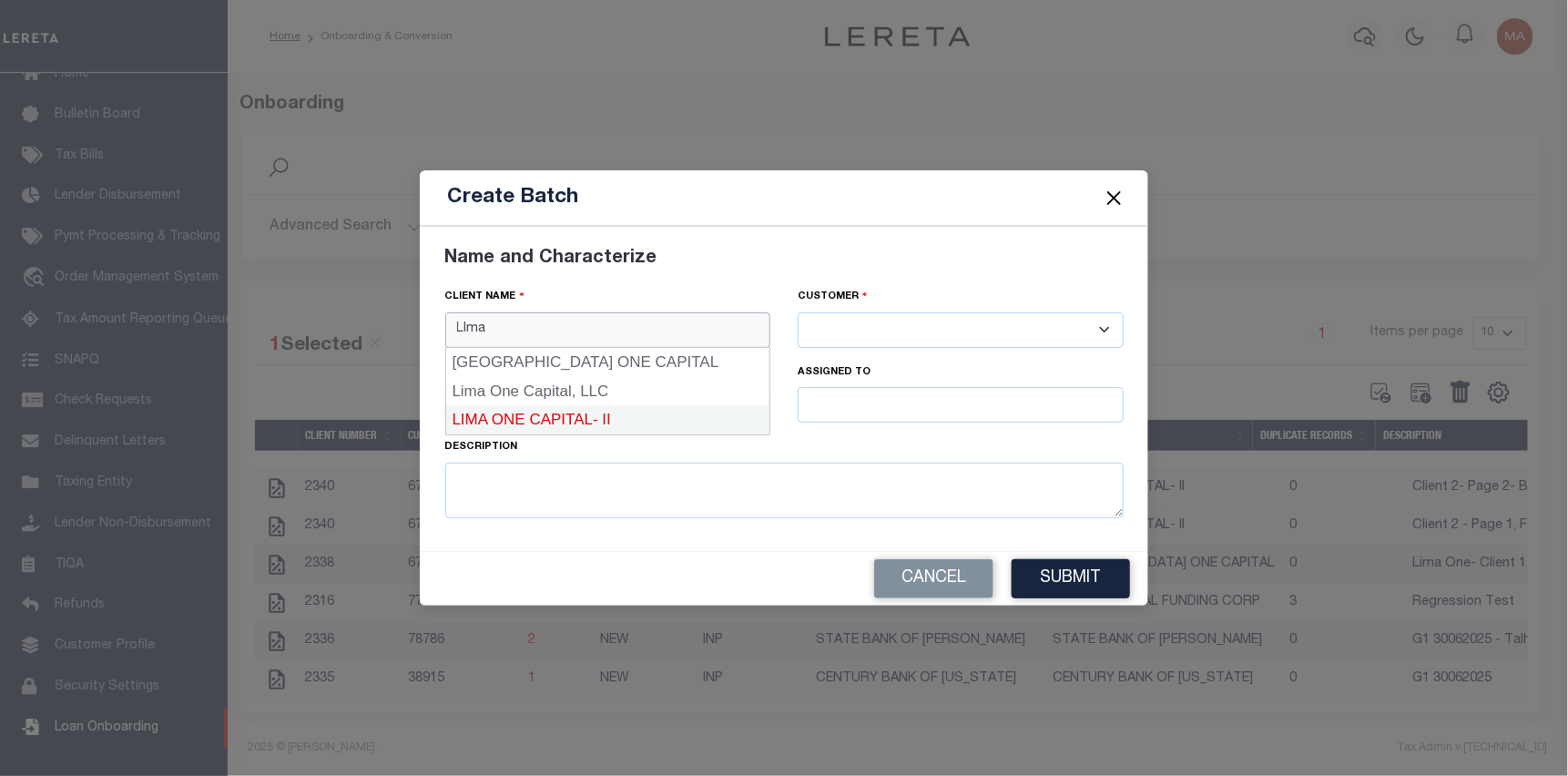 click on "LIMA ONE CAPITAL- II" at bounding box center (608, 420) 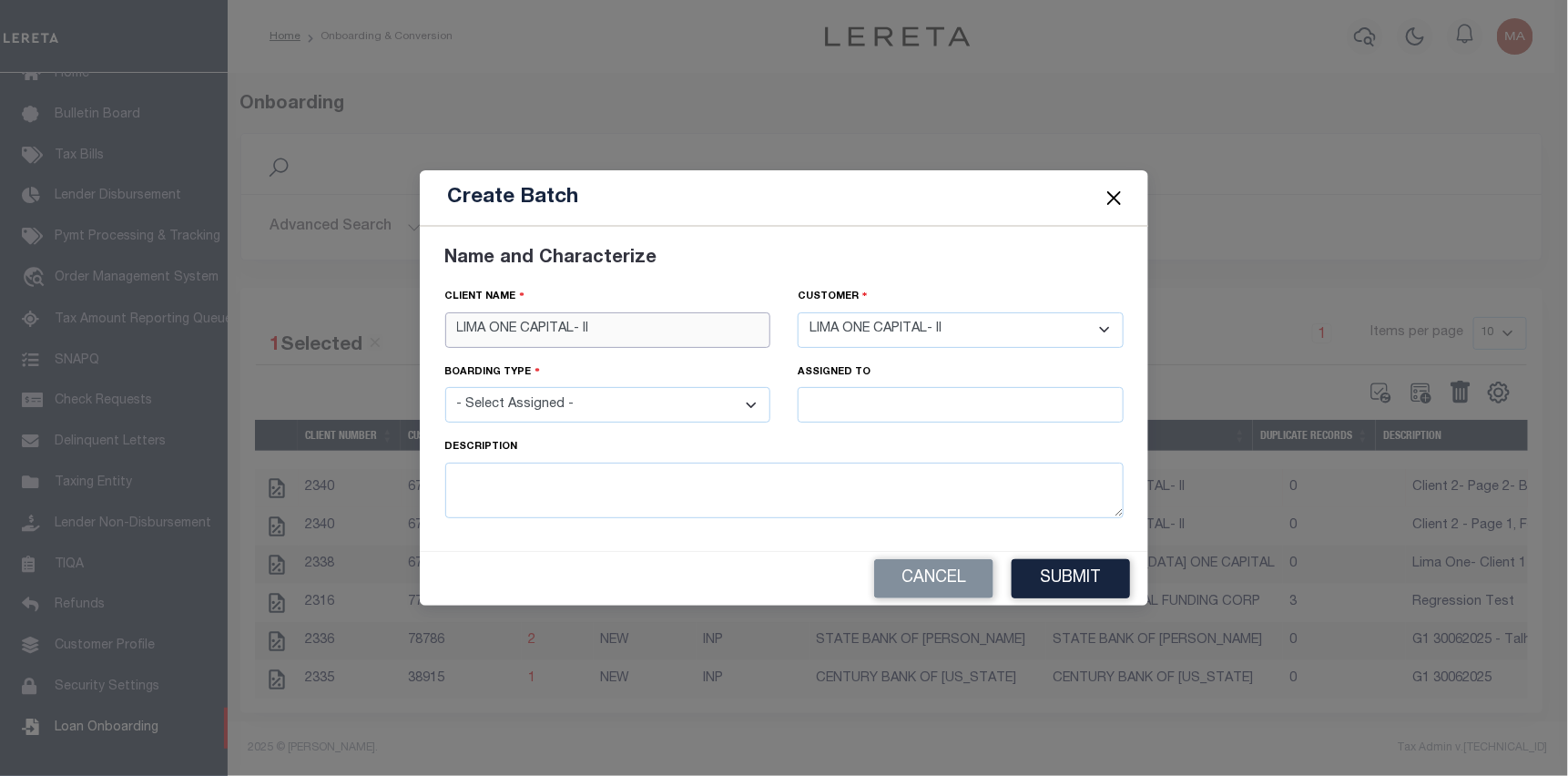 type on "LIMA ONE CAPITAL- II" 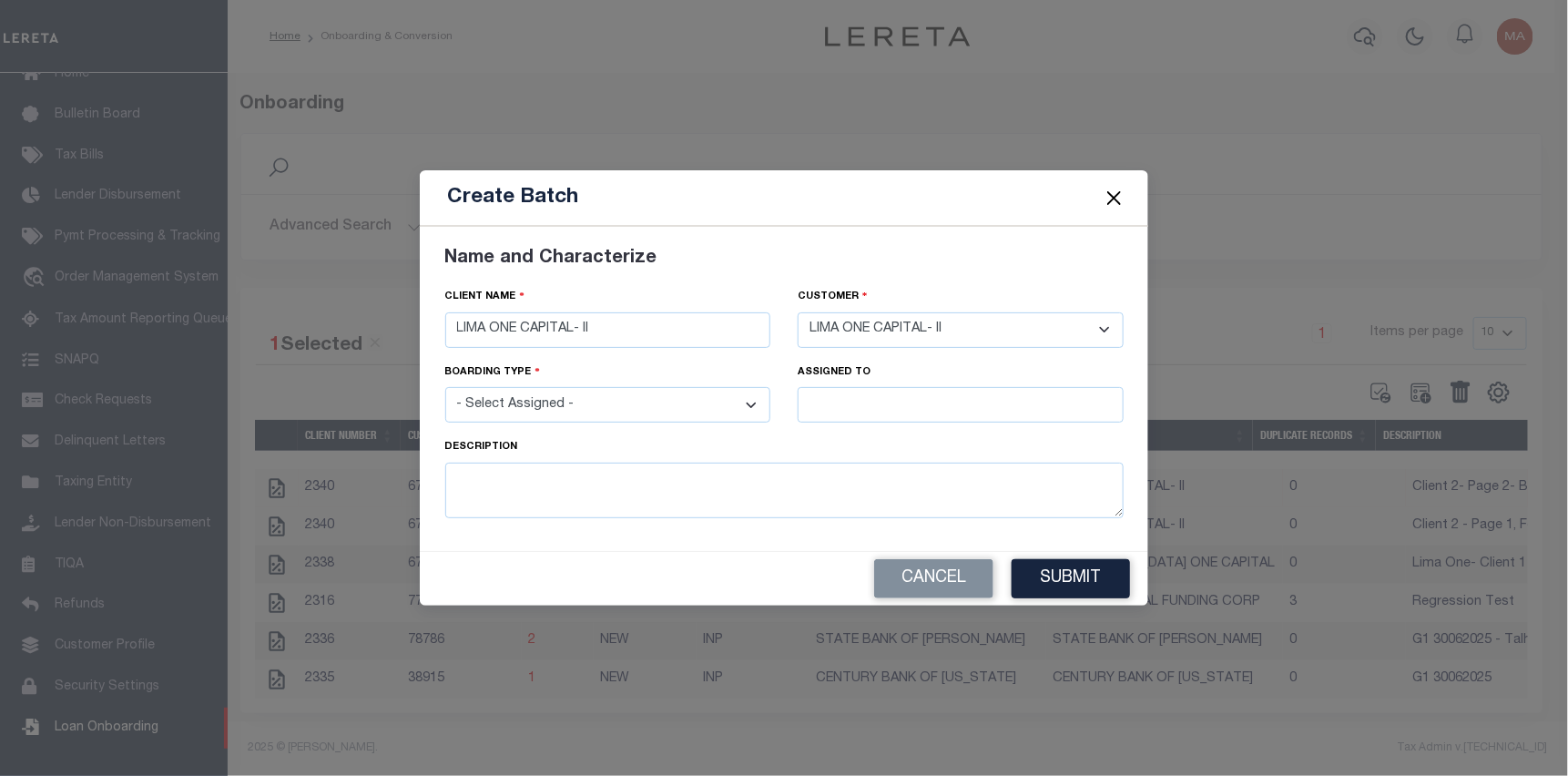 click on "- Select Assigned -
NEW - New Loan
REF - Refinance Loan
CWF - Conversion with Fee
CNF - Conversion no Fee
AWF - Acquistion with Fee
ANF - Acquisition no Fee
TKO - TKO" at bounding box center (608, 404) 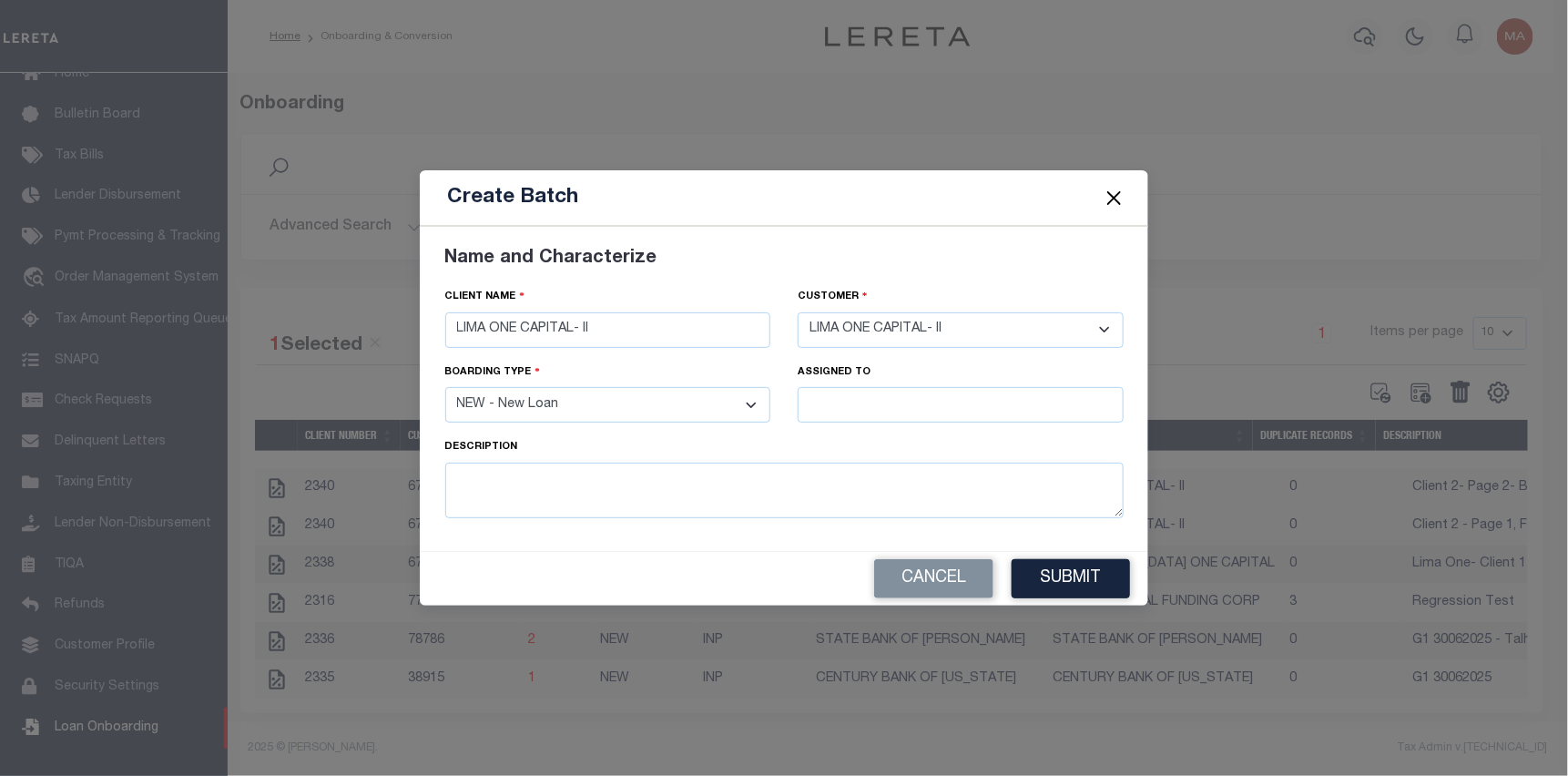 click on "- Select Assigned -
NEW - New Loan
REF - Refinance Loan
CWF - Conversion with Fee
CNF - Conversion no Fee
AWF - Acquistion with Fee
ANF - Acquisition no Fee
TKO - TKO" at bounding box center (608, 404) 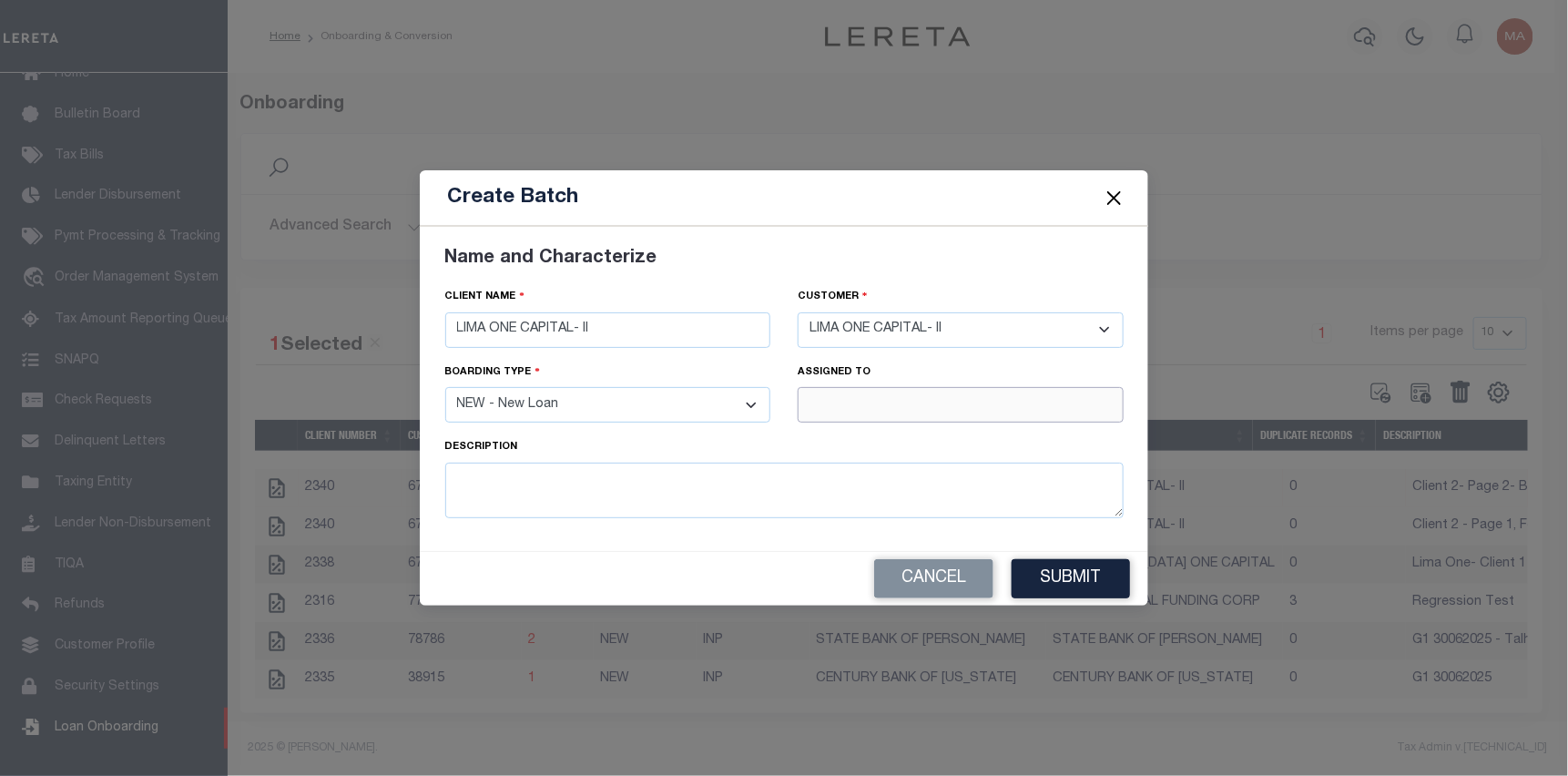 click at bounding box center [961, 404] 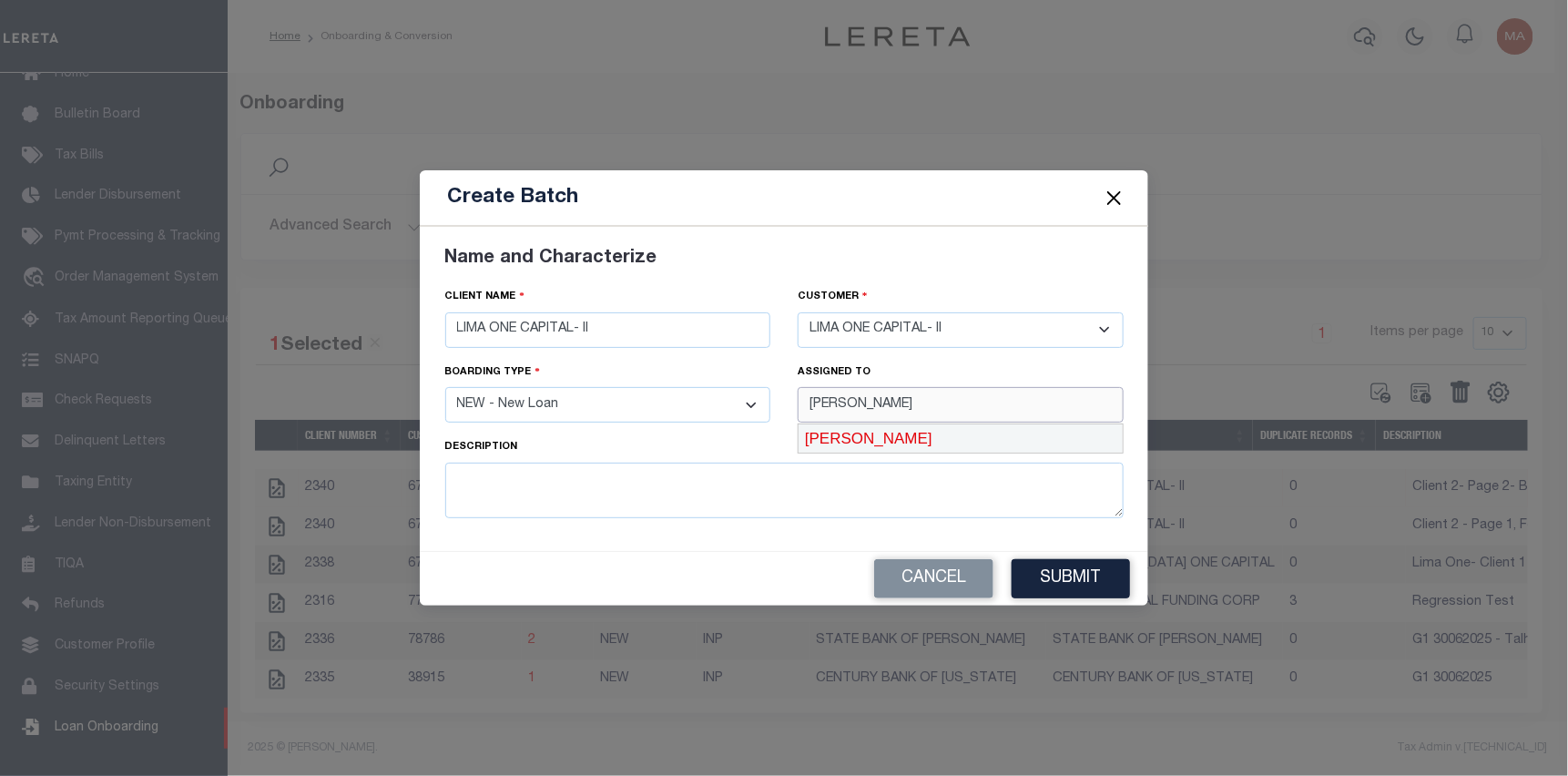 click on "[PERSON_NAME]" at bounding box center [961, 439] 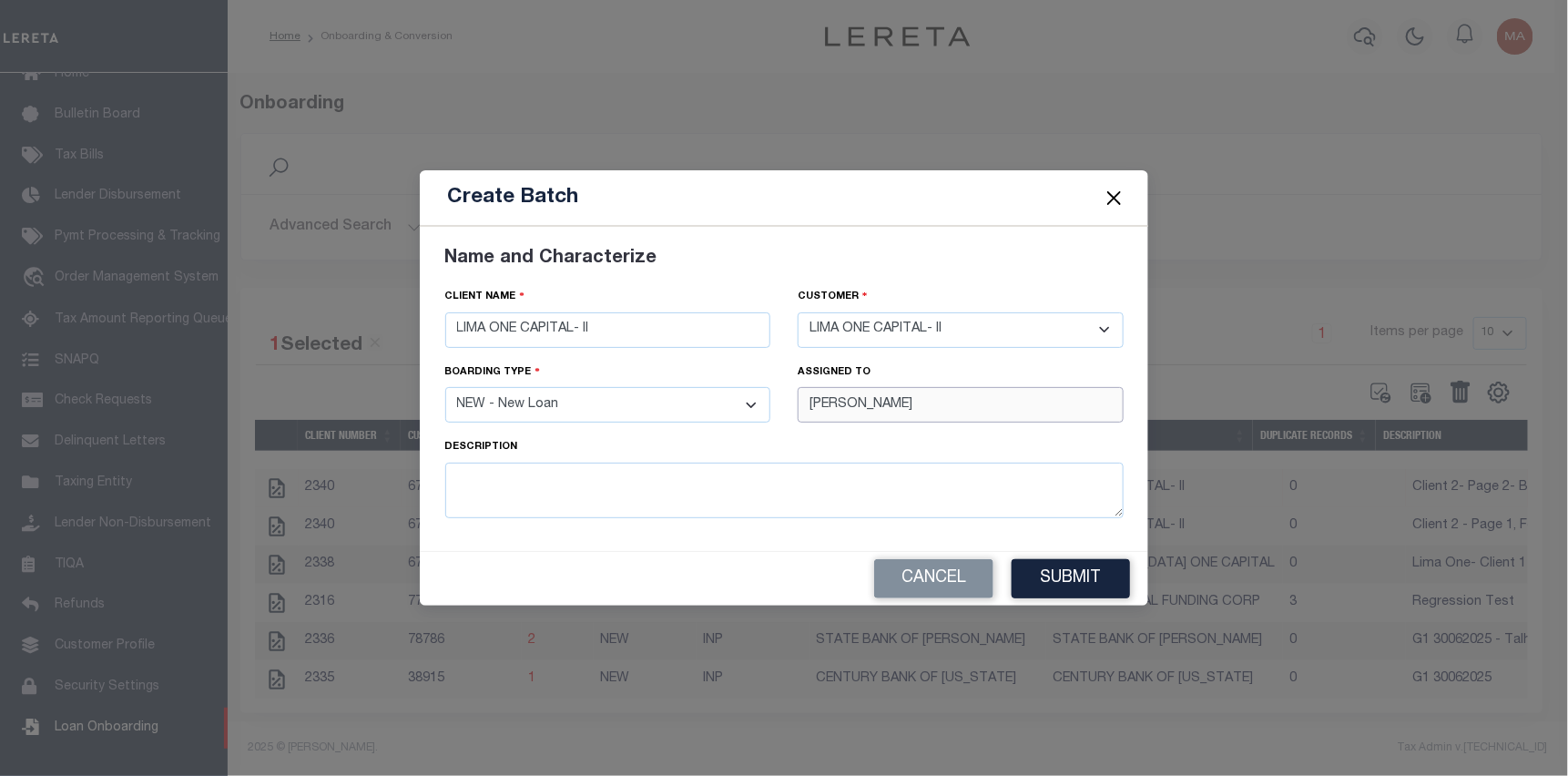 type on "[PERSON_NAME]" 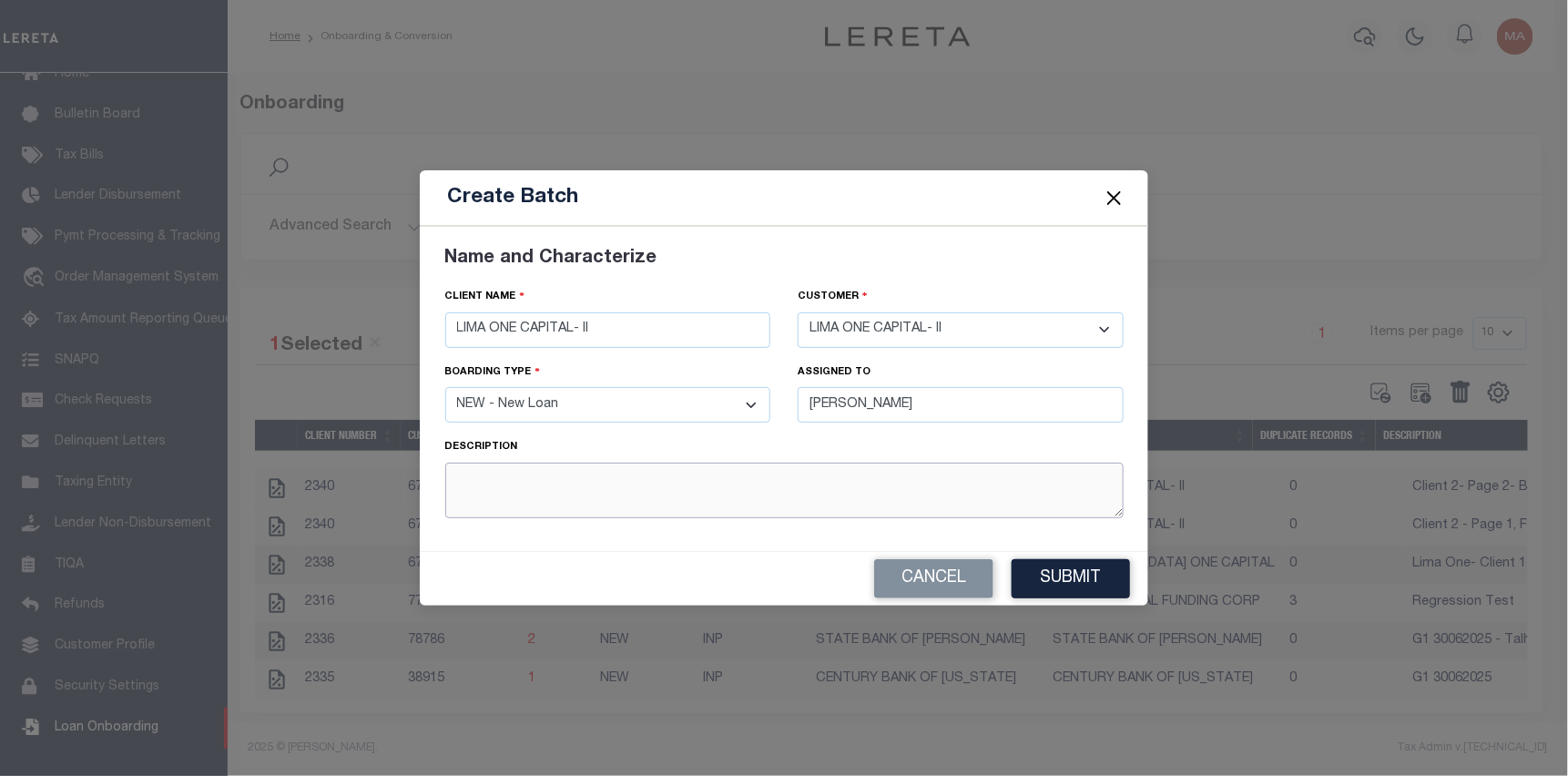 click at bounding box center [784, 490] 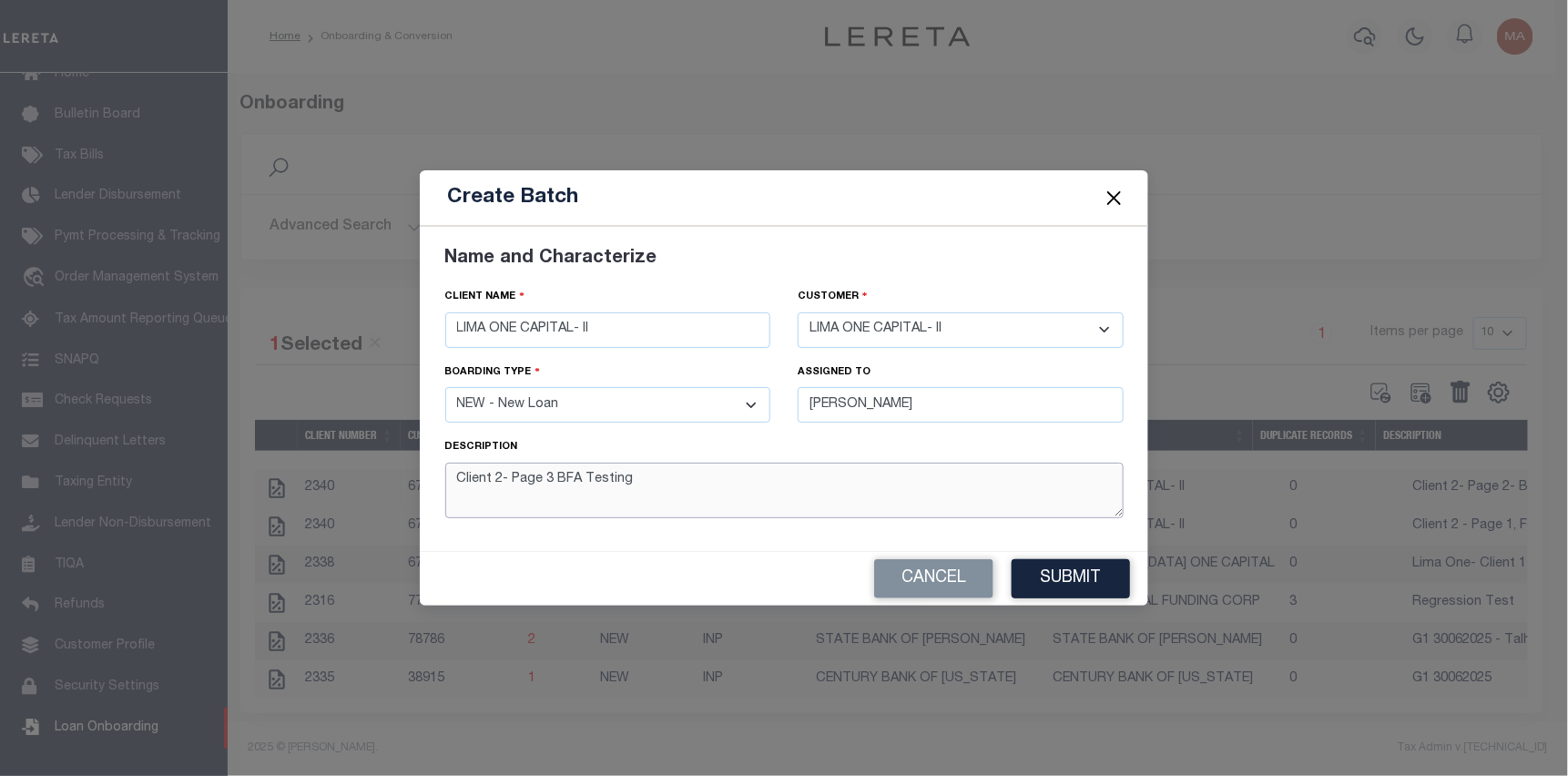 click on "Client 2- Page 3 BFA Testing" at bounding box center [784, 490] 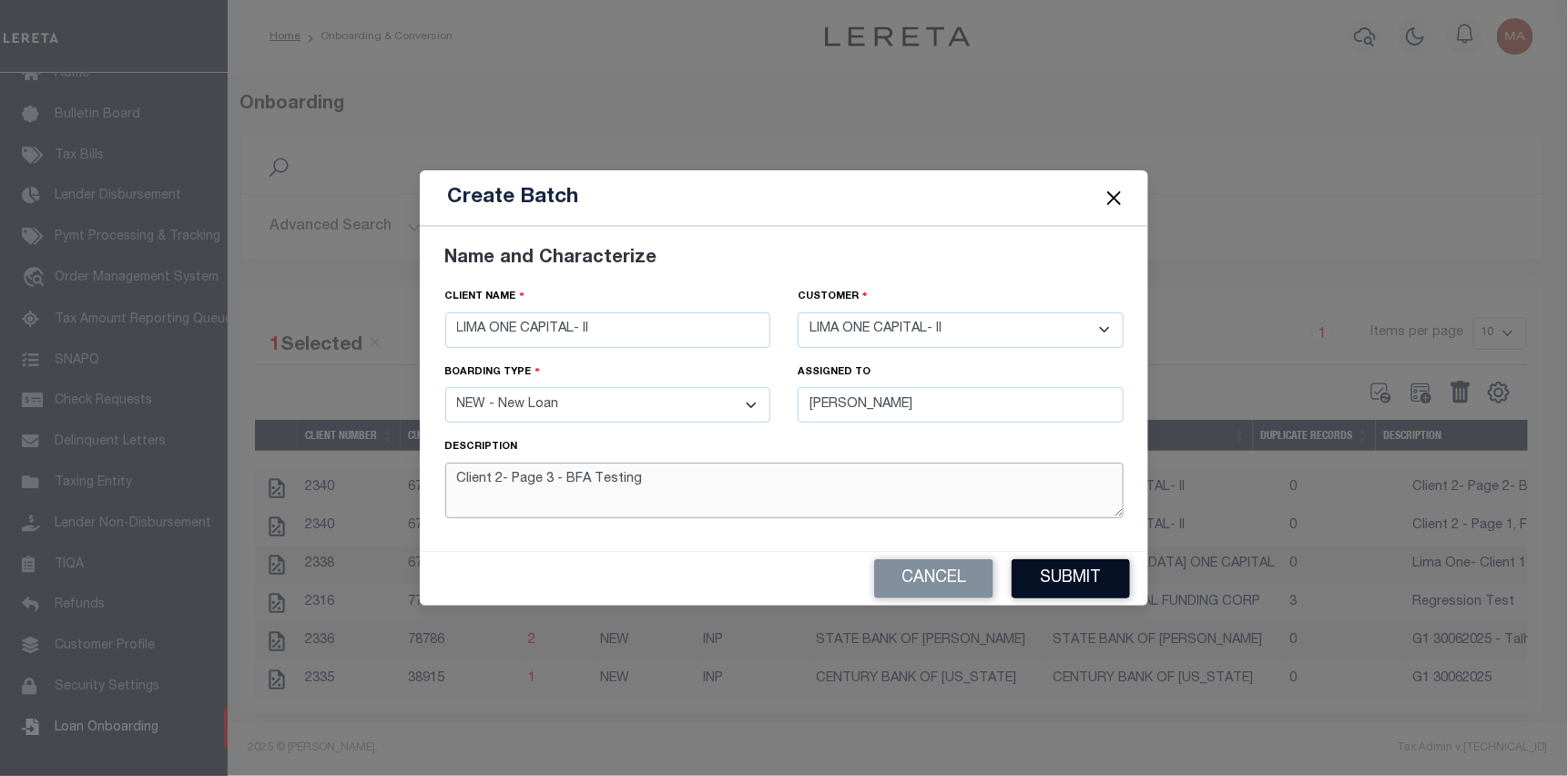 type on "Client 2- Page 3 - BFA Testing" 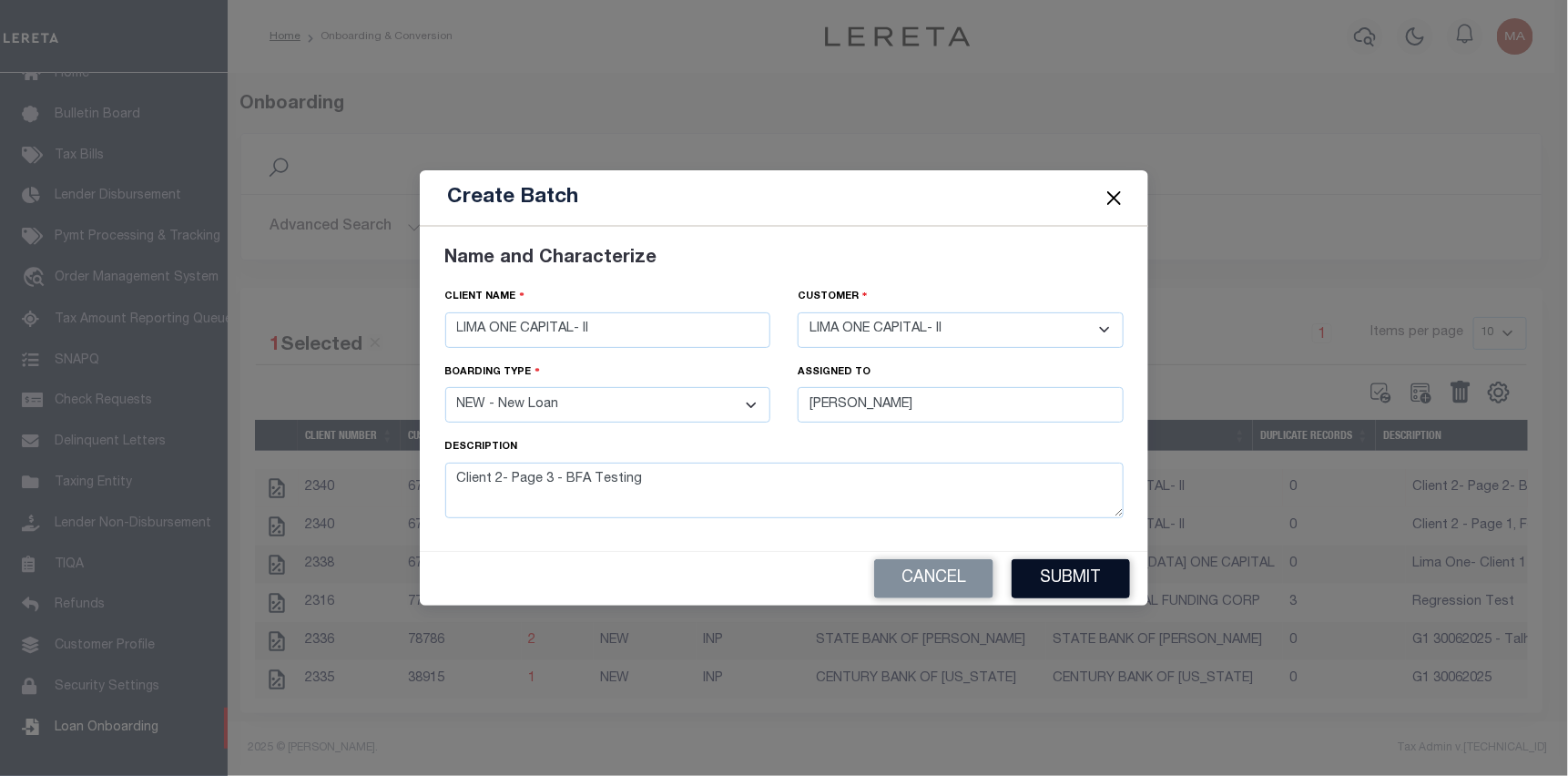 click on "Submit" at bounding box center (1071, 578) 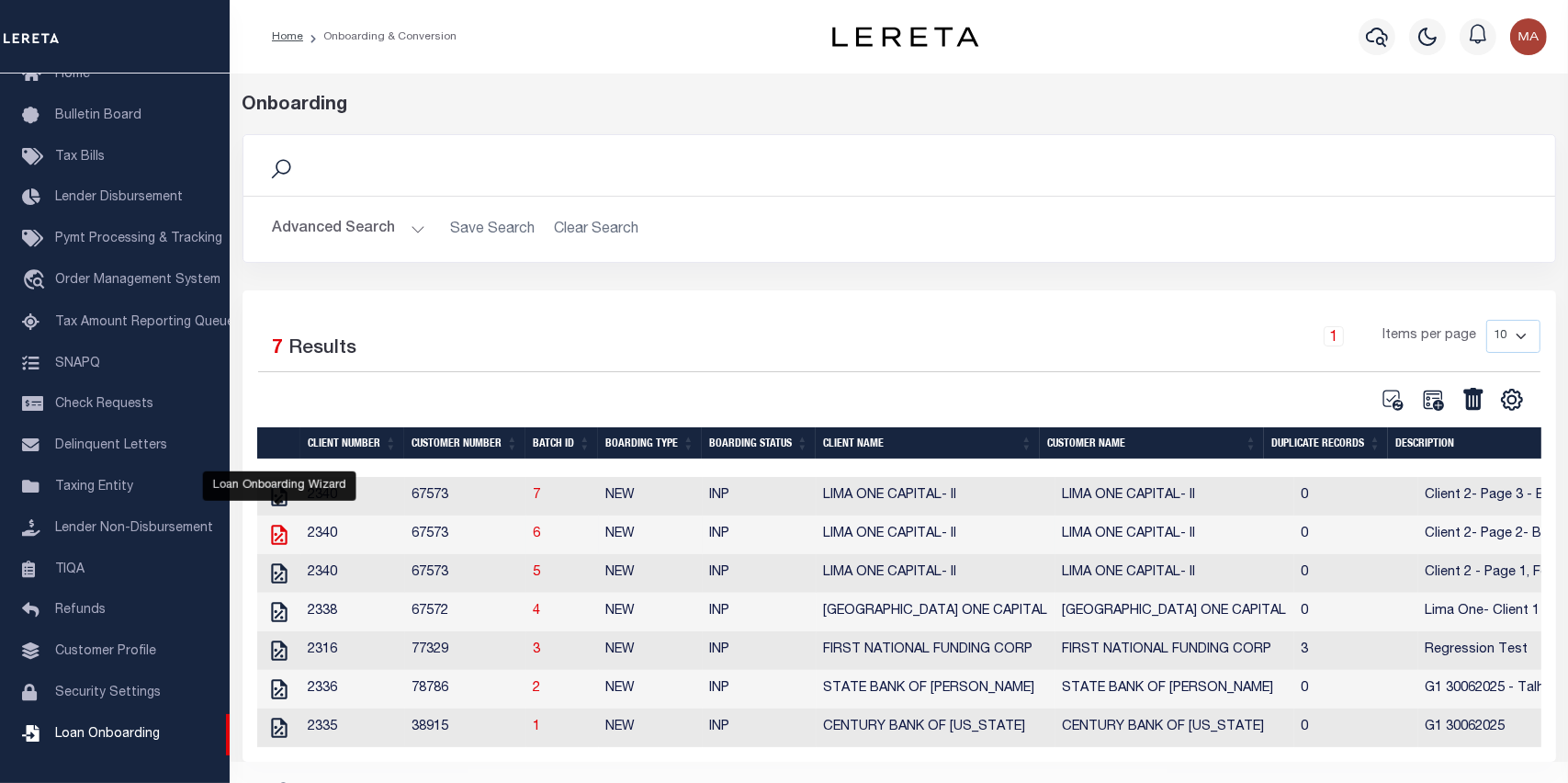 click 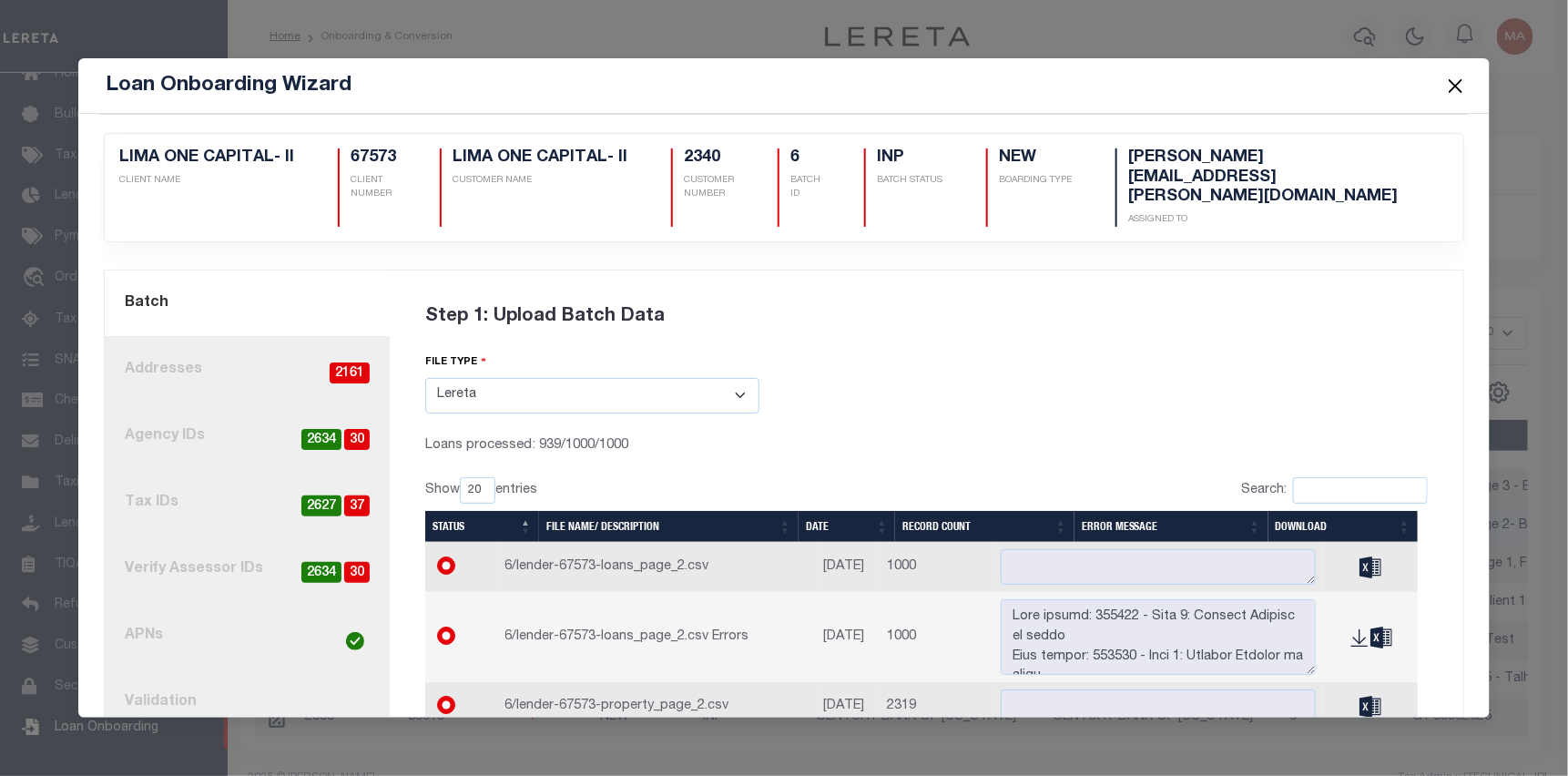 click on "4.  Tax IDs   37   2627" at bounding box center (247, 503) 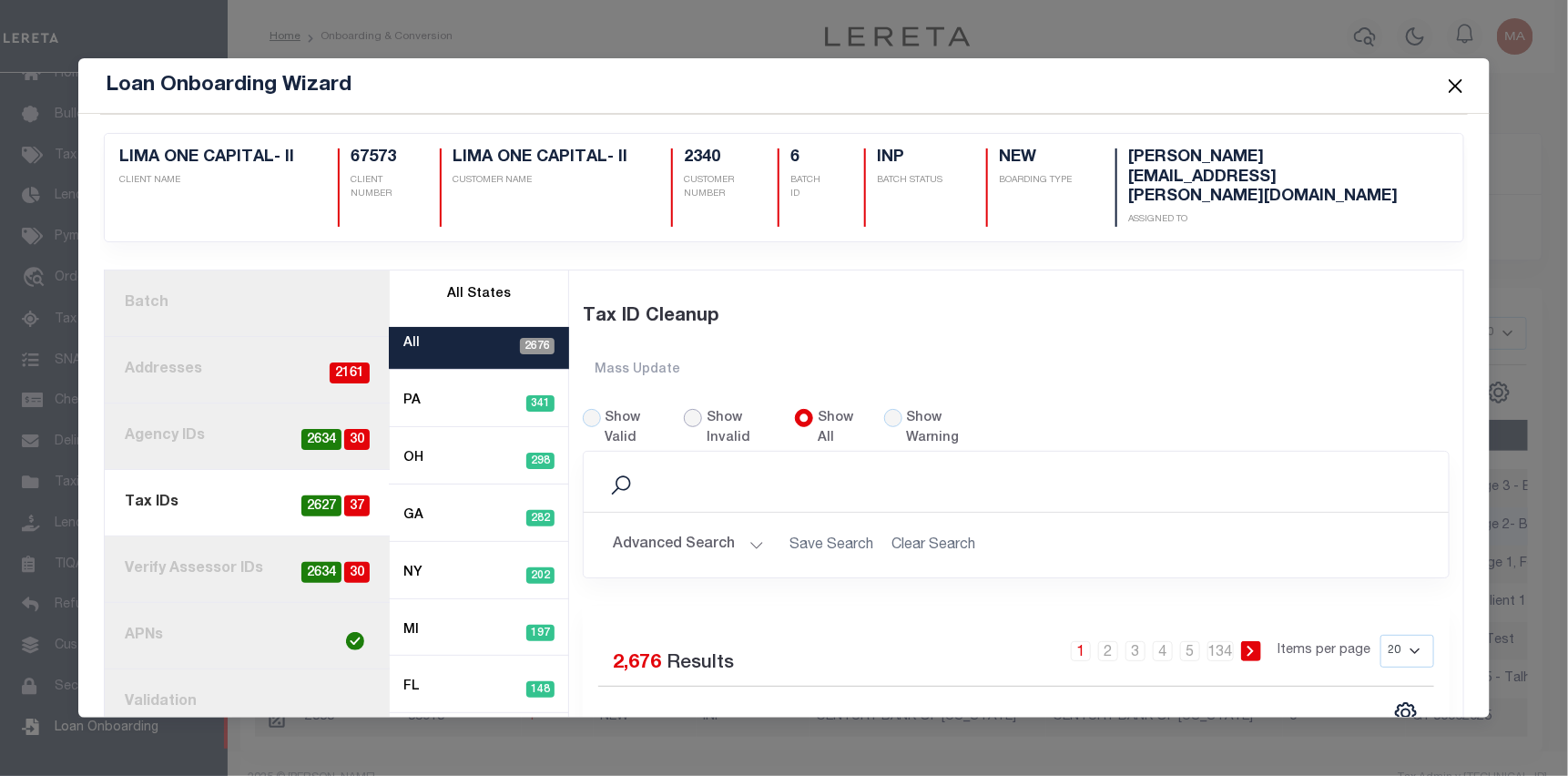 click on "Show Invalid" at bounding box center (693, 418) 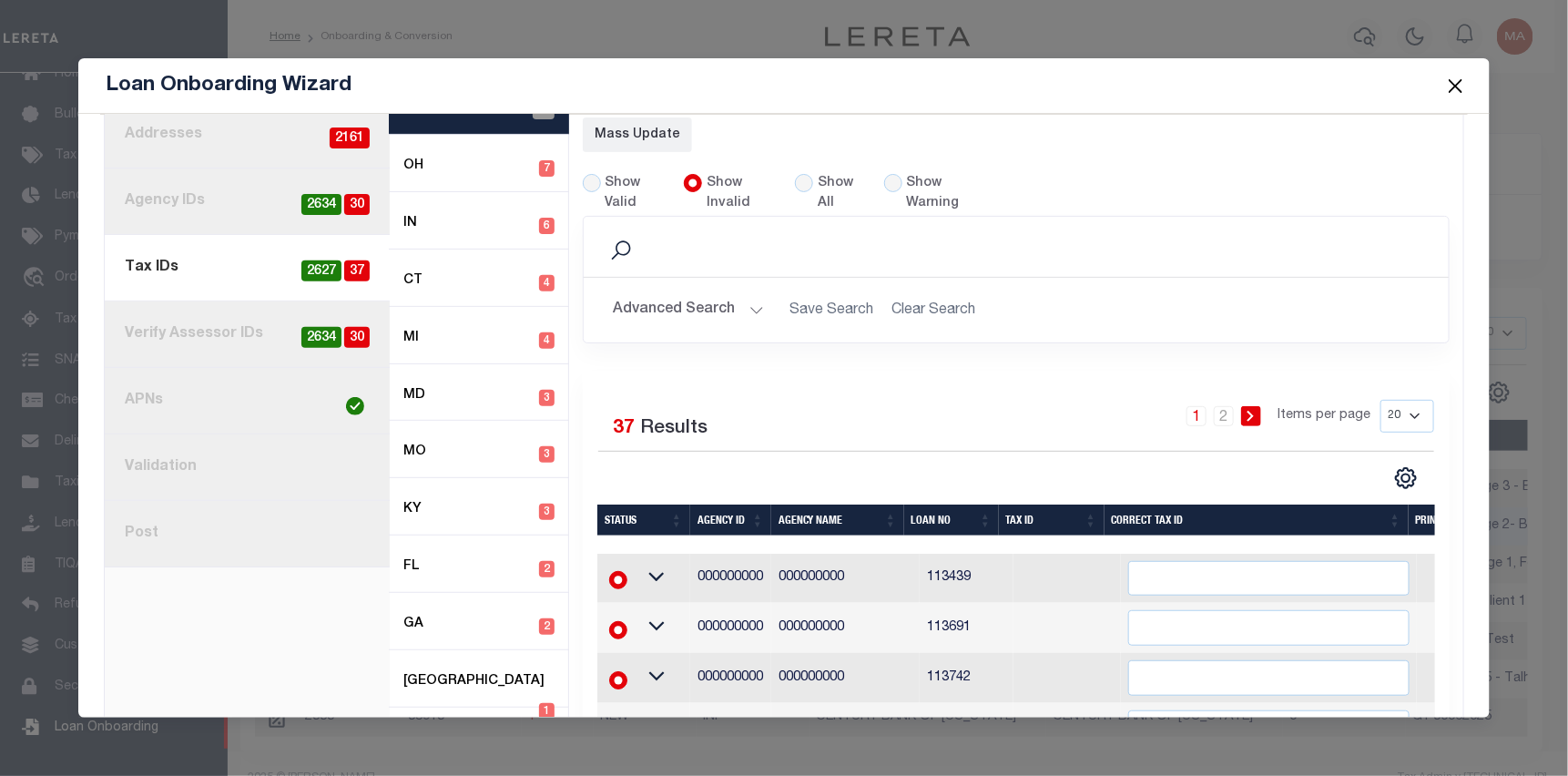 scroll, scrollTop: 232, scrollLeft: 0, axis: vertical 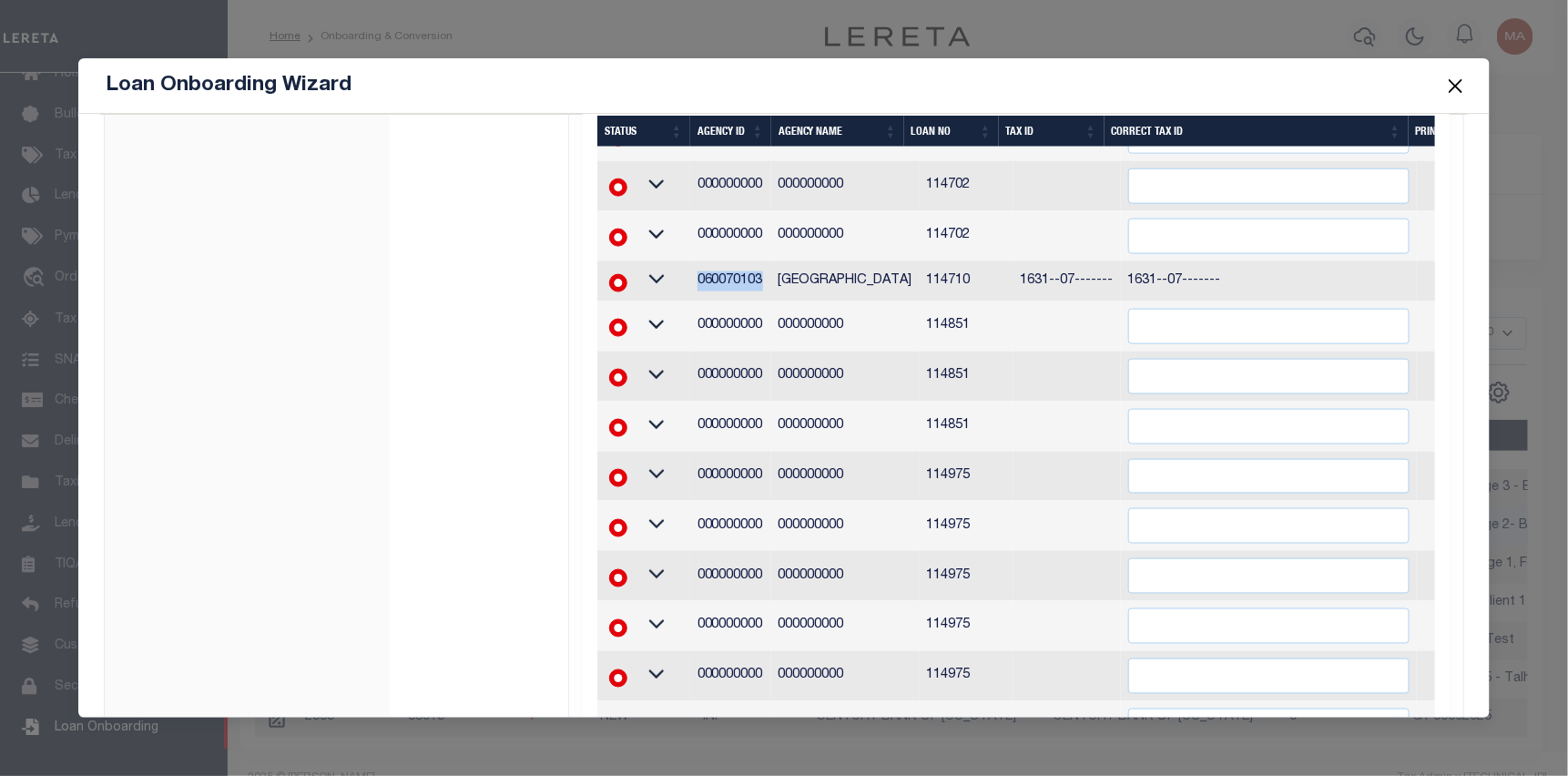 drag, startPoint x: 750, startPoint y: 250, endPoint x: 692, endPoint y: 253, distance: 58.077534 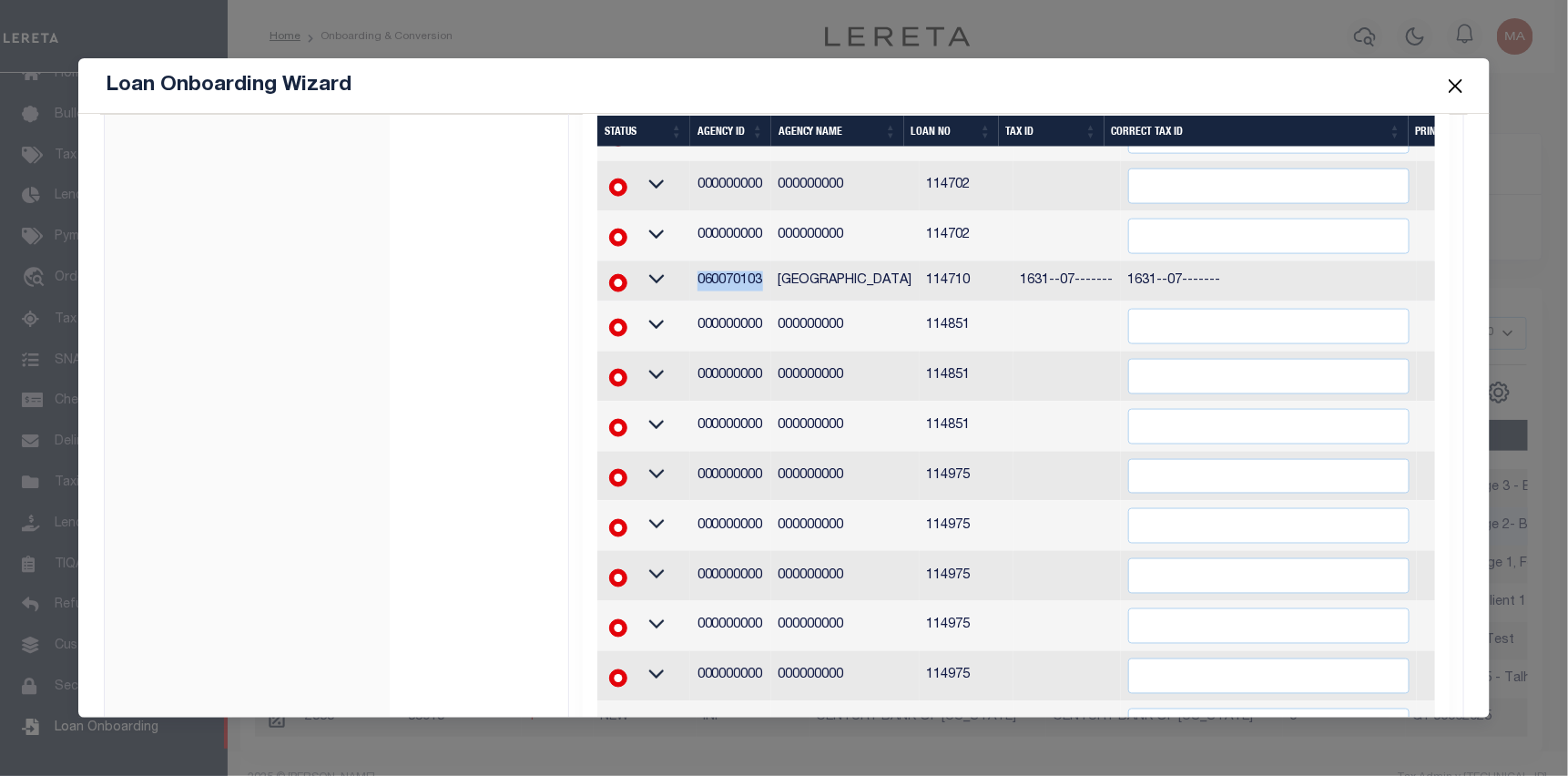 click on "060070103" at bounding box center [730, 281] 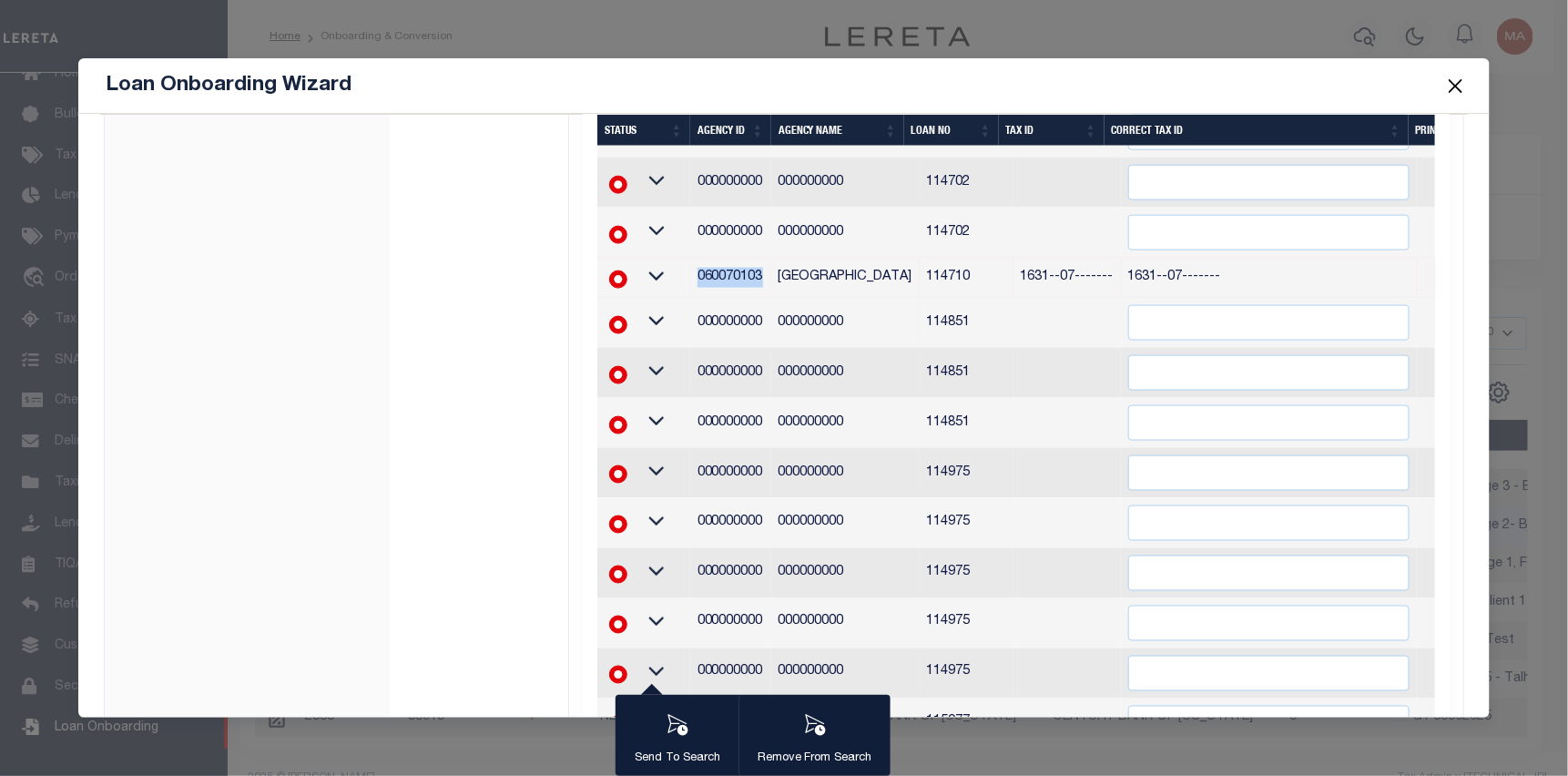 copy on "060070103" 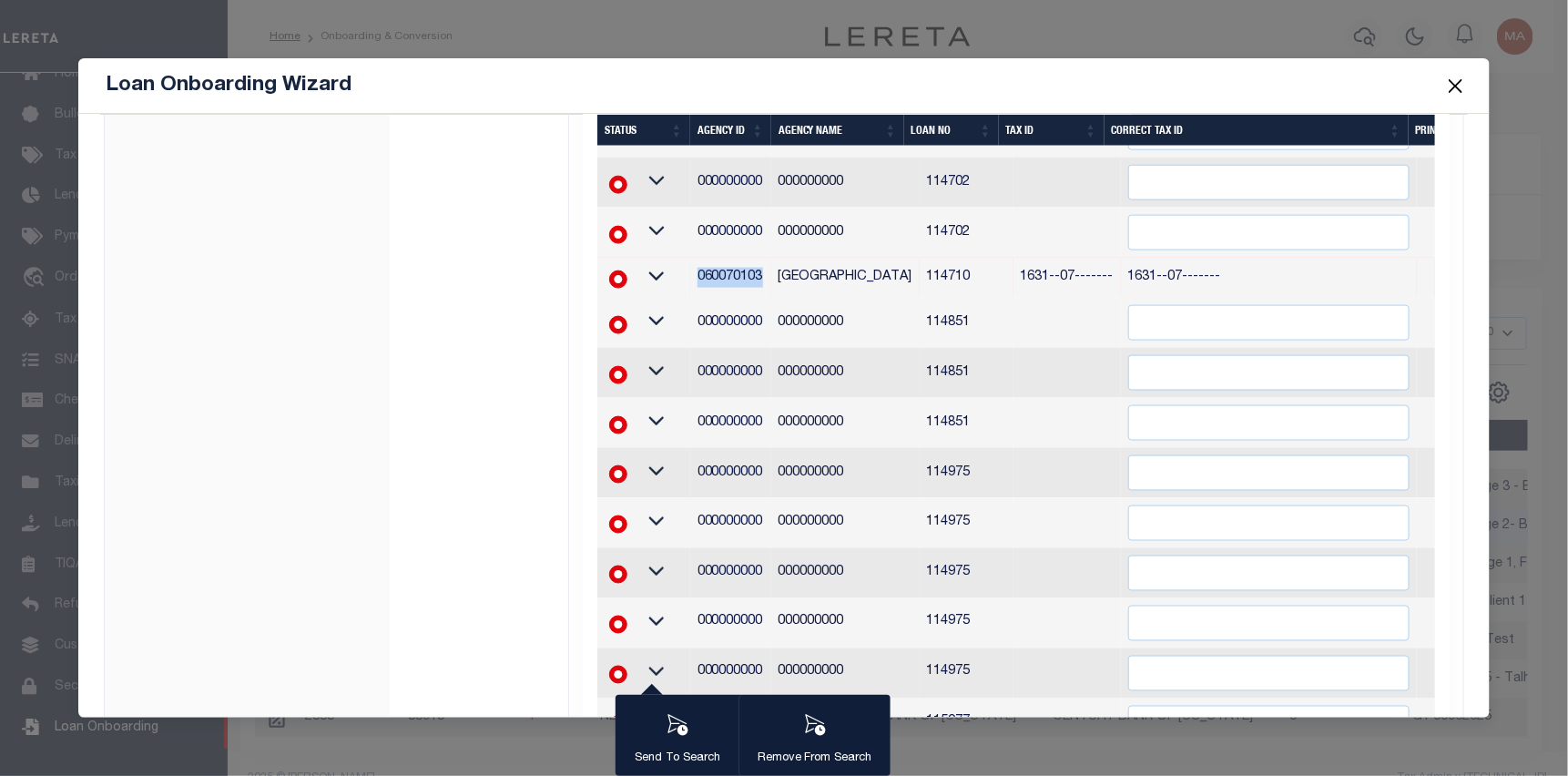 copy on "060070103" 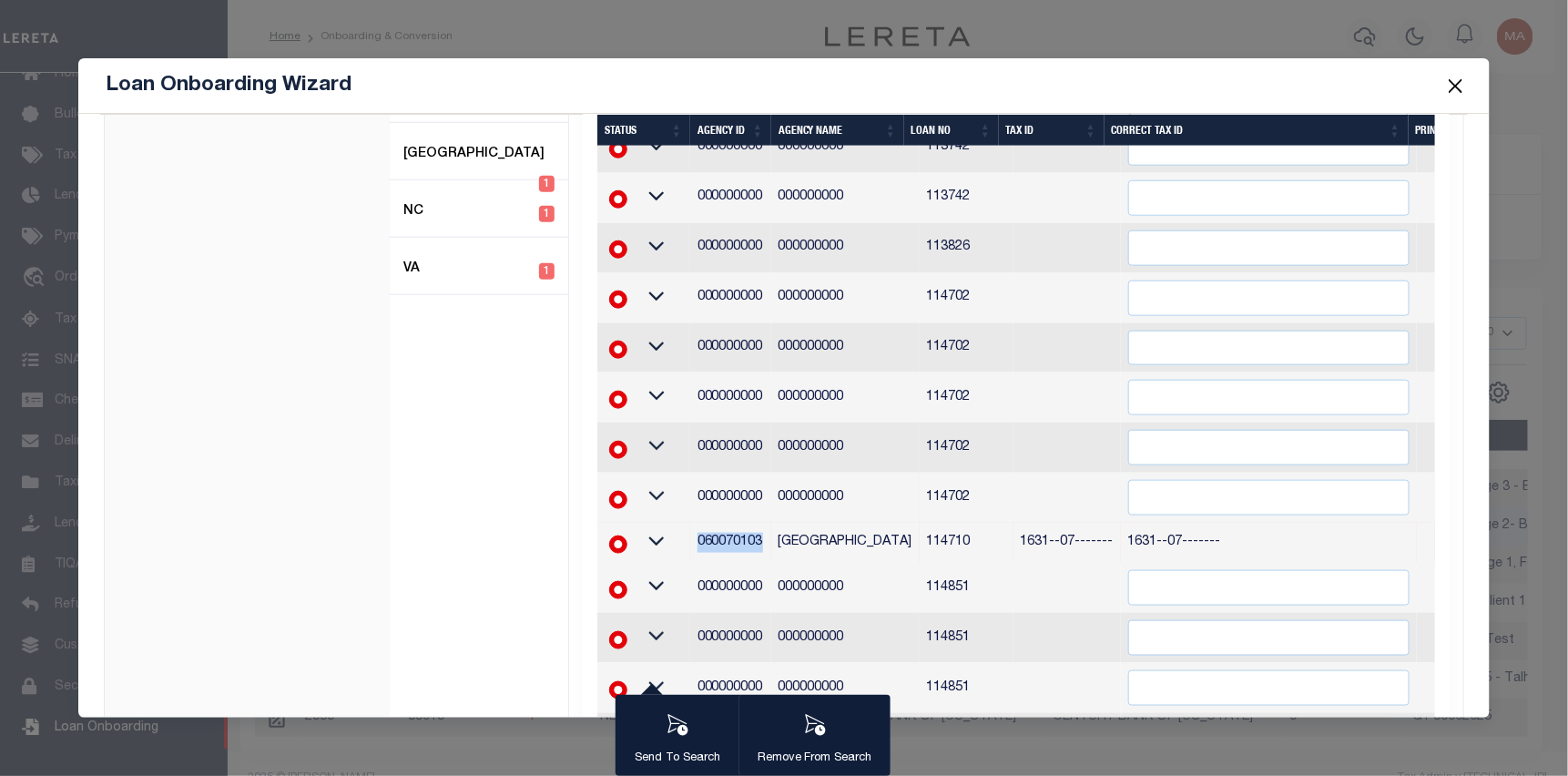 scroll, scrollTop: 740, scrollLeft: 0, axis: vertical 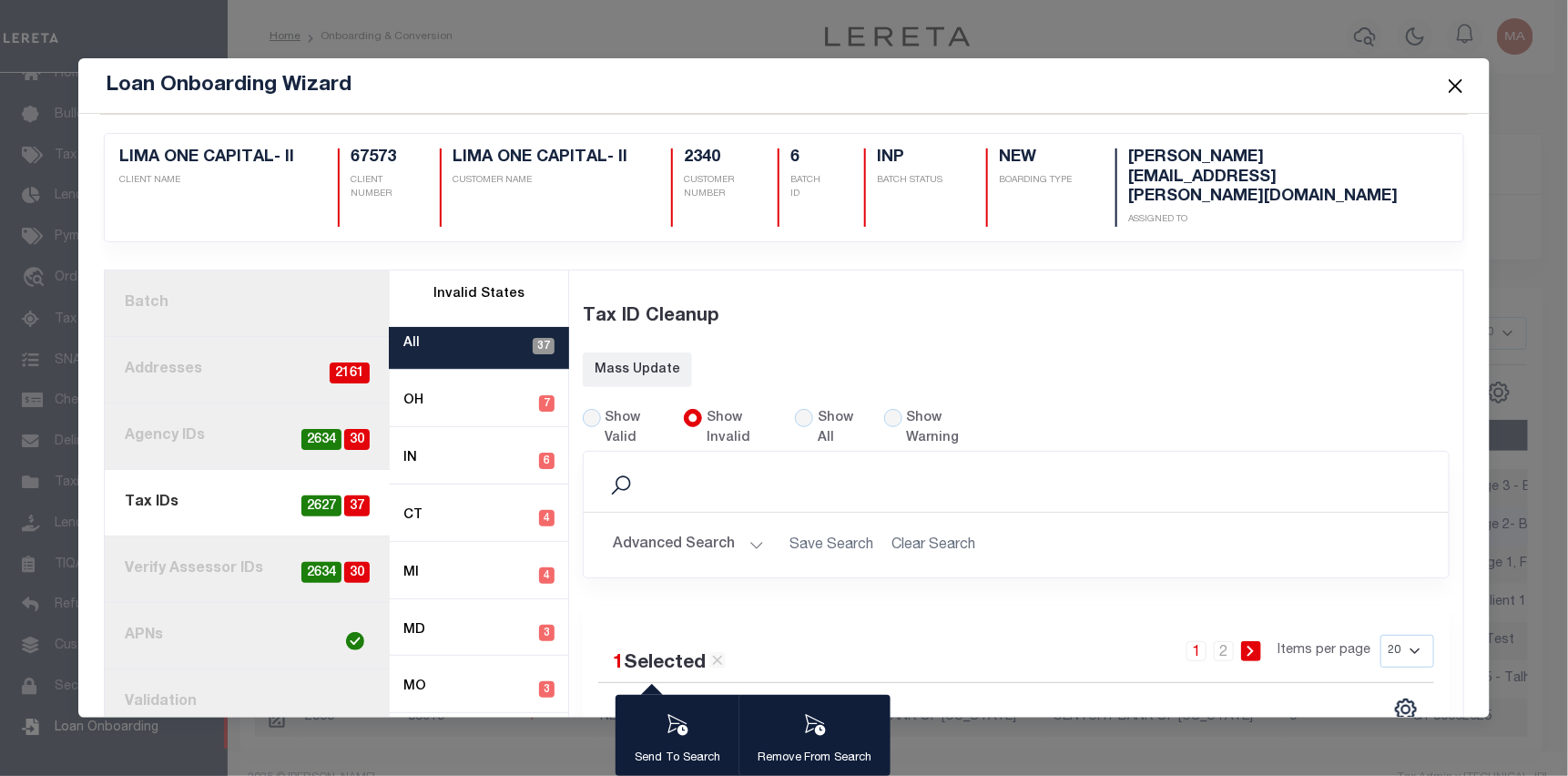 click at bounding box center (1456, 86) 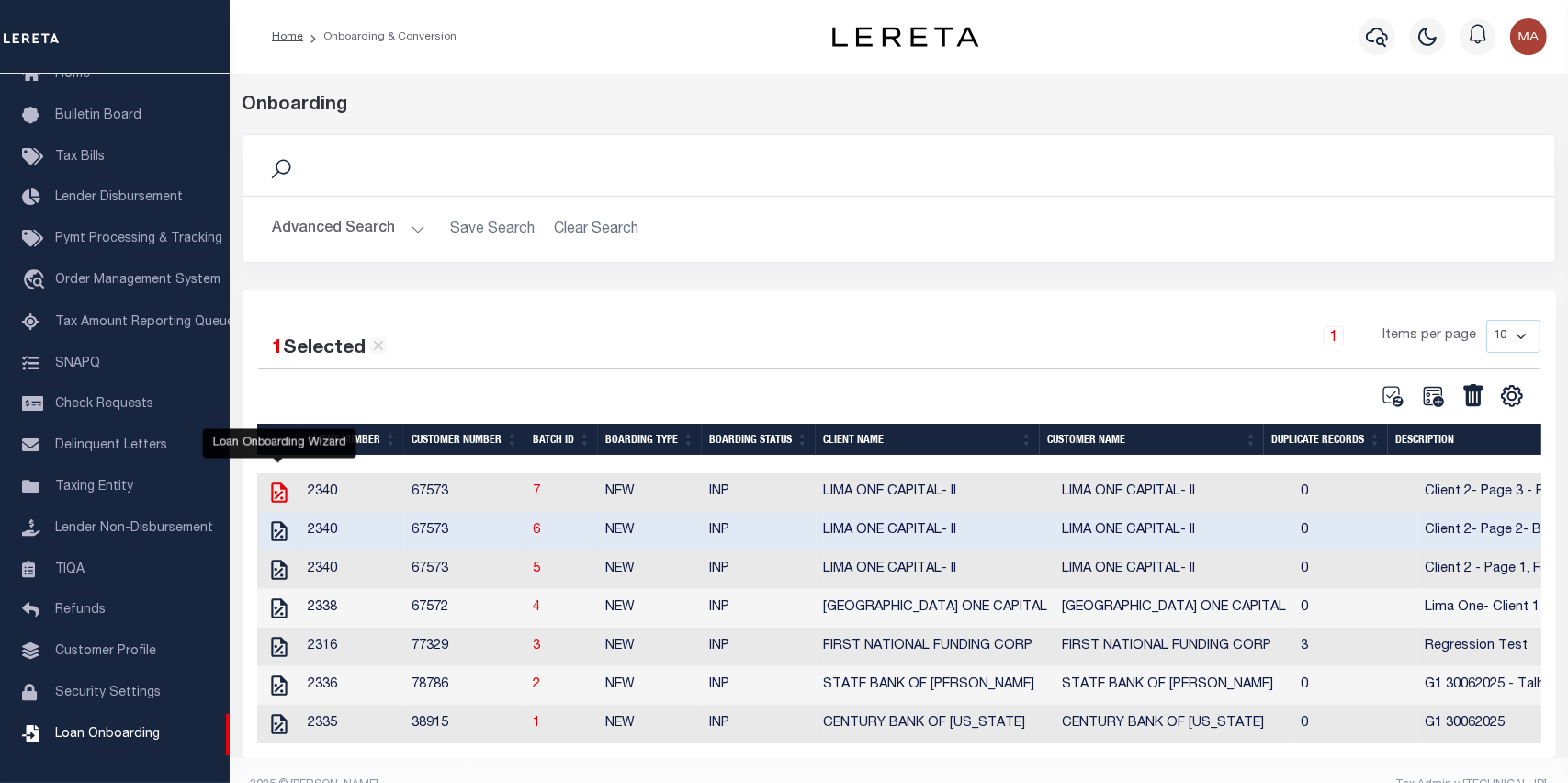 click 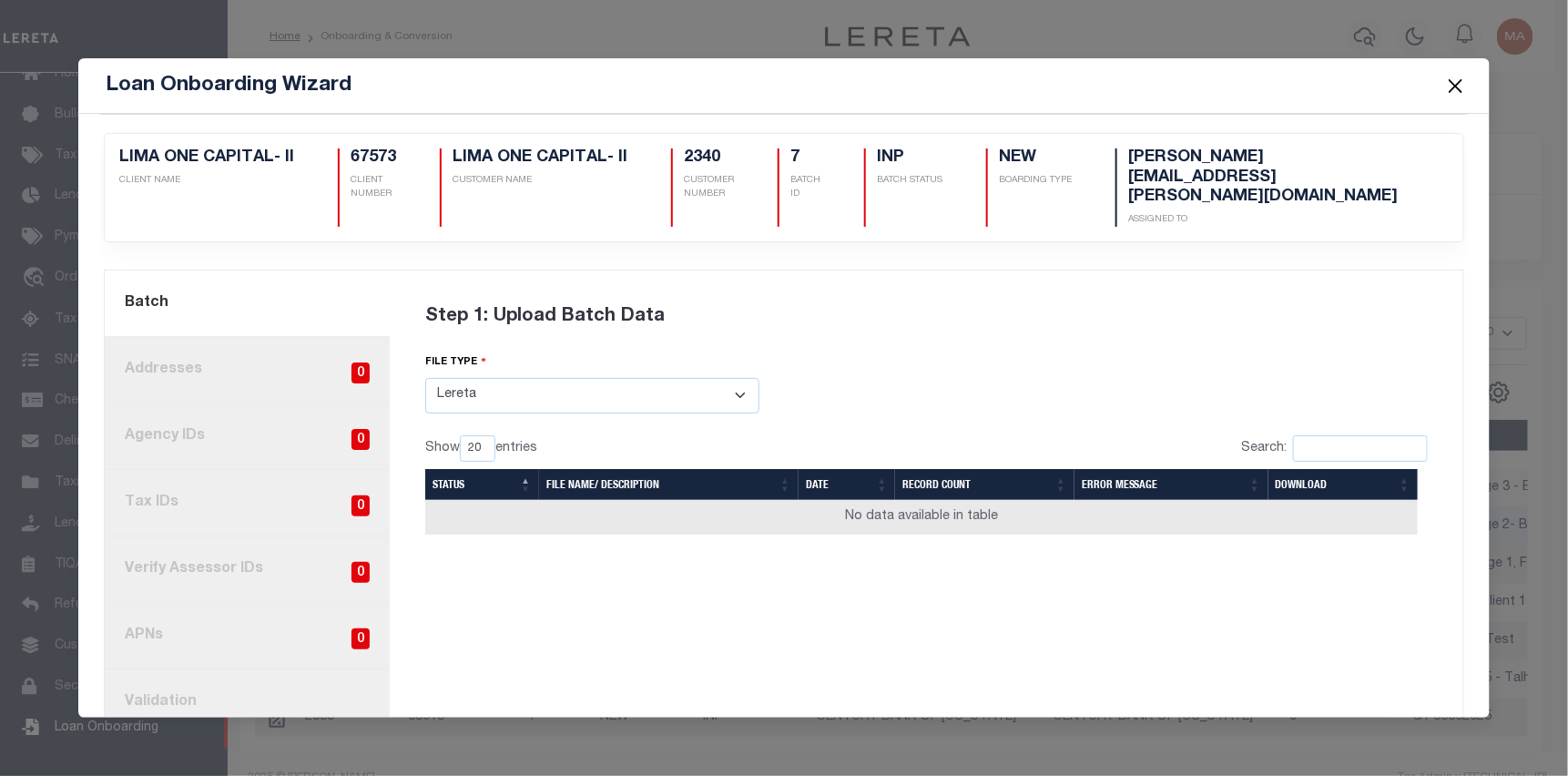 click on "Select File Type
Lereta
Lereta Conversion Zip" at bounding box center (592, 395) 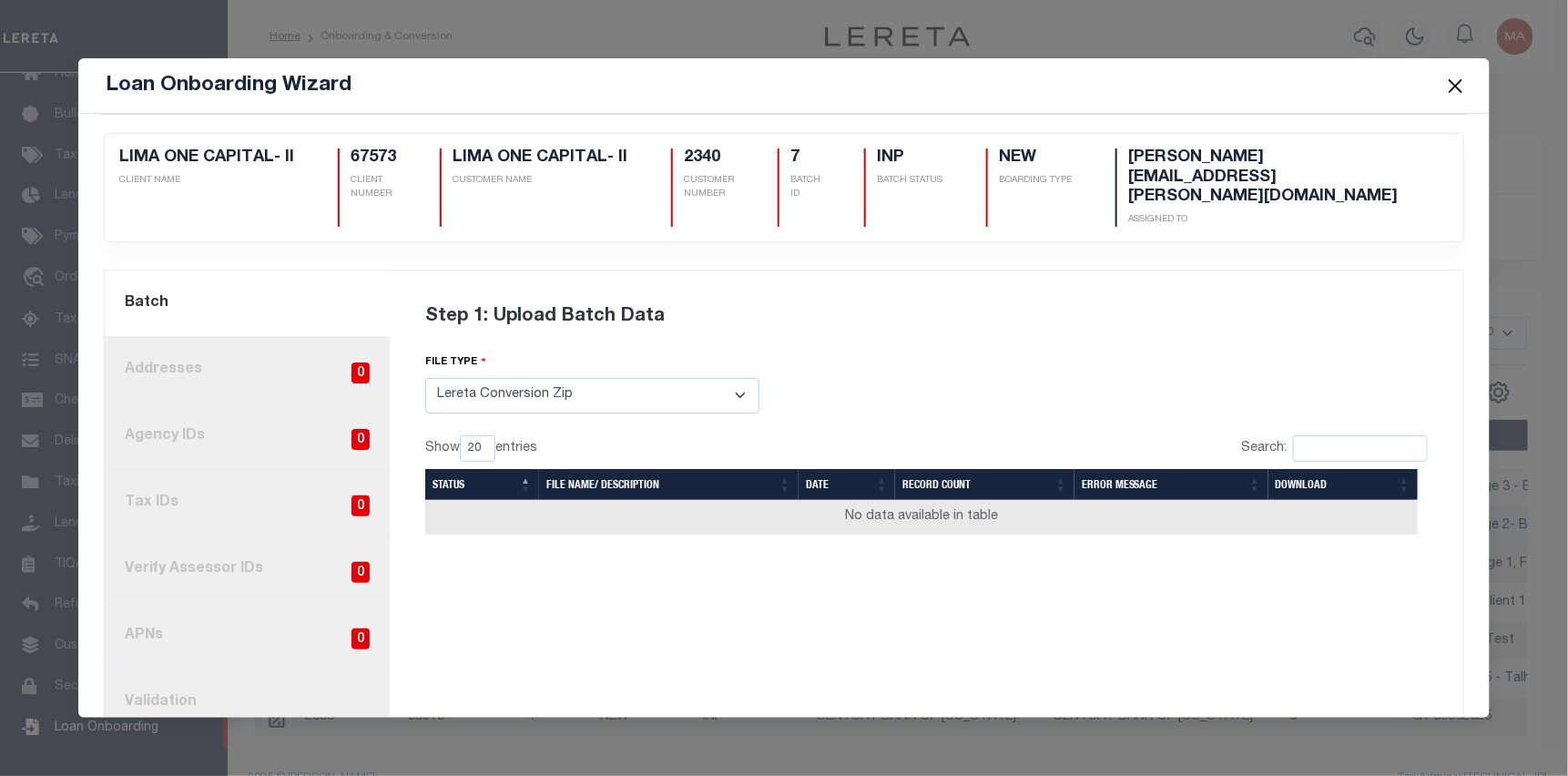 click on "Select File Type
Lereta
Lereta Conversion Zip" at bounding box center [592, 395] 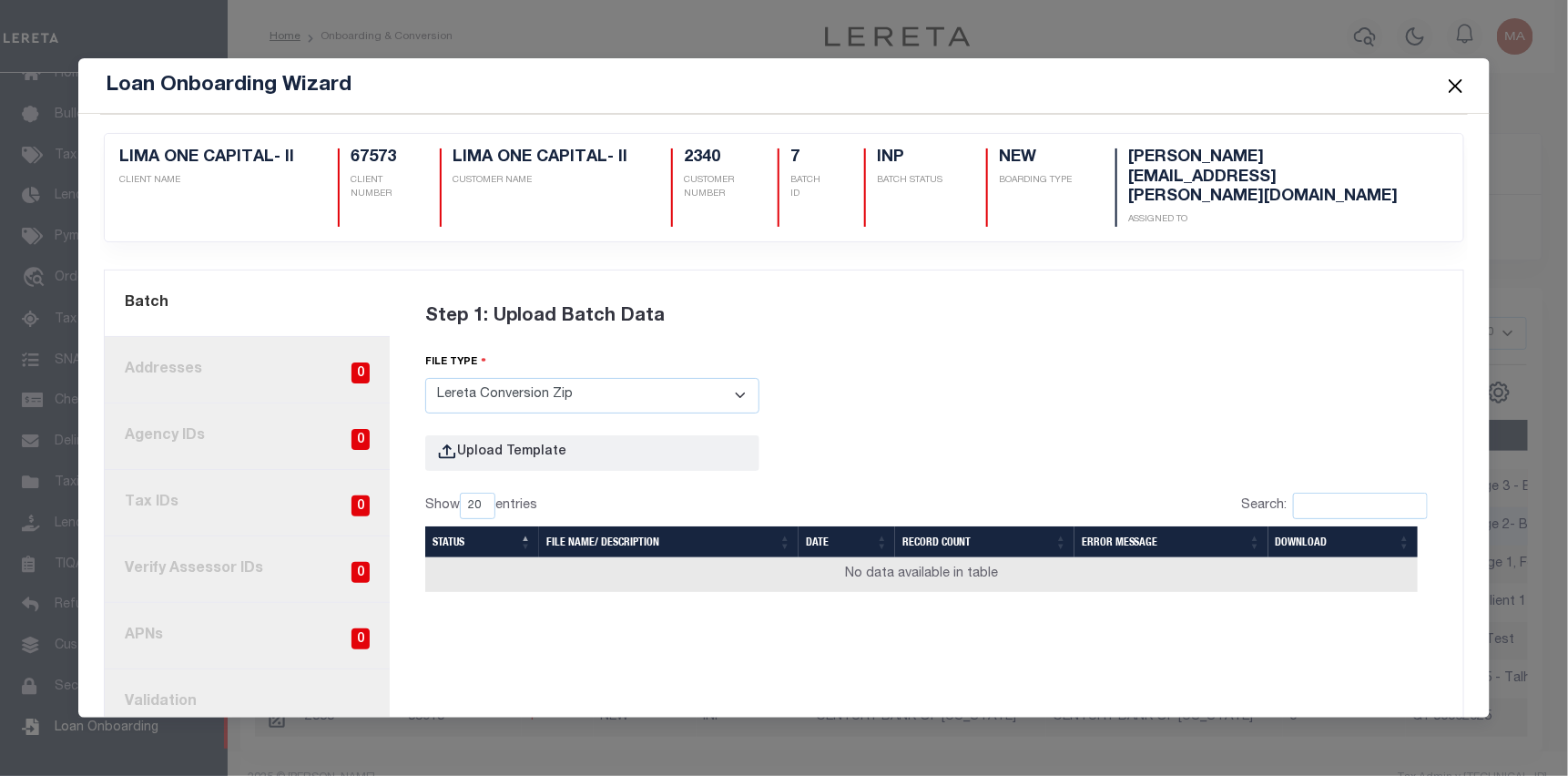 click on "Select File Type
Lereta
Lereta Conversion Zip" at bounding box center [592, 395] 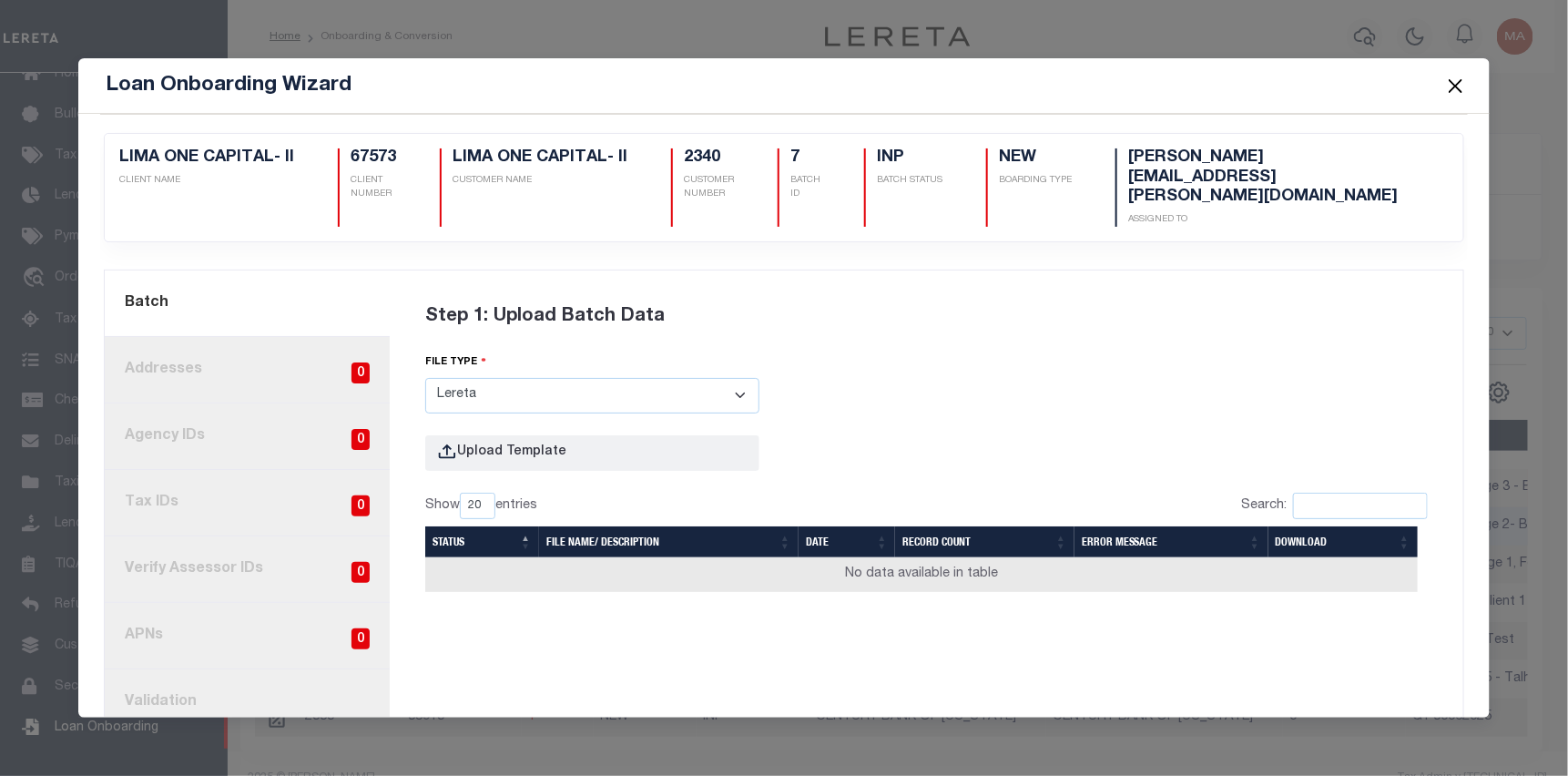 click on "Select File Type
Lereta
Lereta Conversion Zip" at bounding box center [592, 395] 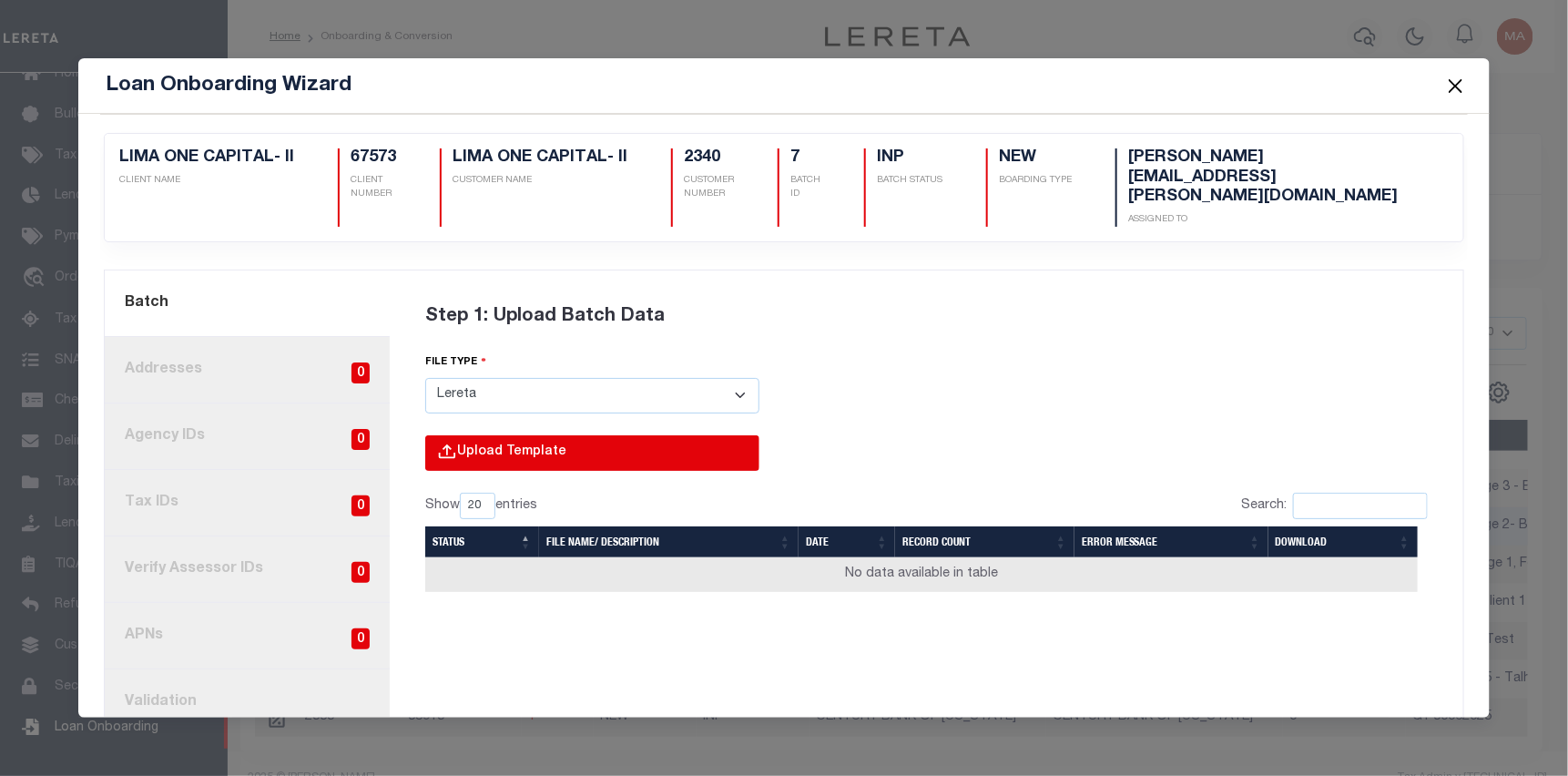 click at bounding box center (326, 472) 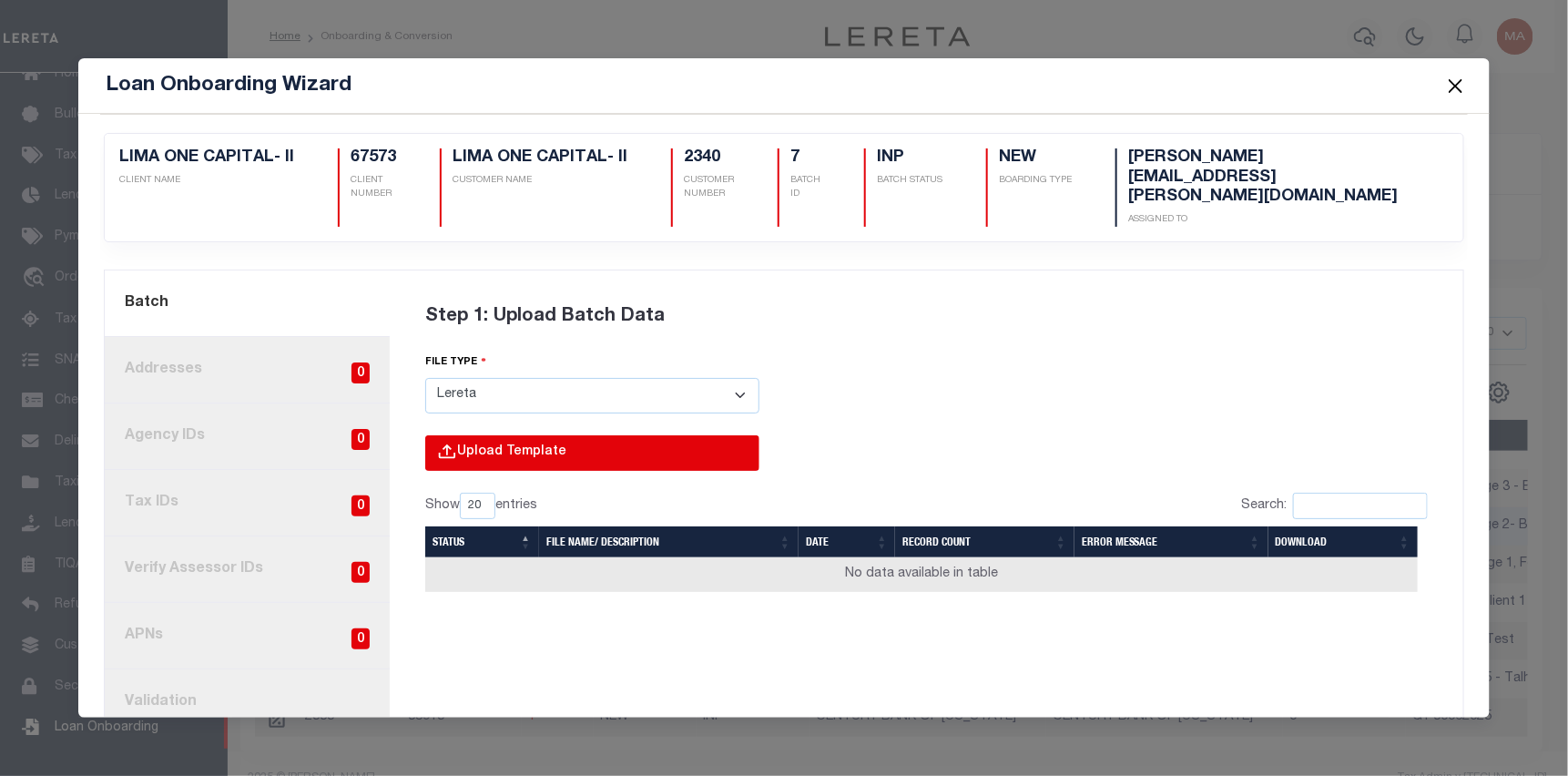 type on "C:\fakepath\Lender-67573-Lien_Page_3.csv" 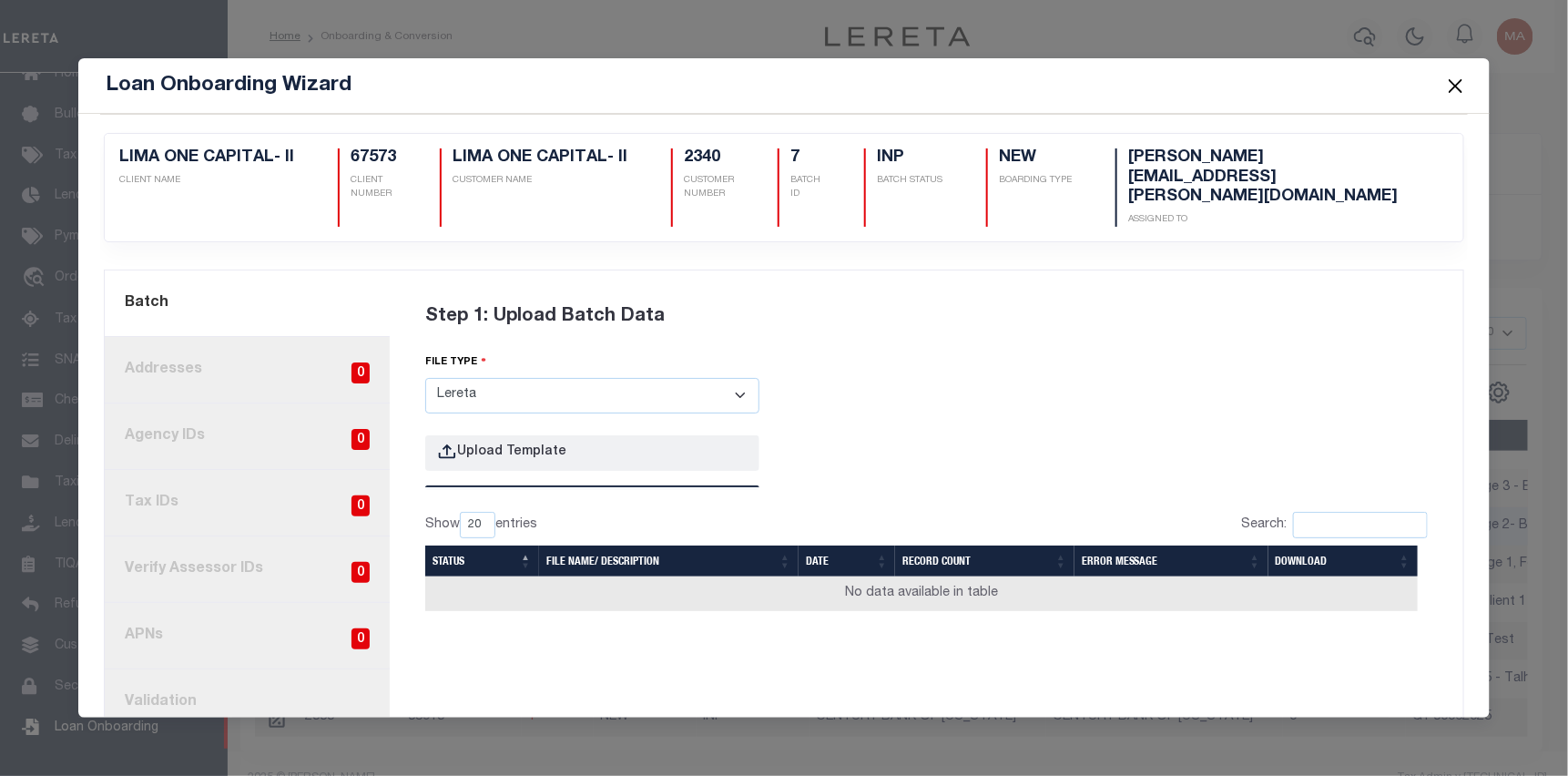 type 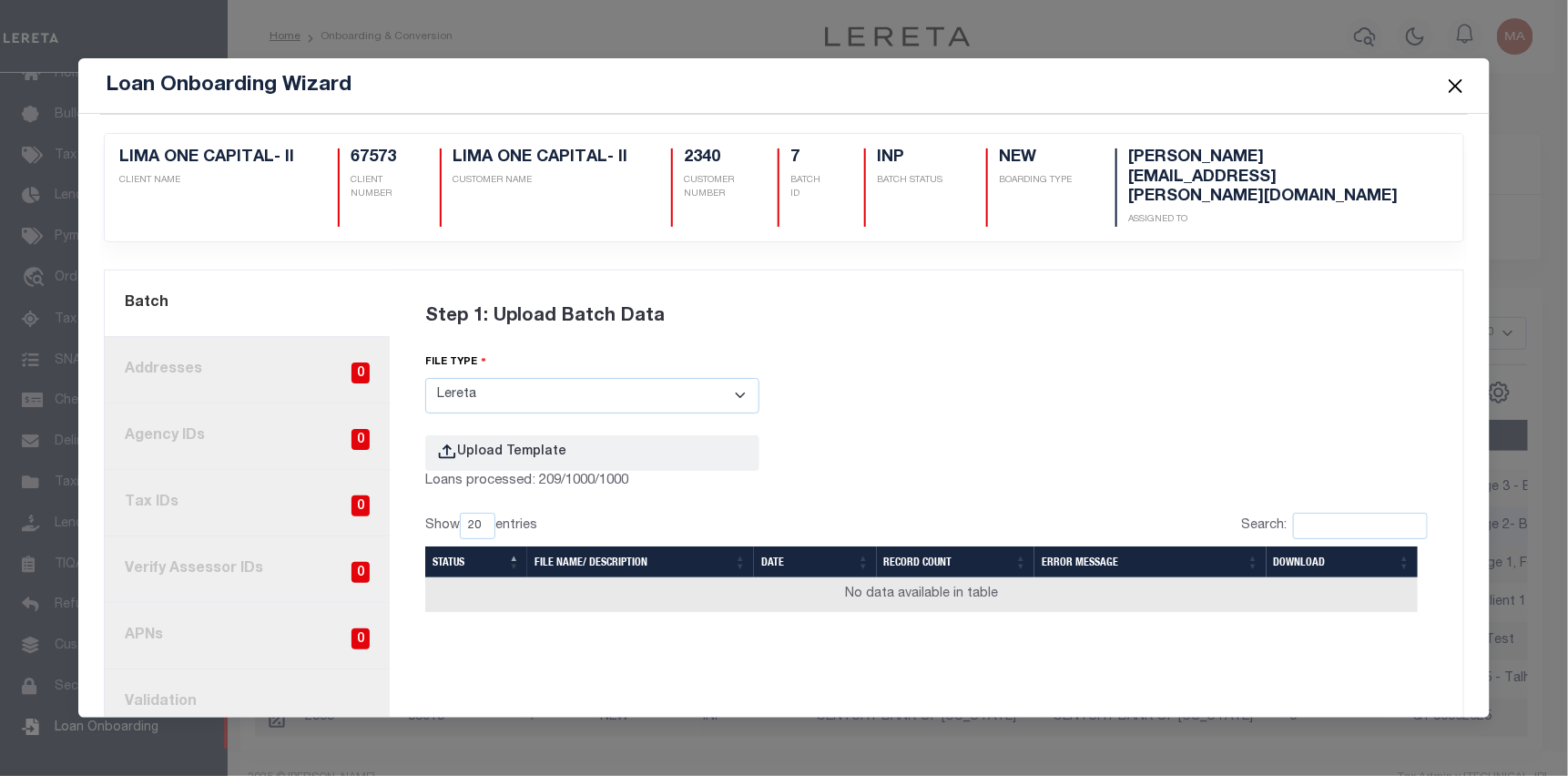 click on "Step 1: Upload Batch Data
file type
Select File Type
Lereta
Lereta Conversion Zip
Loans processed: 209/1000/1000" at bounding box center (926, 571) 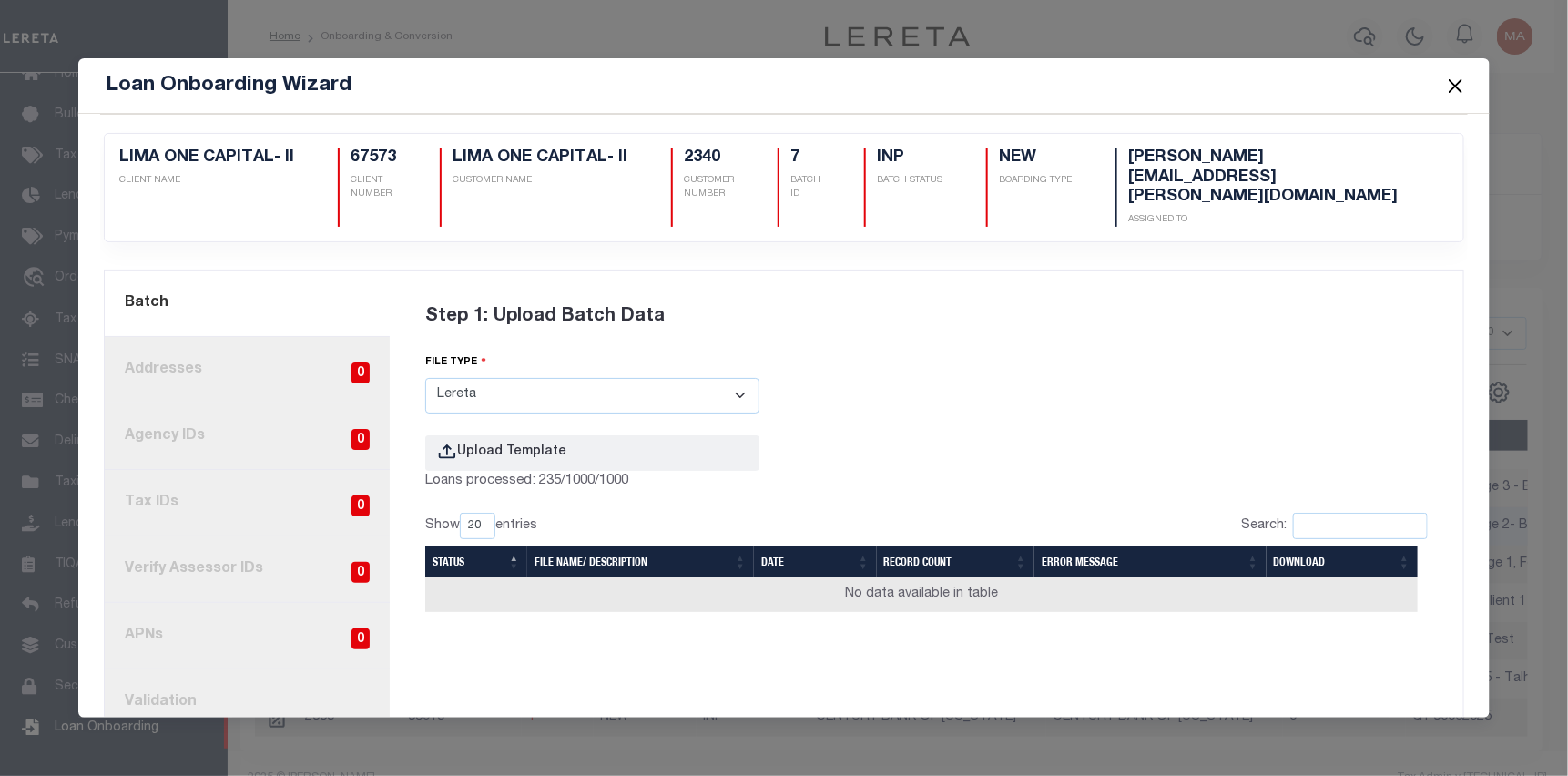 click on "Step 1: Upload Batch Data
file type
Select File Type
Lereta
Lereta Conversion Zip
Loans processed: 235/1000/1000" at bounding box center [926, 571] 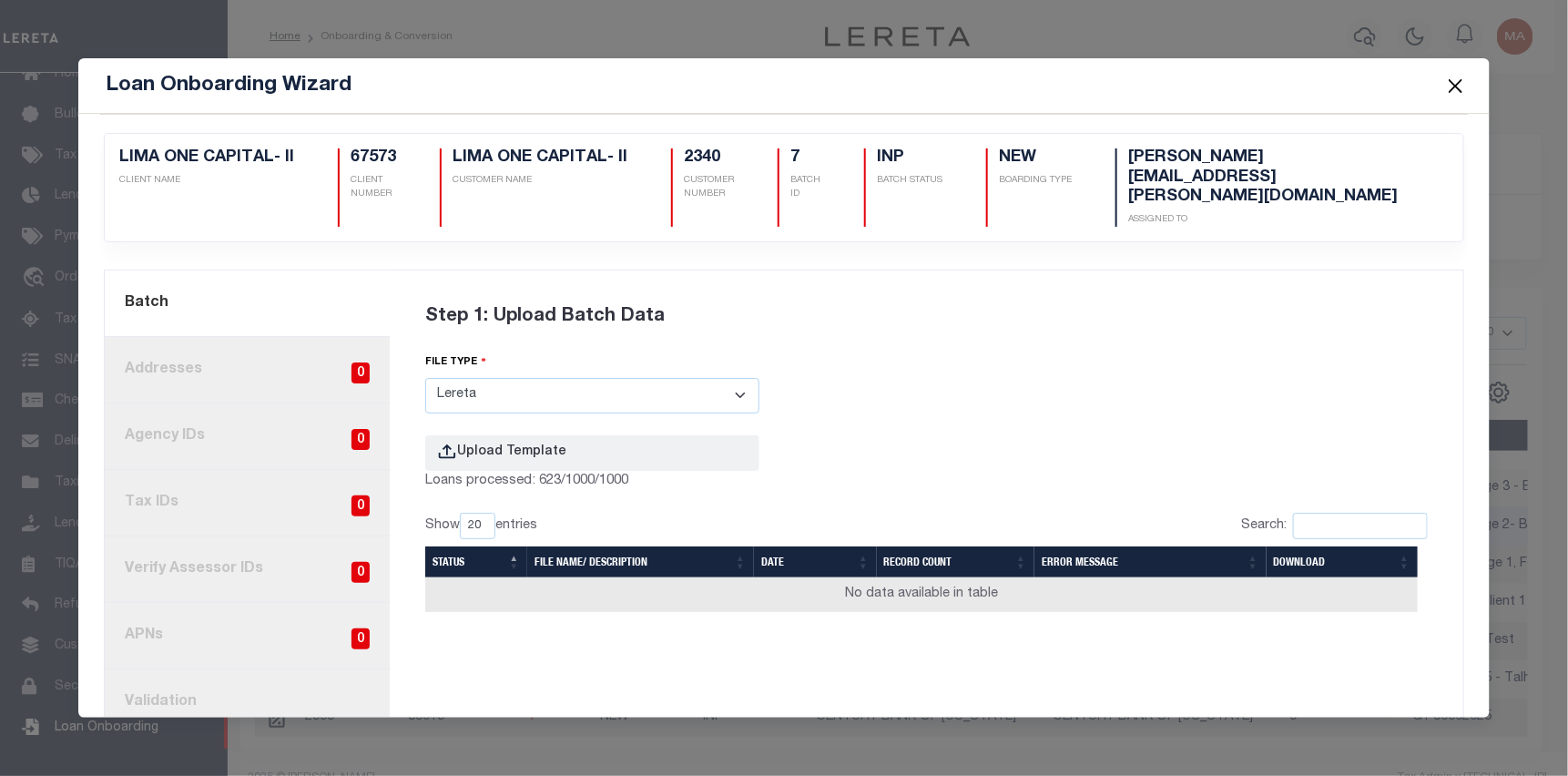 click on "Step 1: Upload Batch Data
file type
Select File Type
Lereta
Lereta Conversion Zip
Loans processed: 623/1000/1000" at bounding box center [926, 571] 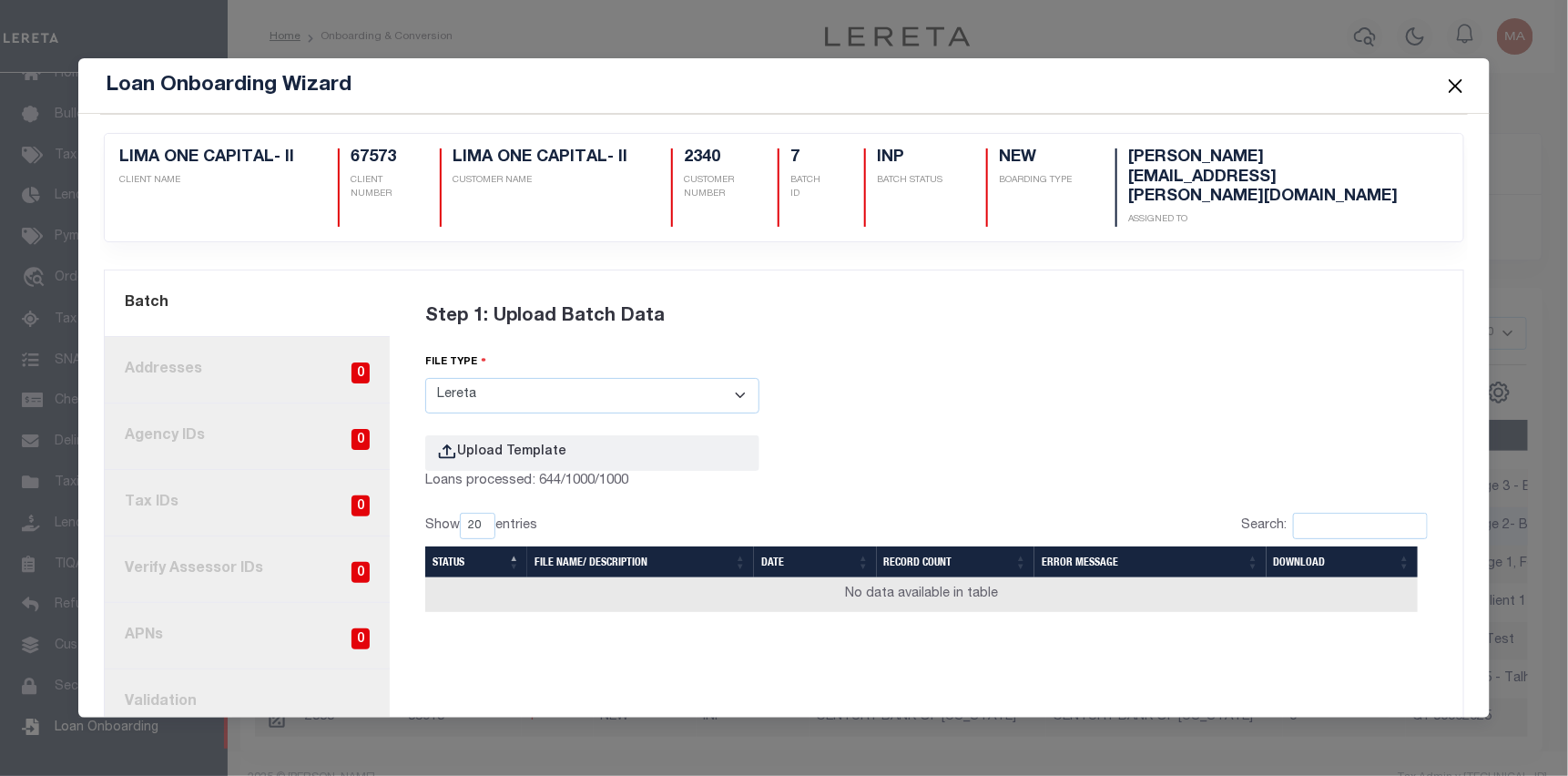 click on "Step 1: Upload Batch Data
file type
Select File Type
Lereta
Lereta Conversion Zip
Loans processed: 644/1000/1000" at bounding box center (926, 571) 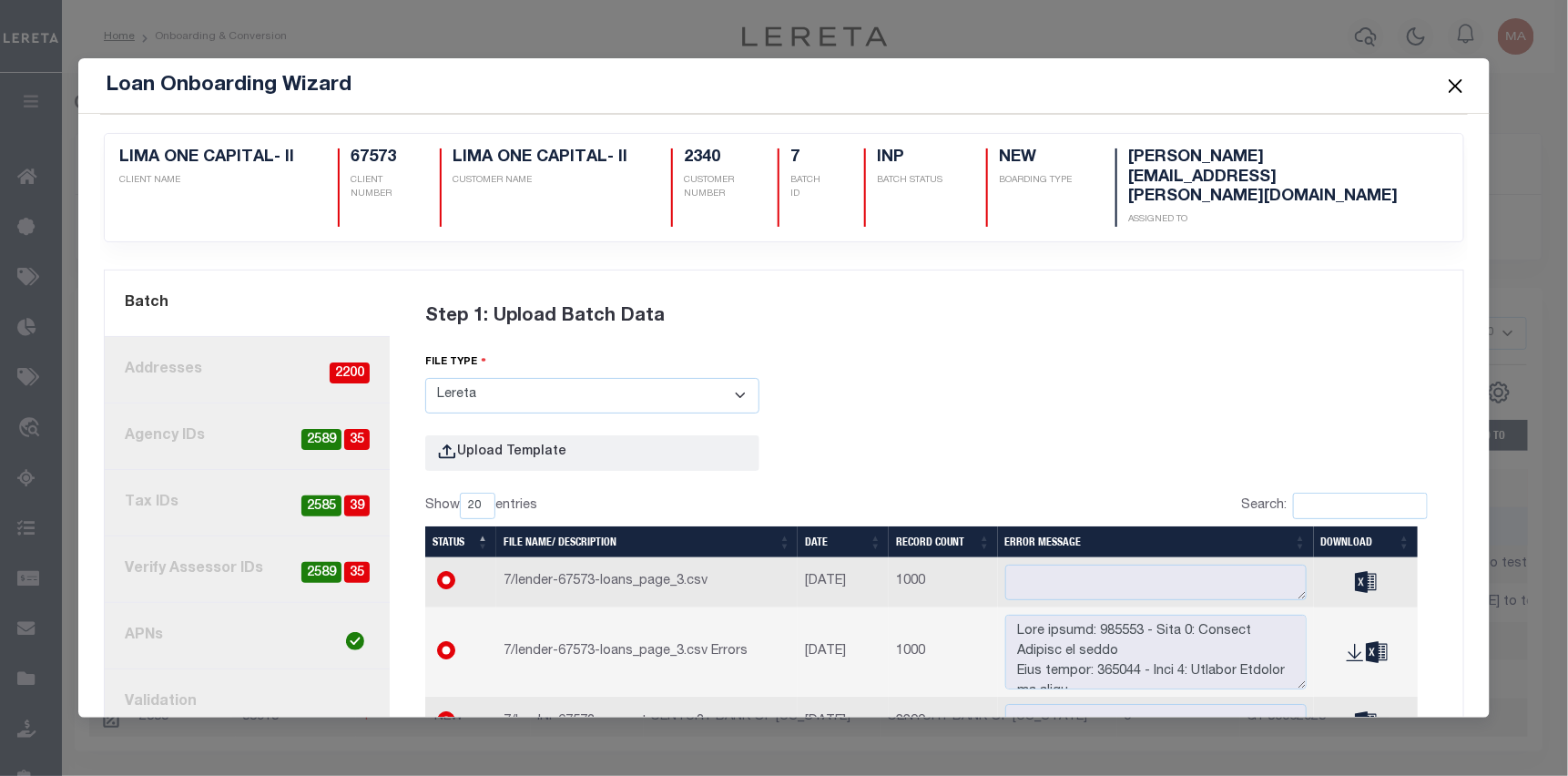 scroll, scrollTop: 0, scrollLeft: 0, axis: both 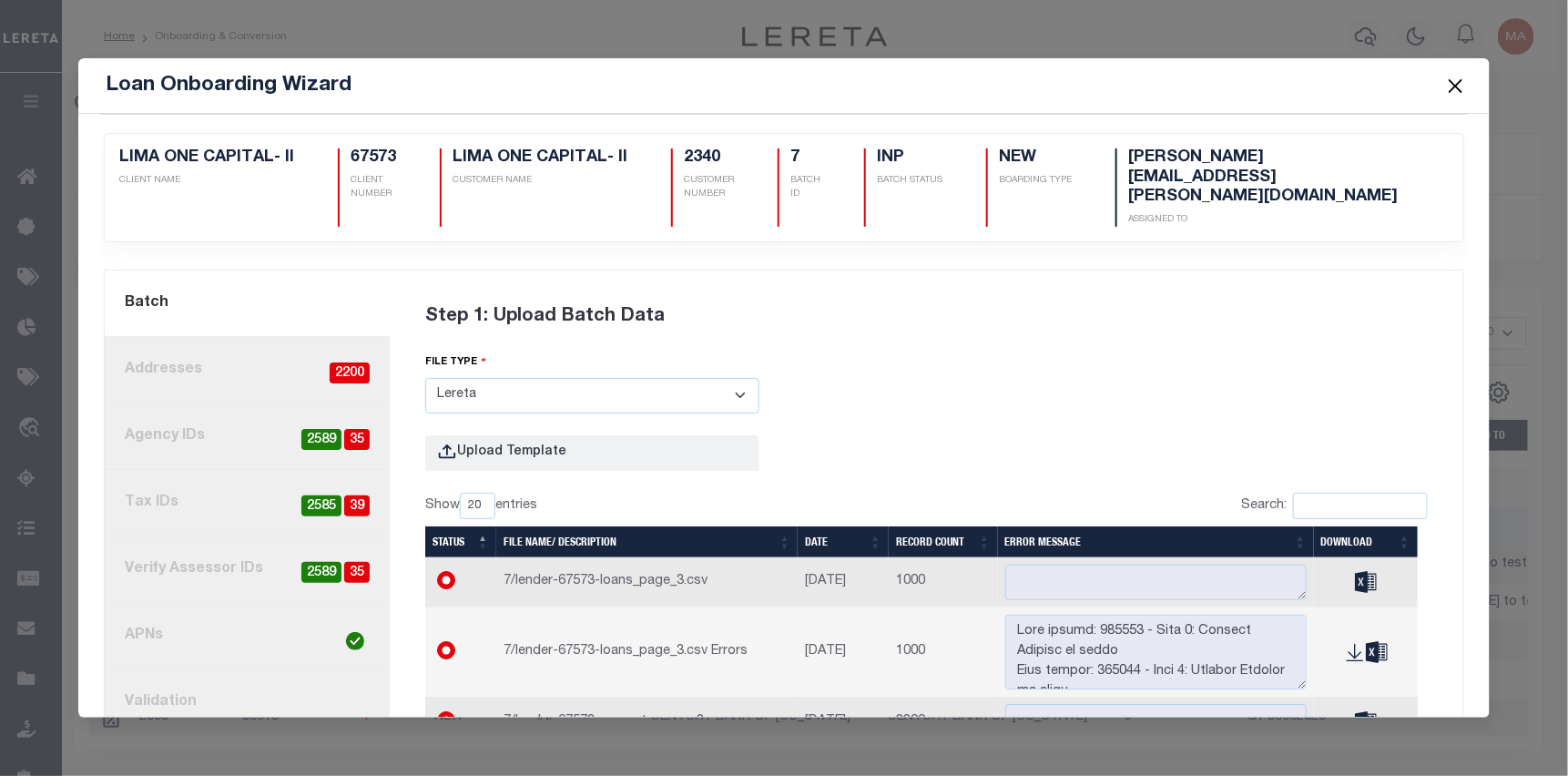 click at bounding box center (1456, 86) 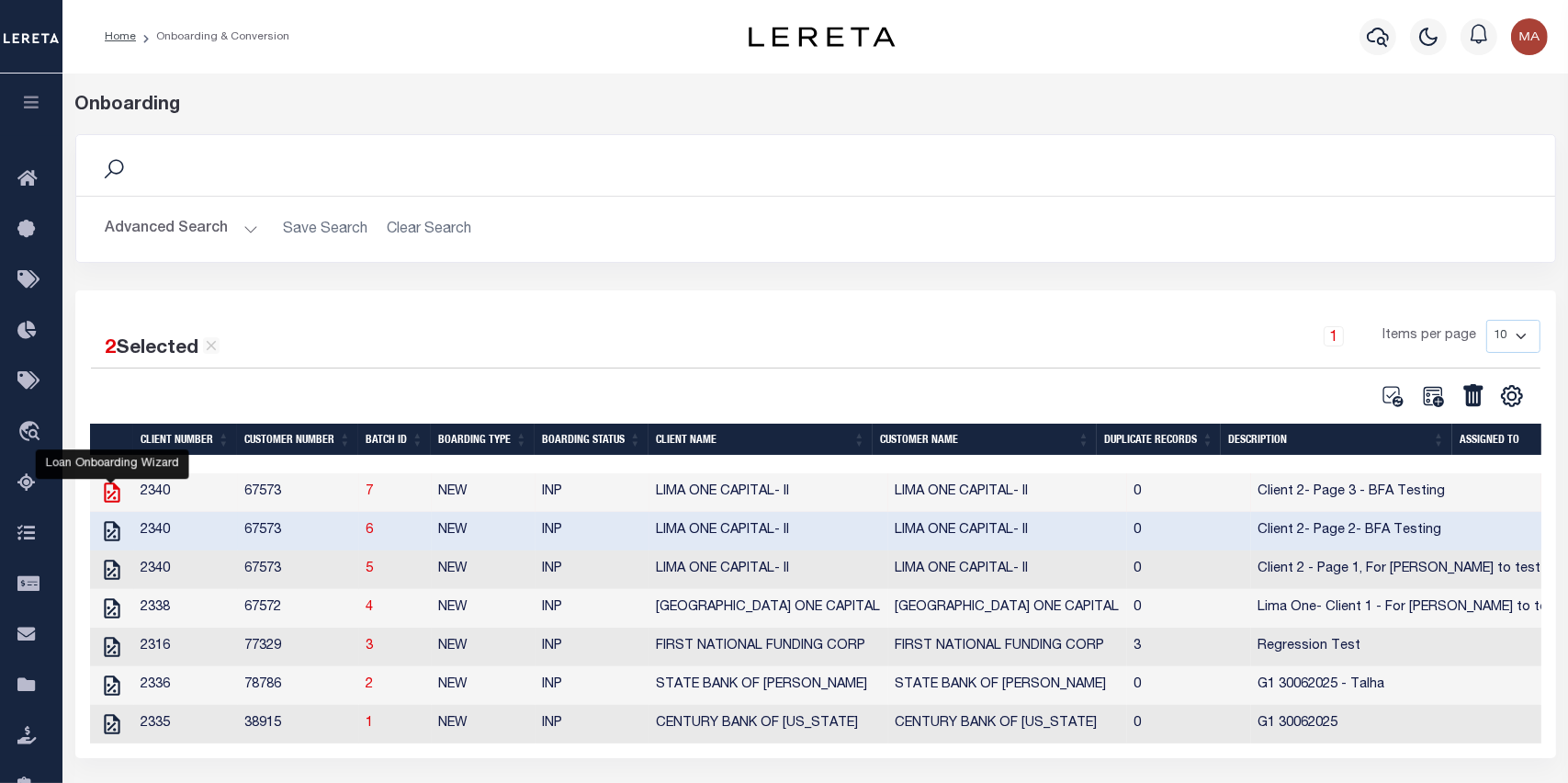 click 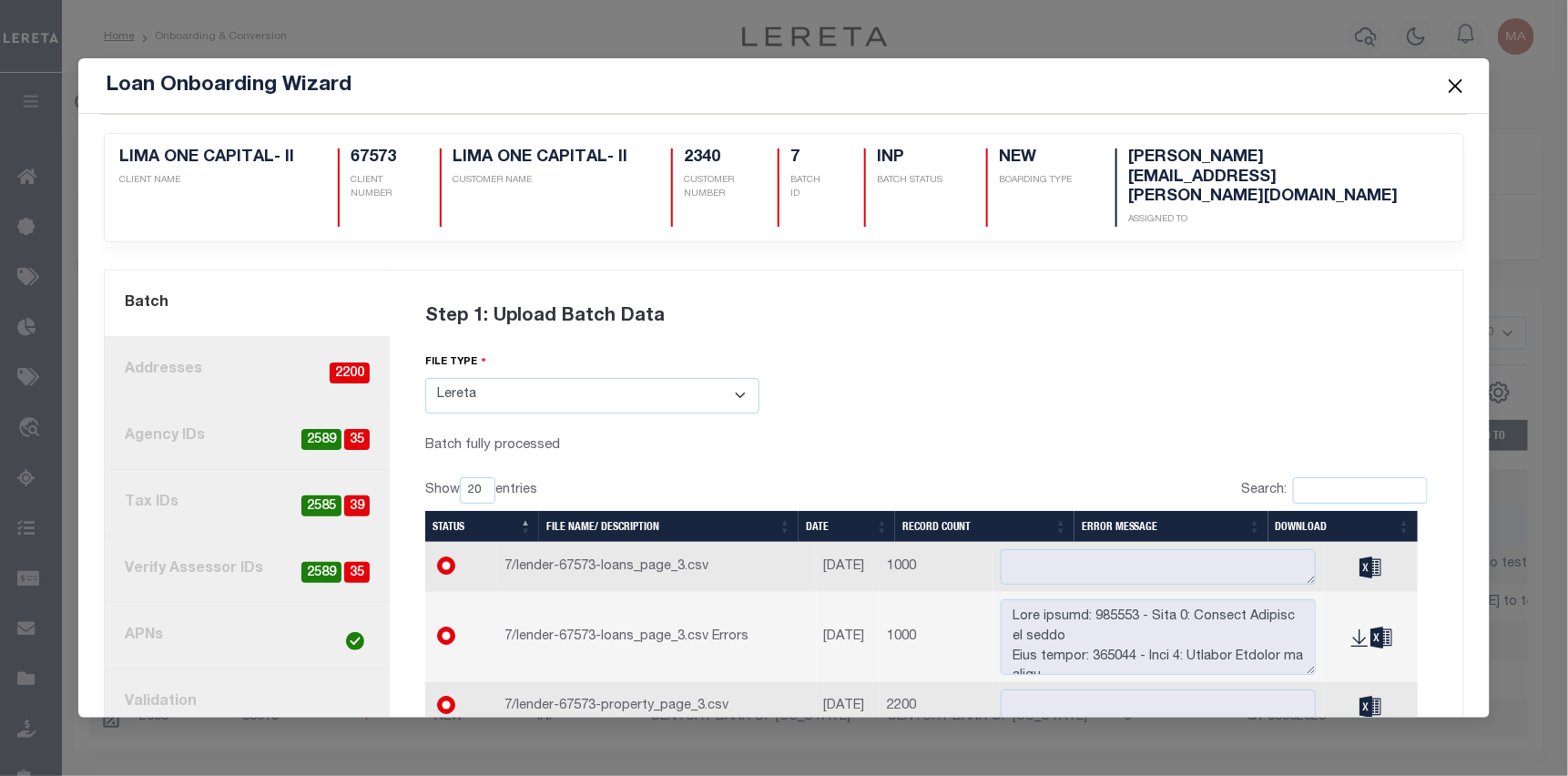 click on "Step 1: Upload Batch Data
file type
Select File Type
Lereta
Lereta Conversion Zip
Batch fully processed Show  20 0" at bounding box center [926, 554] 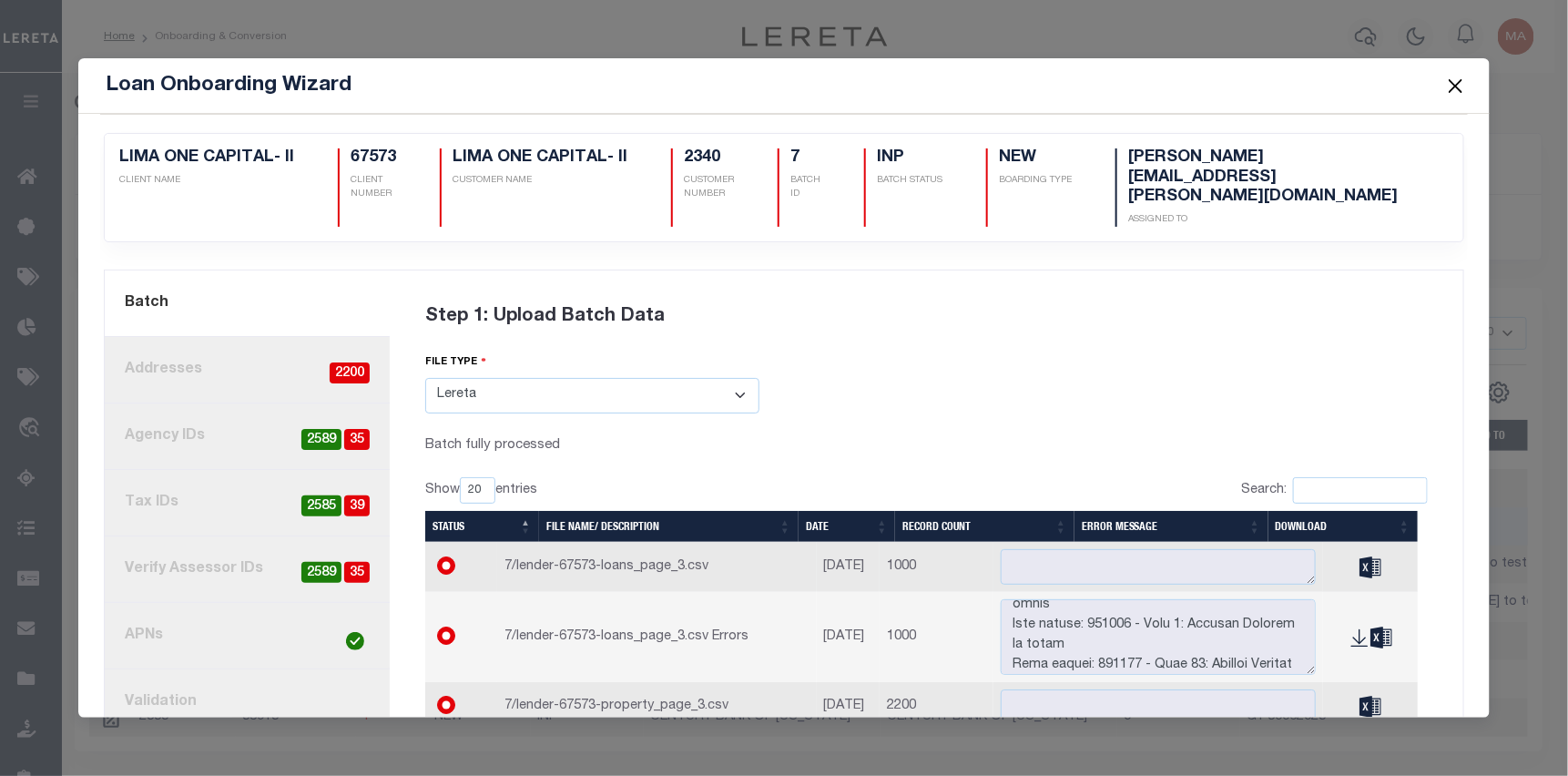 scroll, scrollTop: 273, scrollLeft: 0, axis: vertical 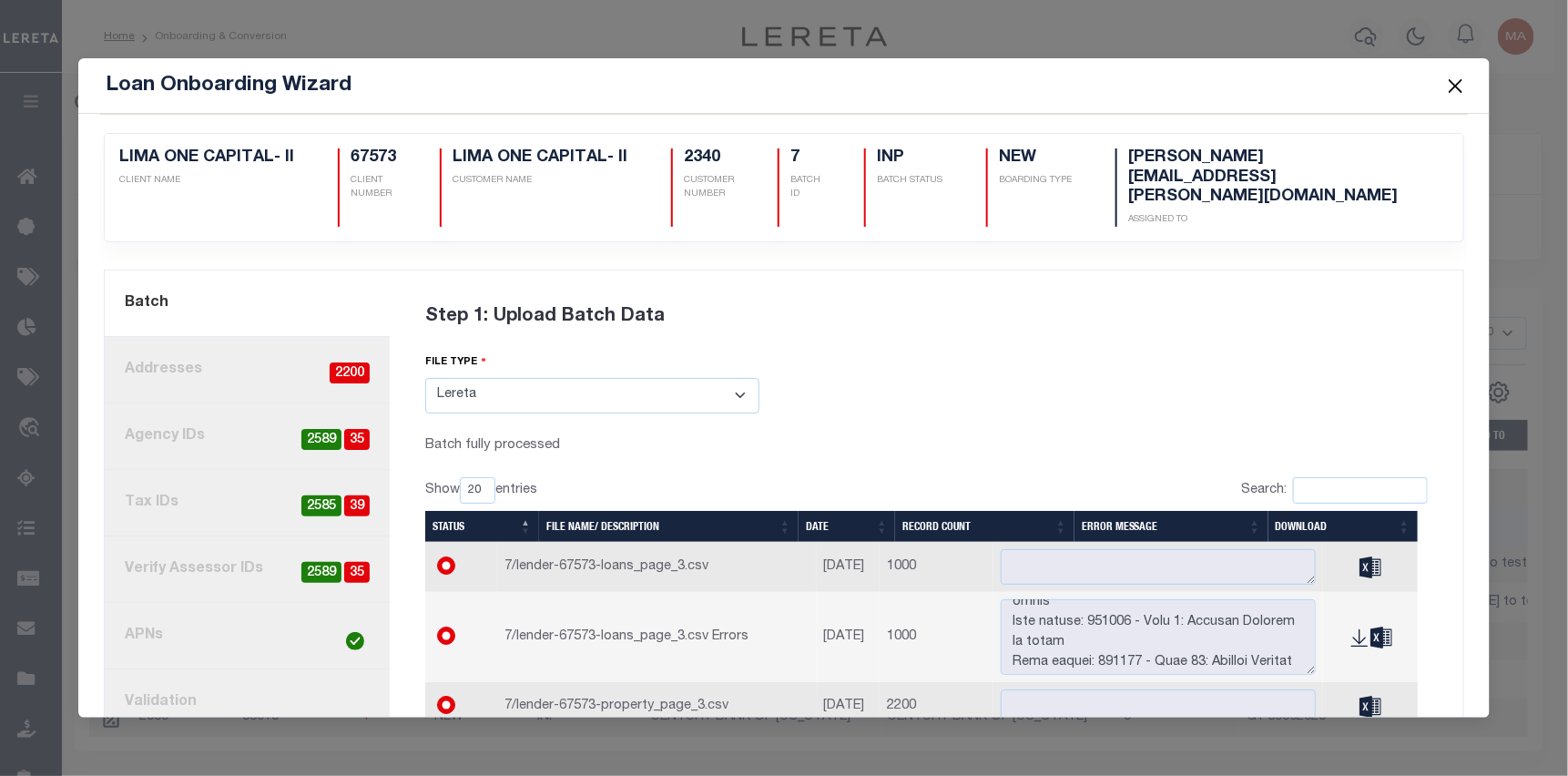 click on "4.  Tax IDs   39   2585" at bounding box center (247, 503) 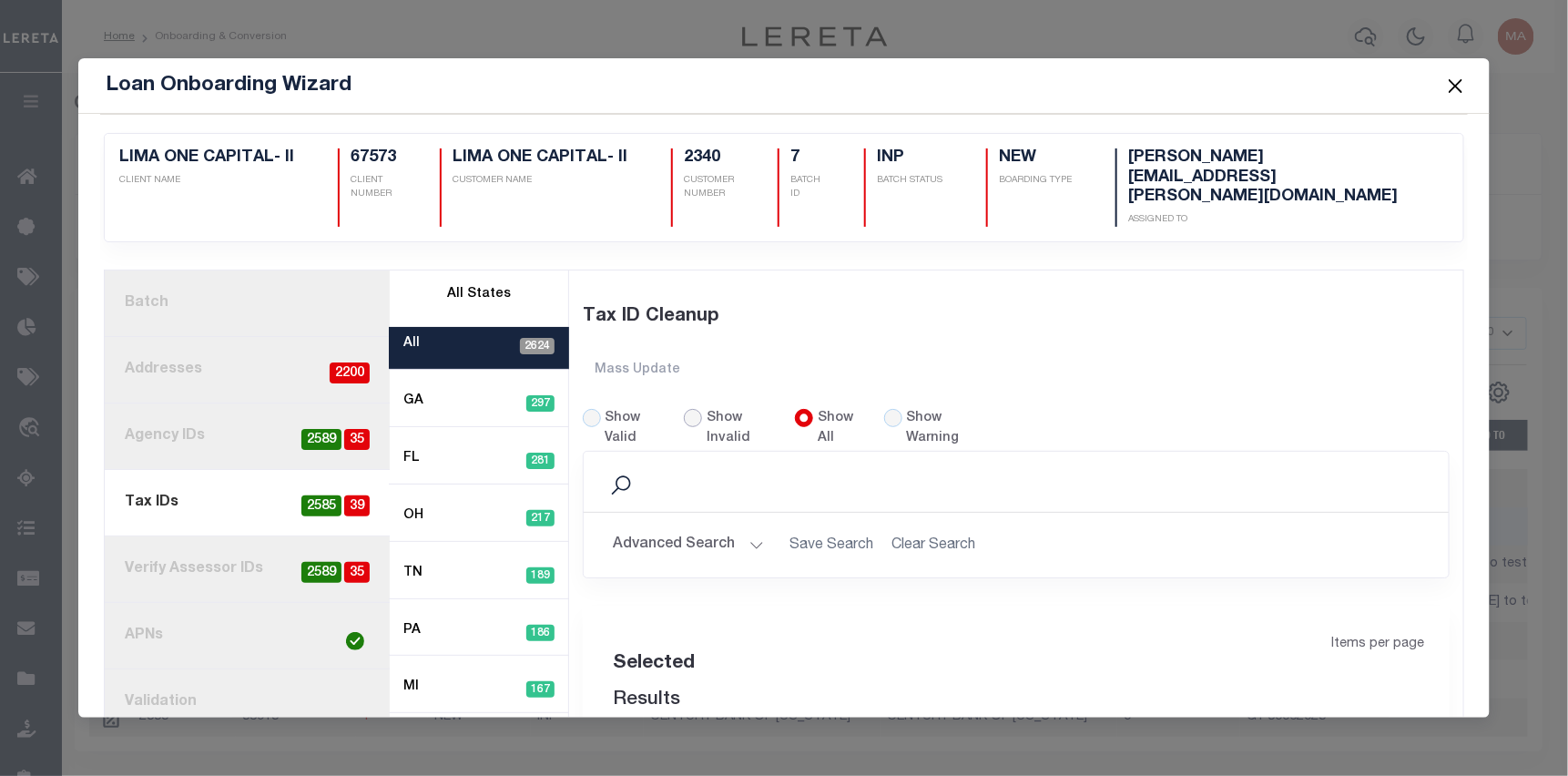 click on "Show Invalid" at bounding box center (693, 418) 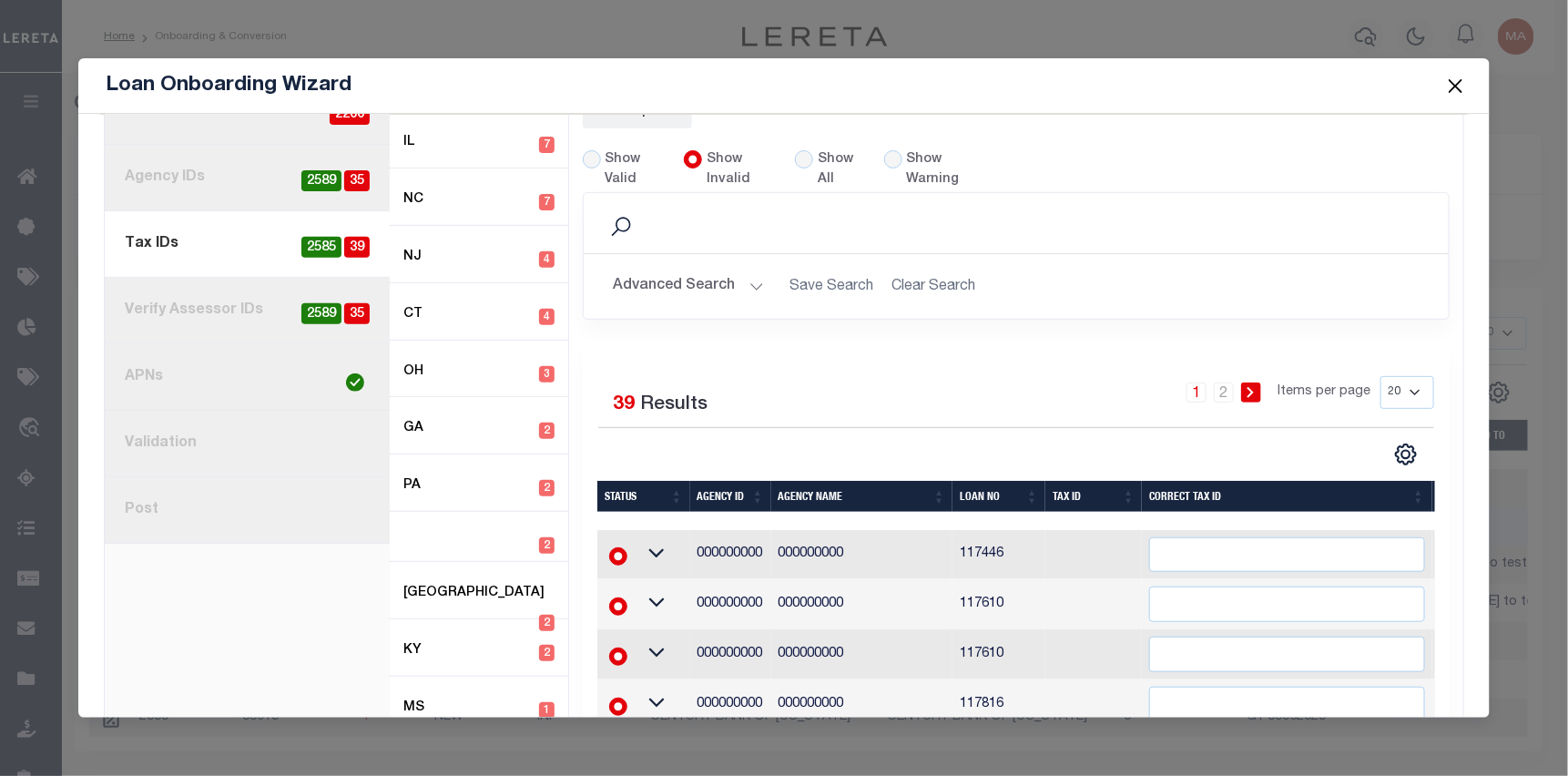scroll, scrollTop: 273, scrollLeft: 0, axis: vertical 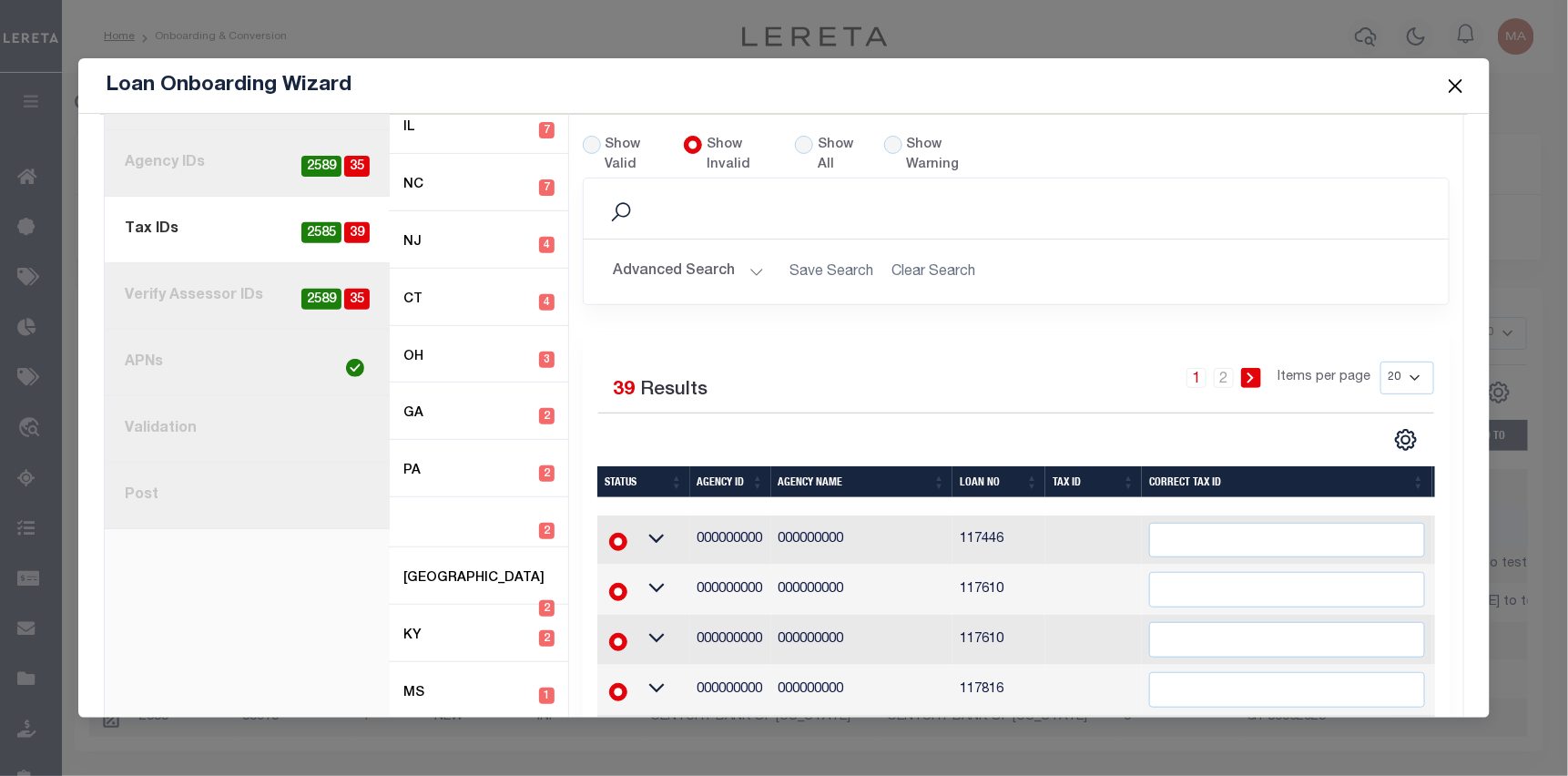 click on "20 40 60 100 200" at bounding box center [1407, 378] 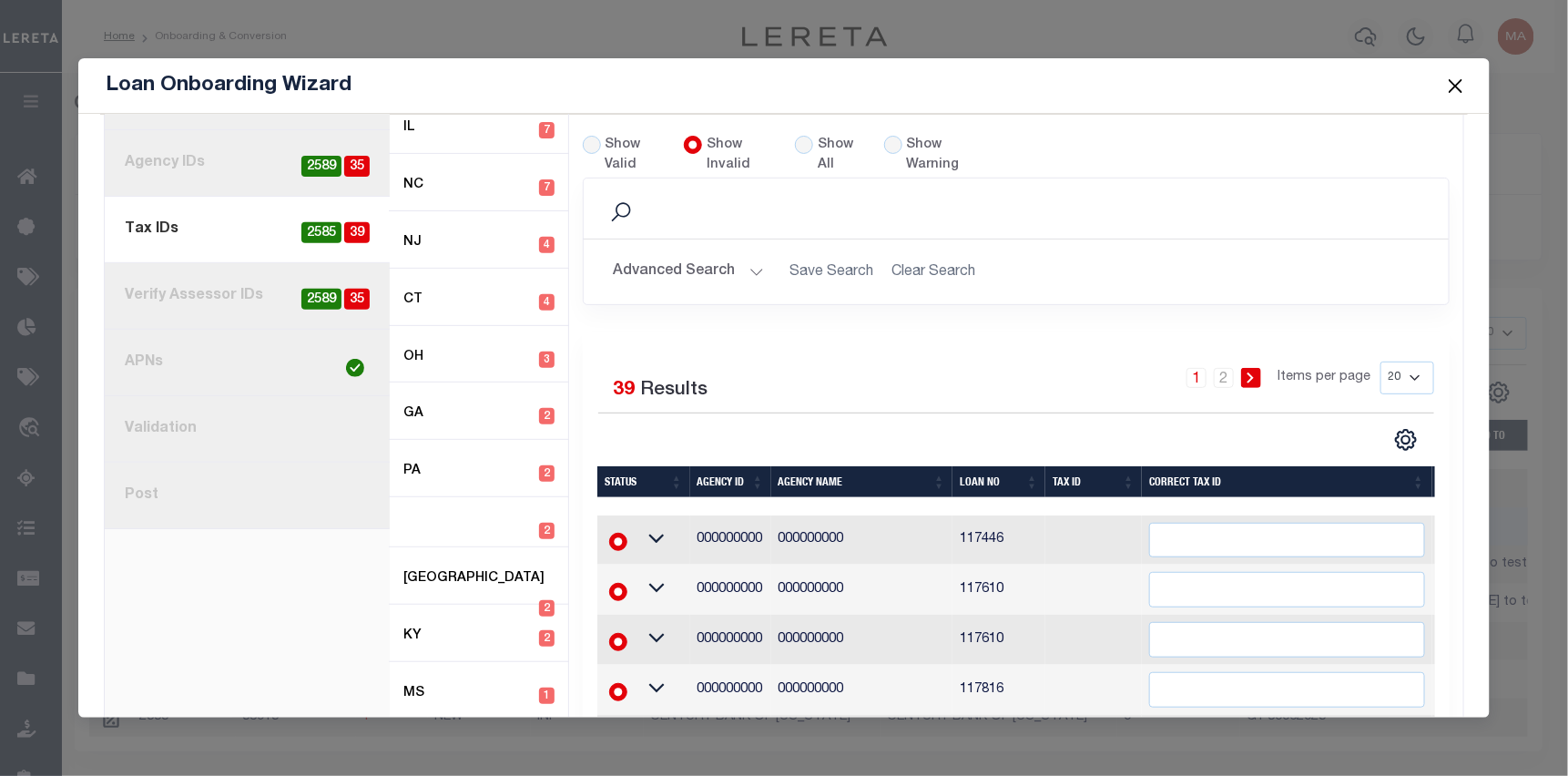 select on "40" 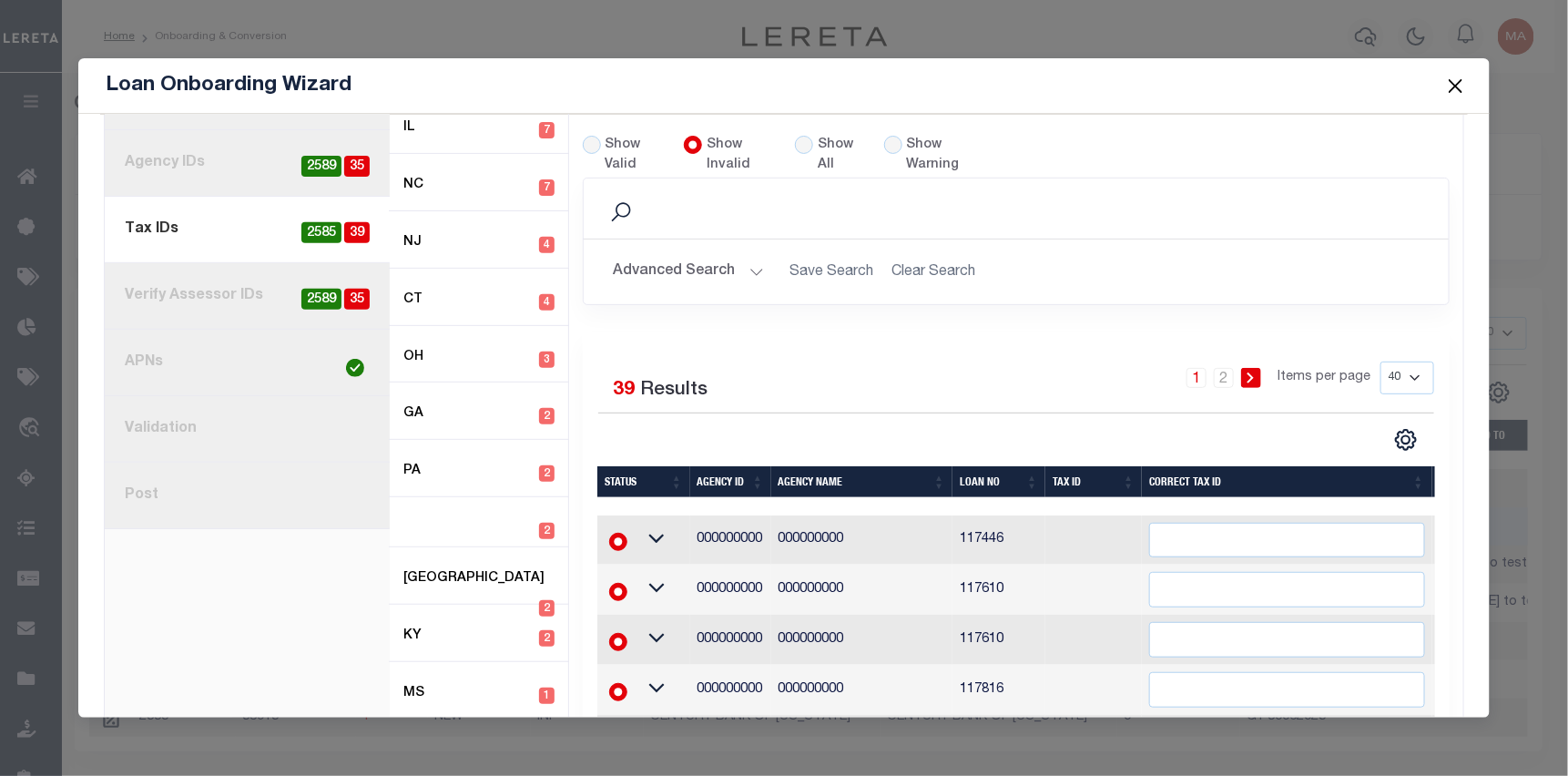 click on "20 40 60 100 200" at bounding box center [1407, 378] 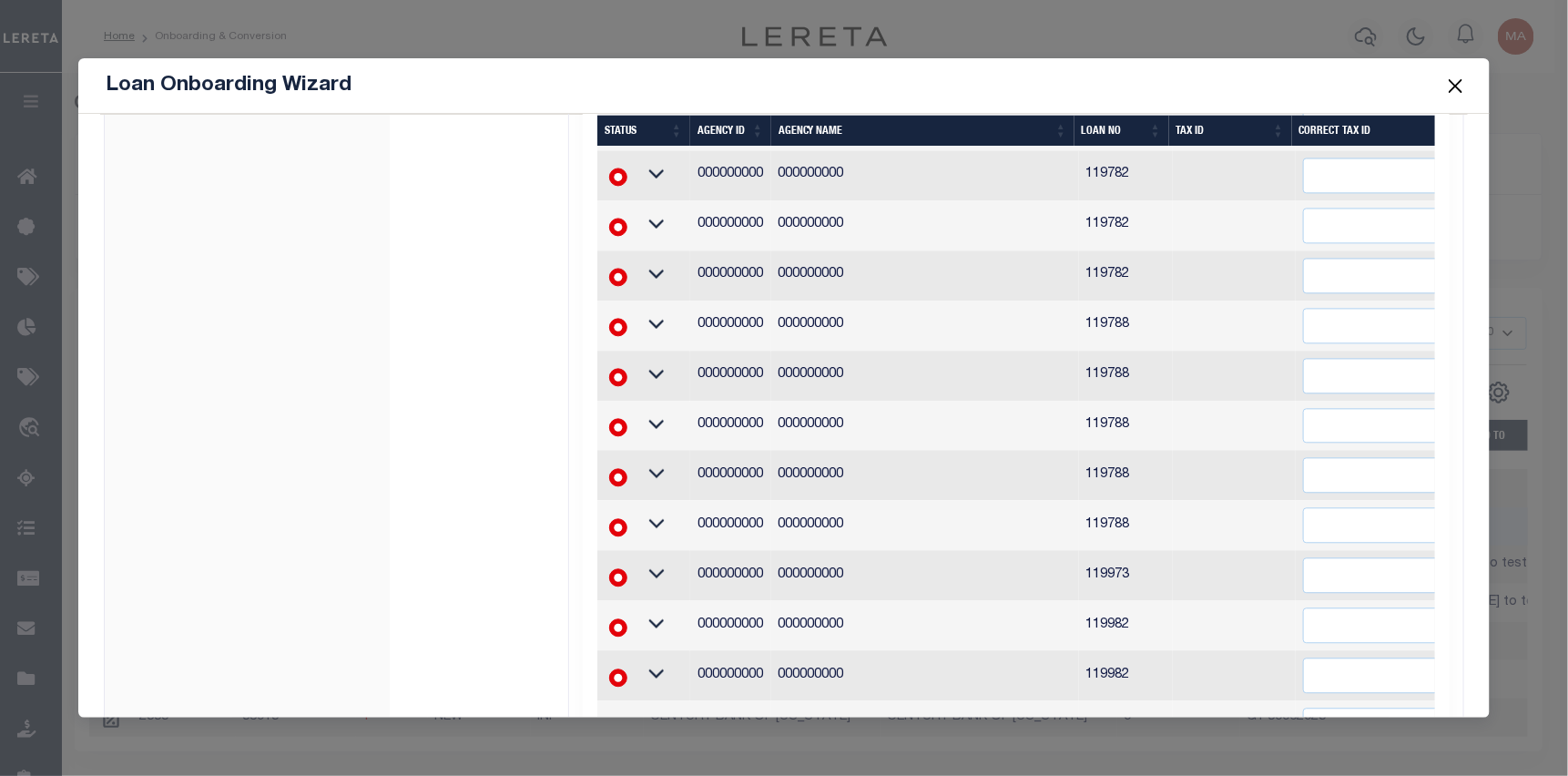 scroll, scrollTop: 1754, scrollLeft: 0, axis: vertical 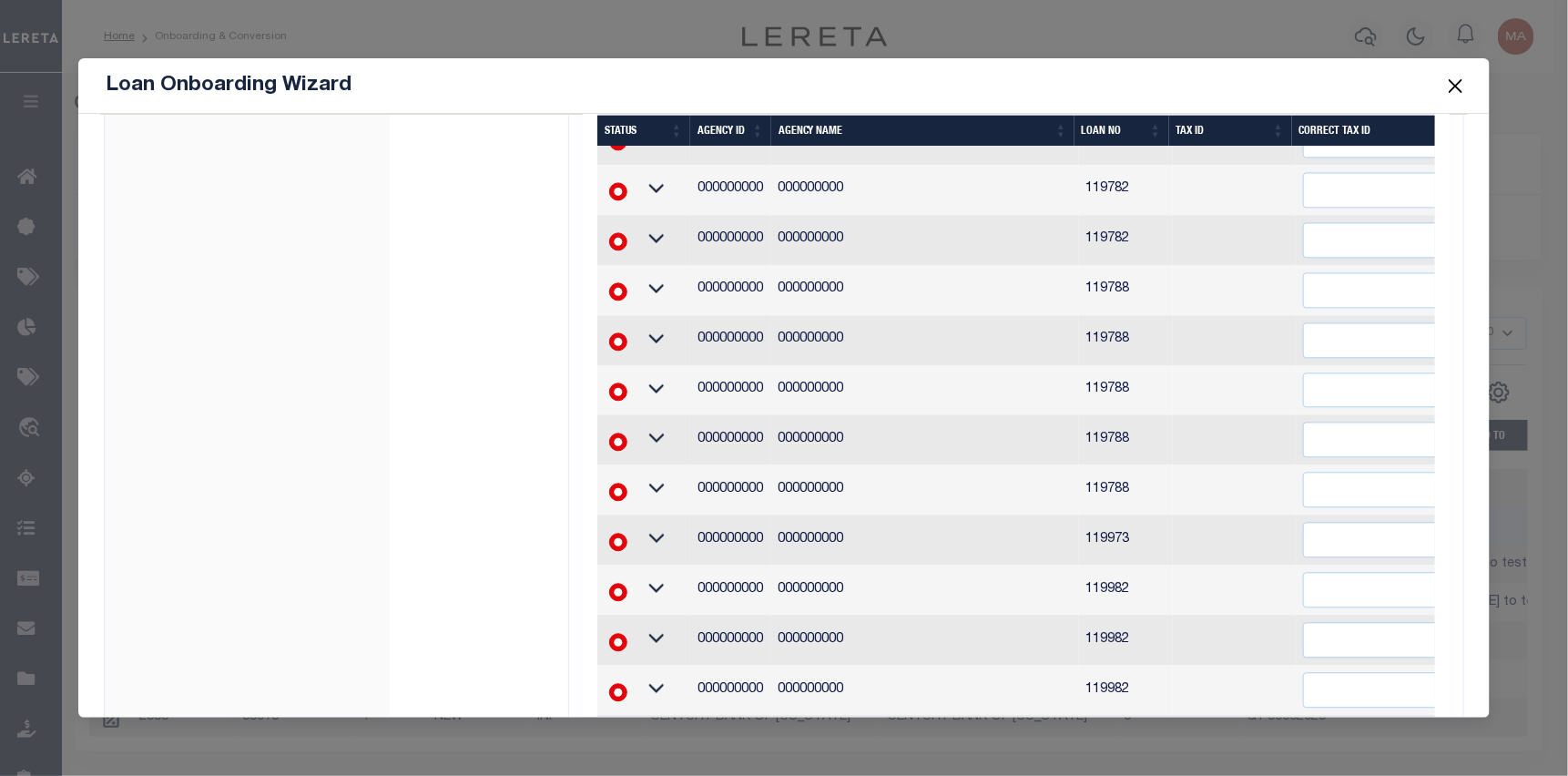 click at bounding box center (1456, 86) 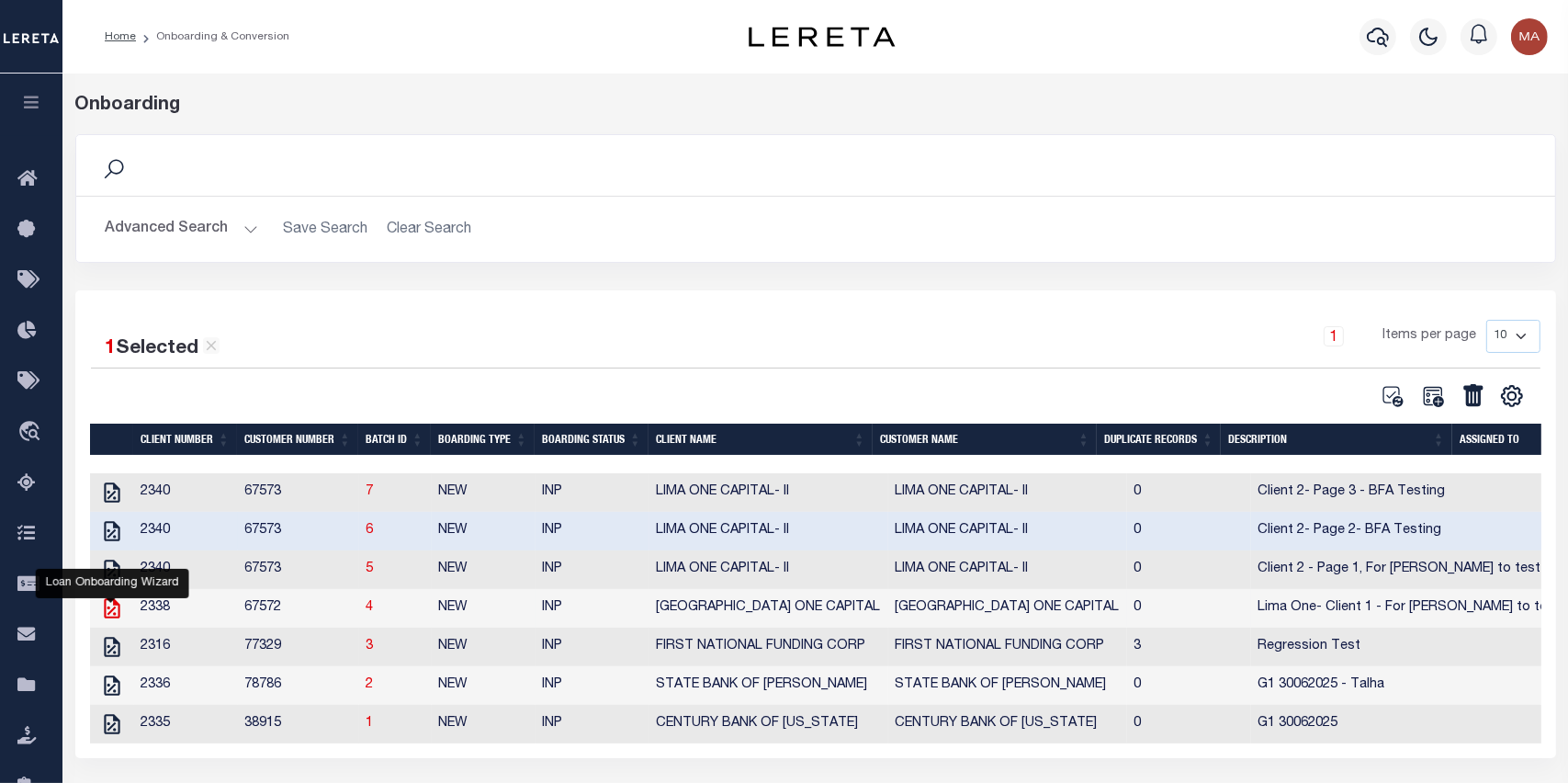 click 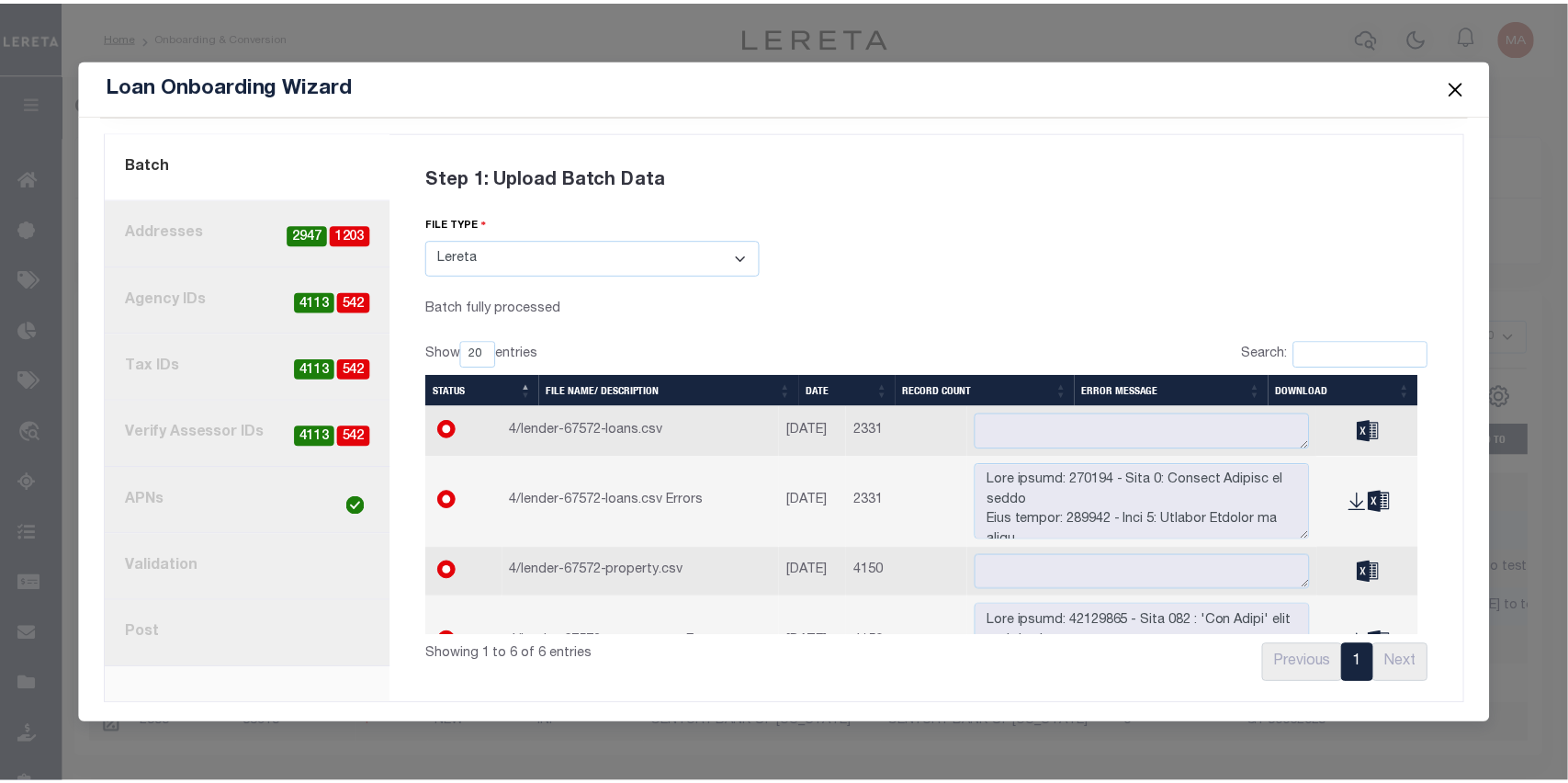 scroll, scrollTop: 0, scrollLeft: 0, axis: both 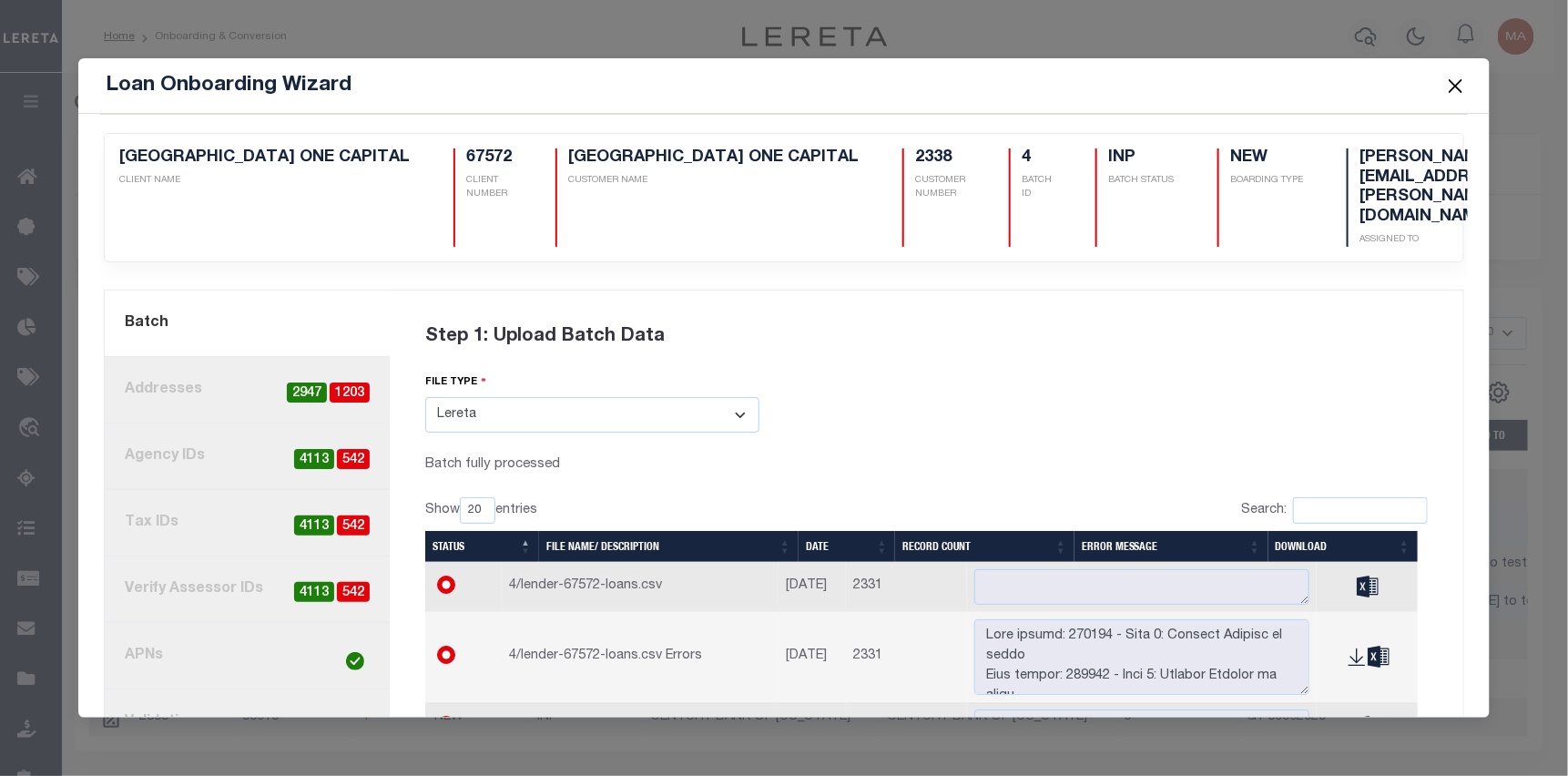 click on "2.  Addresses   1203   2947" at bounding box center [247, 390] 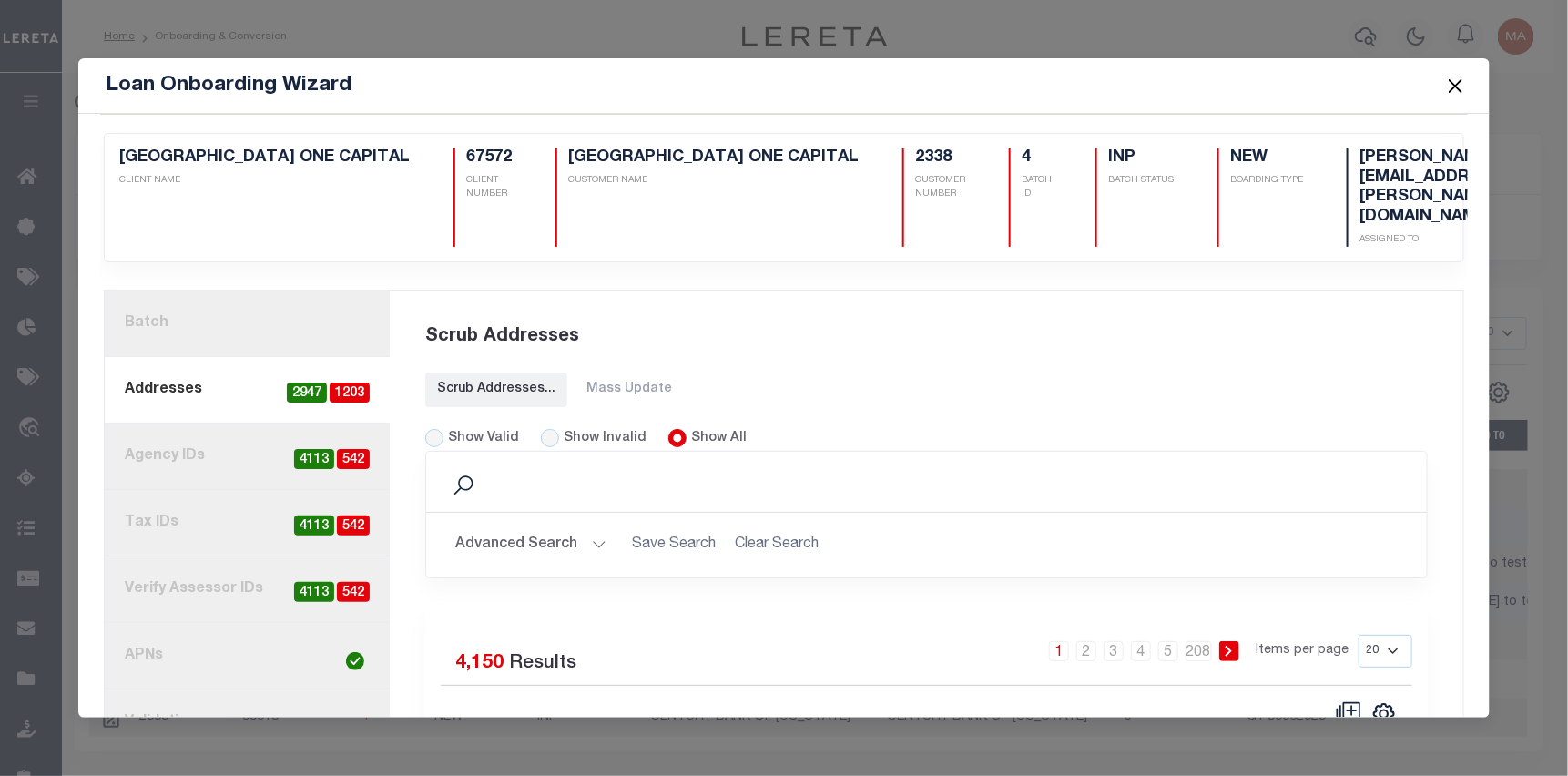 click at bounding box center [1456, 86] 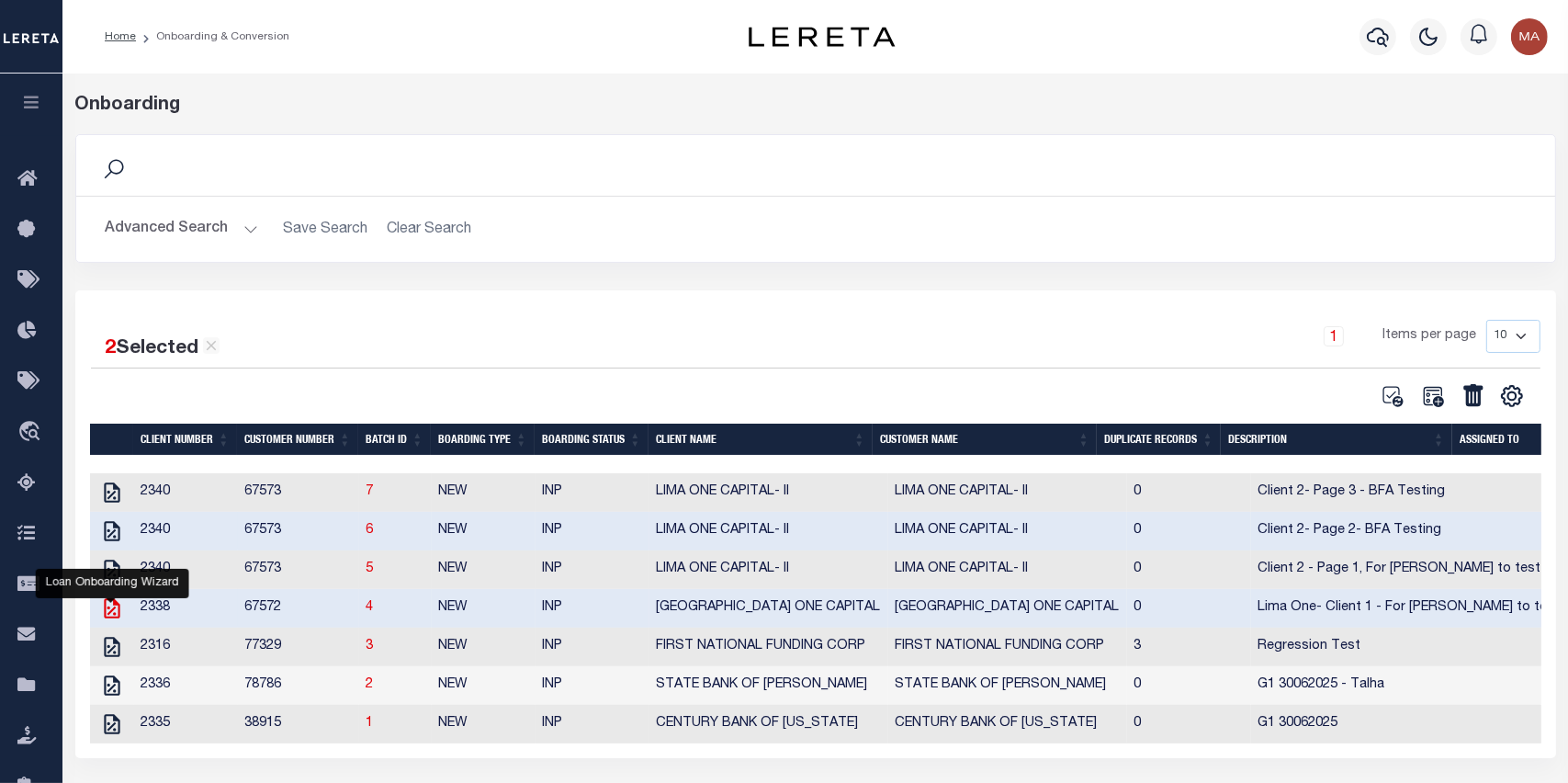 click 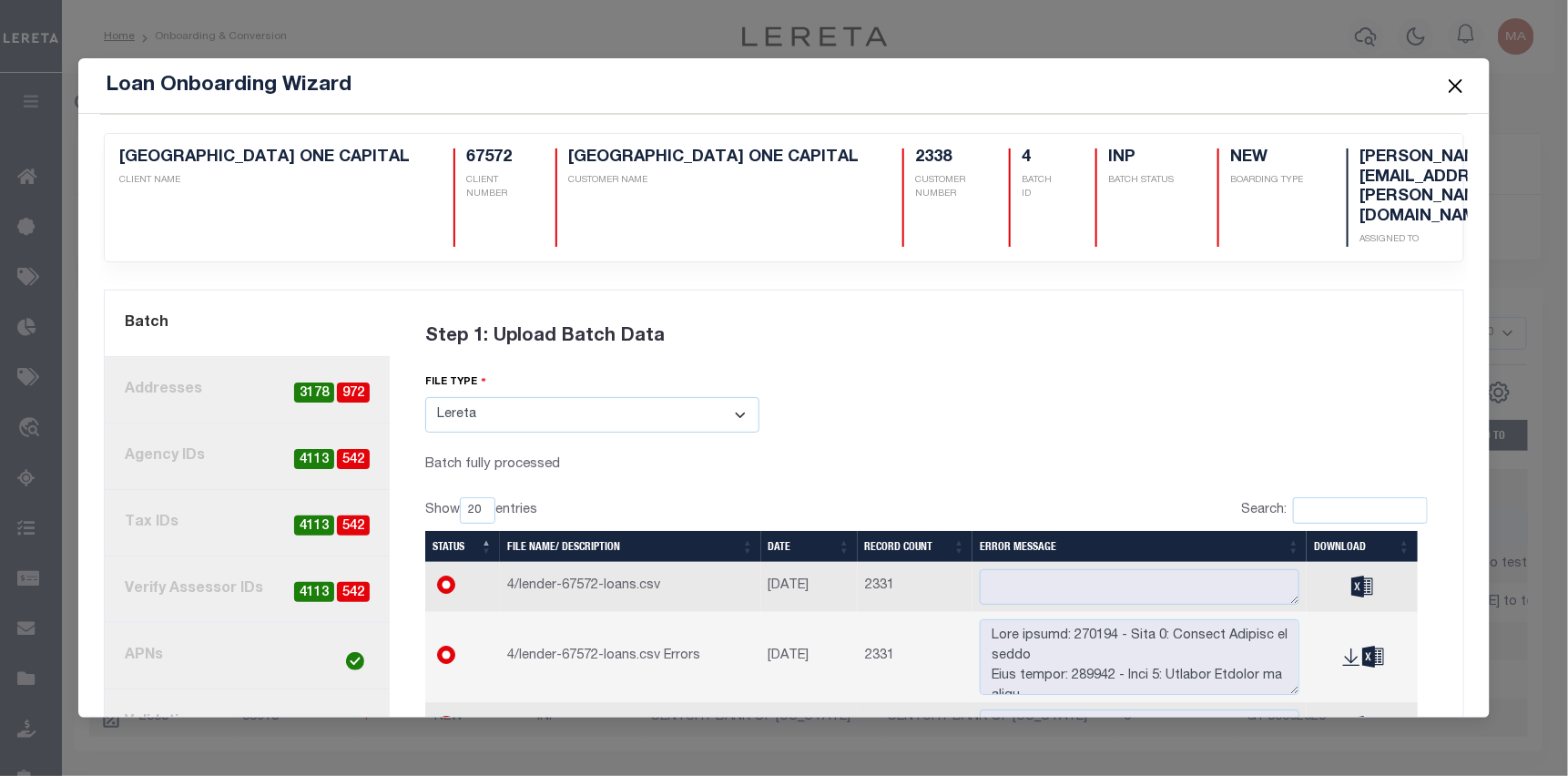 click at bounding box center [1456, 86] 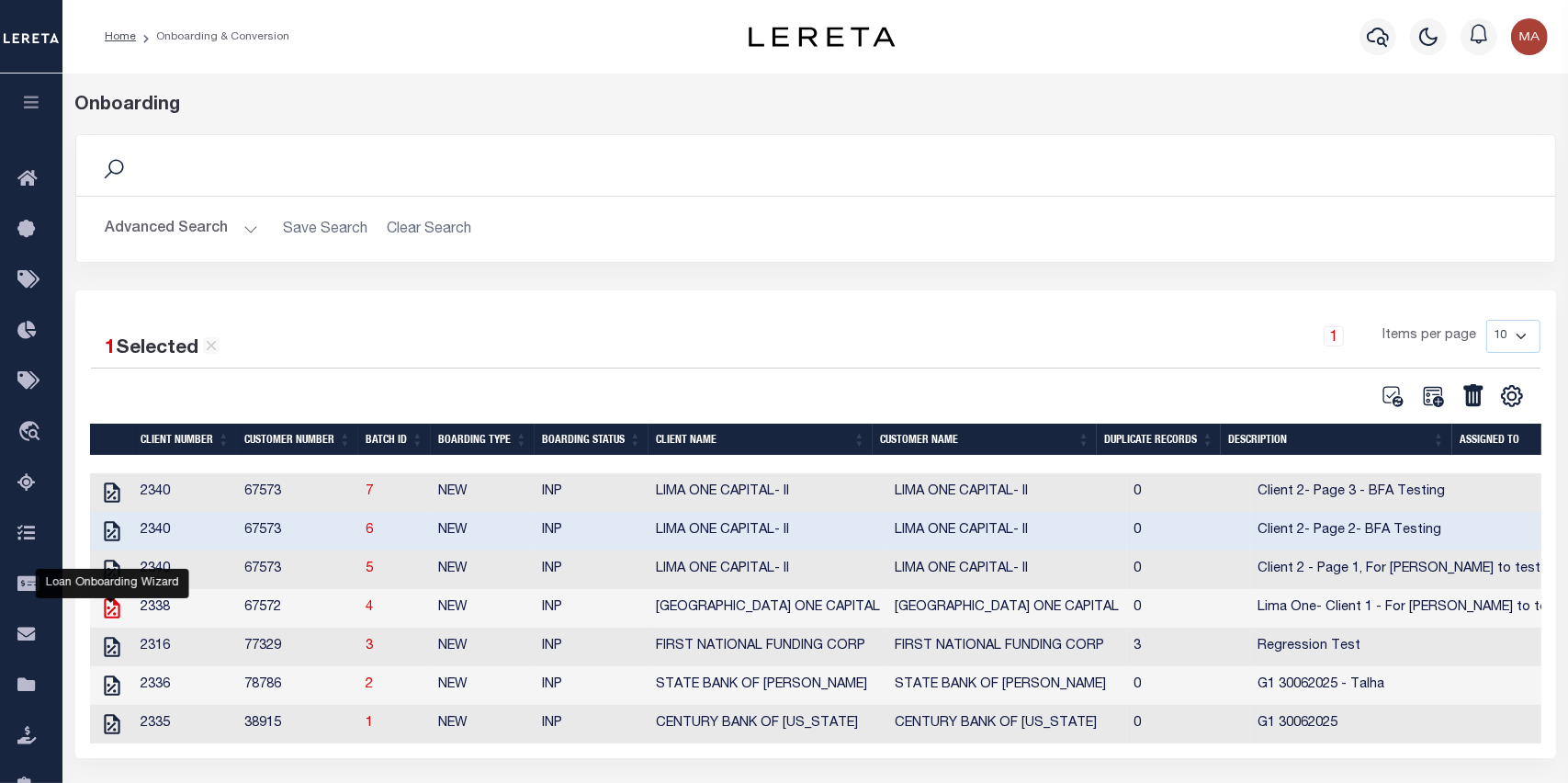 click 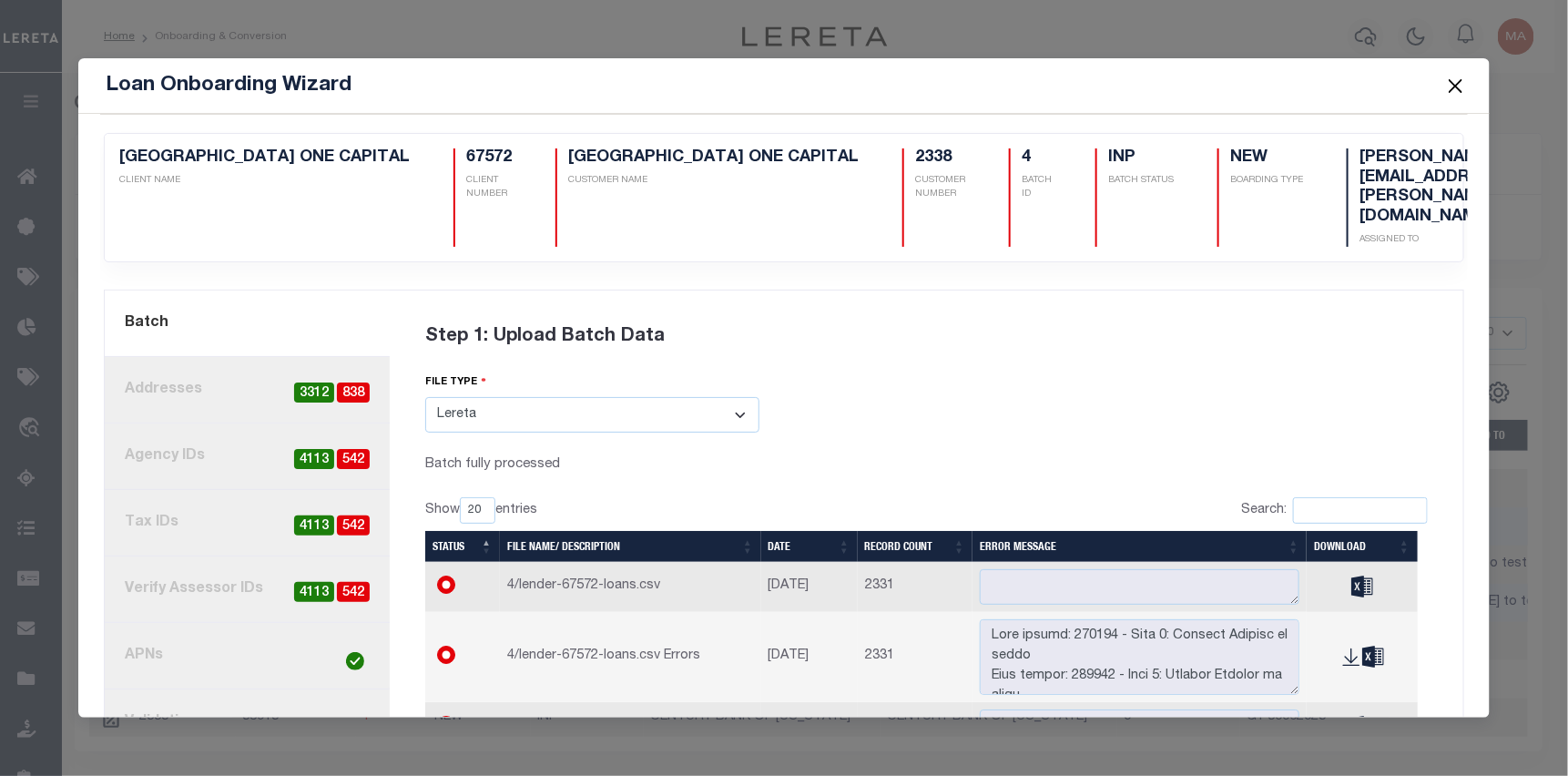 click at bounding box center [1456, 86] 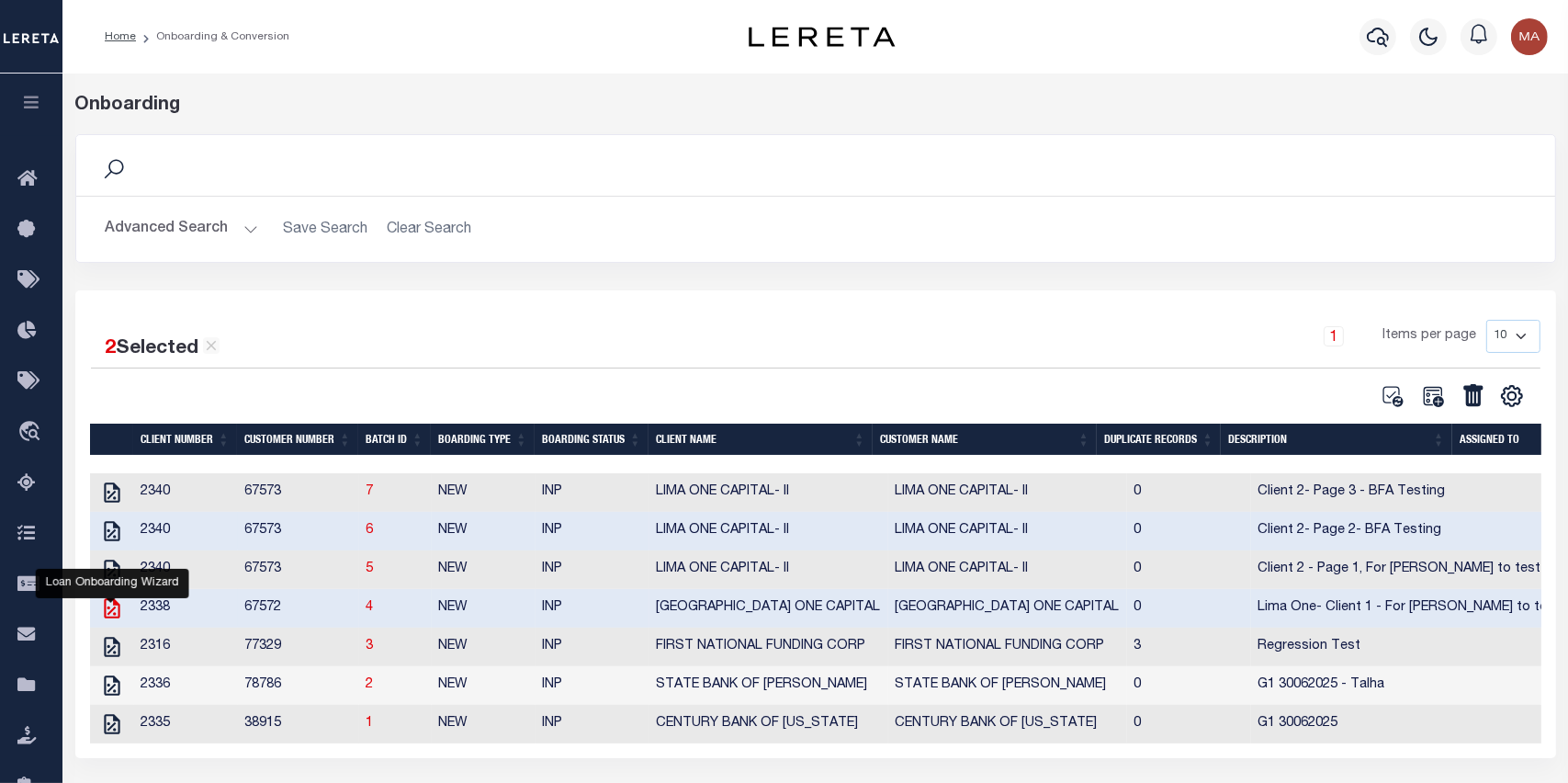 click 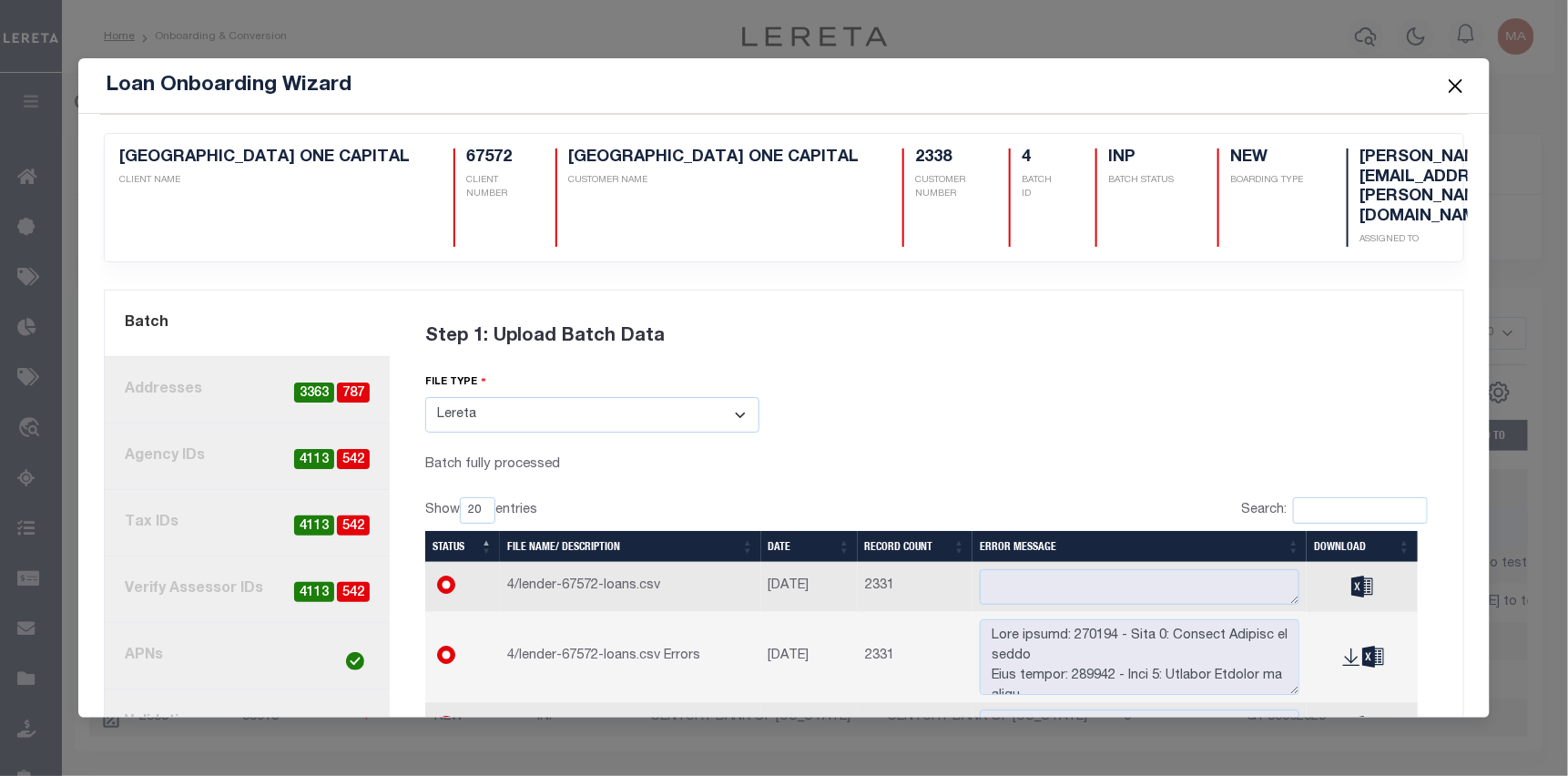 click at bounding box center [1456, 86] 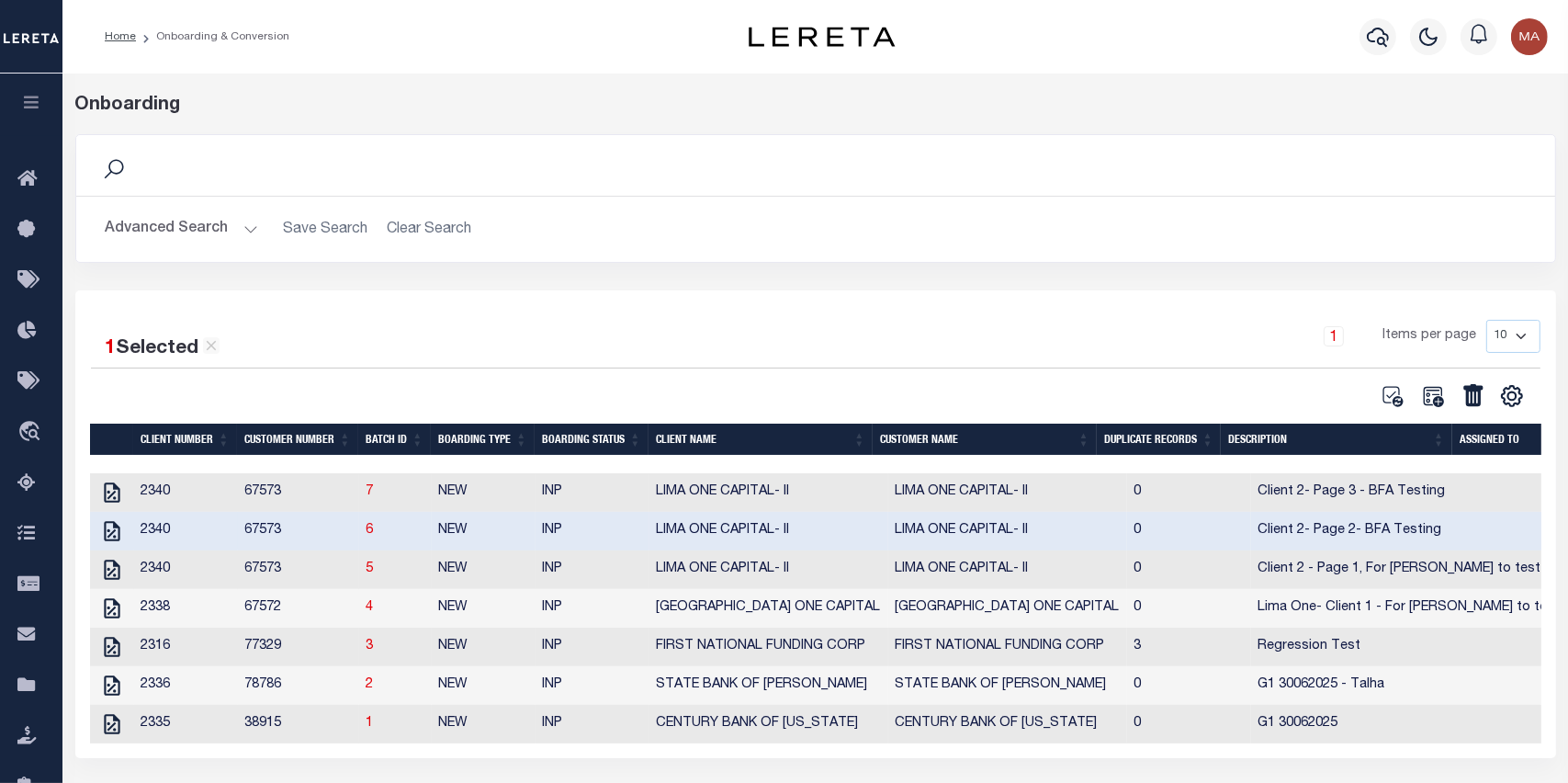 click at bounding box center [31, 102] 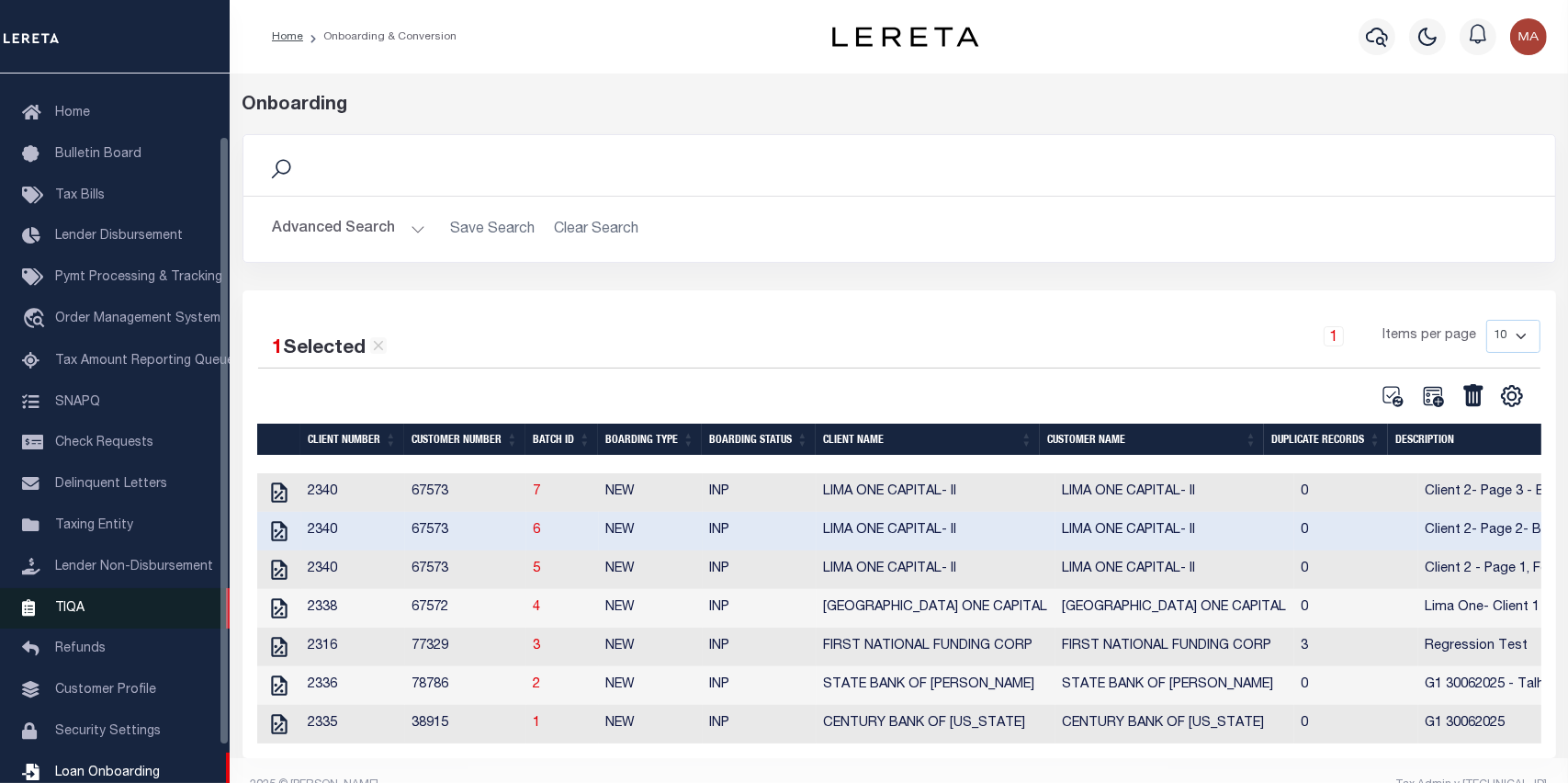 scroll, scrollTop: 92, scrollLeft: 0, axis: vertical 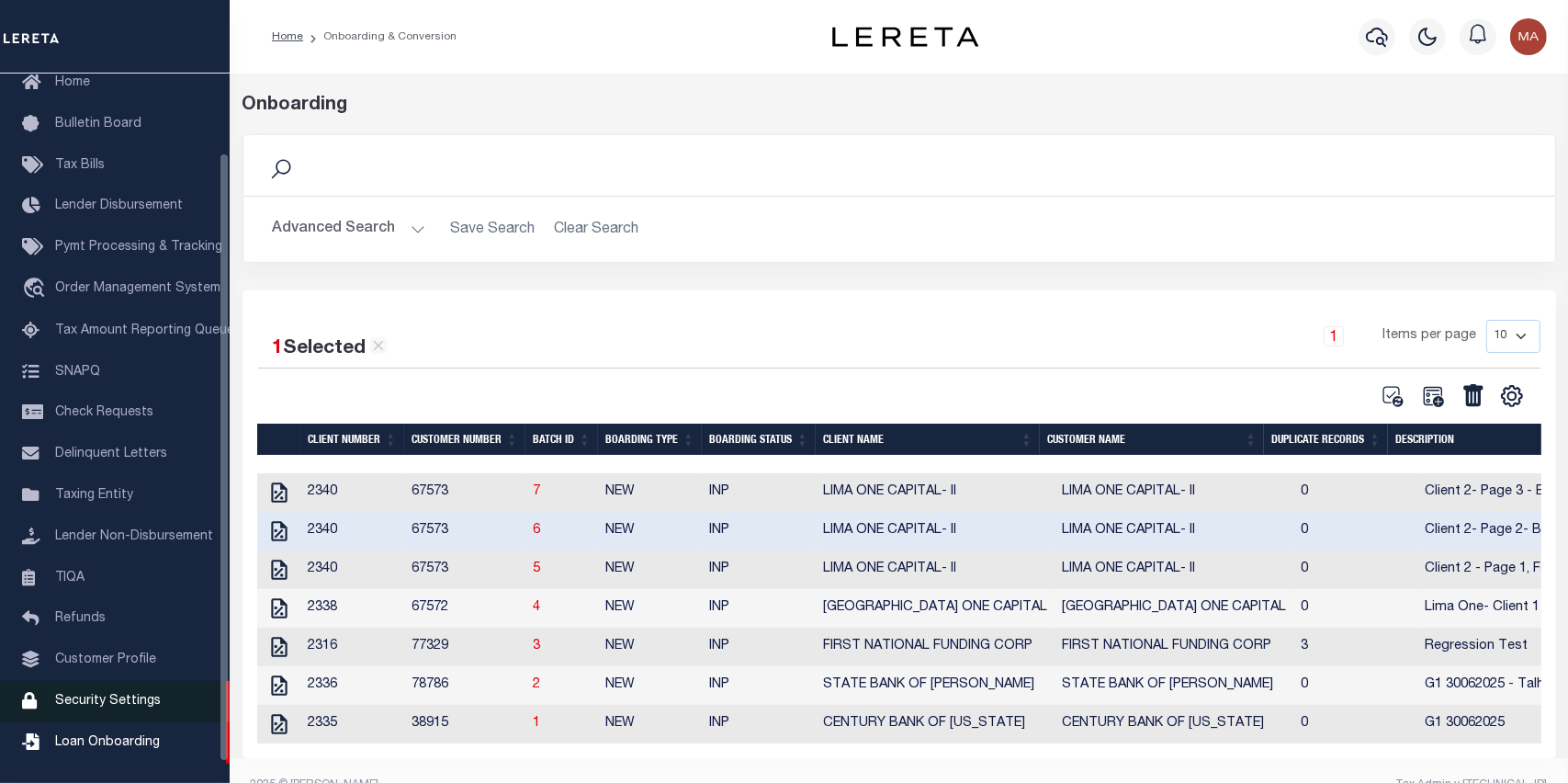 click on "Security Settings" at bounding box center (107, 701) 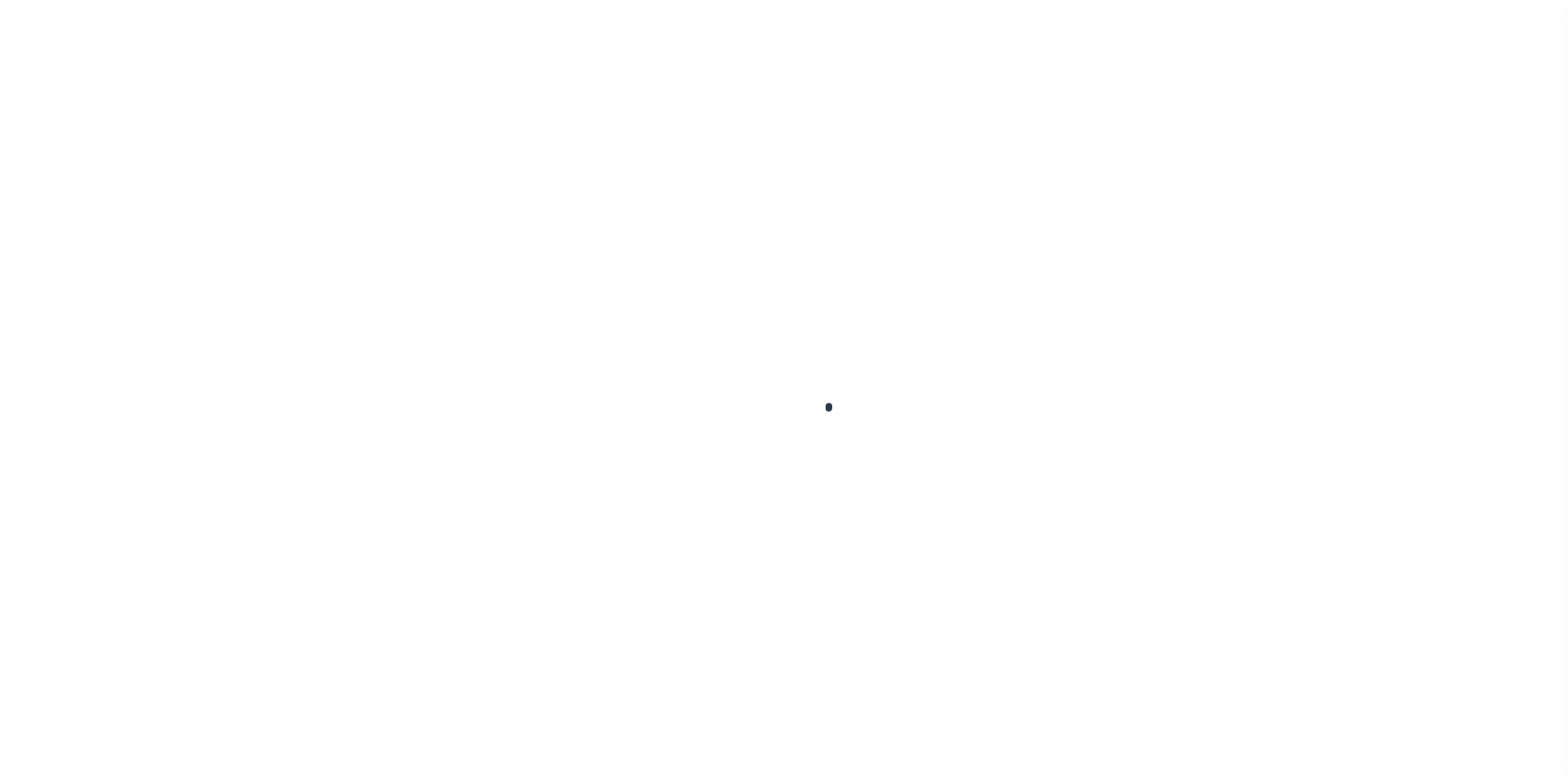 select 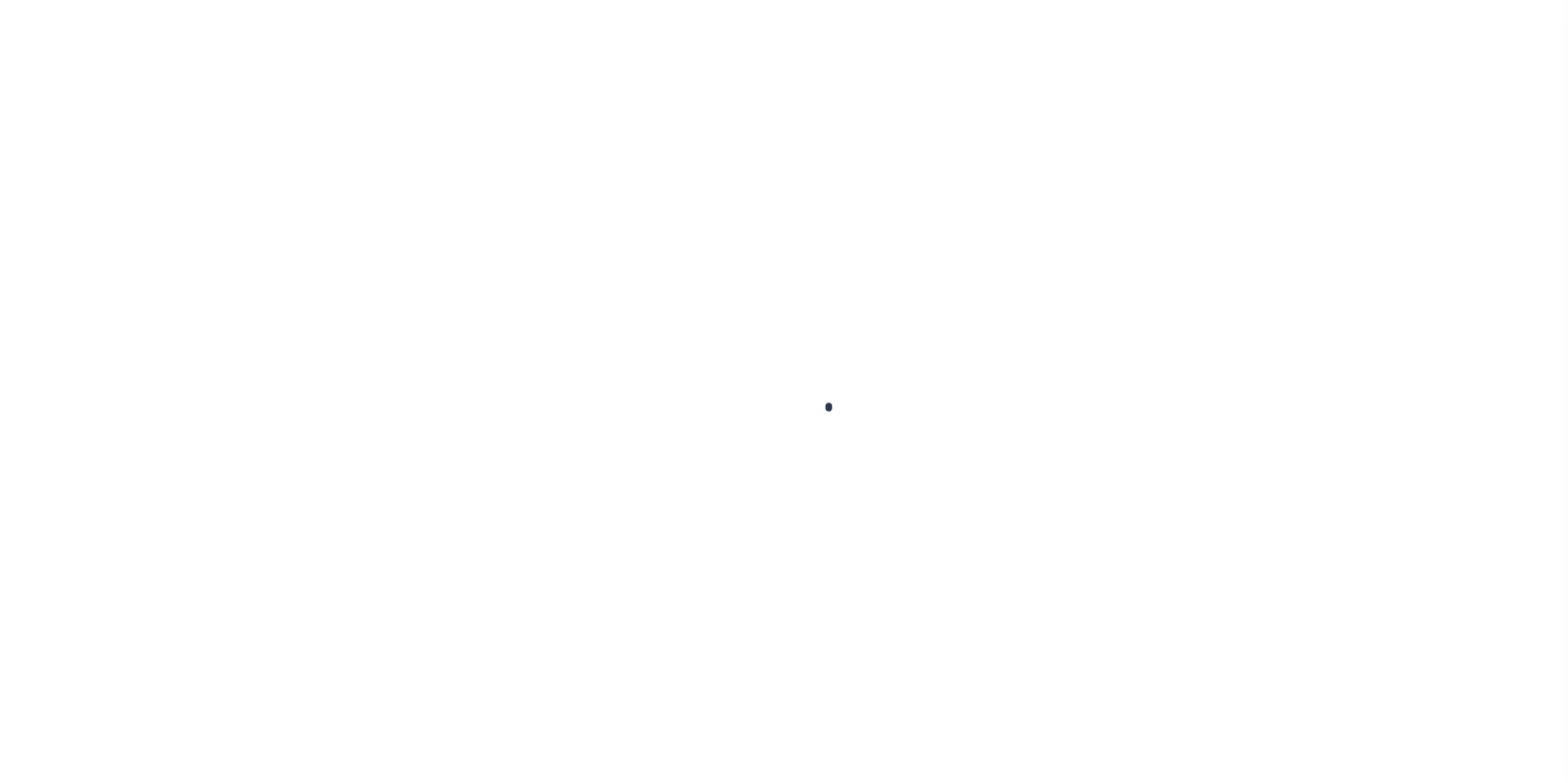 select 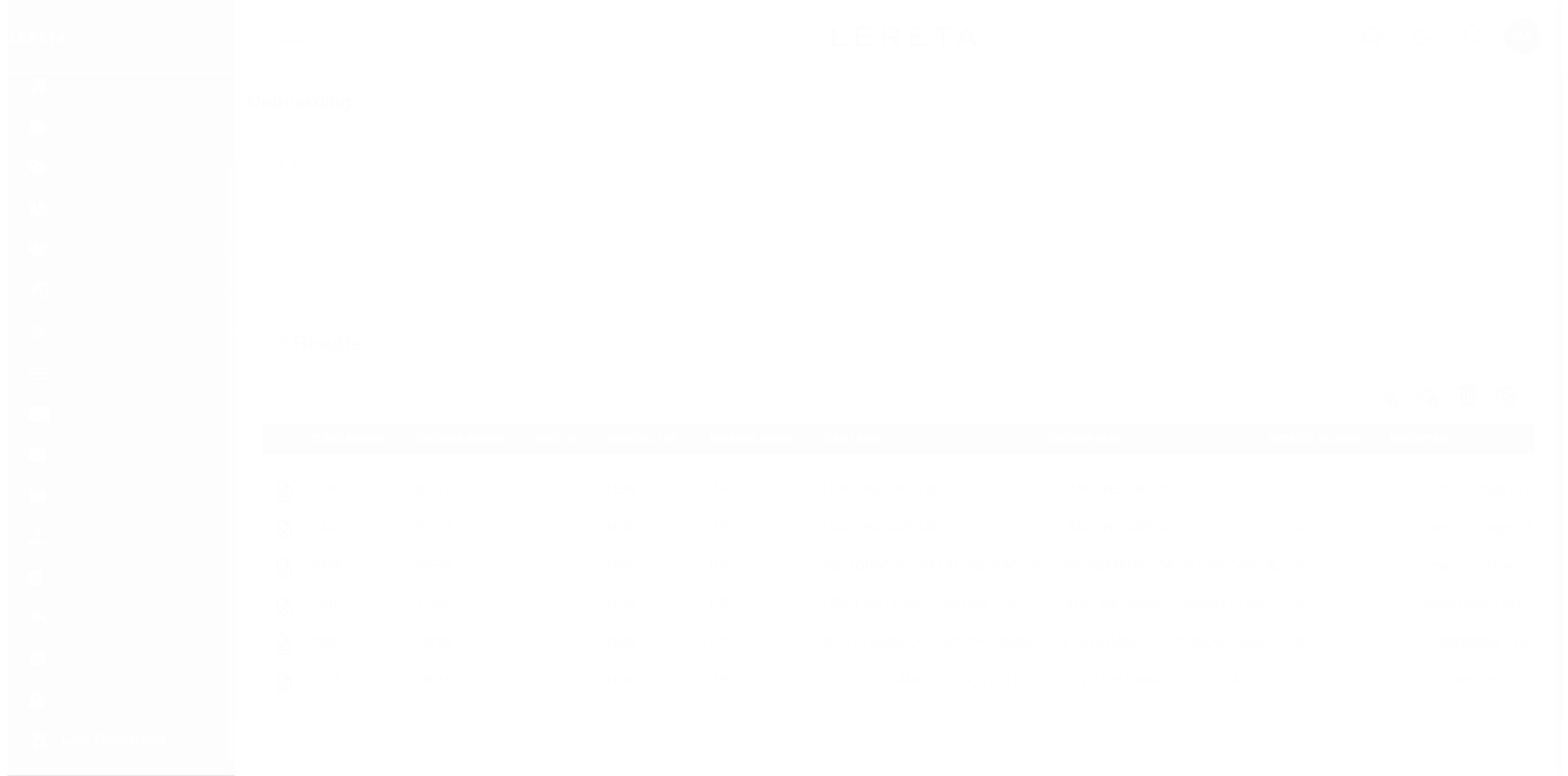 scroll, scrollTop: 116, scrollLeft: 0, axis: vertical 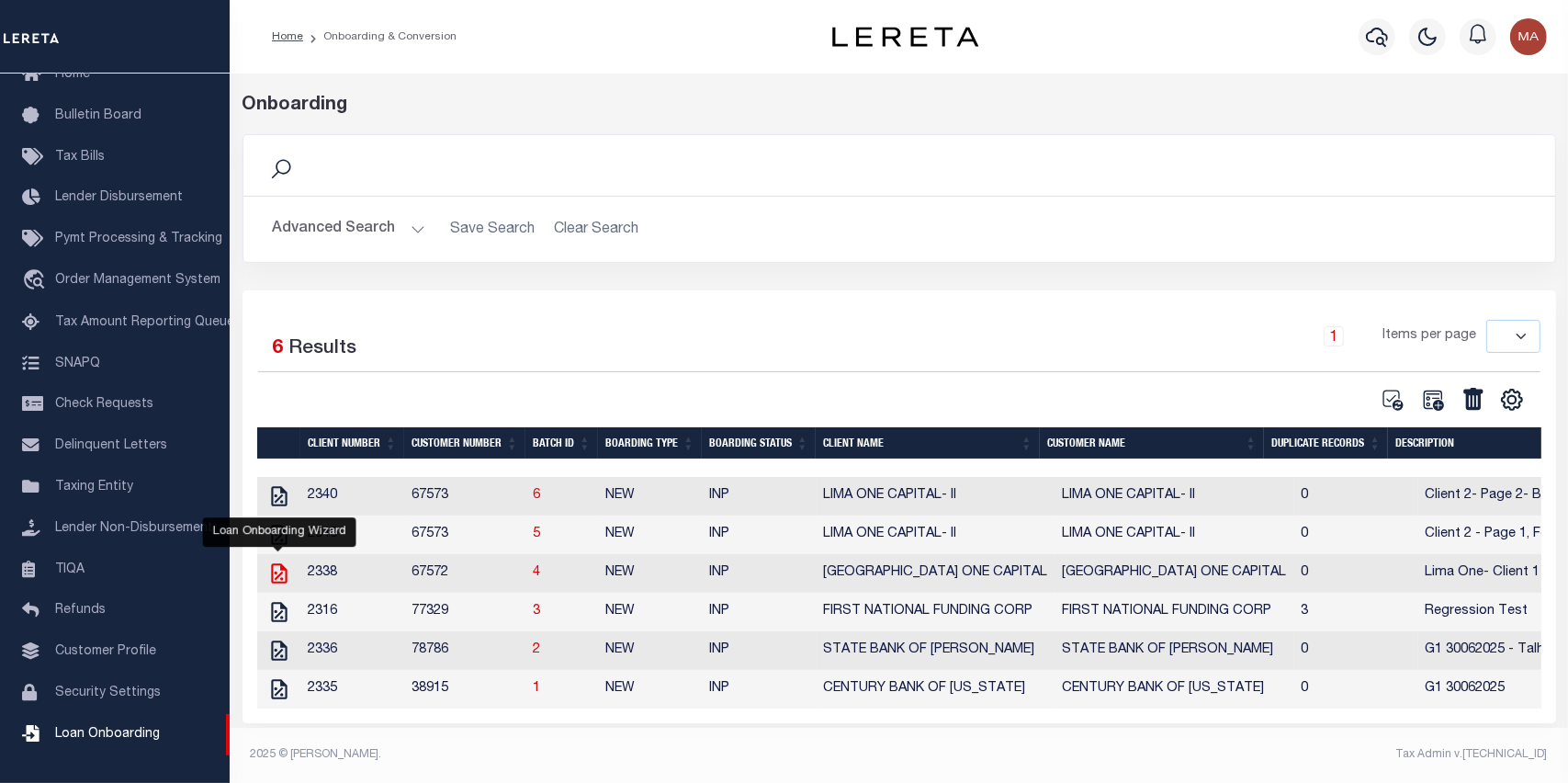 click 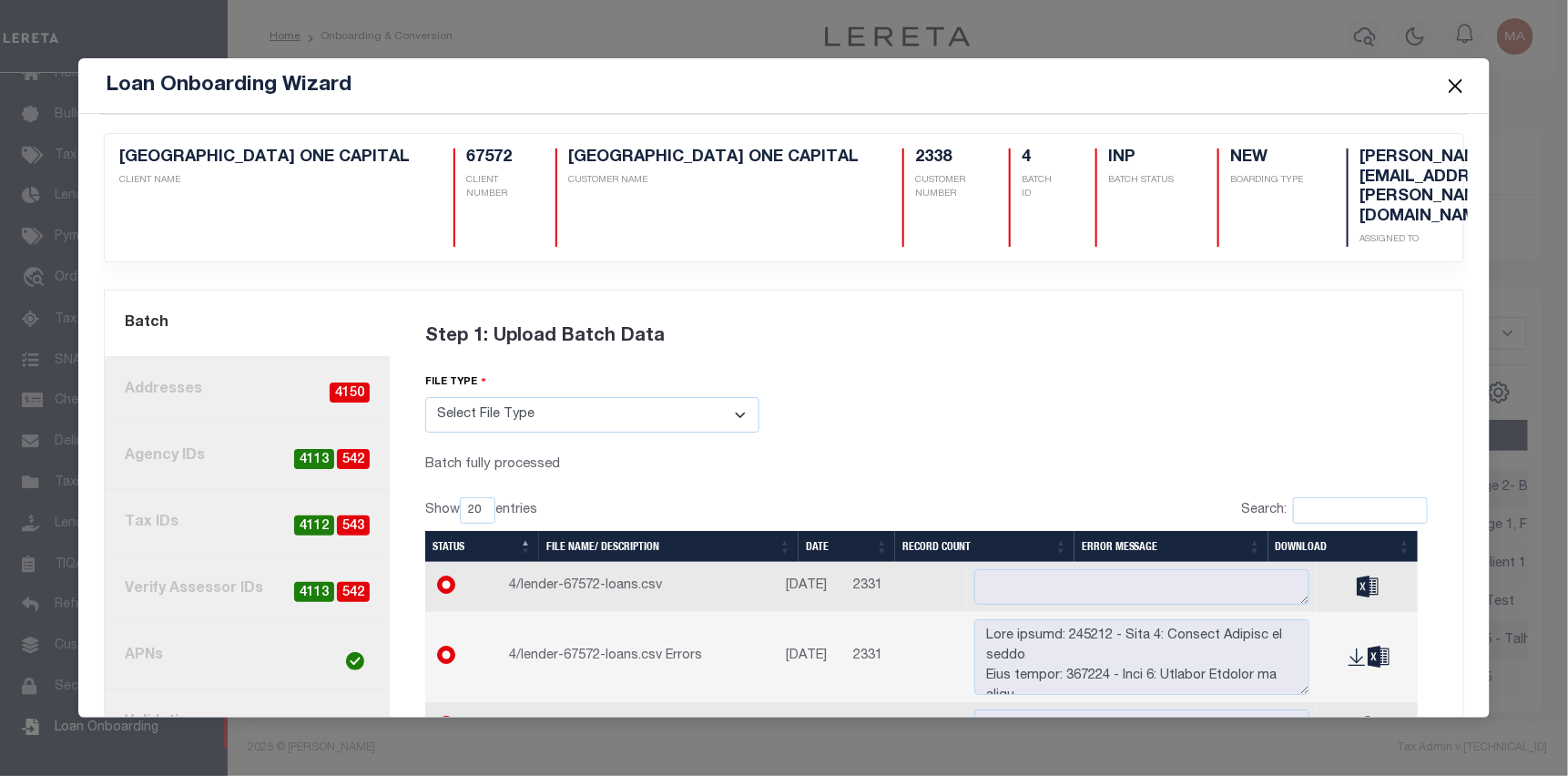 click on "4.  Tax IDs   543   4112" at bounding box center [247, 523] 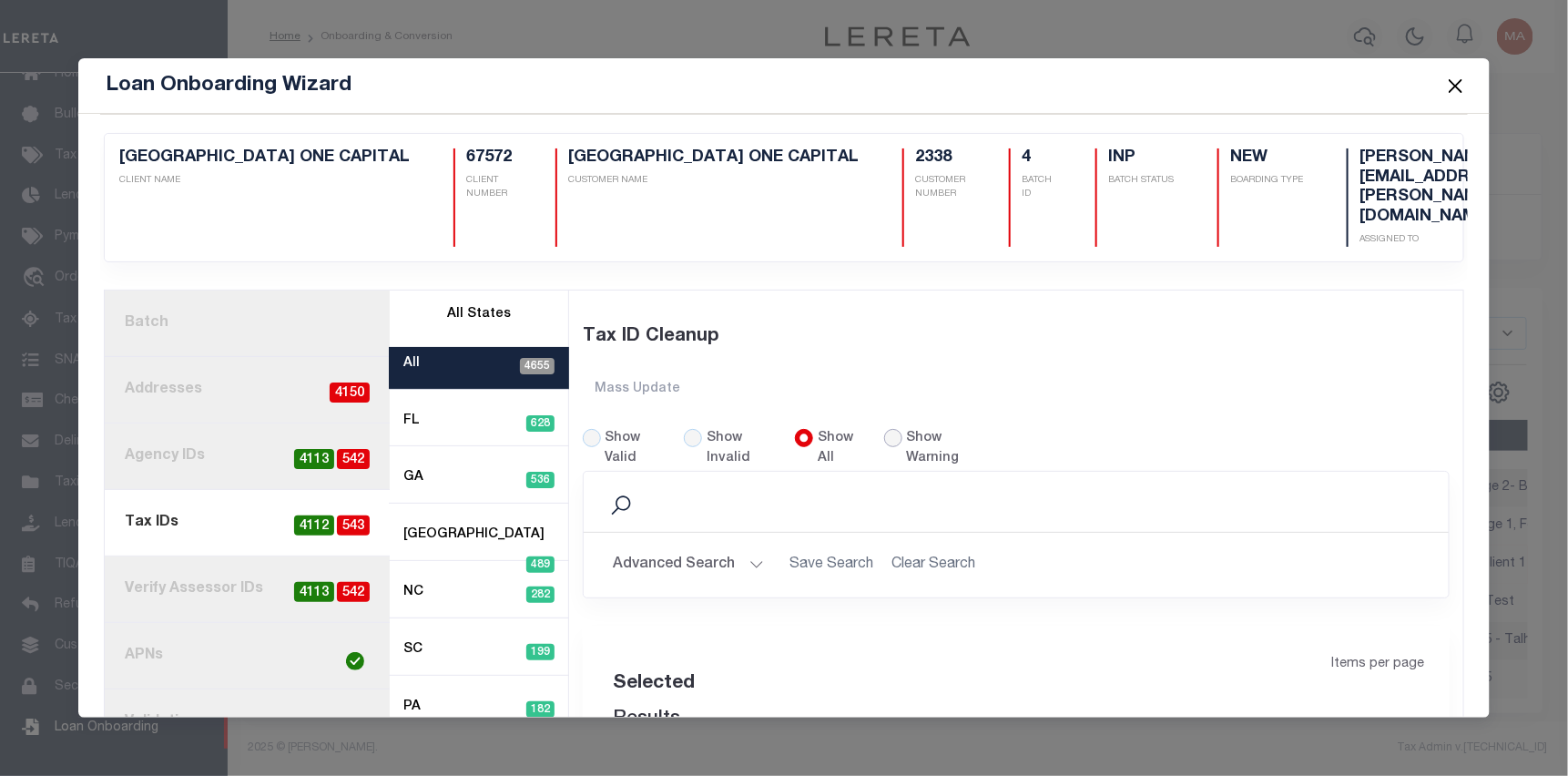 click on "Show Warning" at bounding box center (893, 438) 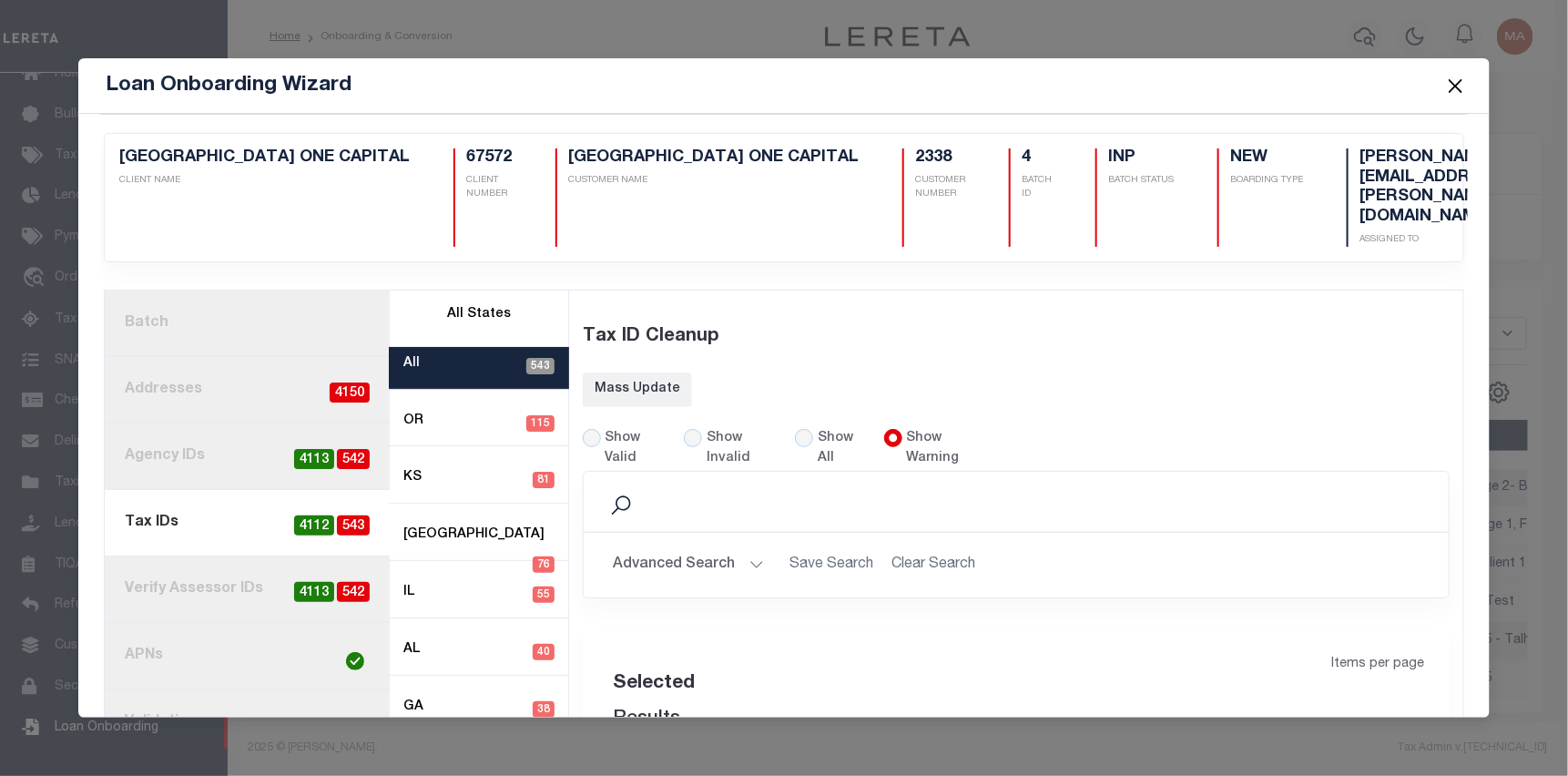 click on "Show All" at bounding box center [829, 449] 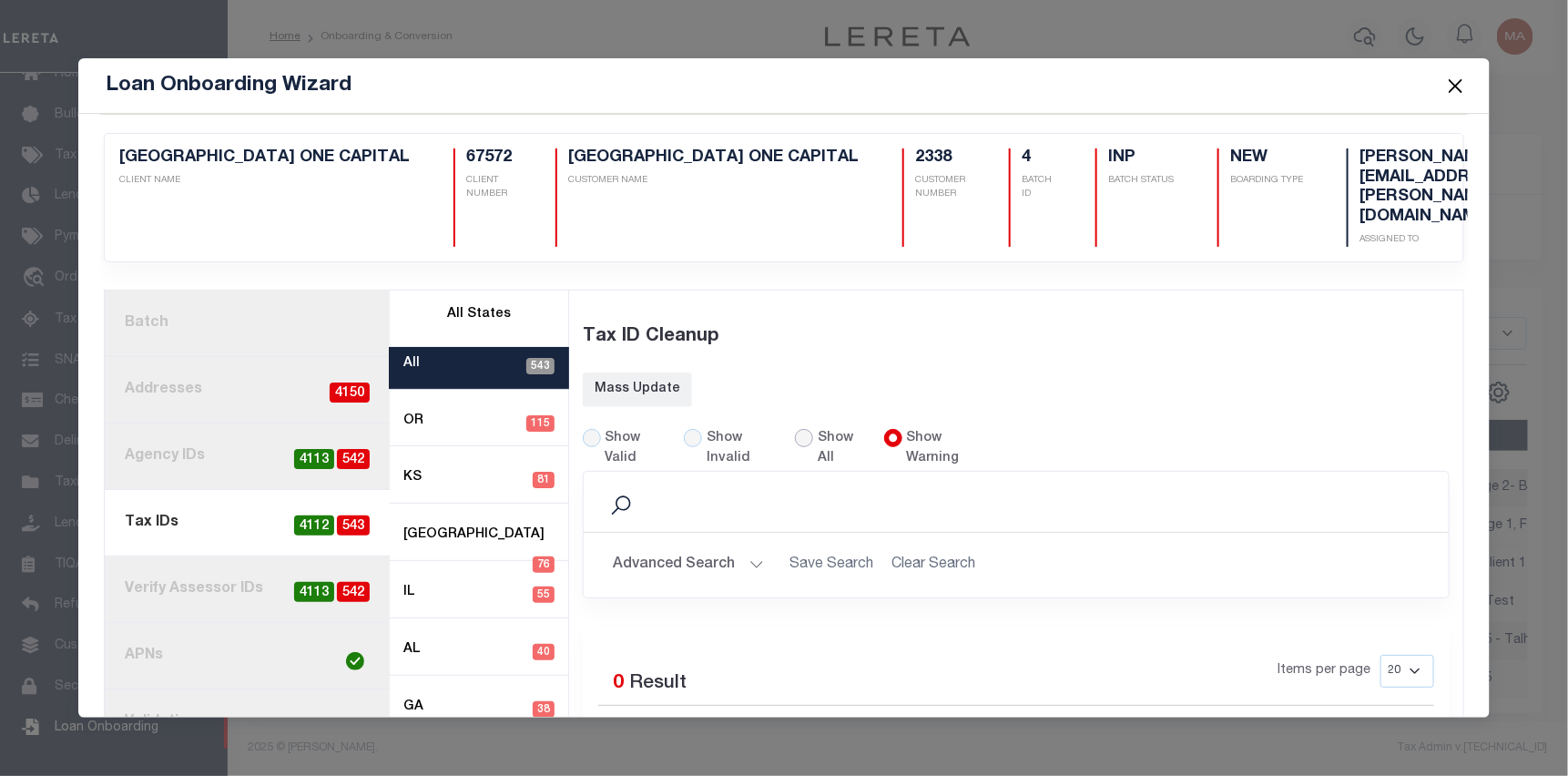 click on "Show All" at bounding box center (804, 438) 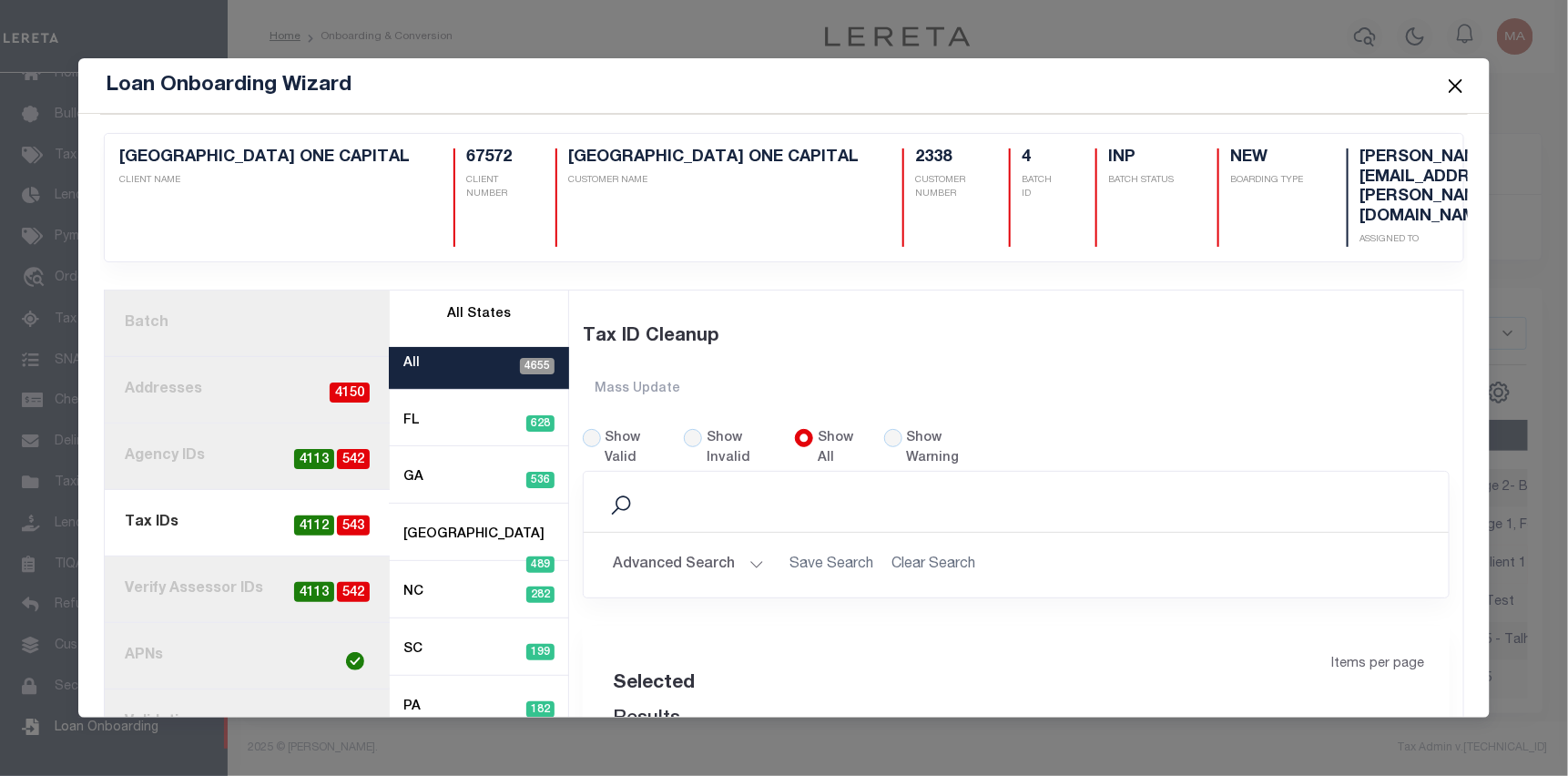 click on "Advanced Search" at bounding box center (688, 565) 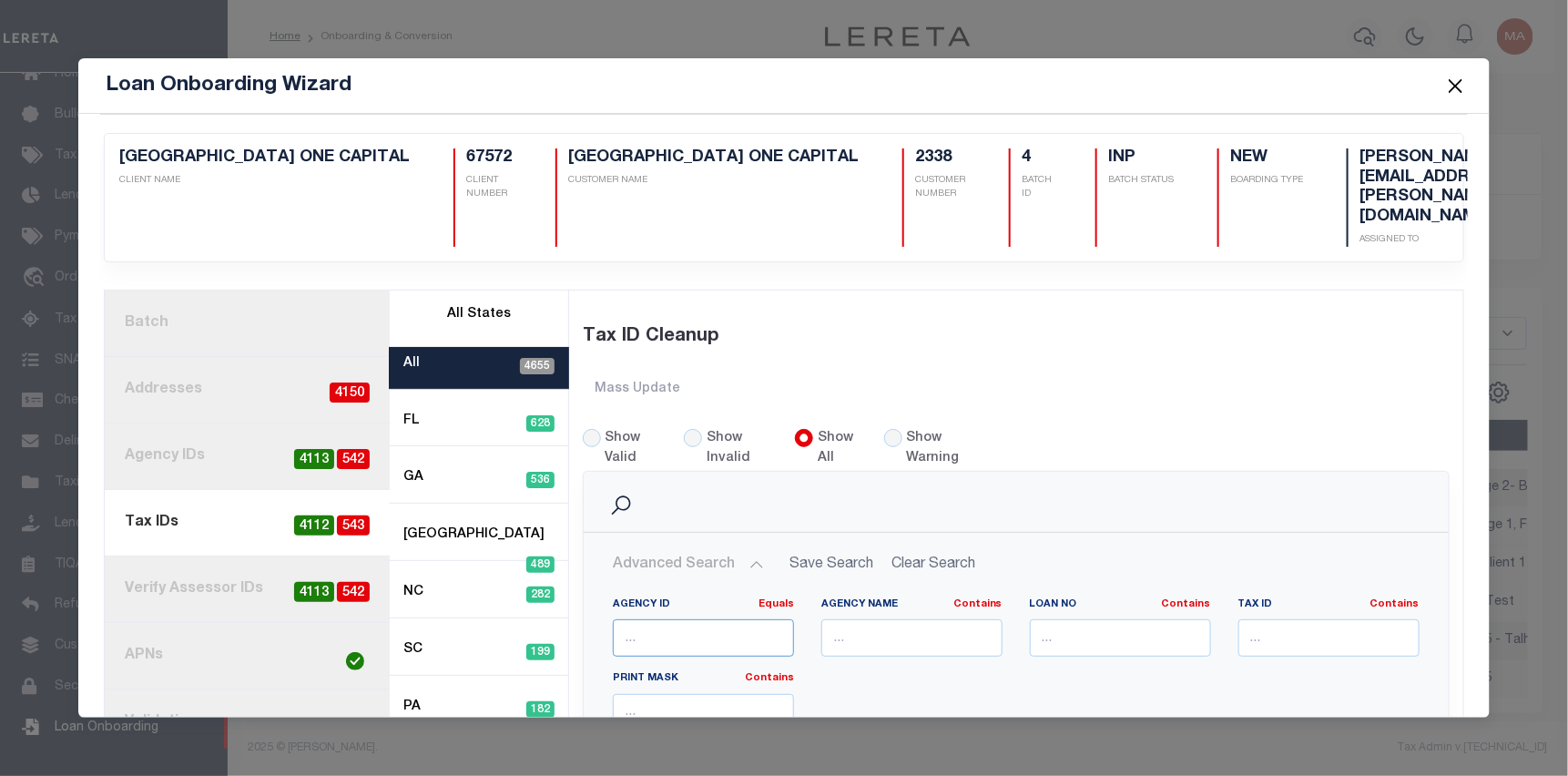 click at bounding box center [703, 638] 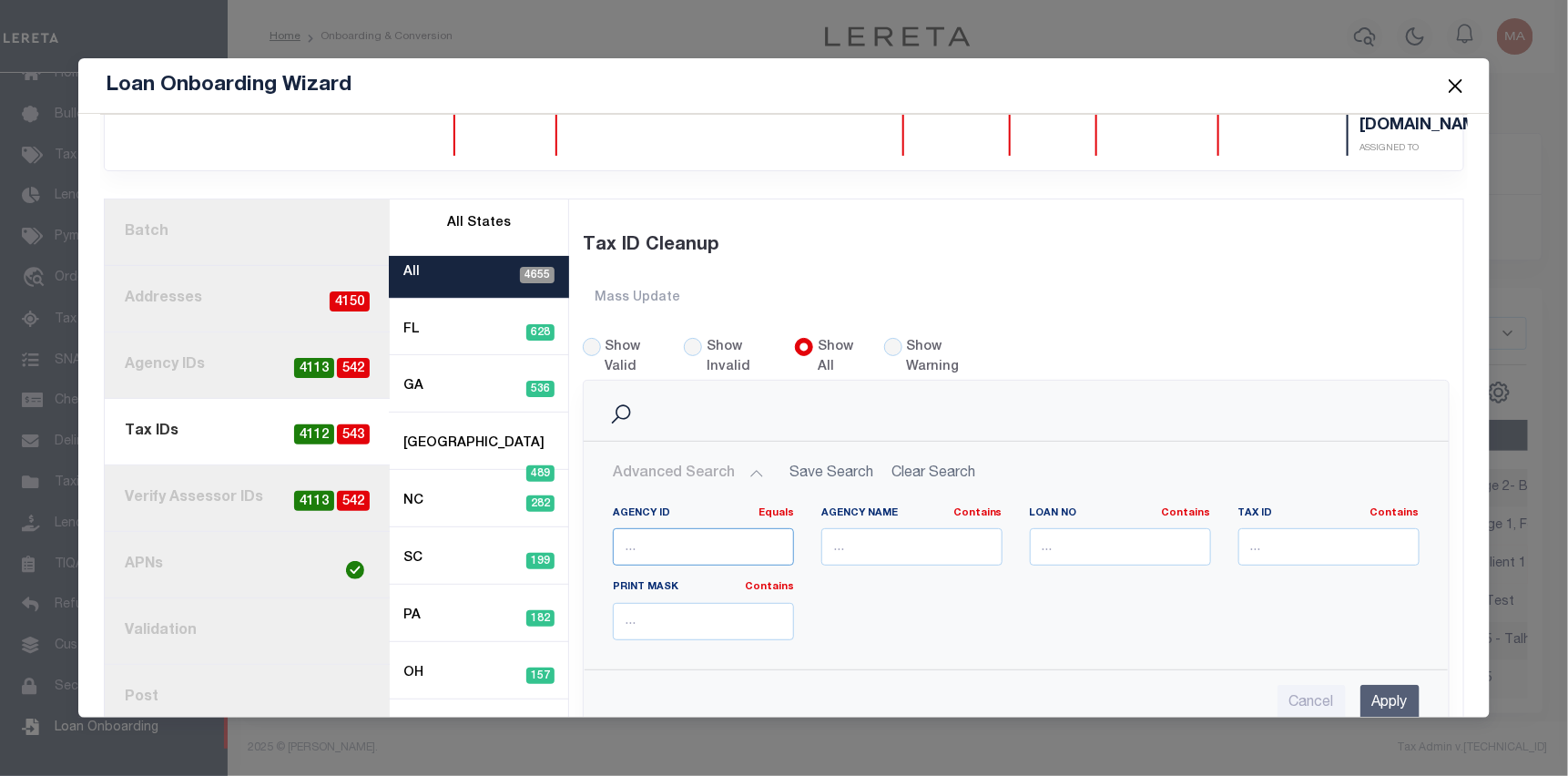 scroll, scrollTop: 182, scrollLeft: 0, axis: vertical 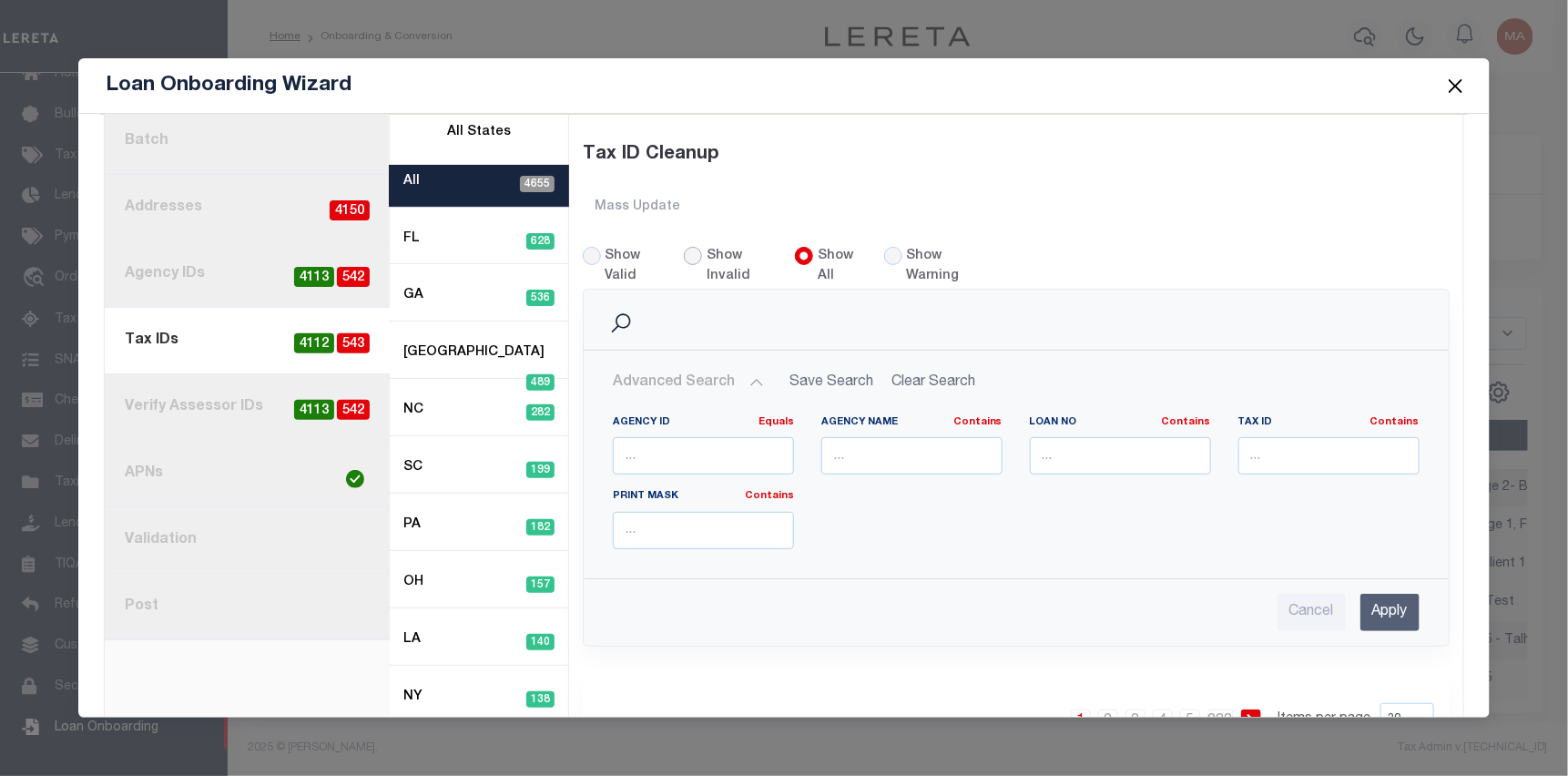 click on "Show Invalid" at bounding box center [693, 256] 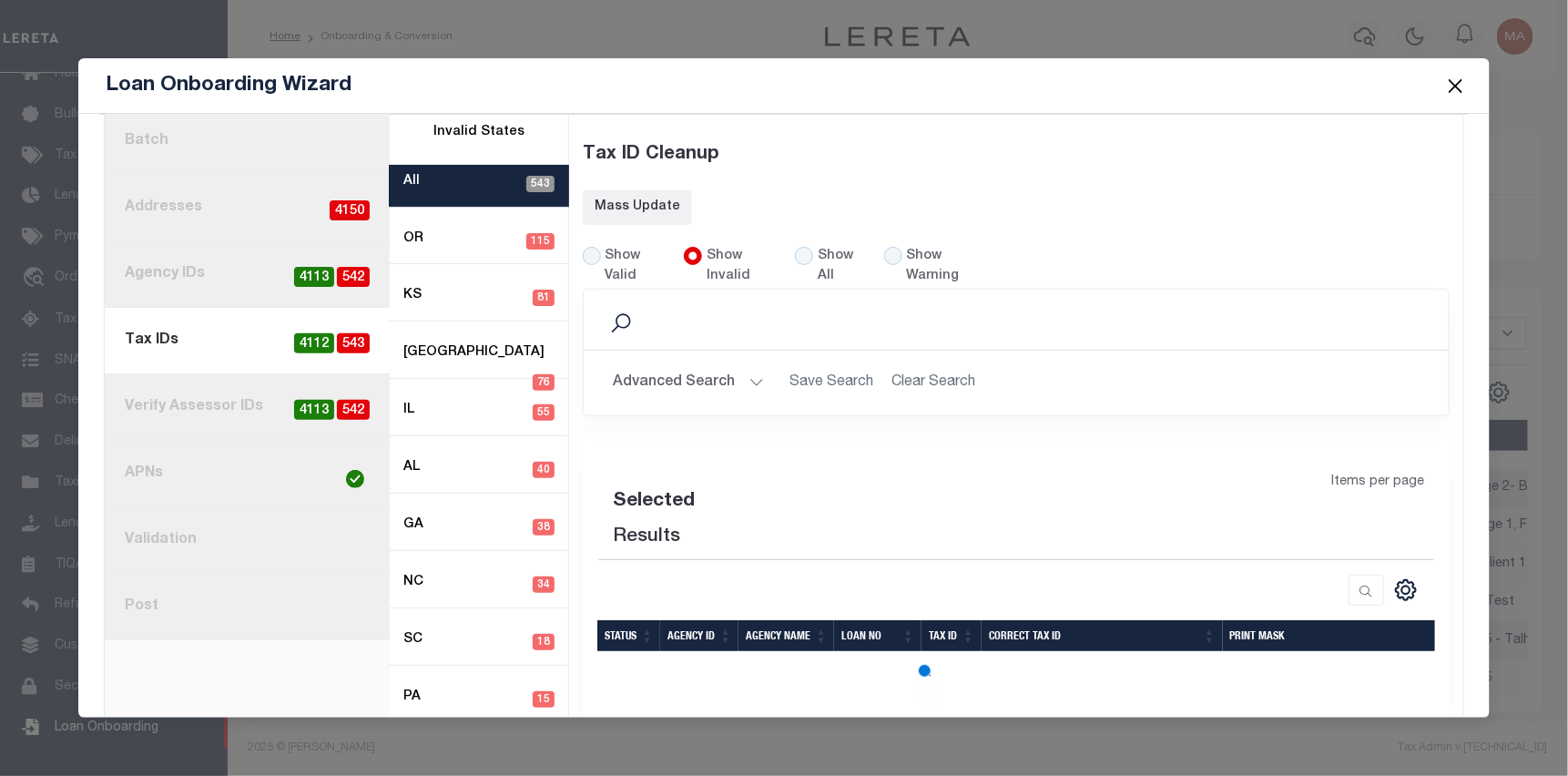 click on "Advanced Search" at bounding box center [688, 383] 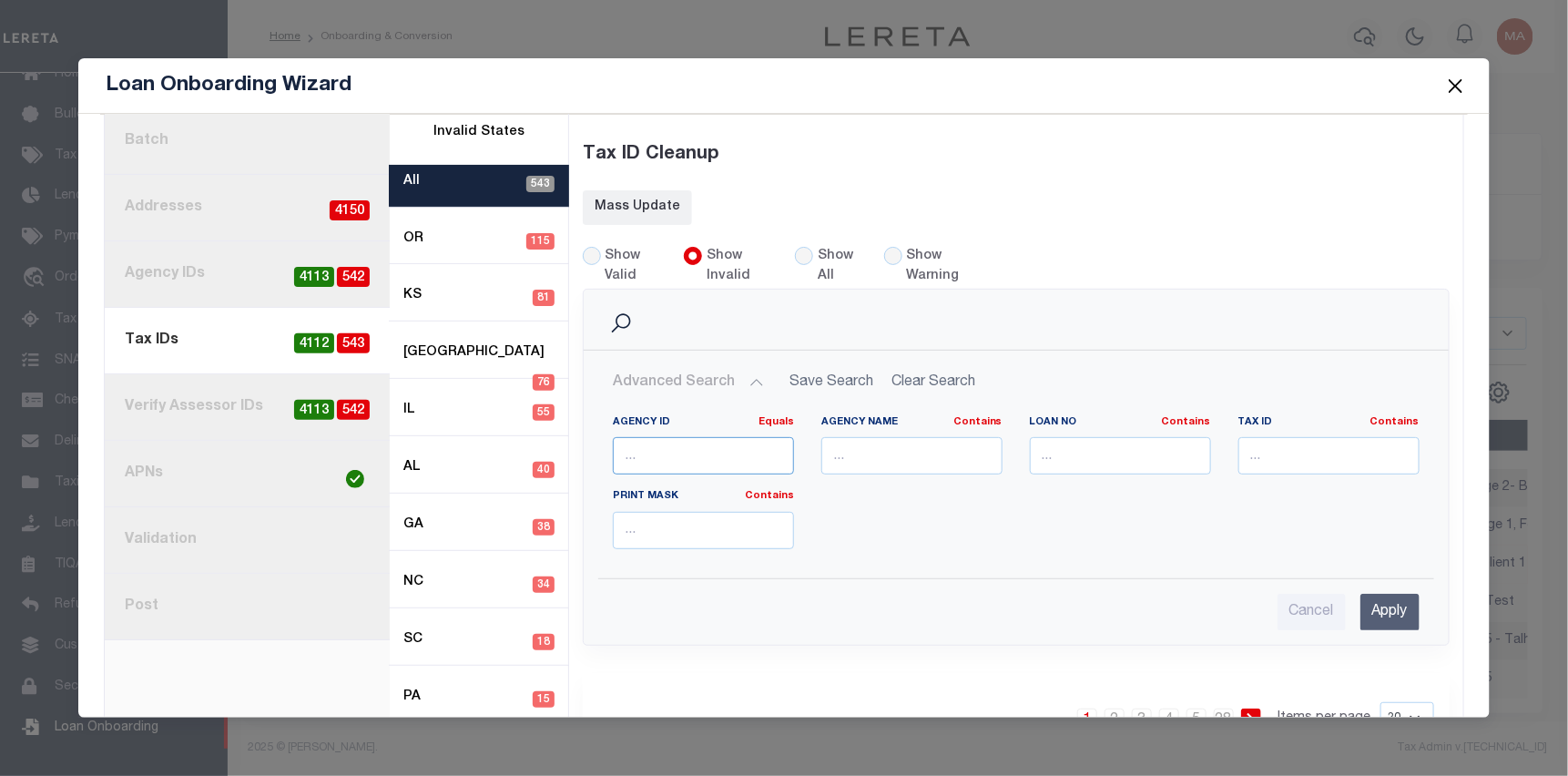 click at bounding box center (703, 455) 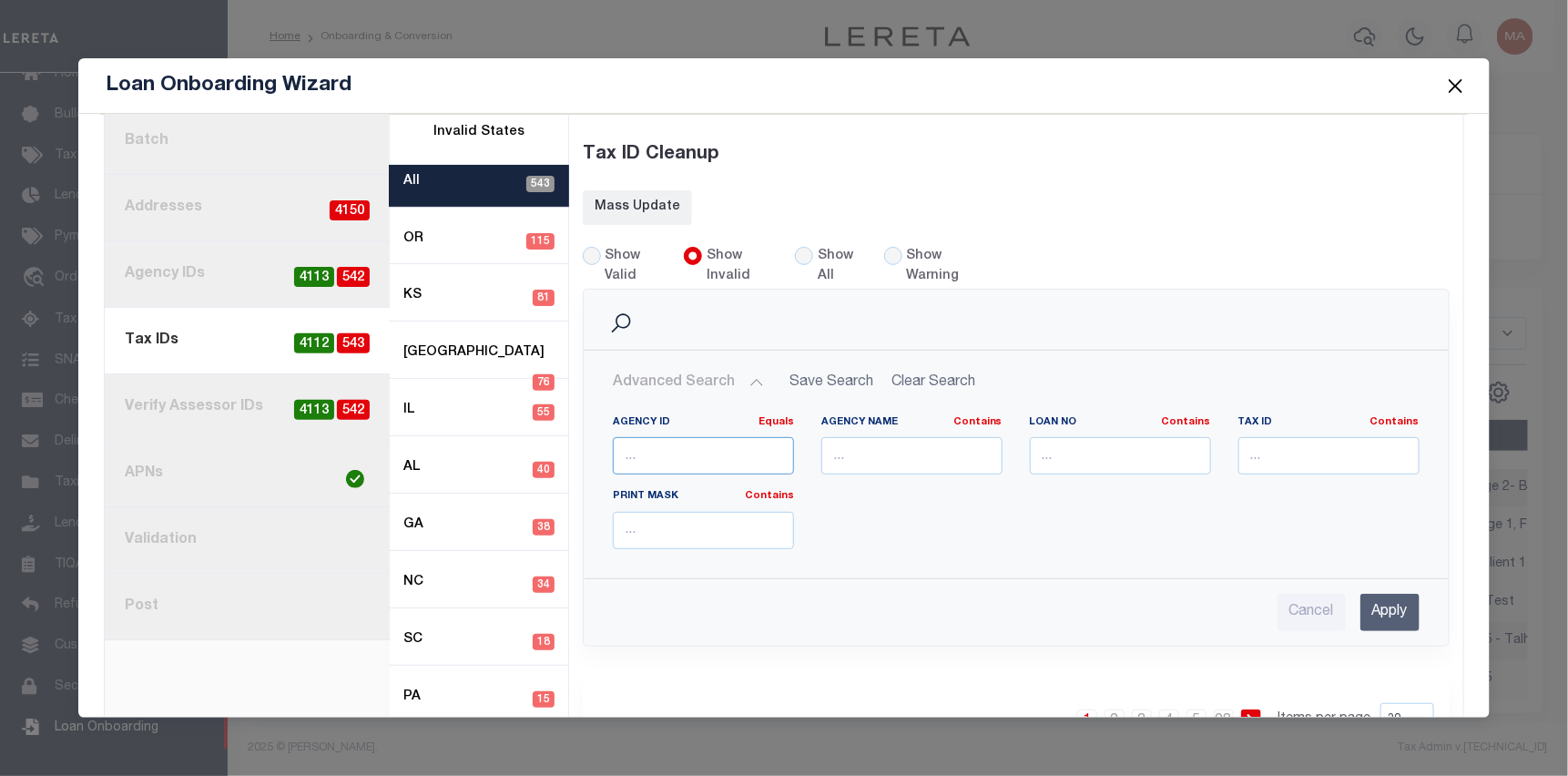 type on "000000000" 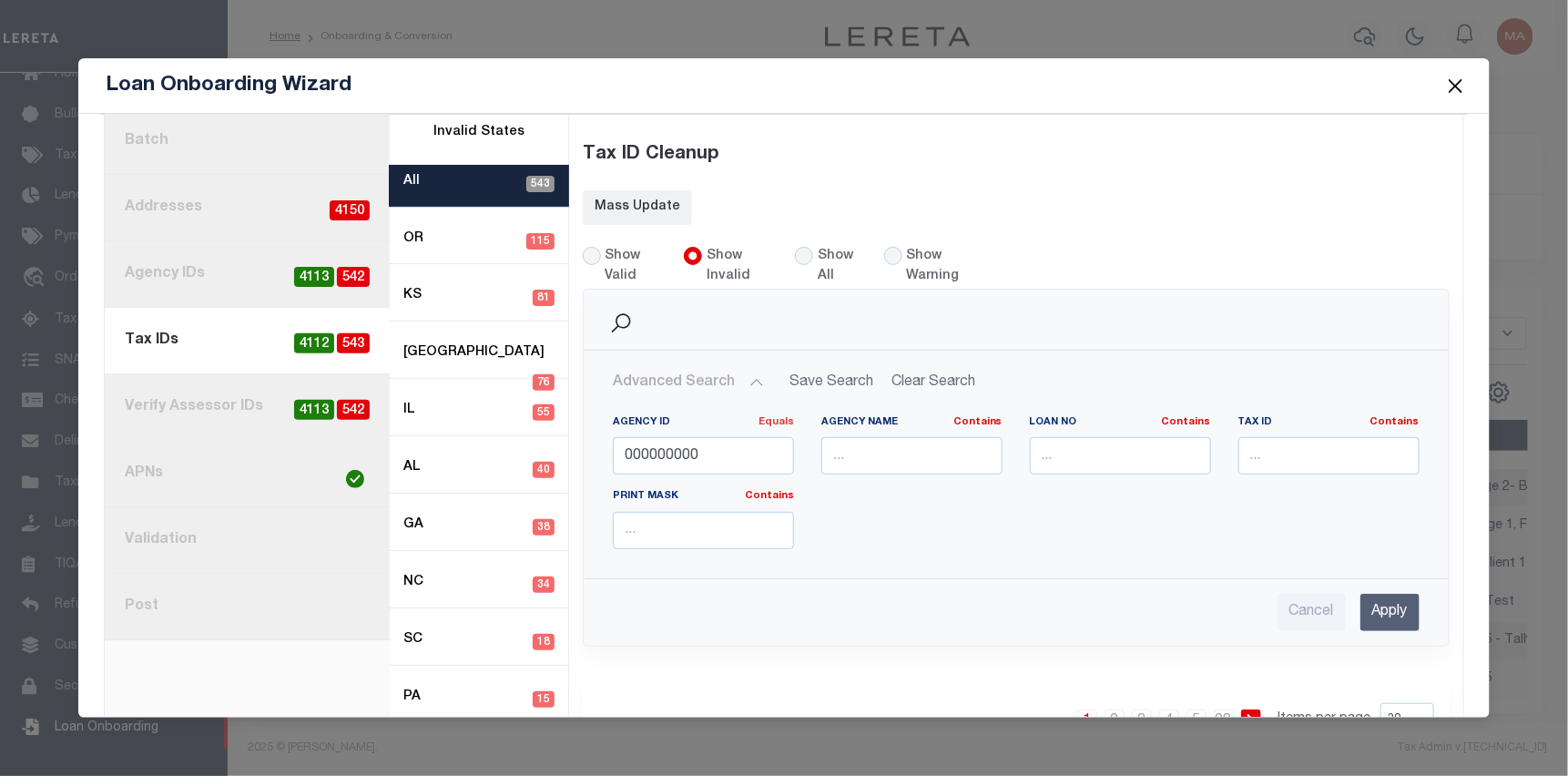 click on "Equals" at bounding box center [776, 422] 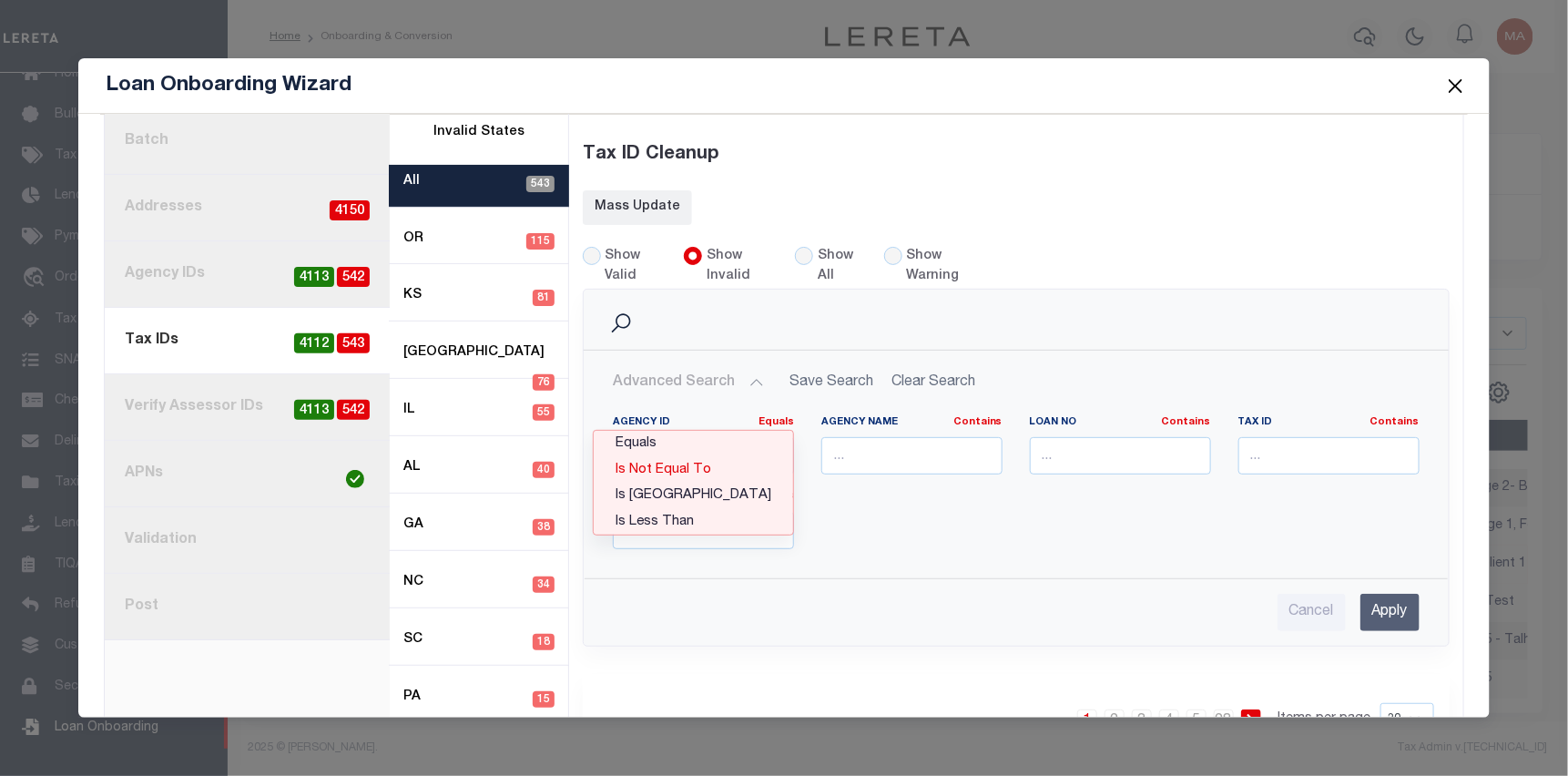 click on "Is Not Equal To" at bounding box center (693, 470) 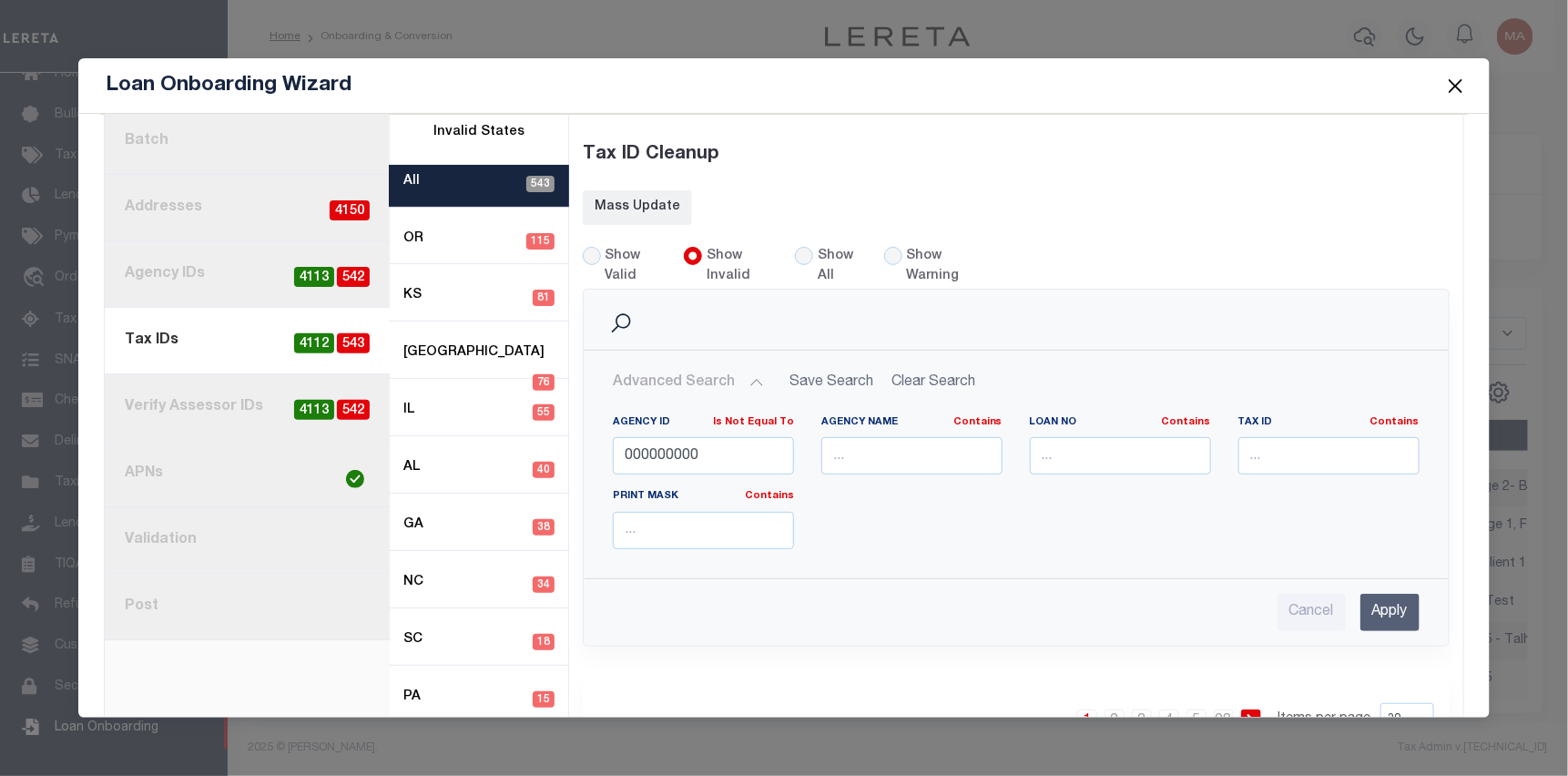 click on "Apply" at bounding box center (1390, 612) 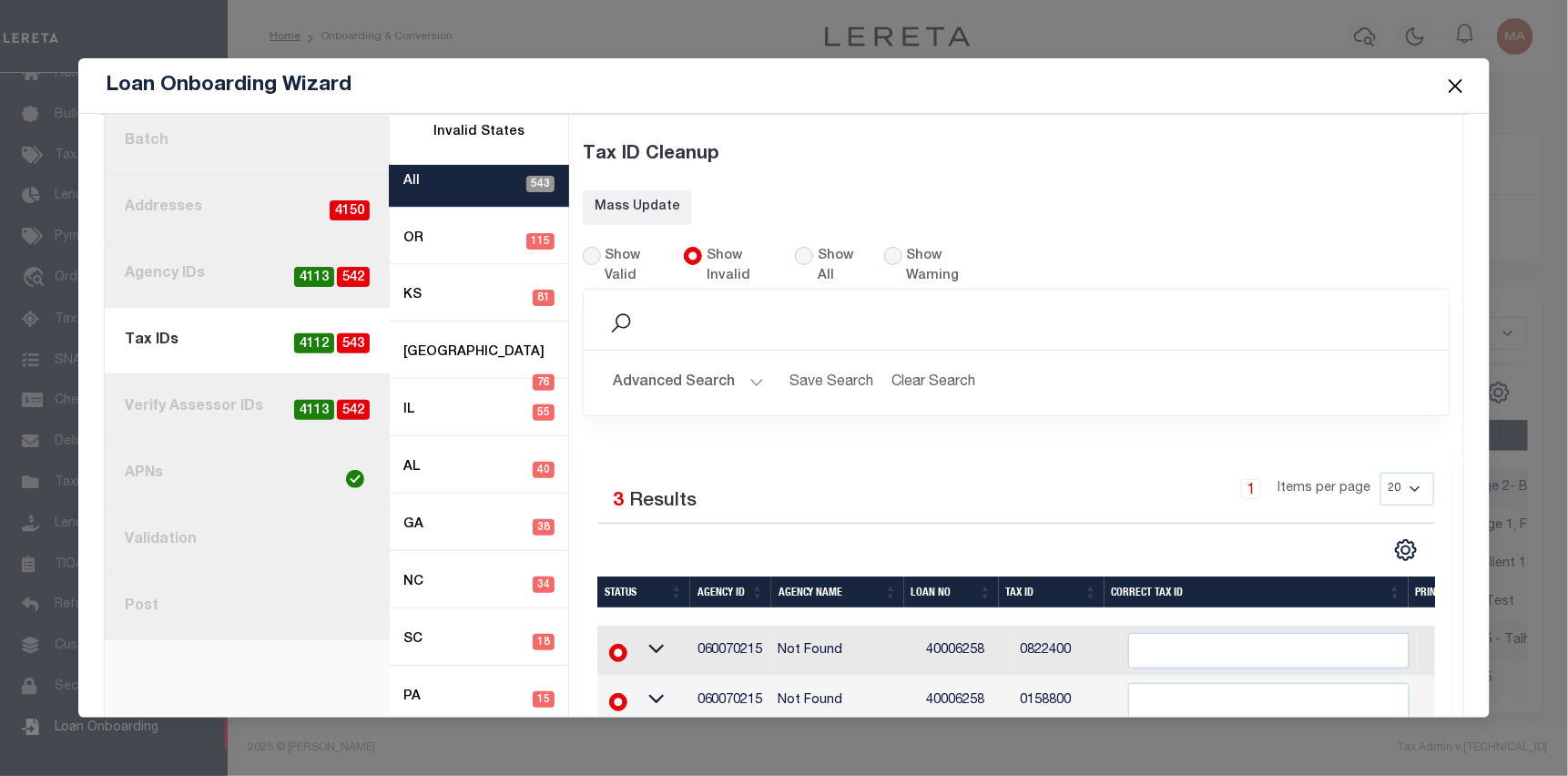 drag, startPoint x: 968, startPoint y: 704, endPoint x: 906, endPoint y: 700, distance: 62.128898 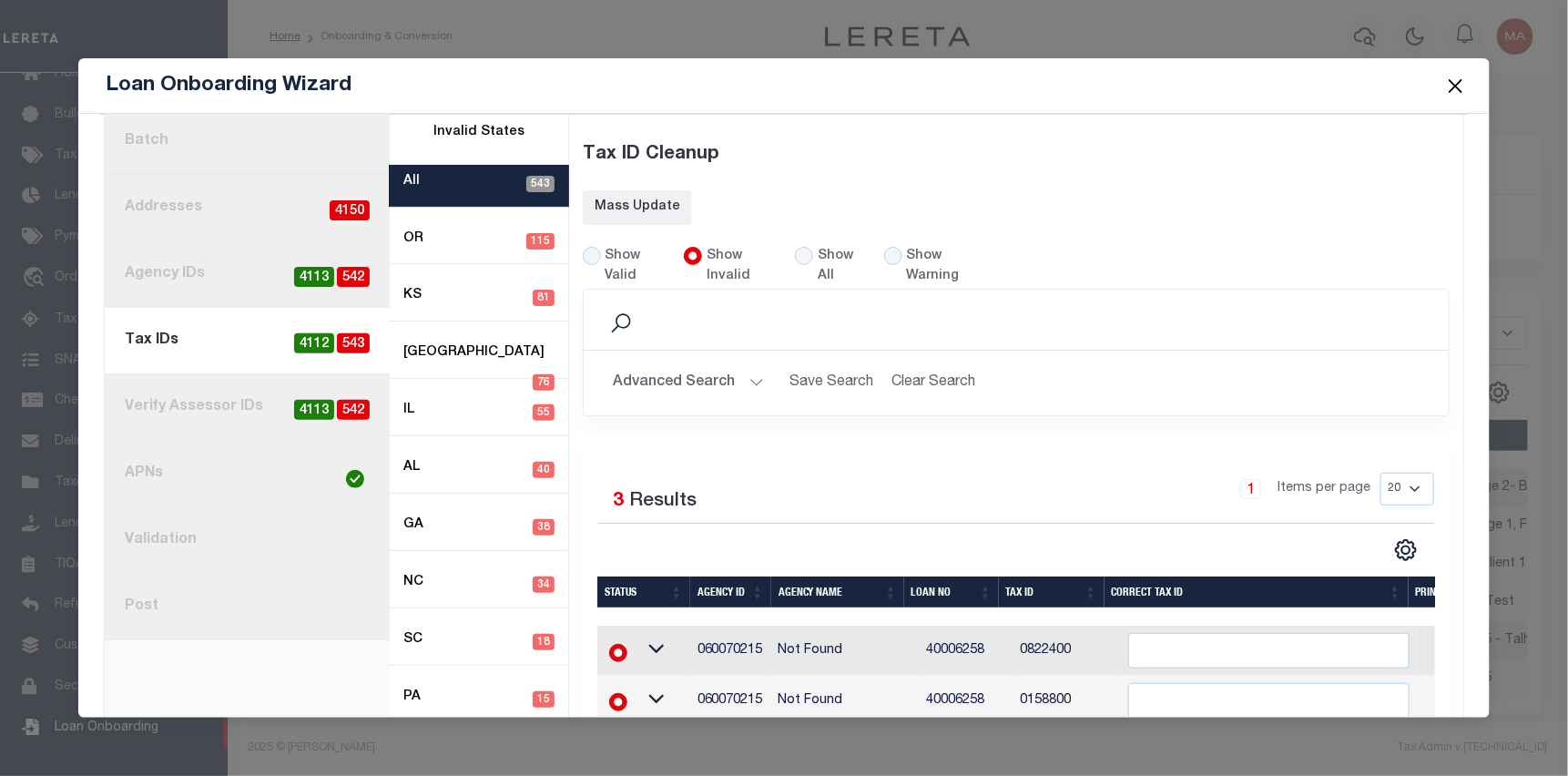 click on "40008244" at bounding box center [966, 746] 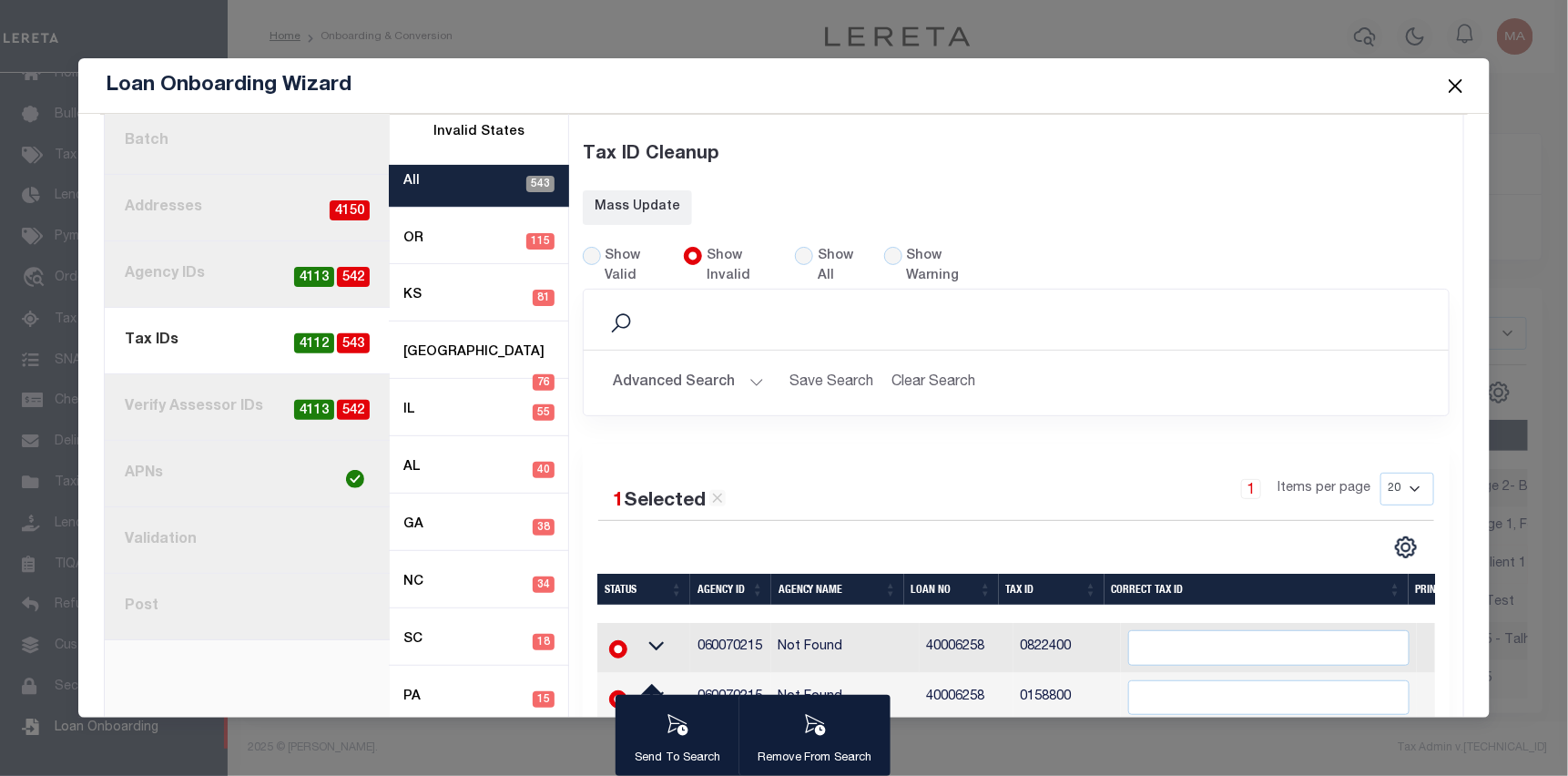 copy on "40008244" 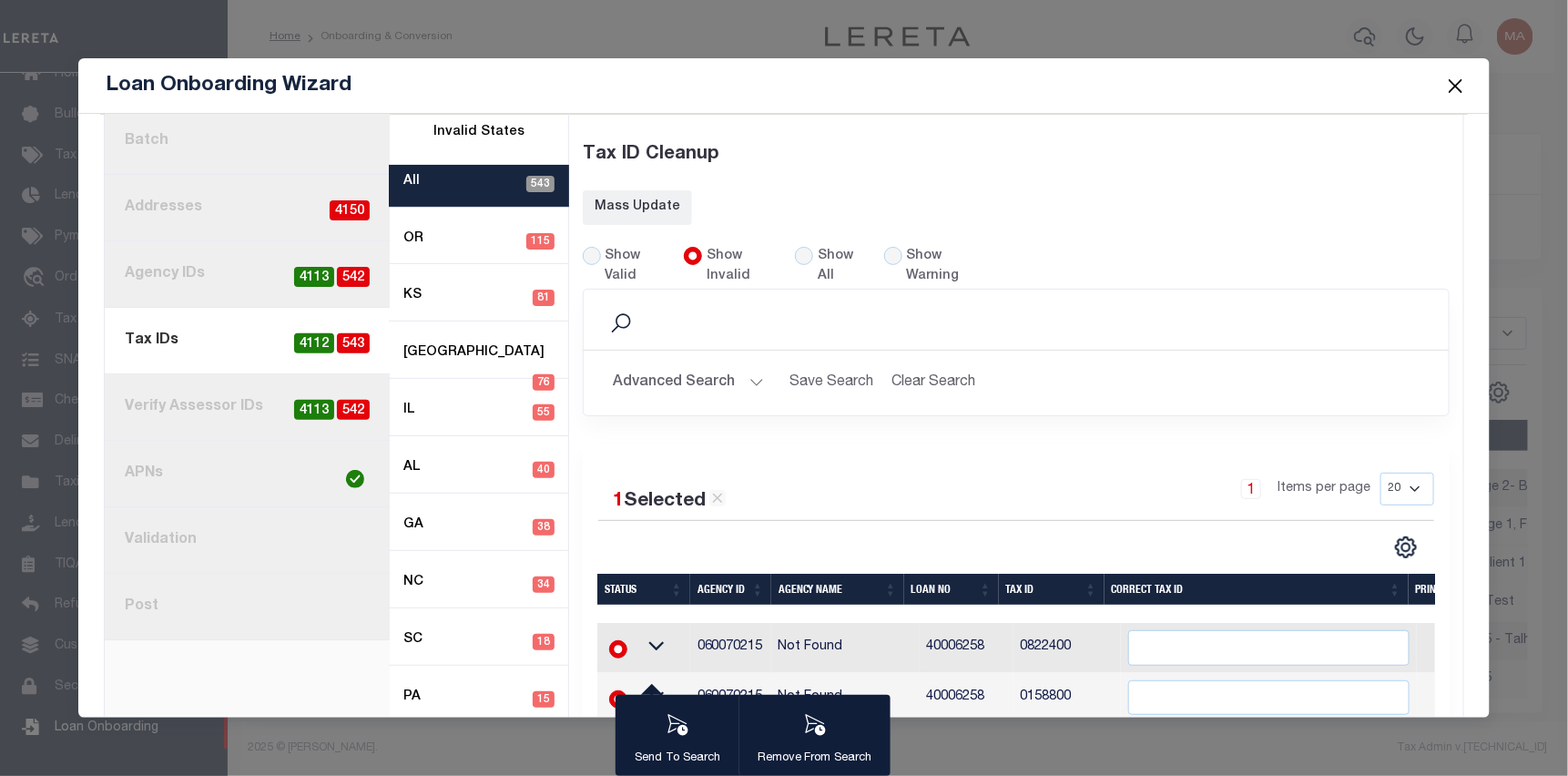 click on "Search" at bounding box center [1016, 320] 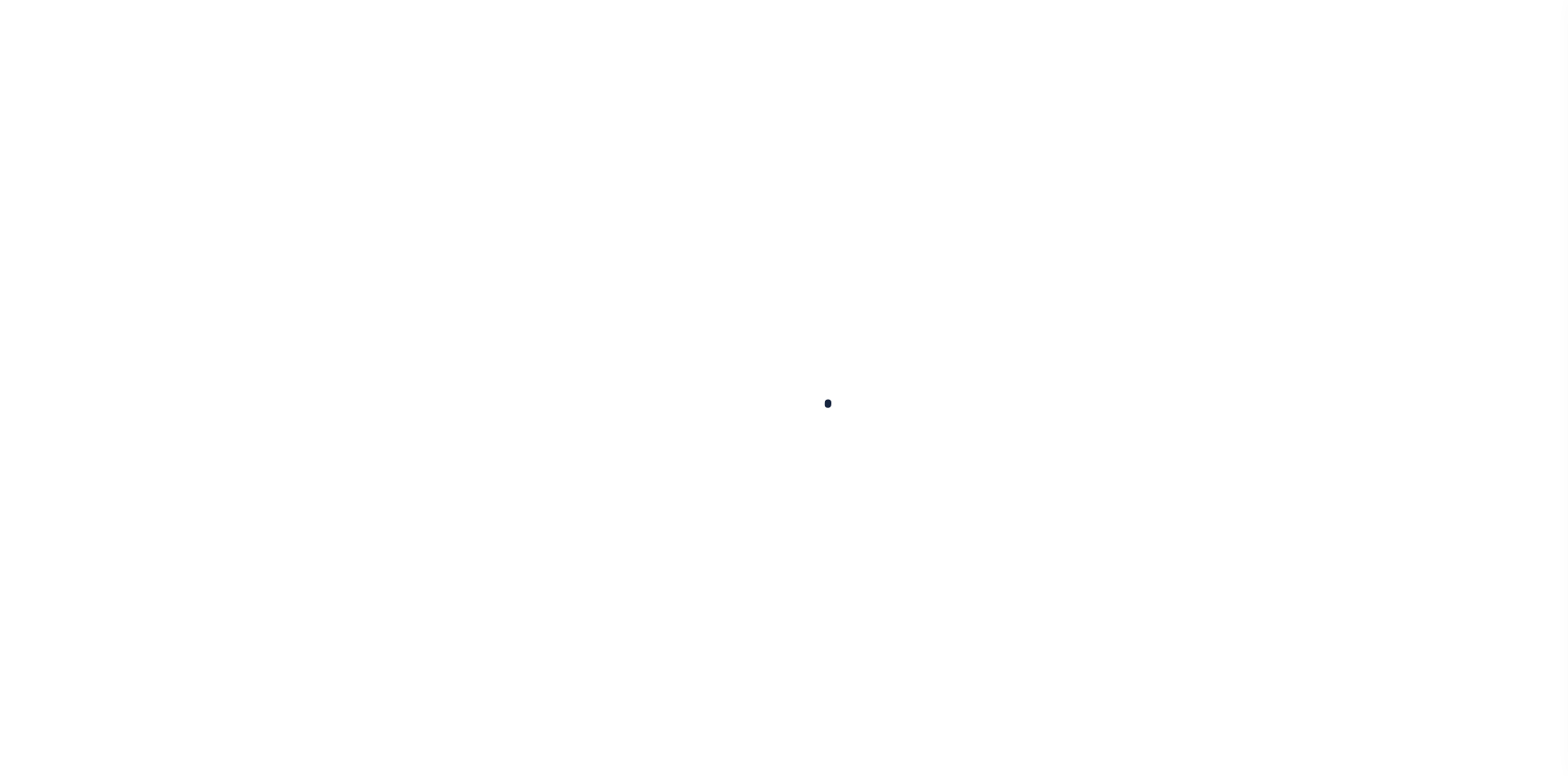scroll, scrollTop: 0, scrollLeft: 0, axis: both 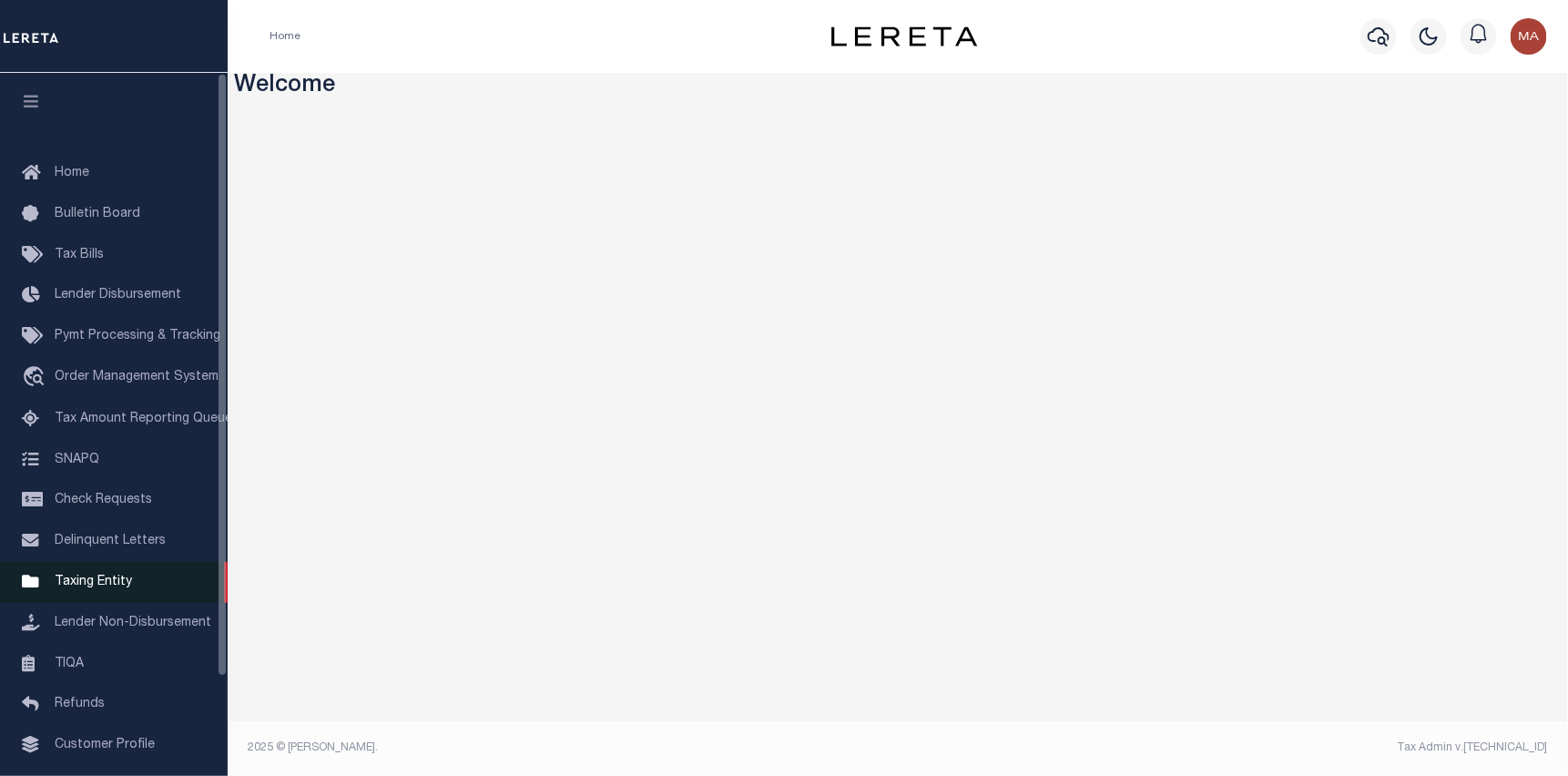 click on "Taxing Entity" at bounding box center [93, 582] 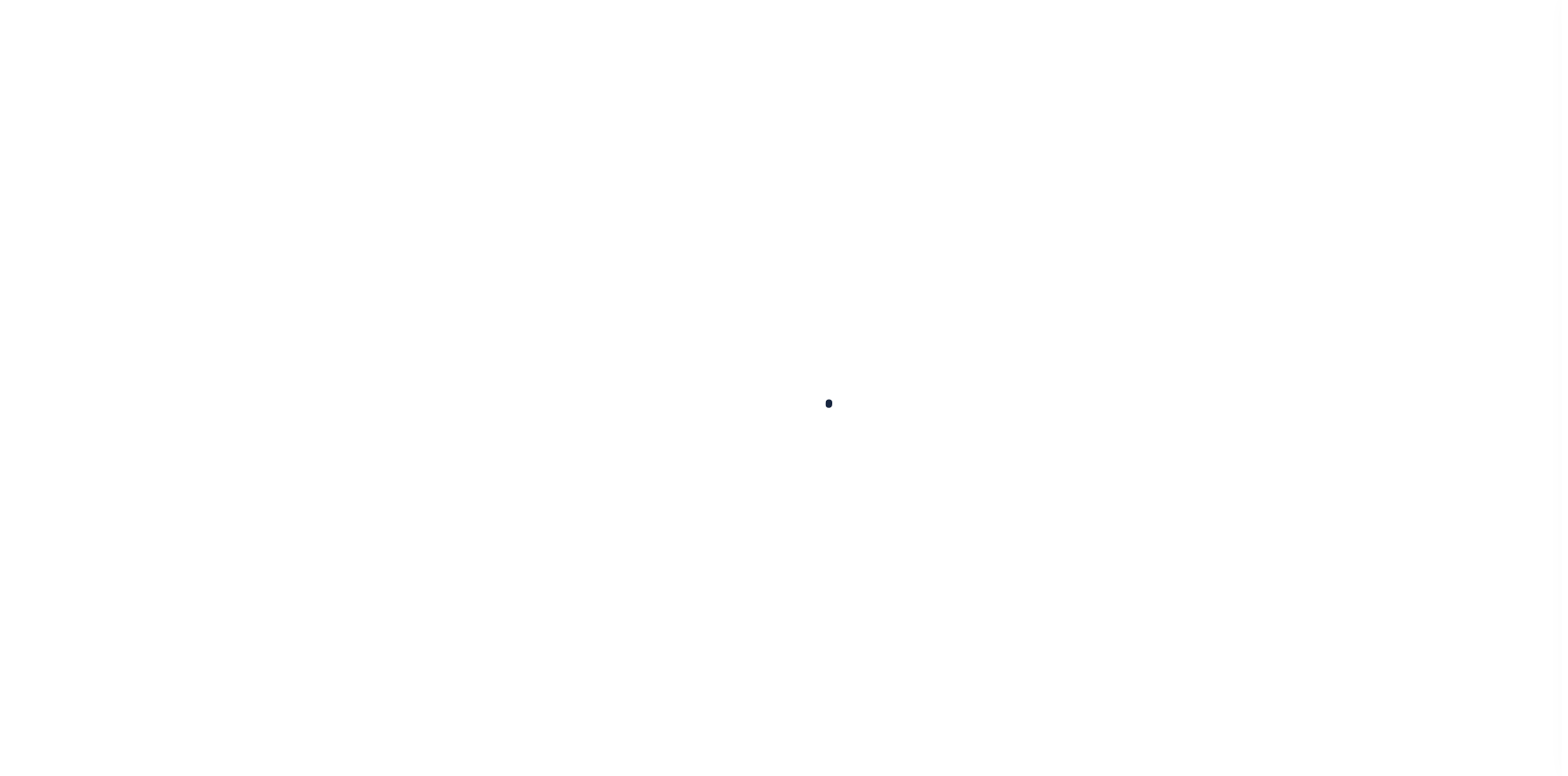 scroll, scrollTop: 0, scrollLeft: 0, axis: both 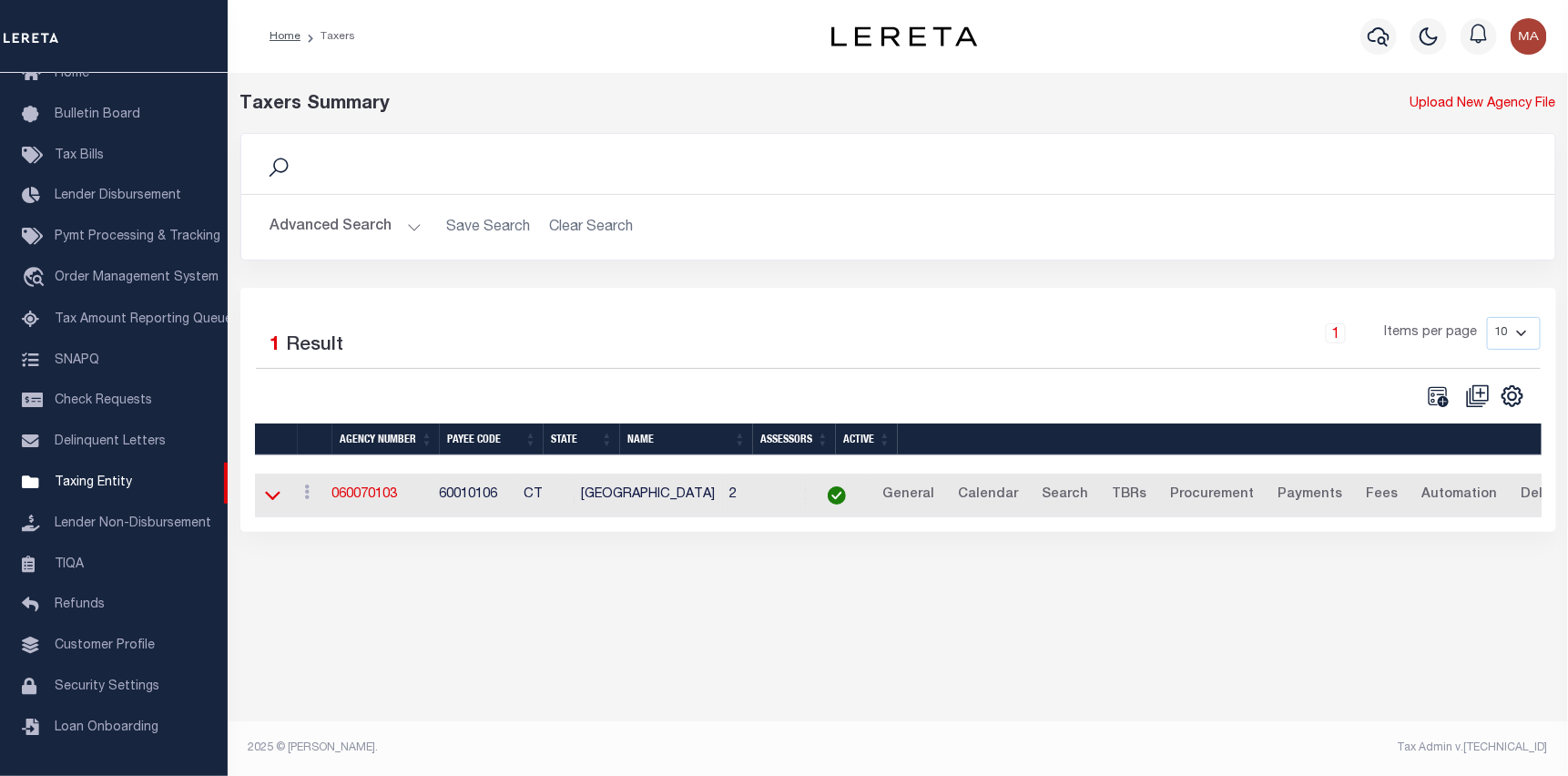 click 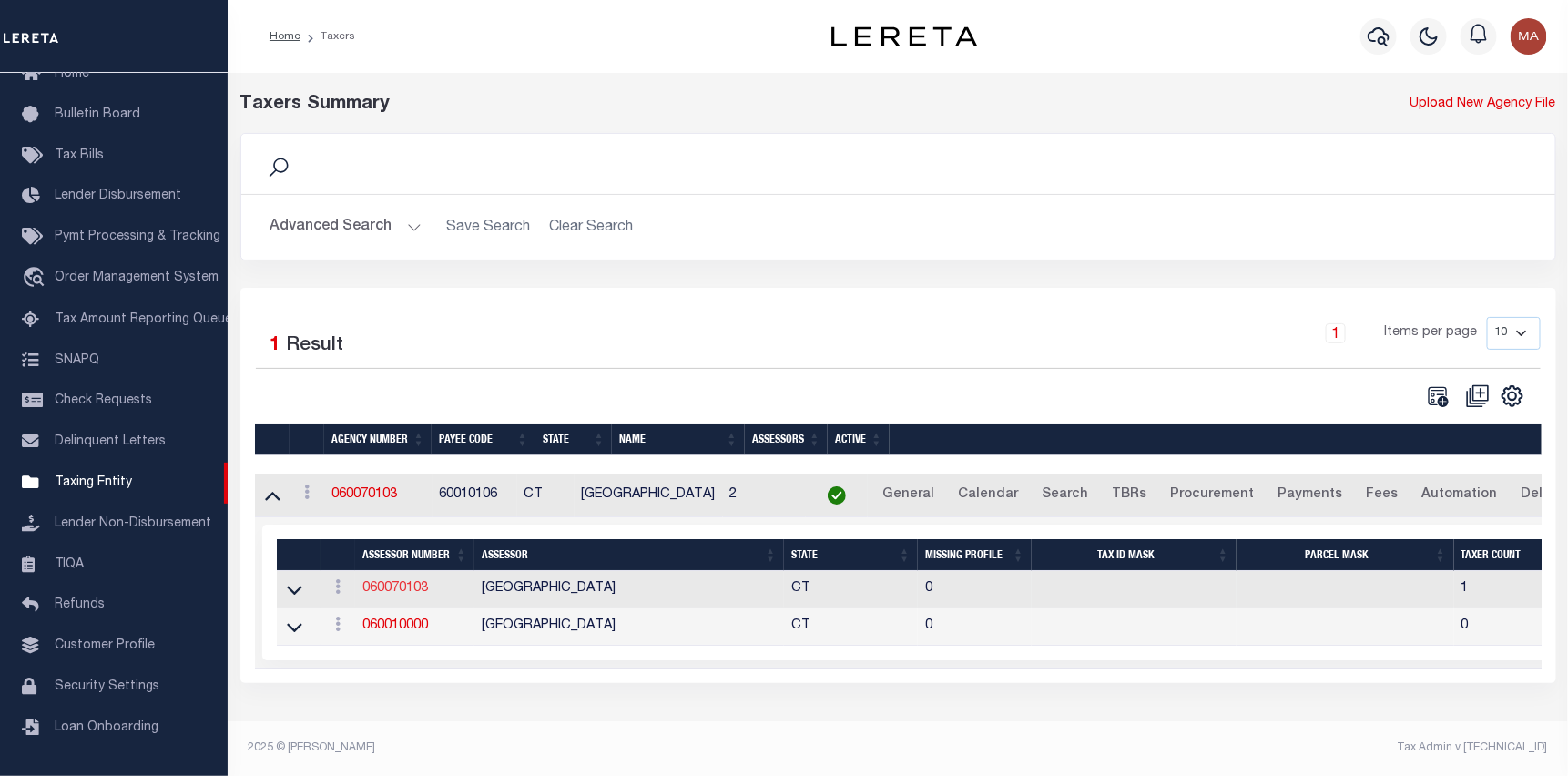 click on "060070103" at bounding box center [395, 588] 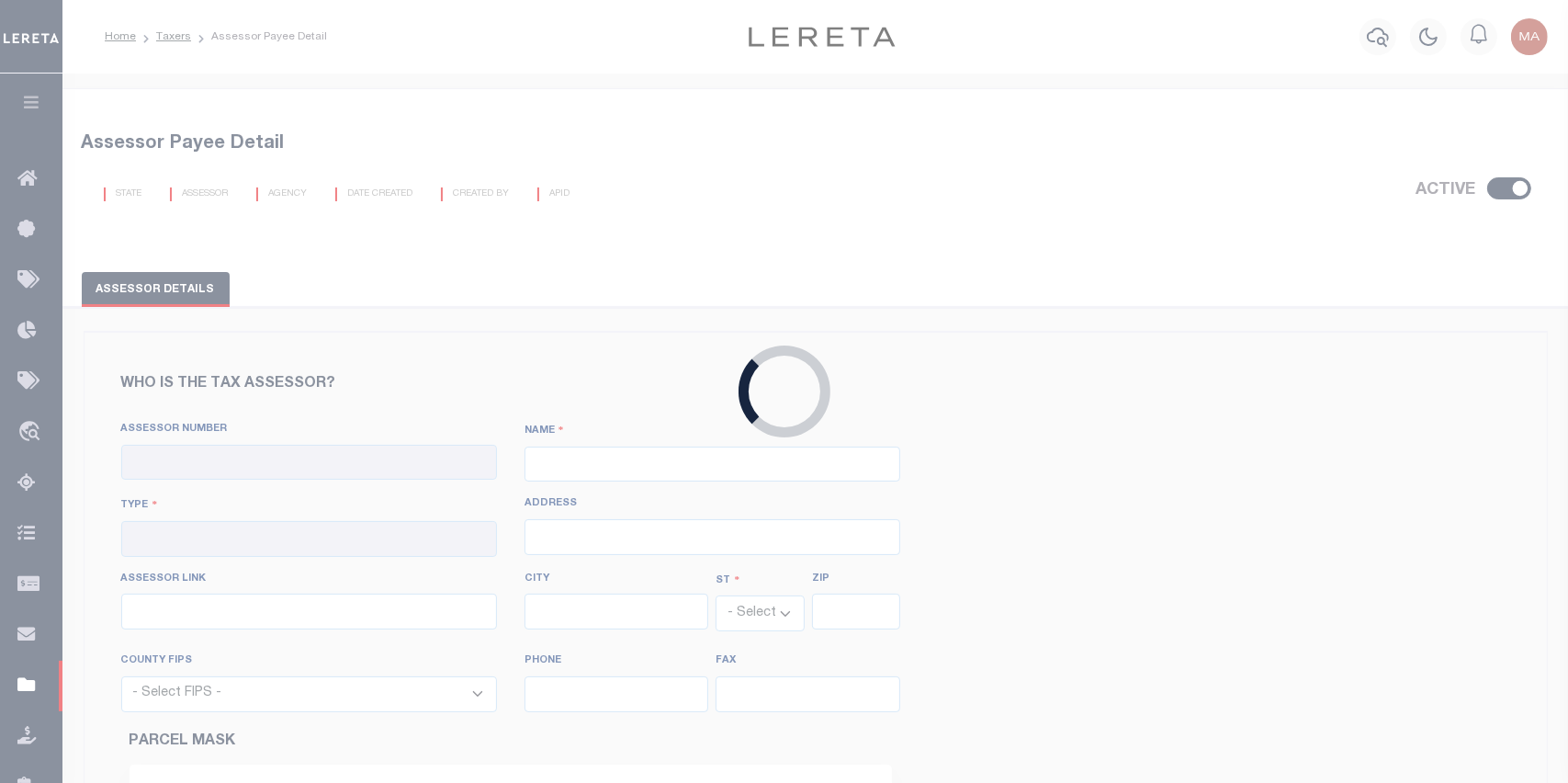 checkbox on "true" 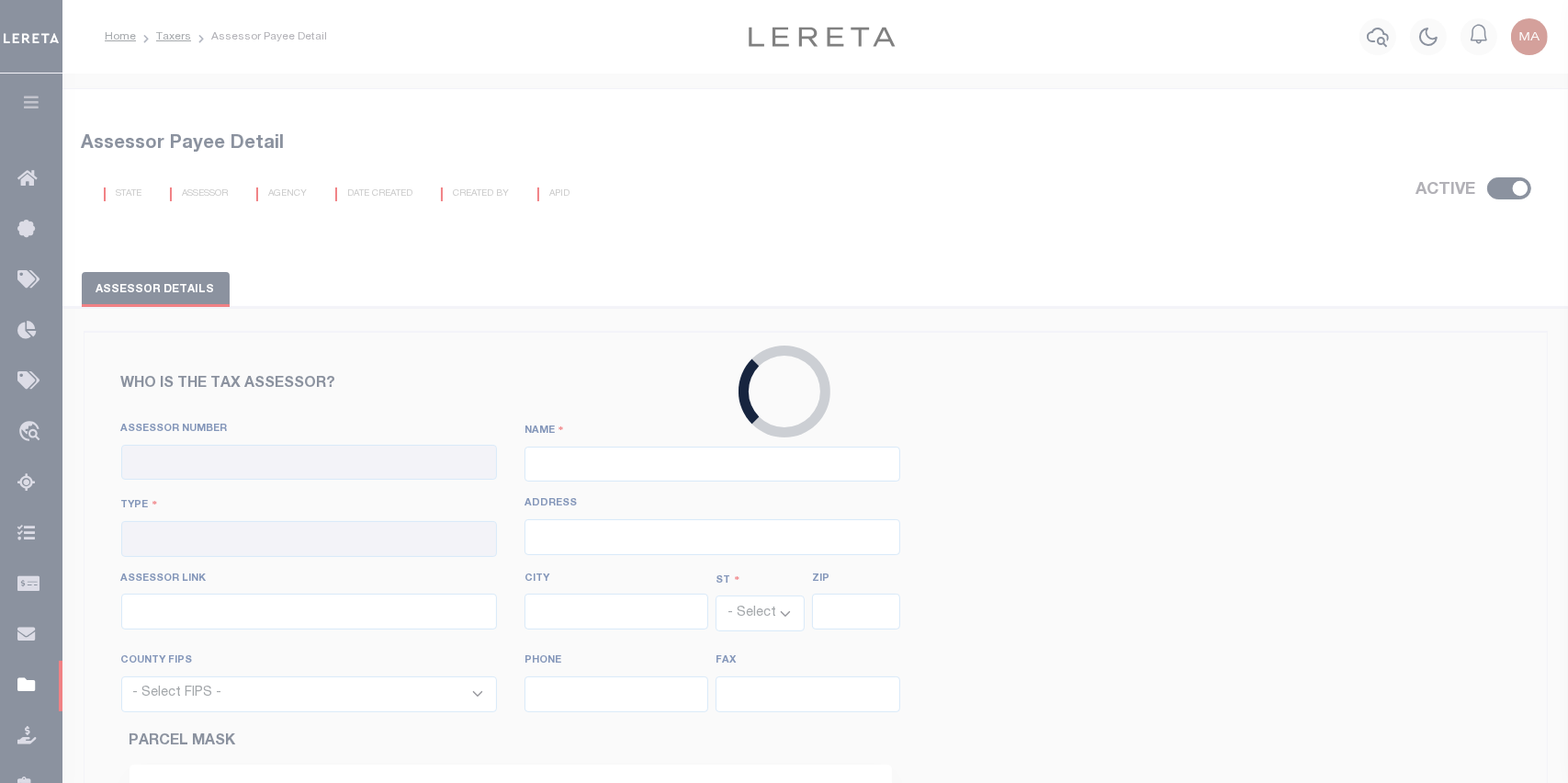 type on "060070103" 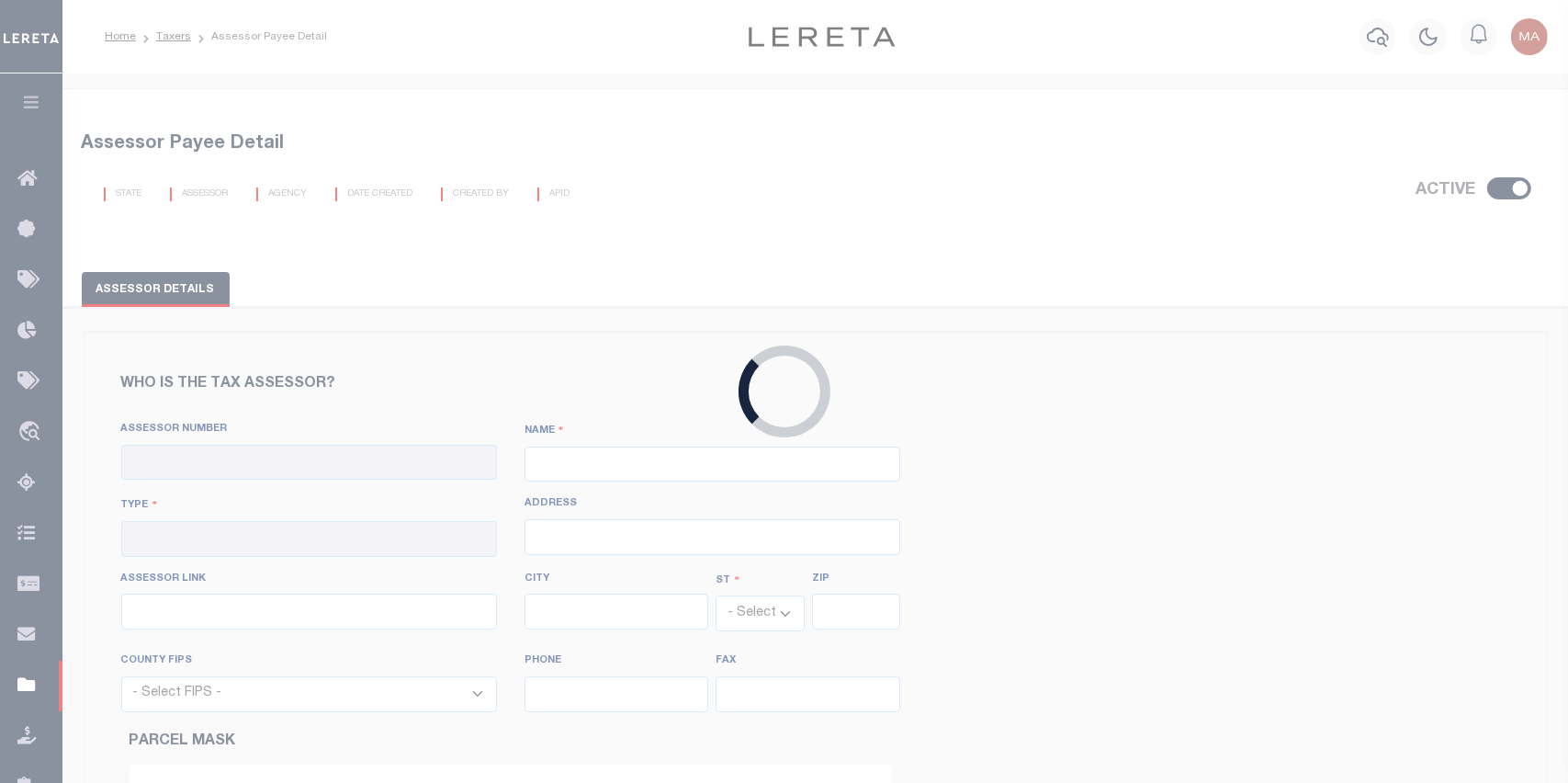 type on "6604" 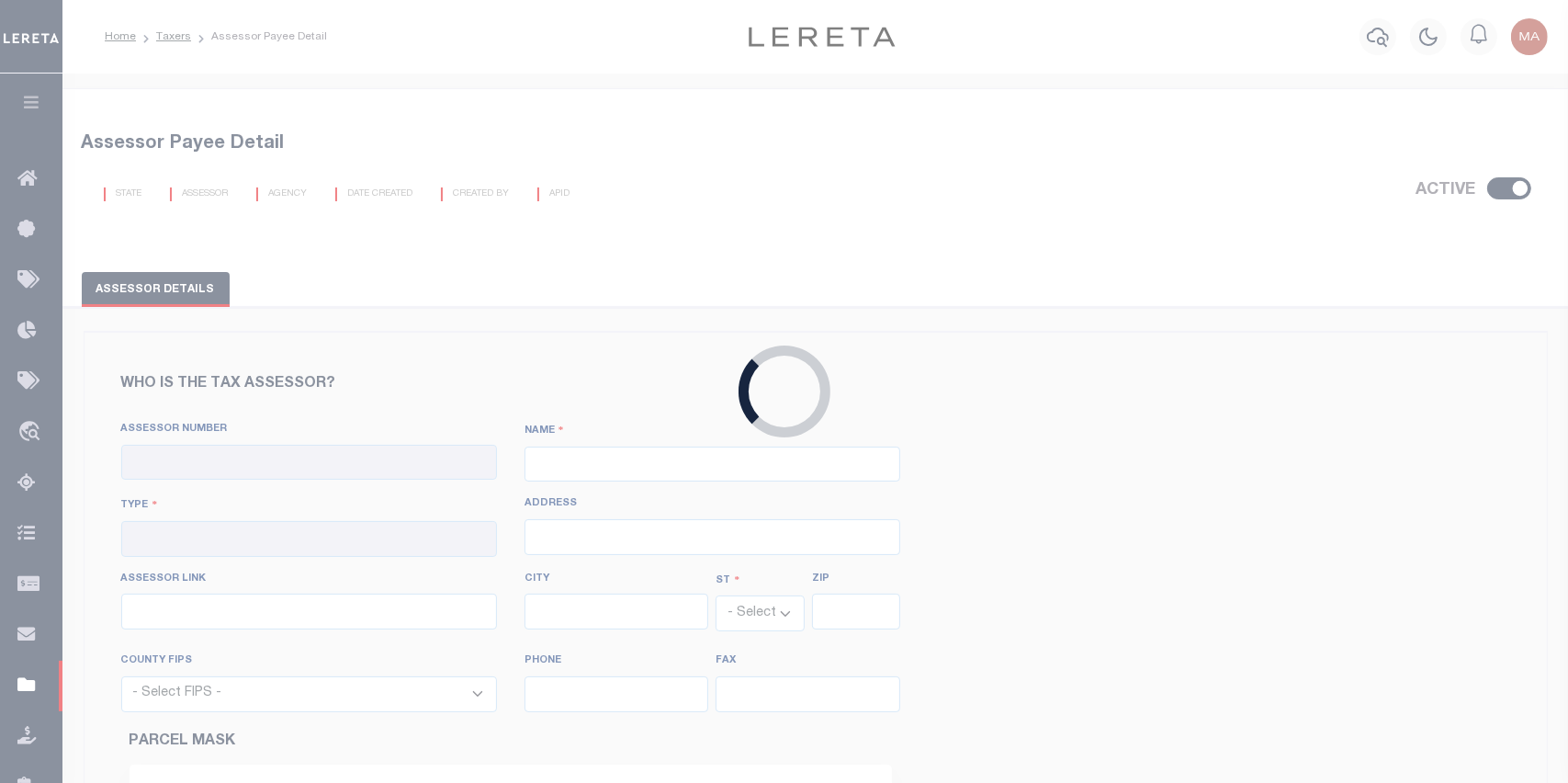 select on "9001" 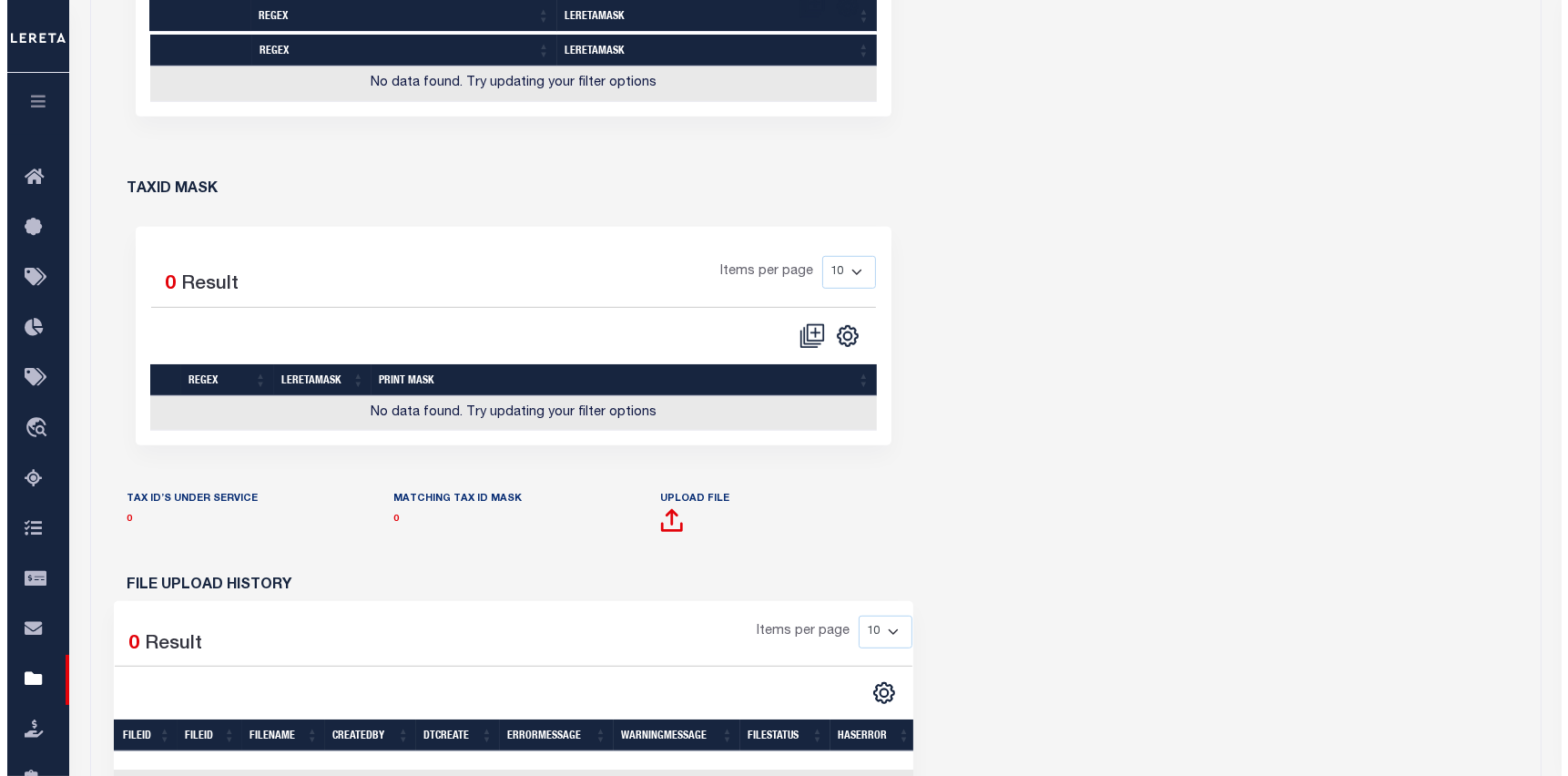 scroll, scrollTop: 946, scrollLeft: 0, axis: vertical 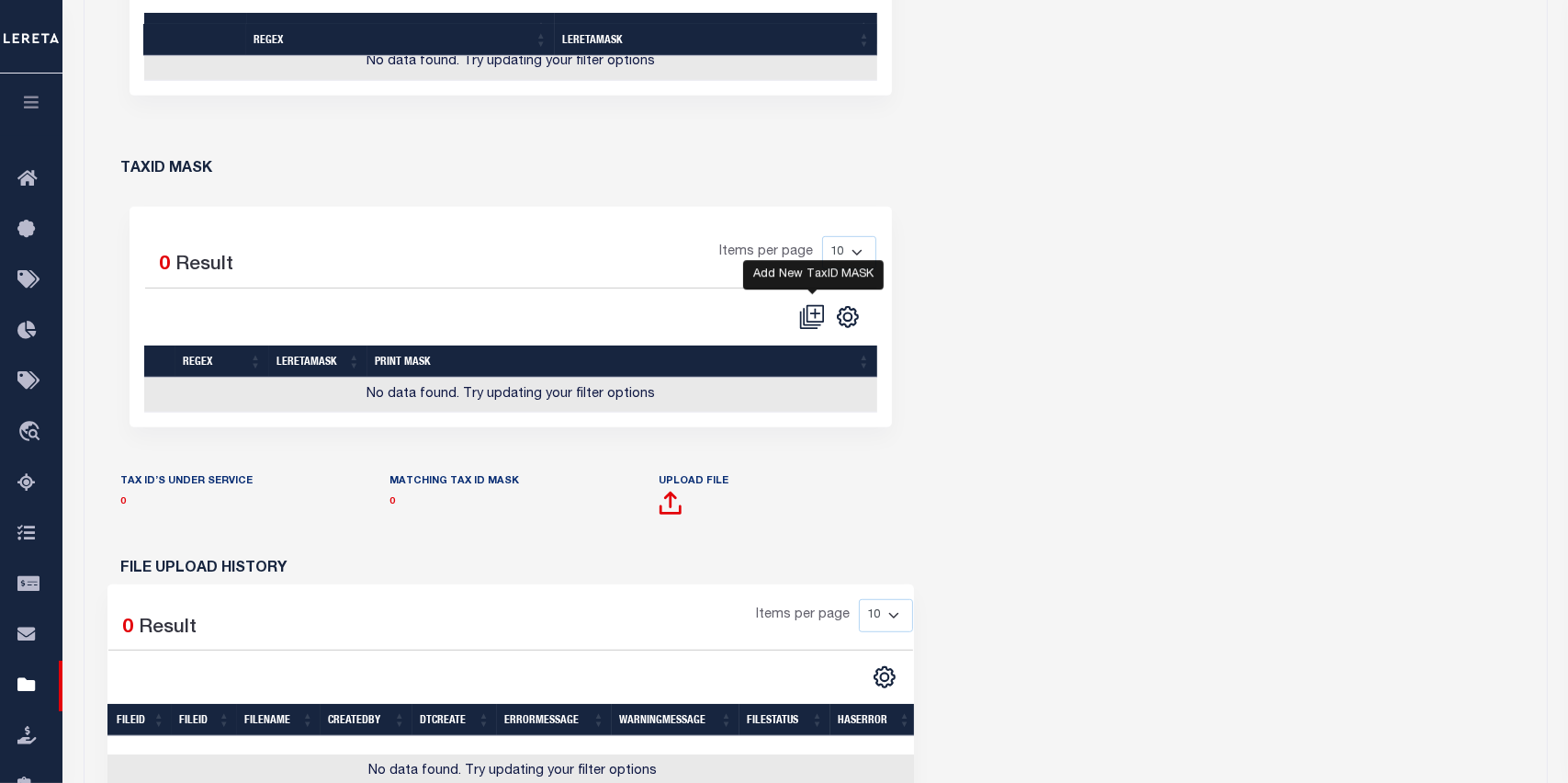 click 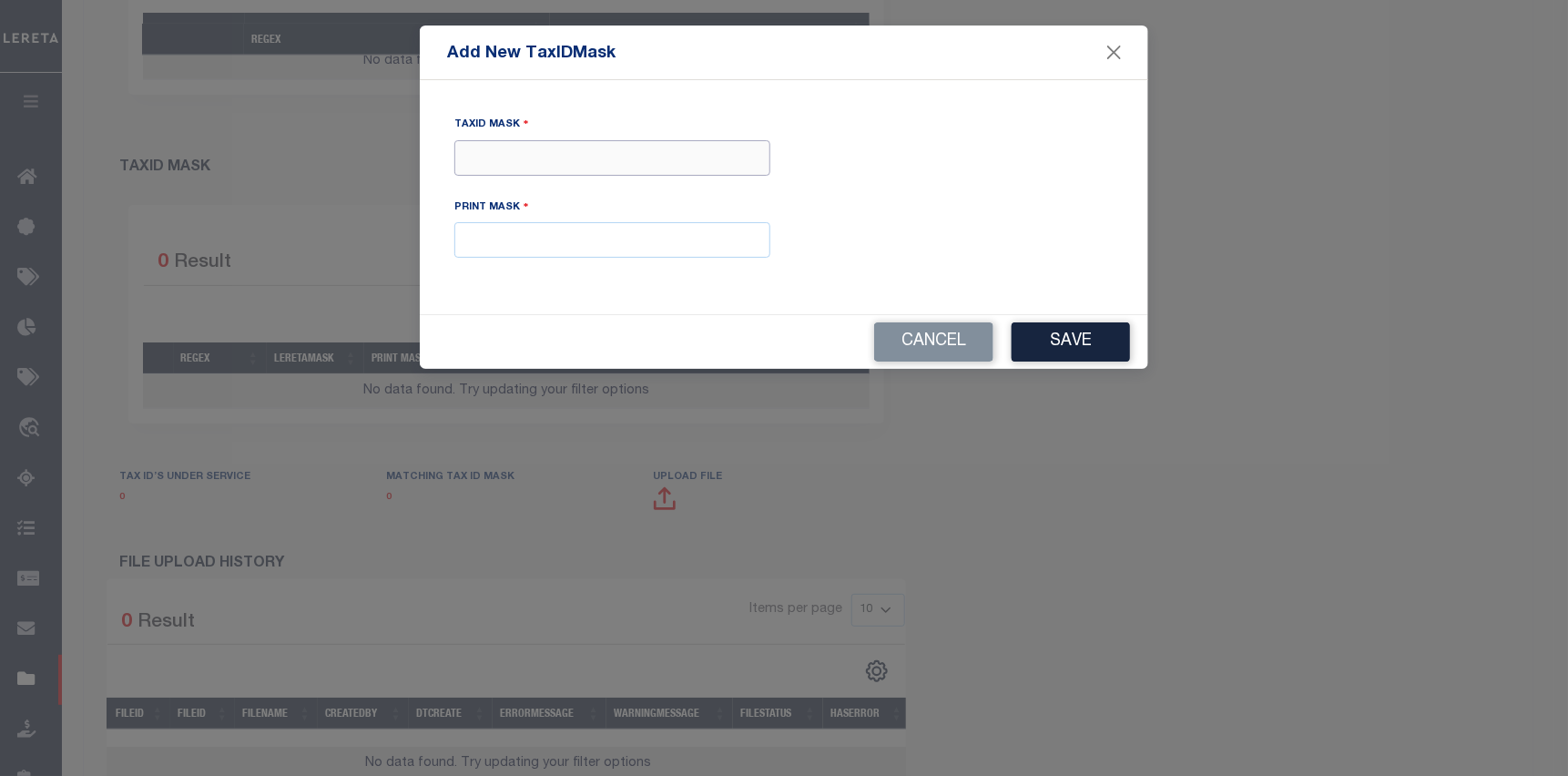 click on "Tax ID Mask" at bounding box center (612, 158) 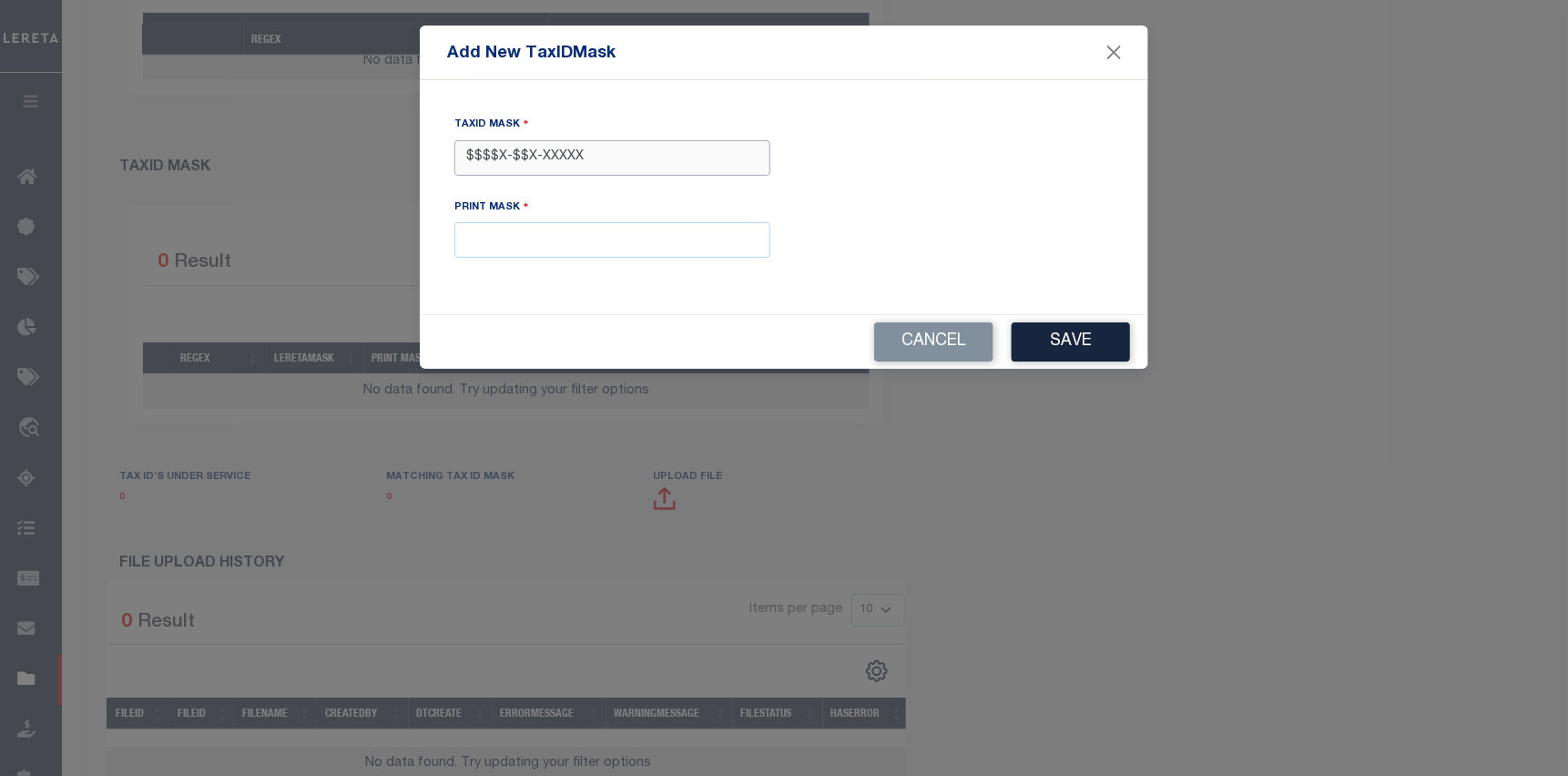 type on "$$$$X-$$X-XXXXX" 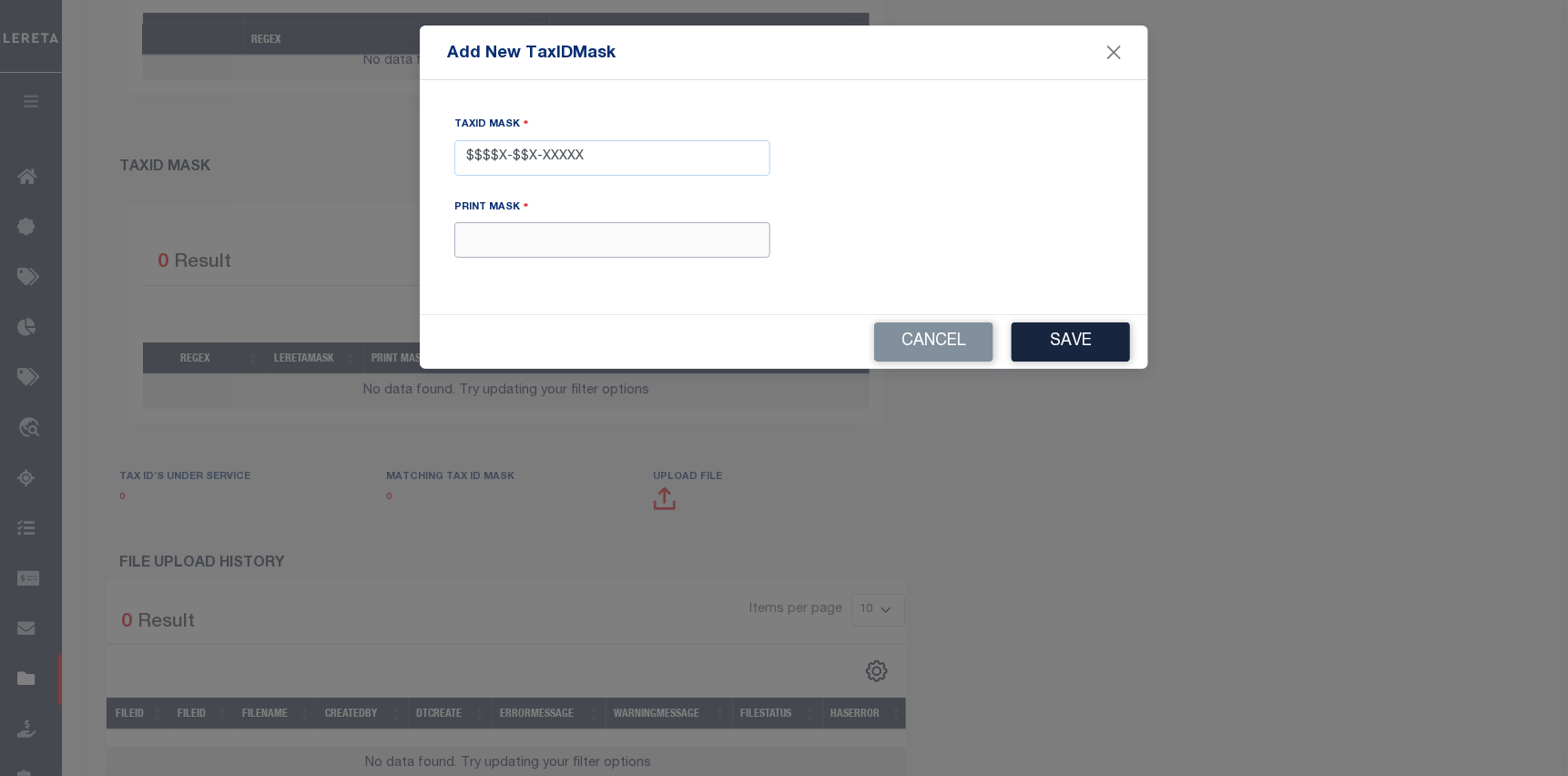 click at bounding box center (612, 240) 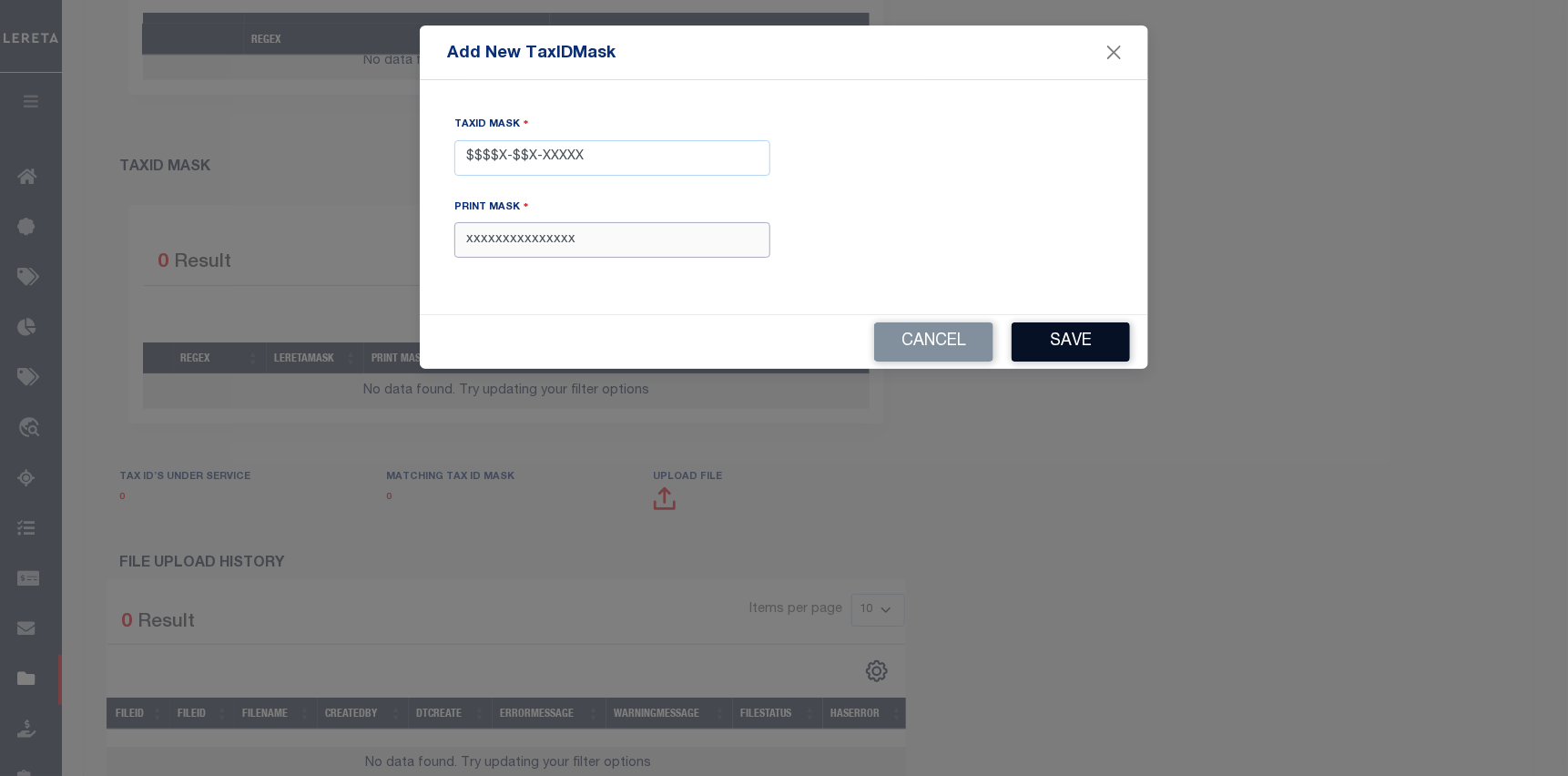 type on "xxxxxxxxxxxxxxx" 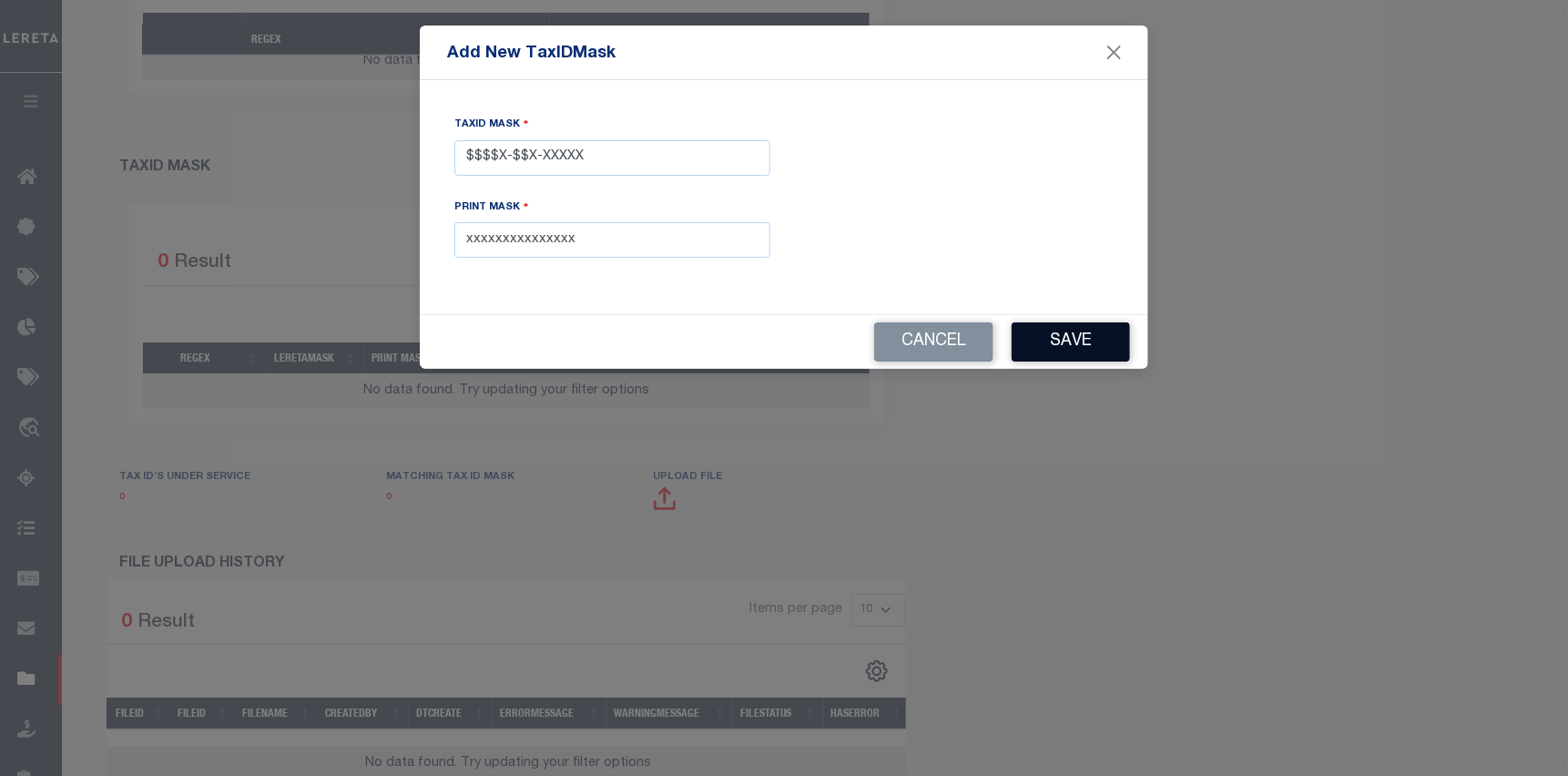 click on "Save" at bounding box center (1071, 342) 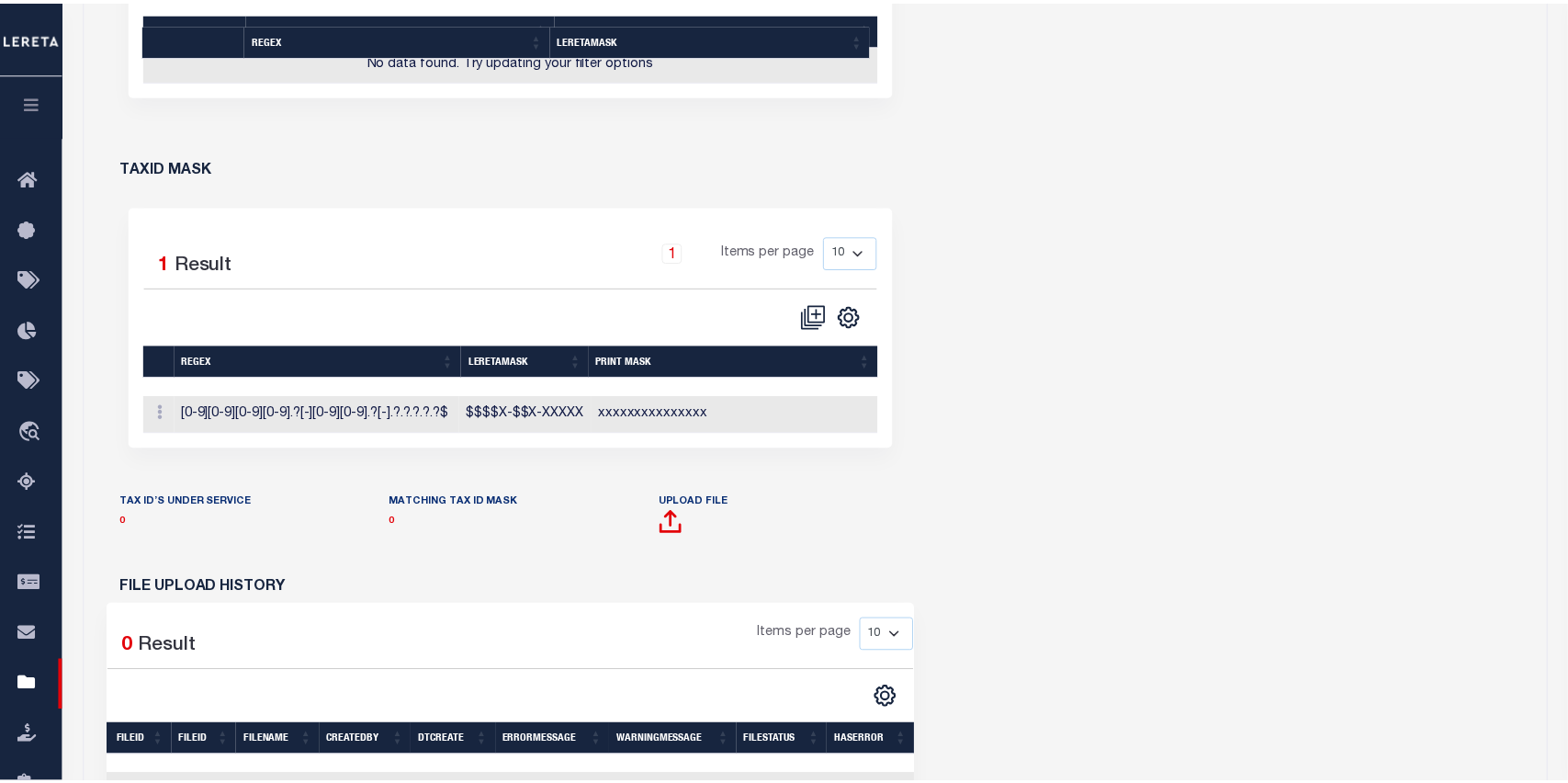 scroll, scrollTop: 1010, scrollLeft: 0, axis: vertical 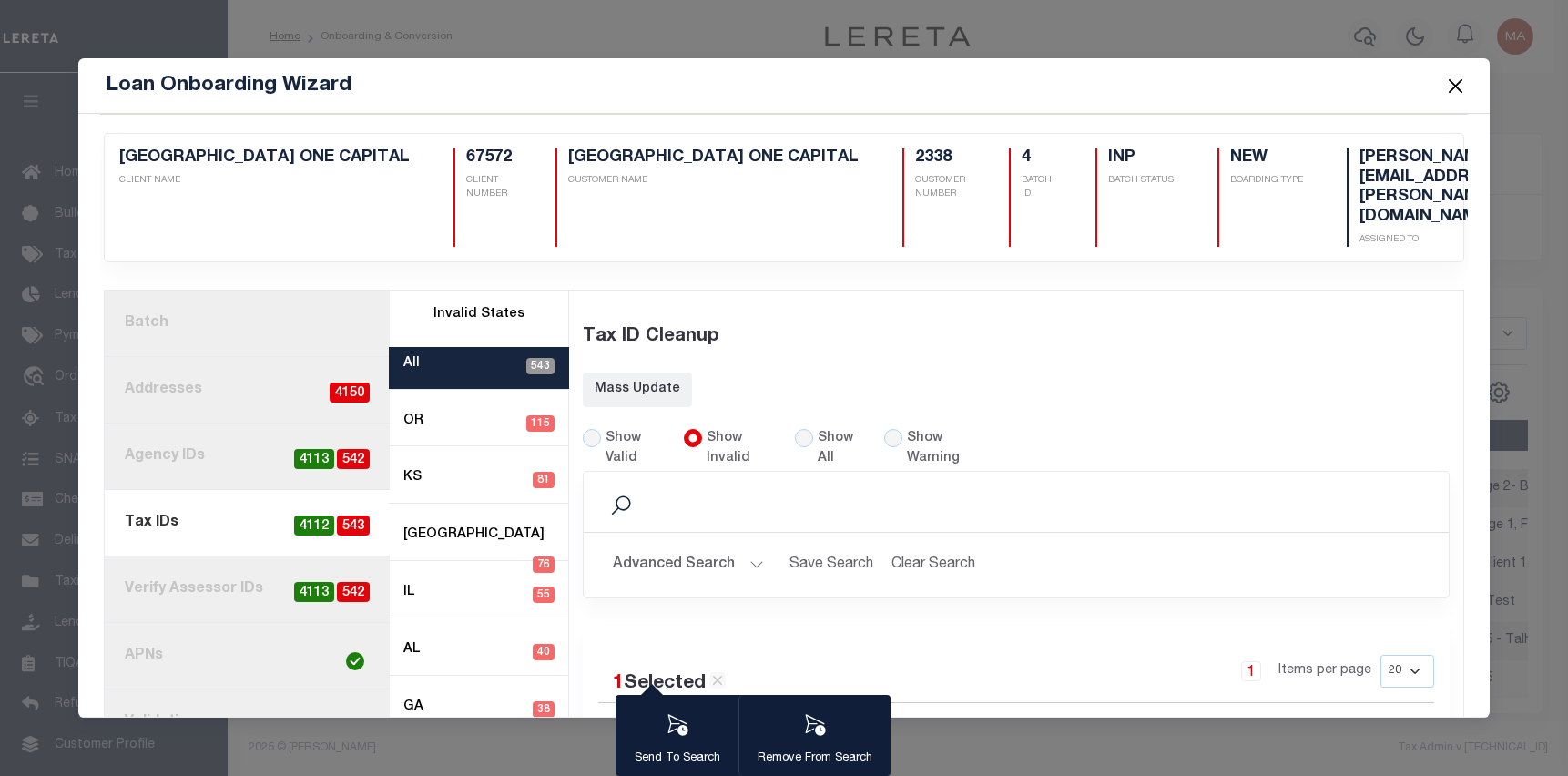 select 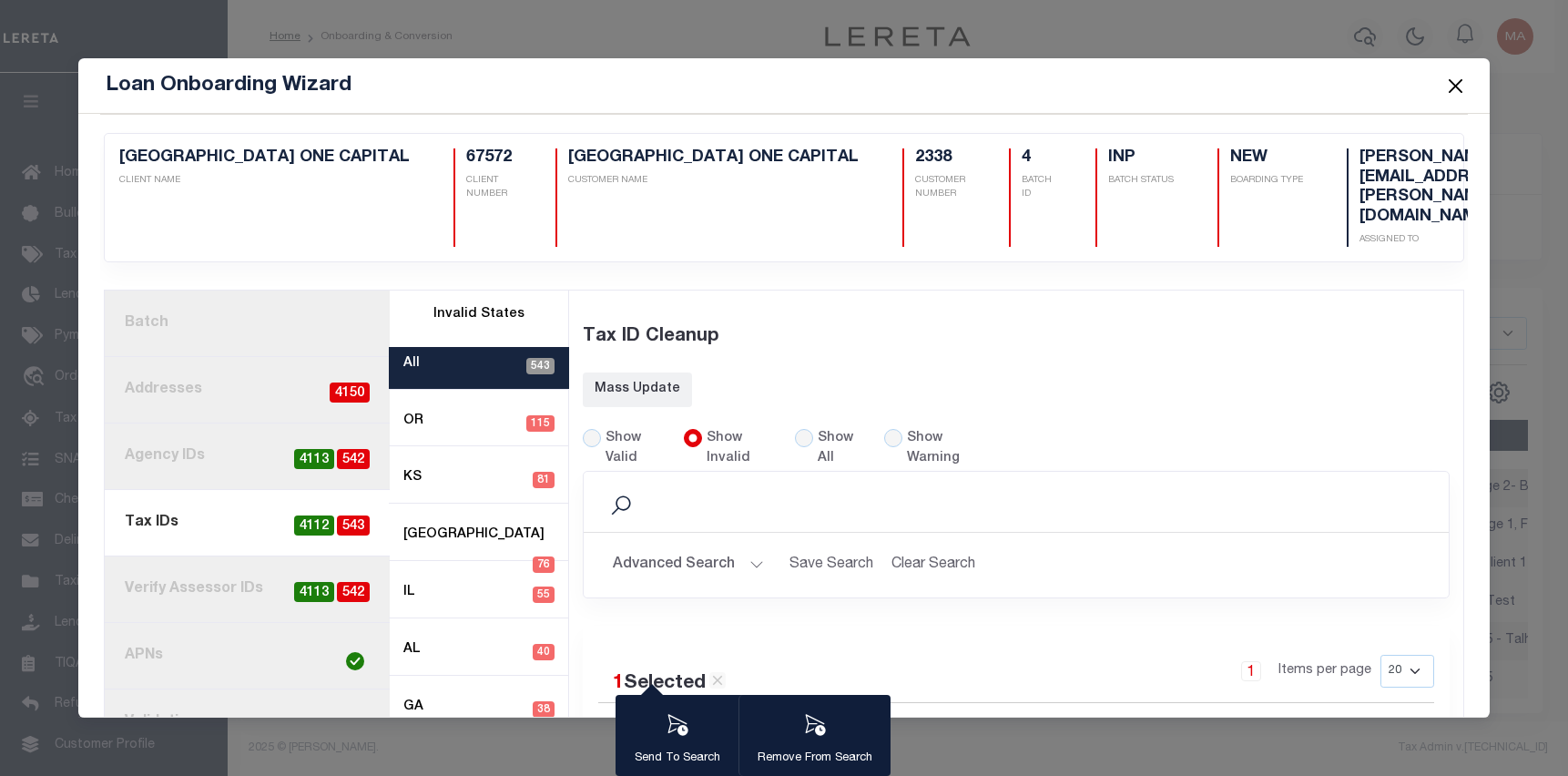 scroll, scrollTop: 0, scrollLeft: 0, axis: both 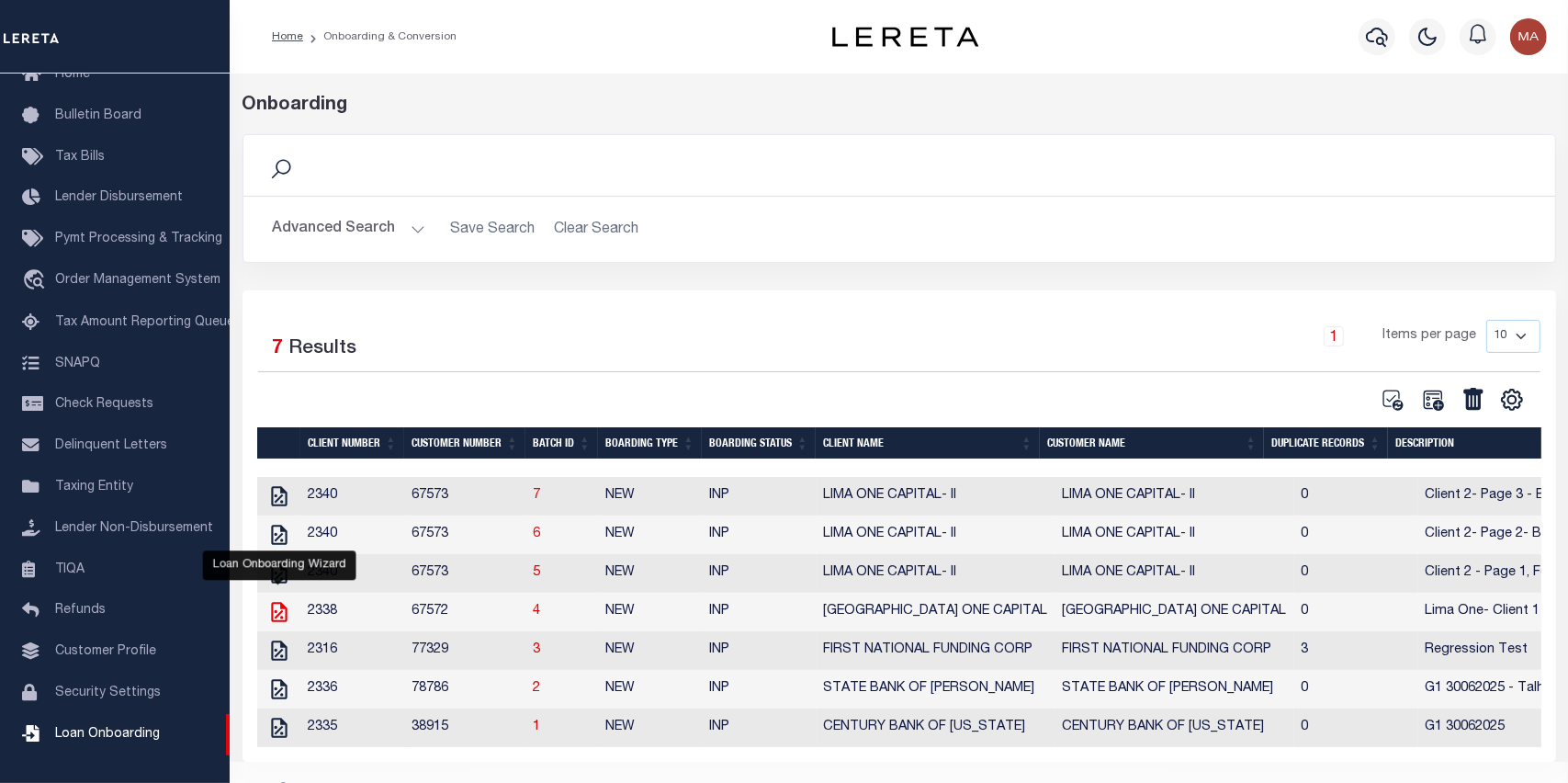 click 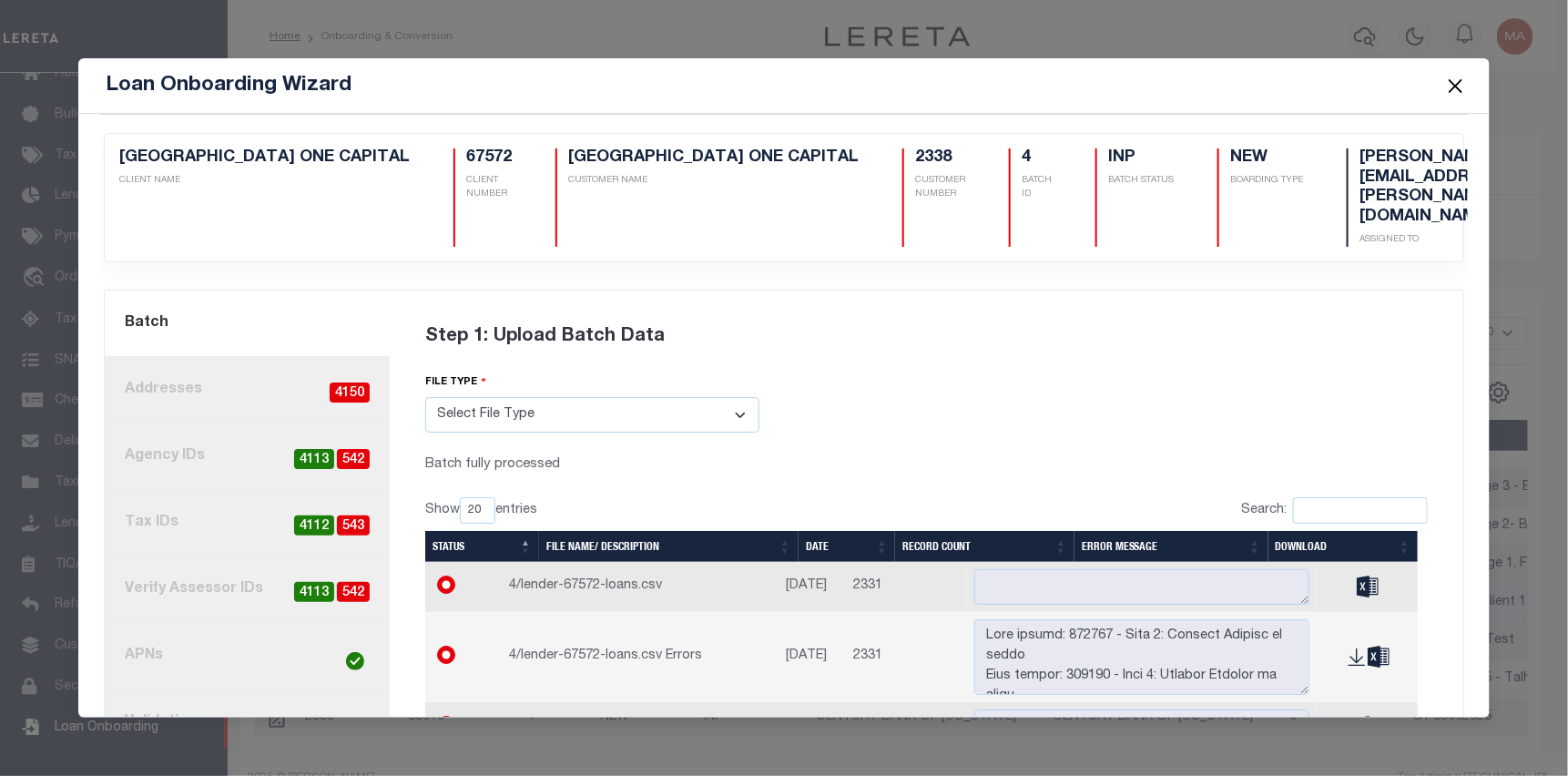 click on "4.  Tax IDs   543   4112" at bounding box center [247, 523] 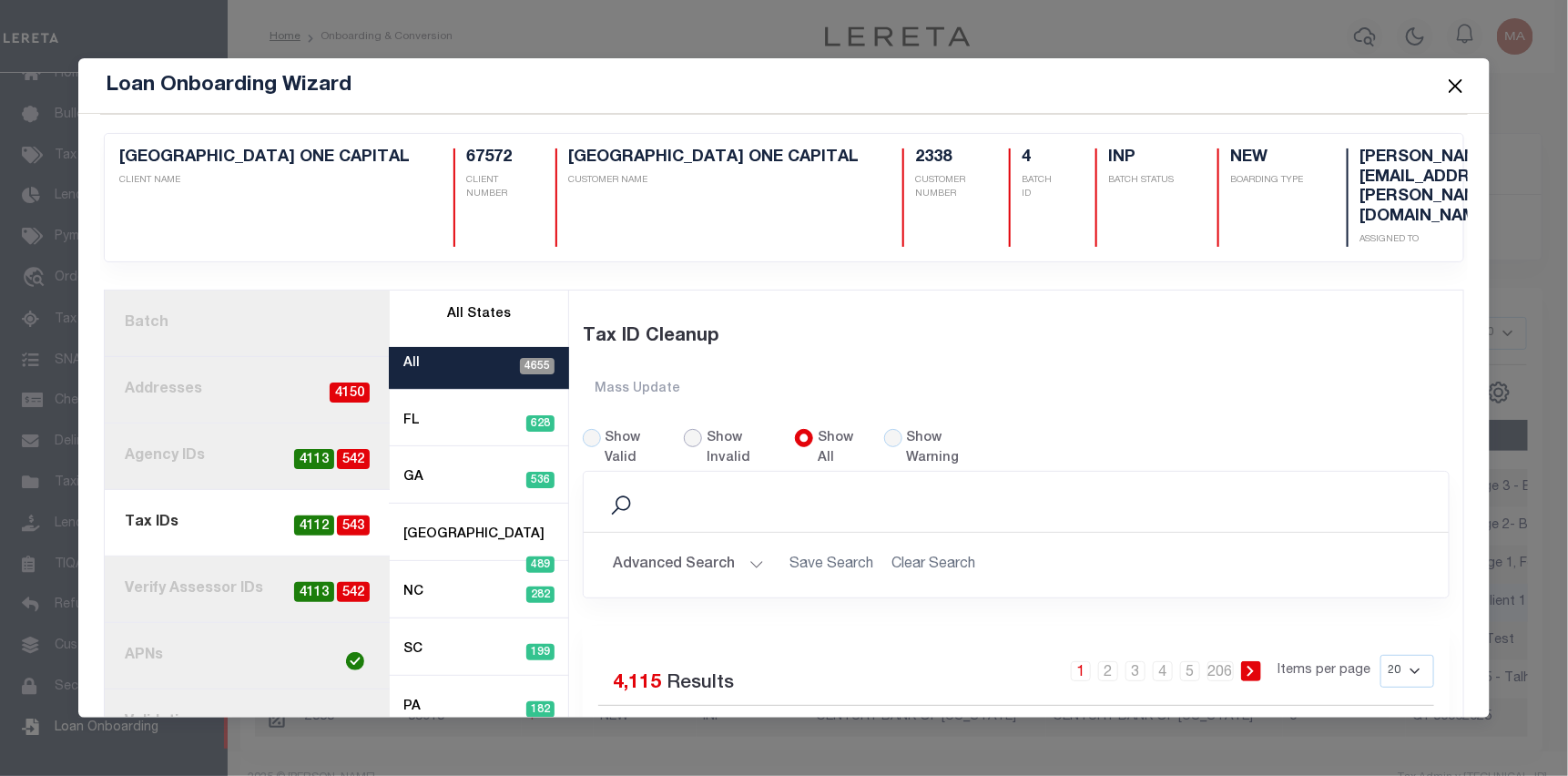 click on "Show Invalid" at bounding box center [693, 438] 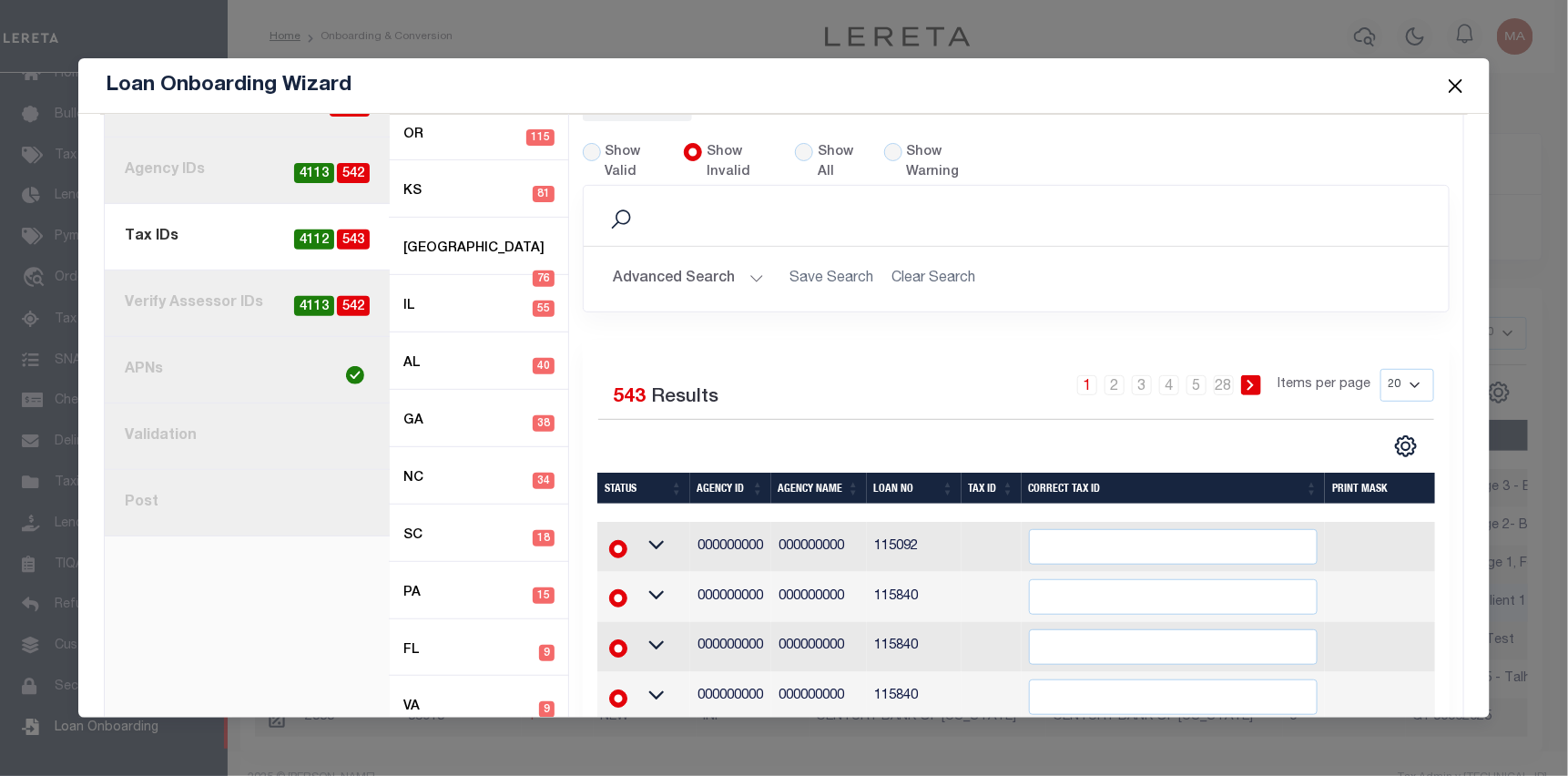 scroll, scrollTop: 364, scrollLeft: 0, axis: vertical 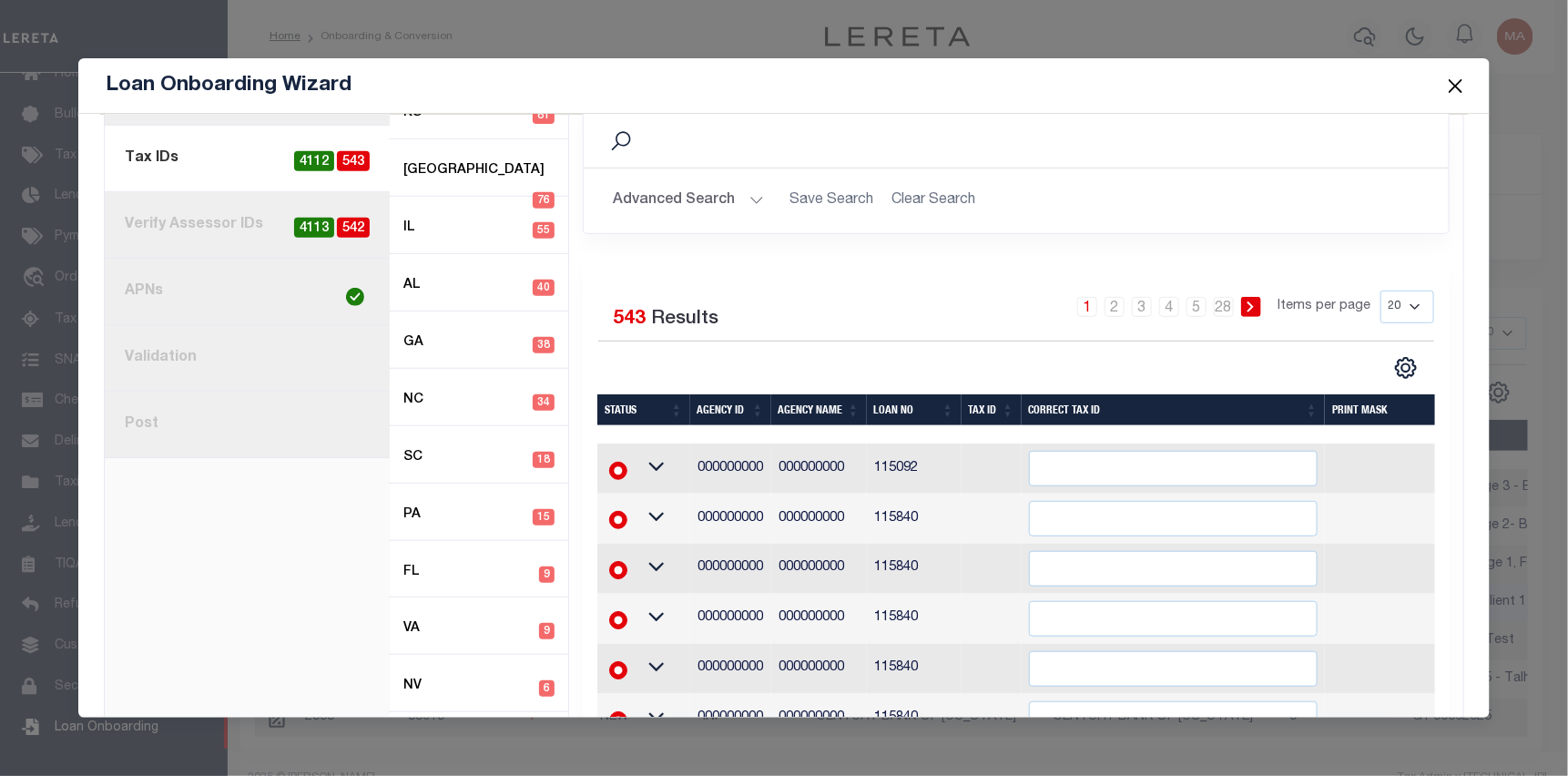 click on "Advanced Search" at bounding box center (688, 200) 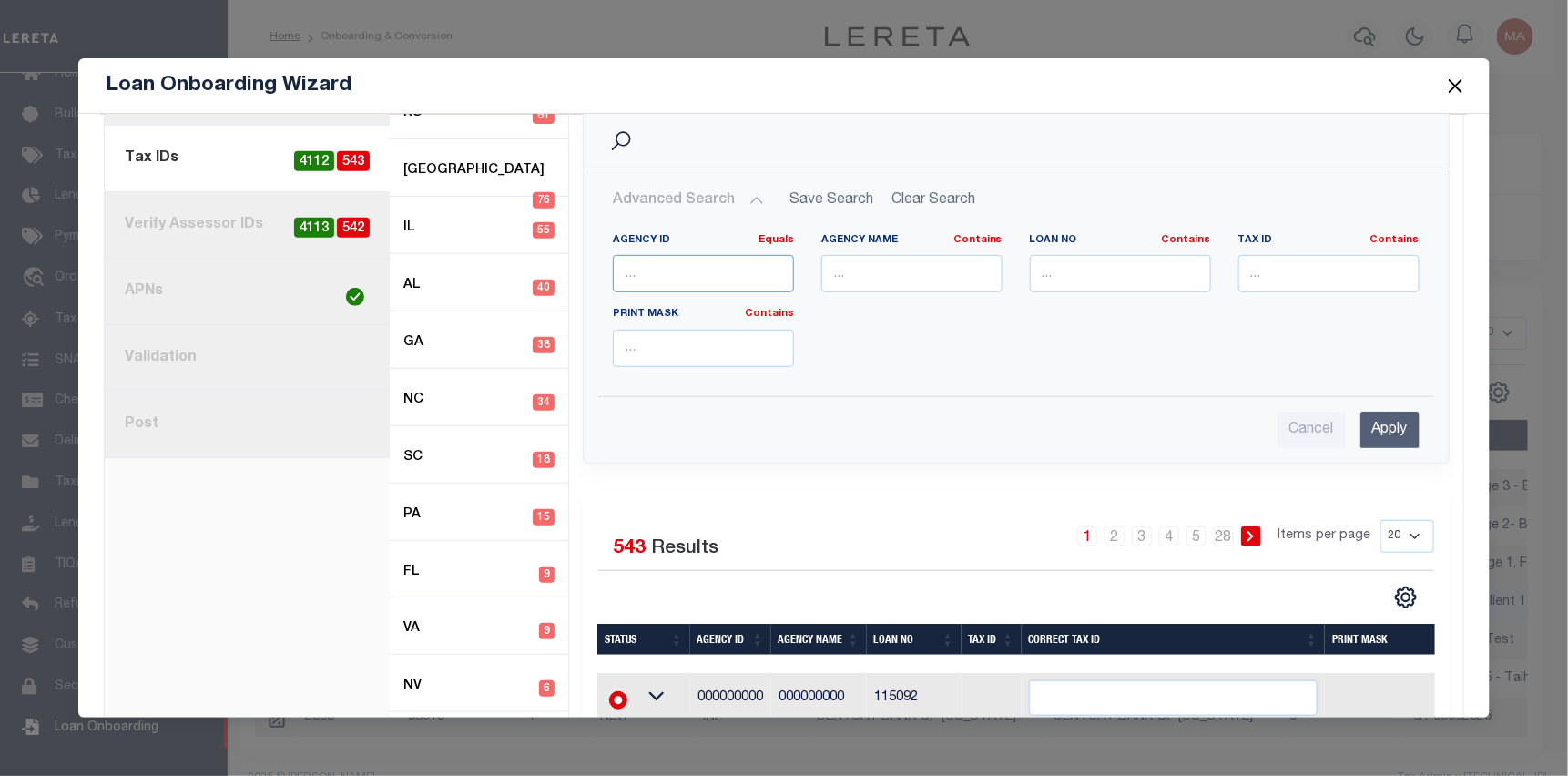 click at bounding box center (703, 273) 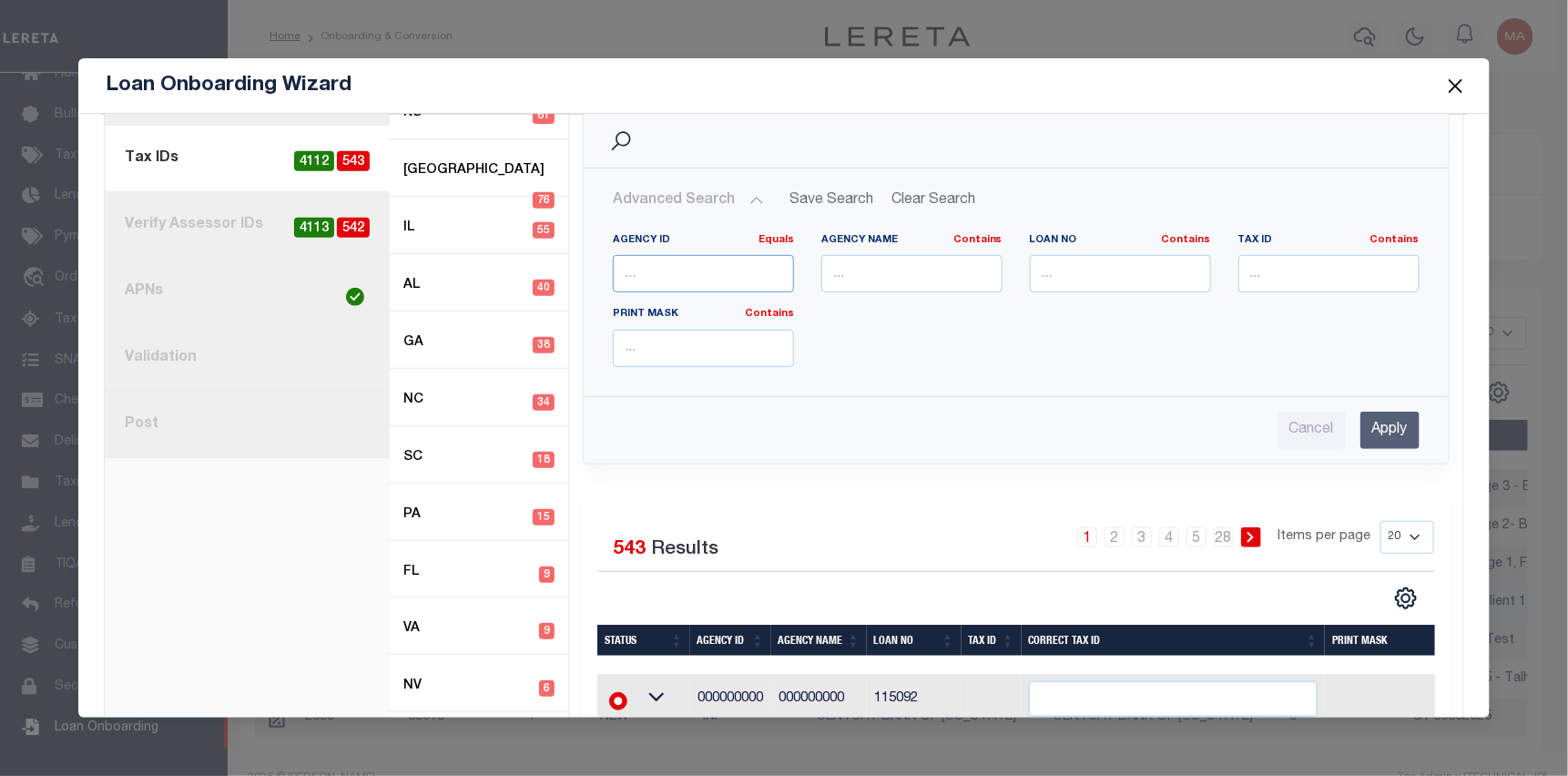 type on "000000000" 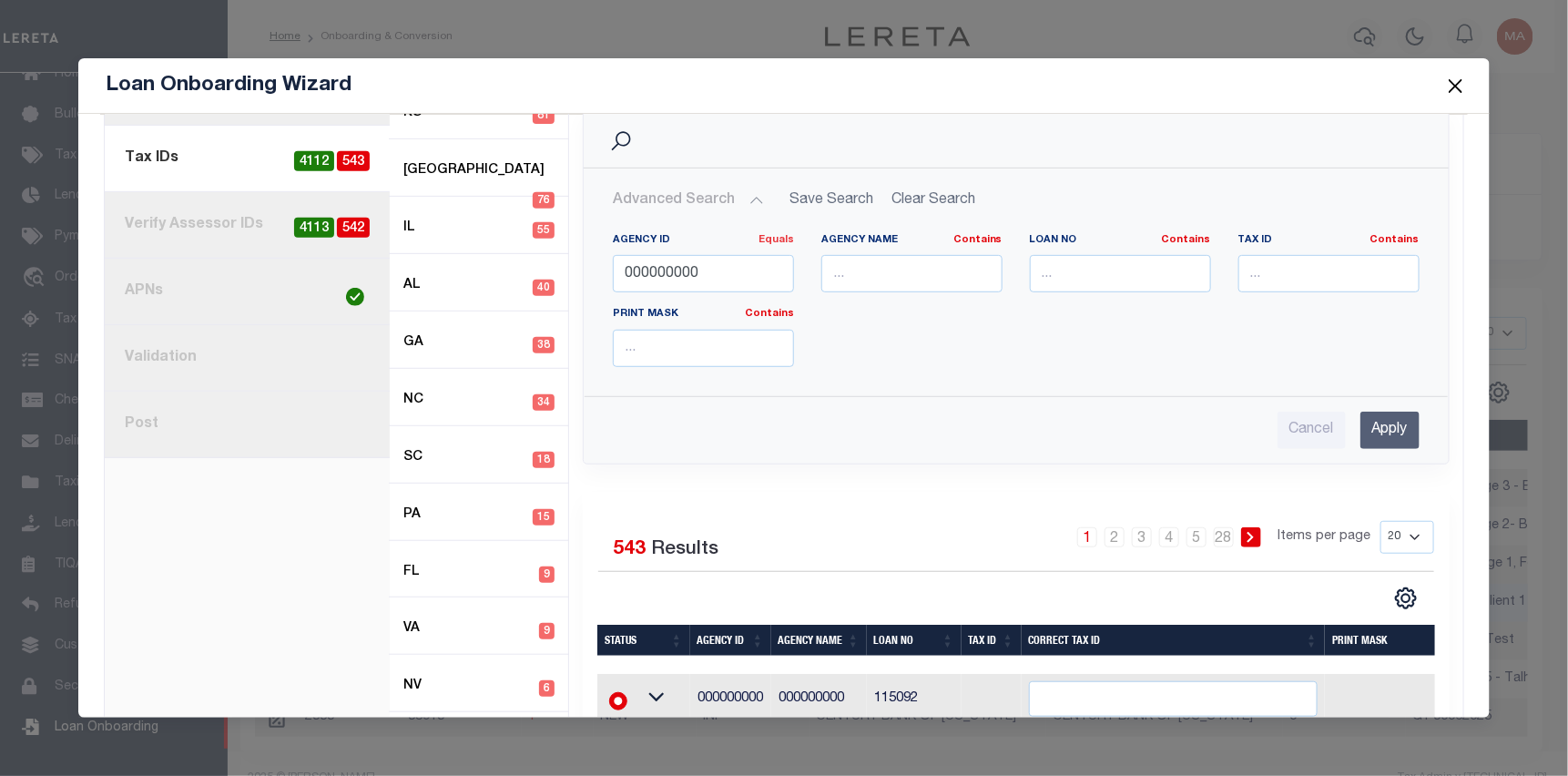 click on "Equals" at bounding box center (776, 240) 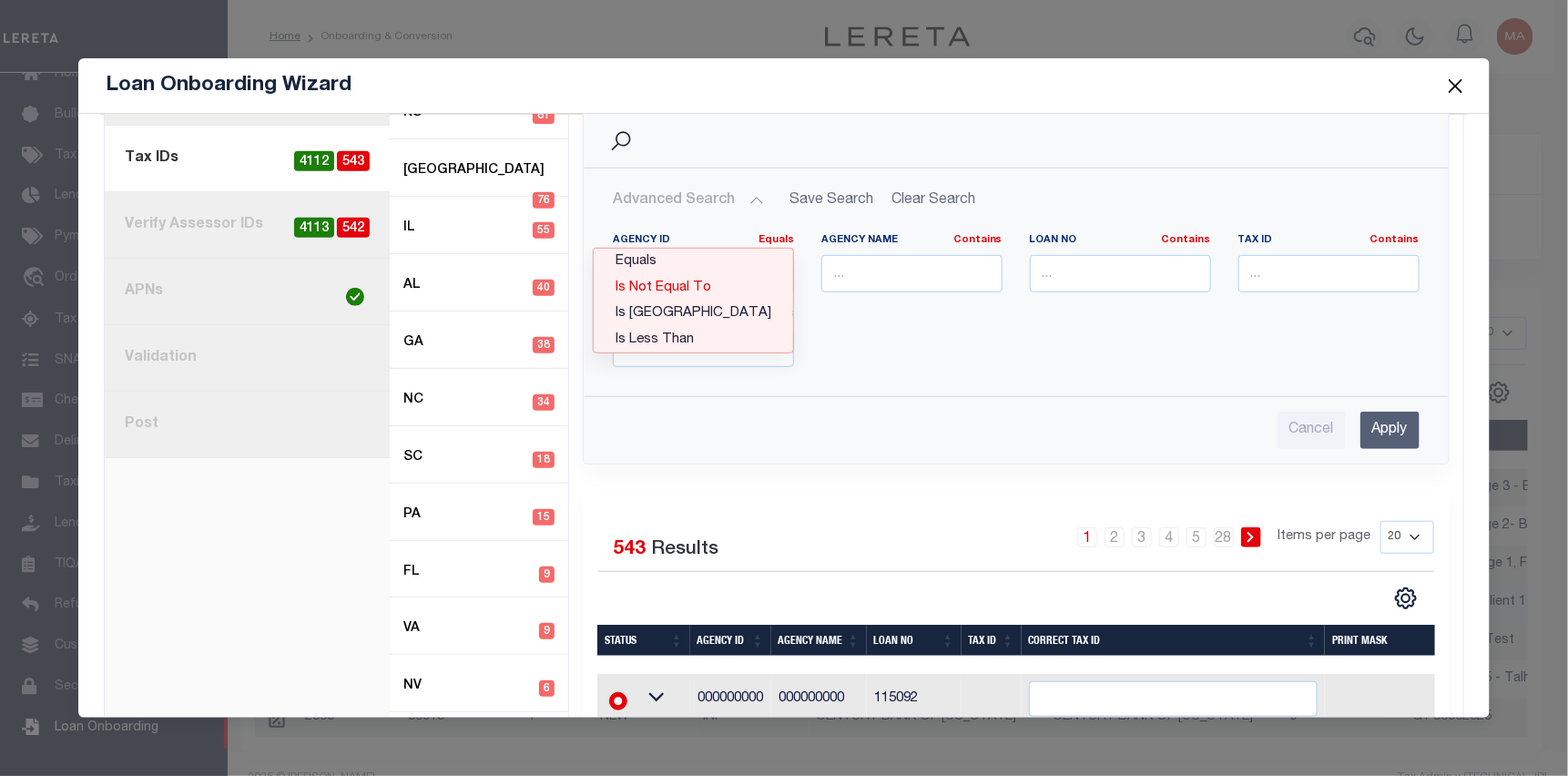 click on "Is Not Equal To" at bounding box center [693, 288] 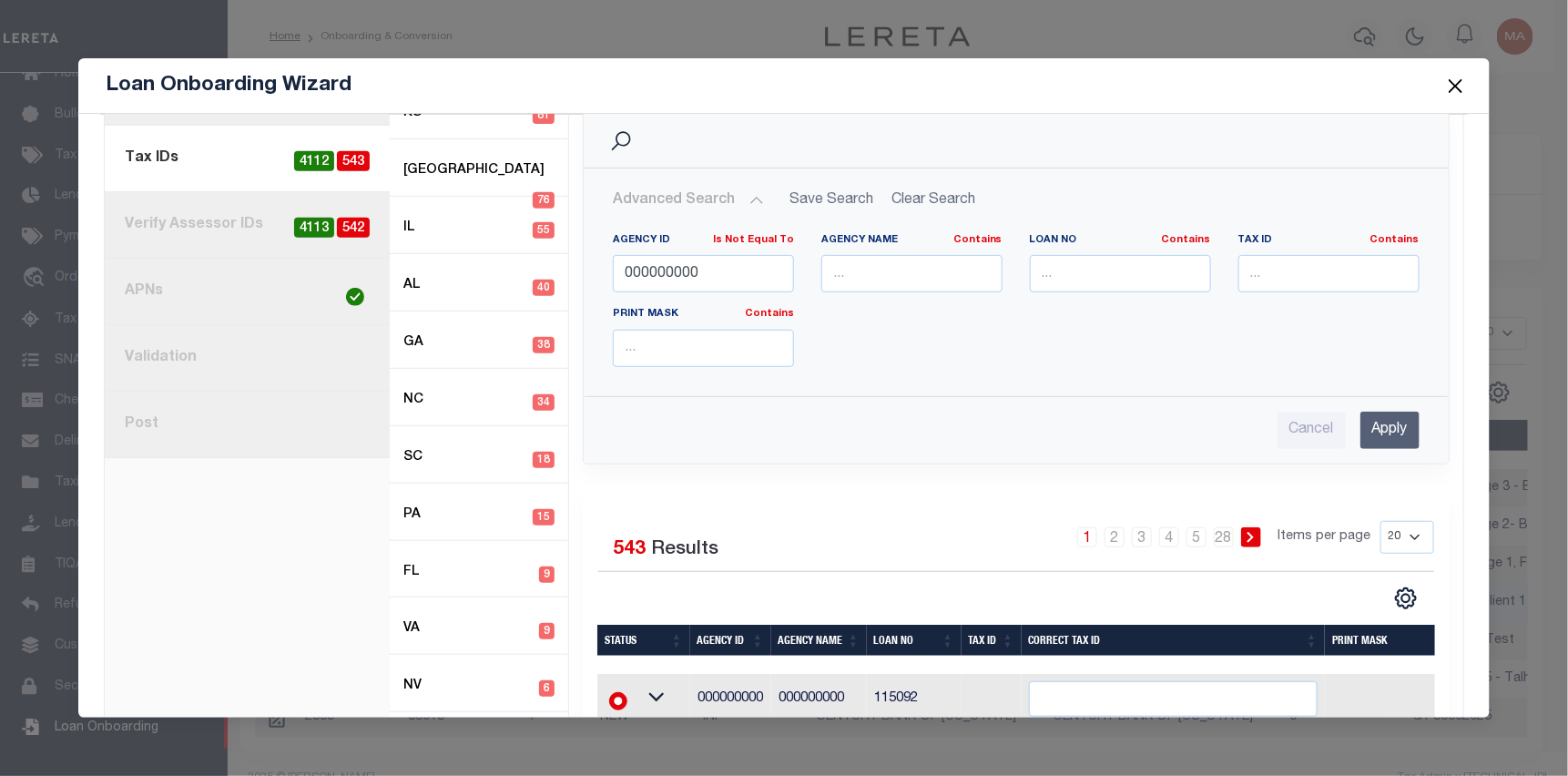 click on "Apply" at bounding box center (1390, 430) 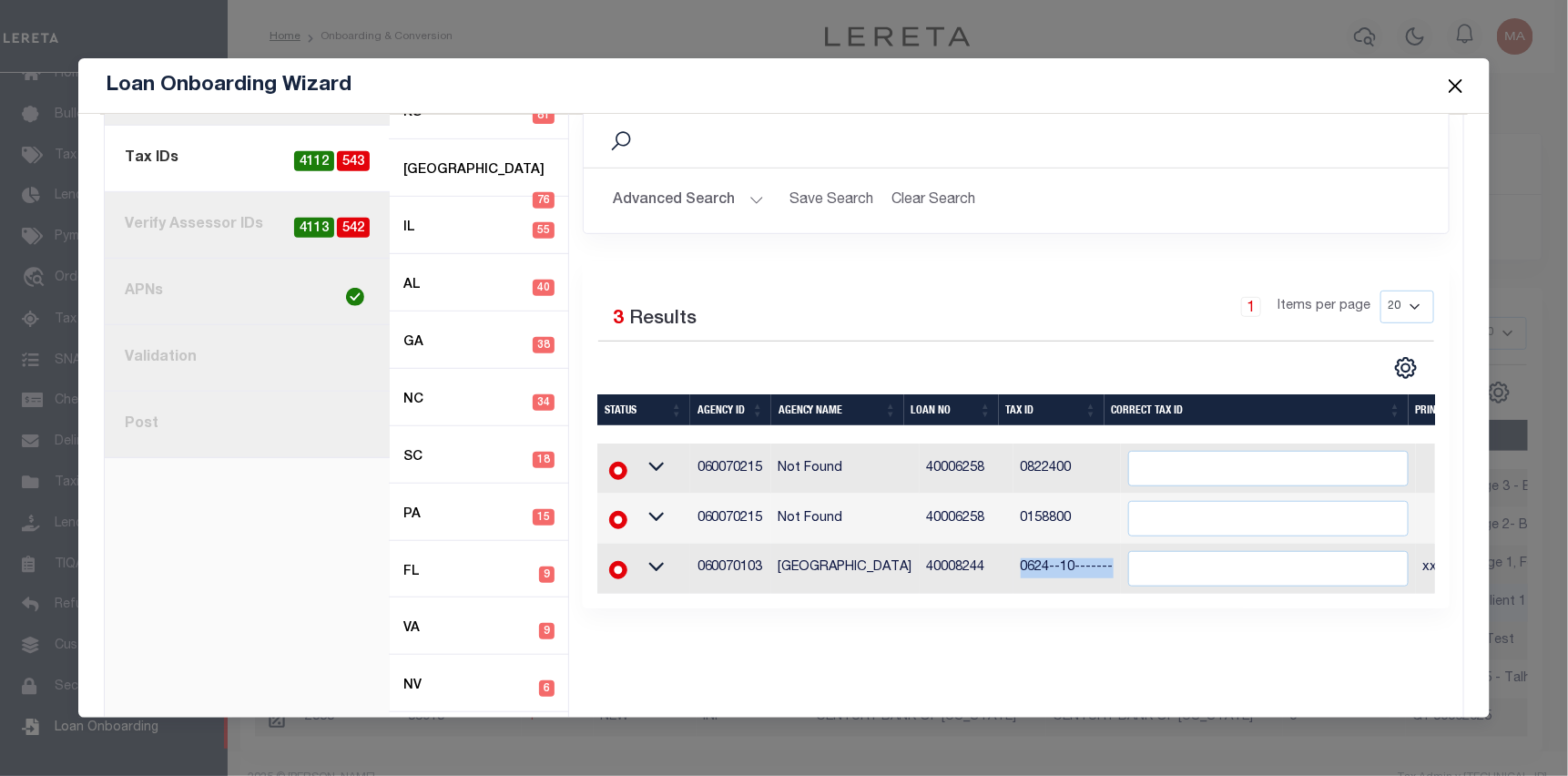 drag, startPoint x: 1002, startPoint y: 520, endPoint x: 1091, endPoint y: 524, distance: 89.0898 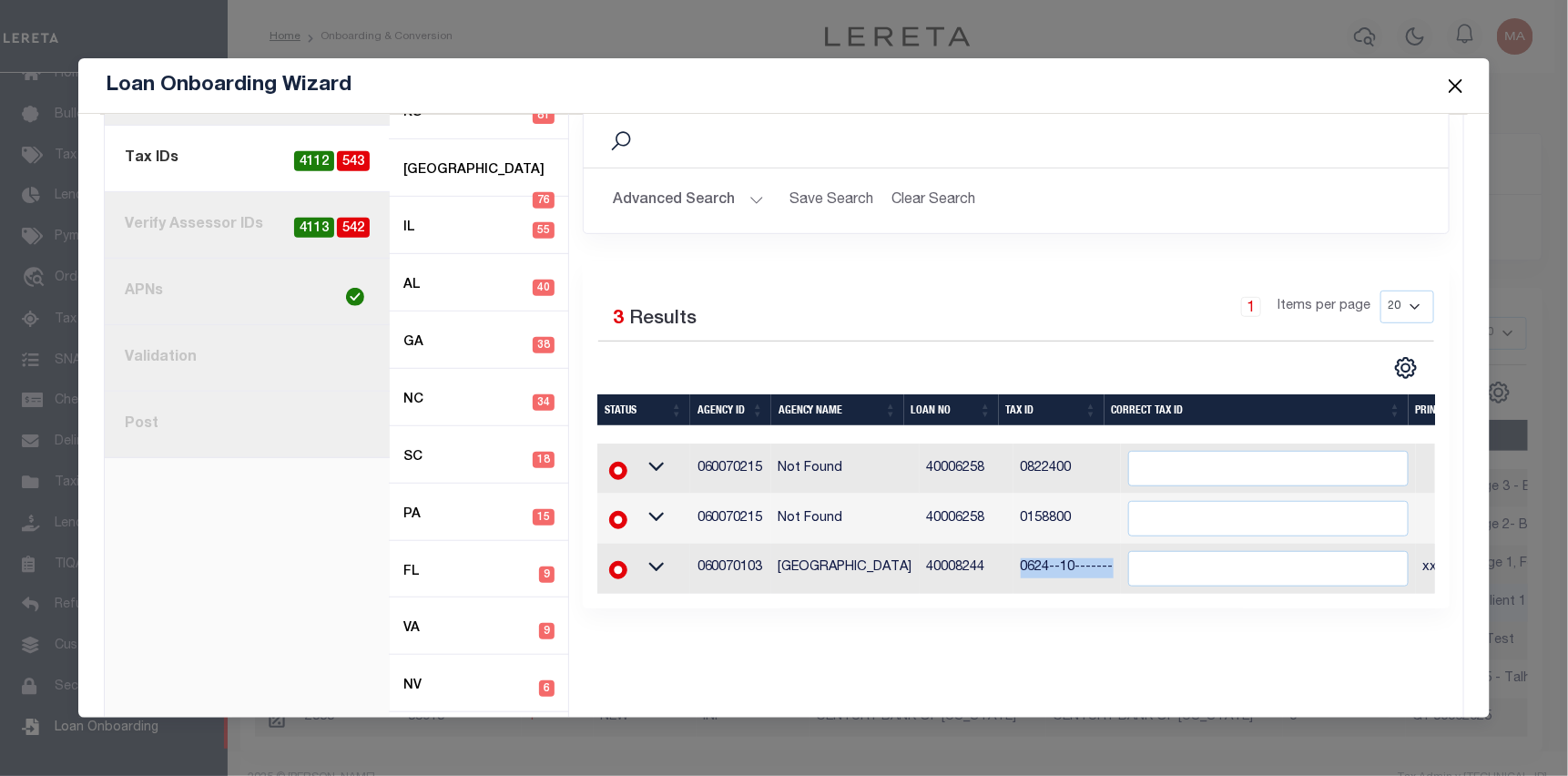 click on "0624--10-------" at bounding box center [1067, 568] 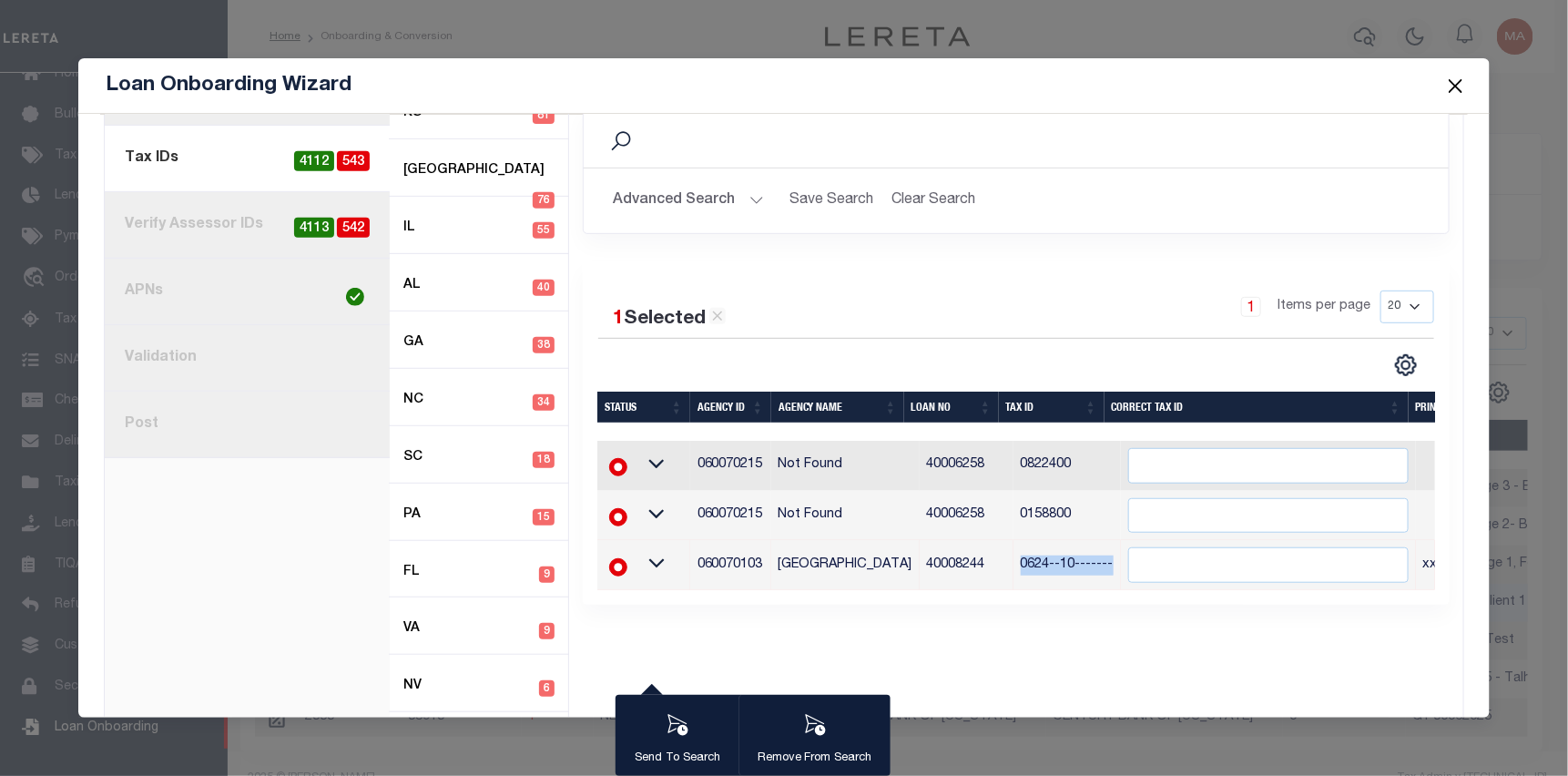 copy on "0624--10-------" 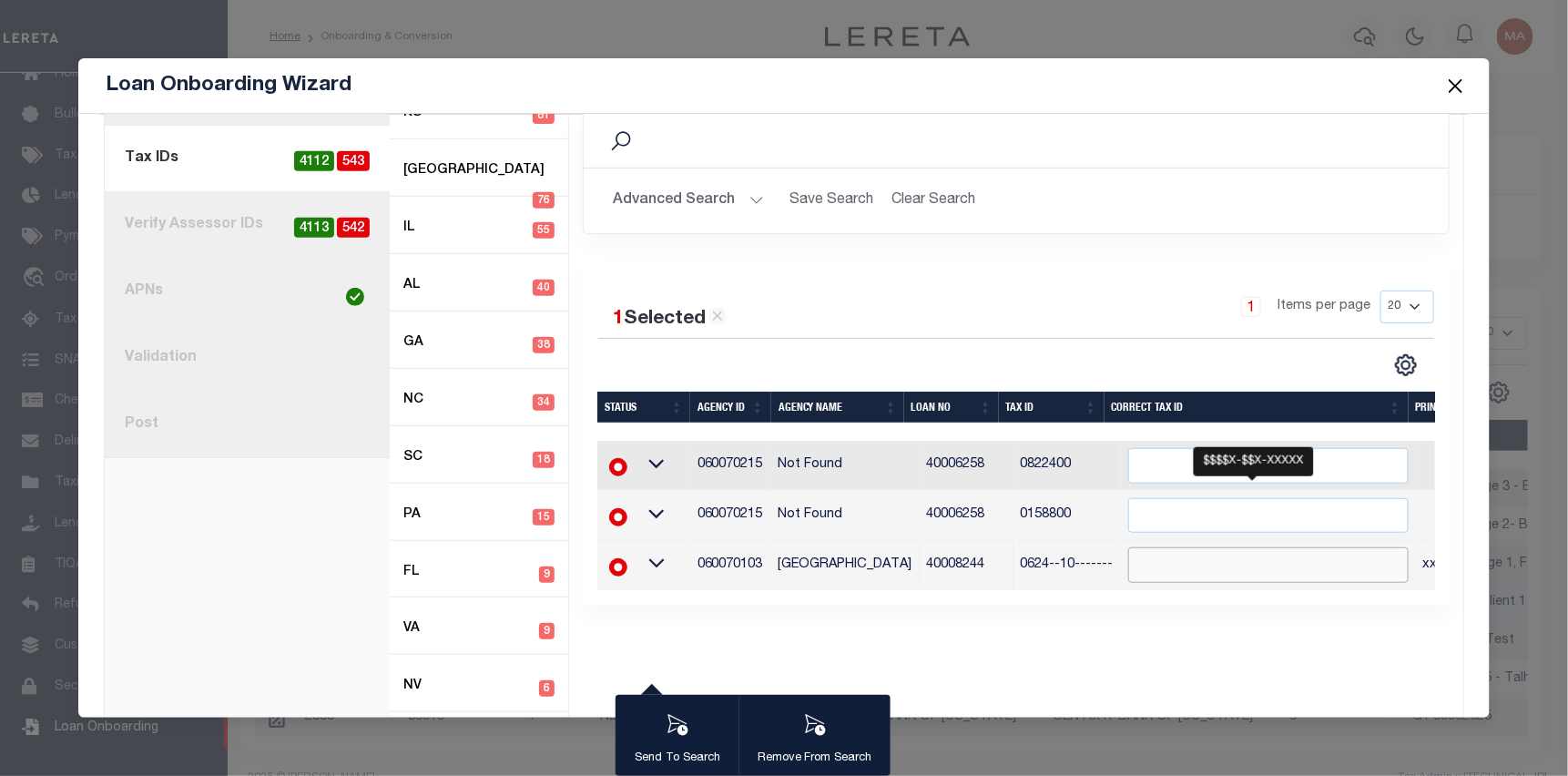 click at bounding box center (1268, 565) 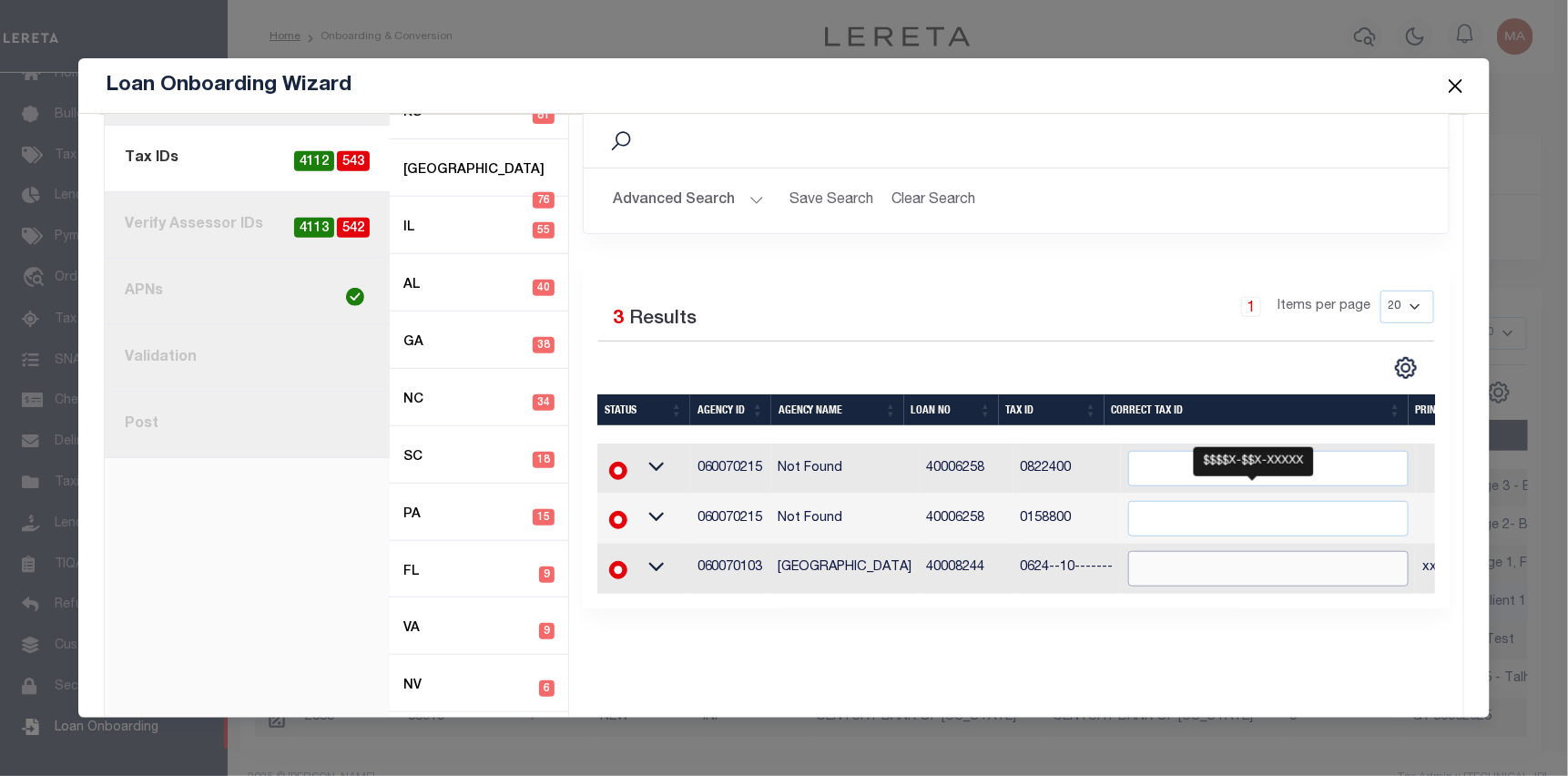 paste on "0624--10-------" 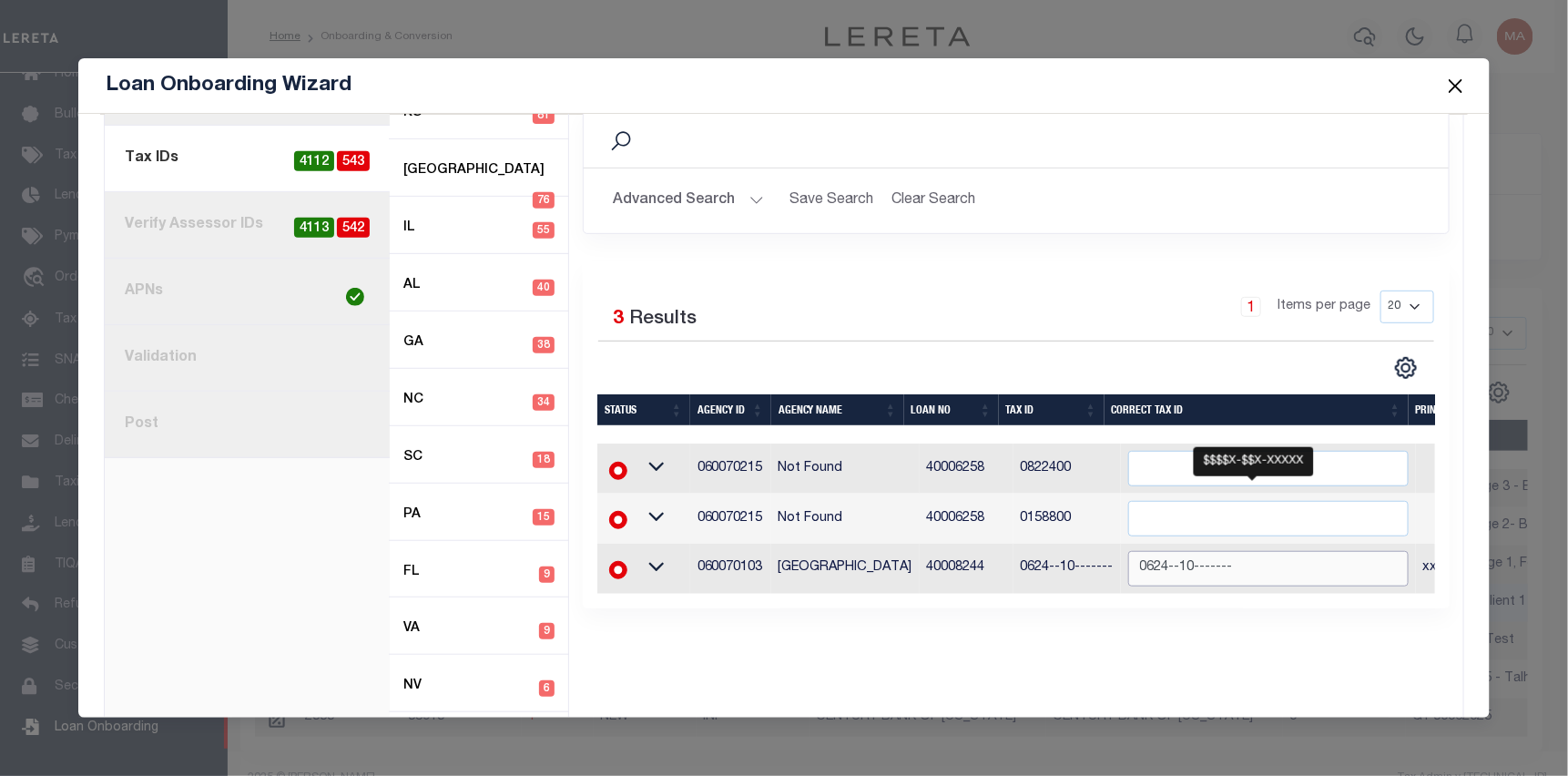 type on "0624--10-------" 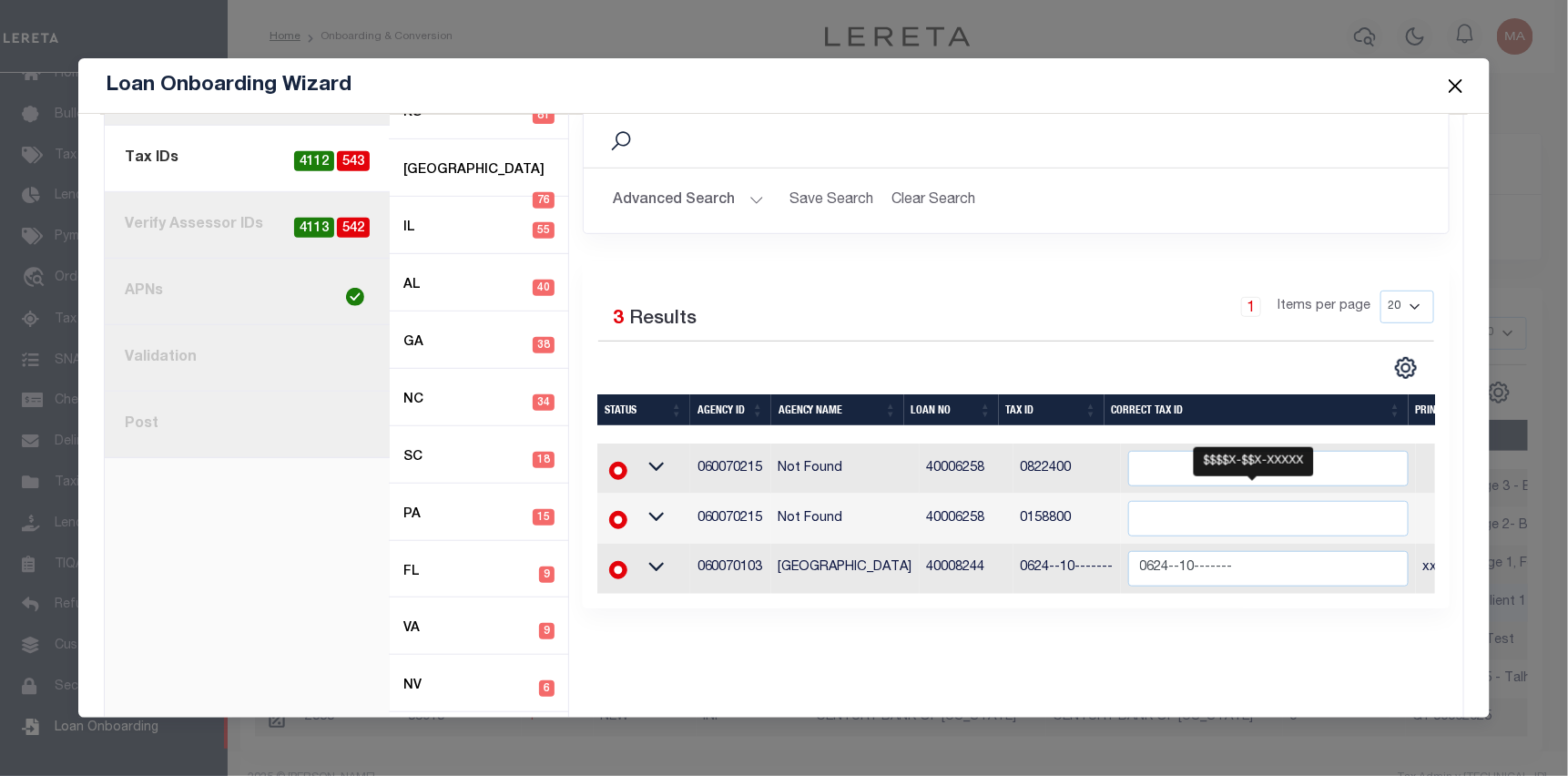 click on "1
Items per page   20 40 60 100 200" at bounding box center (1124, 314) 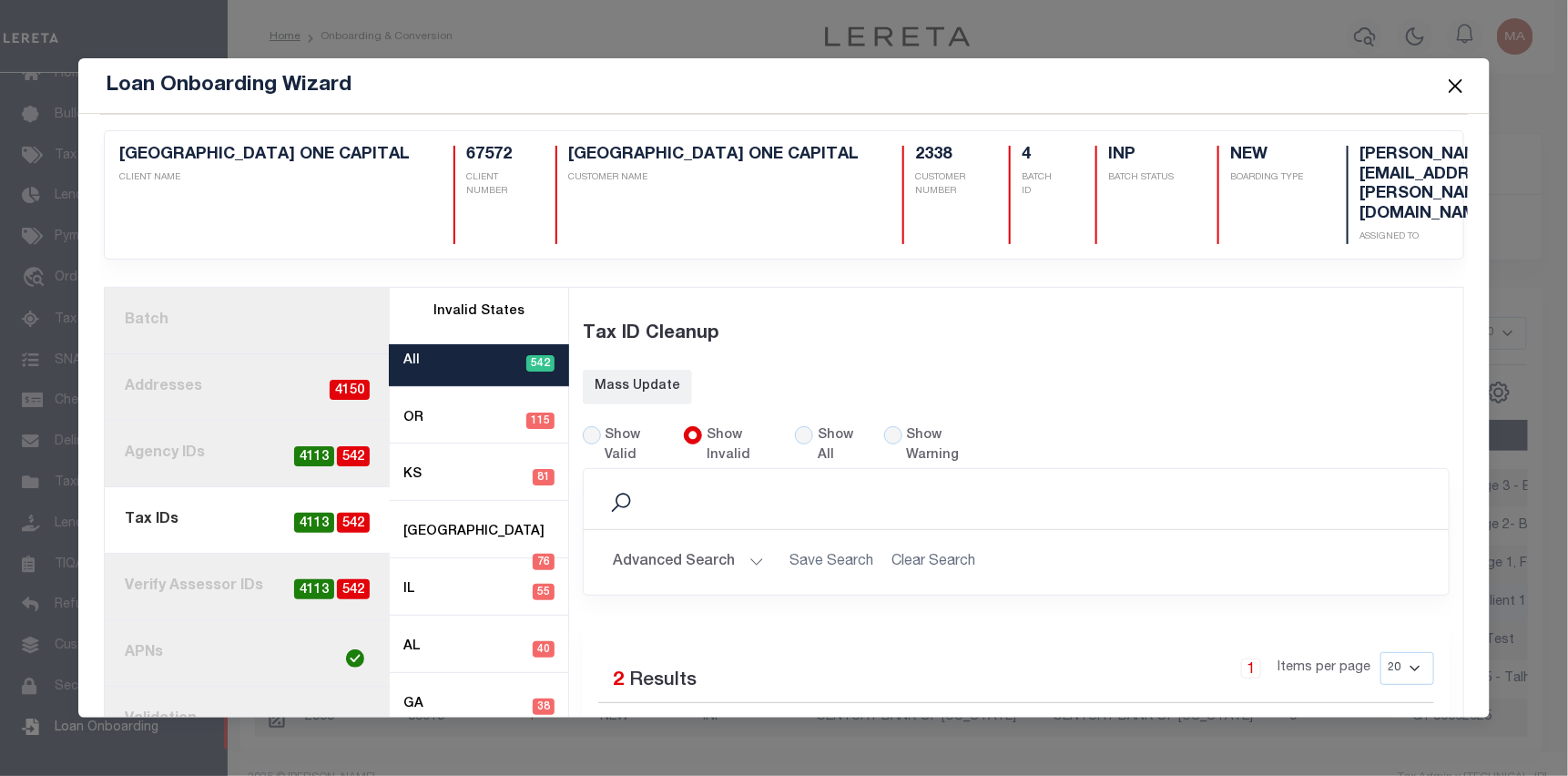 scroll, scrollTop: 0, scrollLeft: 0, axis: both 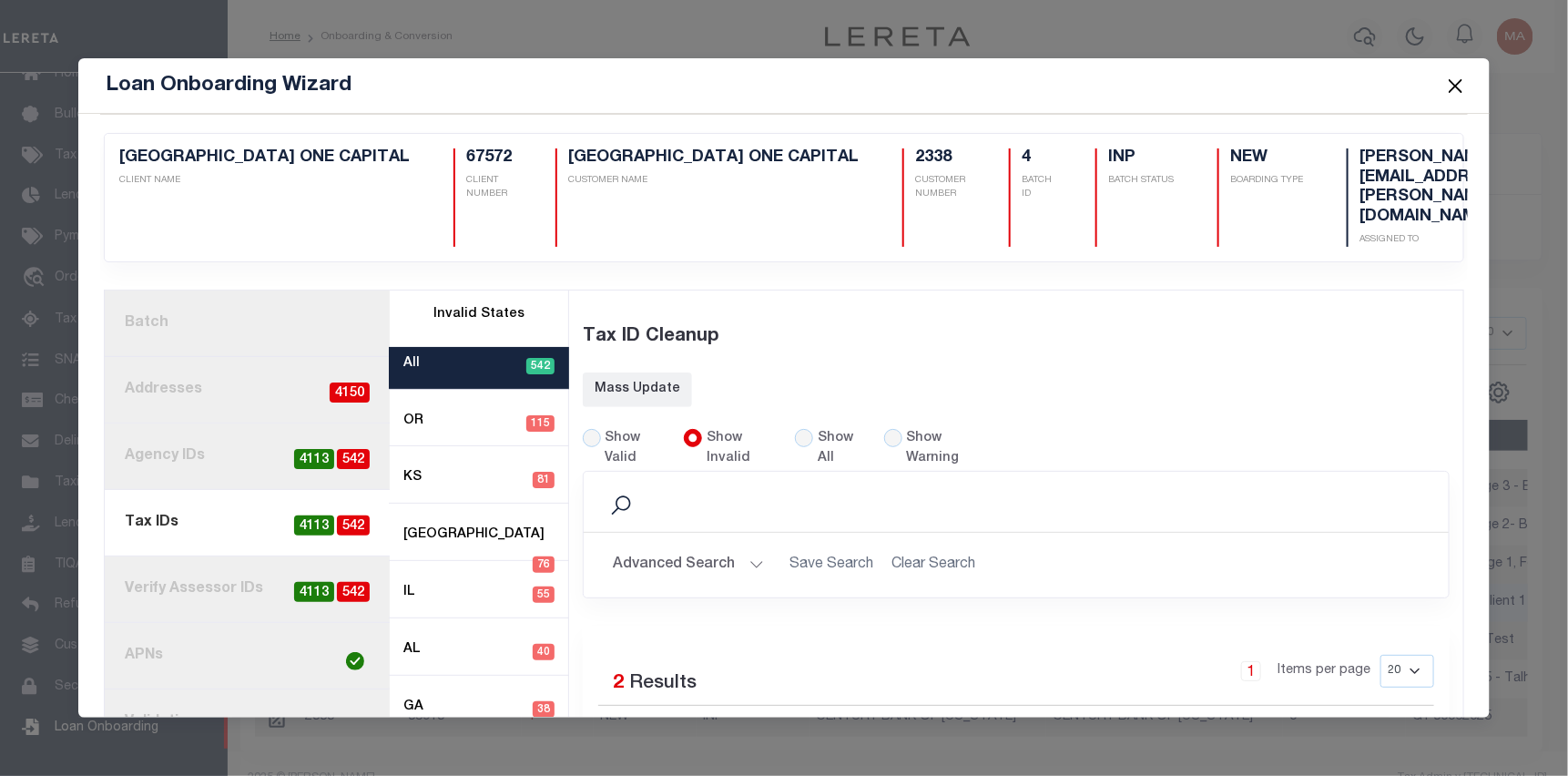 click at bounding box center [1456, 86] 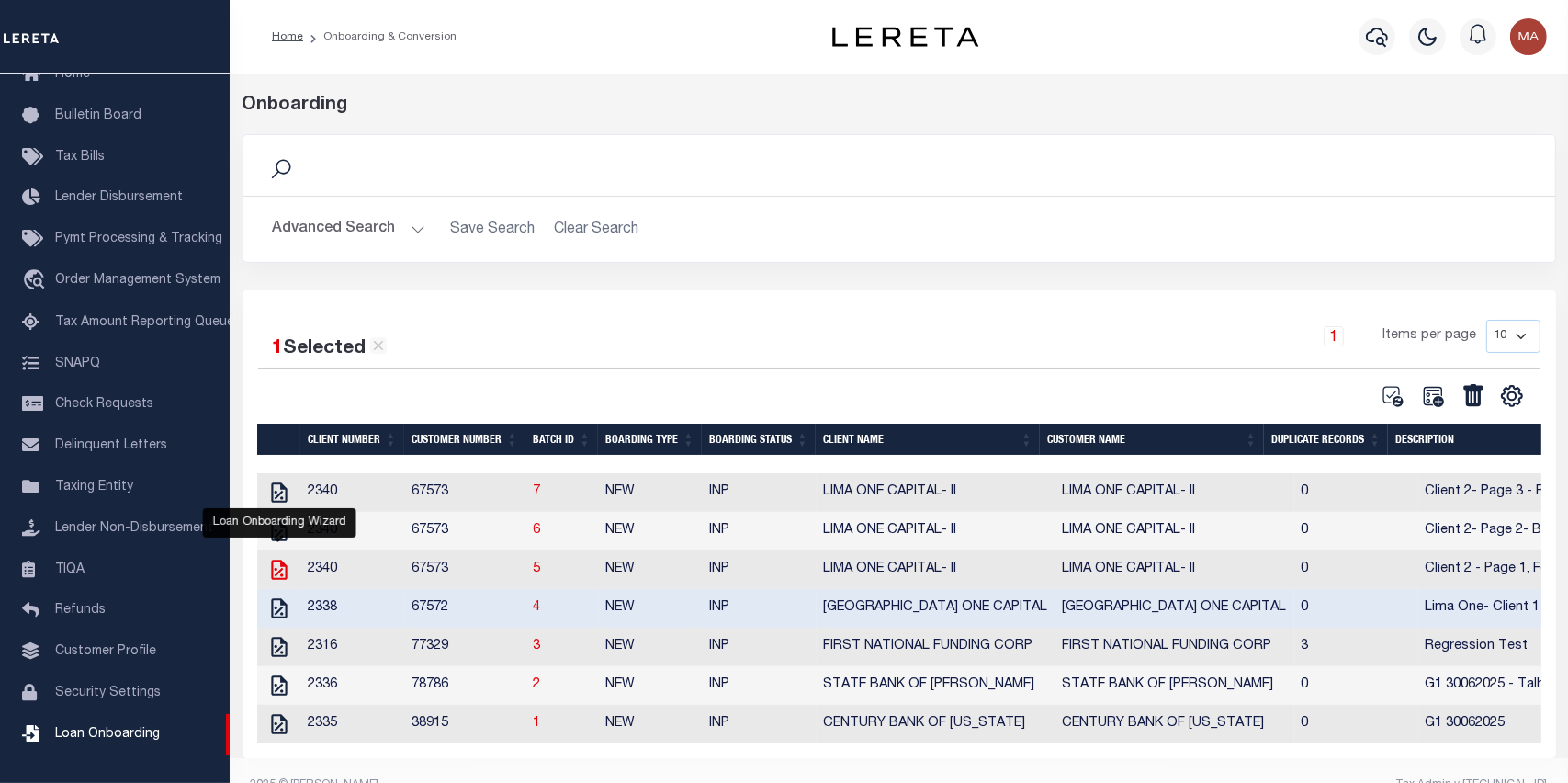 click 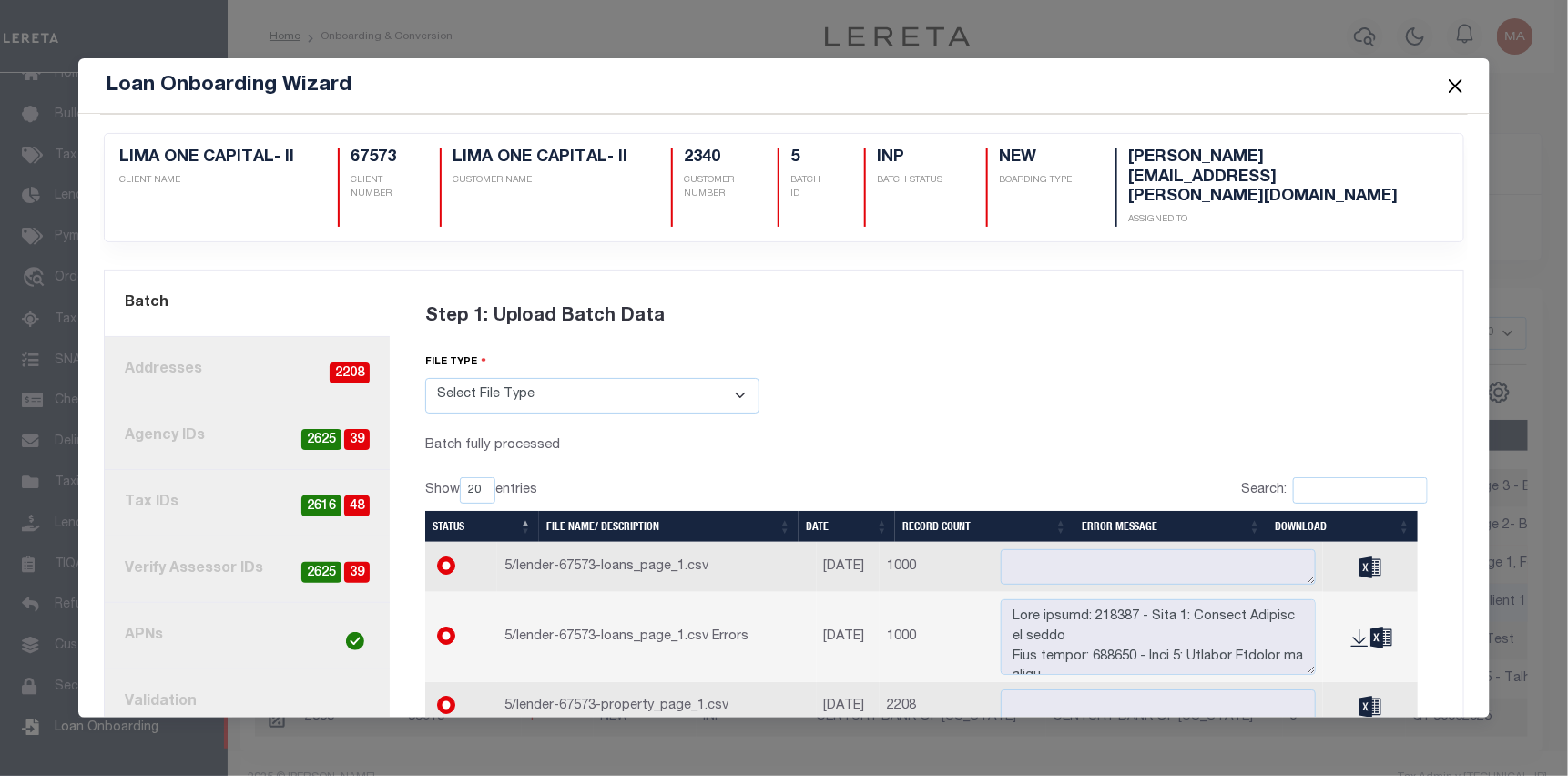 click on "4.  Tax IDs   48   2616" at bounding box center [247, 503] 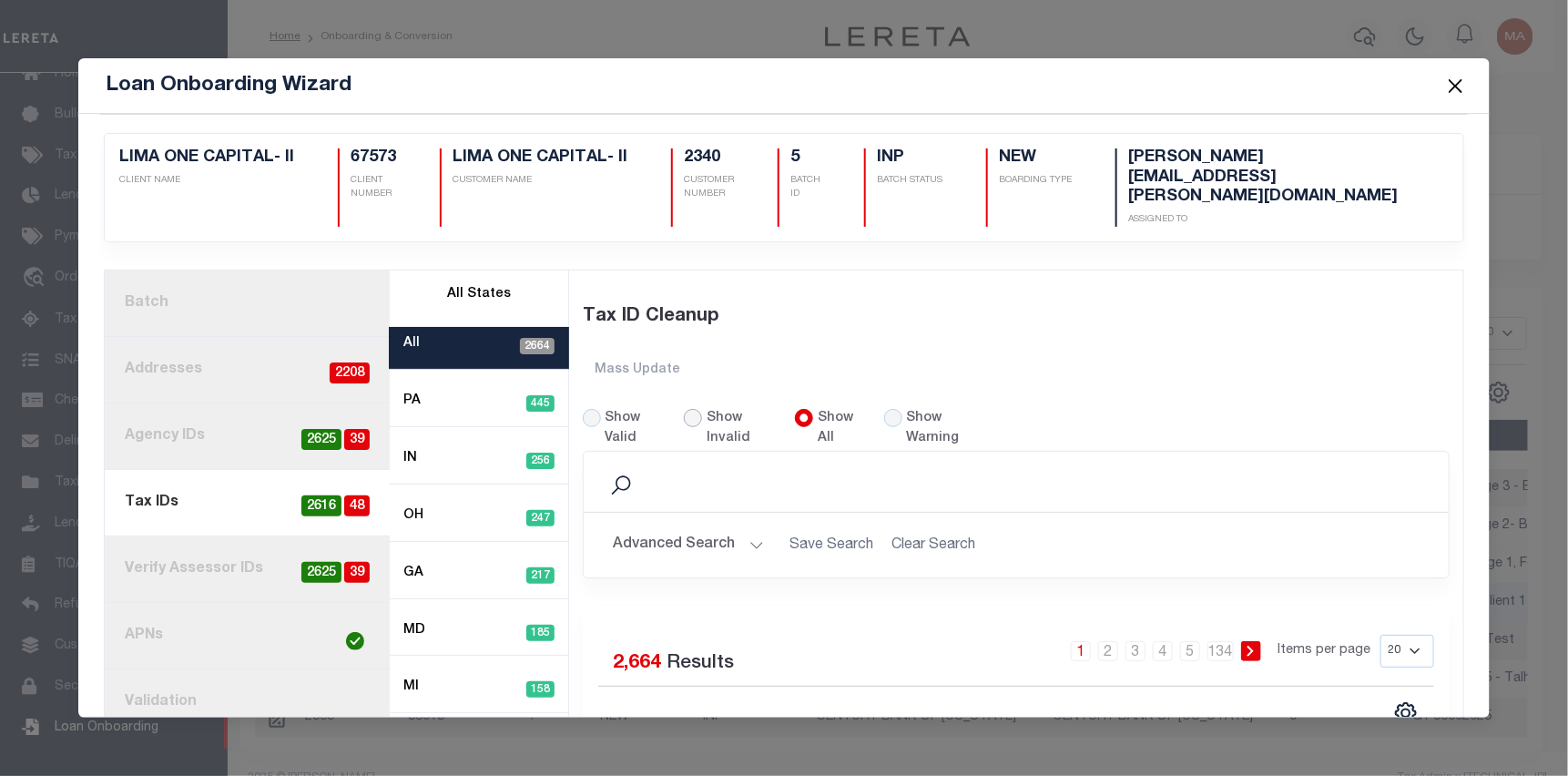 click on "Show Invalid" at bounding box center (693, 418) 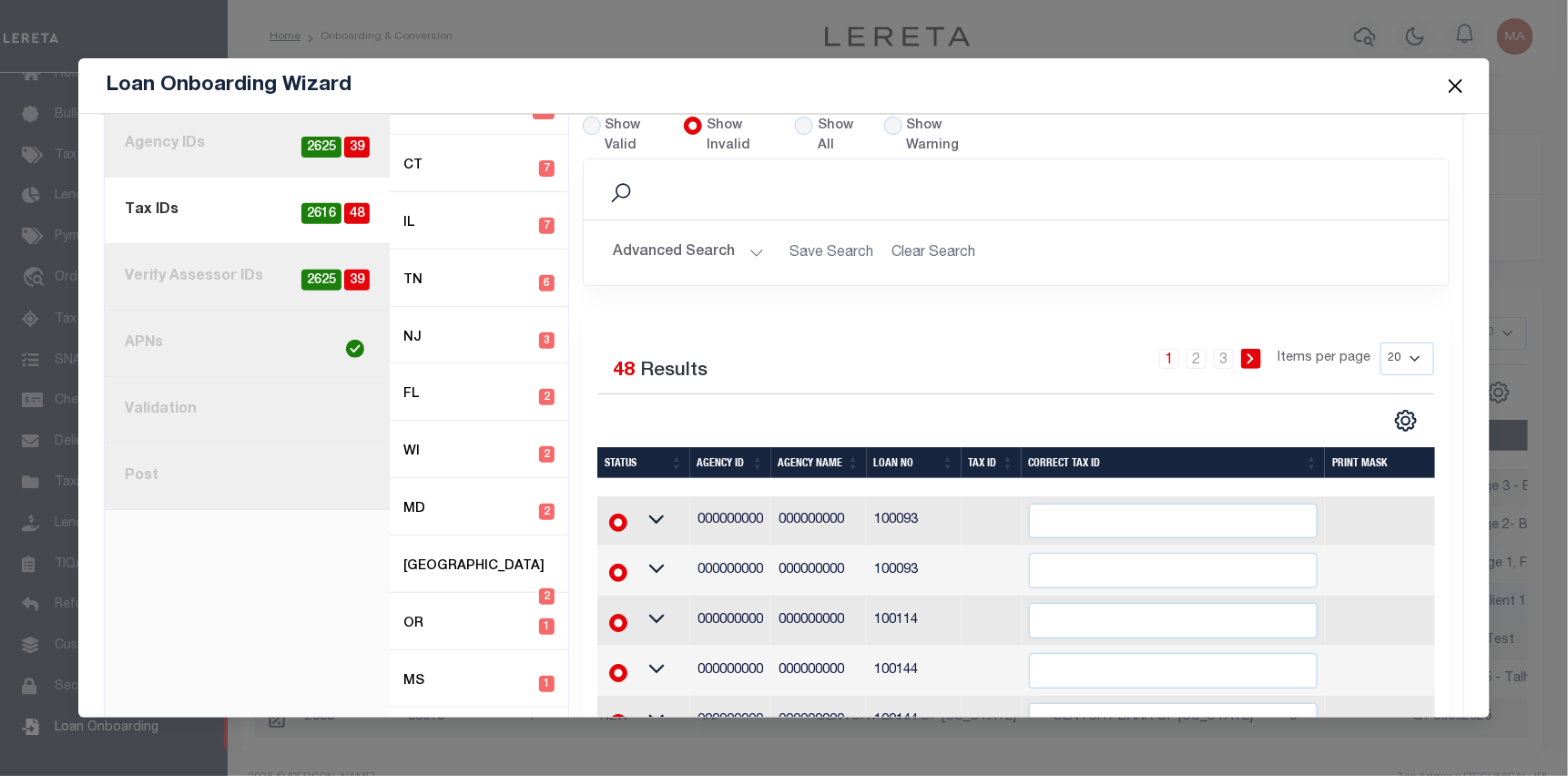 scroll, scrollTop: 289, scrollLeft: 0, axis: vertical 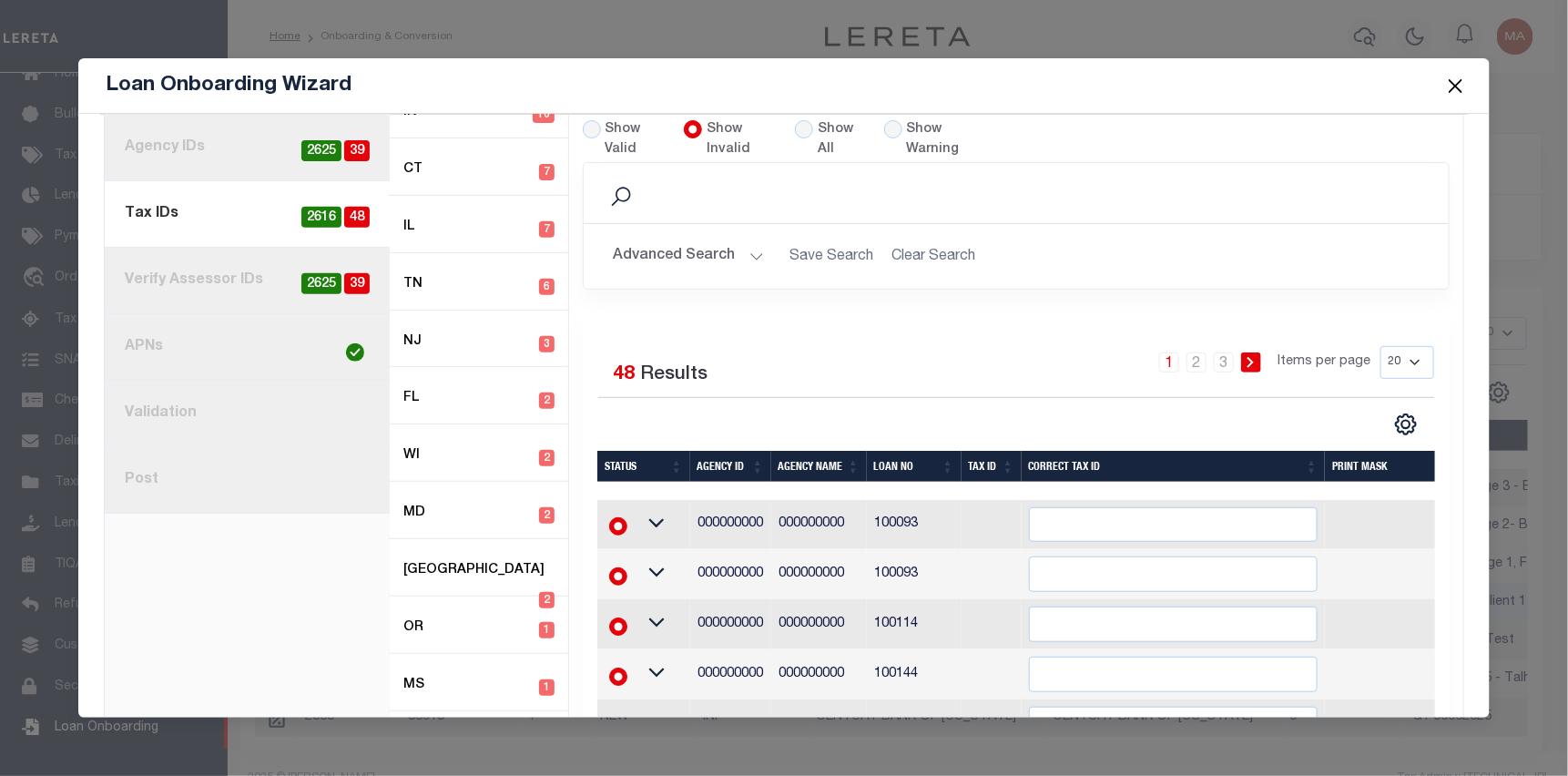 click on "Show Invalid" at bounding box center (739, 140) 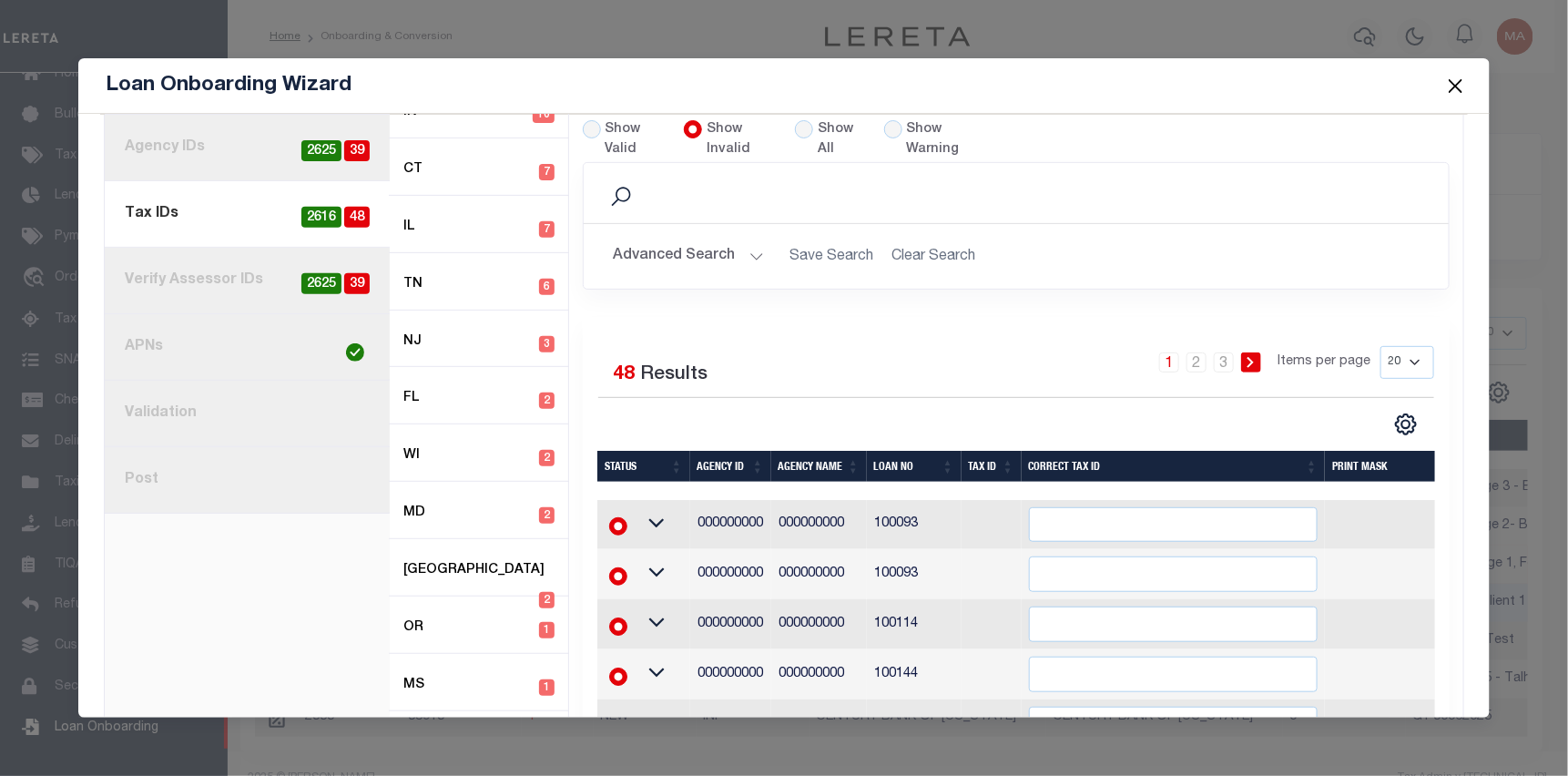 click on "Show Invalid" at bounding box center [693, 129] 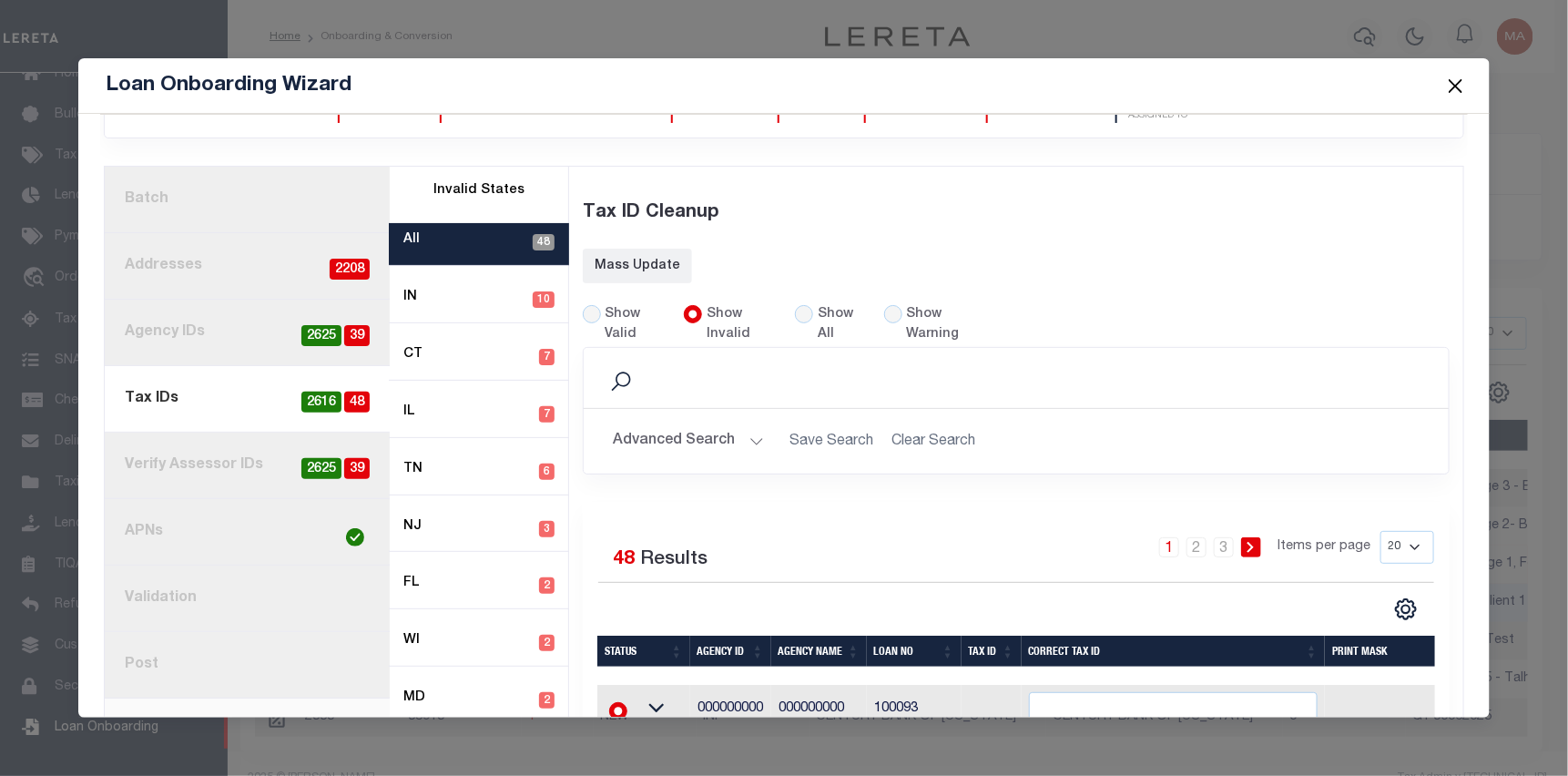 scroll, scrollTop: 182, scrollLeft: 0, axis: vertical 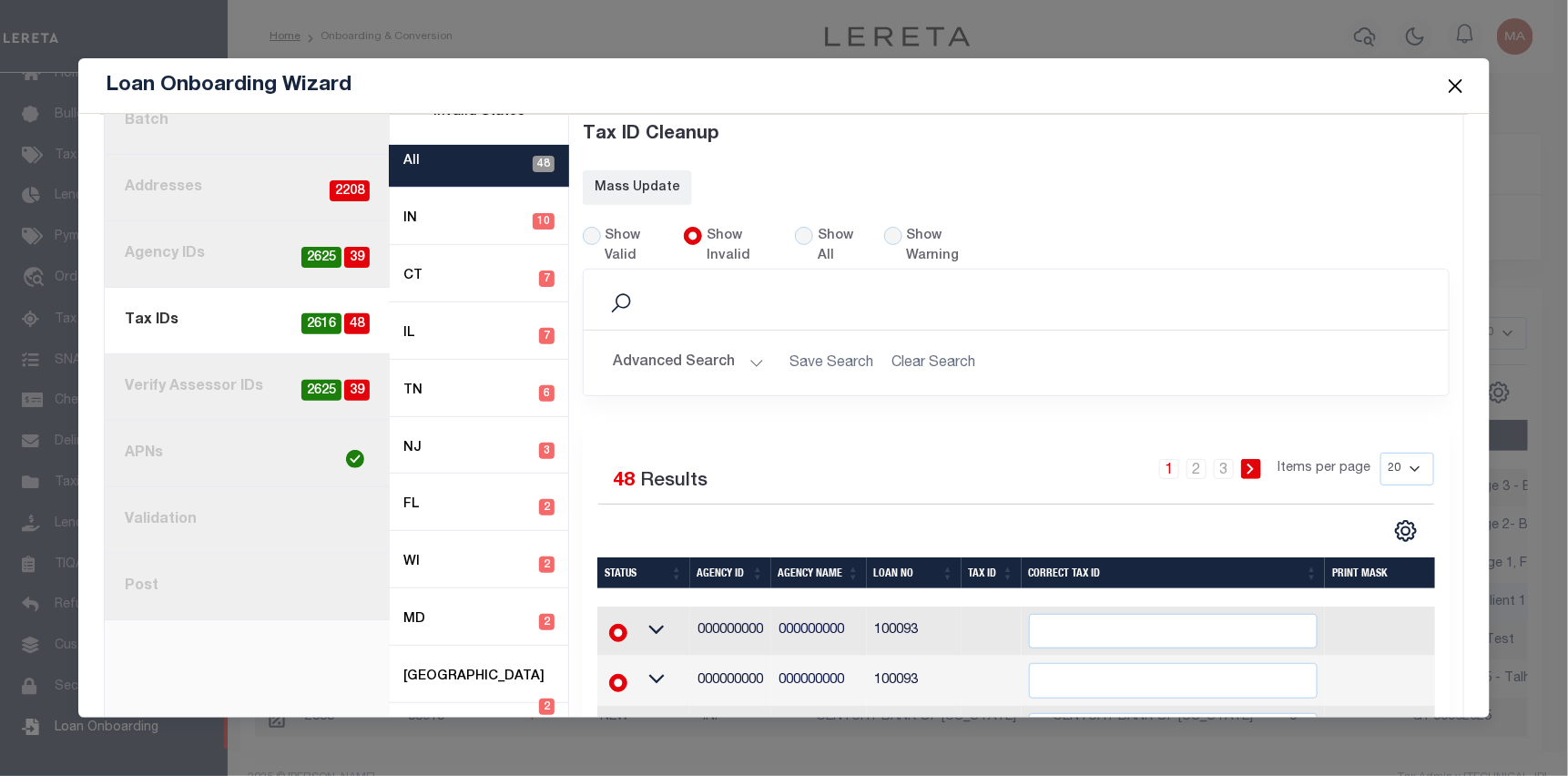 click on "Advanced Search" at bounding box center [688, 362] 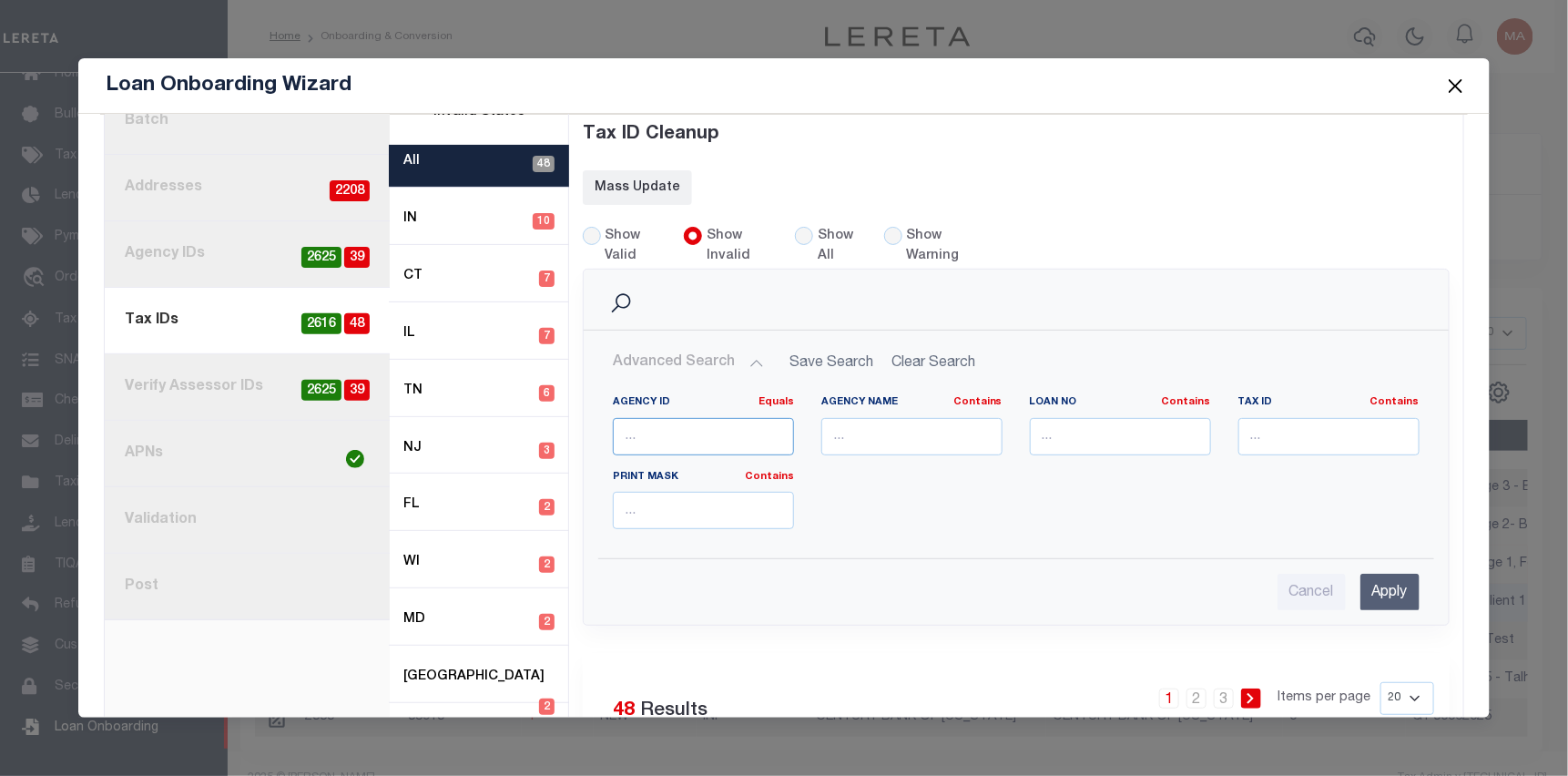 click at bounding box center (703, 436) 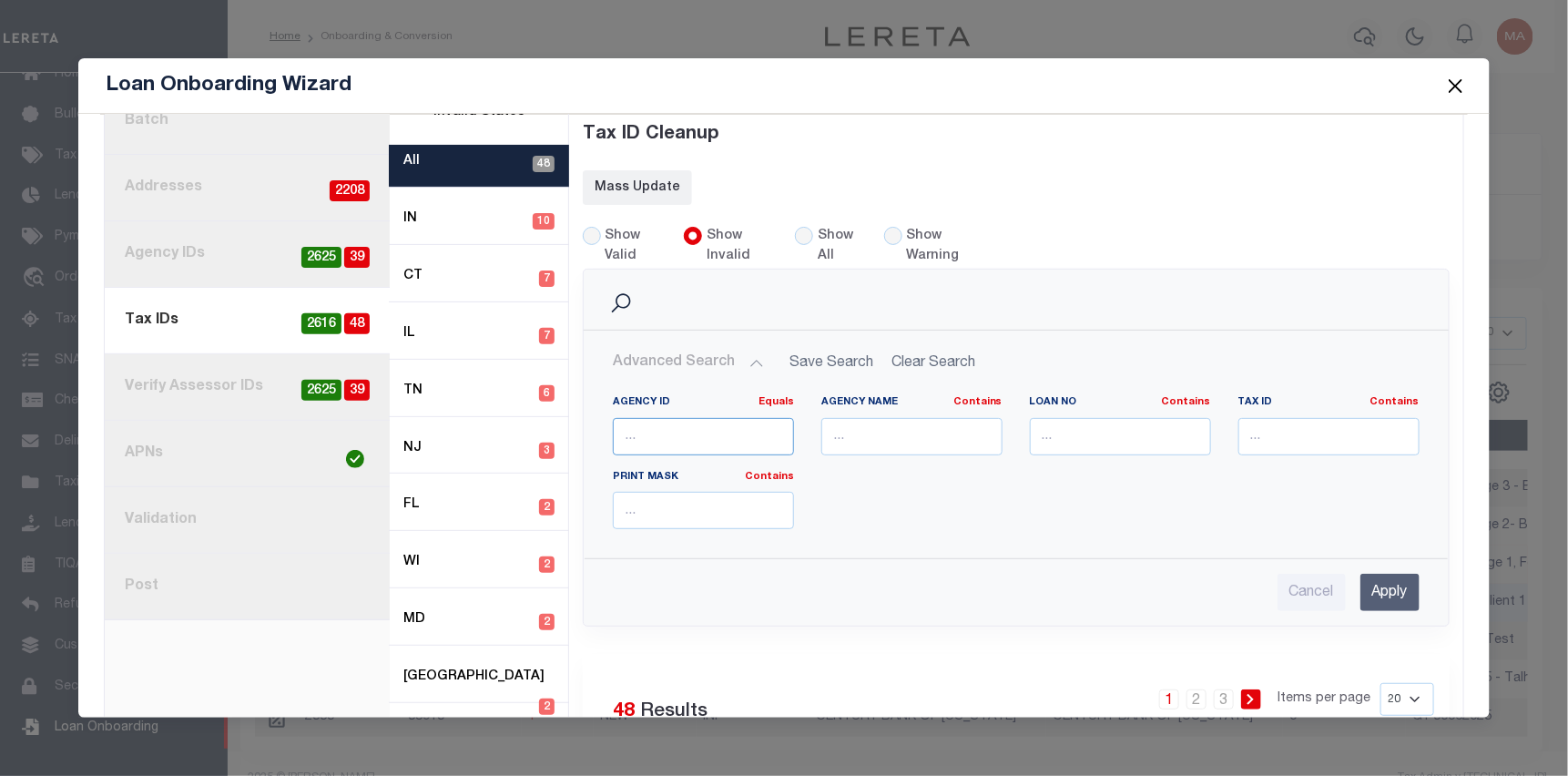 click at bounding box center [703, 436] 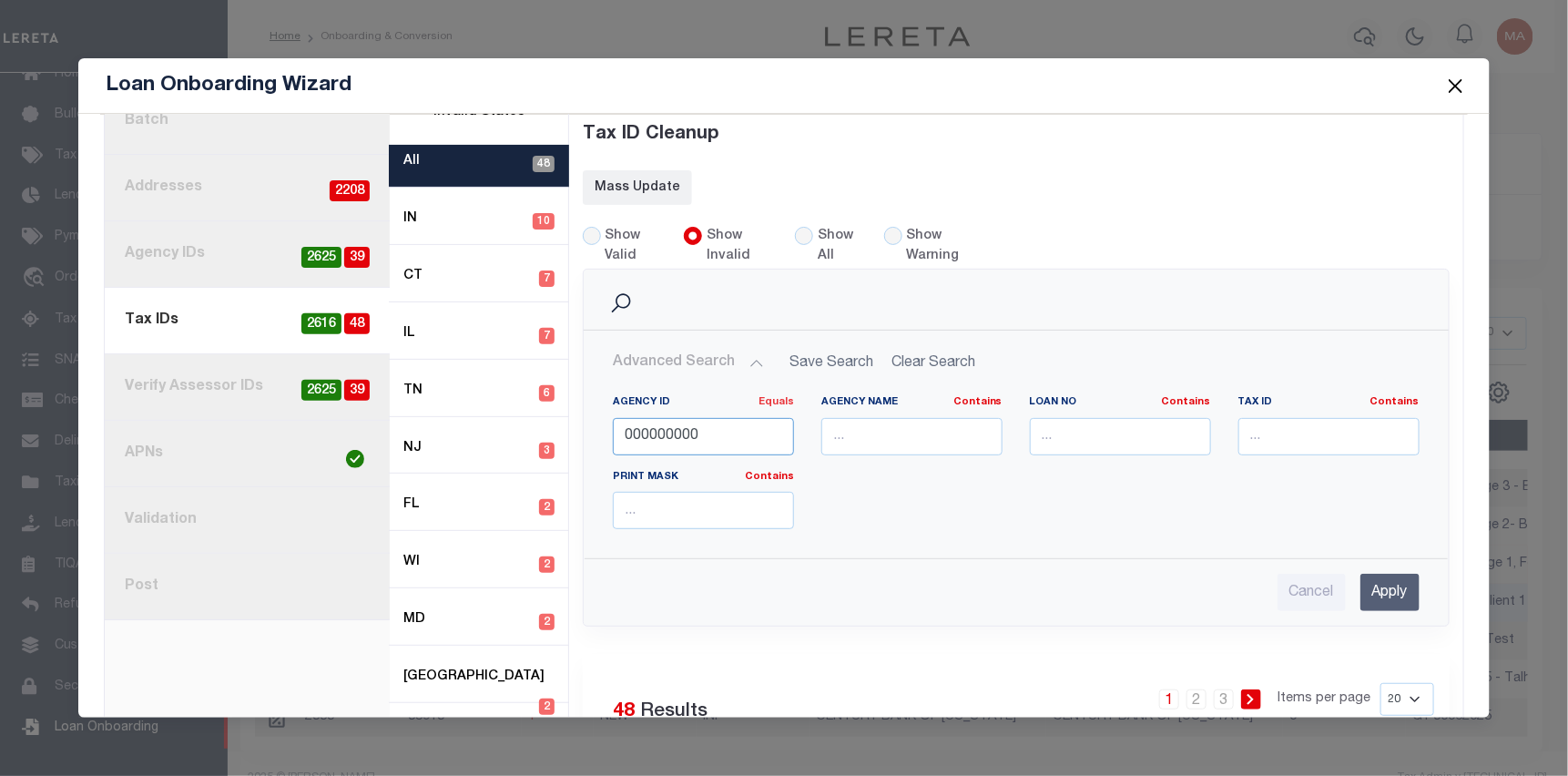 type on "000000000" 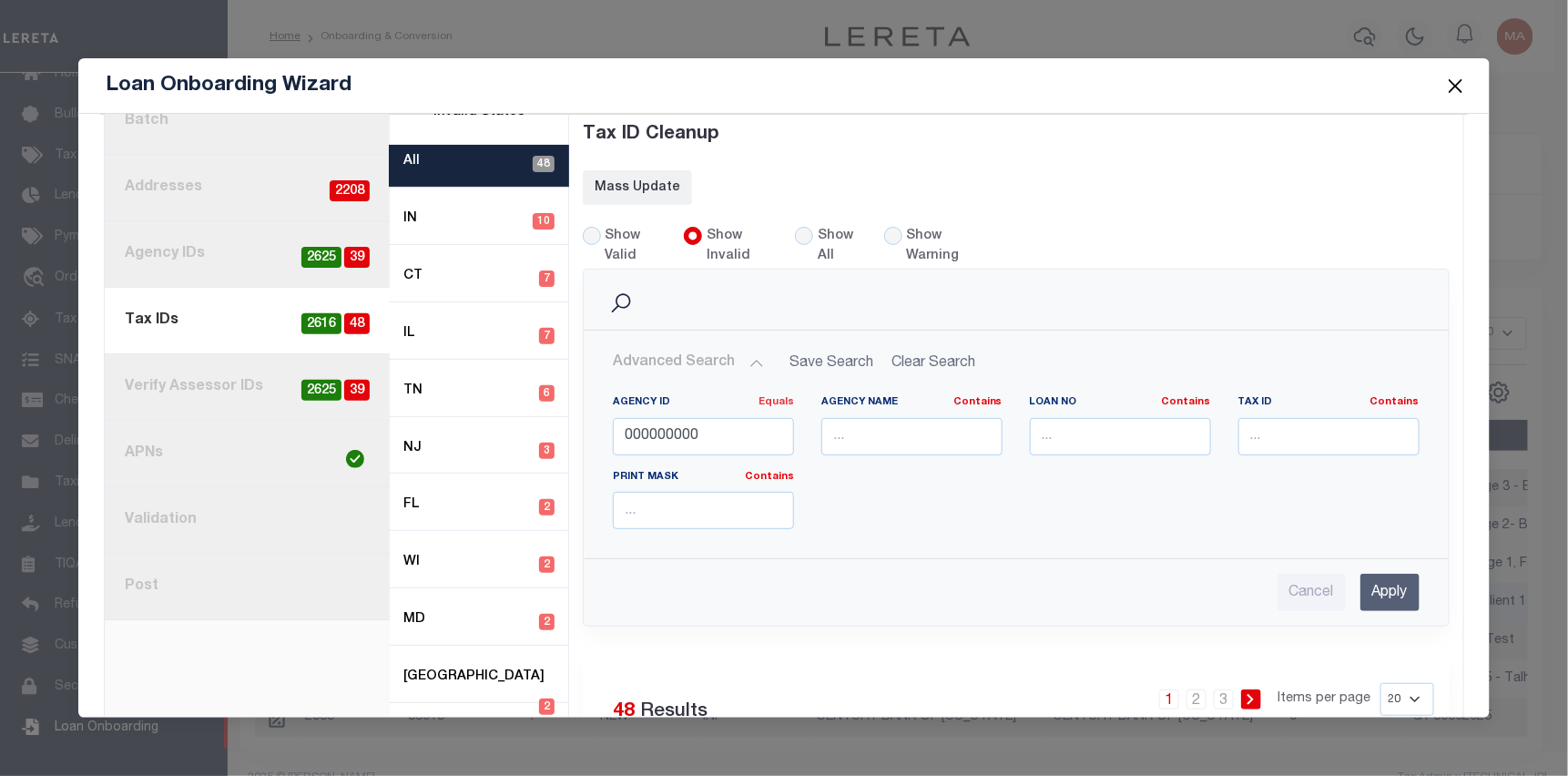 click on "Equals" at bounding box center [776, 402] 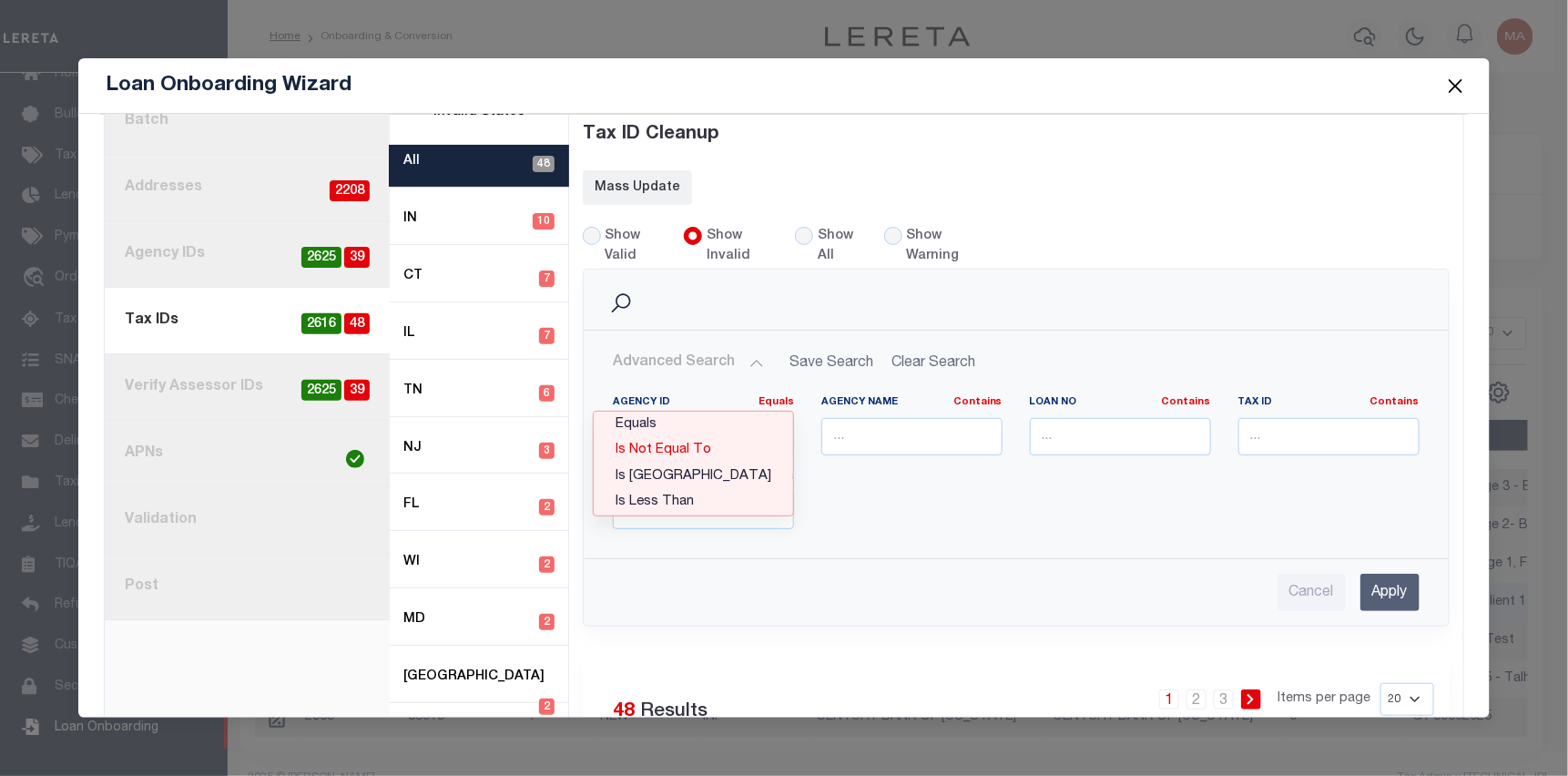 click on "Is Not Equal To" at bounding box center [693, 450] 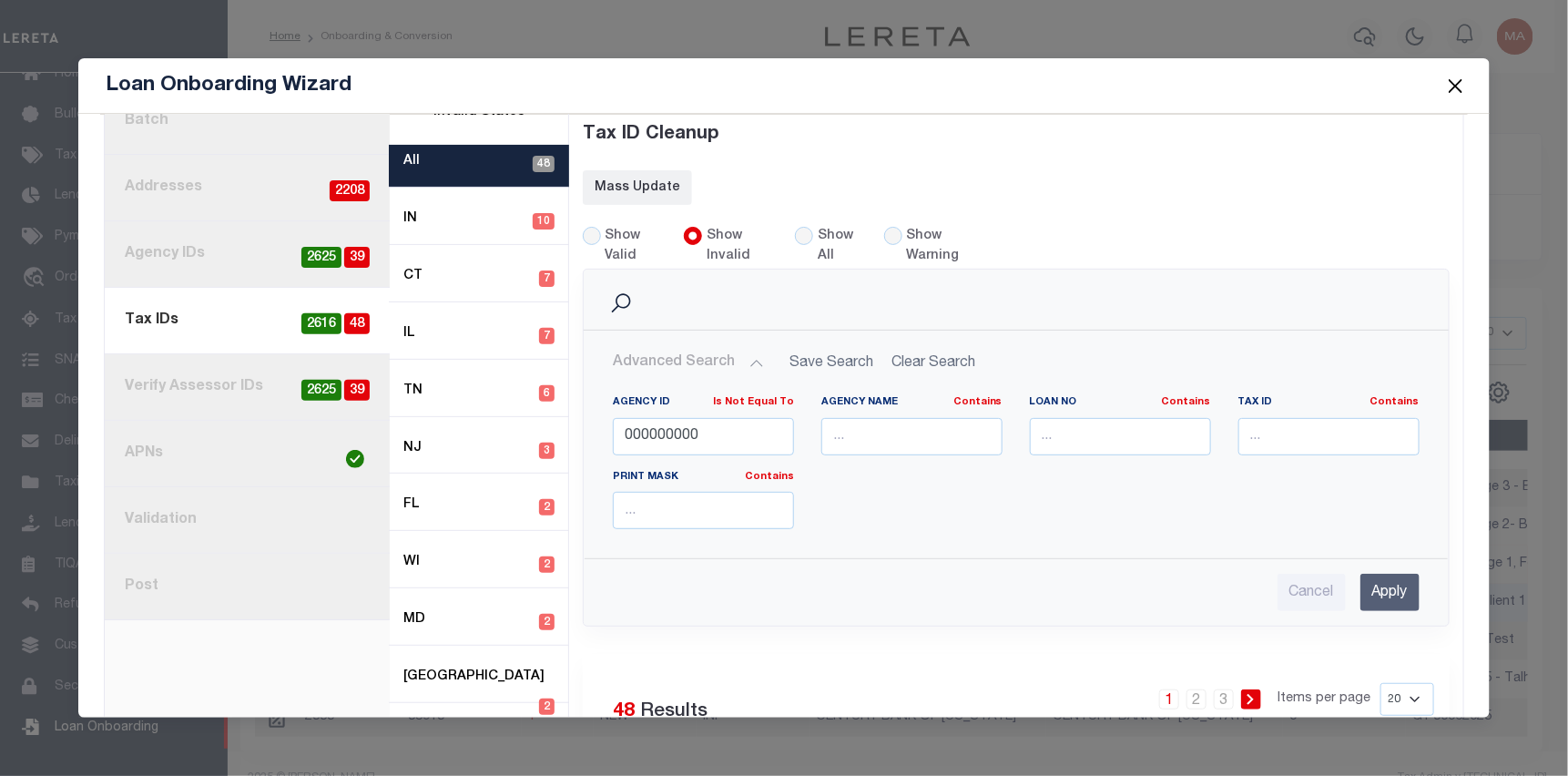 click on "Apply" at bounding box center [1390, 592] 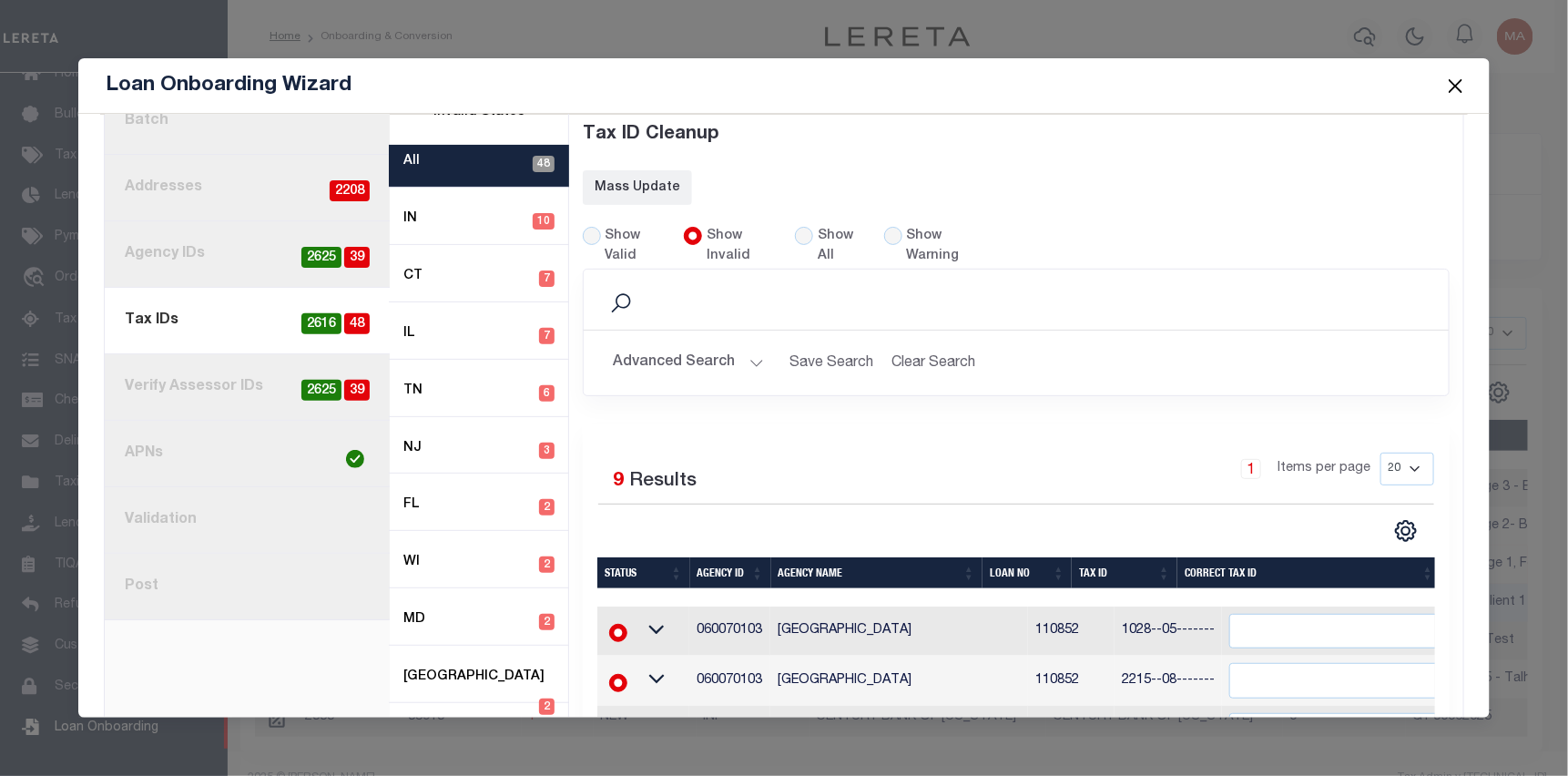 scroll, scrollTop: 273, scrollLeft: 0, axis: vertical 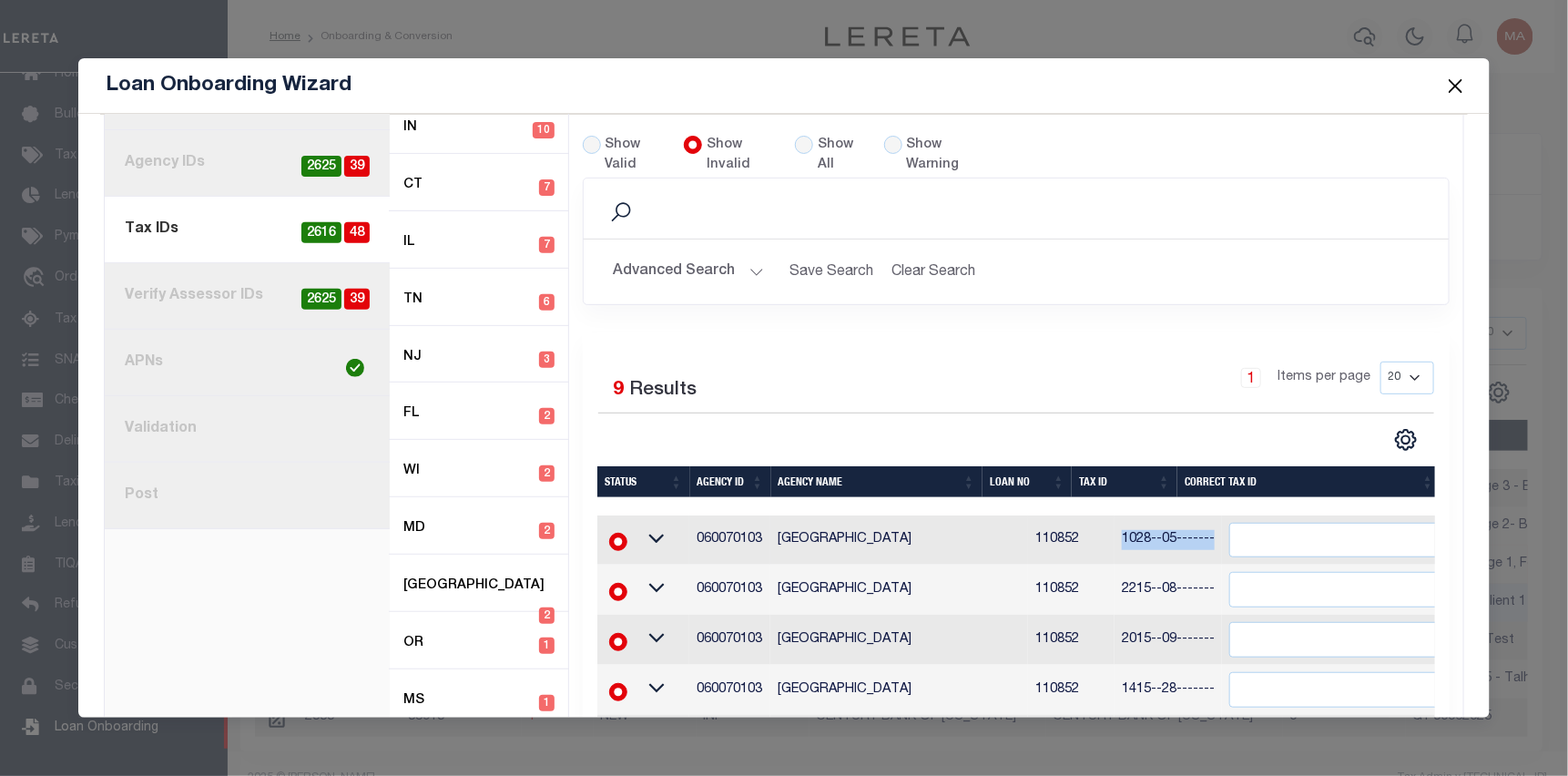 drag, startPoint x: 1099, startPoint y: 510, endPoint x: 1171, endPoint y: 513, distance: 72.06247 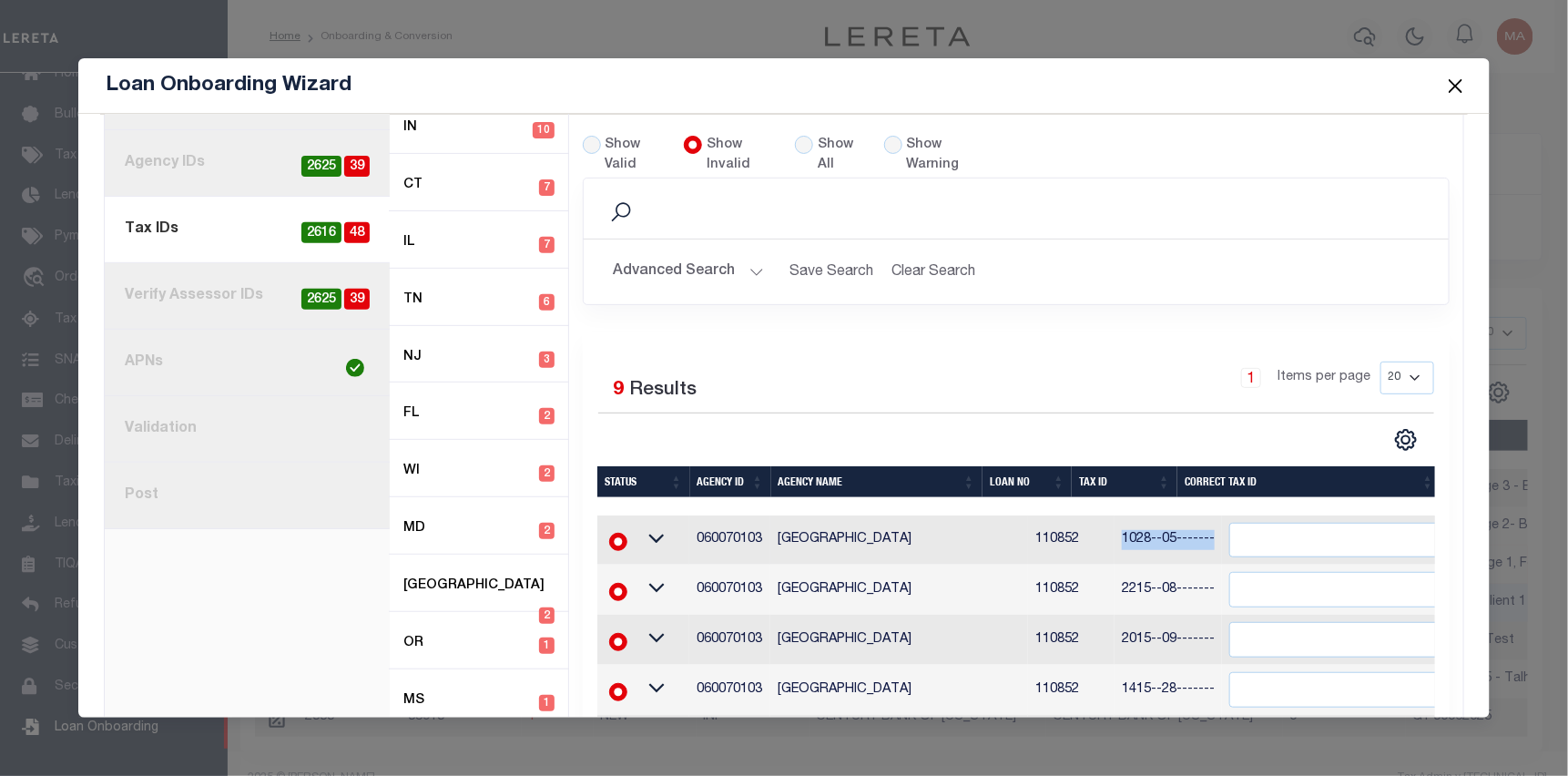 click on "1028--05-------" at bounding box center [1168, 540] 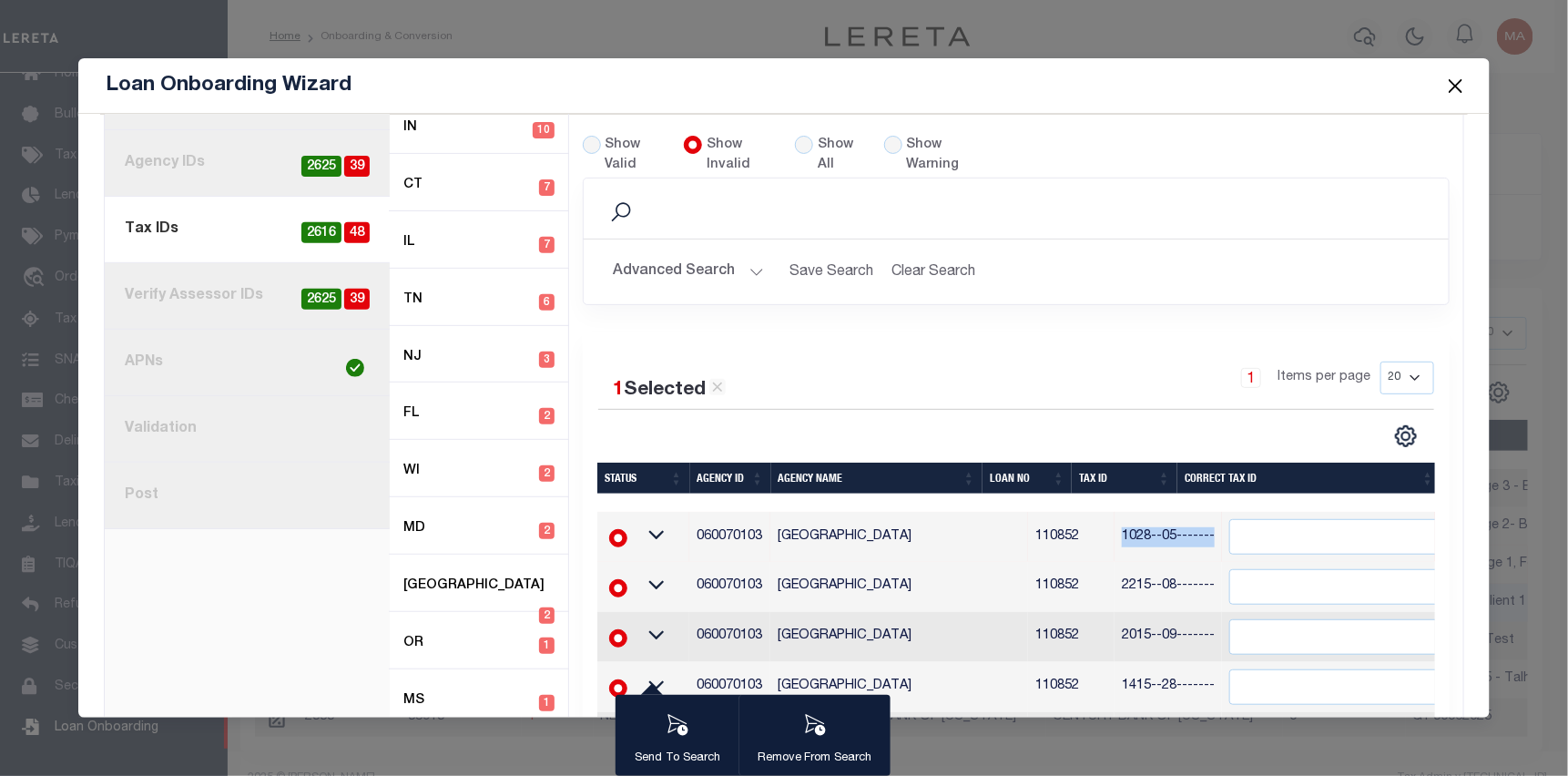 copy on "1028--05-------" 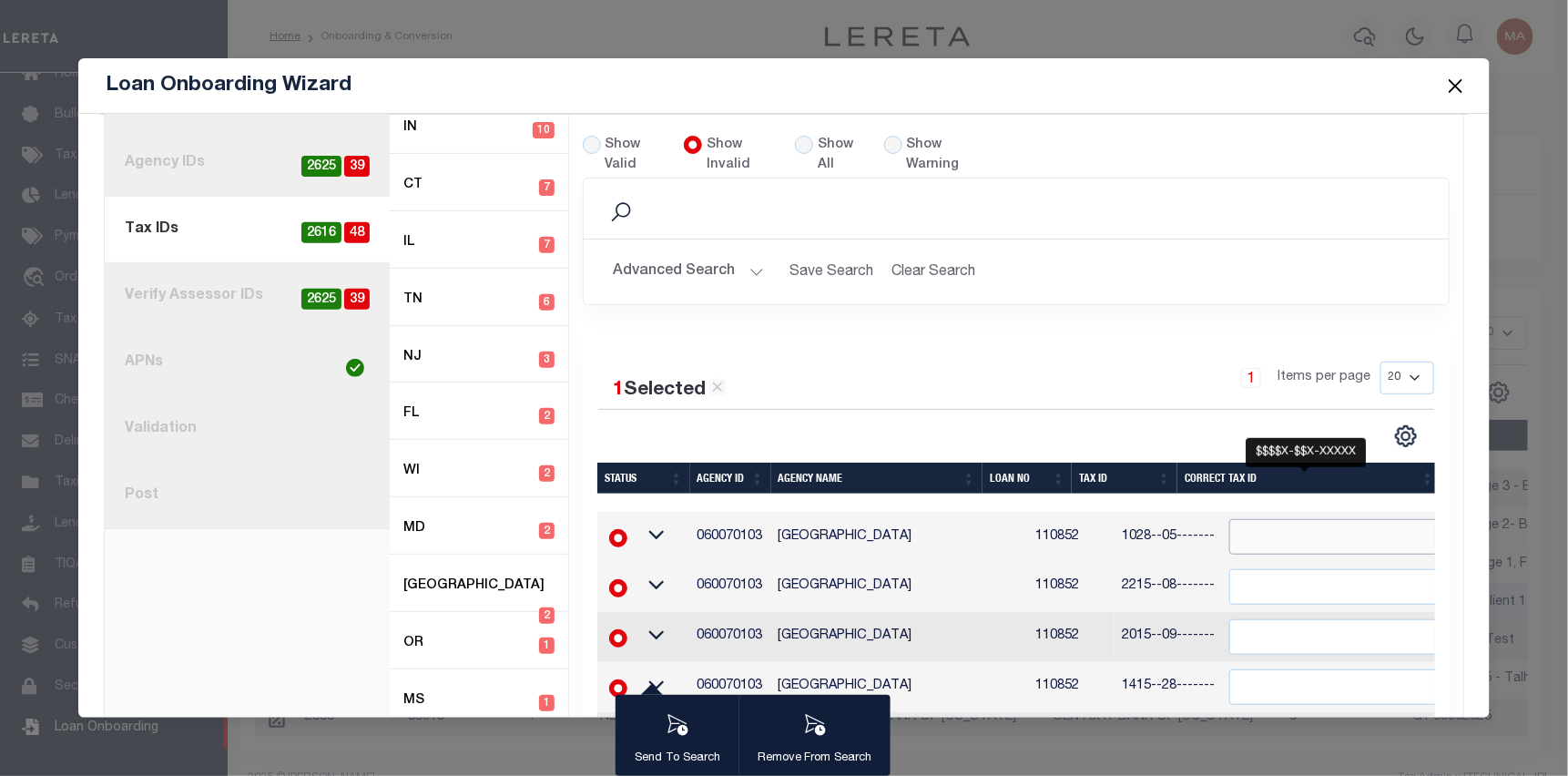 click at bounding box center [1341, 536] 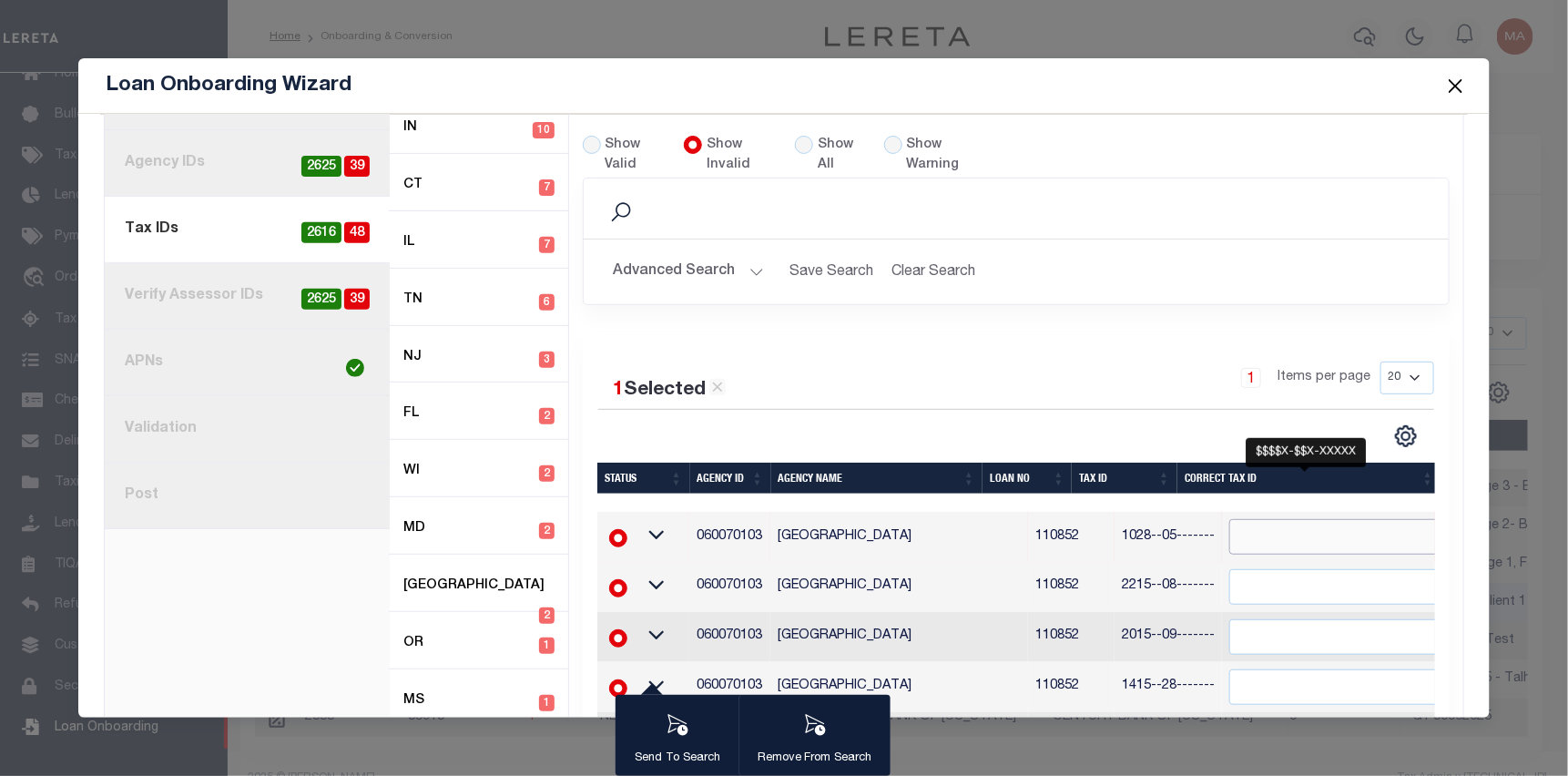 paste on "1028--05-------" 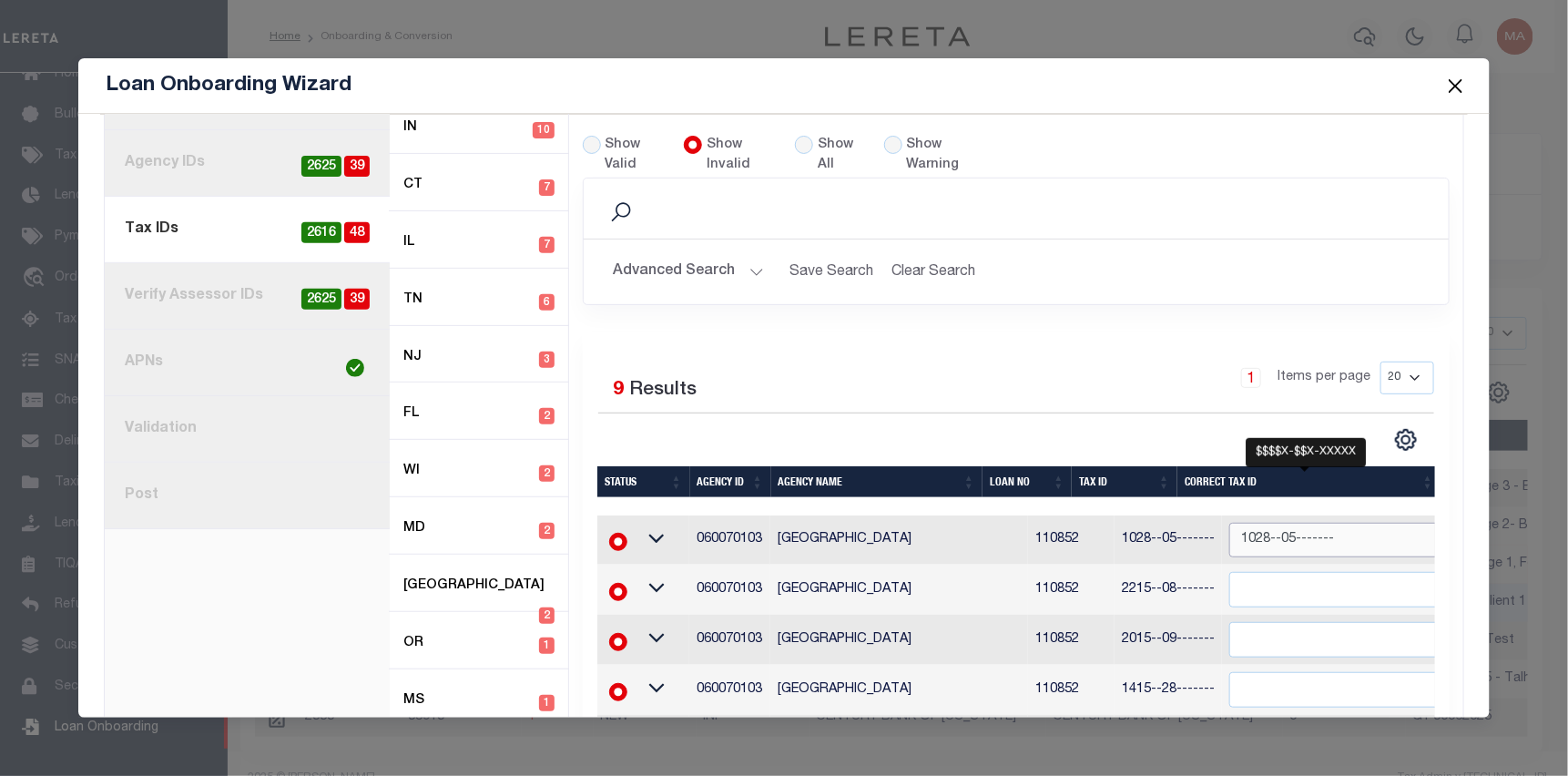 type on "1028--05-------" 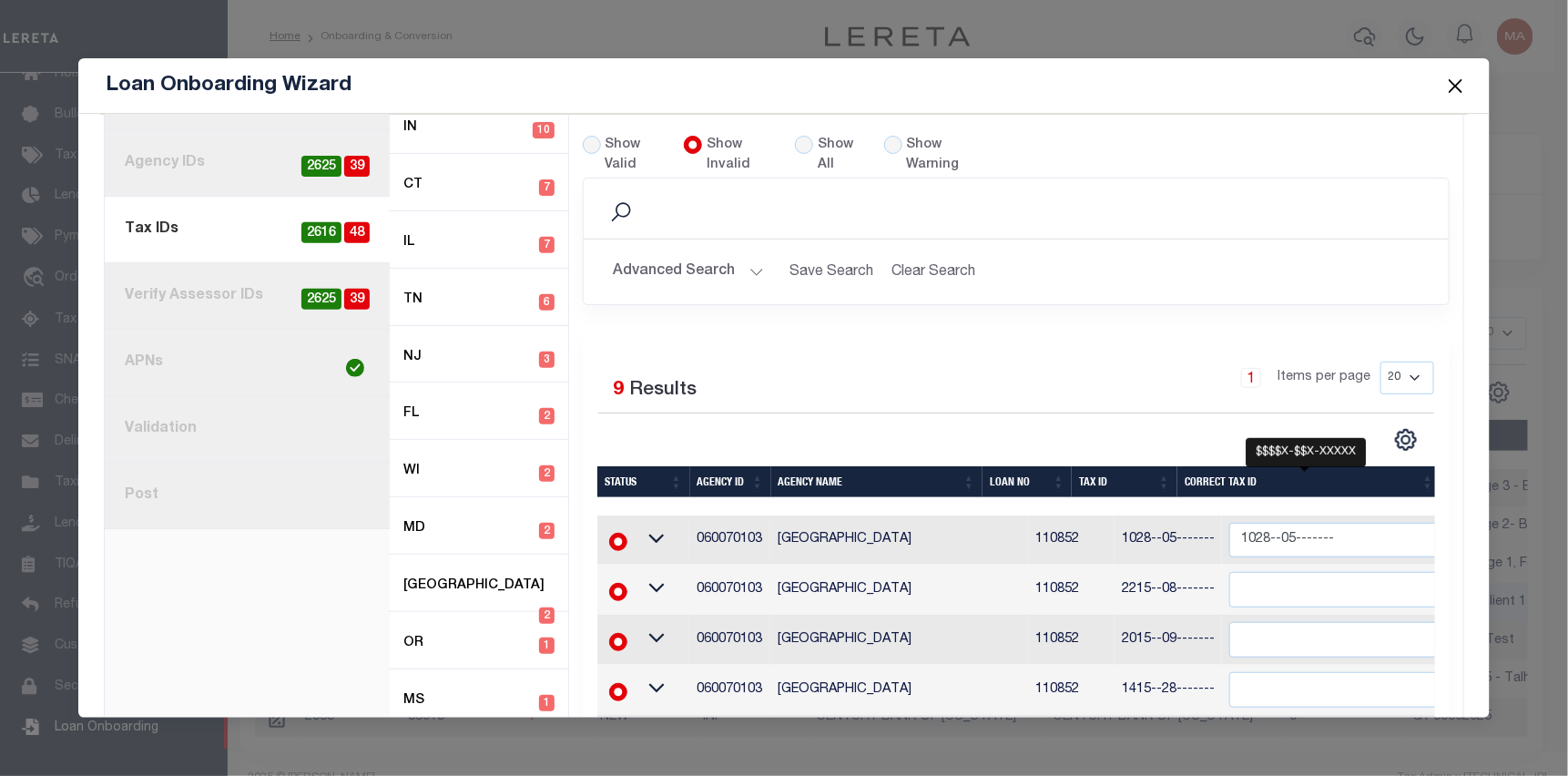 click on "1
Items per page   20 40 60 100 200" at bounding box center [1124, 385] 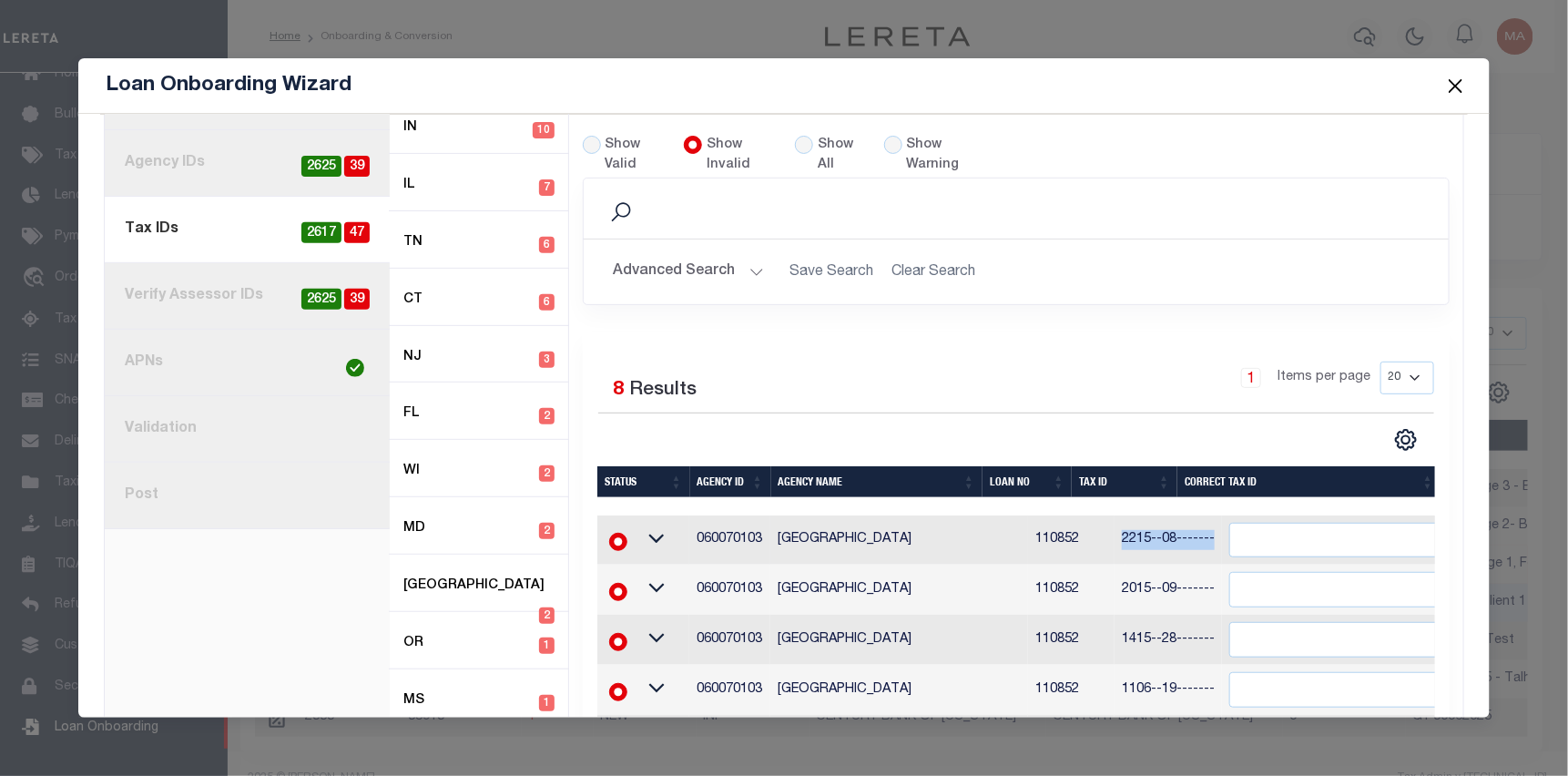 drag, startPoint x: 1075, startPoint y: 516, endPoint x: 1178, endPoint y: 515, distance: 103.004854 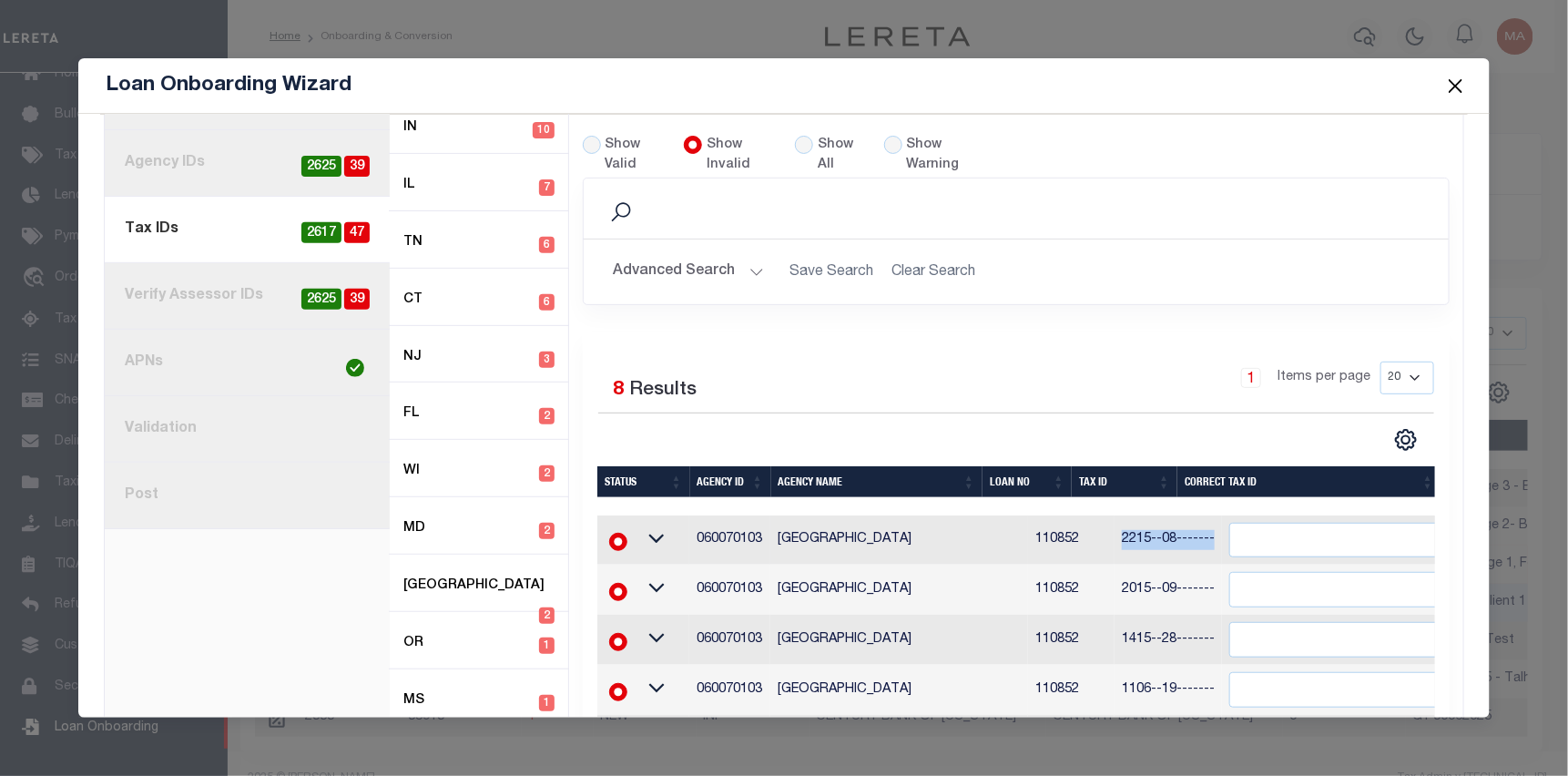 click on "060070103 BRIDGEPORT CITY                      110852 2215--08-------
xxxxxxxxxxxxxxx" at bounding box center [1143, 540] 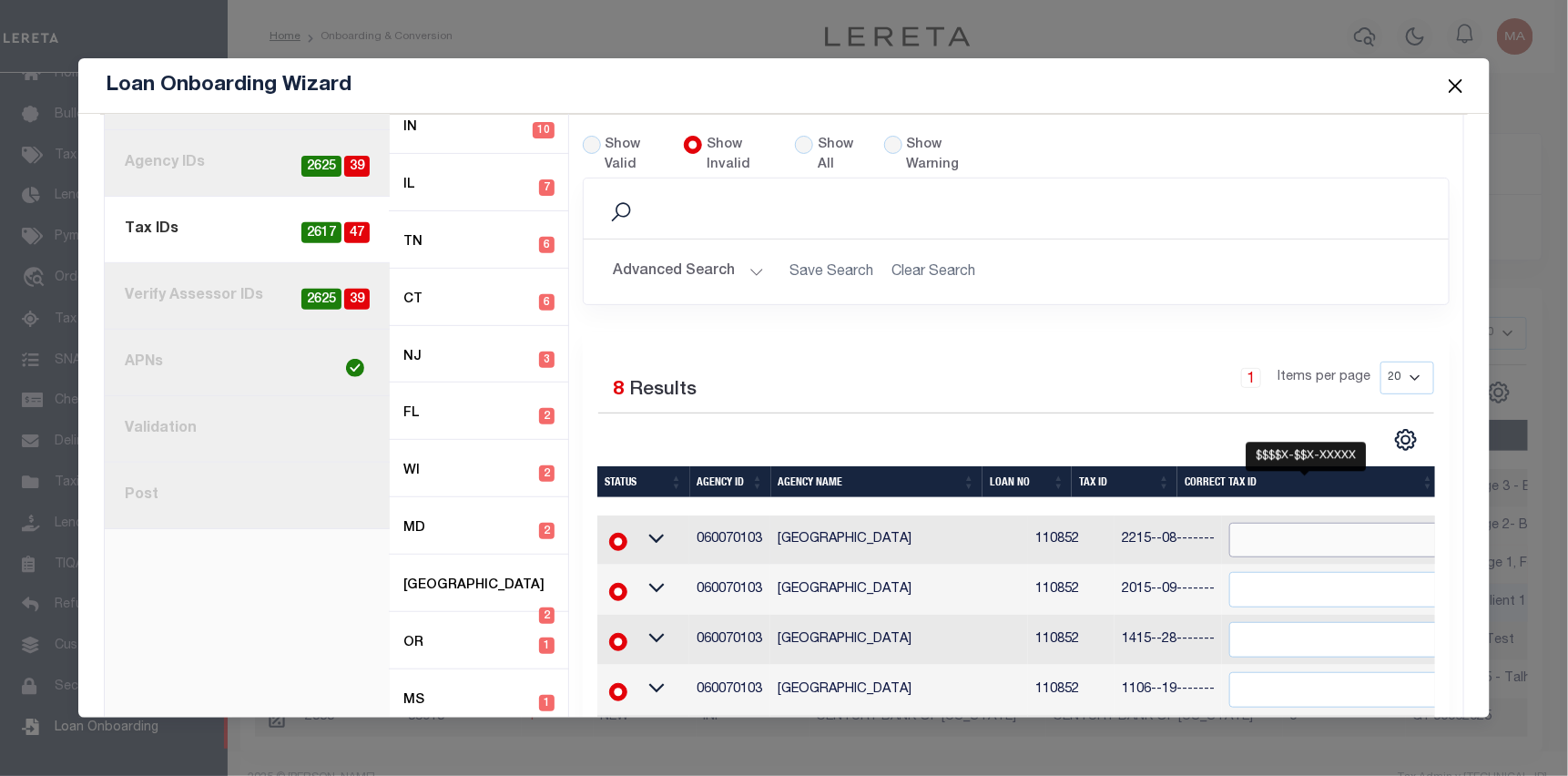 click at bounding box center [1341, 540] 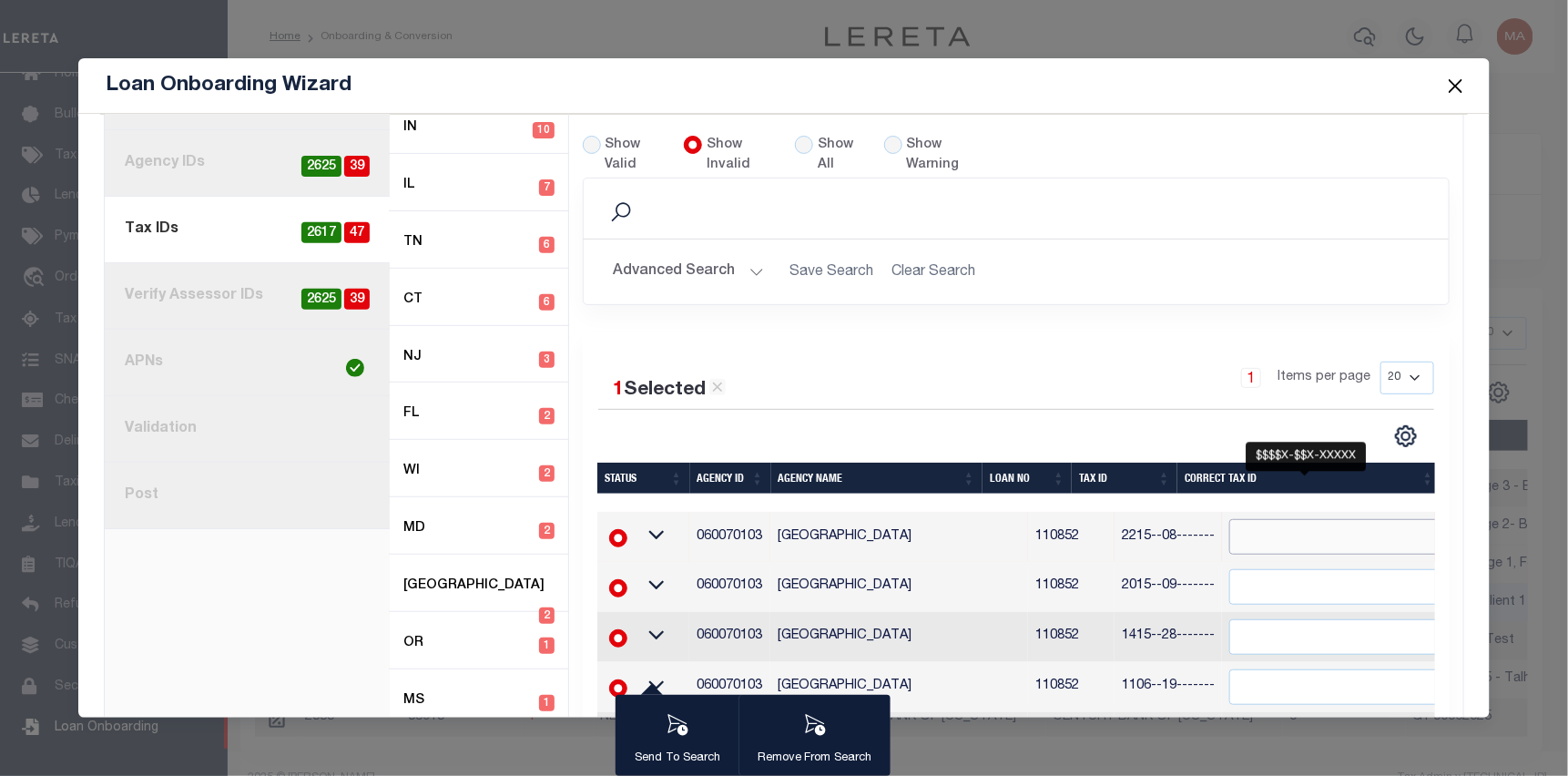 paste on "2215--08-------" 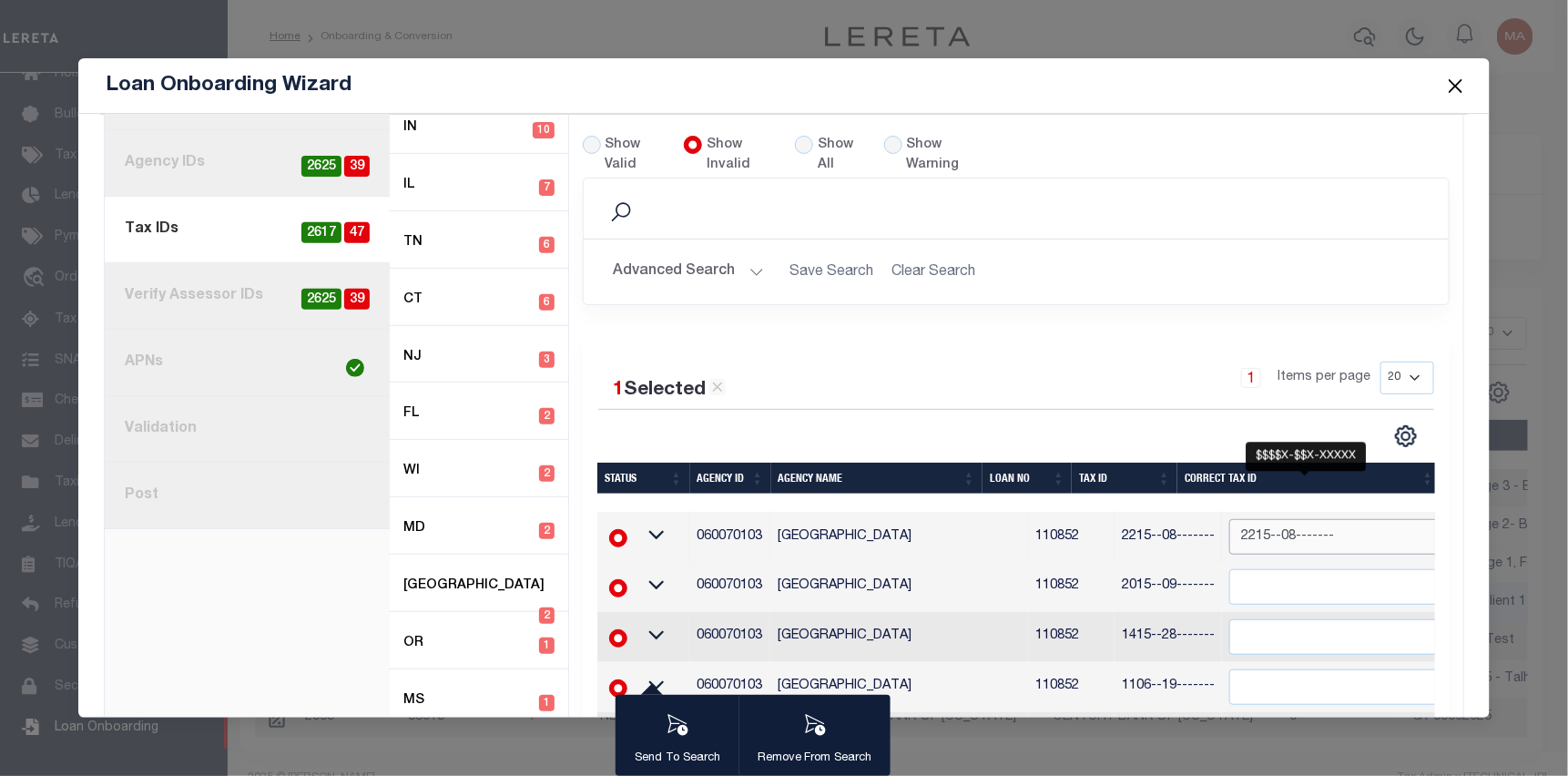 type on "2215--08-------" 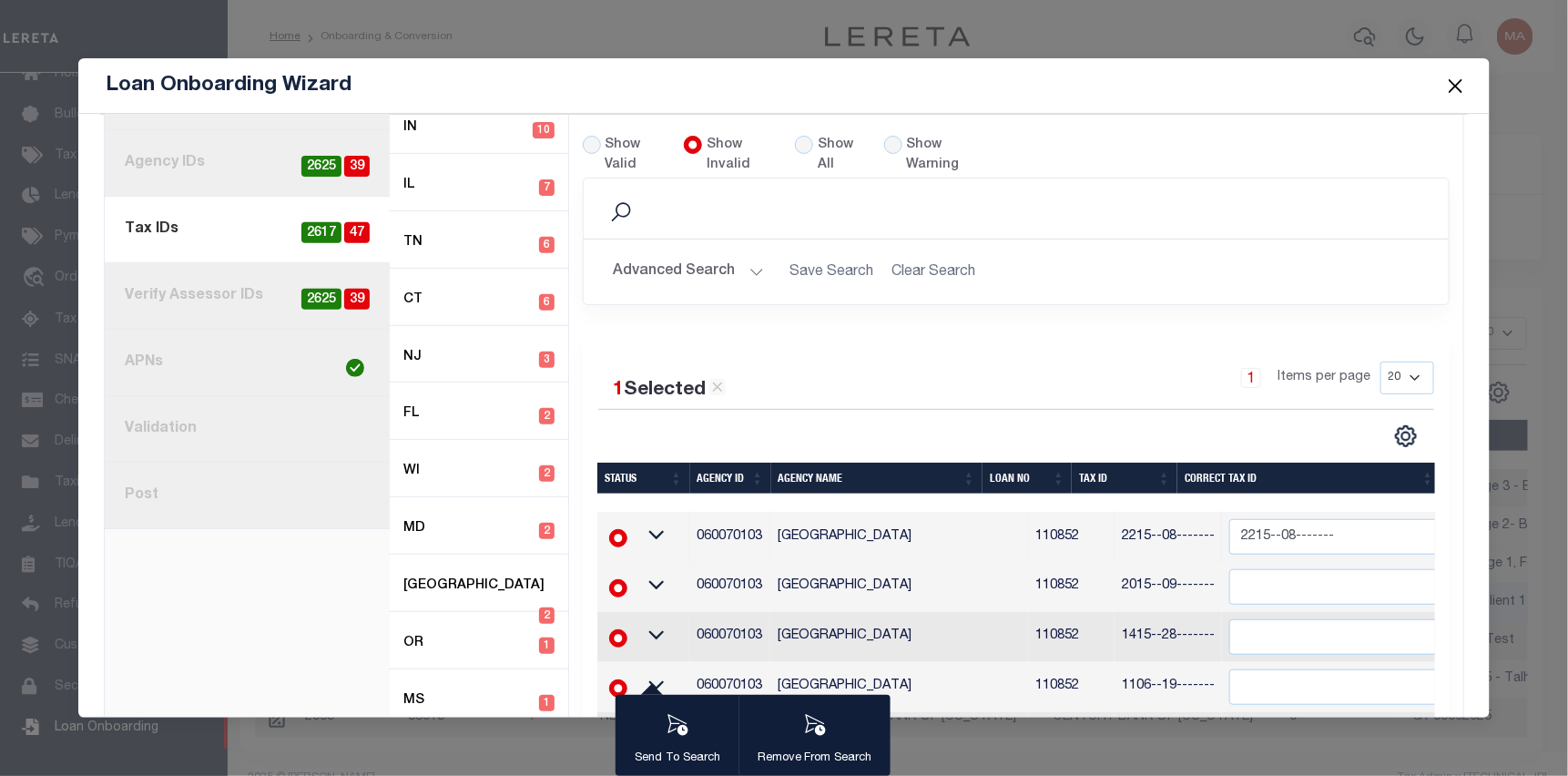 click on "1  Selected
8   Results
1
Items per page   20 40 60 100 200" at bounding box center [1016, 404] 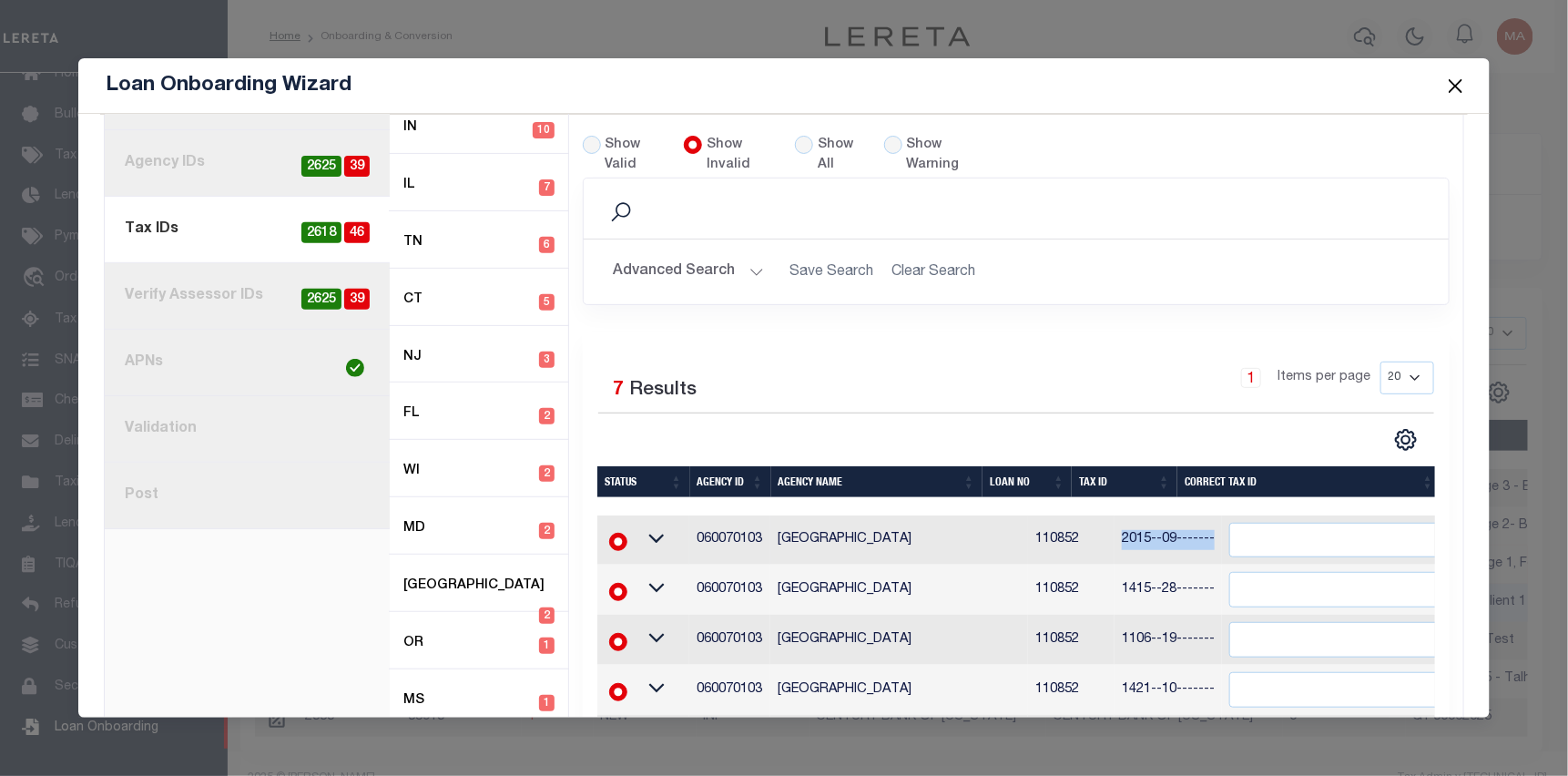 drag, startPoint x: 1074, startPoint y: 512, endPoint x: 1164, endPoint y: 512, distance: 90 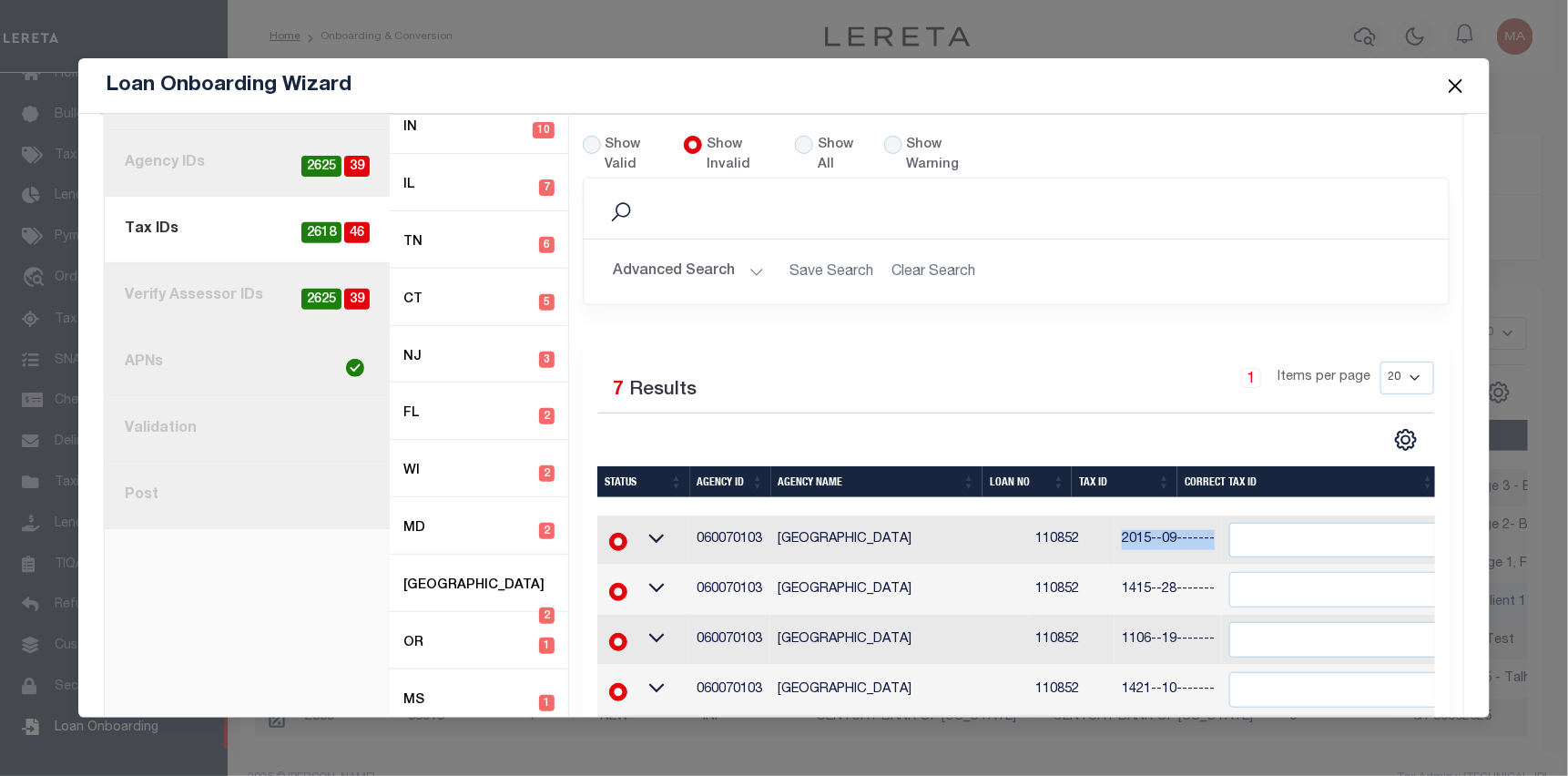 click on "2015--09-------" at bounding box center [1168, 540] 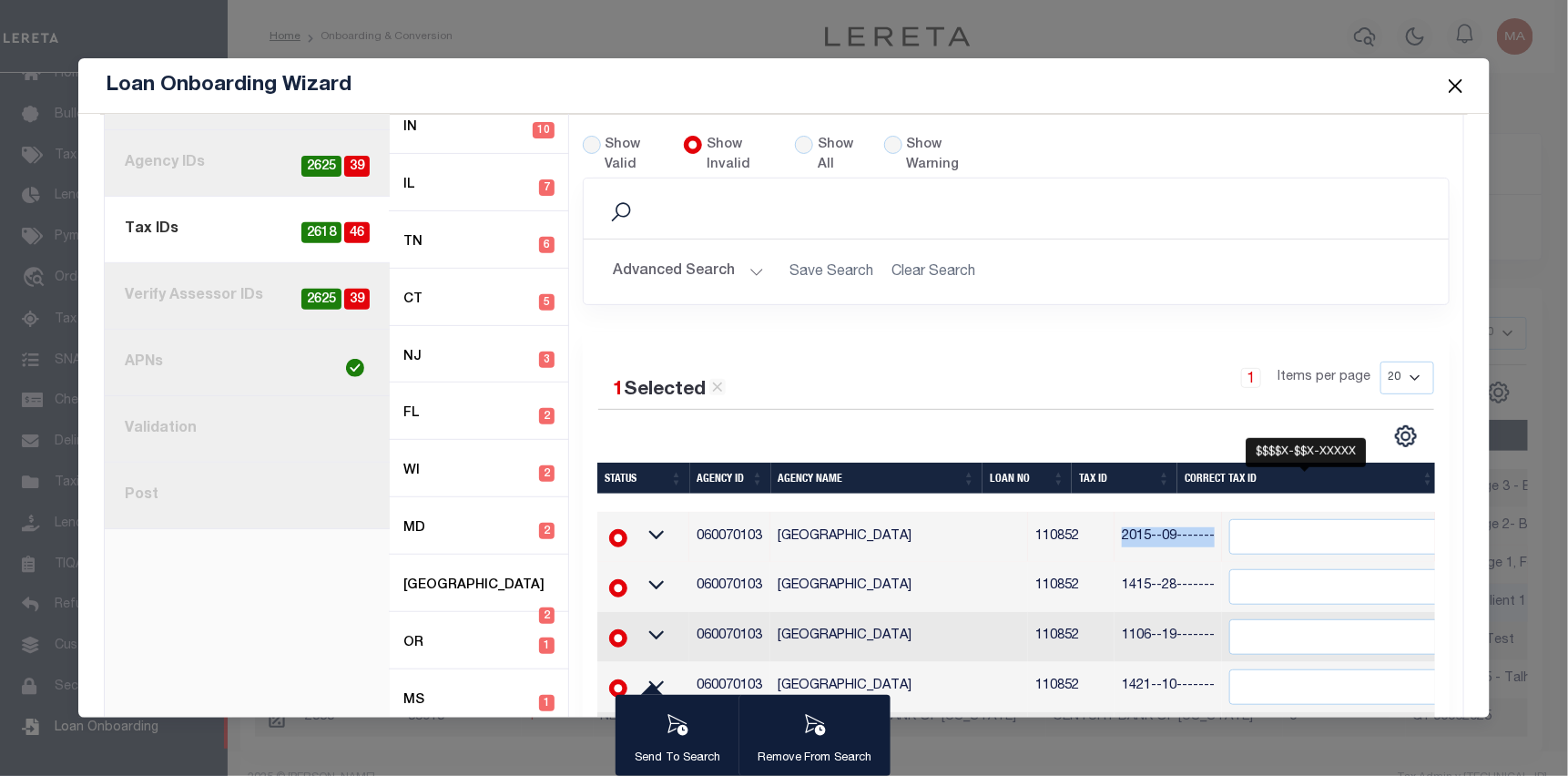 copy on "2015--09-------" 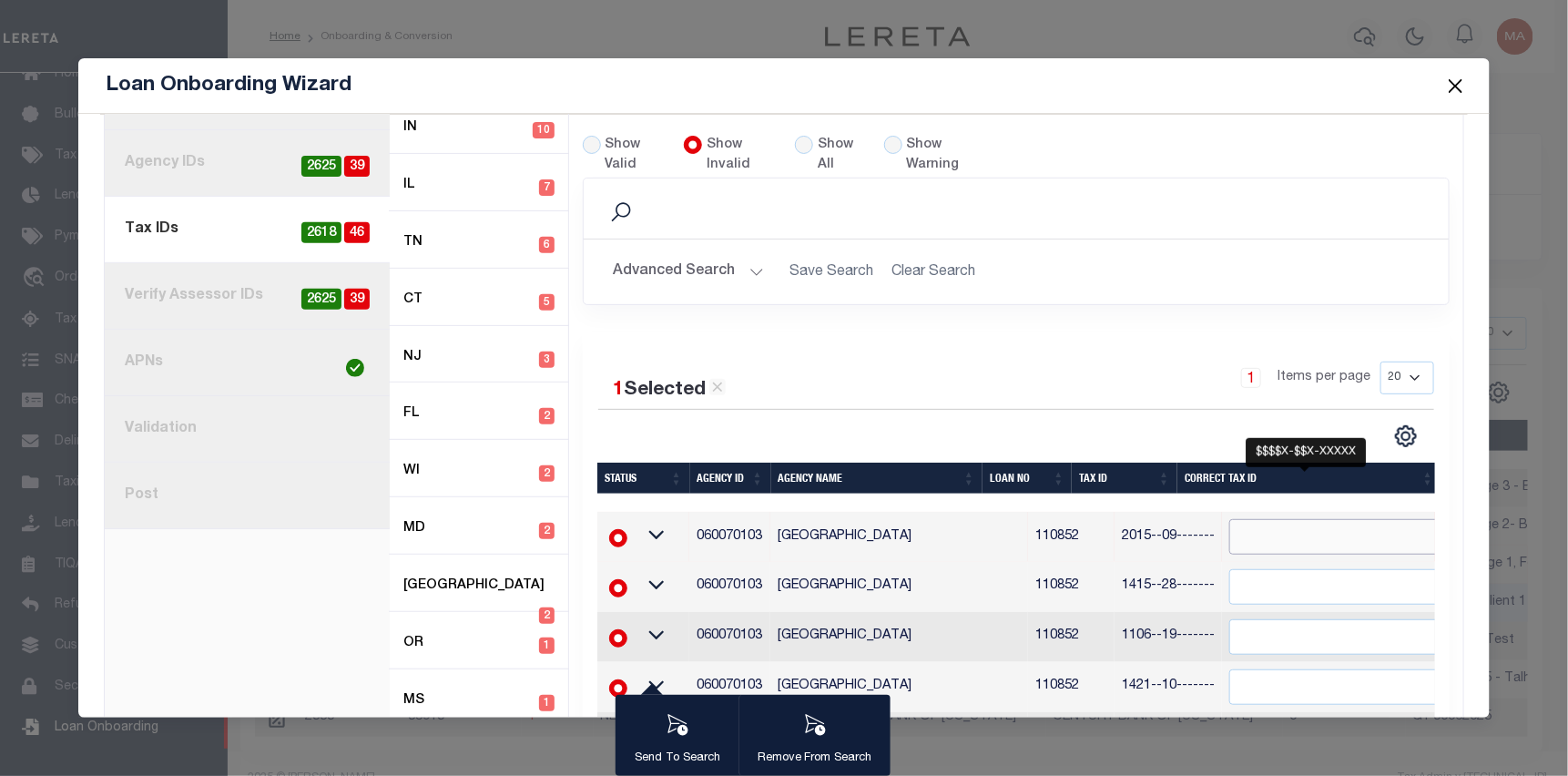click at bounding box center (1341, 536) 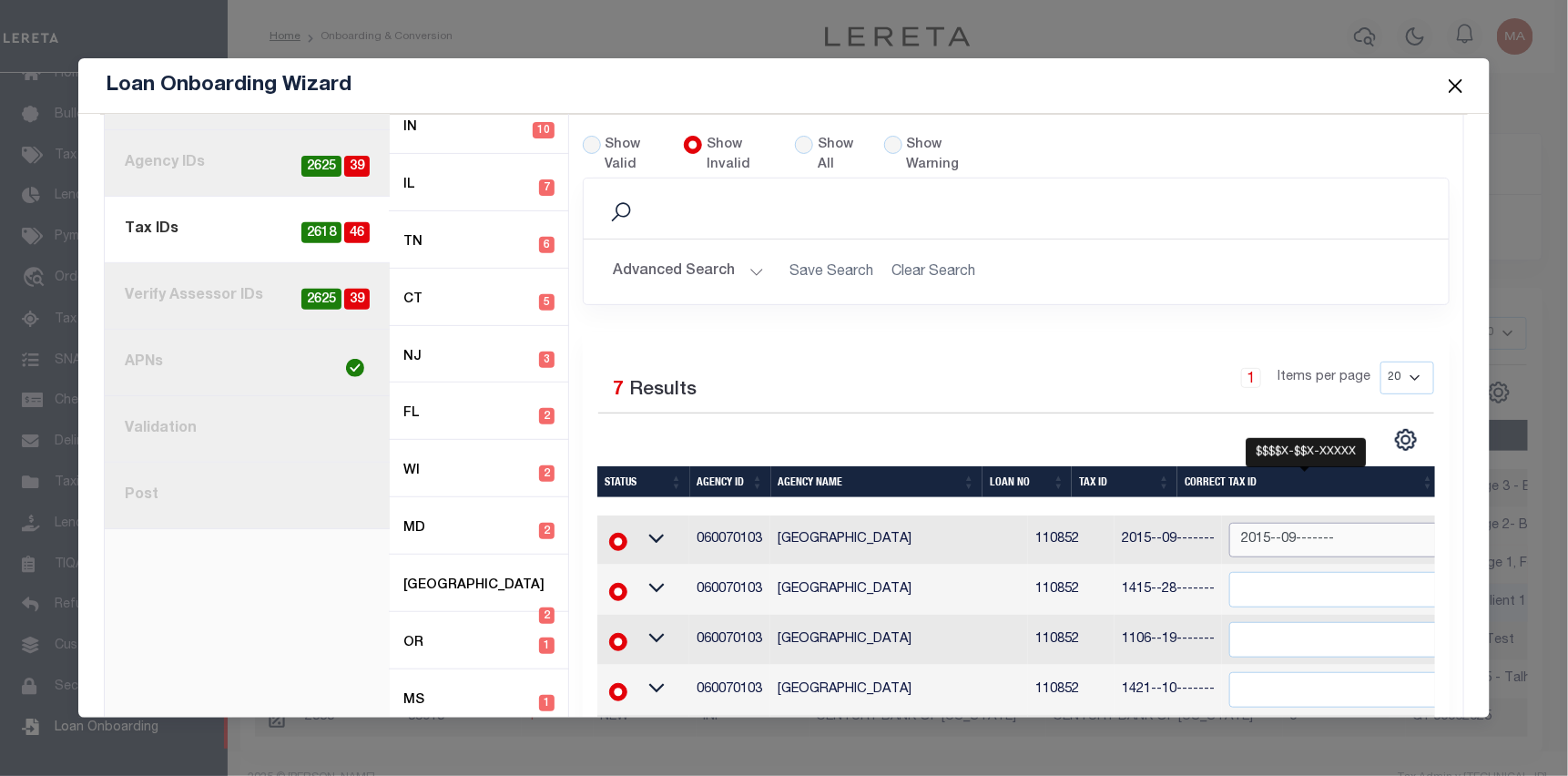 type on "2015--09-------" 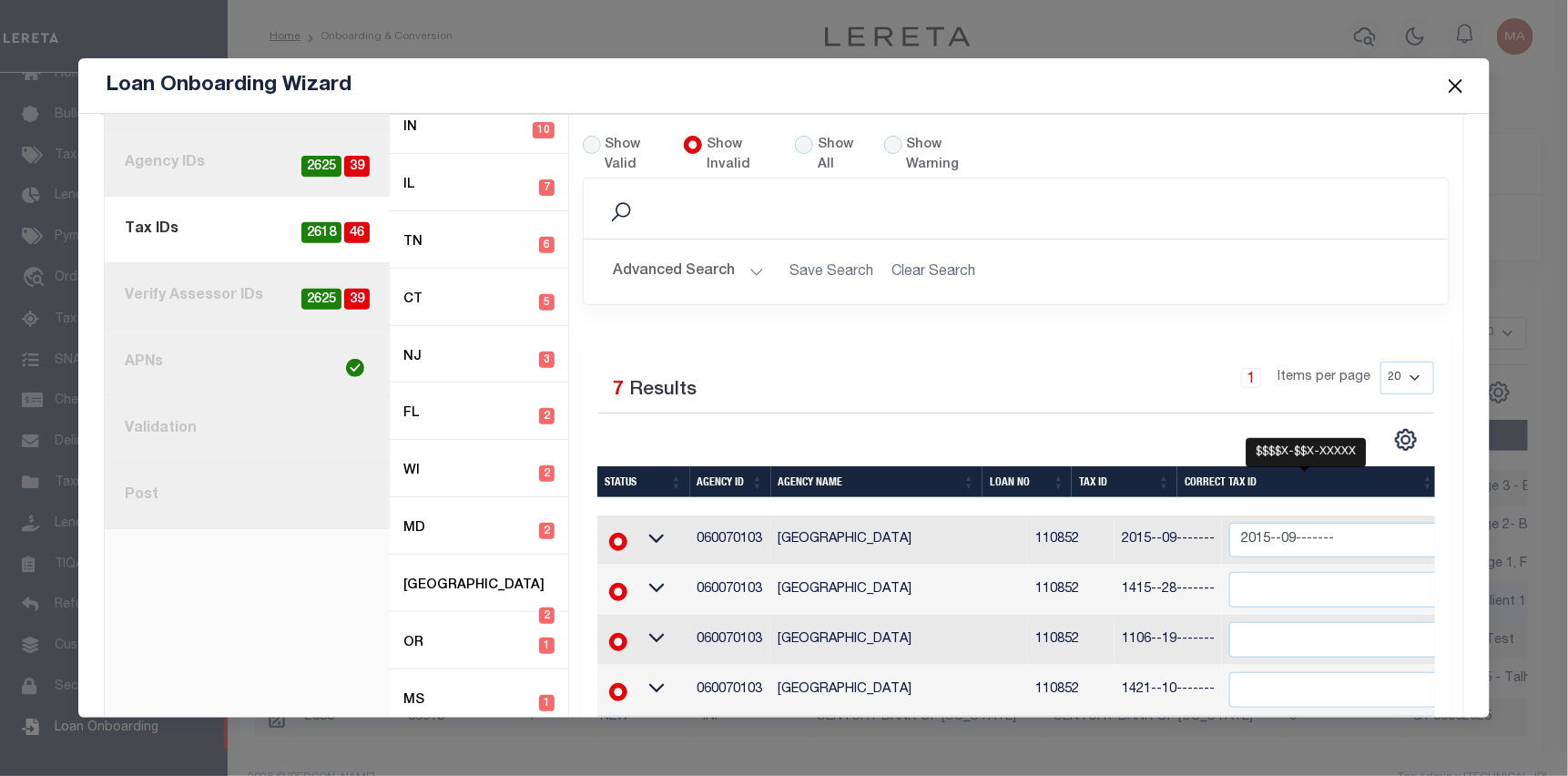 click on "1  Selected
7   Results
1
Items per page   20 40 60 100 200" at bounding box center [1016, 406] 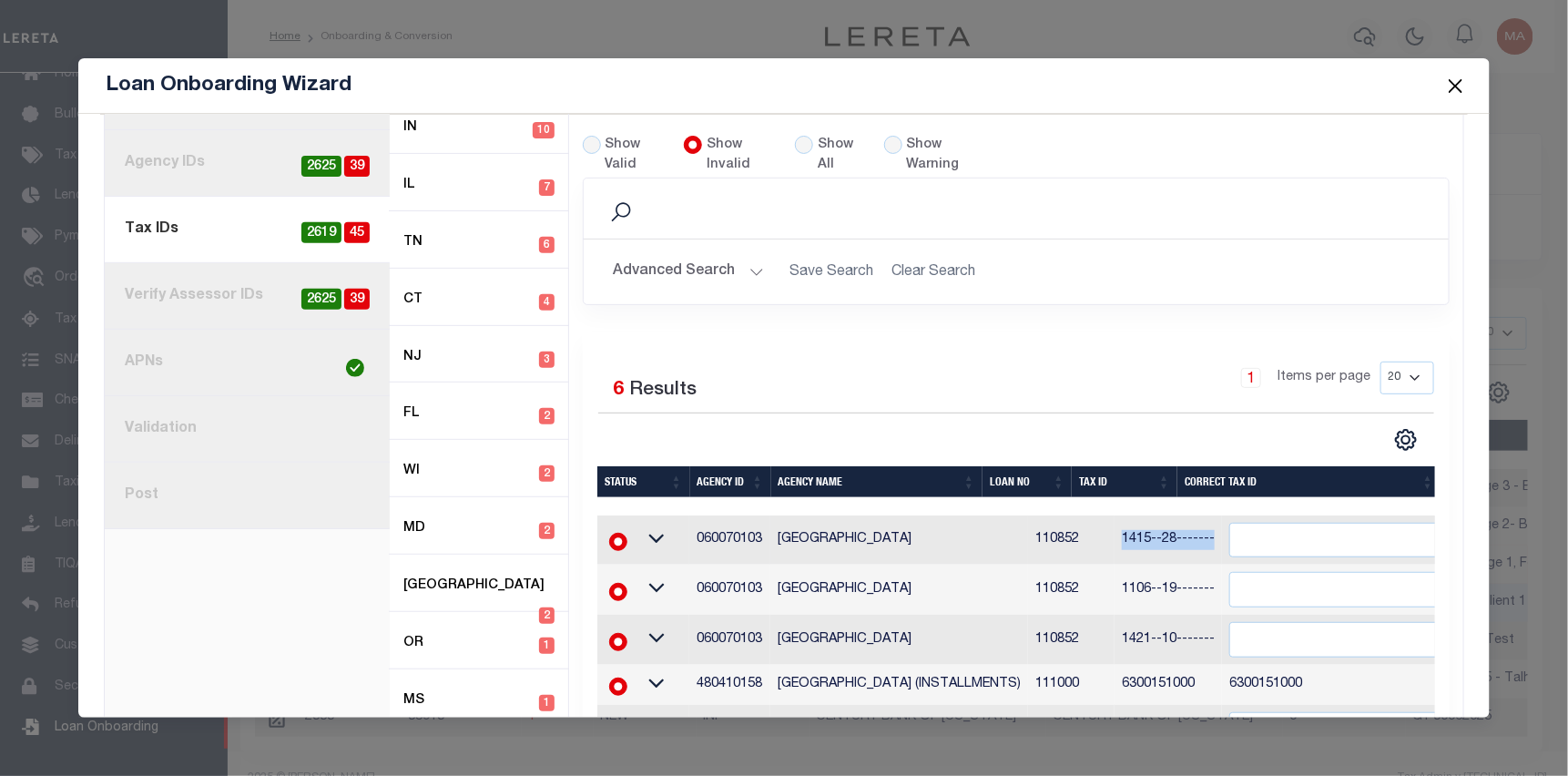 drag, startPoint x: 1077, startPoint y: 511, endPoint x: 1166, endPoint y: 513, distance: 89.022469 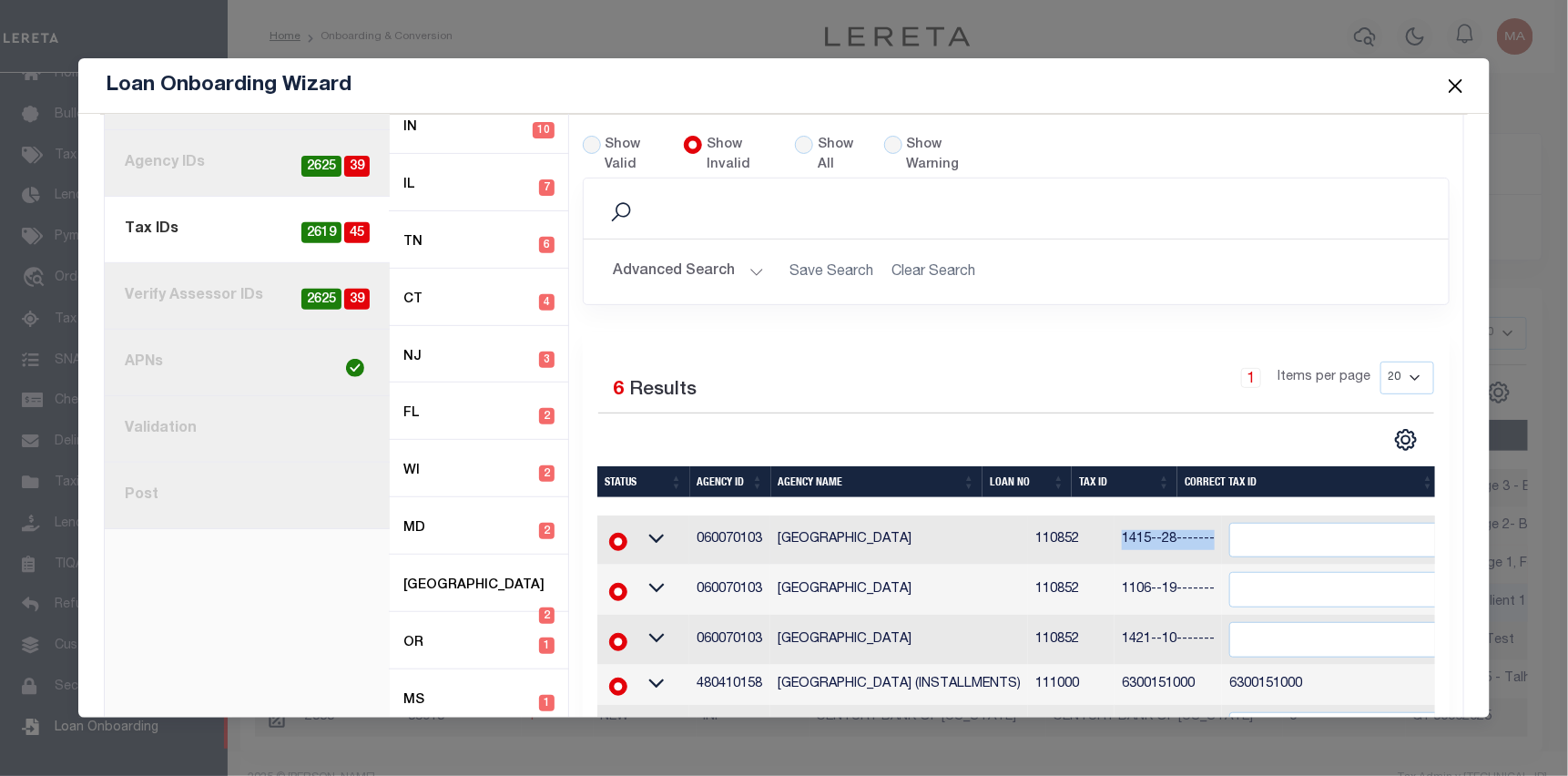 click on "1415--28-------" at bounding box center (1168, 540) 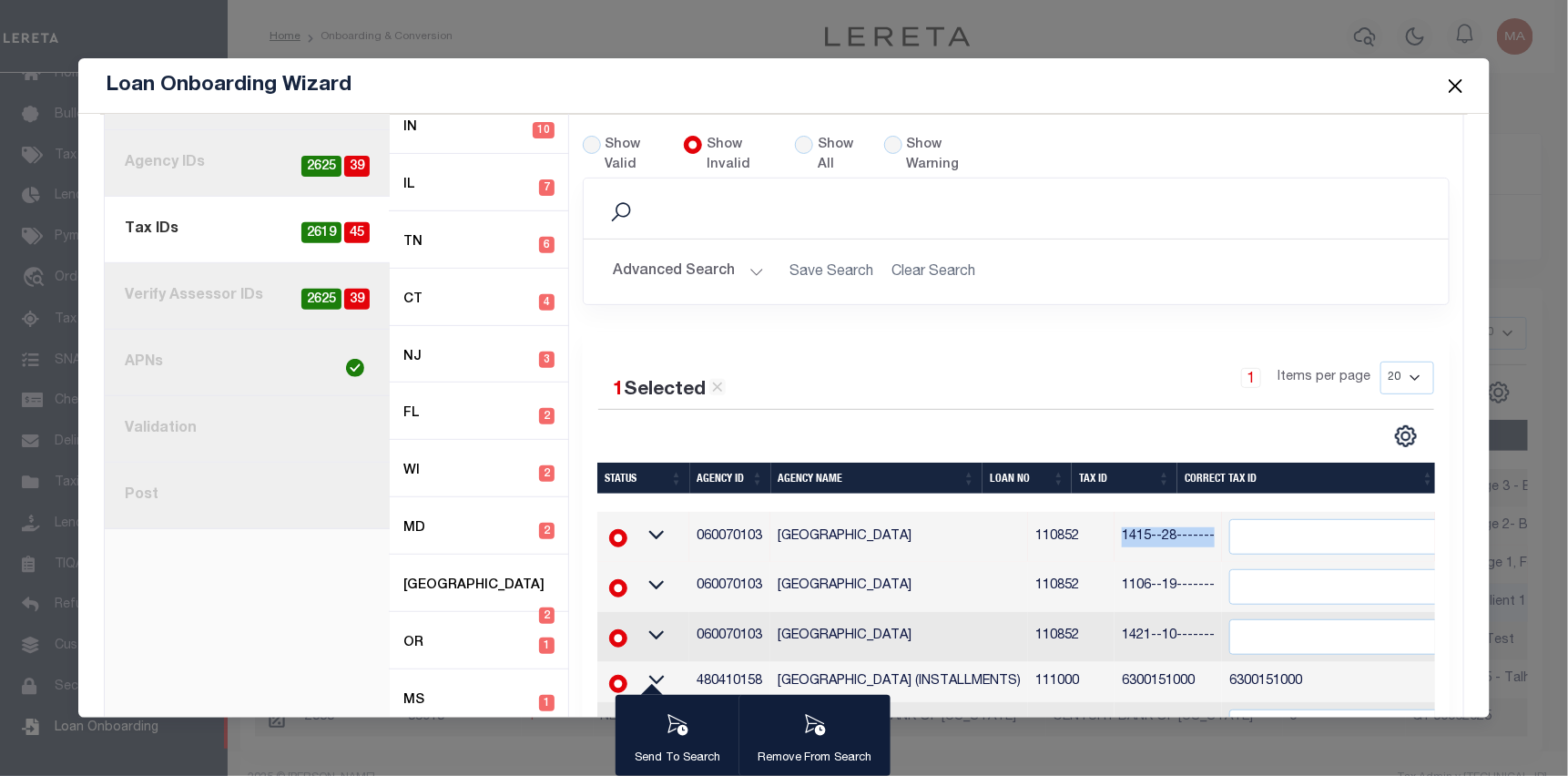 copy on "1415--28-------" 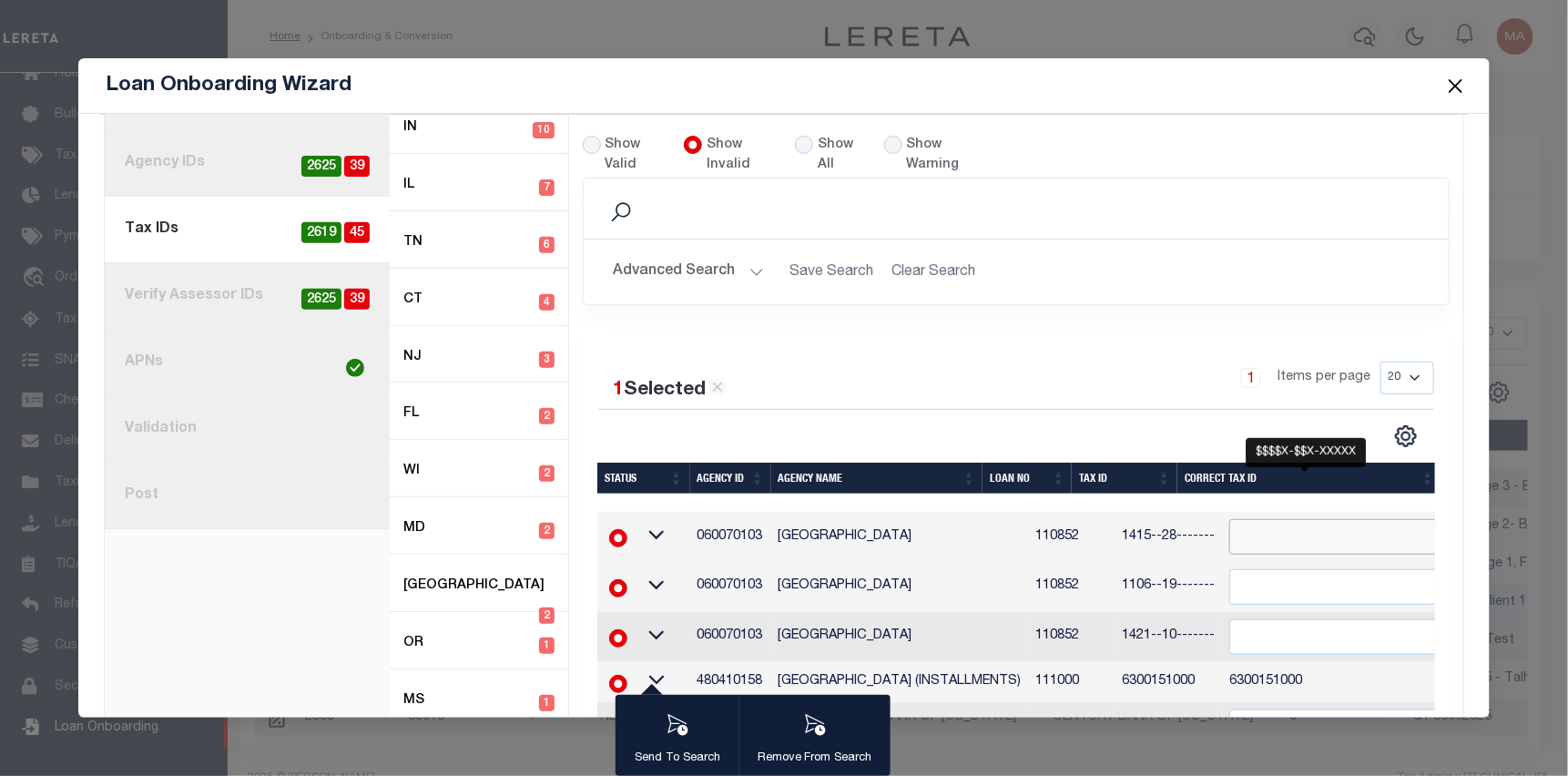 click at bounding box center [1341, 536] 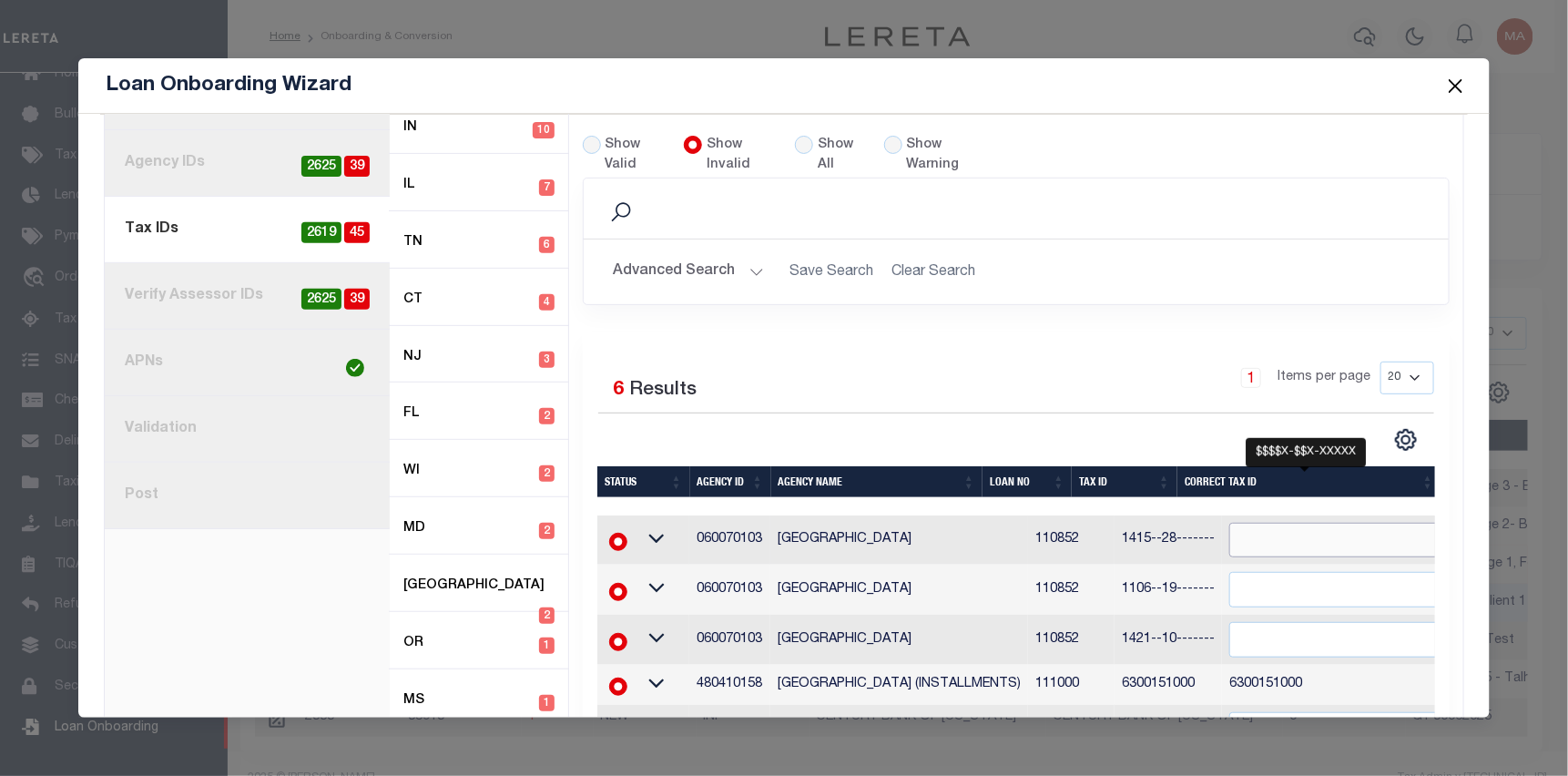 paste on "1415--28-------" 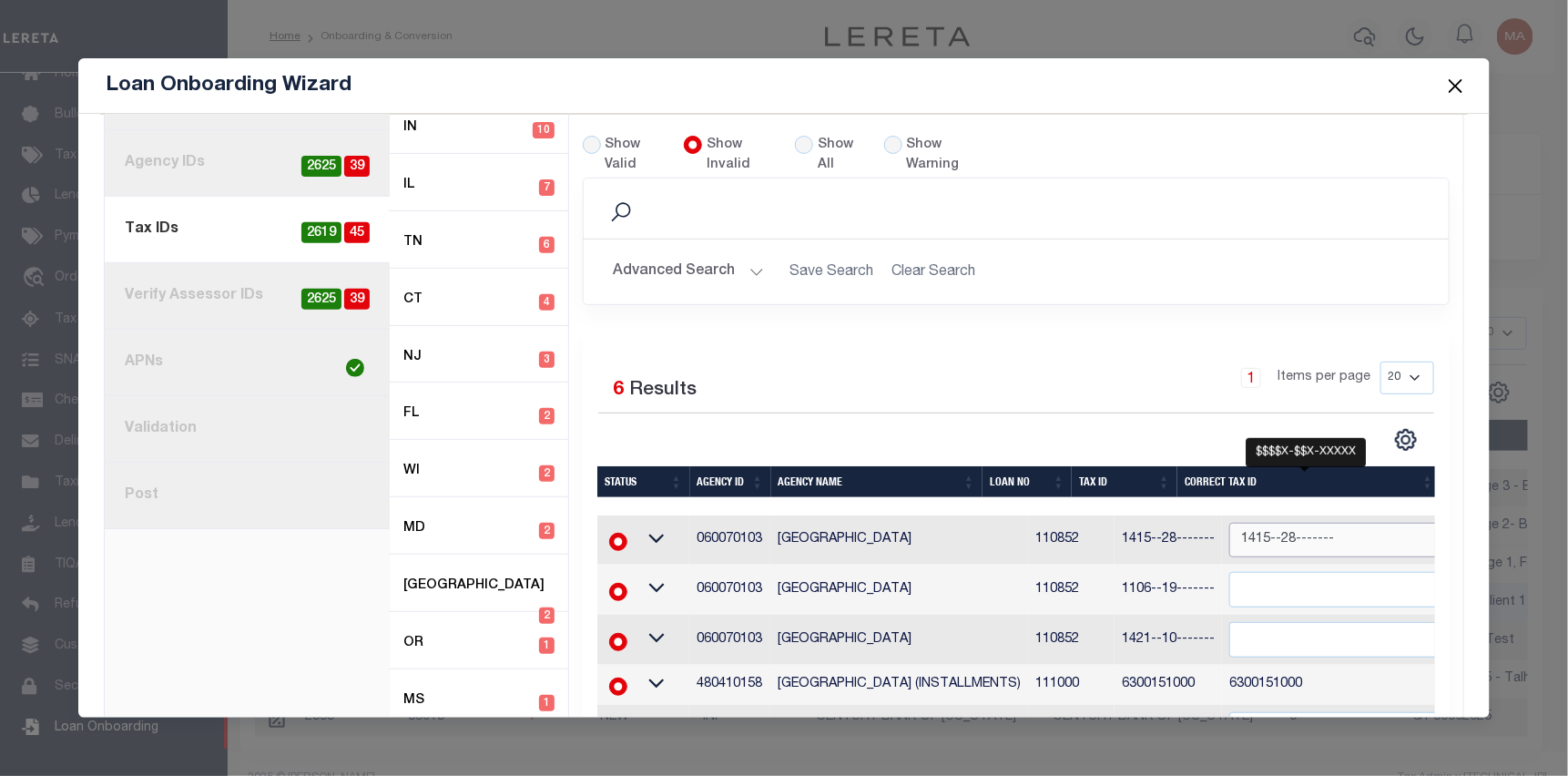 type on "1415--28-------" 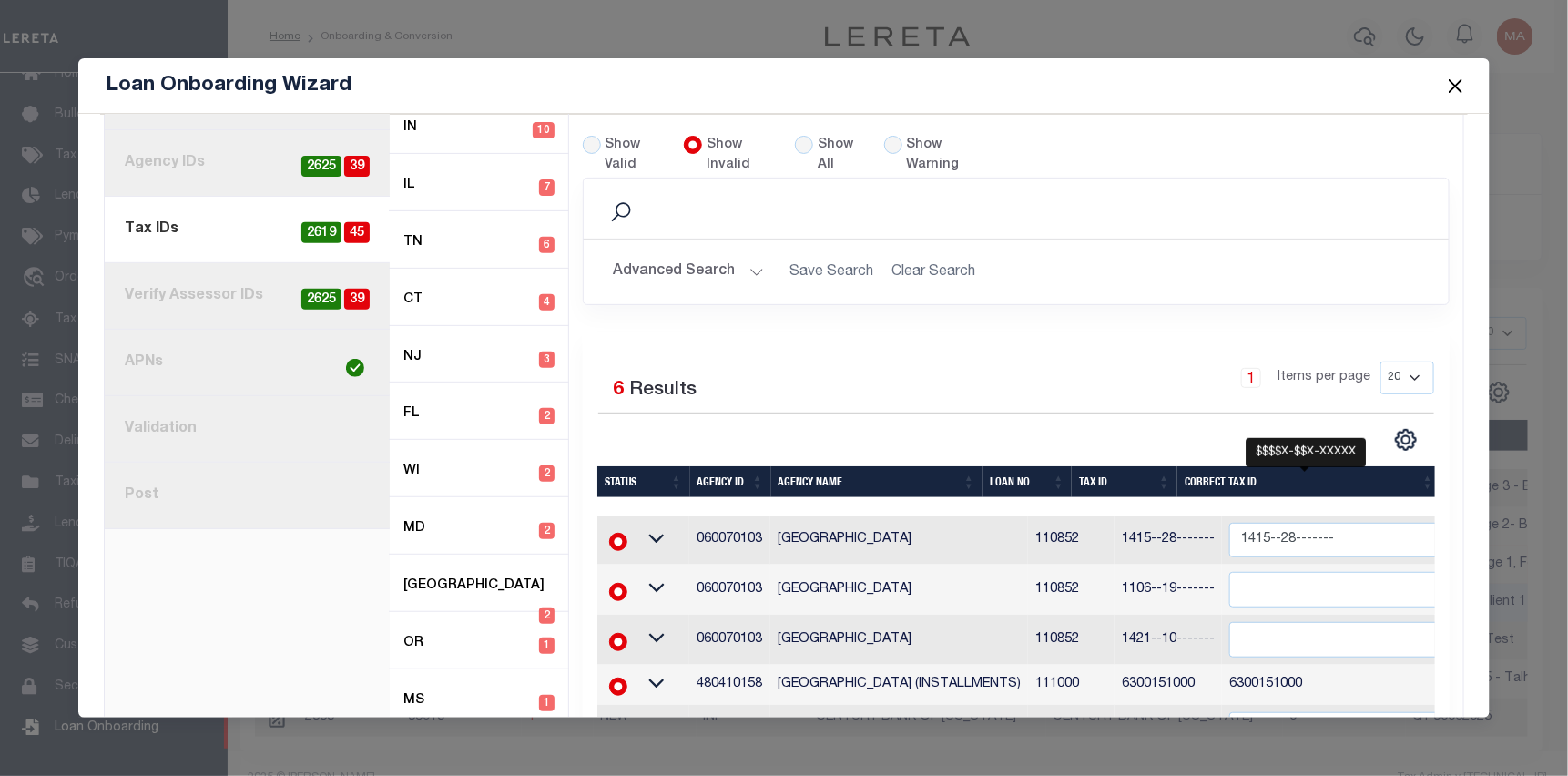 click on "1
Items per page   20 40 60 100 200" at bounding box center [1124, 387] 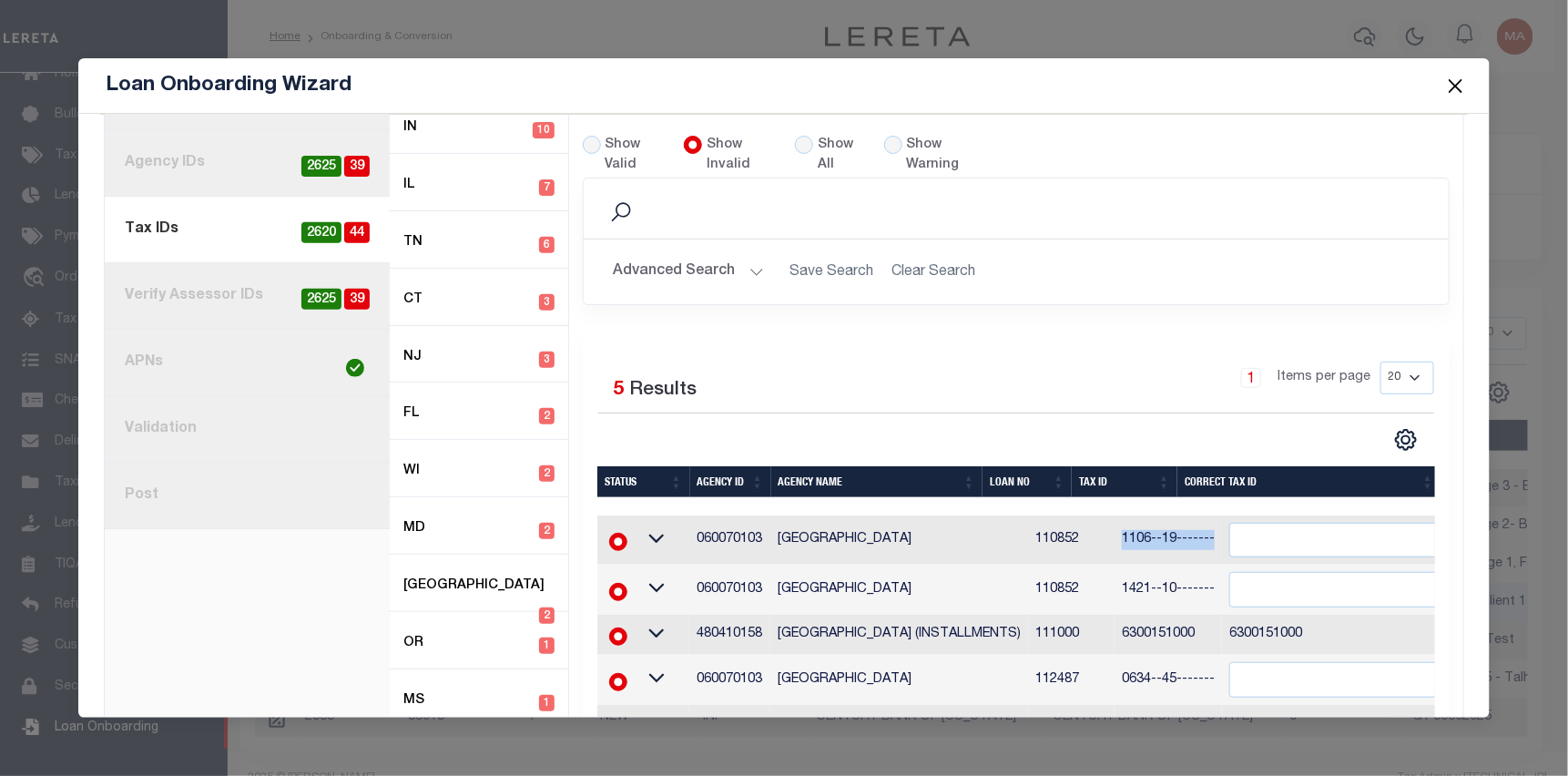 drag, startPoint x: 1075, startPoint y: 512, endPoint x: 1167, endPoint y: 517, distance: 92.13577 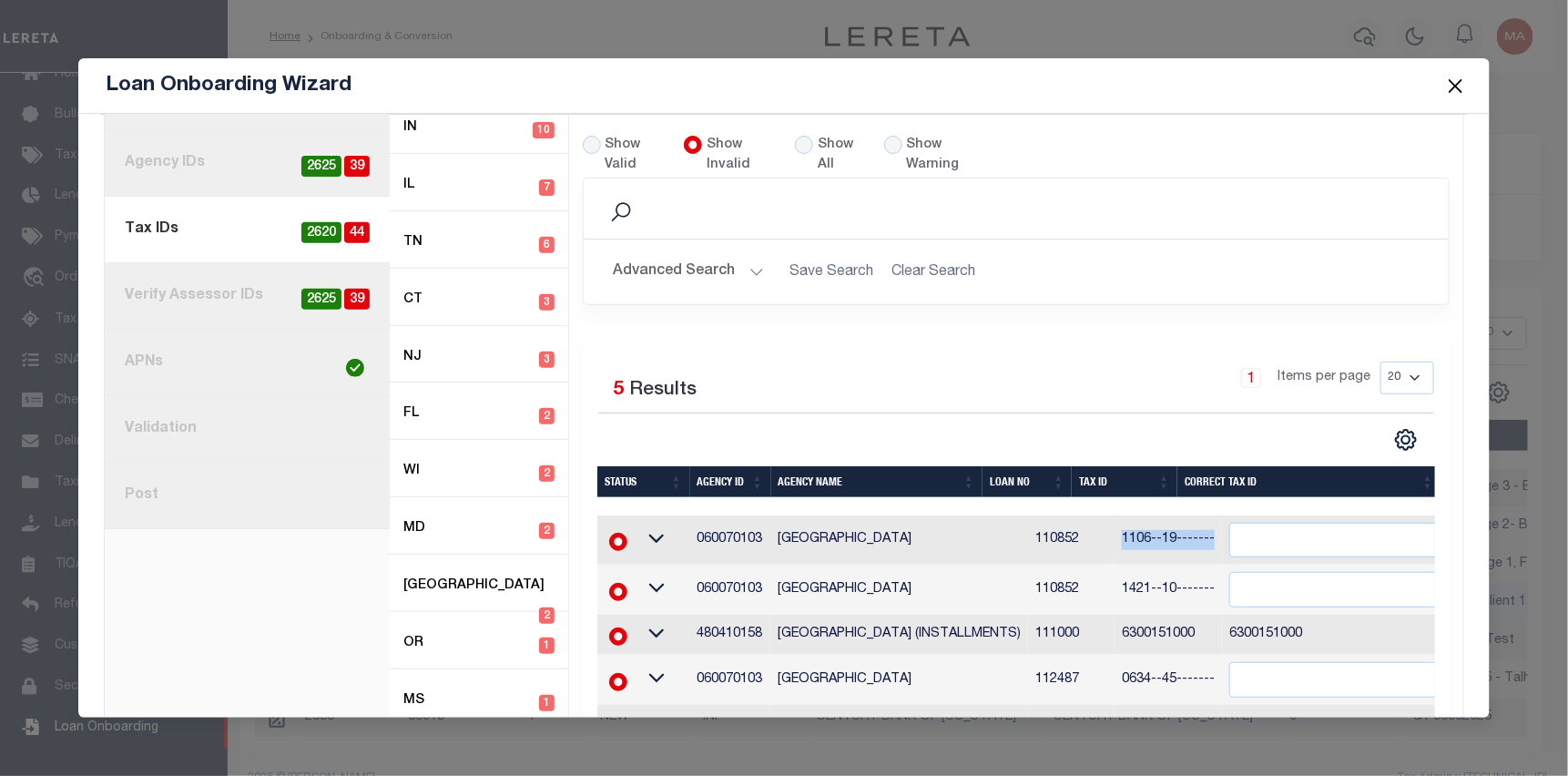 click on "1106--19-------" at bounding box center (1168, 540) 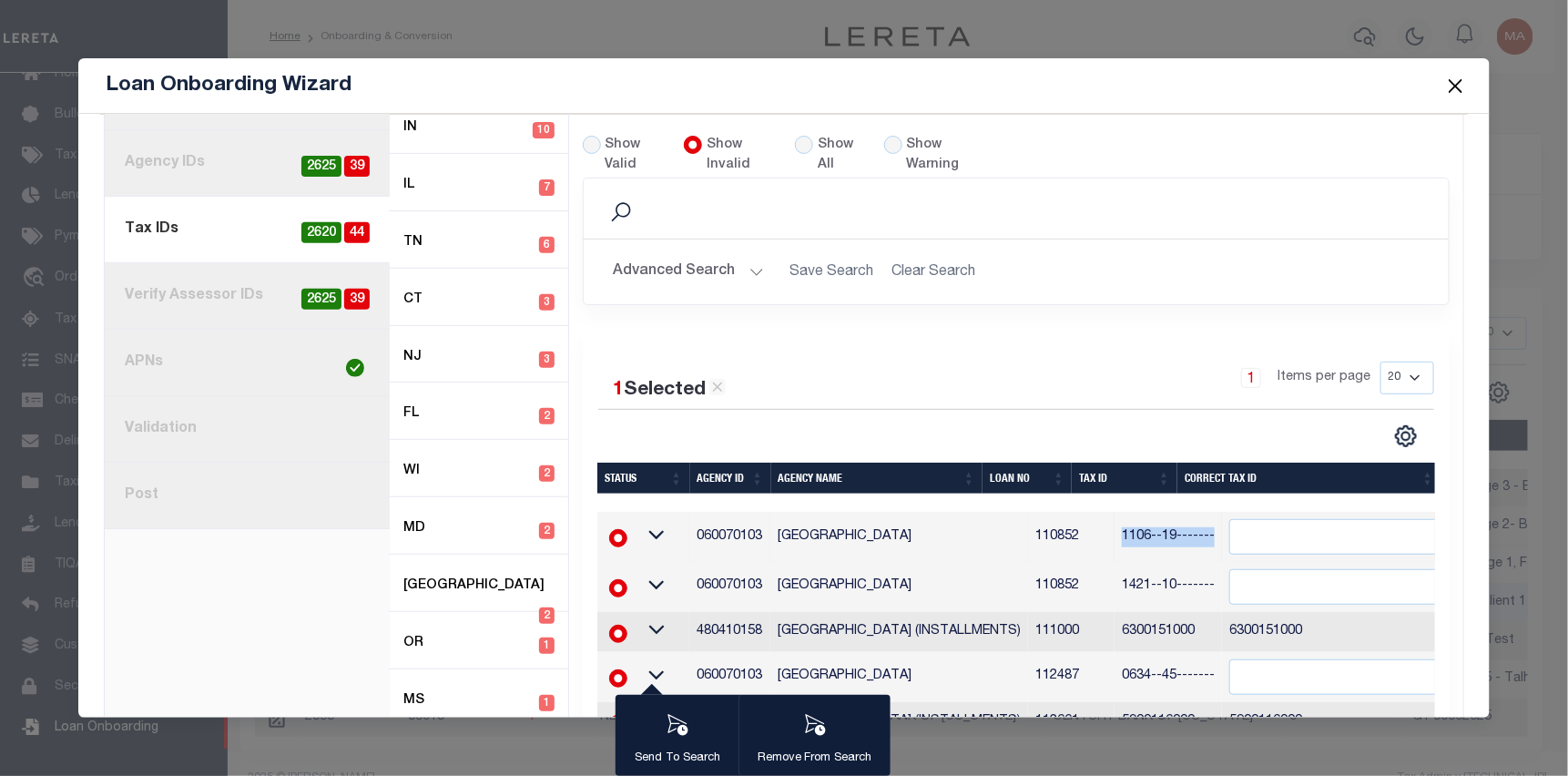 copy on "1106--19-------" 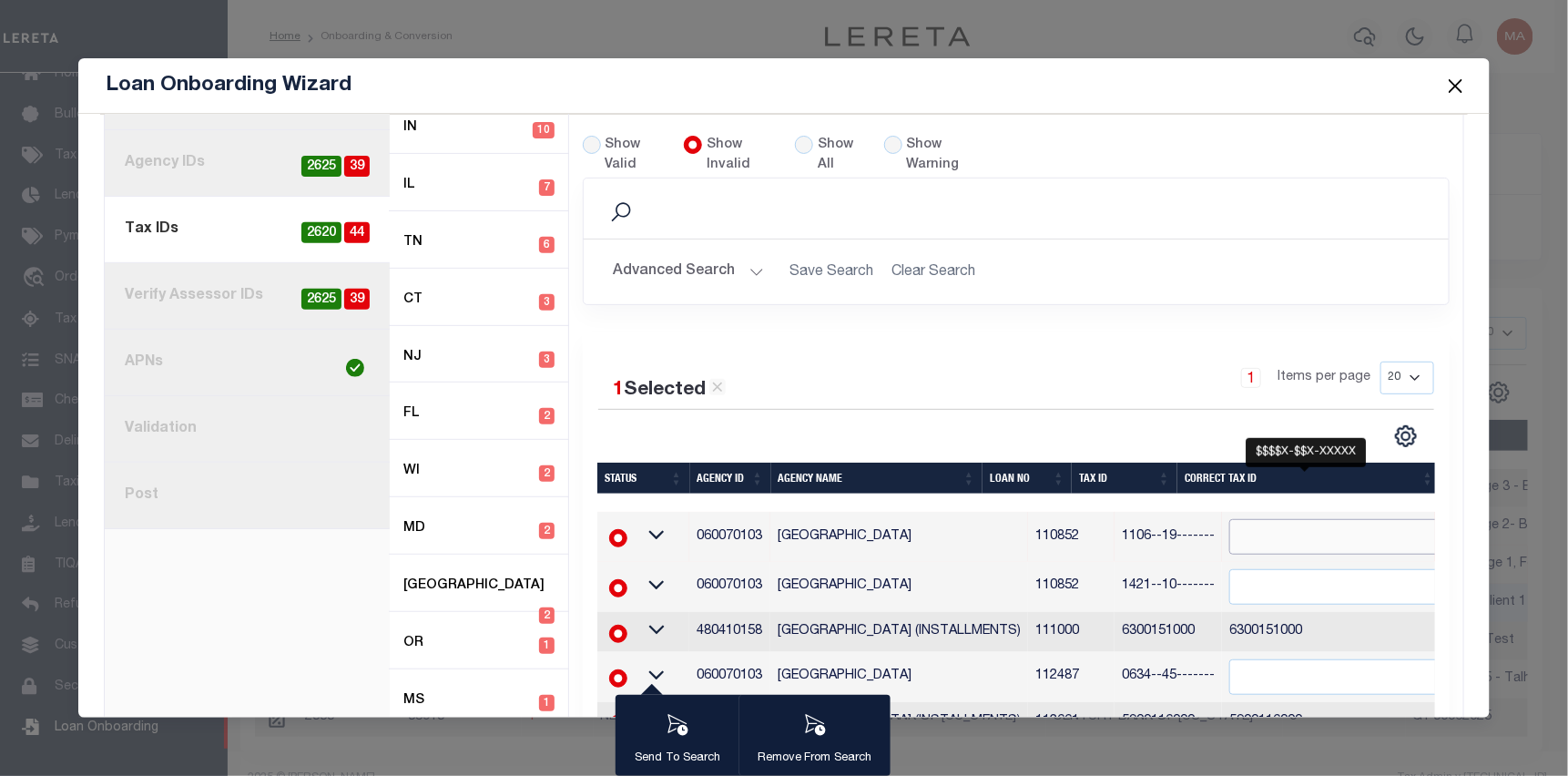 click at bounding box center [1341, 536] 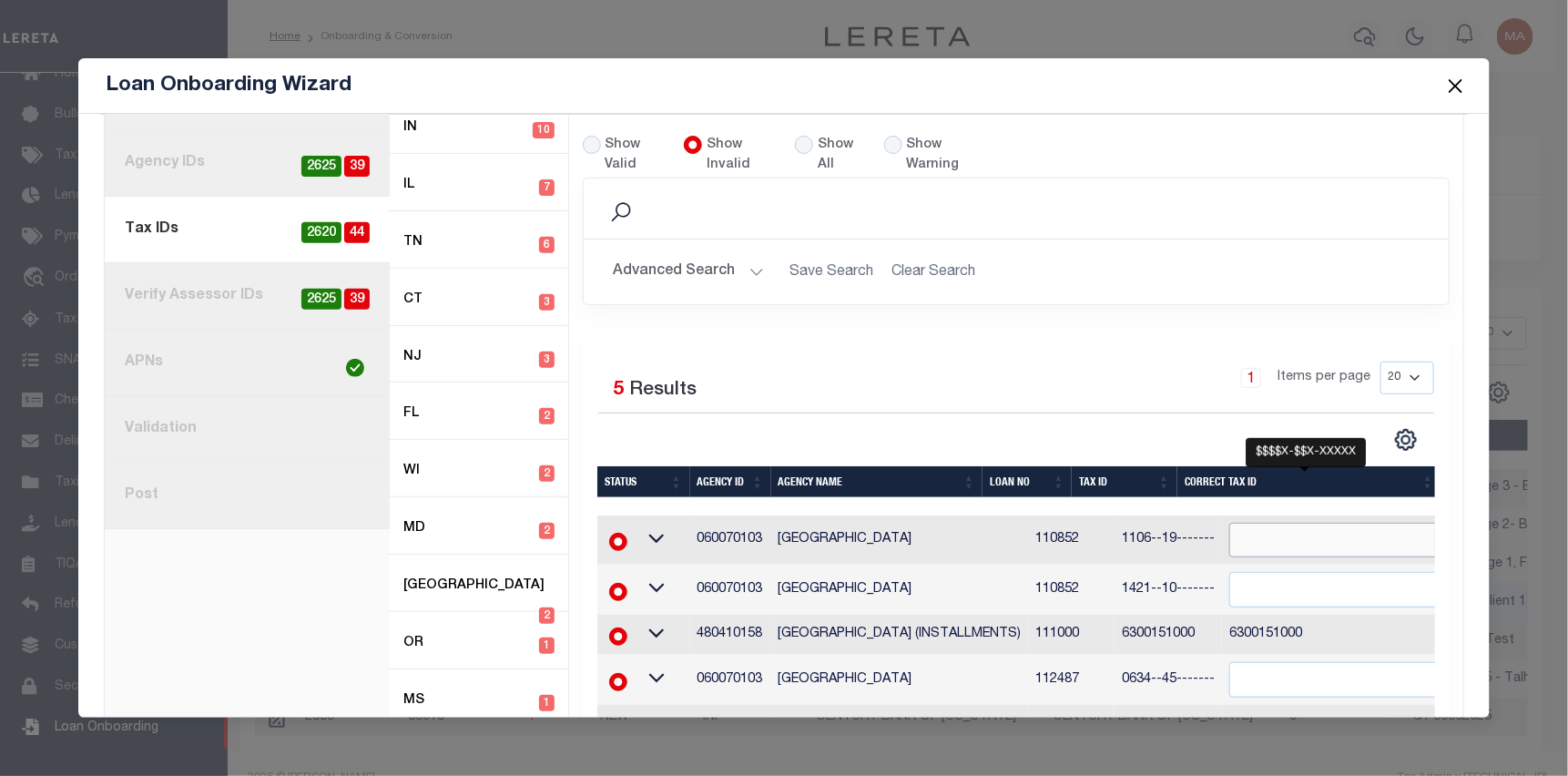 paste on "1106--19-------" 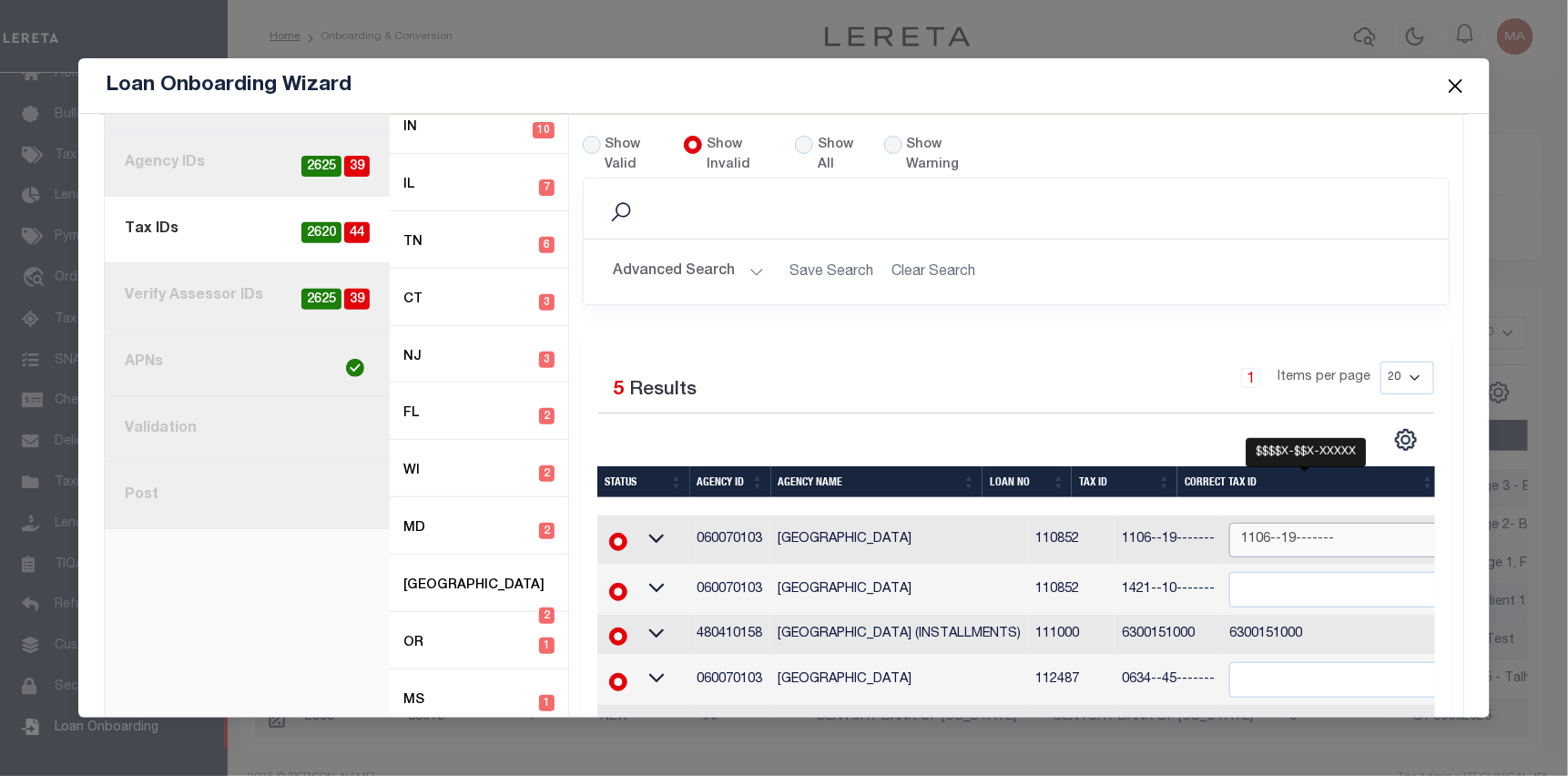 type on "1106--19-------" 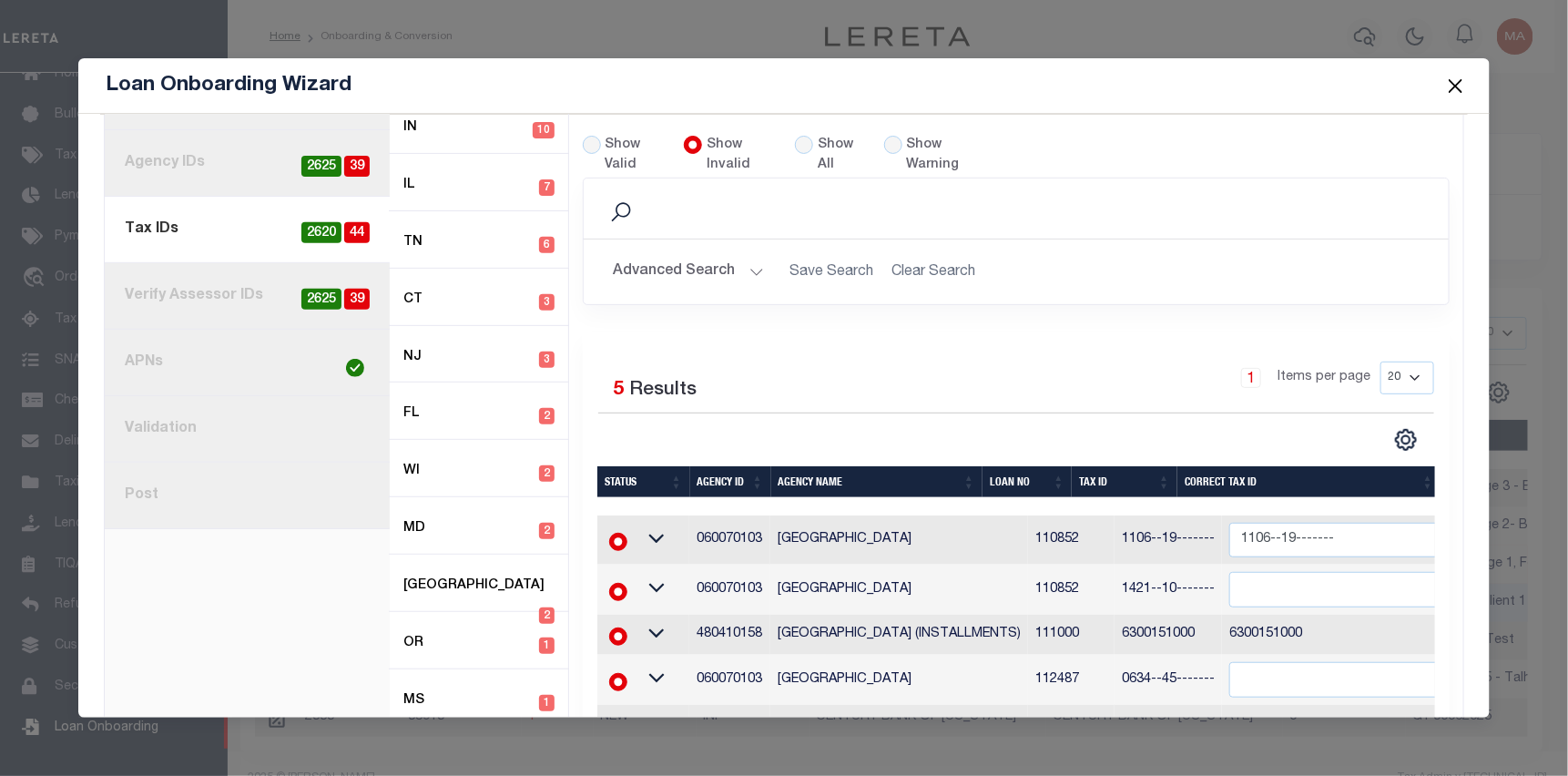 click on "1
Items per page   20 40 60 100 200" at bounding box center (1124, 385) 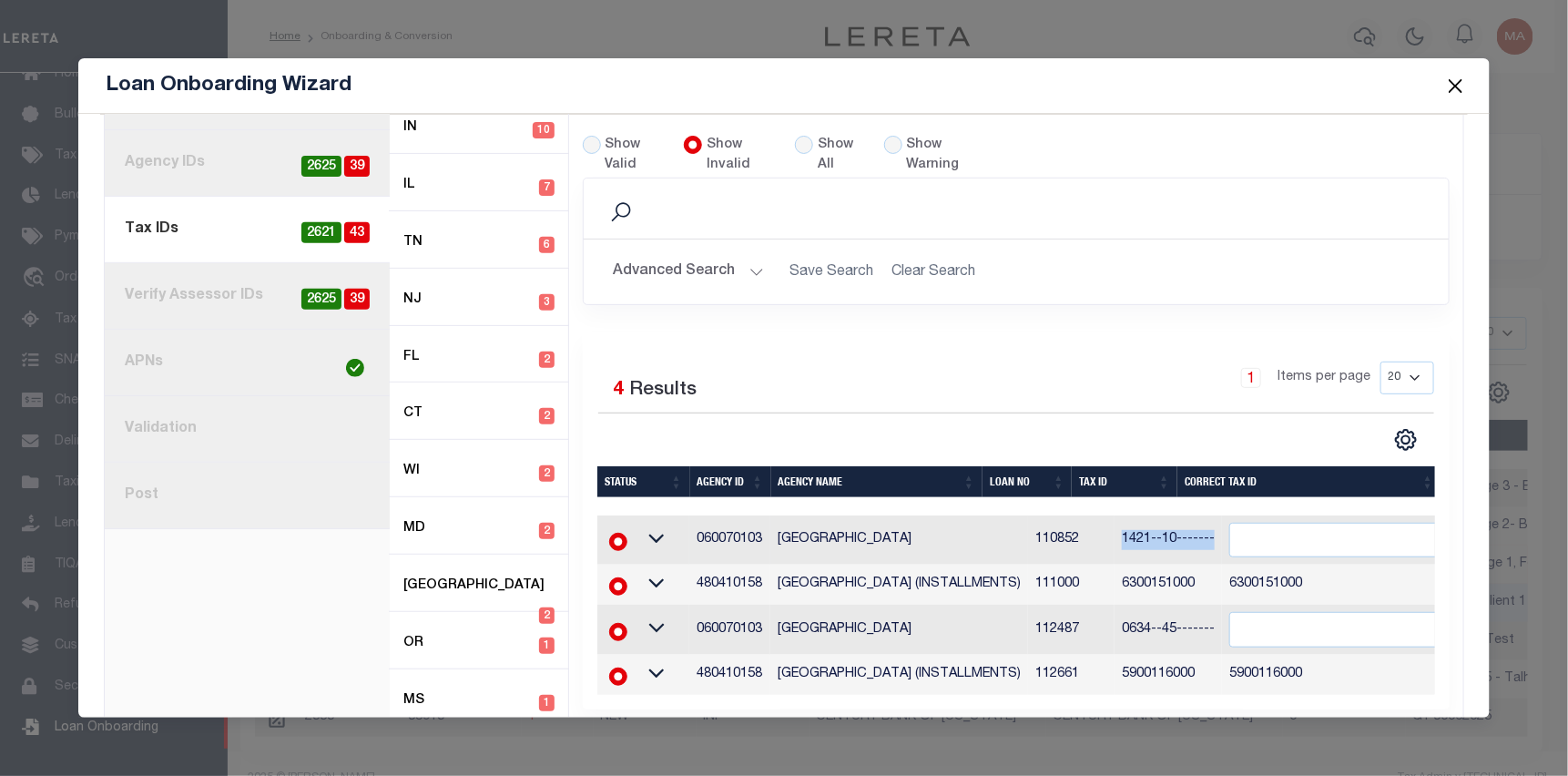 drag, startPoint x: 1077, startPoint y: 514, endPoint x: 1168, endPoint y: 516, distance: 91.02198 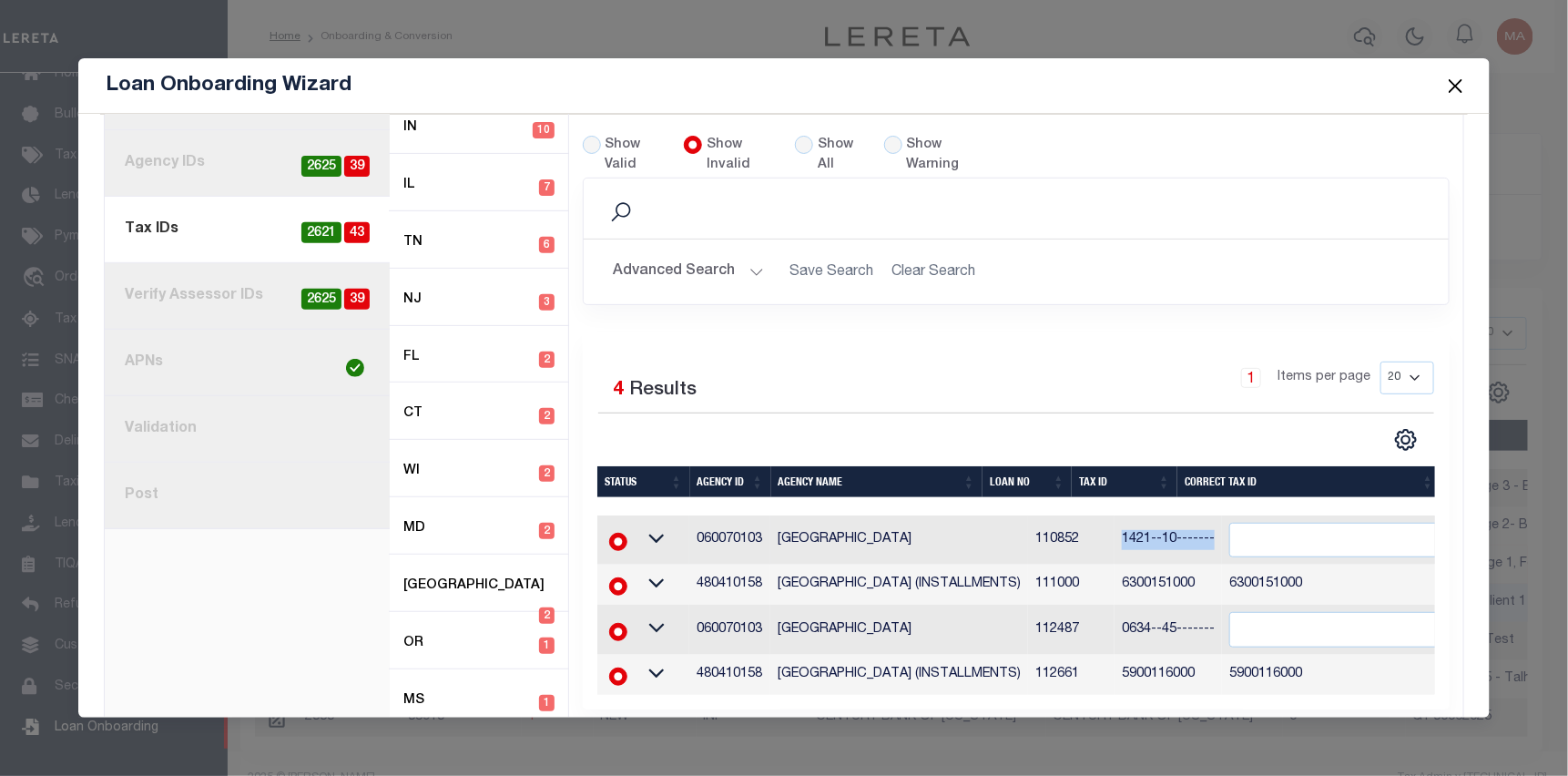 click on "1421--10-------" at bounding box center [1168, 540] 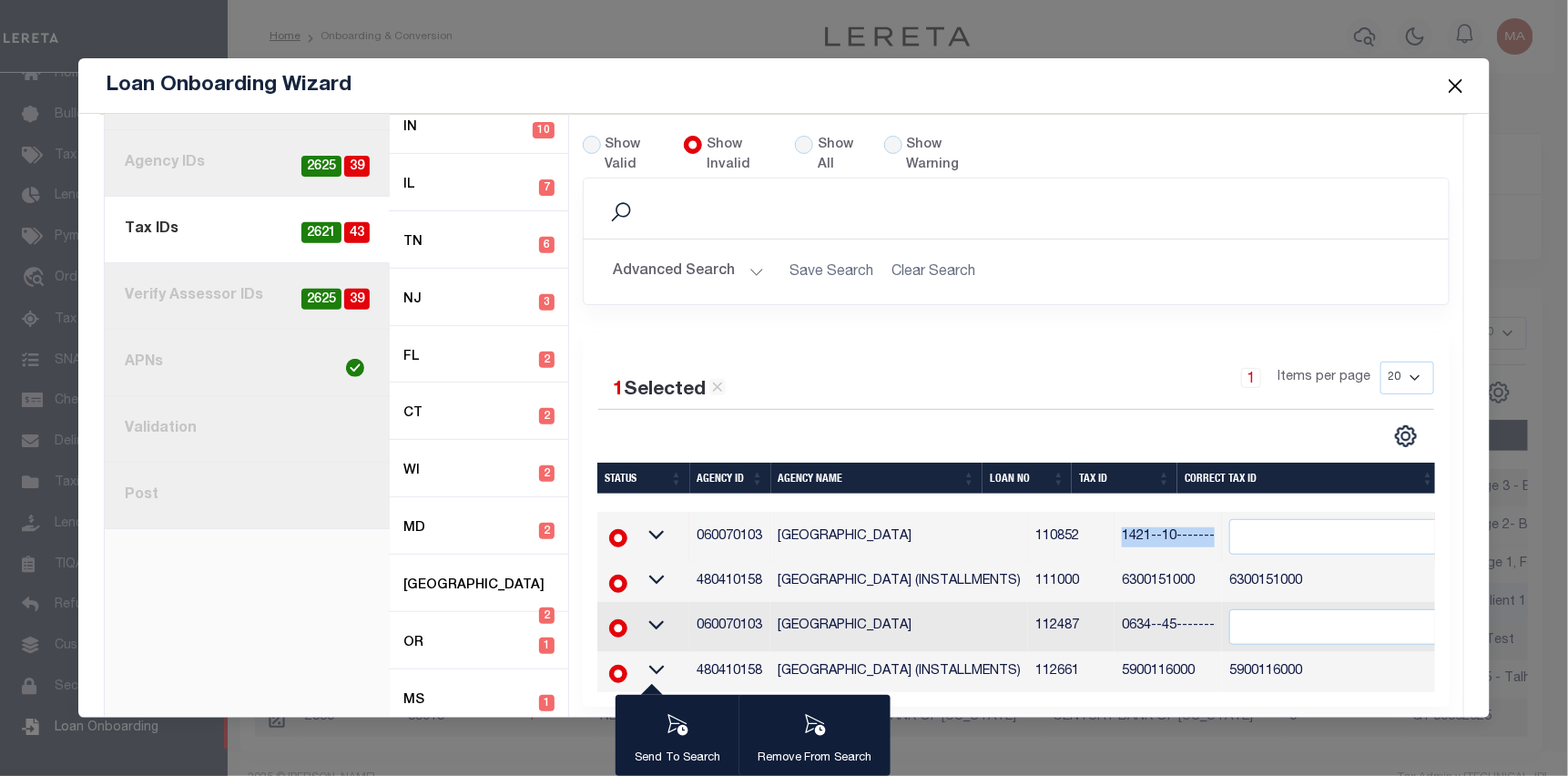 copy on "1421--10-------" 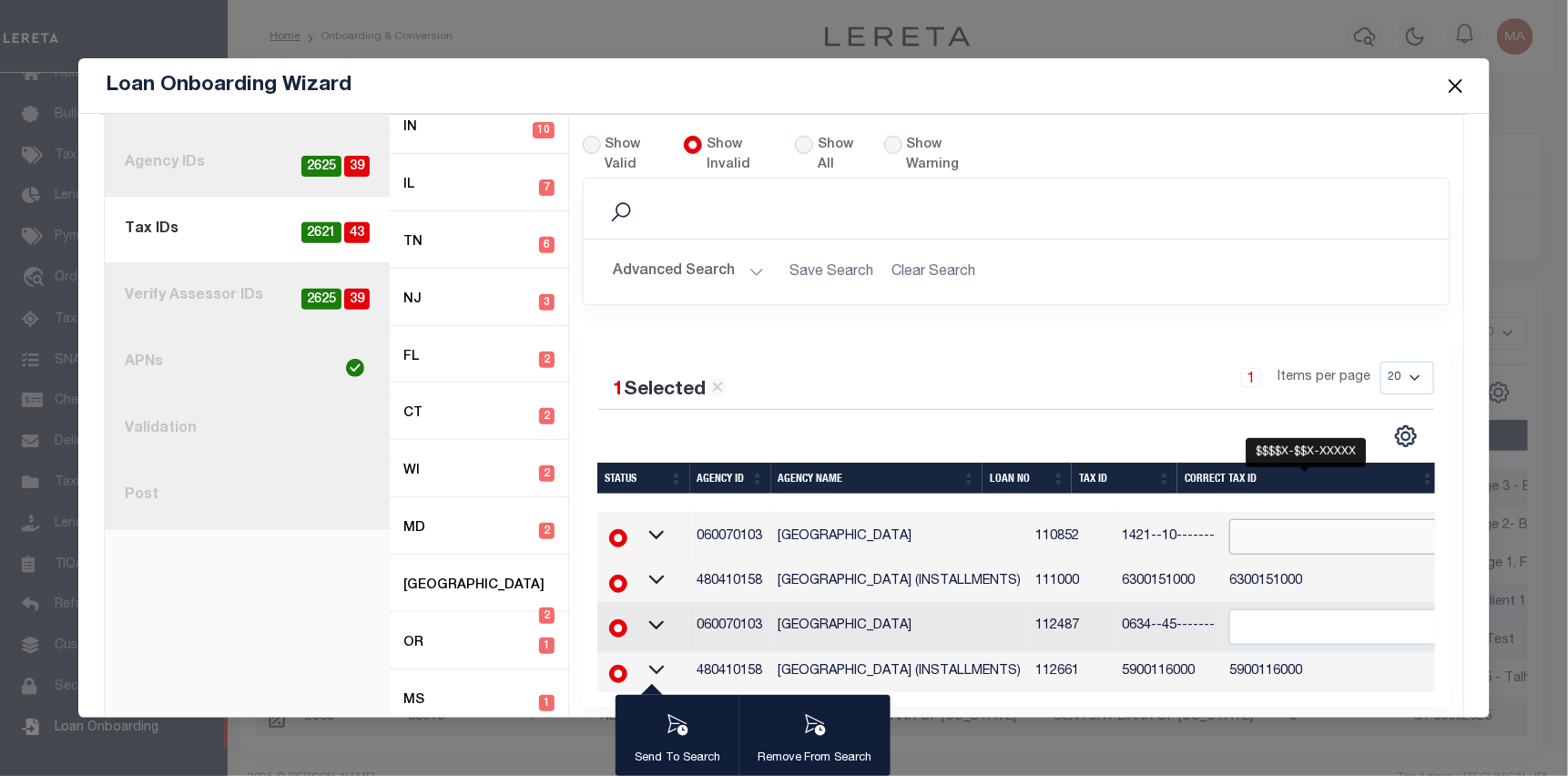 click at bounding box center (1341, 536) 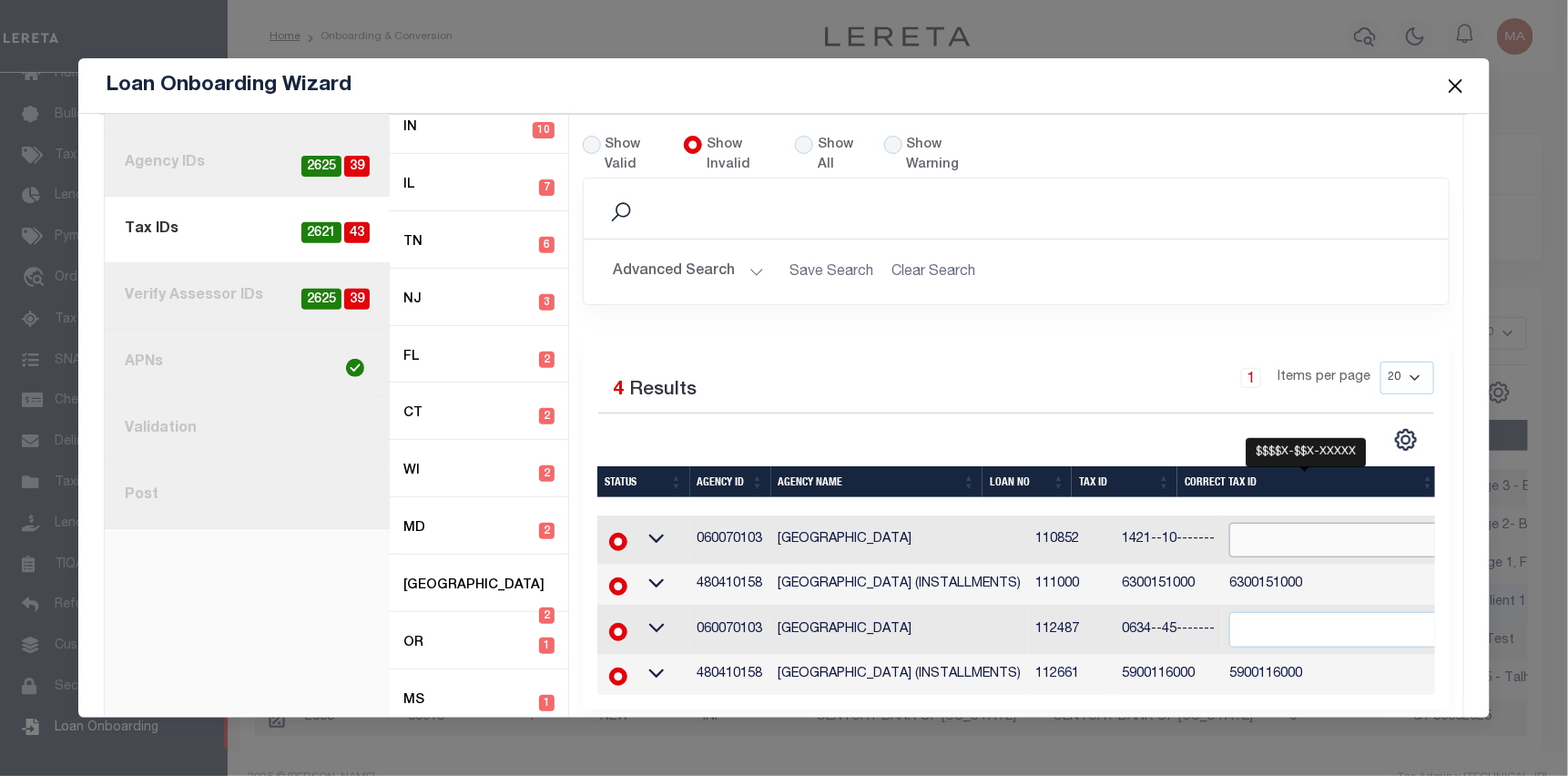 paste on "1421--10-------" 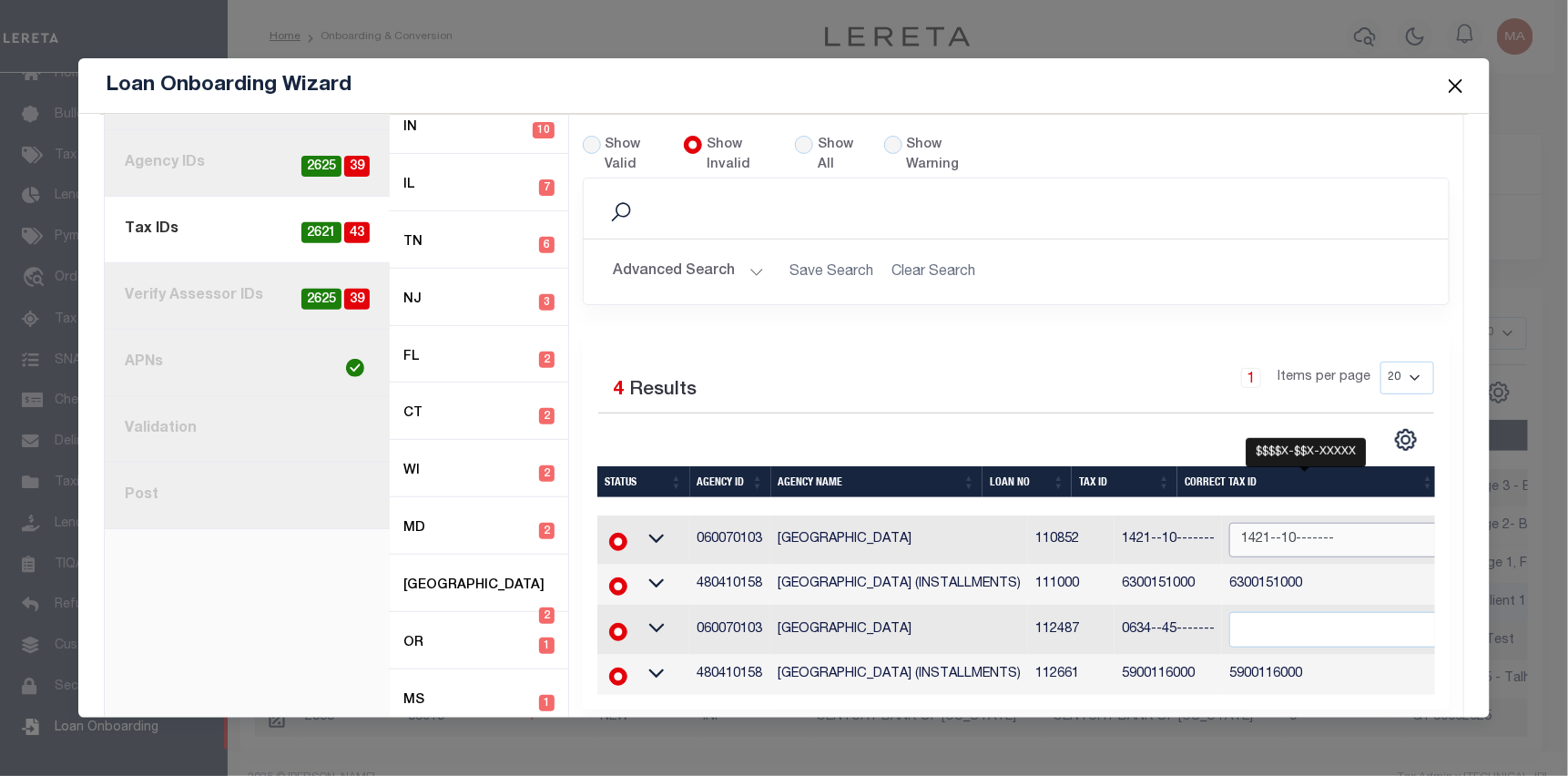 type on "1421--10-------" 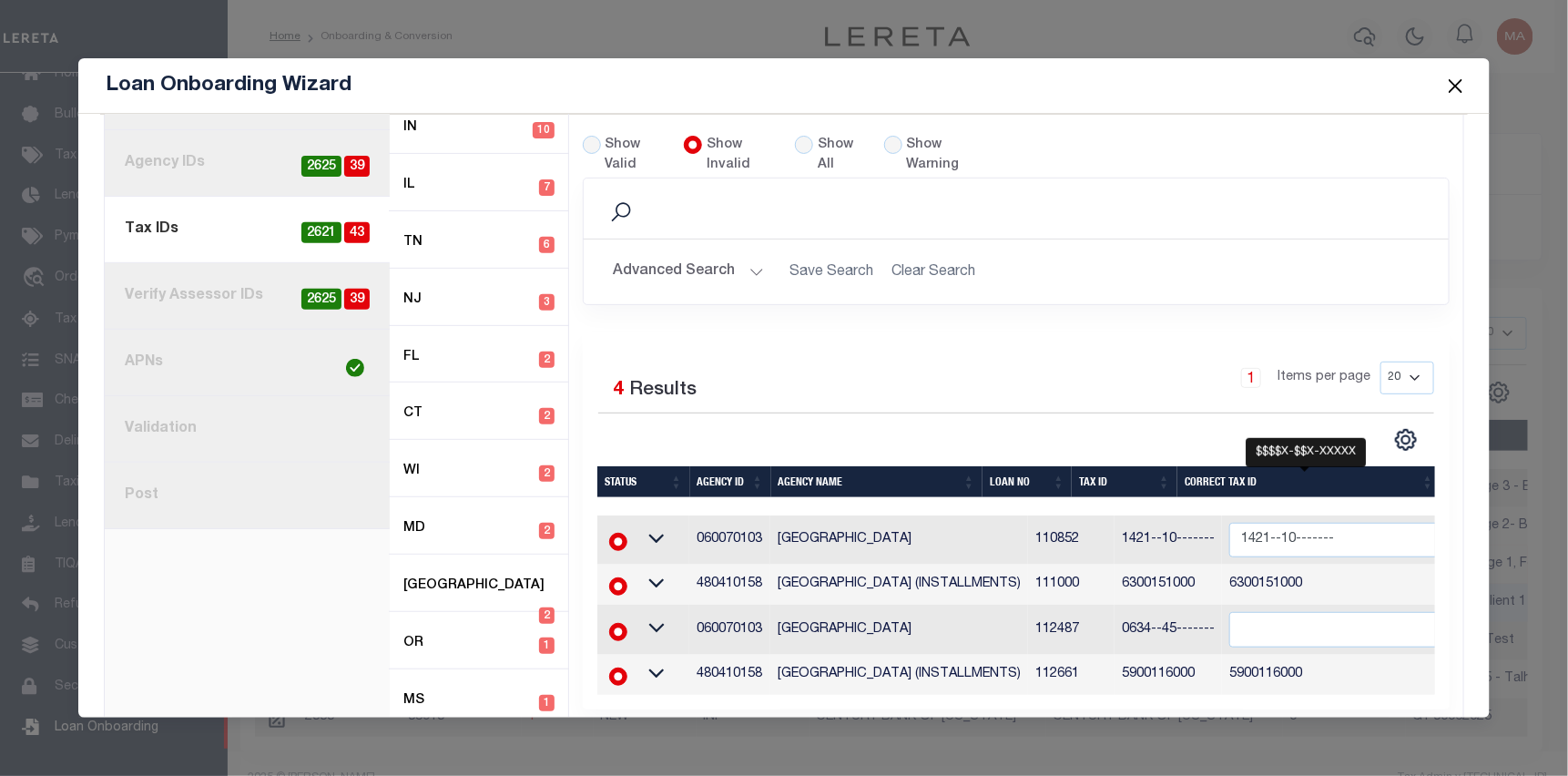 click on "1
Items per page   20 40 60 100 200" at bounding box center (1124, 385) 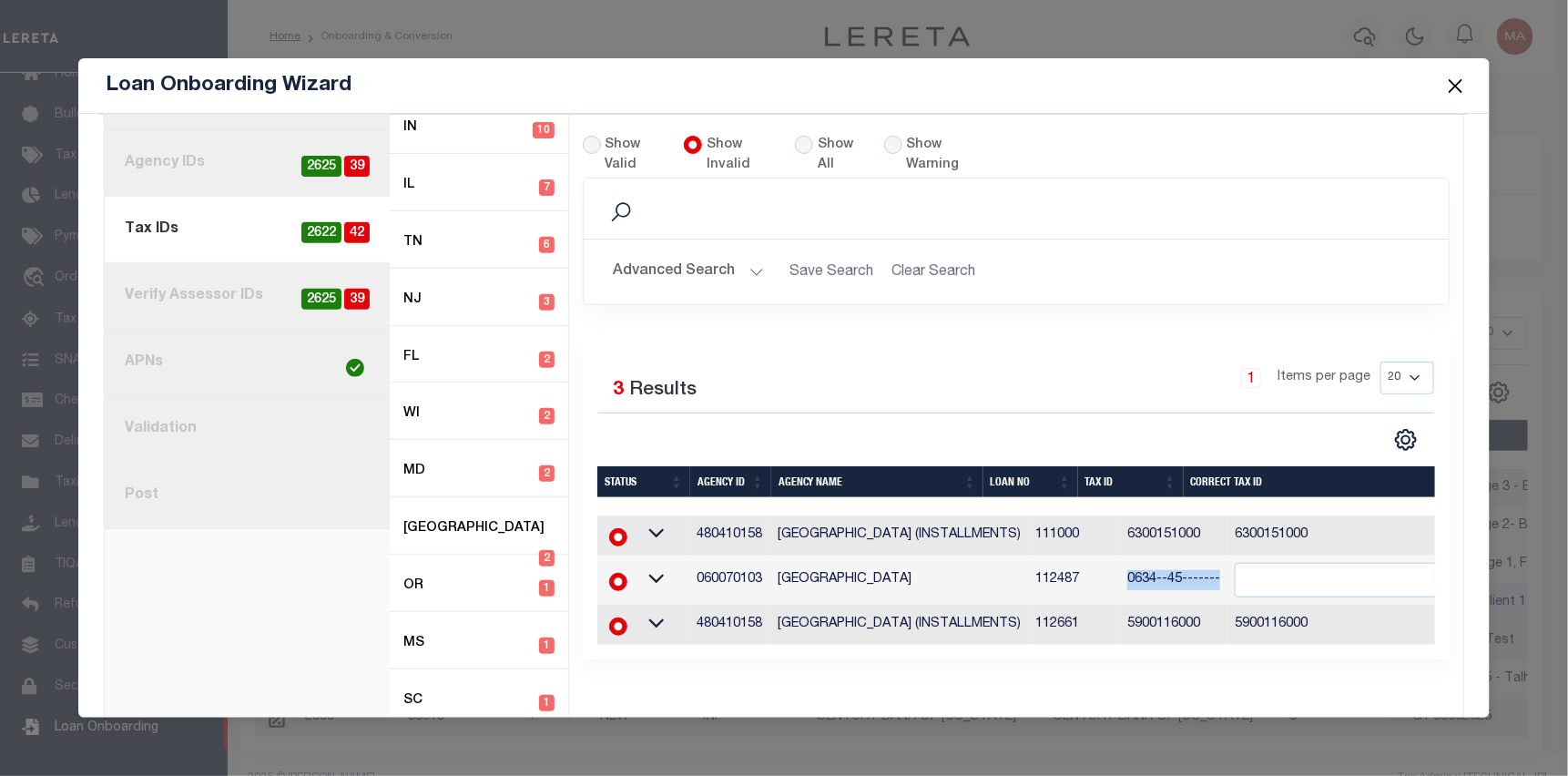 drag, startPoint x: 1081, startPoint y: 549, endPoint x: 1172, endPoint y: 553, distance: 91.08787 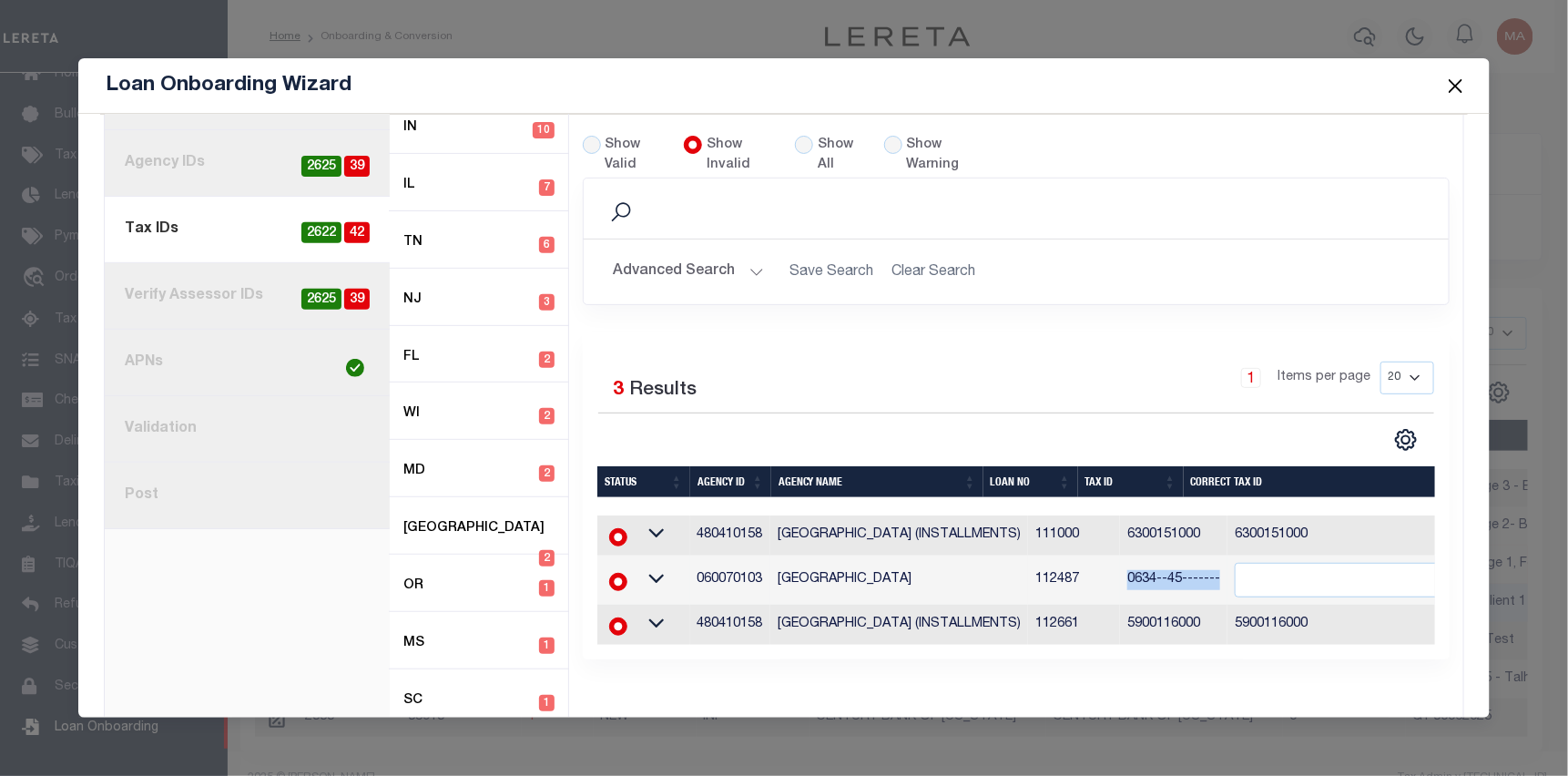 click on "0634--45-------" at bounding box center (1174, 580) 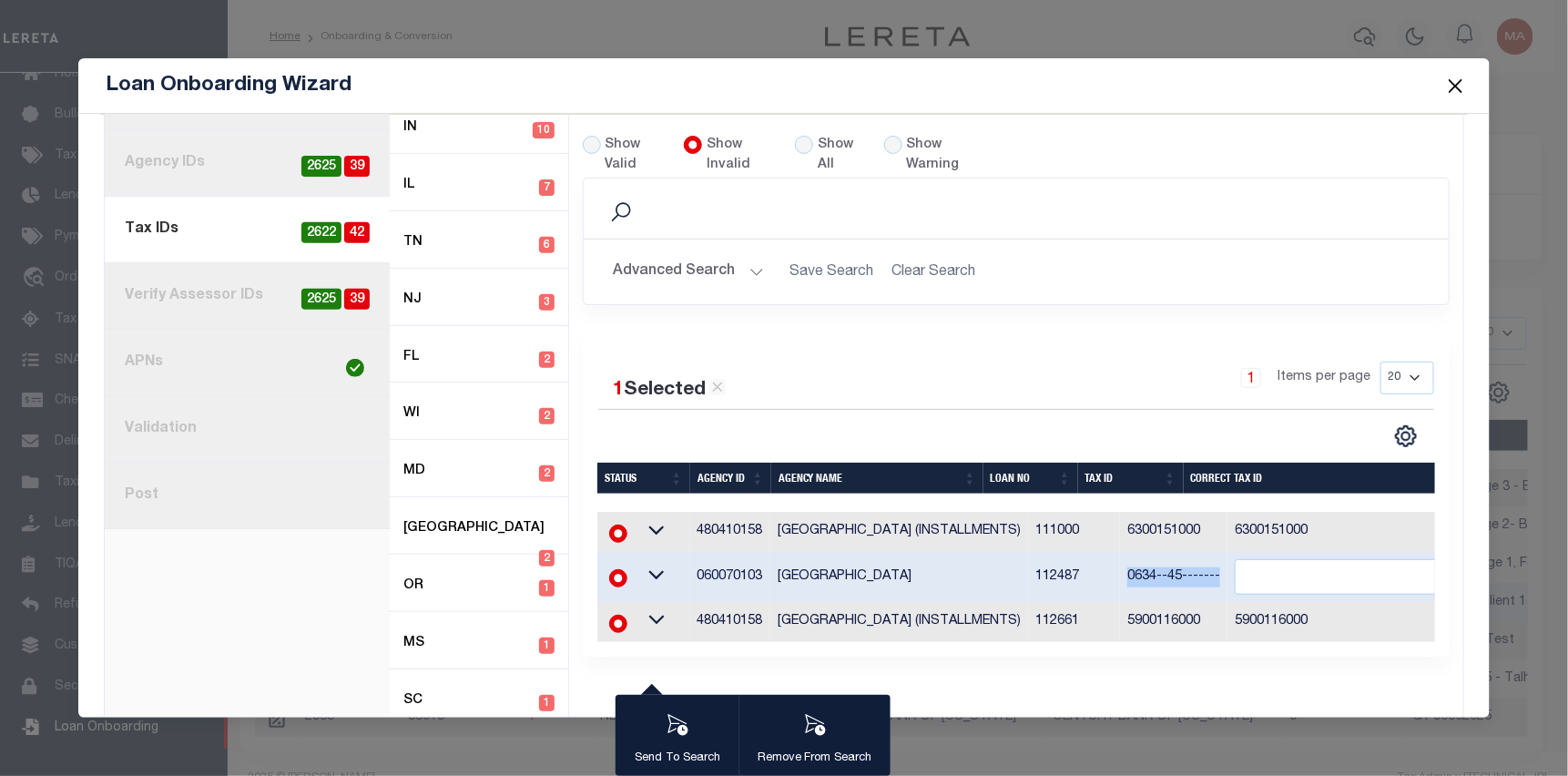 copy on "0634--45-------" 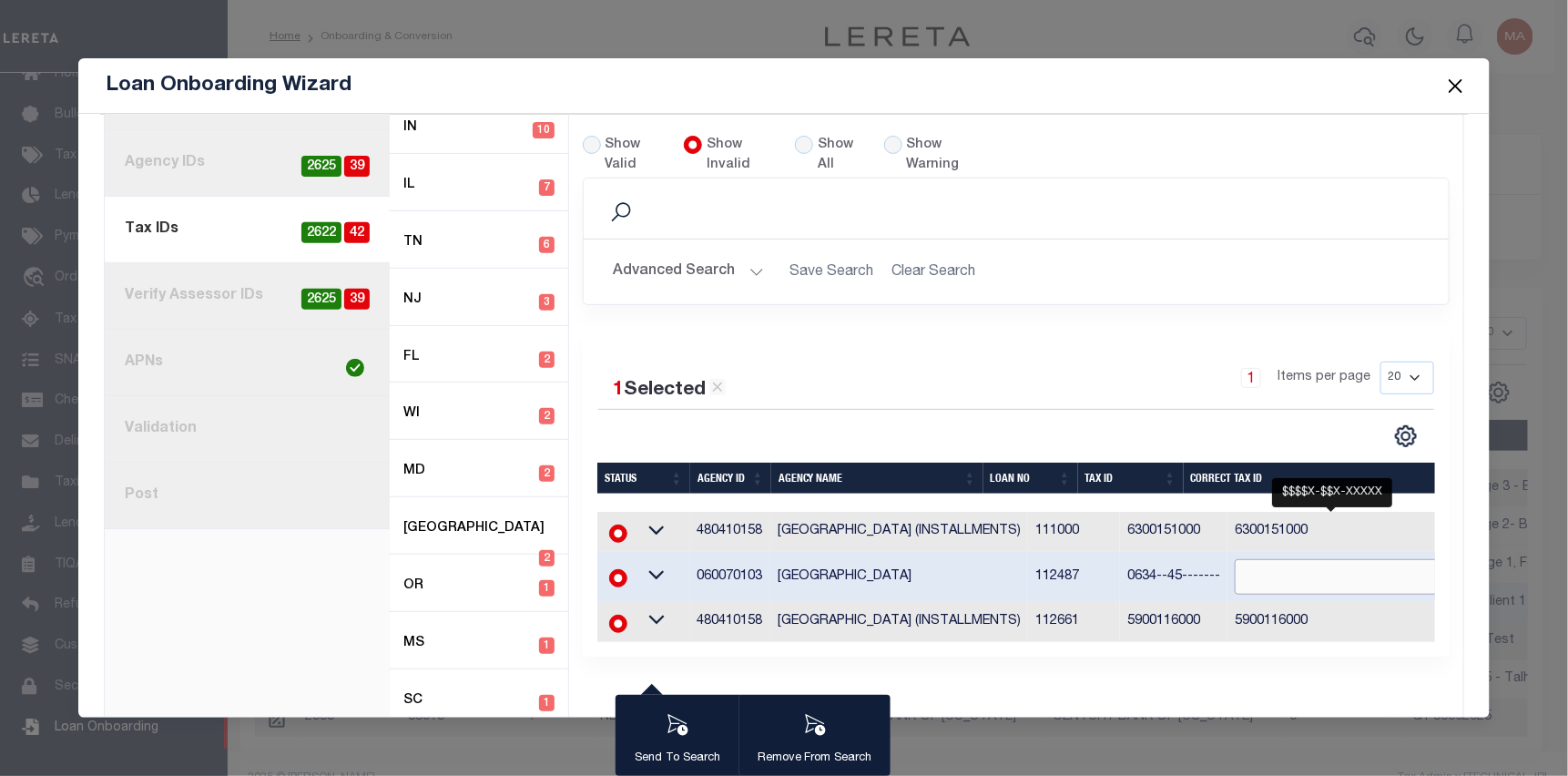 click at bounding box center (1367, 577) 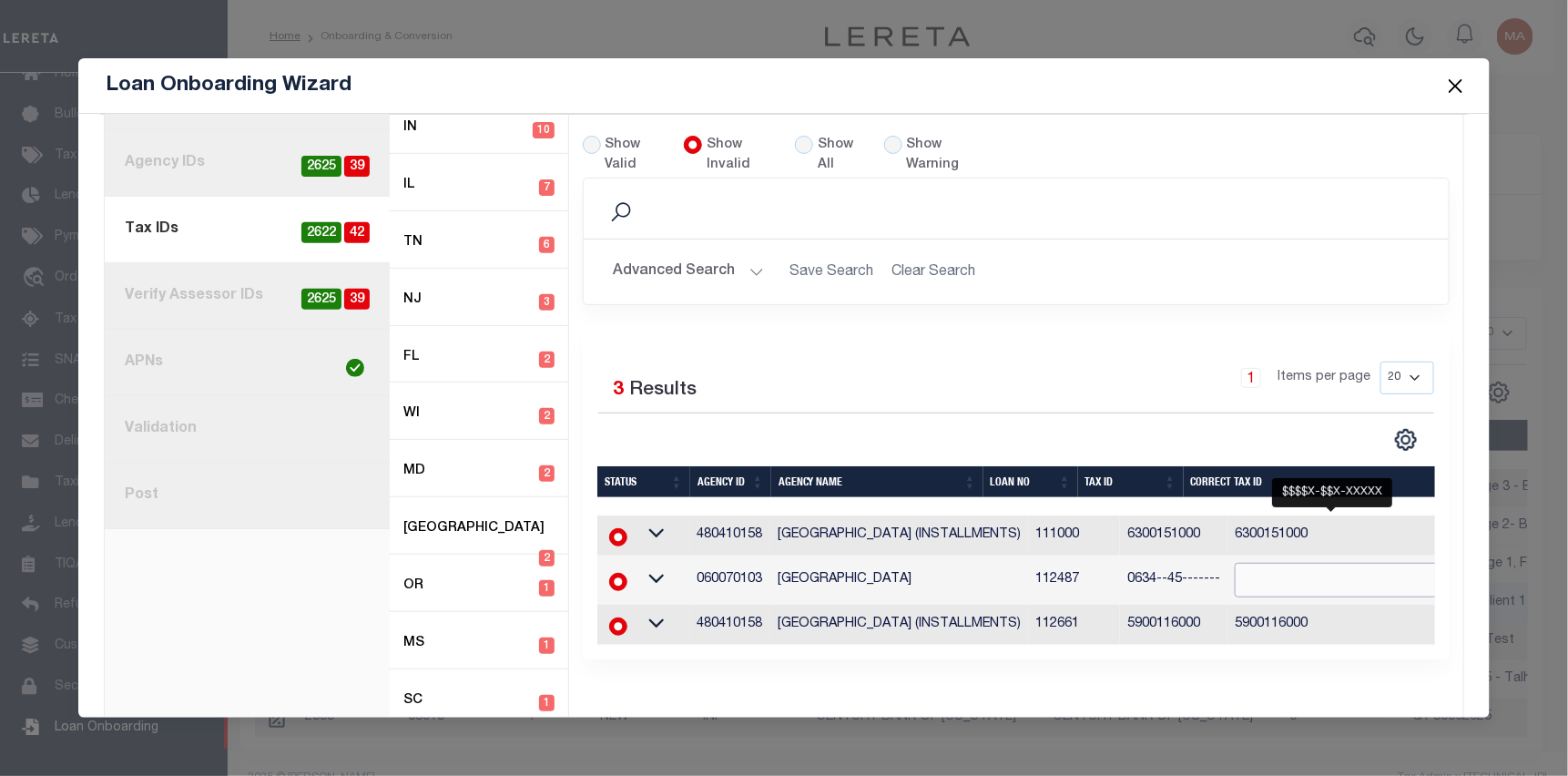 paste on "0634--45-------" 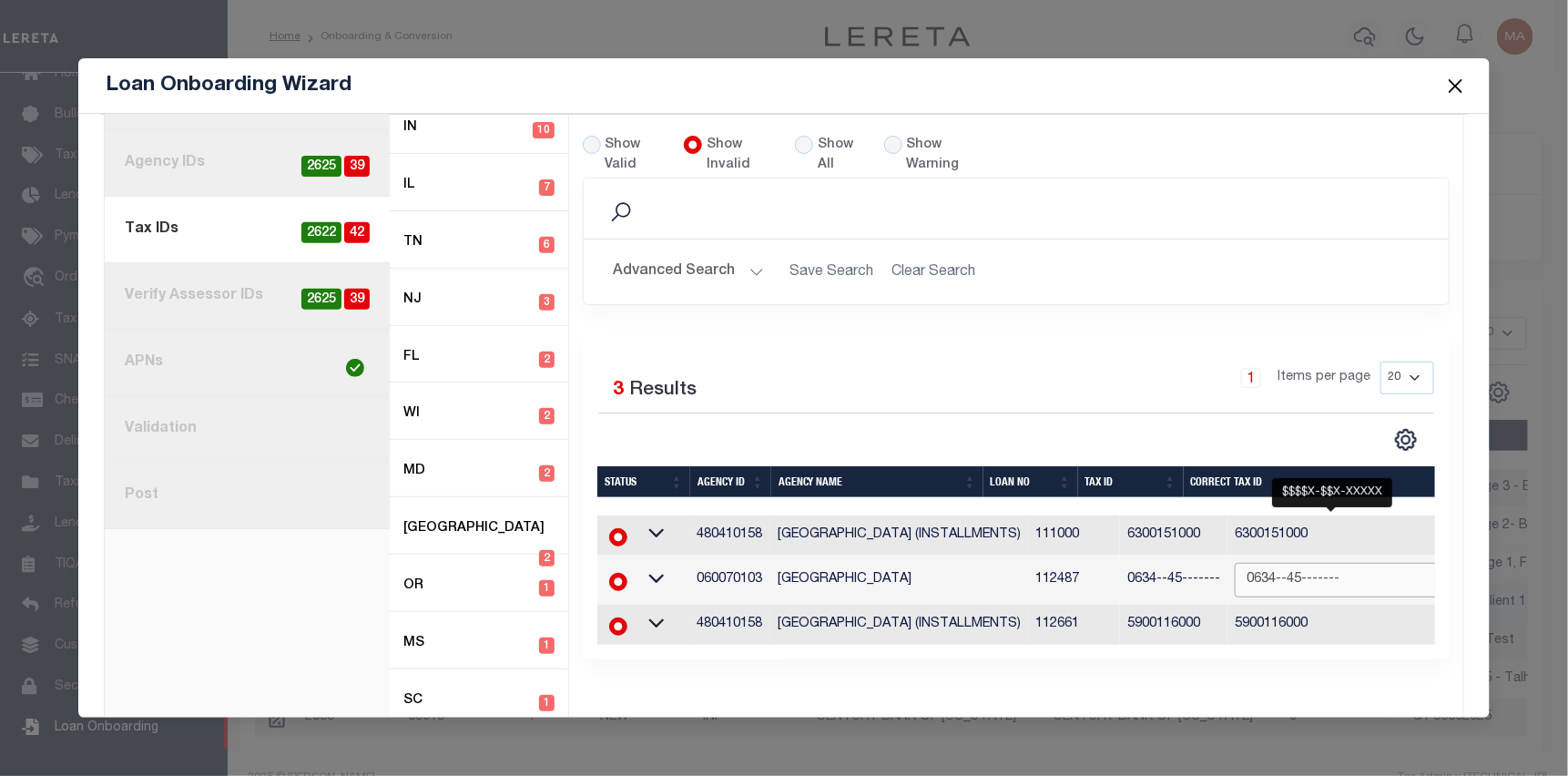 type on "0634--45-------" 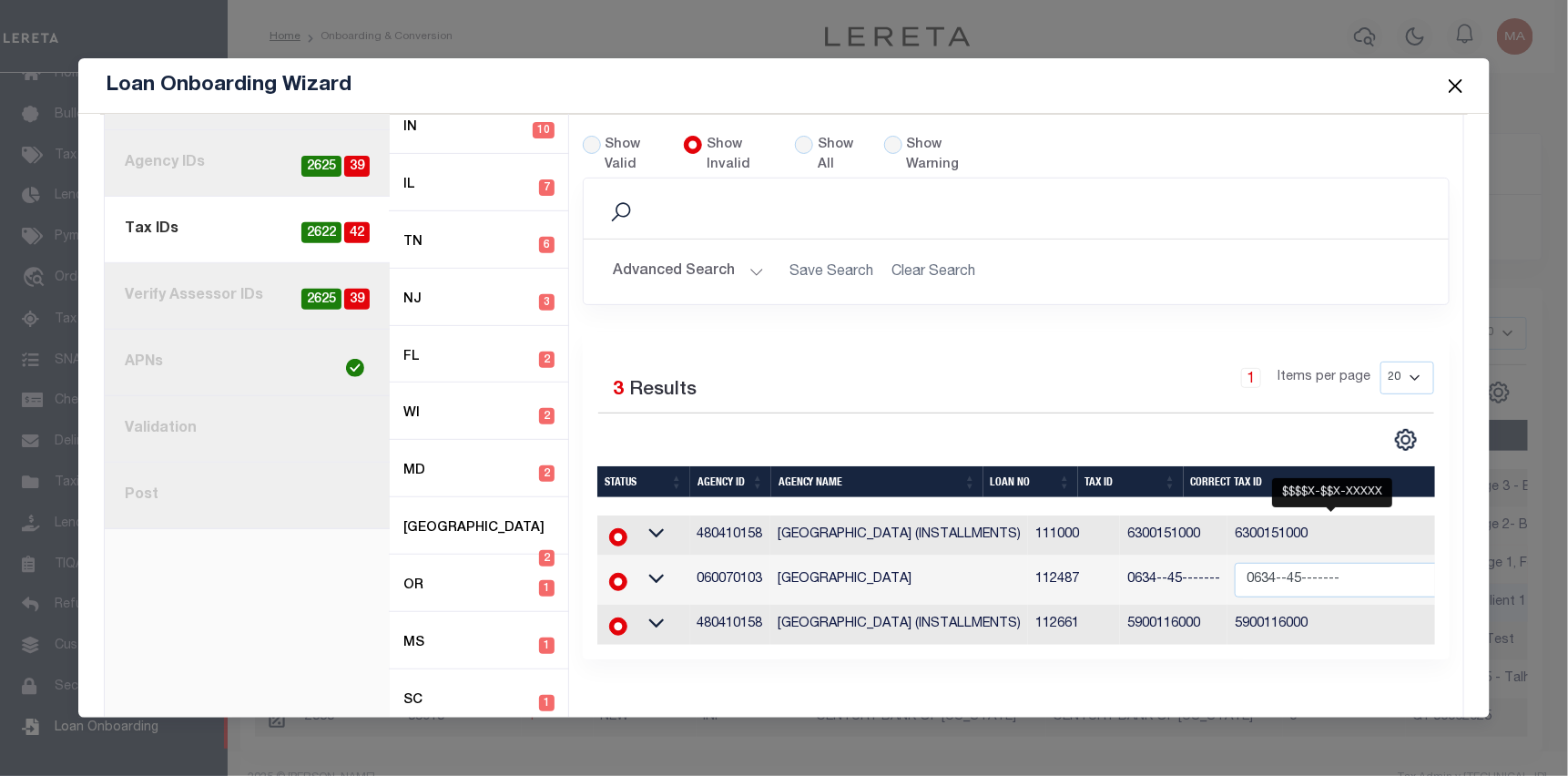 click on "1
Items per page   20 40 60 100 200" at bounding box center (1124, 387) 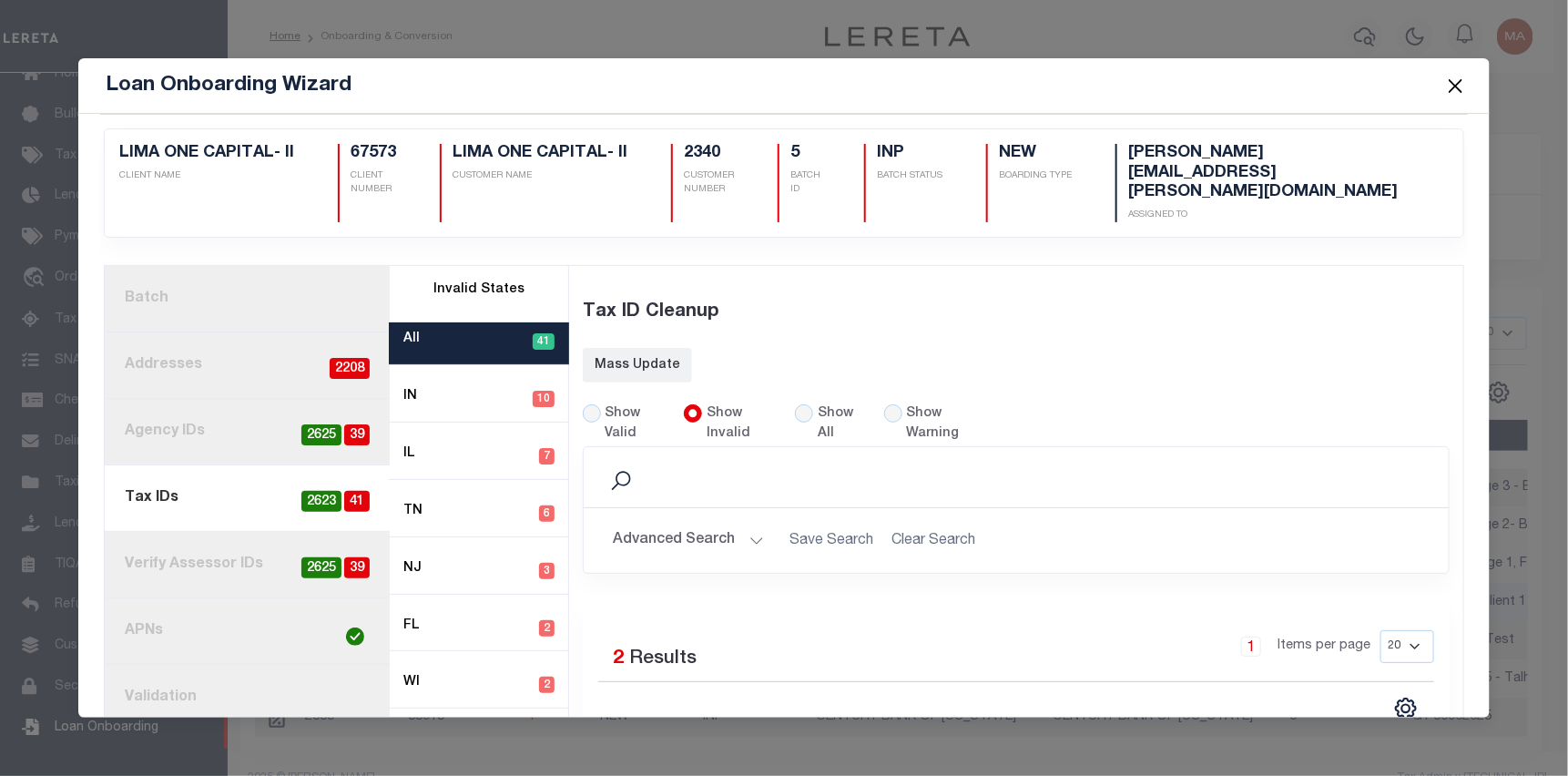 scroll, scrollTop: 0, scrollLeft: 0, axis: both 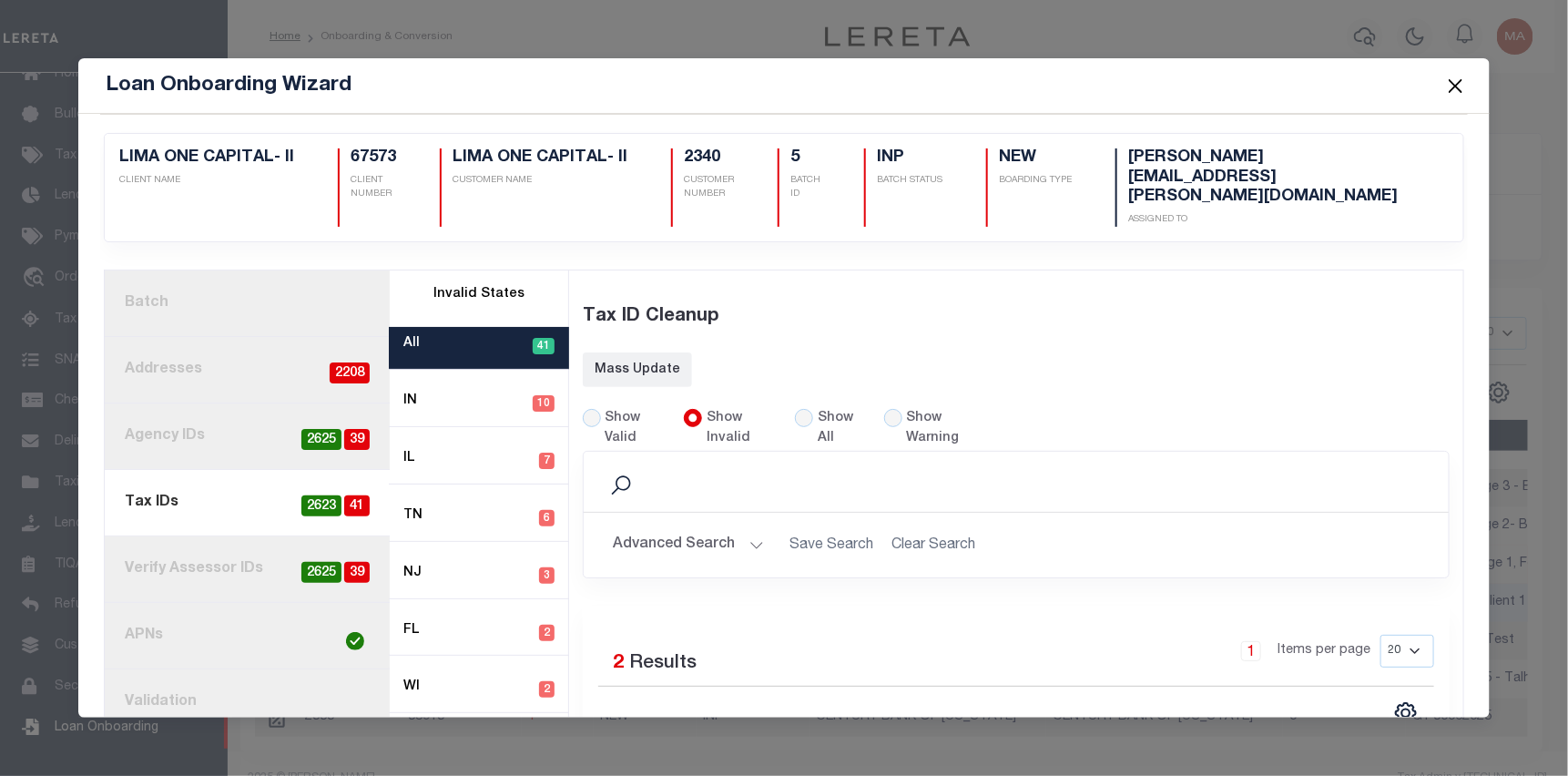 click at bounding box center (1456, 86) 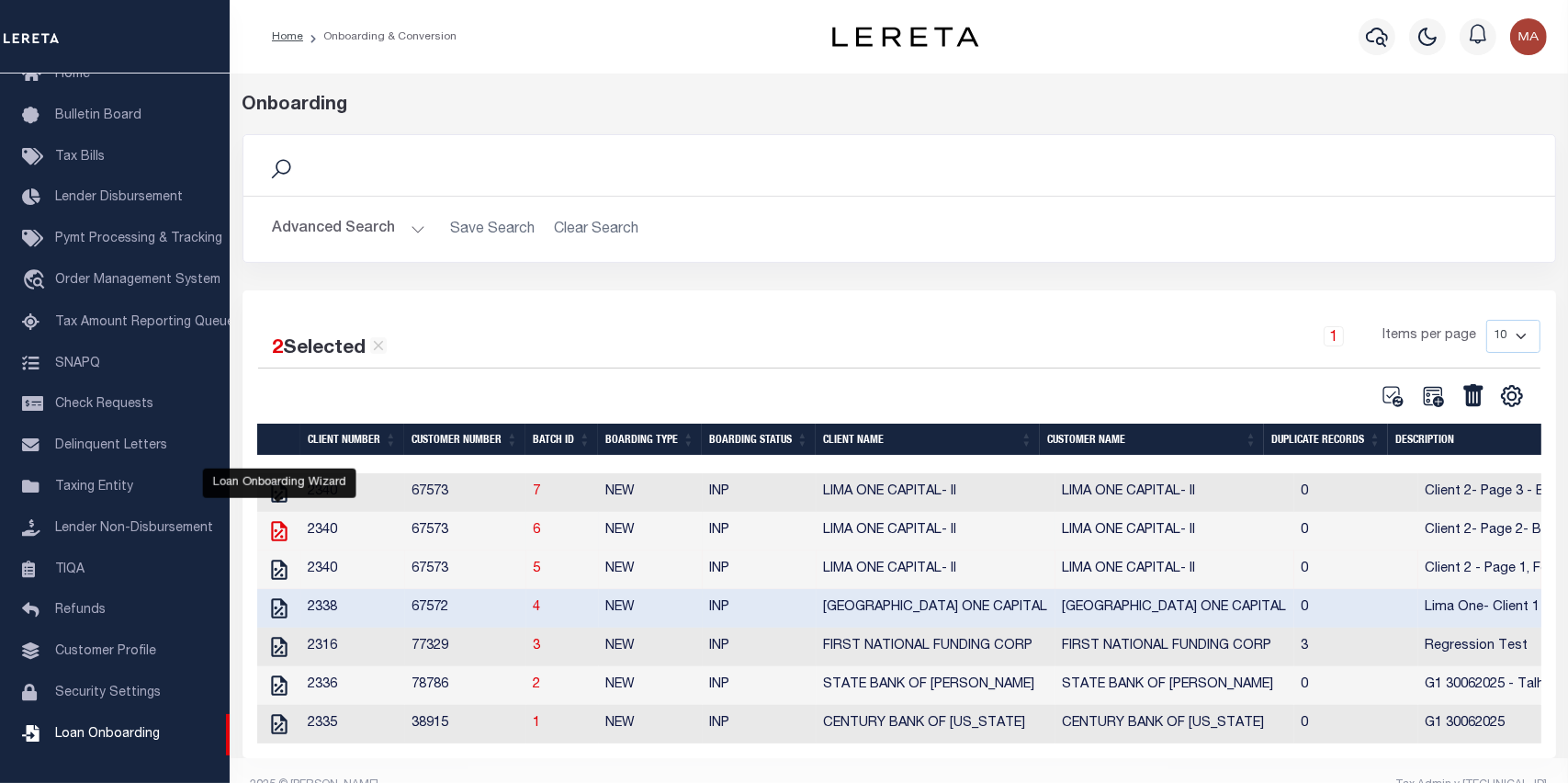 click 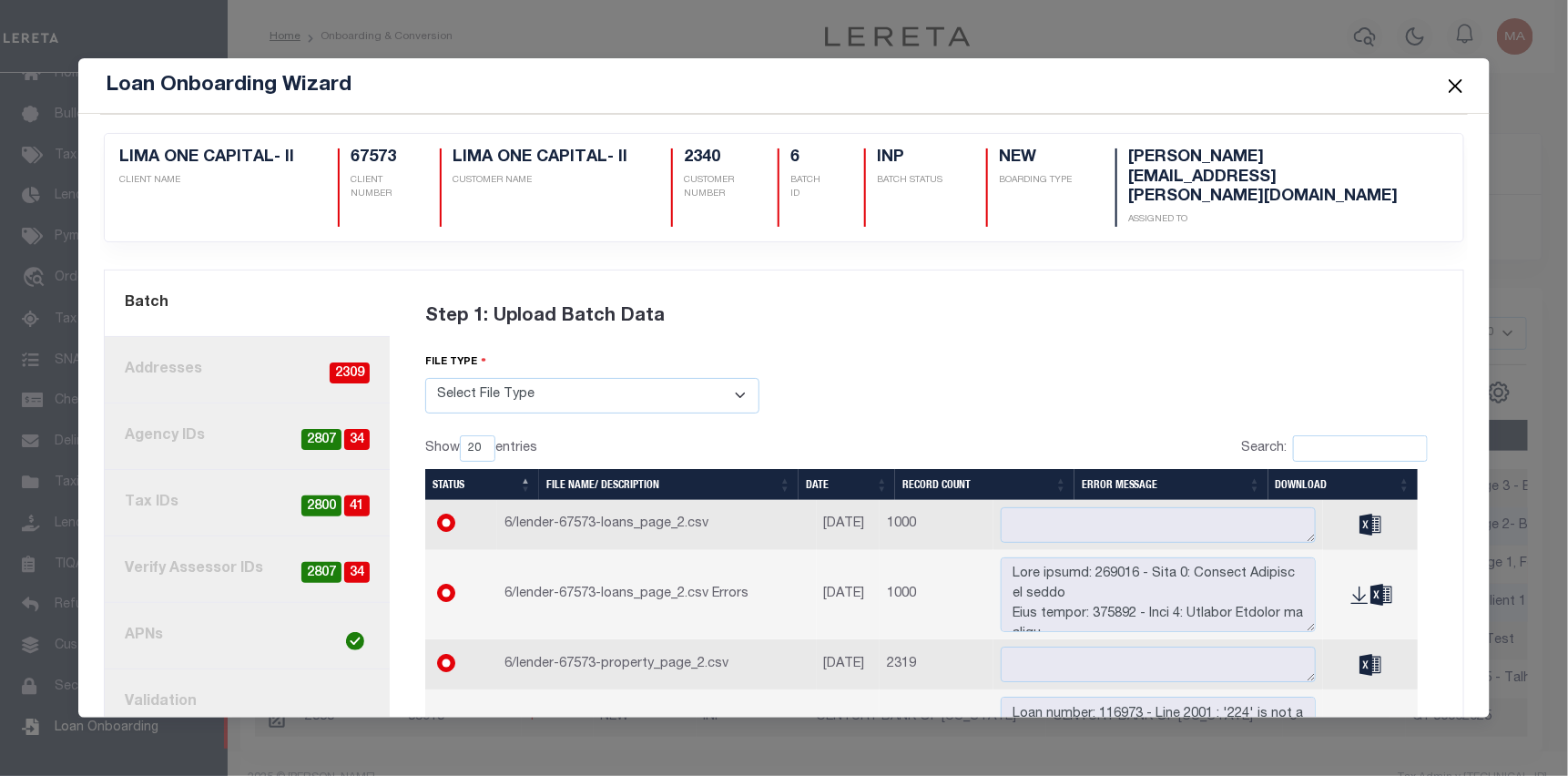 click on "Step 1: Upload Batch Data" at bounding box center (926, 317) 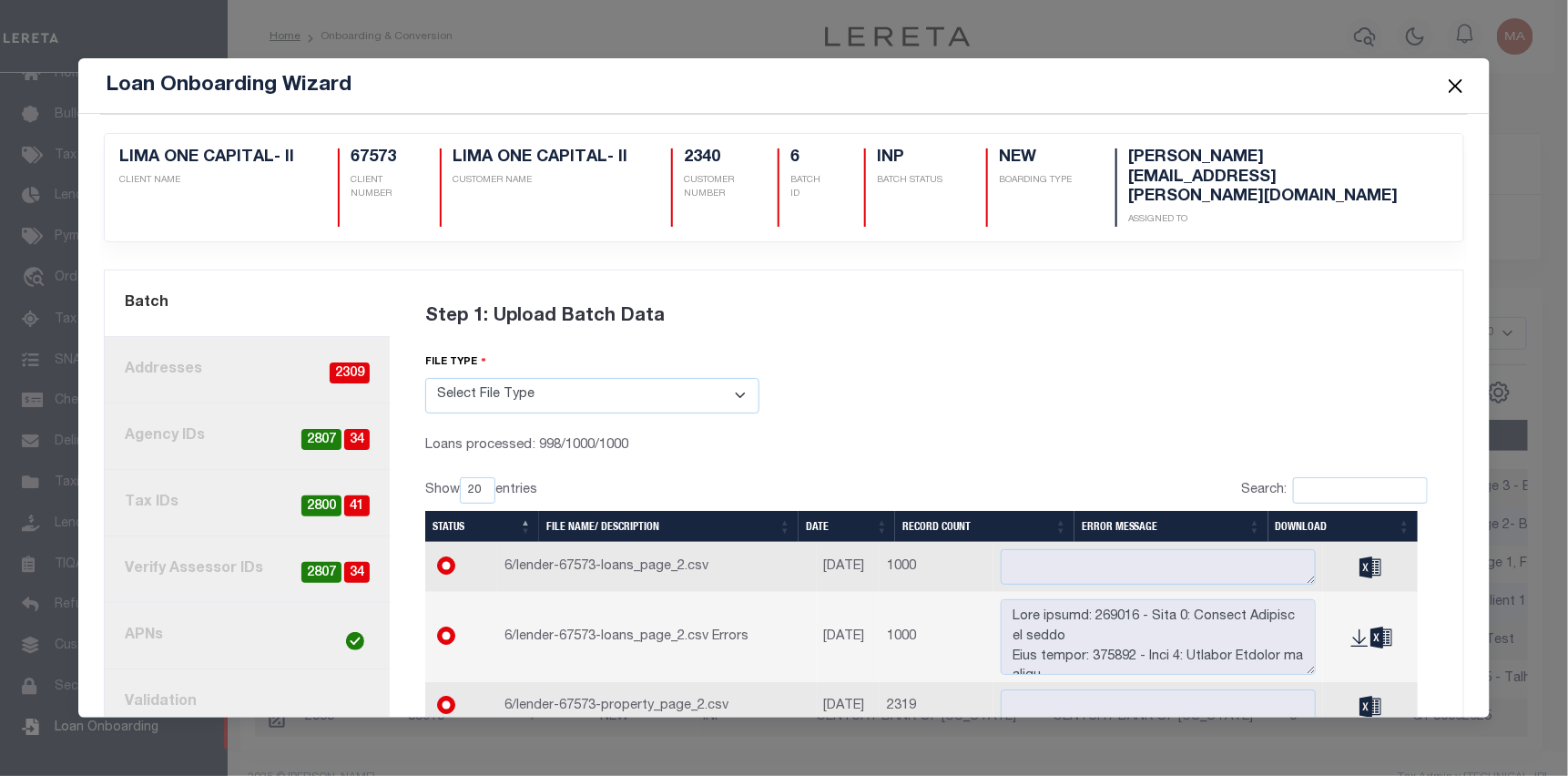 scroll, scrollTop: 26, scrollLeft: 0, axis: vertical 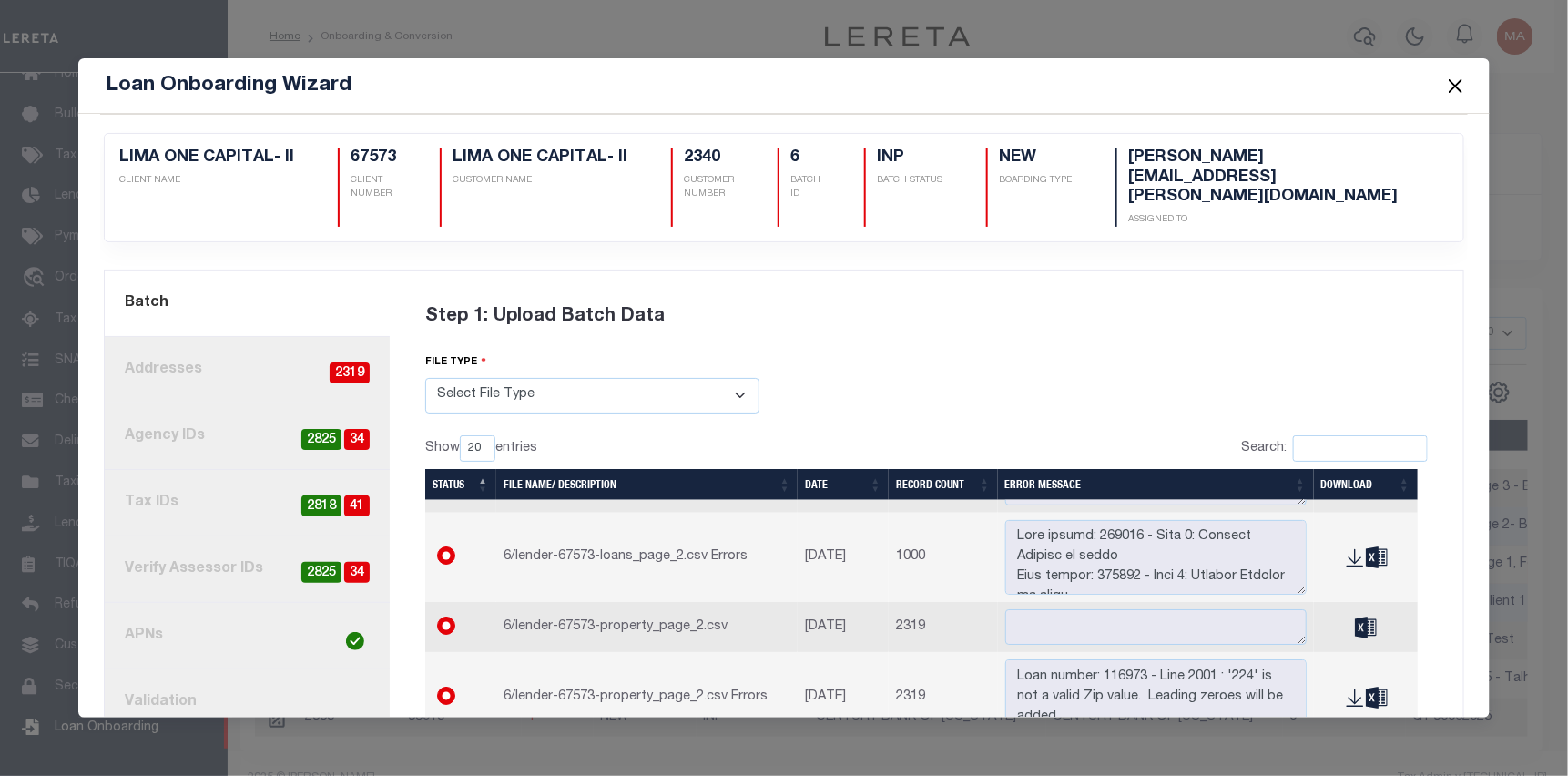 click on "4.  Tax IDs   41   2818" at bounding box center (247, 503) 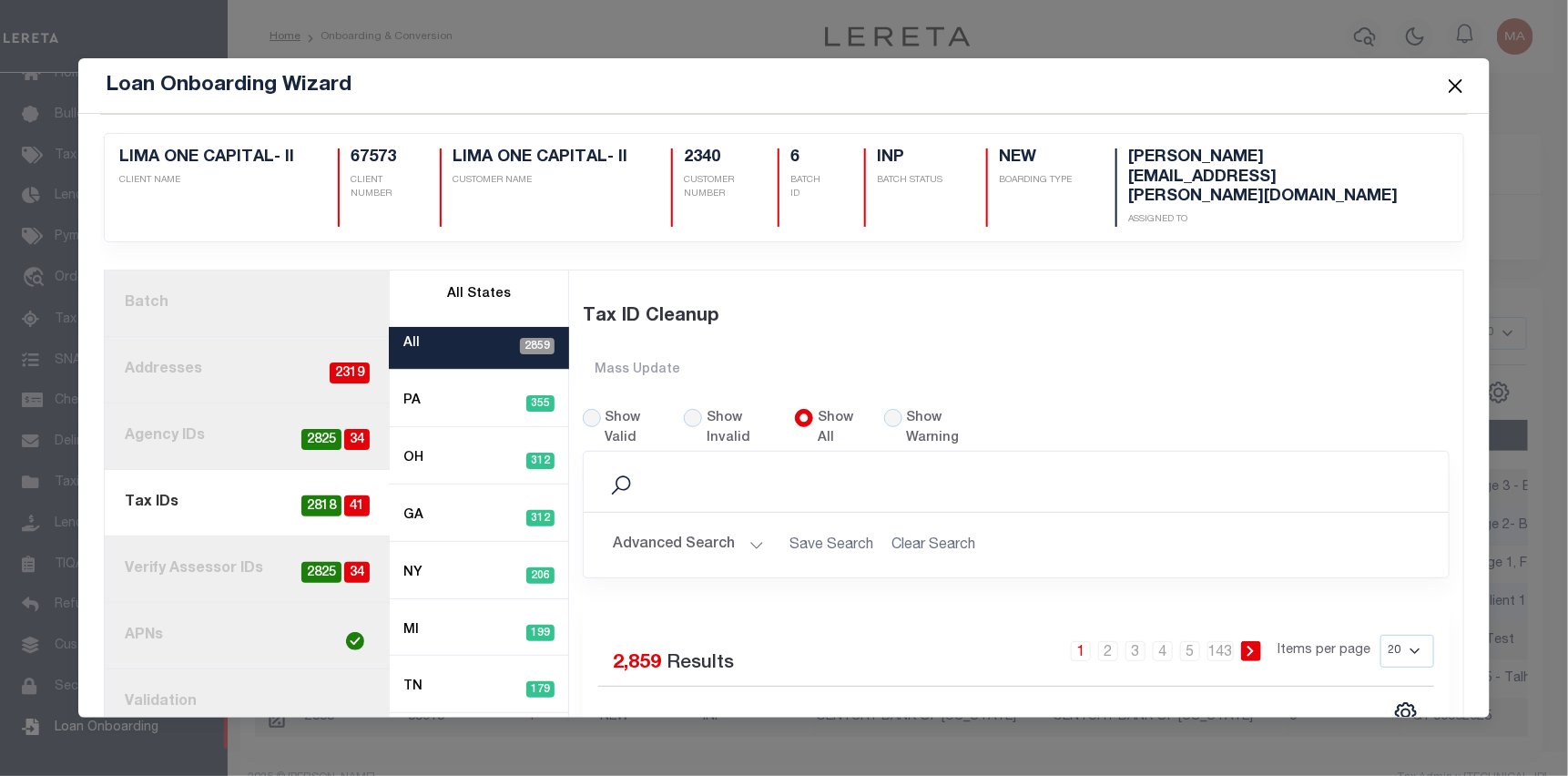 click on "Show Invalid" at bounding box center (739, 429) 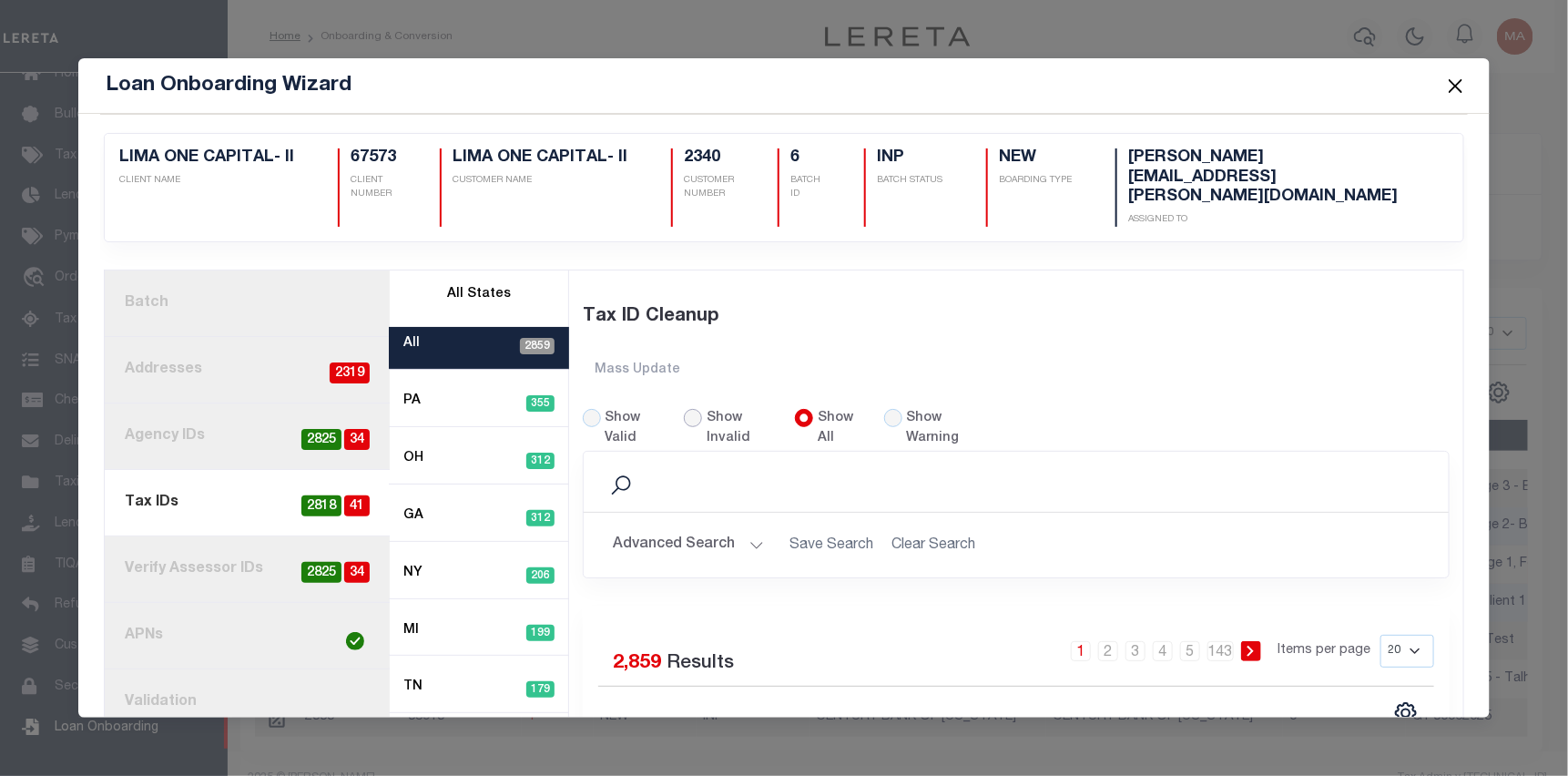 click on "Show Invalid" at bounding box center [693, 418] 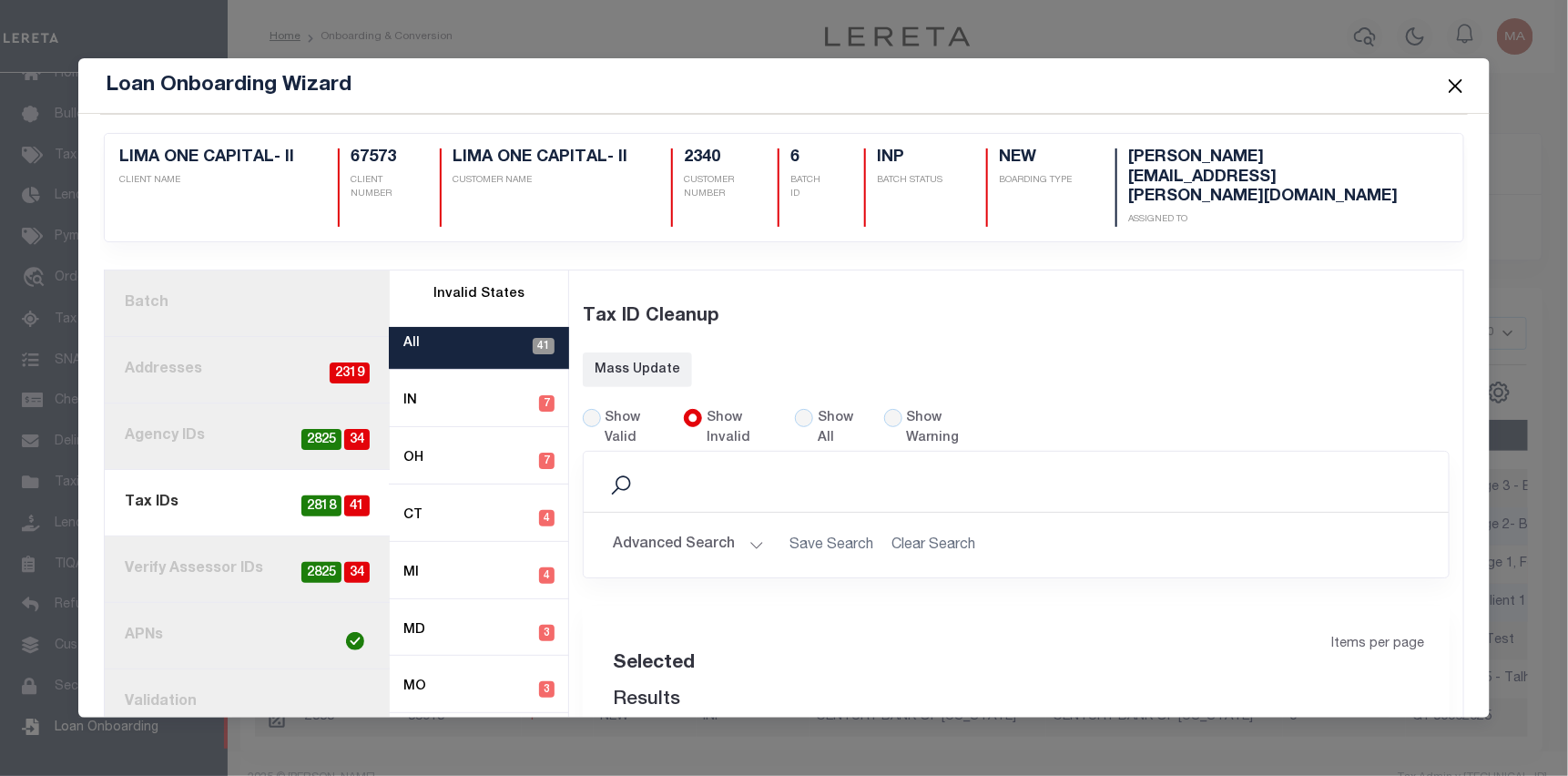 click on "Advanced Search" at bounding box center [688, 545] 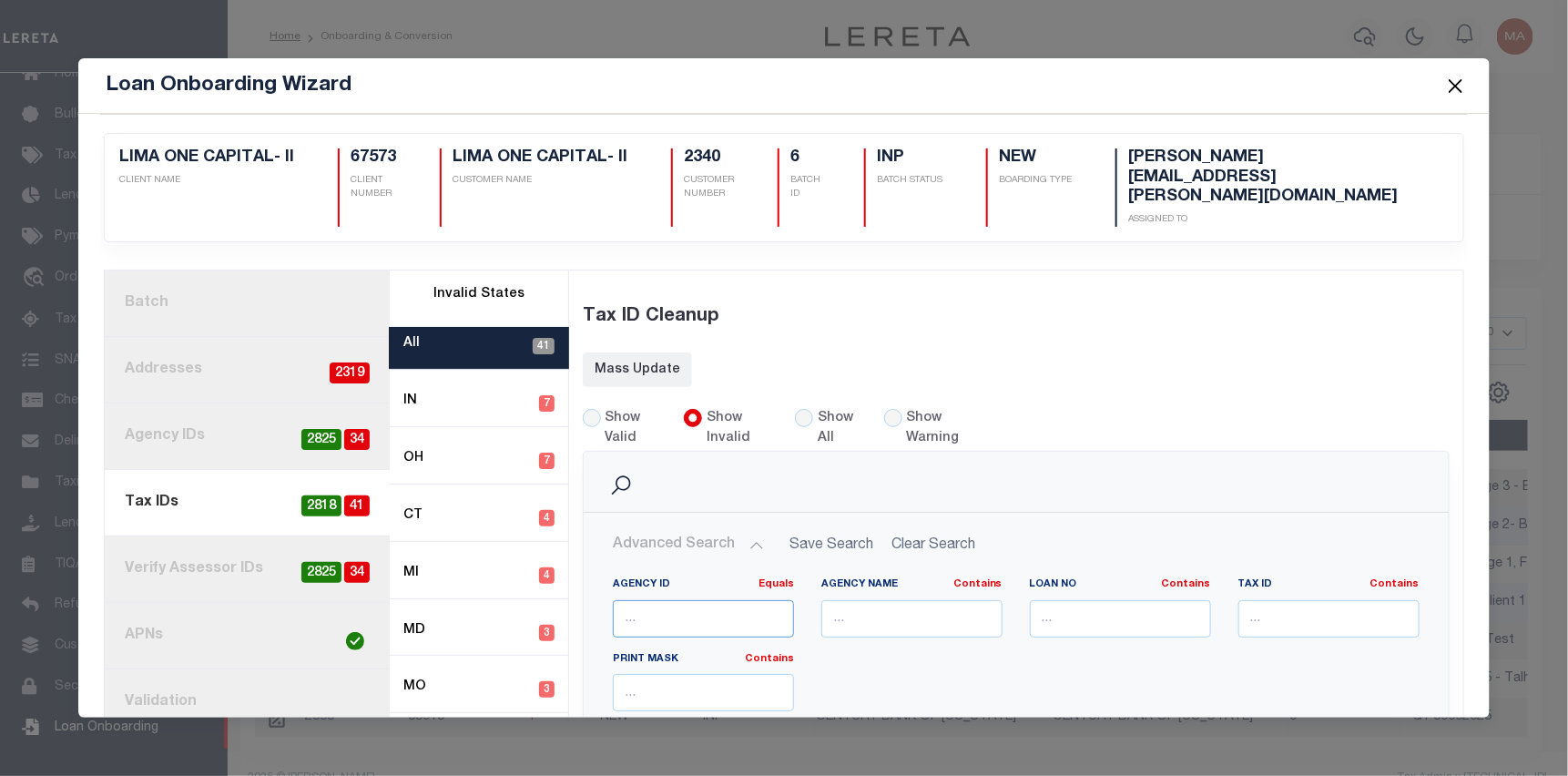 click at bounding box center (703, 618) 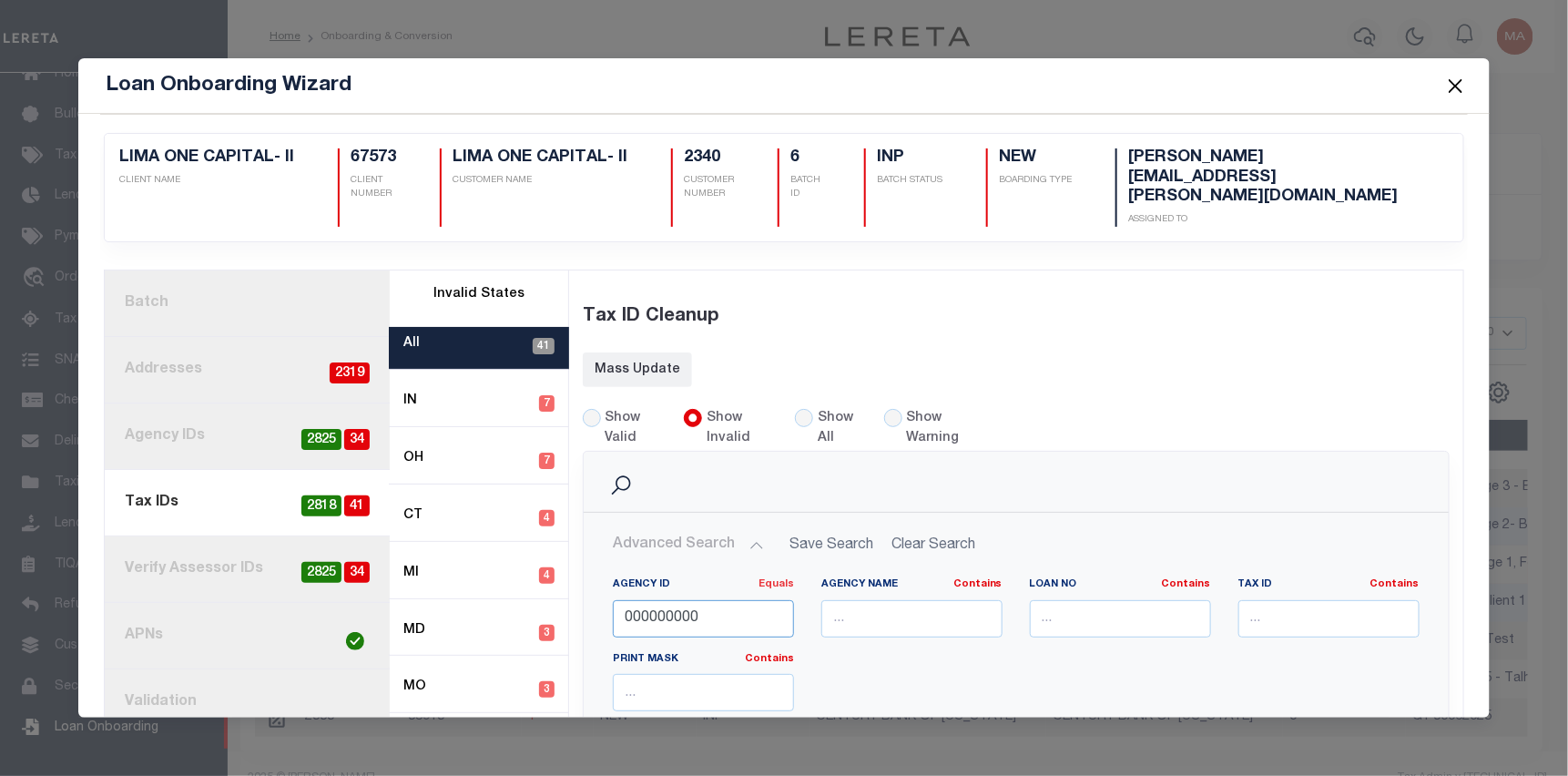 type on "000000000" 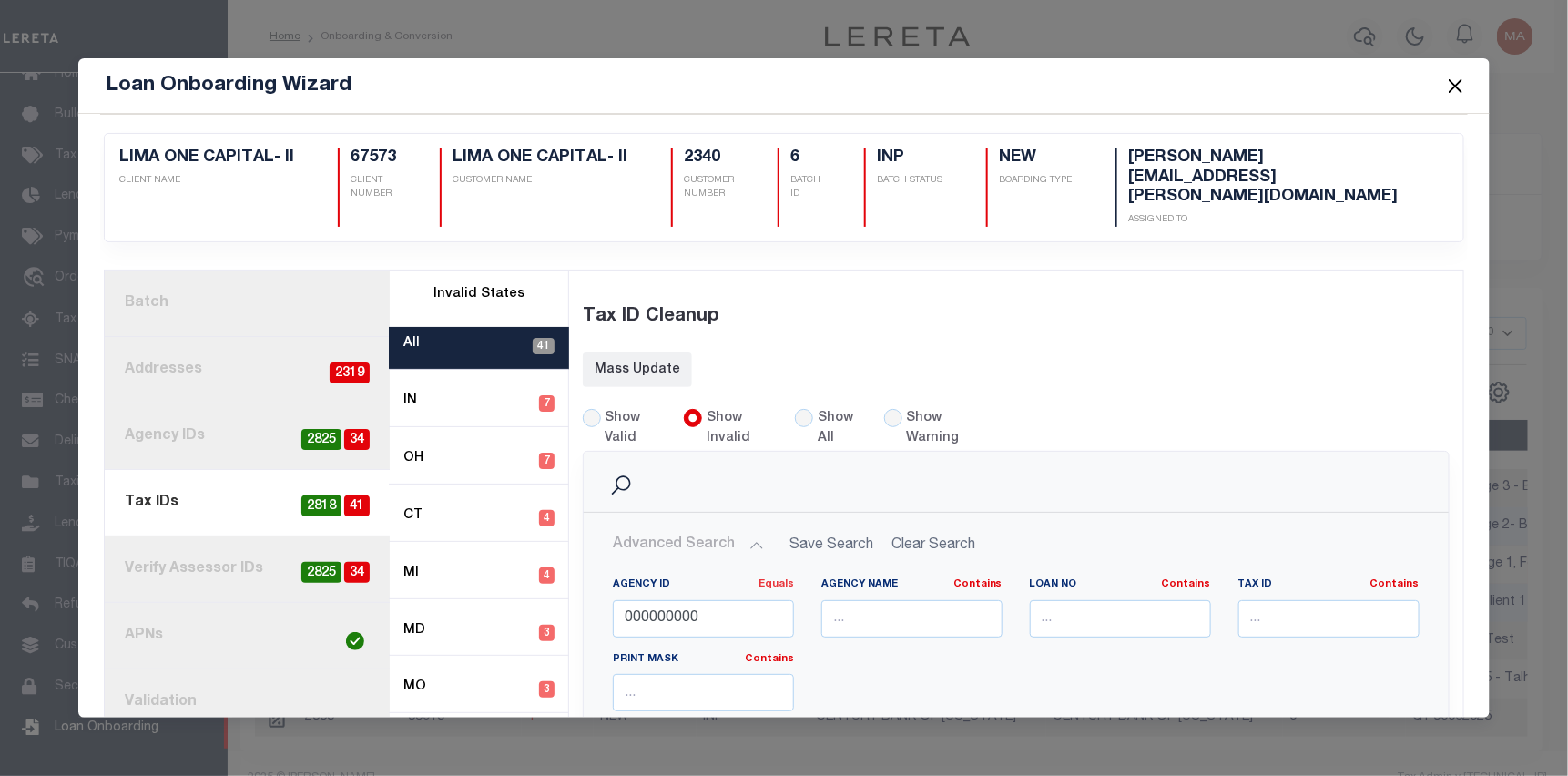 click on "Equals" at bounding box center [776, 584] 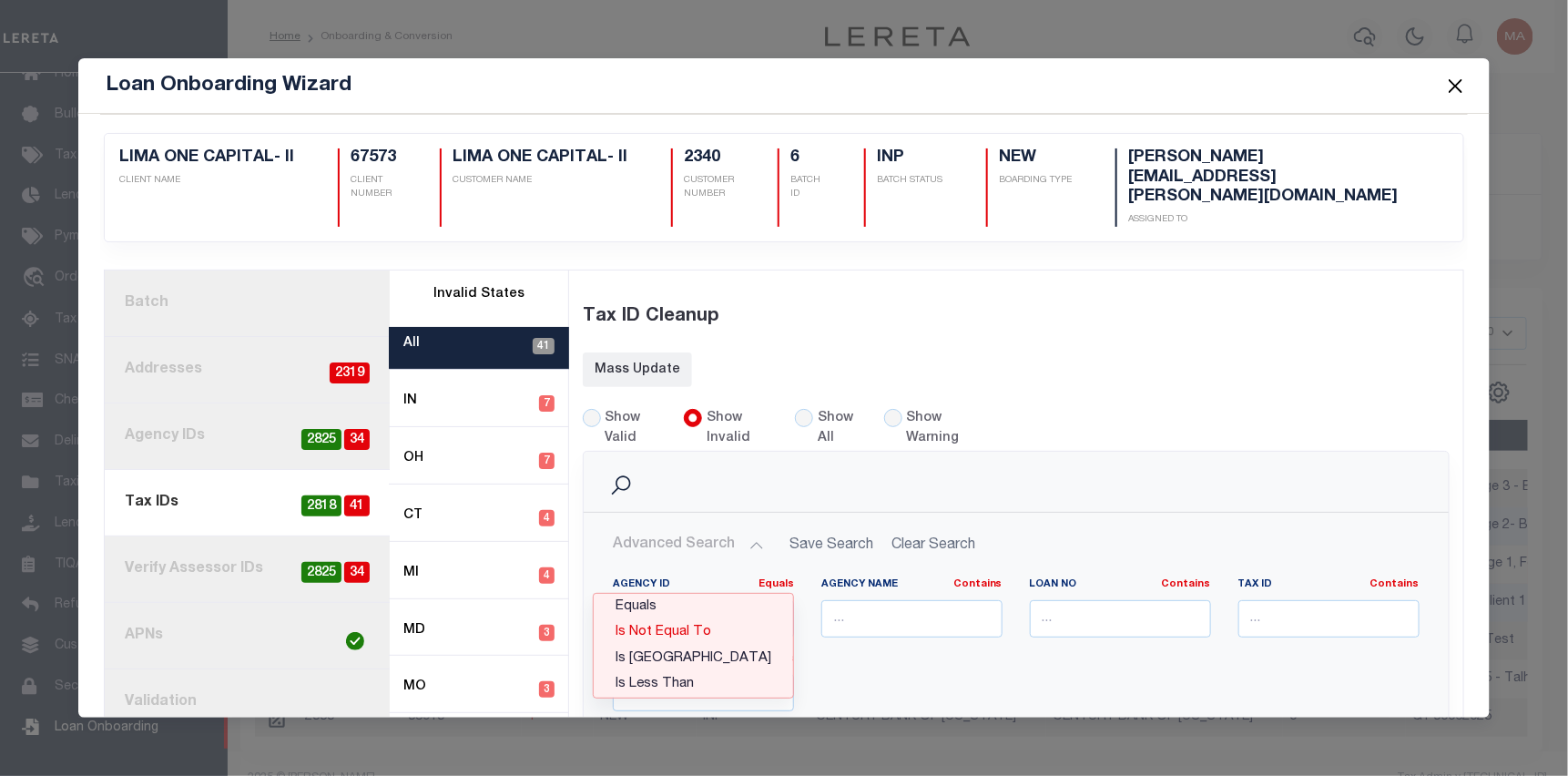 click on "Is Not Equal To" at bounding box center [693, 632] 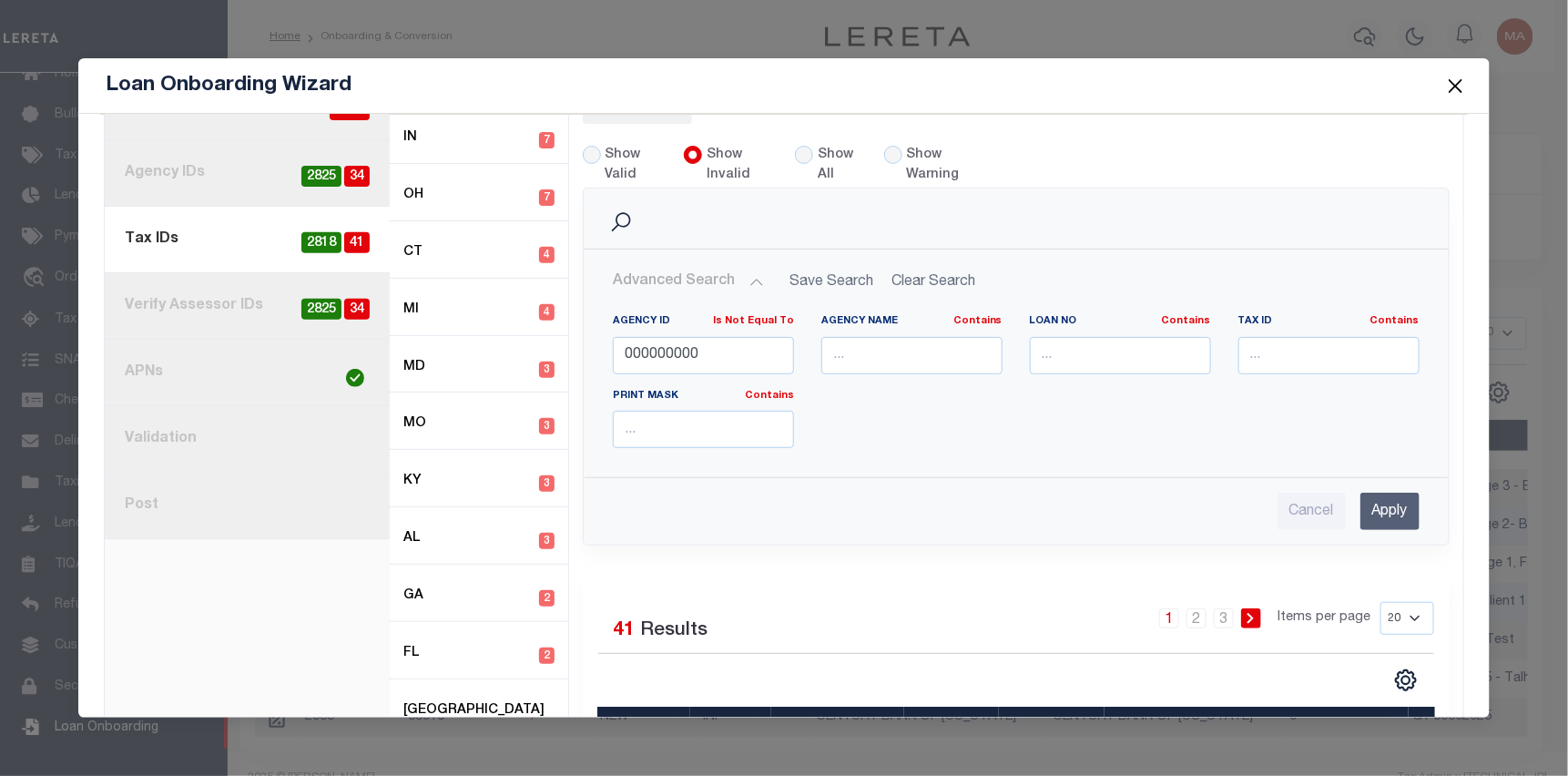 scroll, scrollTop: 300, scrollLeft: 0, axis: vertical 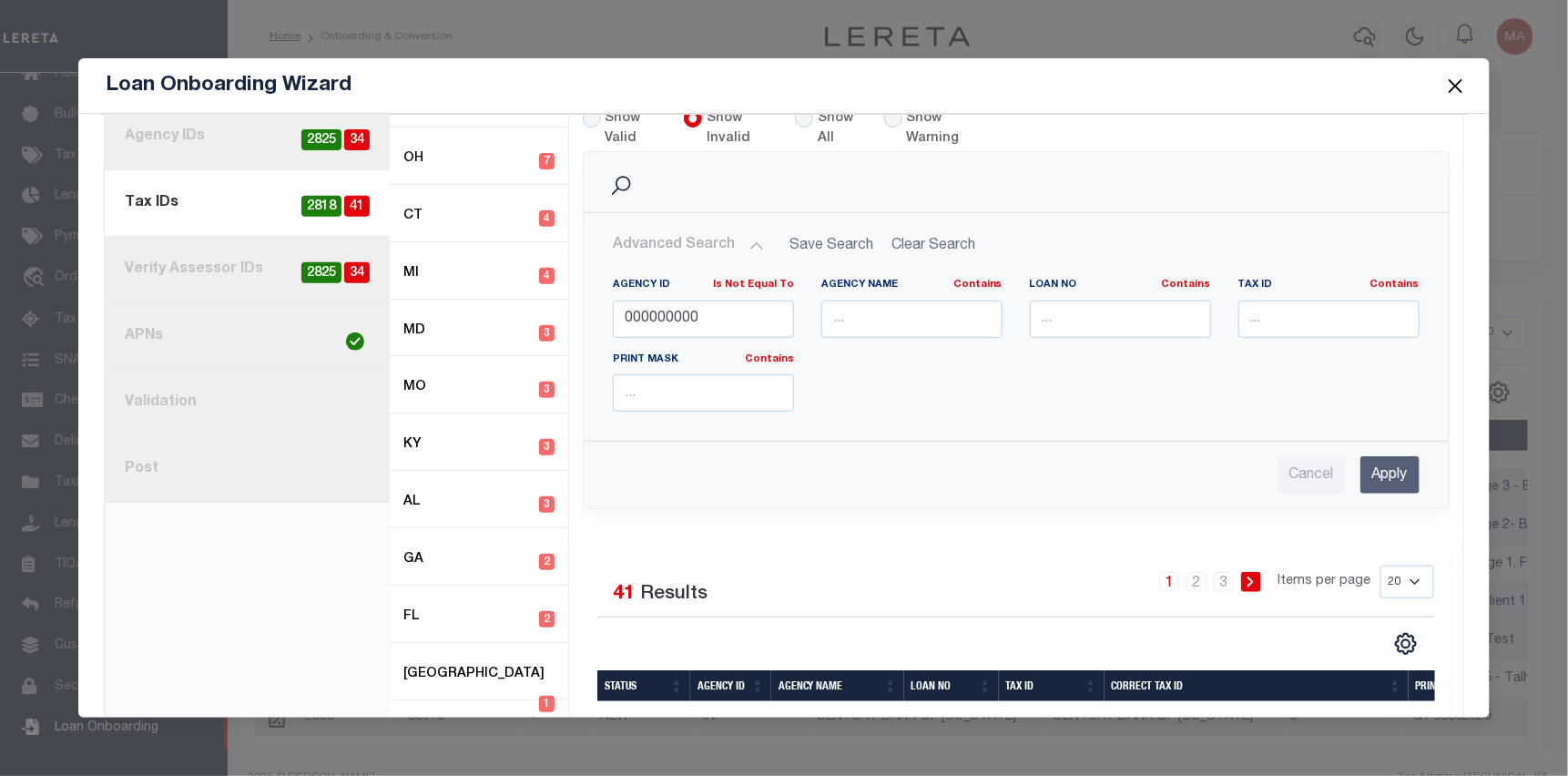 click on "Apply" at bounding box center (1390, 475) 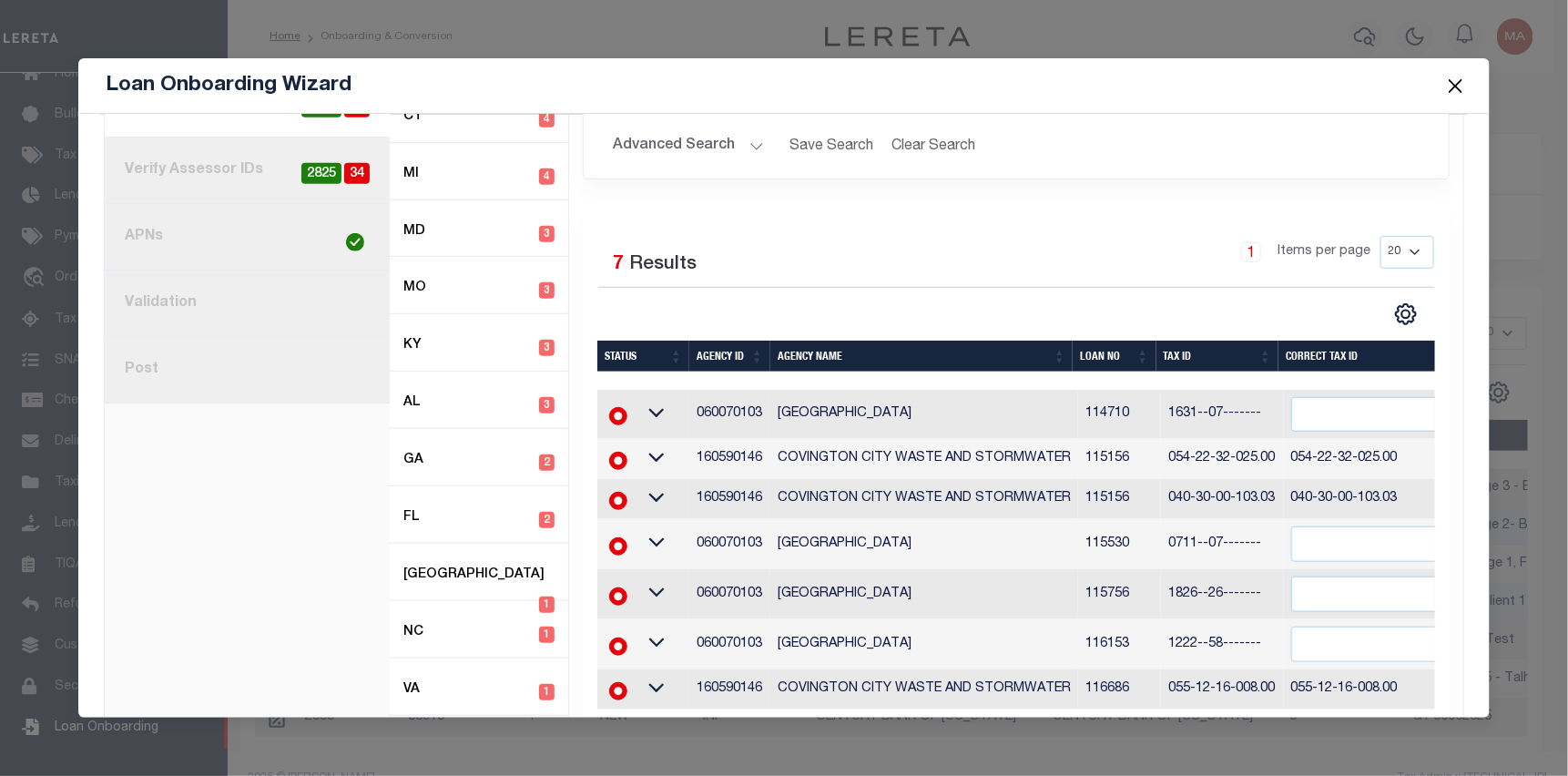 scroll, scrollTop: 442, scrollLeft: 0, axis: vertical 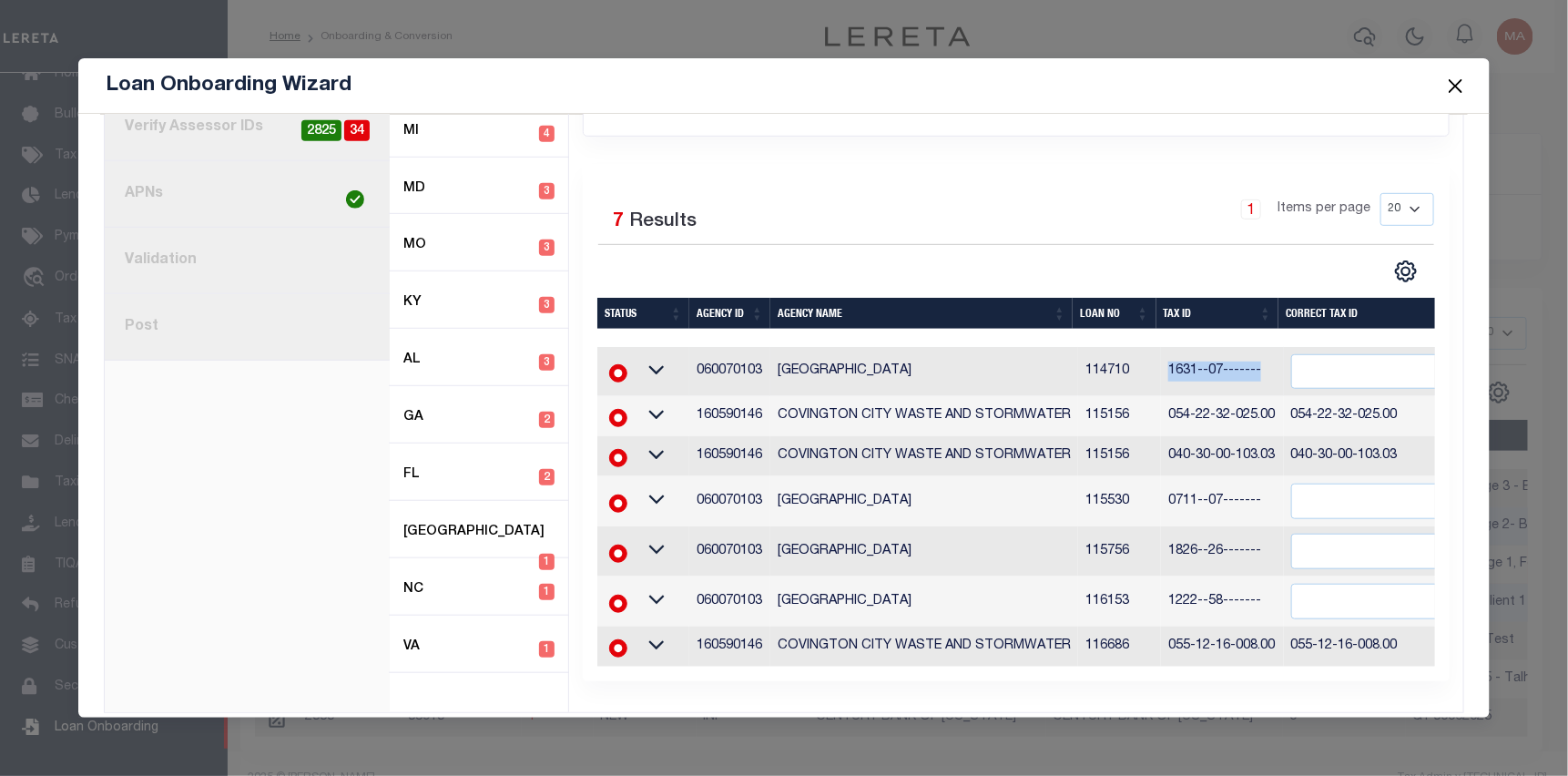 drag, startPoint x: 1161, startPoint y: 342, endPoint x: 1247, endPoint y: 346, distance: 86.092973 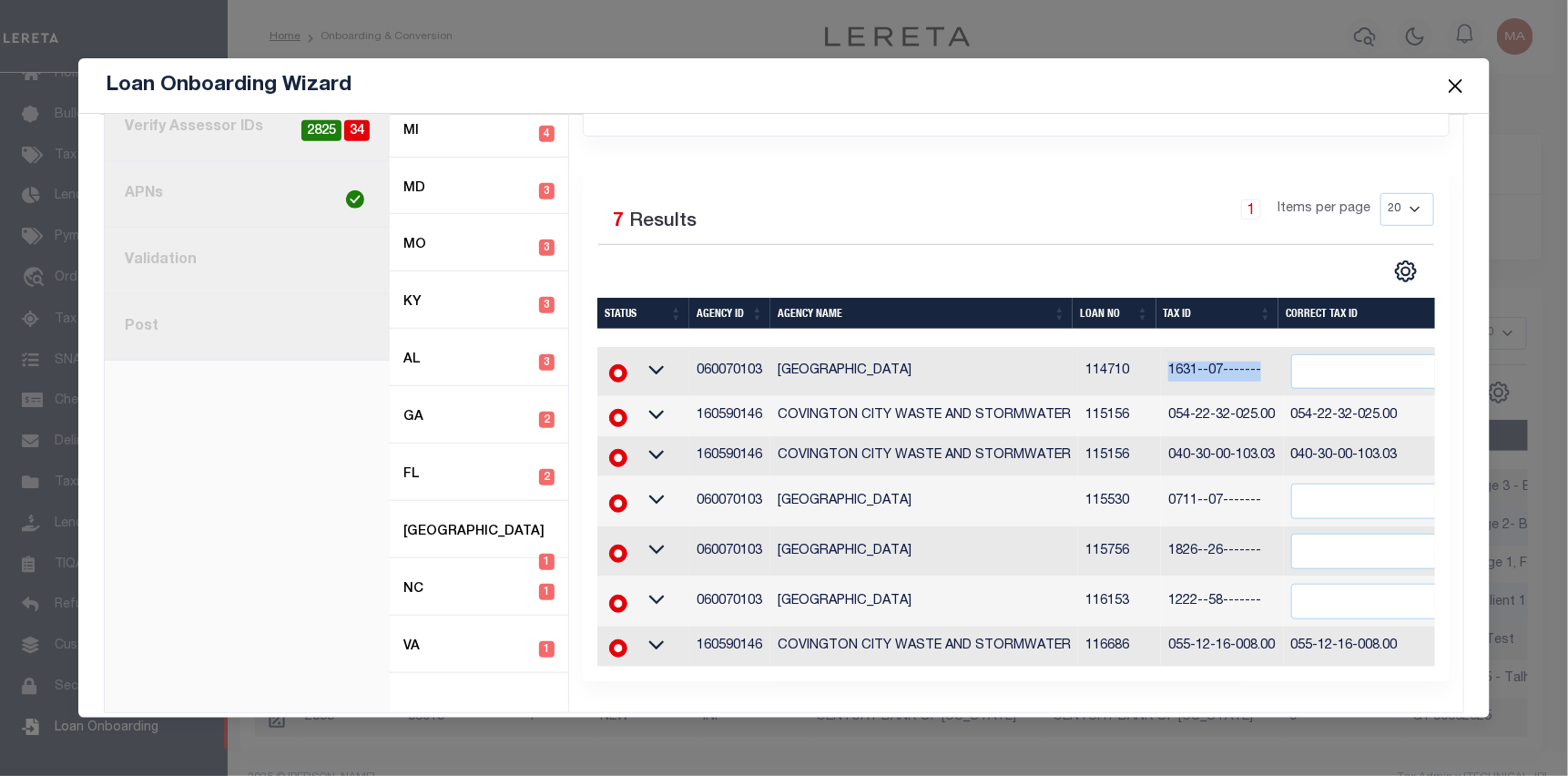 click on "1631--07-------" at bounding box center (1222, 372) 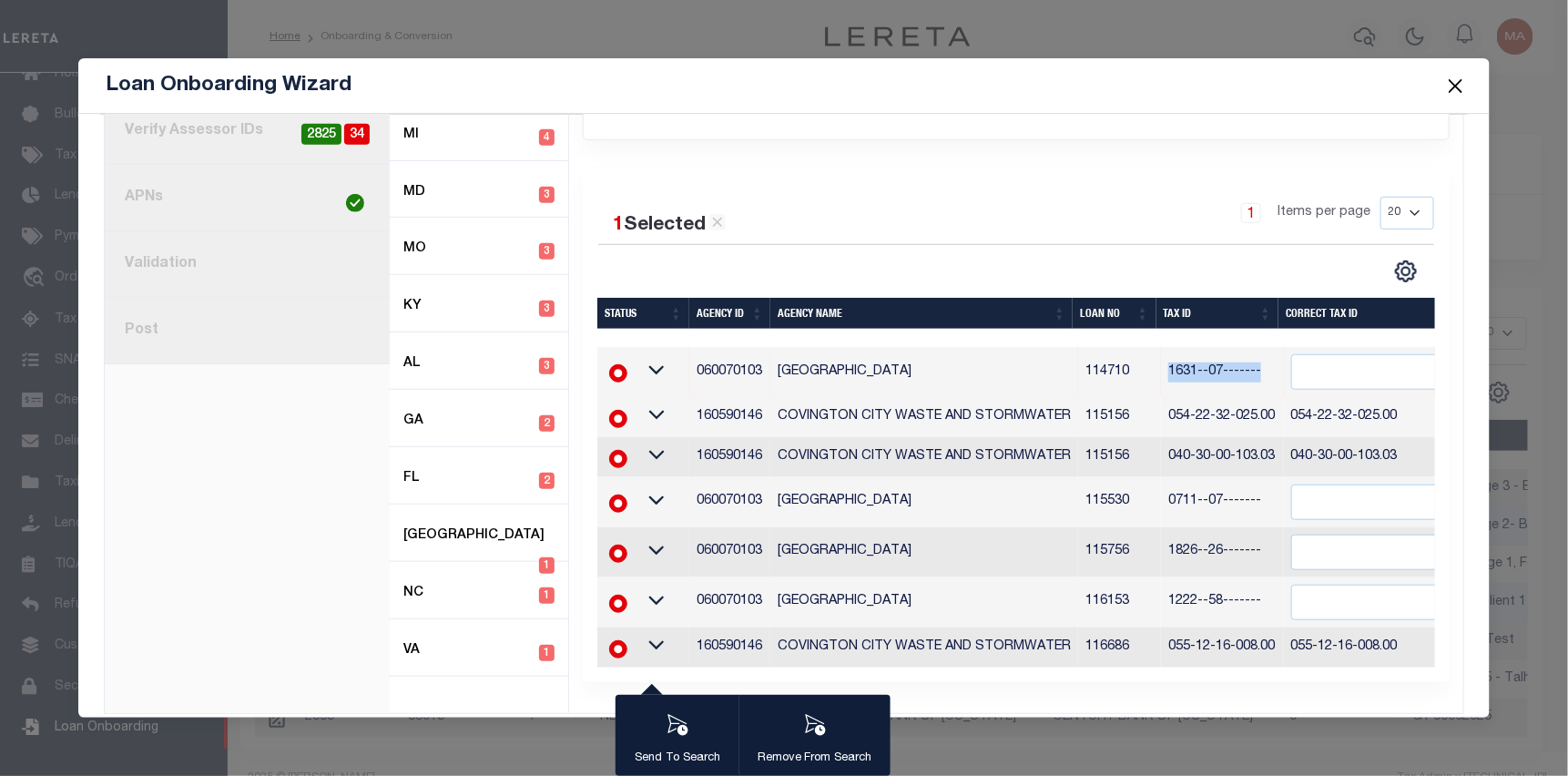 copy on "1631--07-------" 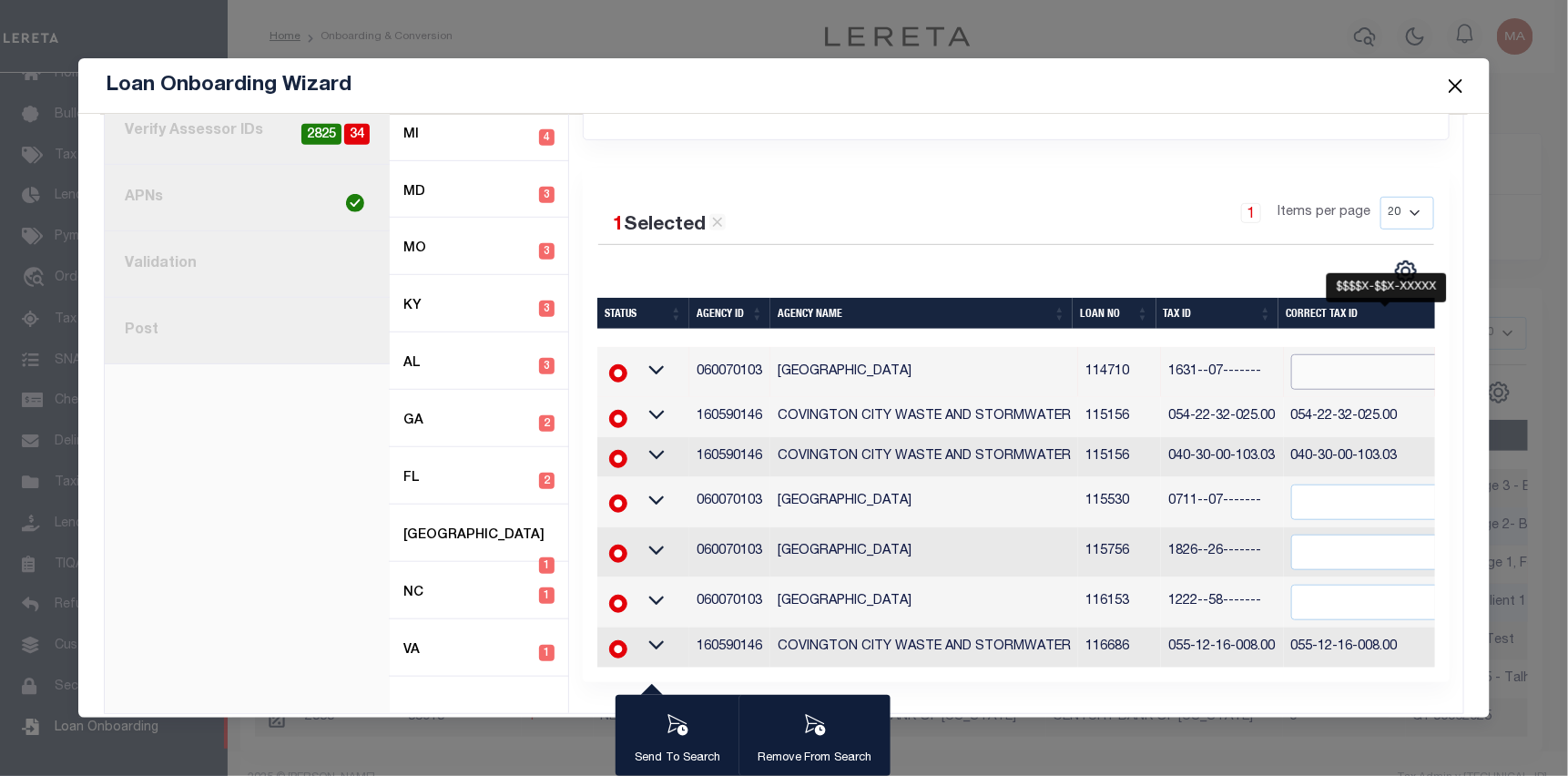 click at bounding box center (1393, 372) 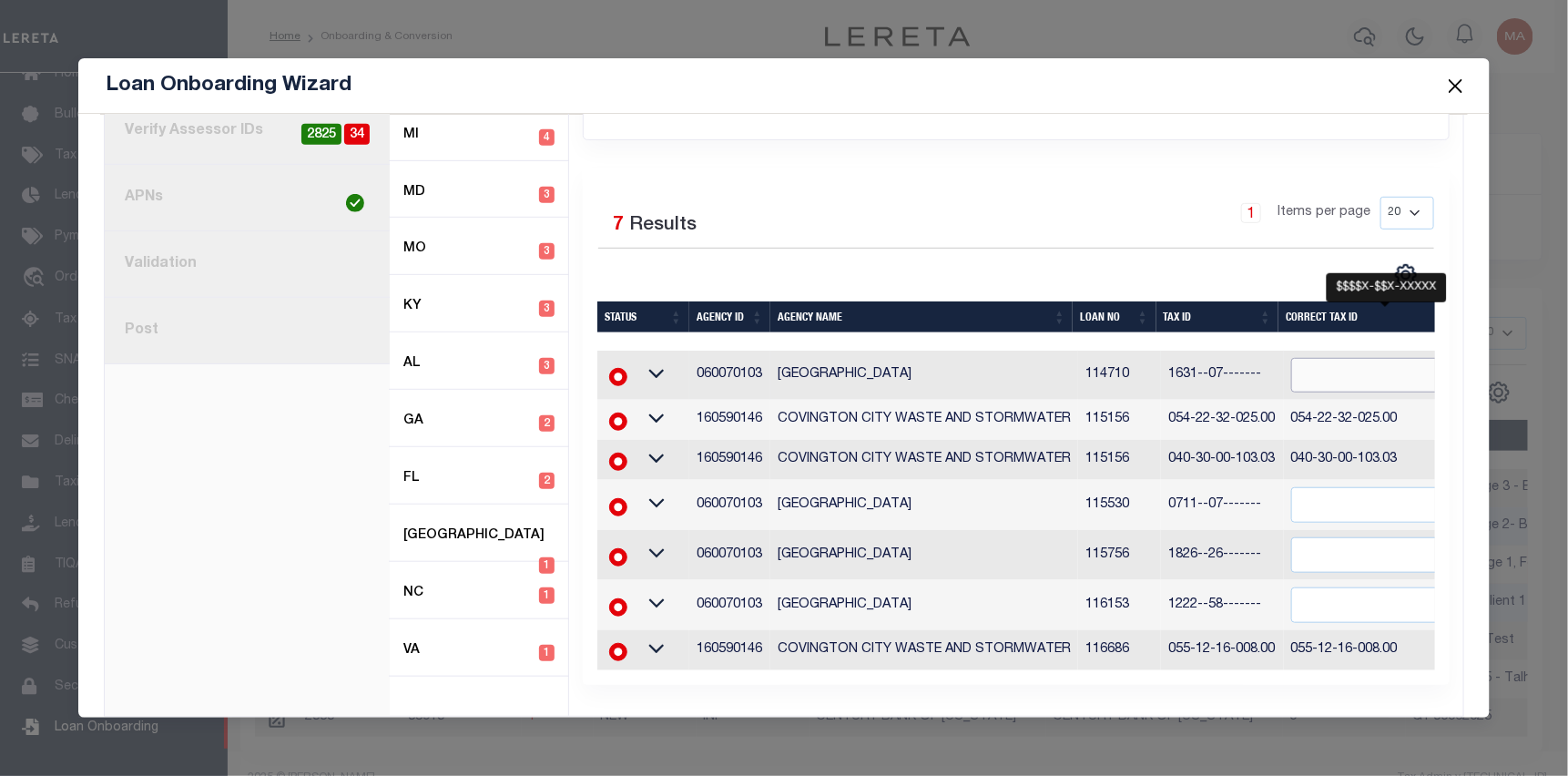 paste on "1631--07-------" 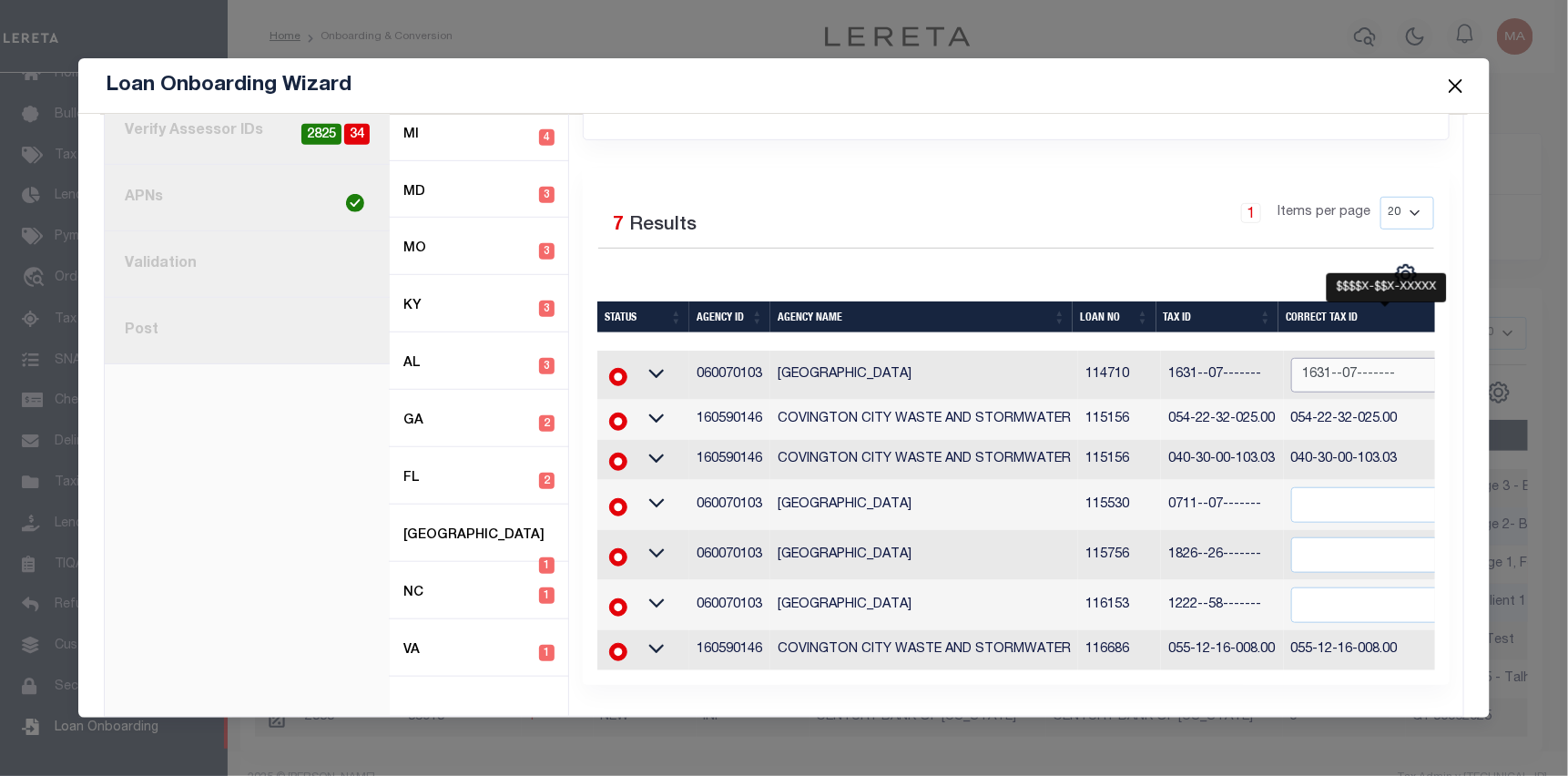 type on "1631--07-------" 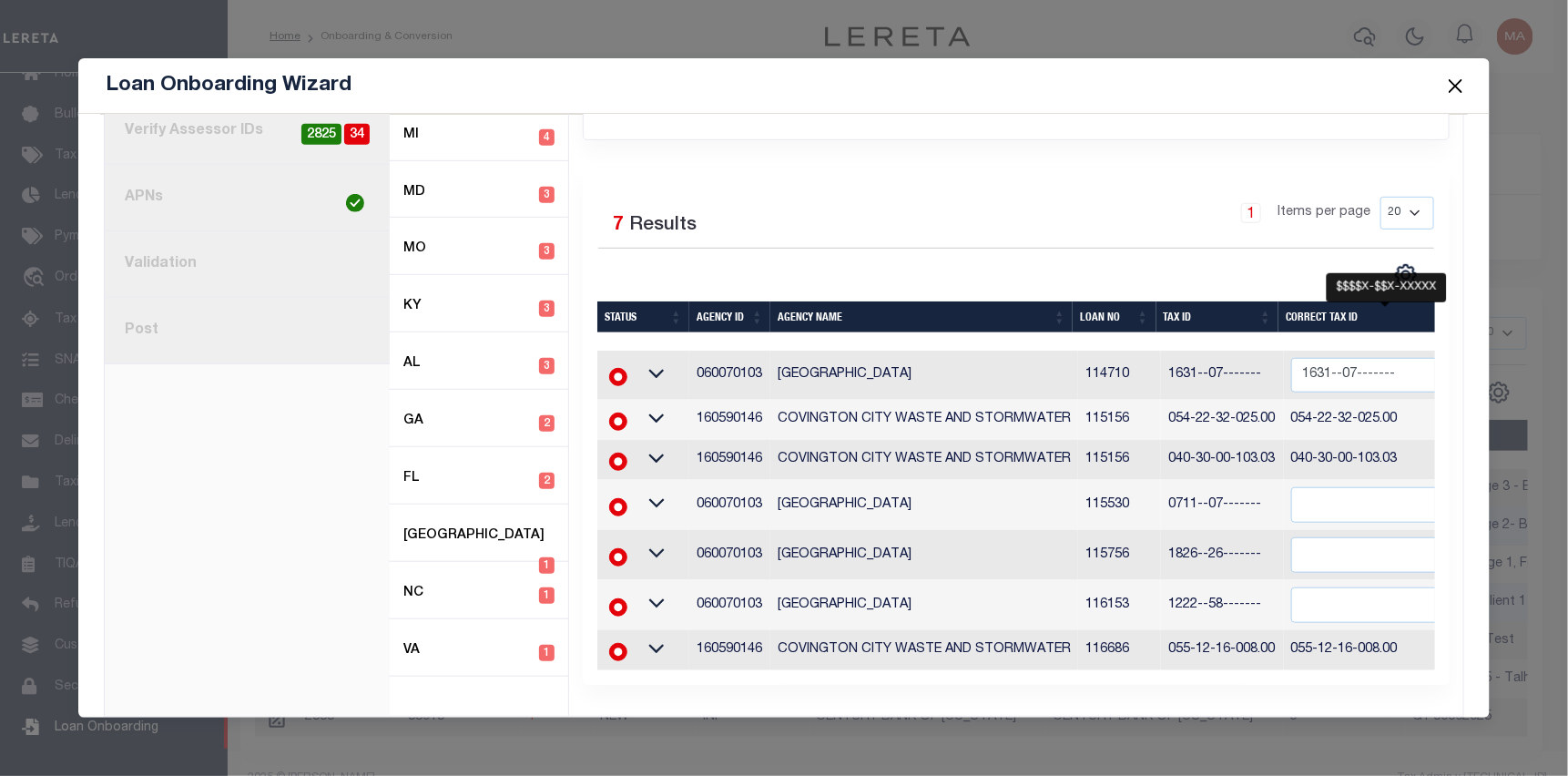 click on "1  Selected
7   Results
1
Items per page   20 40 60 100 200" at bounding box center (1016, 241) 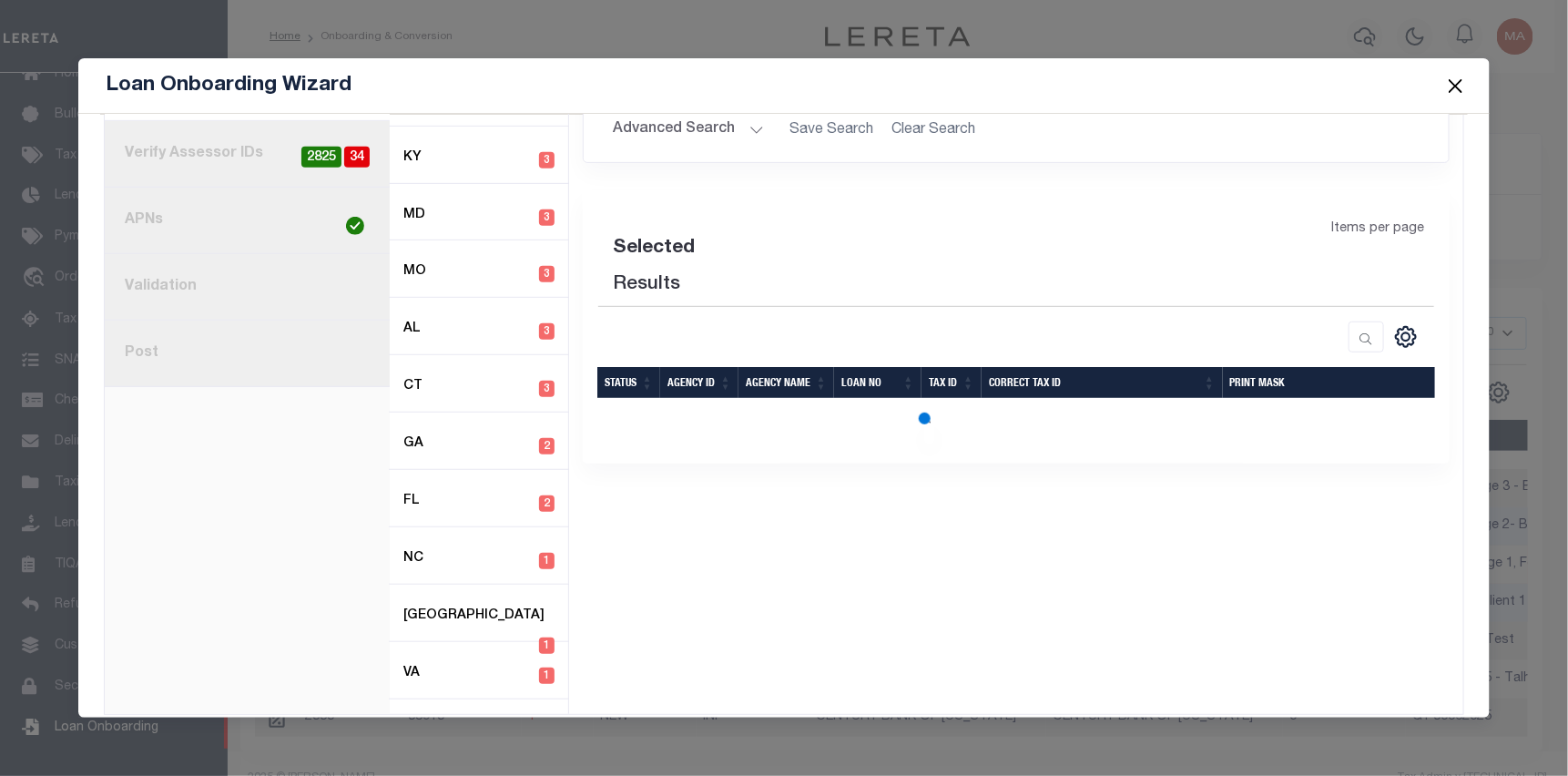 scroll, scrollTop: 415, scrollLeft: 0, axis: vertical 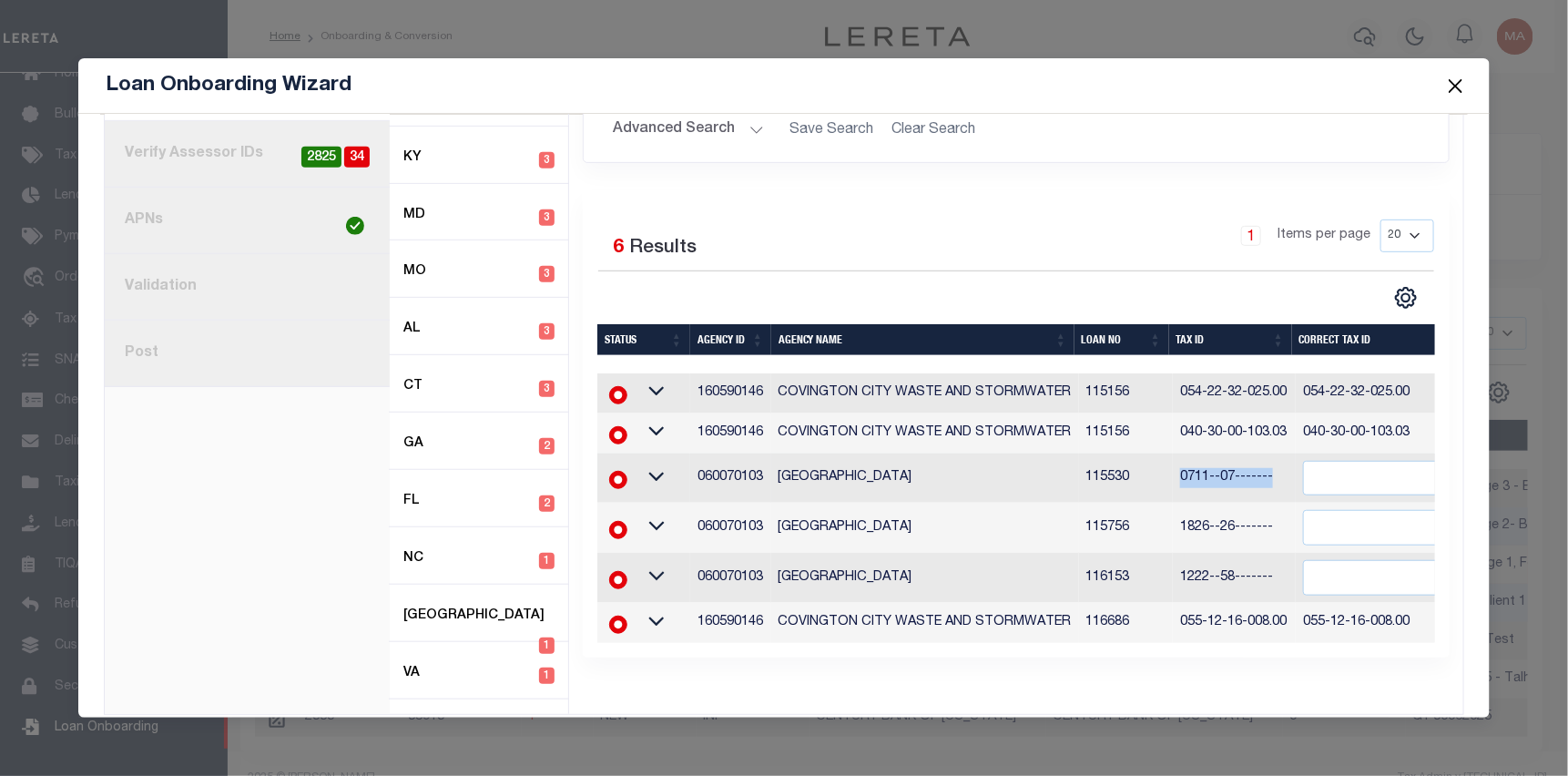 drag, startPoint x: 1173, startPoint y: 448, endPoint x: 1262, endPoint y: 453, distance: 89.14034 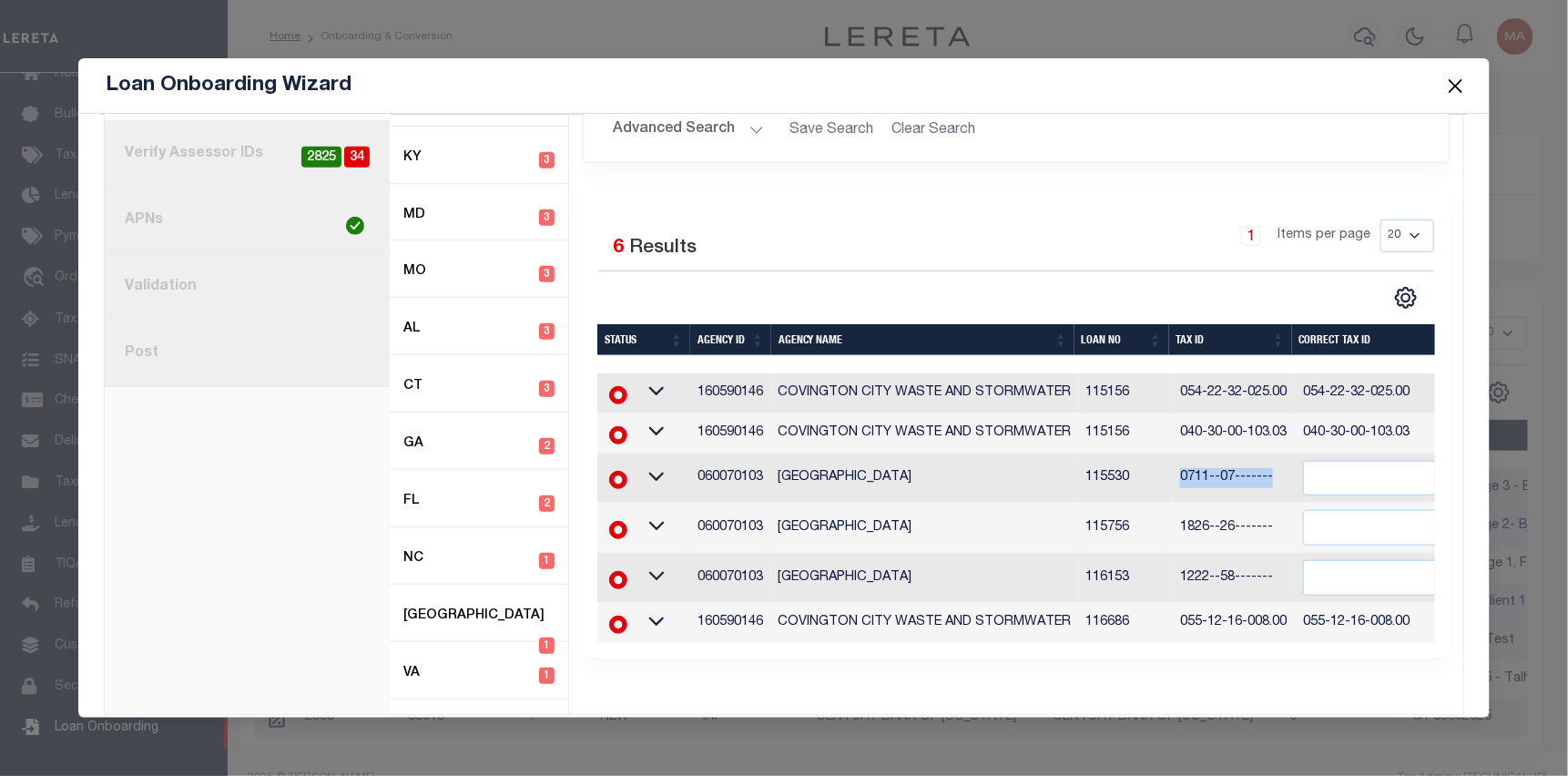 click on "0711--07-------" at bounding box center (1234, 478) 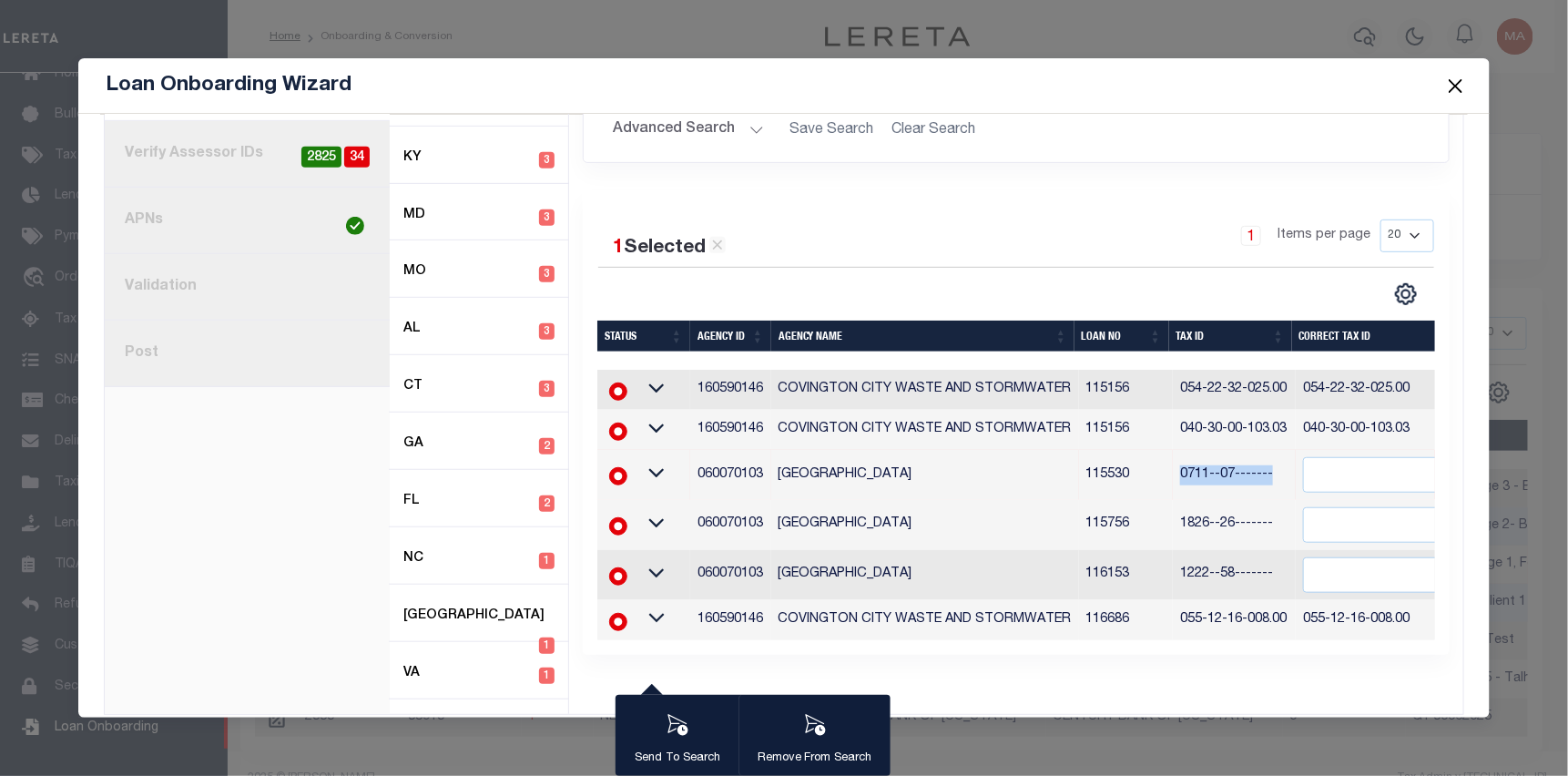 copy on "0711--07-------" 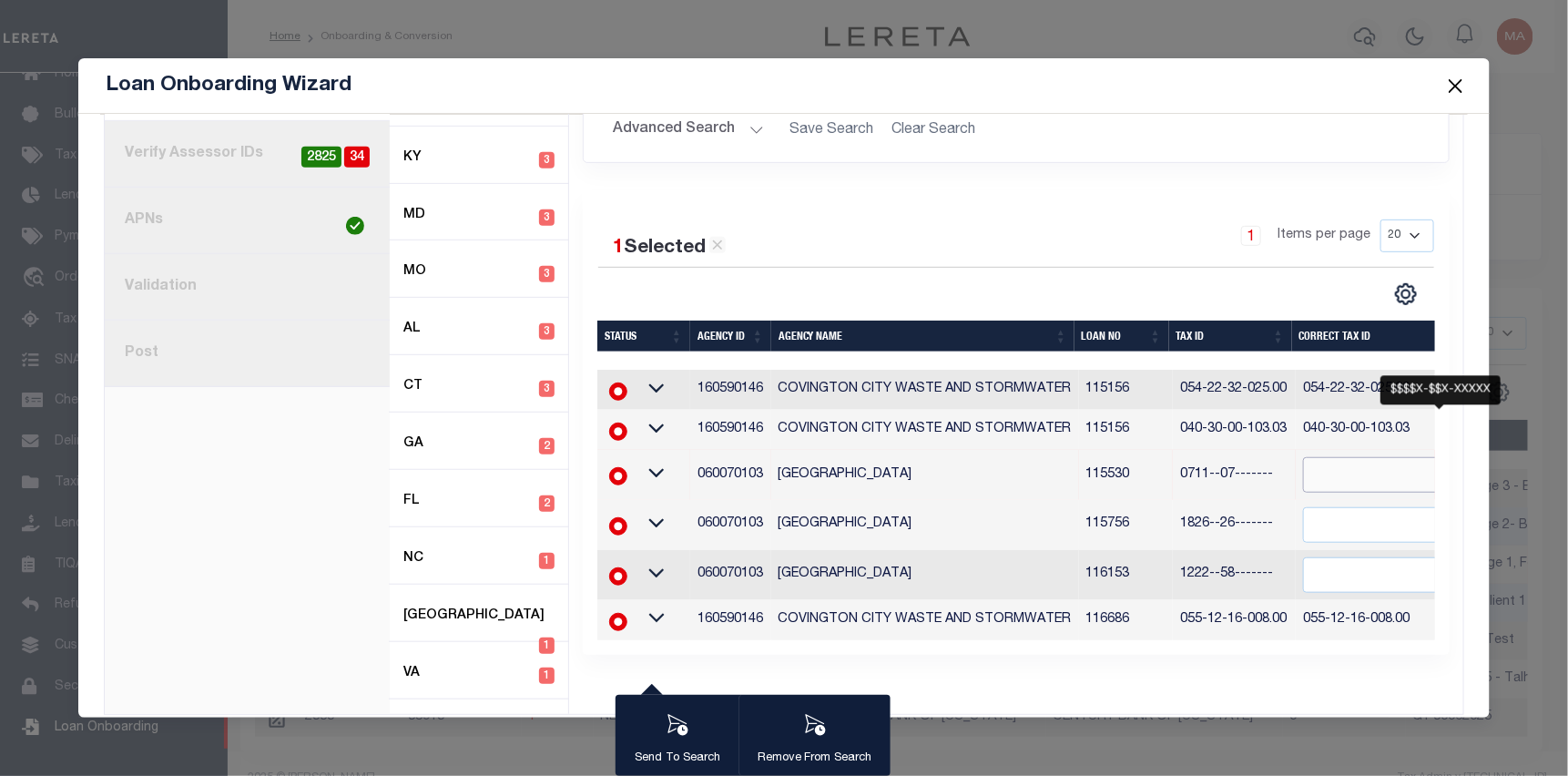 click at bounding box center [1447, 475] 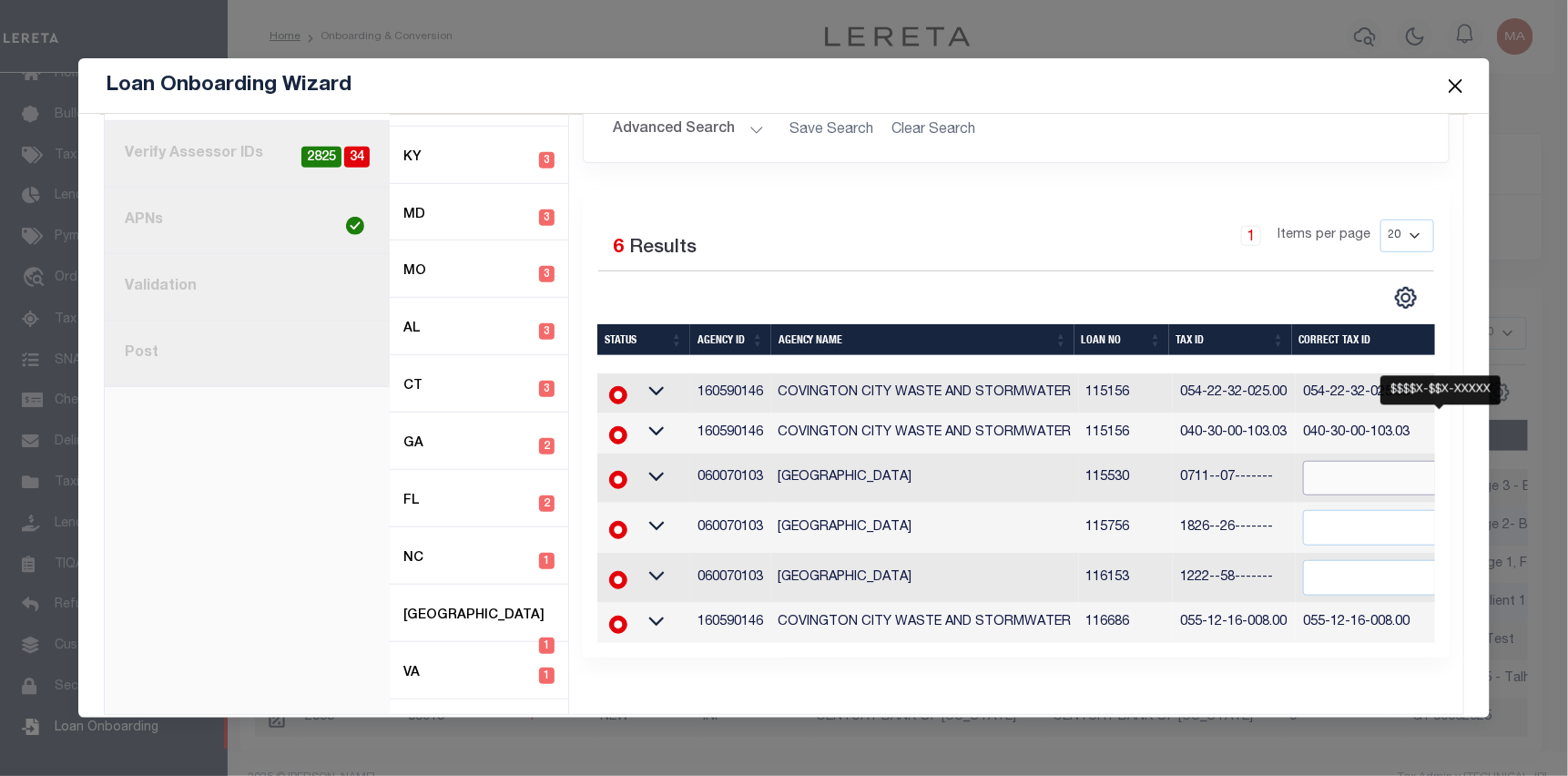 paste on "0711--07-------" 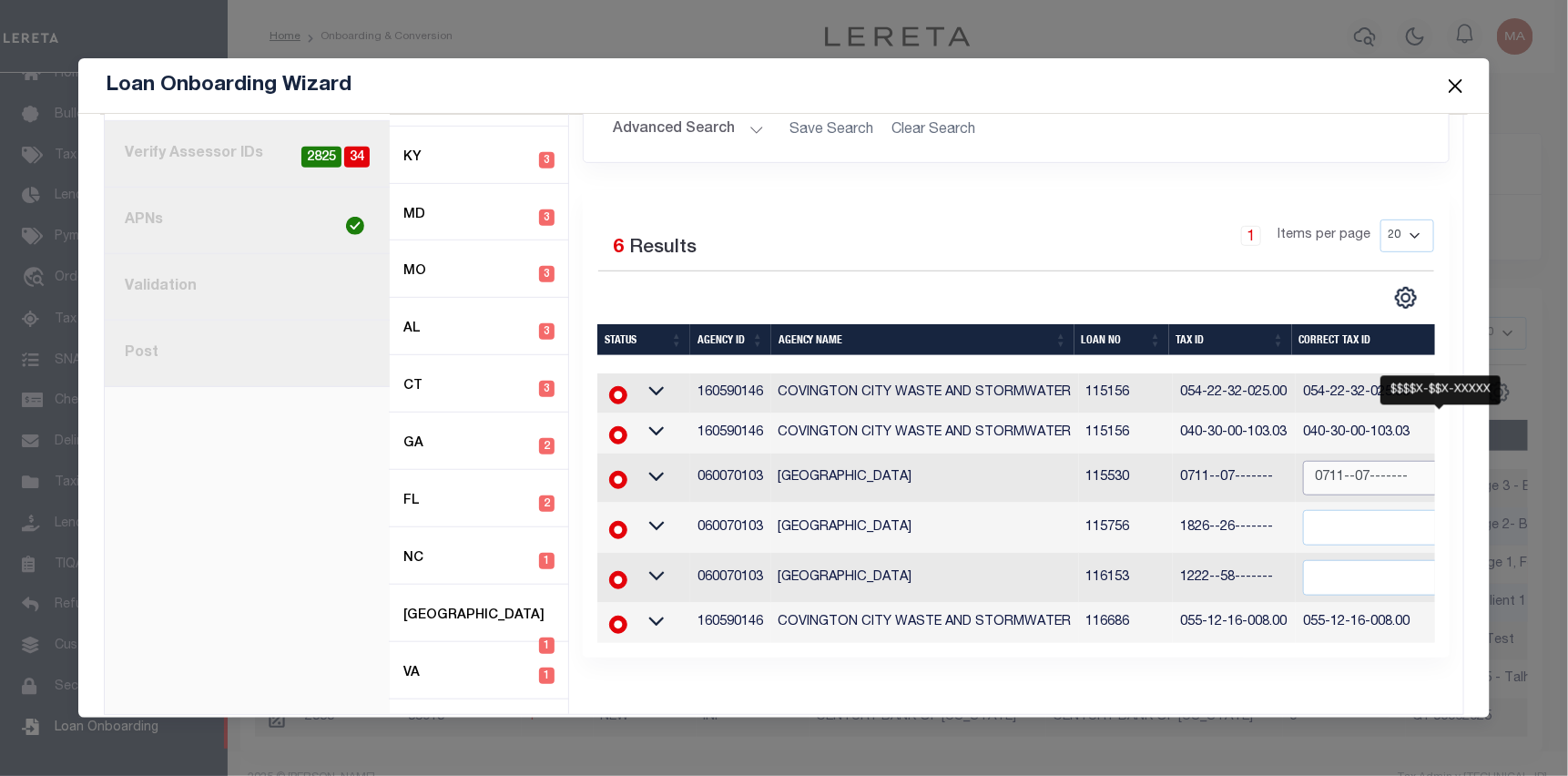 type on "0711--07-------" 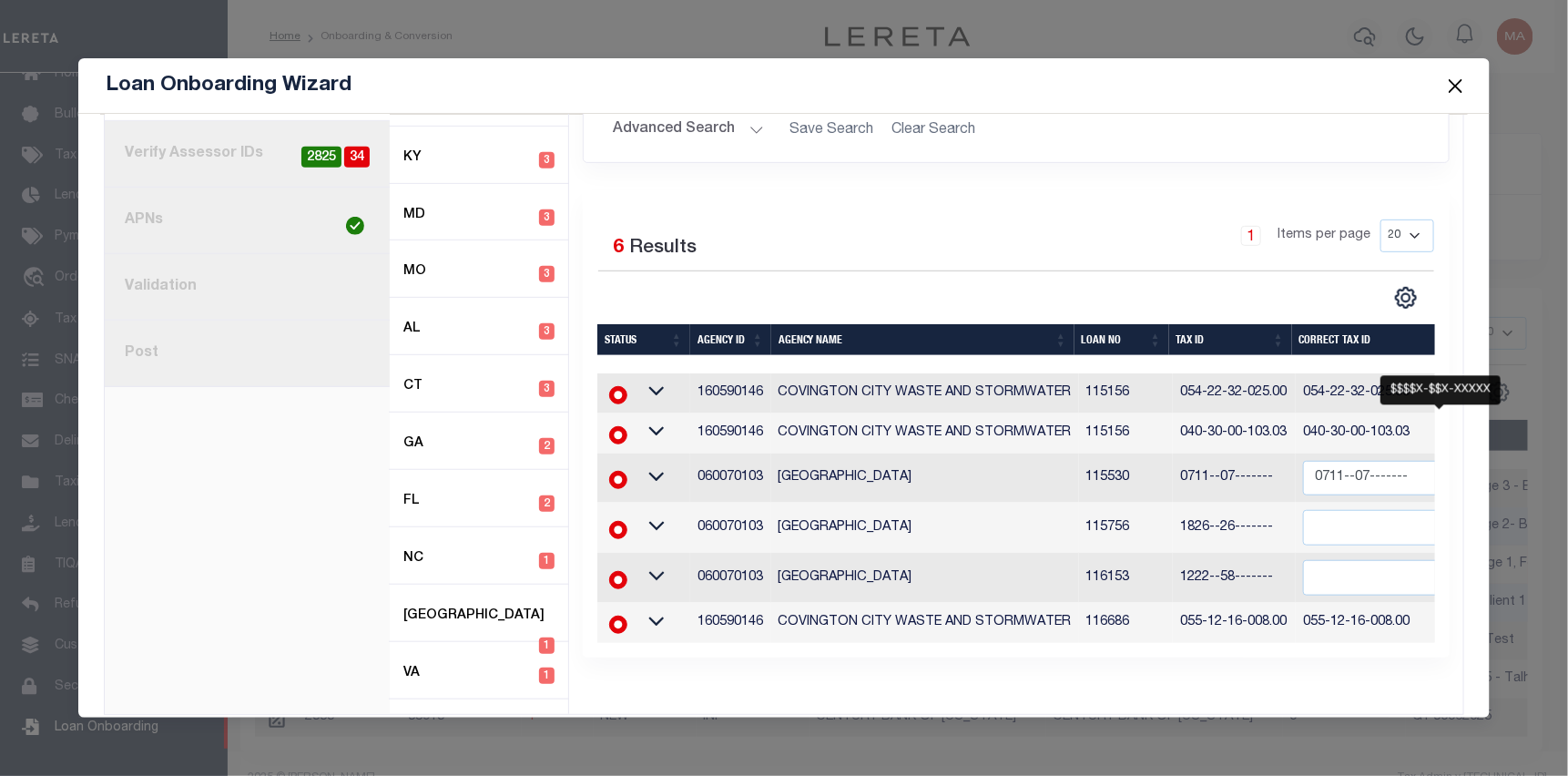 click on "1  Selected
6   Results
1
Items per page   20 40 60 100 200" at bounding box center [1016, 424] 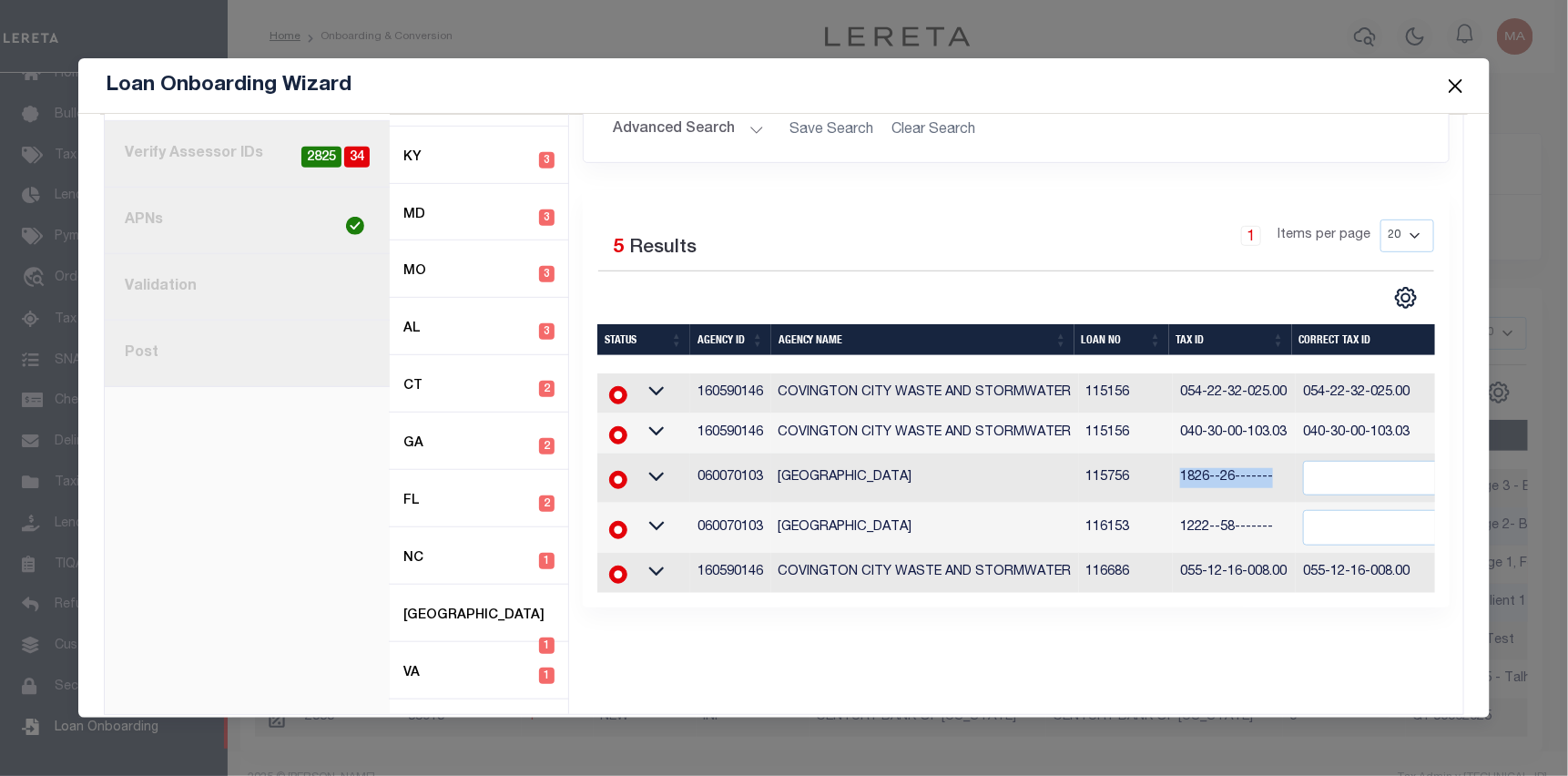 drag, startPoint x: 1175, startPoint y: 454, endPoint x: 1264, endPoint y: 454, distance: 89 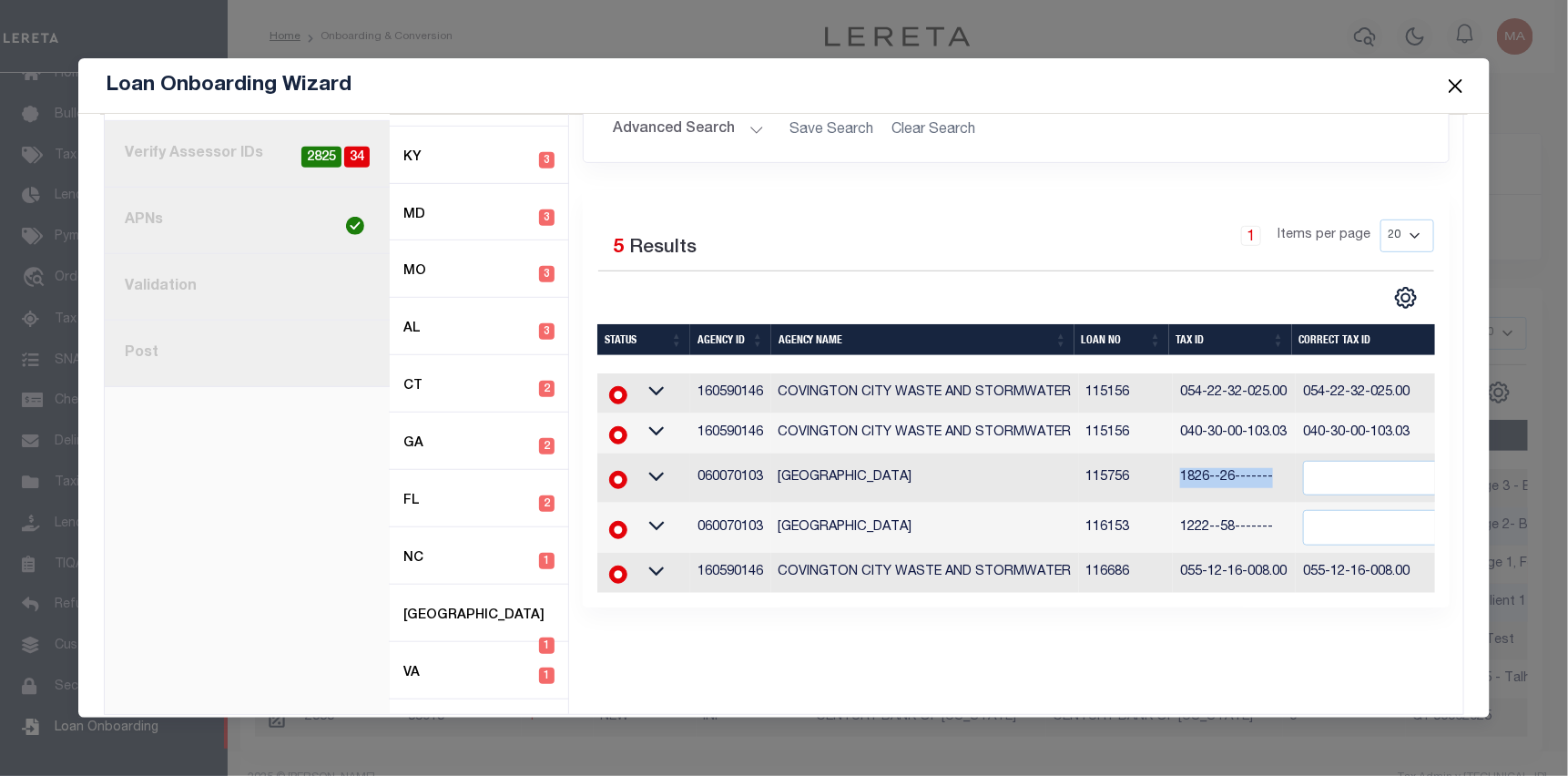 click on "1826--26-------" at bounding box center (1234, 478) 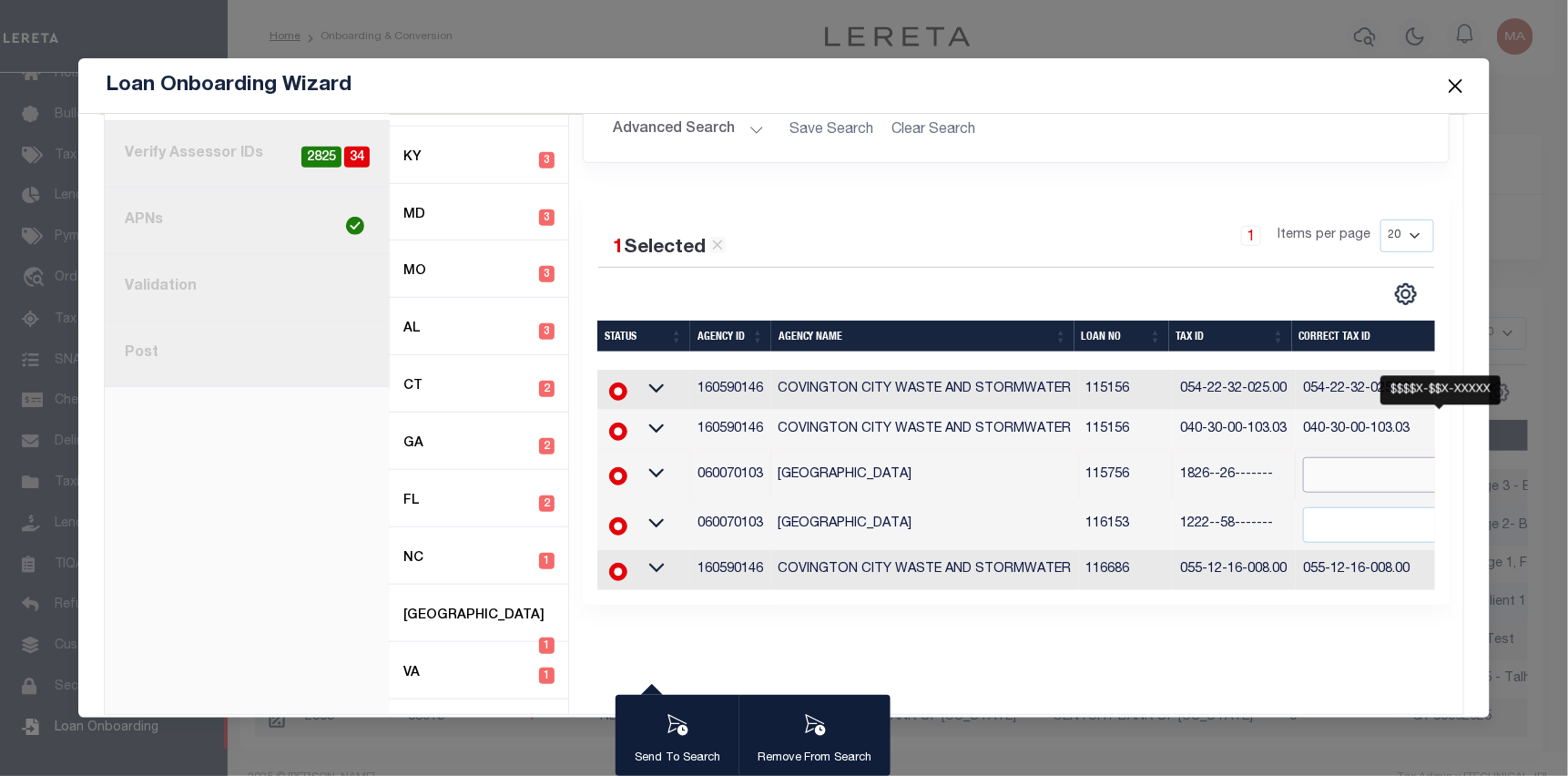 click at bounding box center [1447, 475] 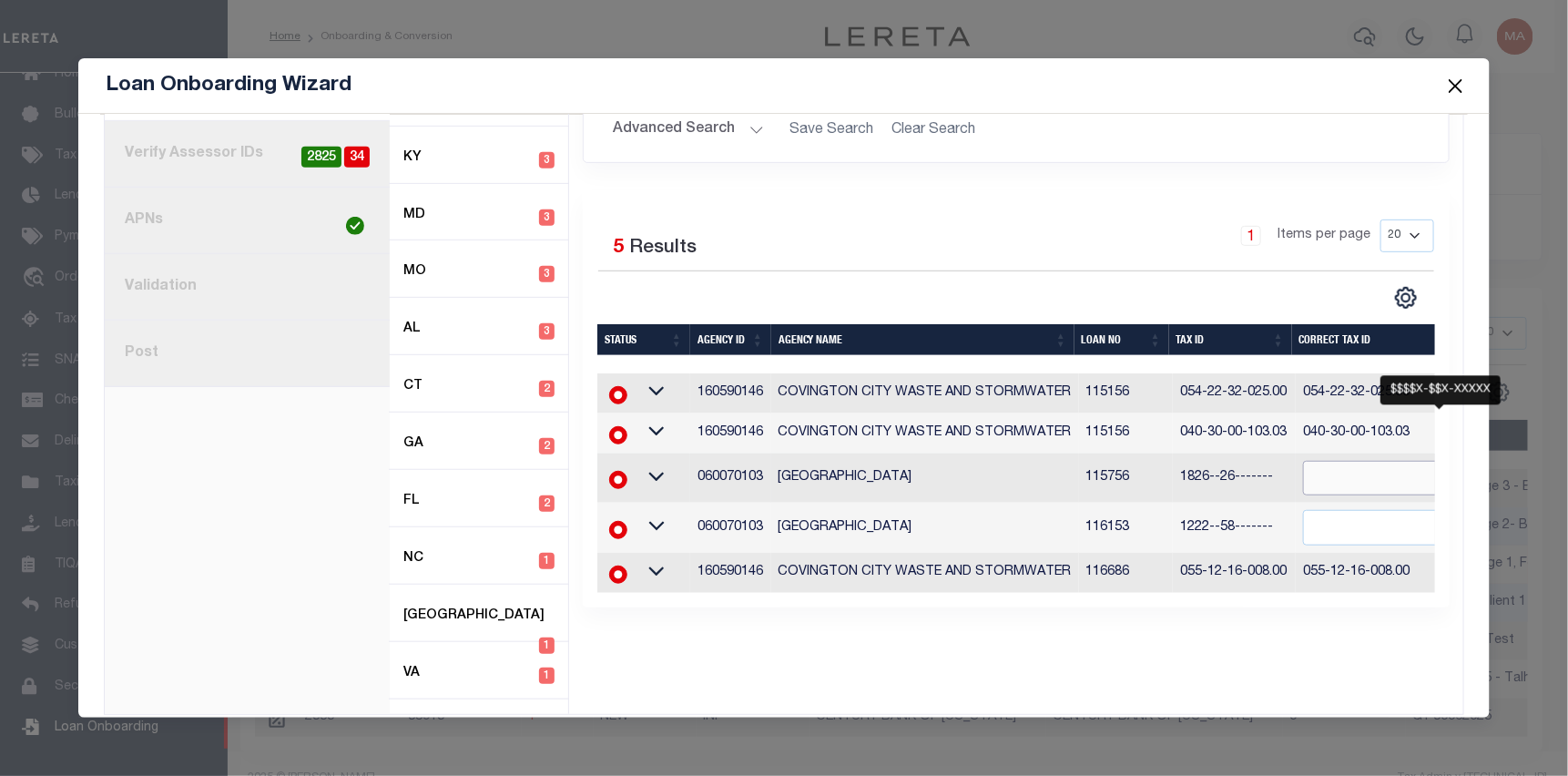 paste on "1826--26-------" 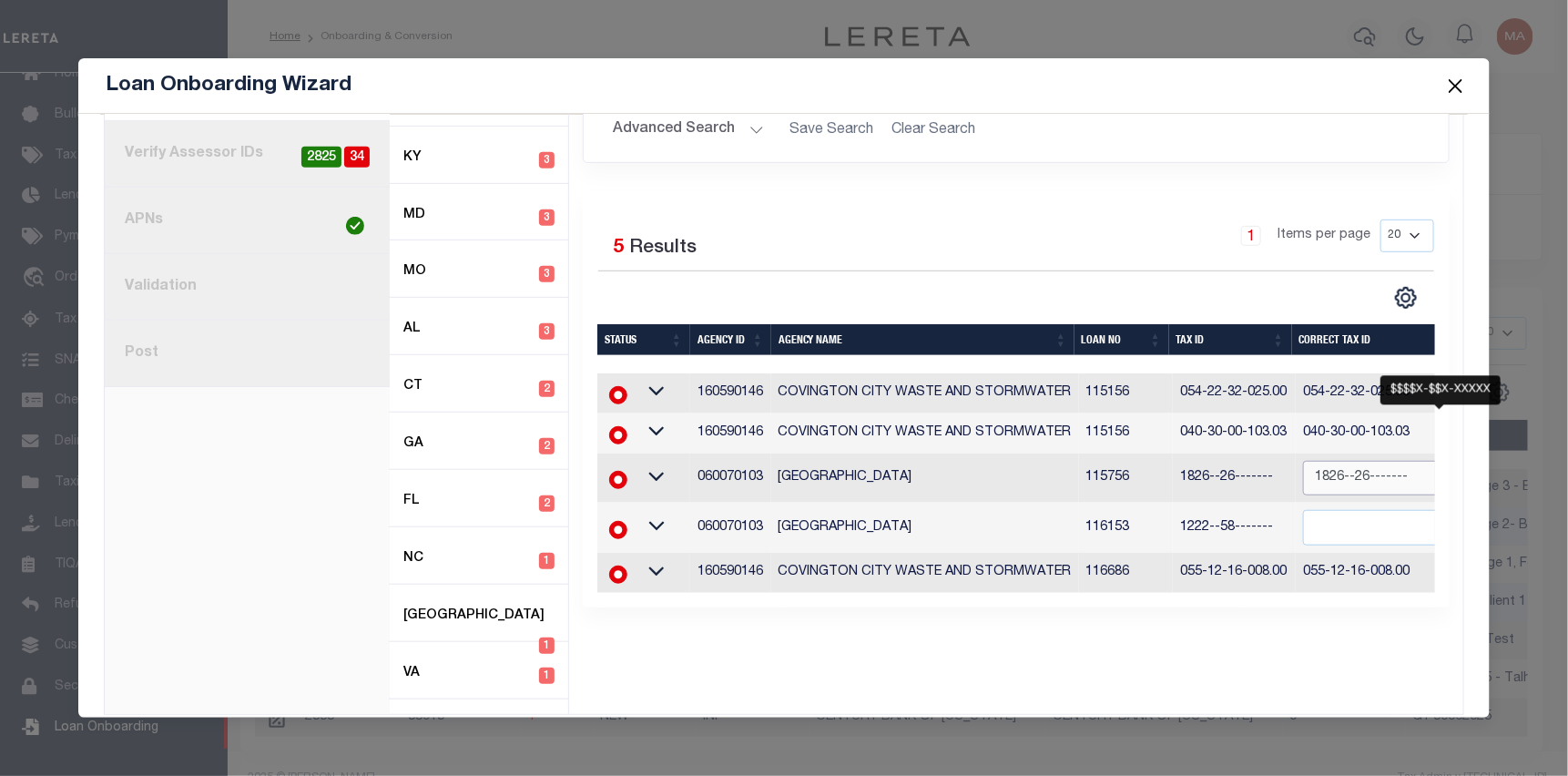 type on "1826--26-------" 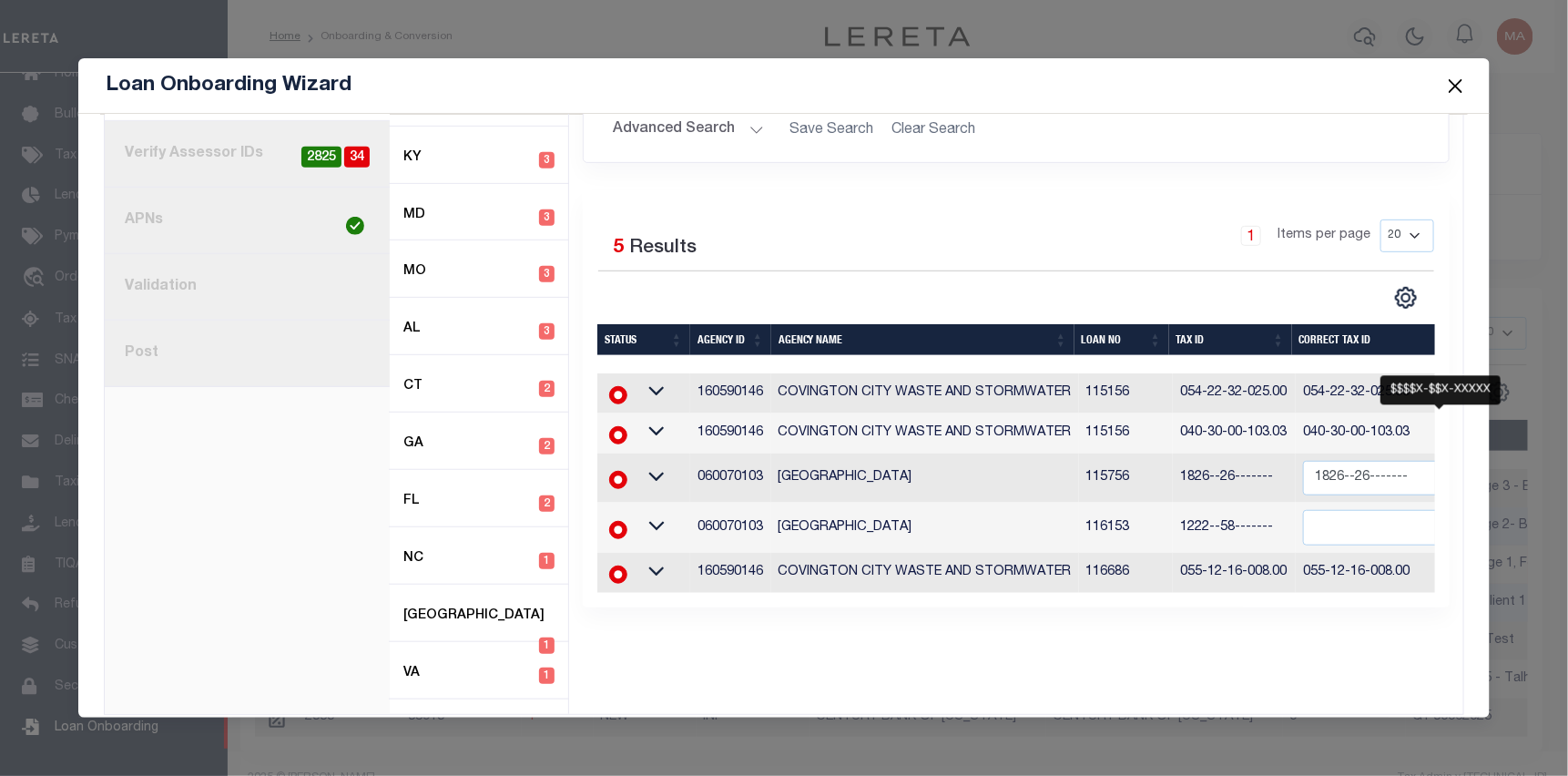 click on "1
Items per page   20 40 60 100 200" at bounding box center [1124, 243] 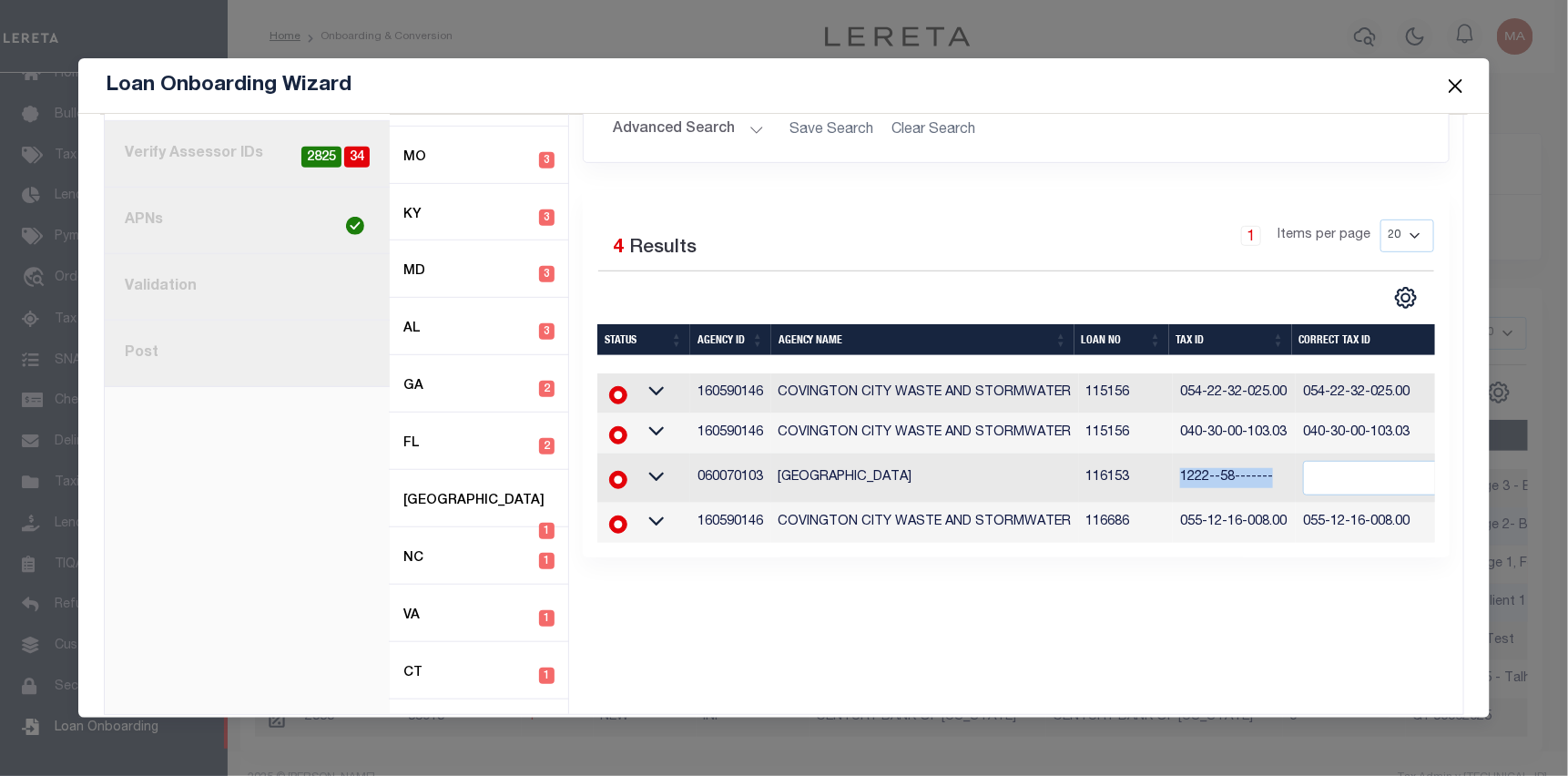 drag, startPoint x: 1174, startPoint y: 450, endPoint x: 1266, endPoint y: 450, distance: 92 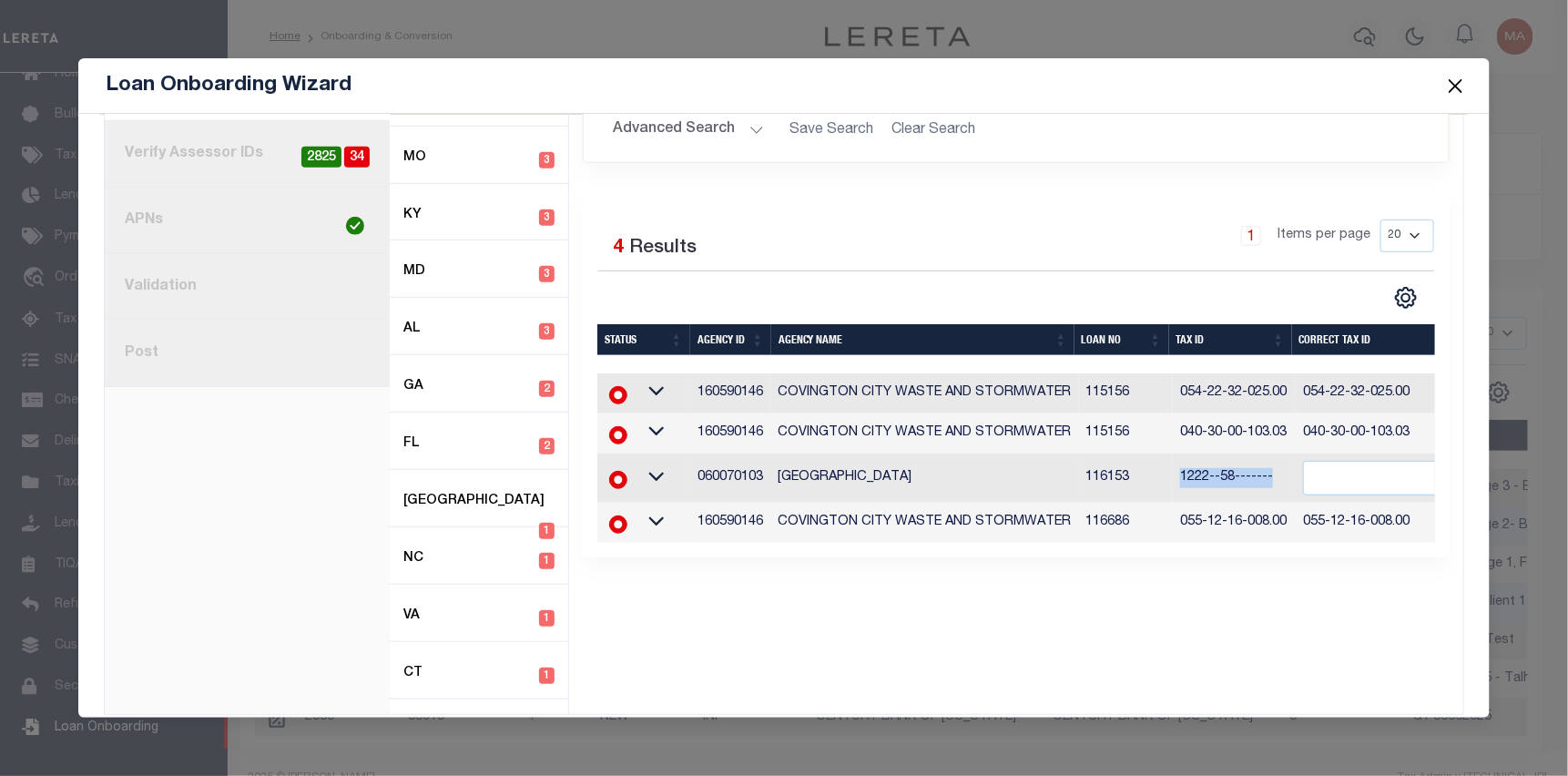 click on "1222--58-------" at bounding box center [1234, 478] 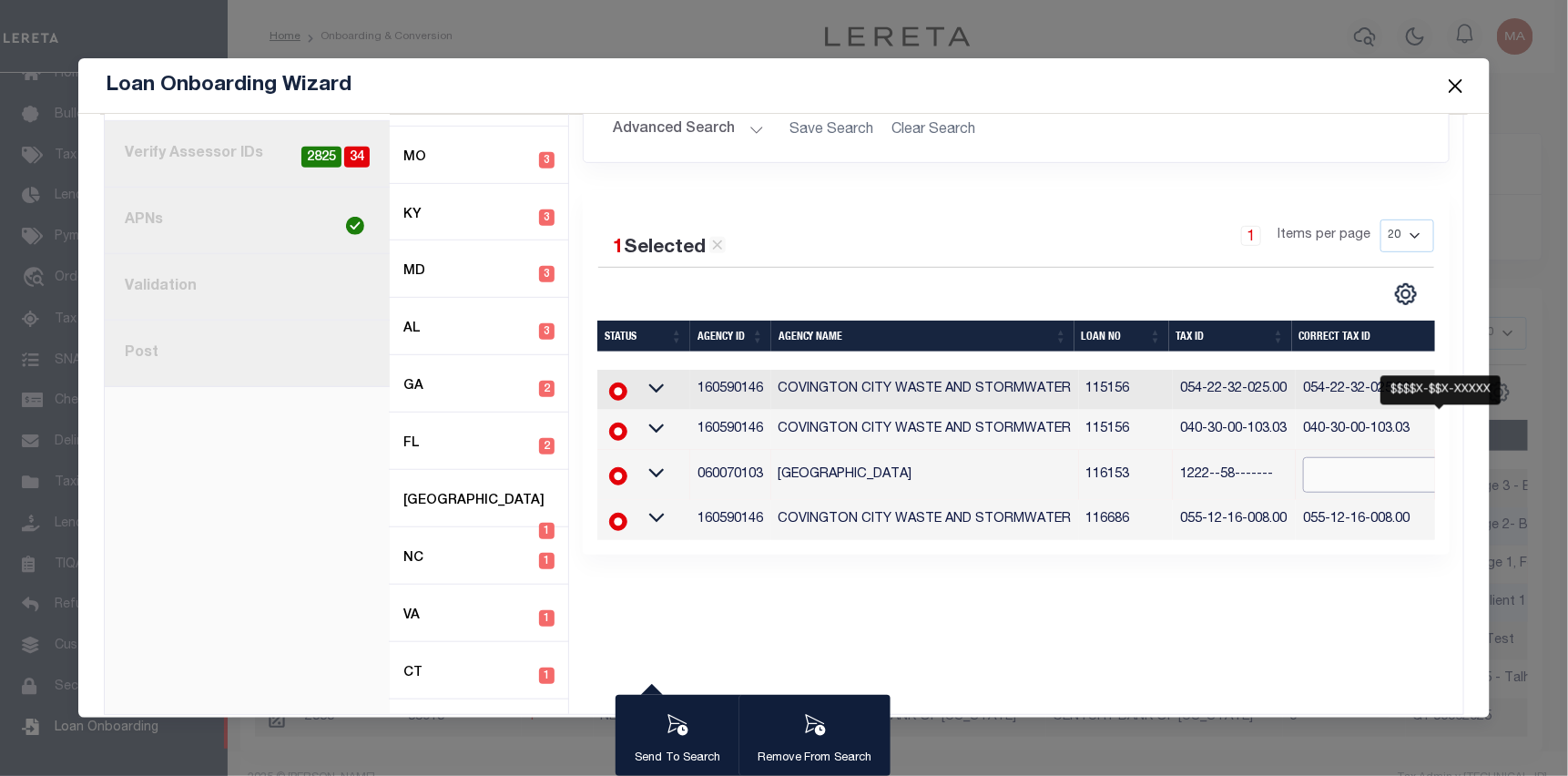 click at bounding box center [1447, 475] 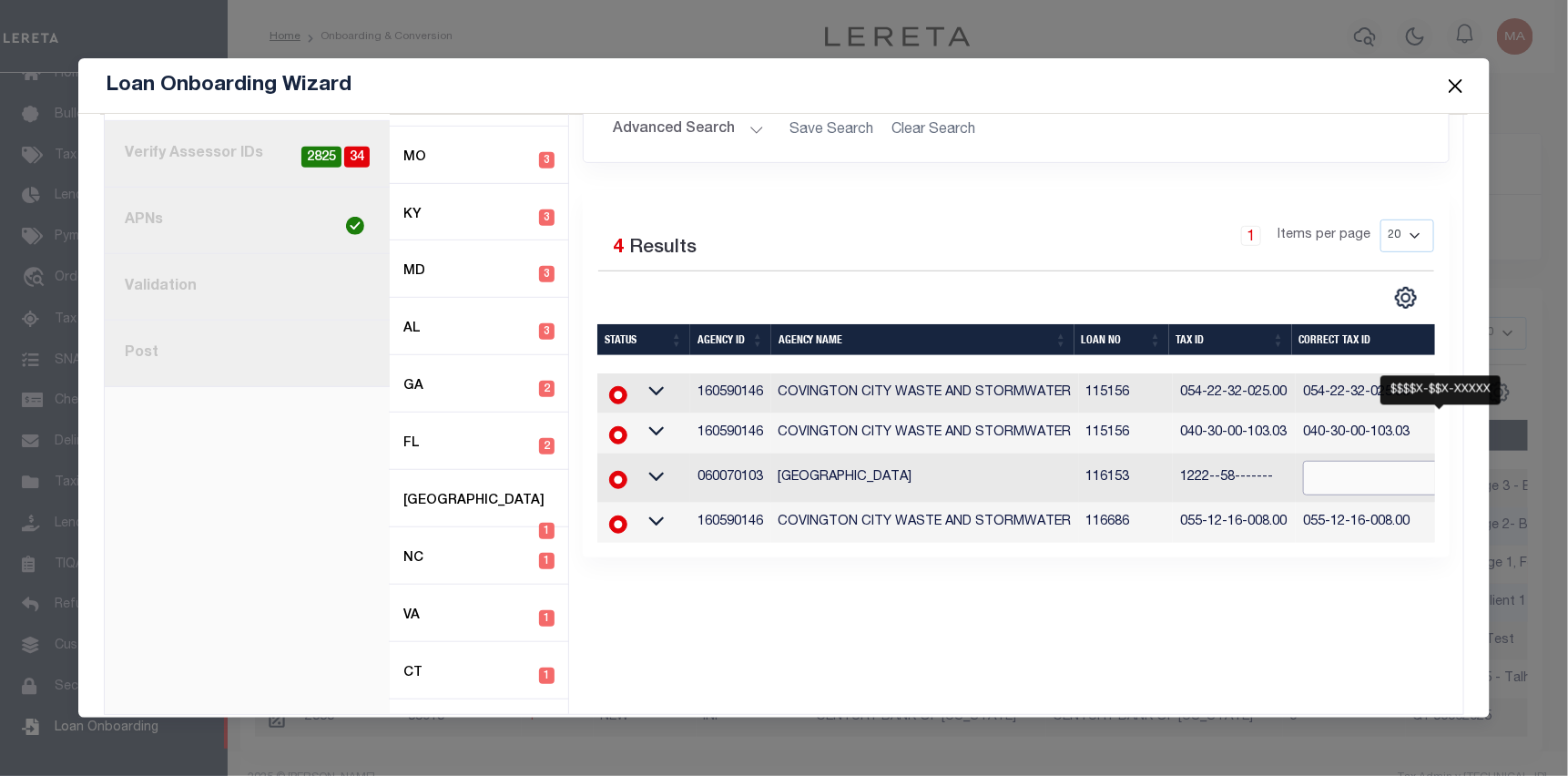 paste on "1222--58-------" 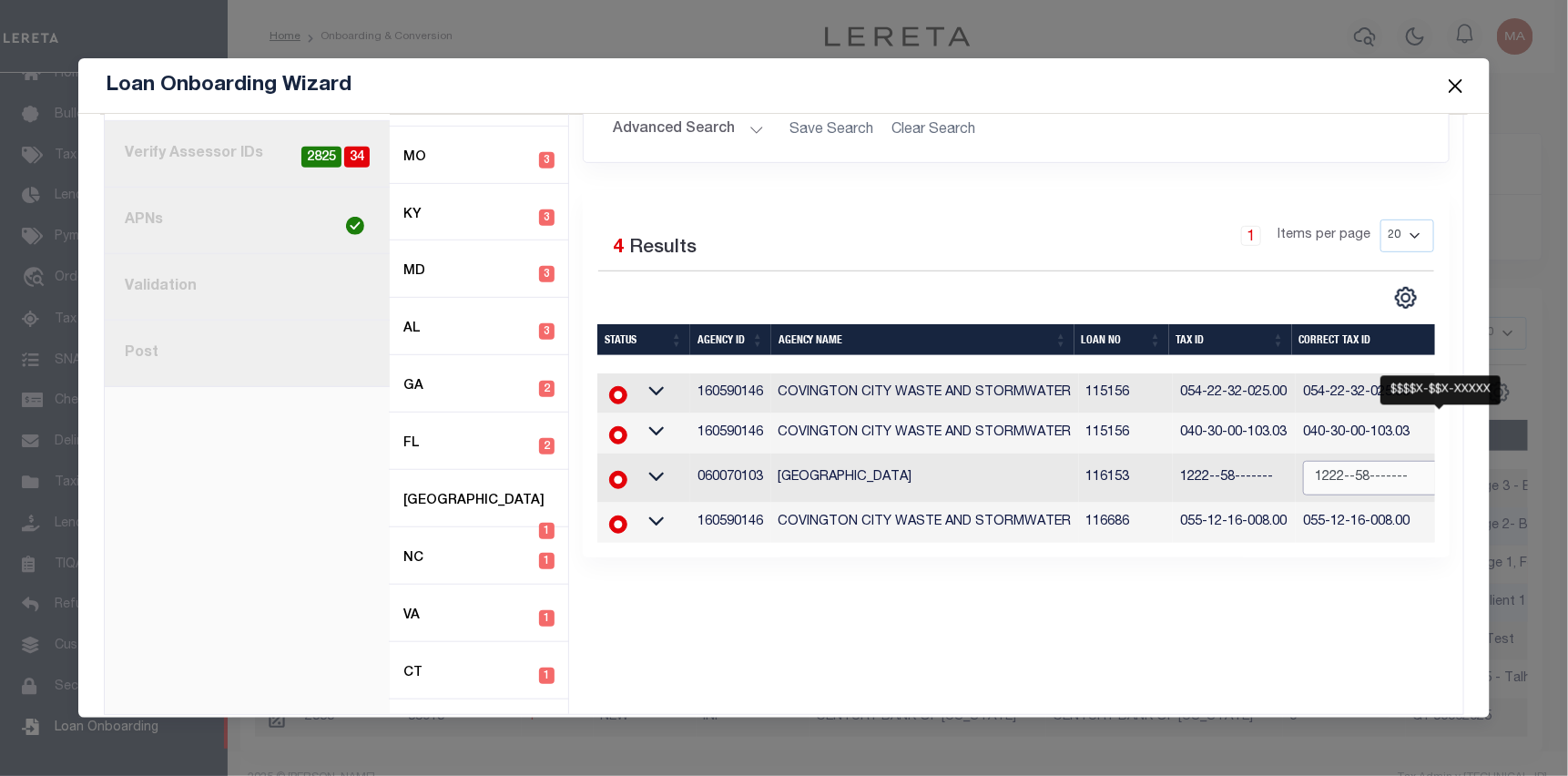 type on "1222--58-------" 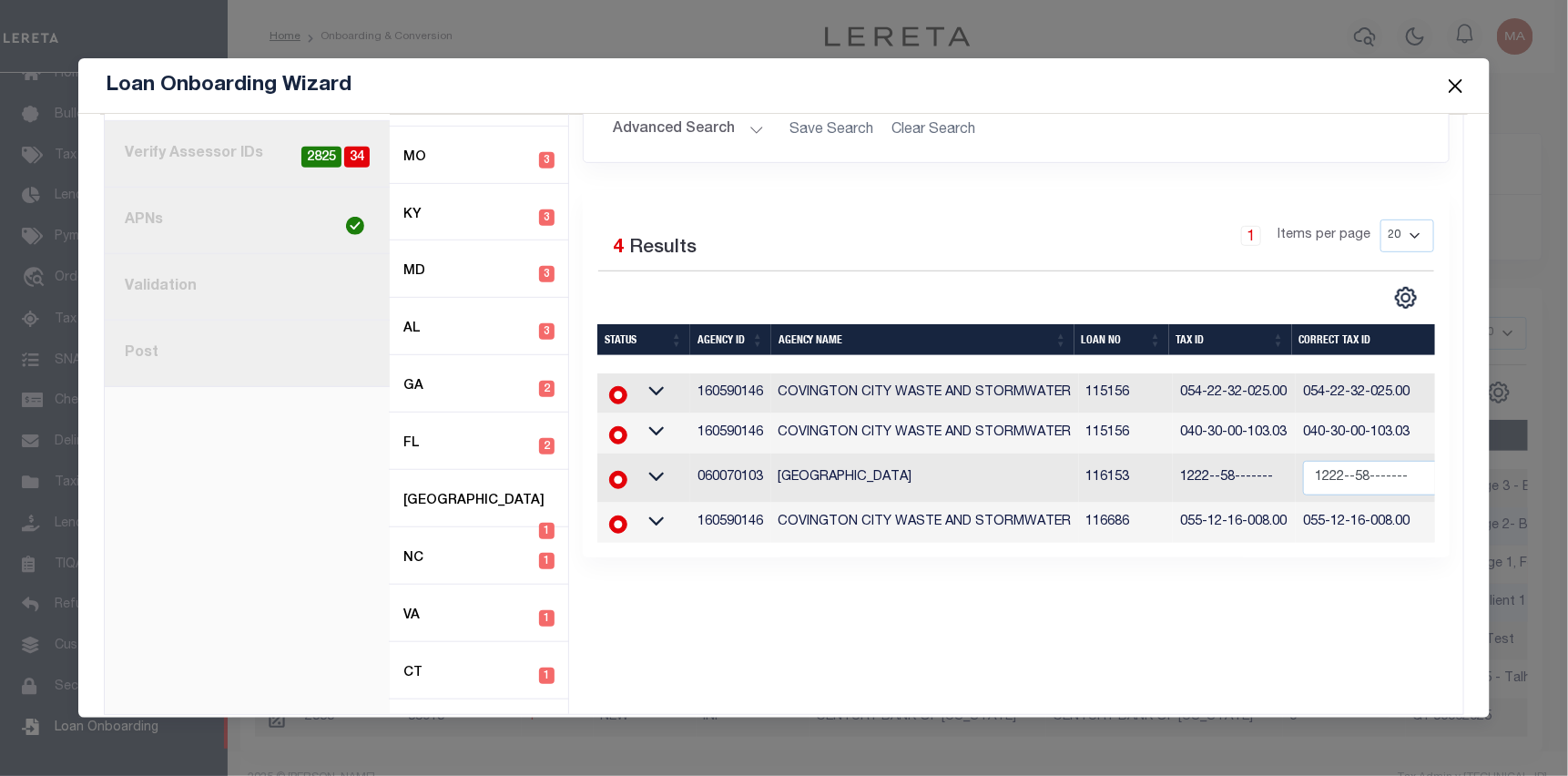 click on "1  Selected
4   Results
1
Items per page   20 40 60 100 200" at bounding box center [1016, 264] 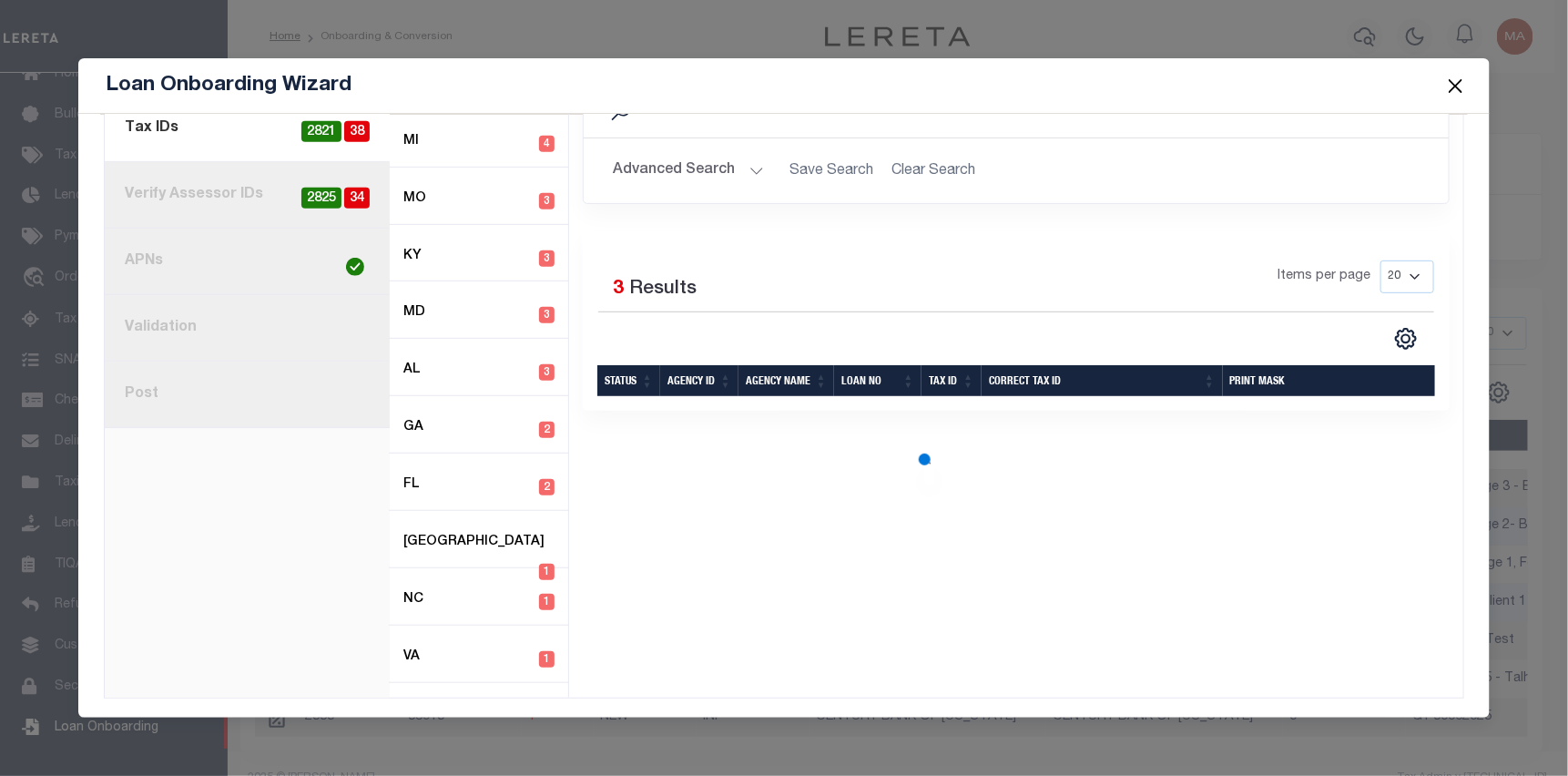 scroll, scrollTop: 357, scrollLeft: 0, axis: vertical 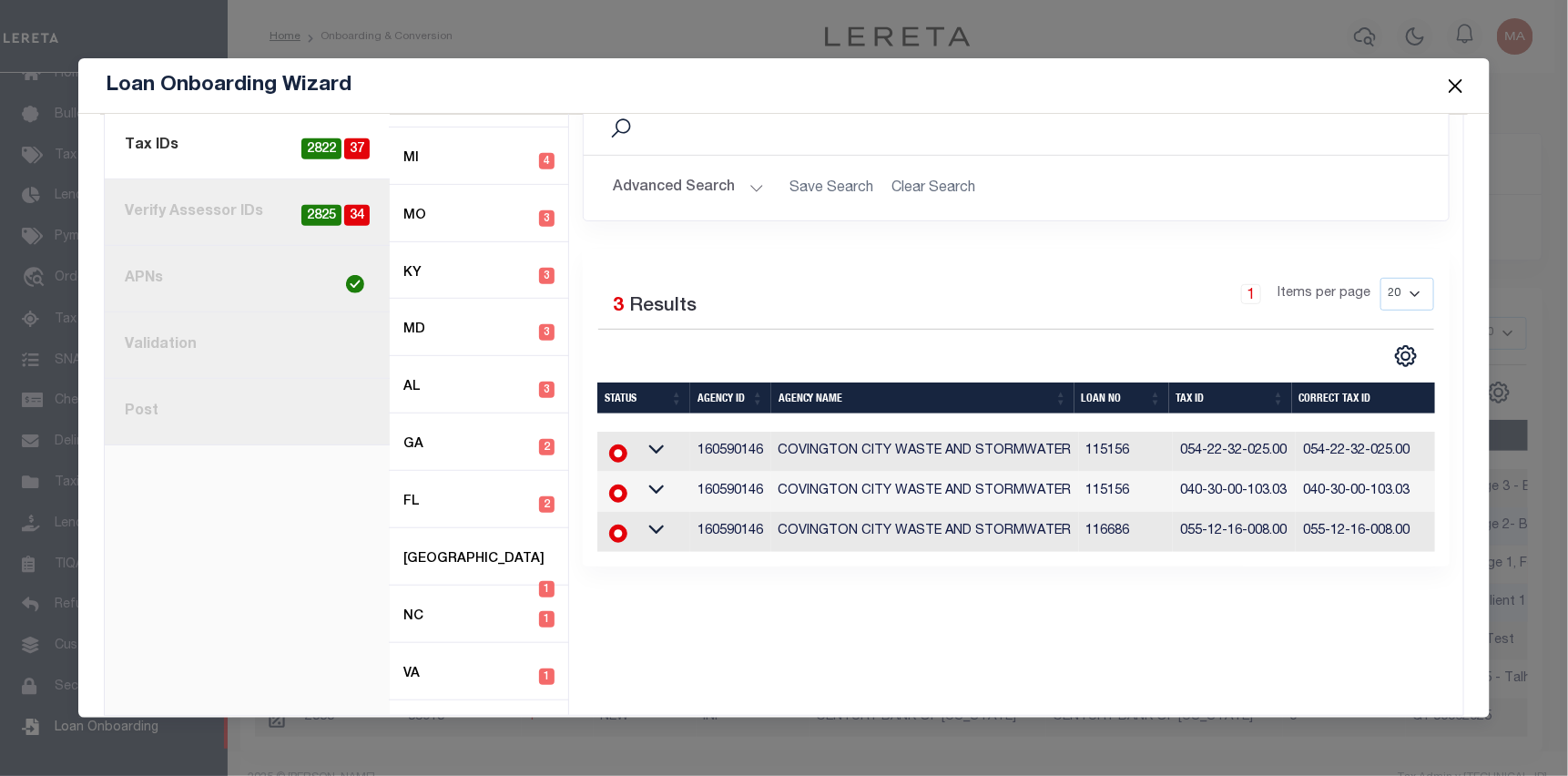 click at bounding box center (1456, 86) 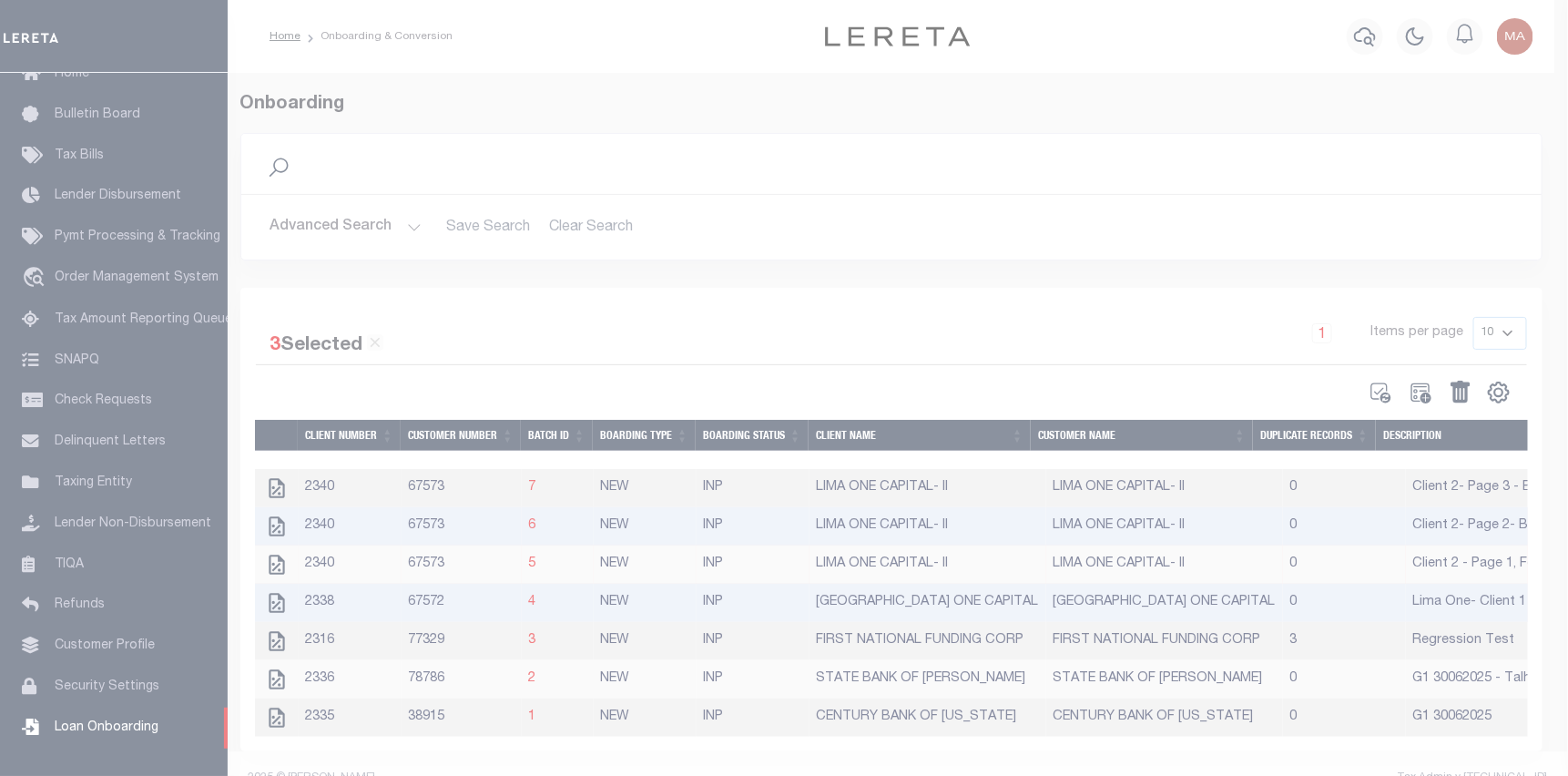 scroll, scrollTop: 357, scrollLeft: 0, axis: vertical 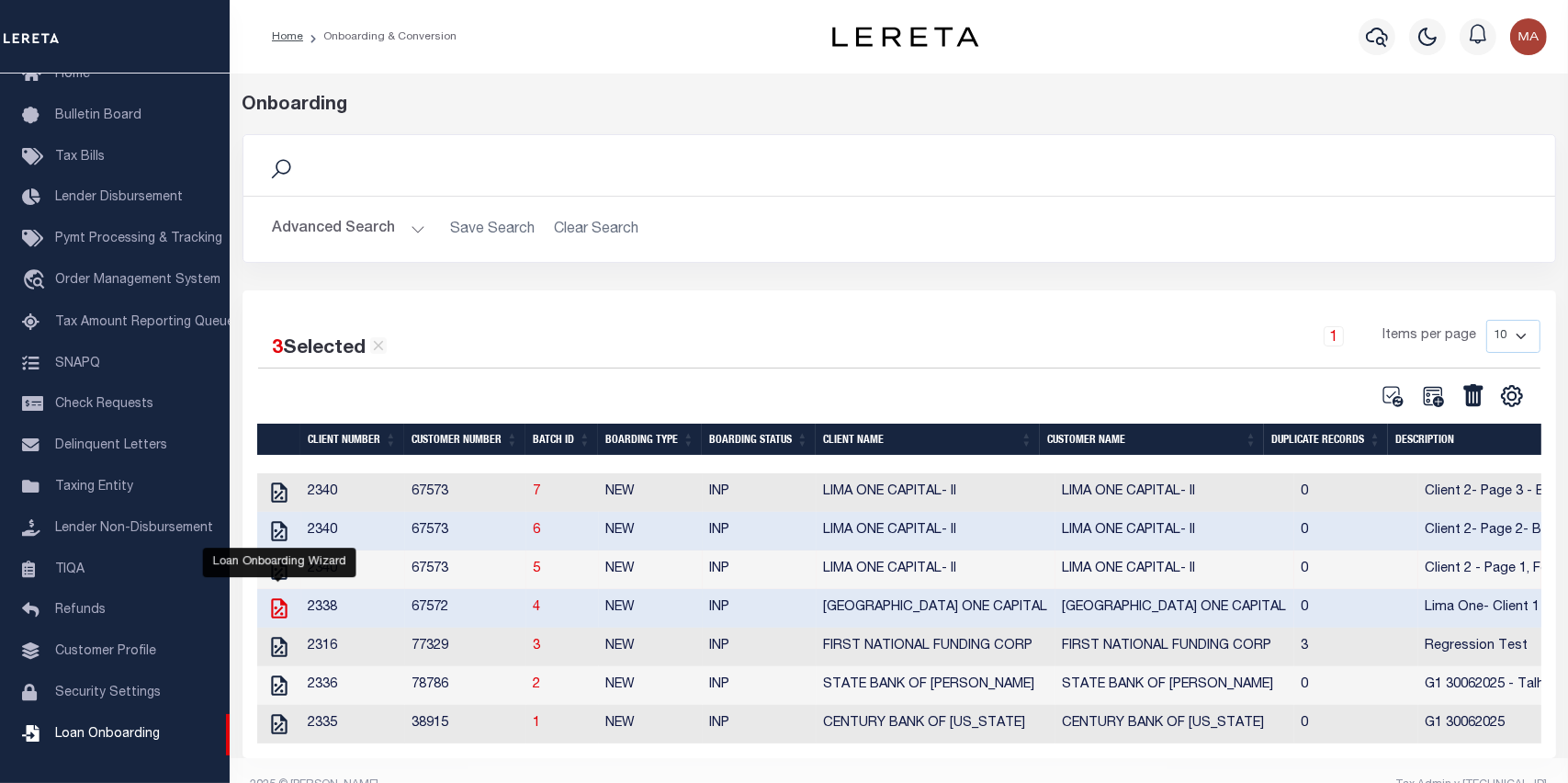 click 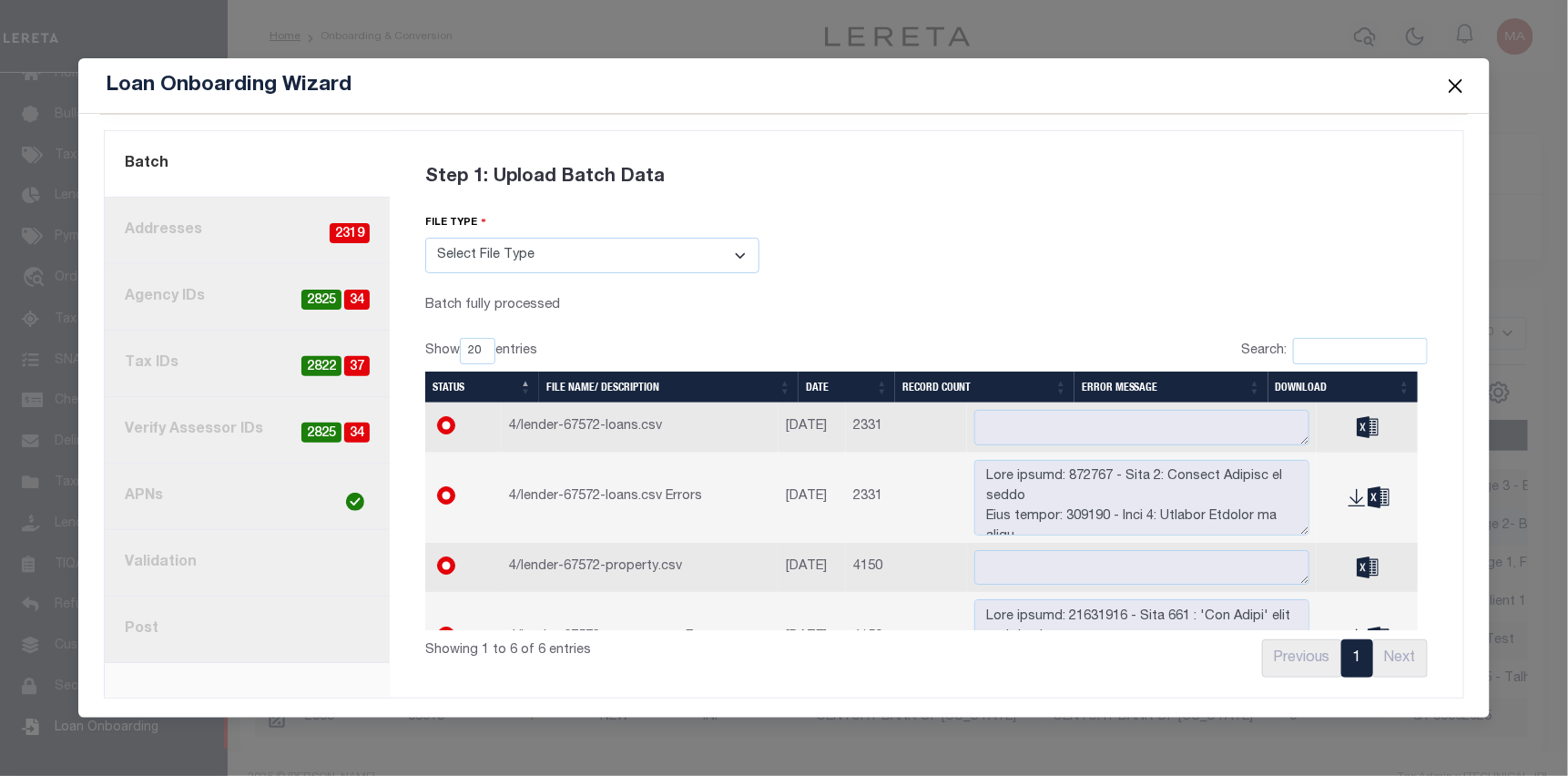 scroll, scrollTop: 0, scrollLeft: 0, axis: both 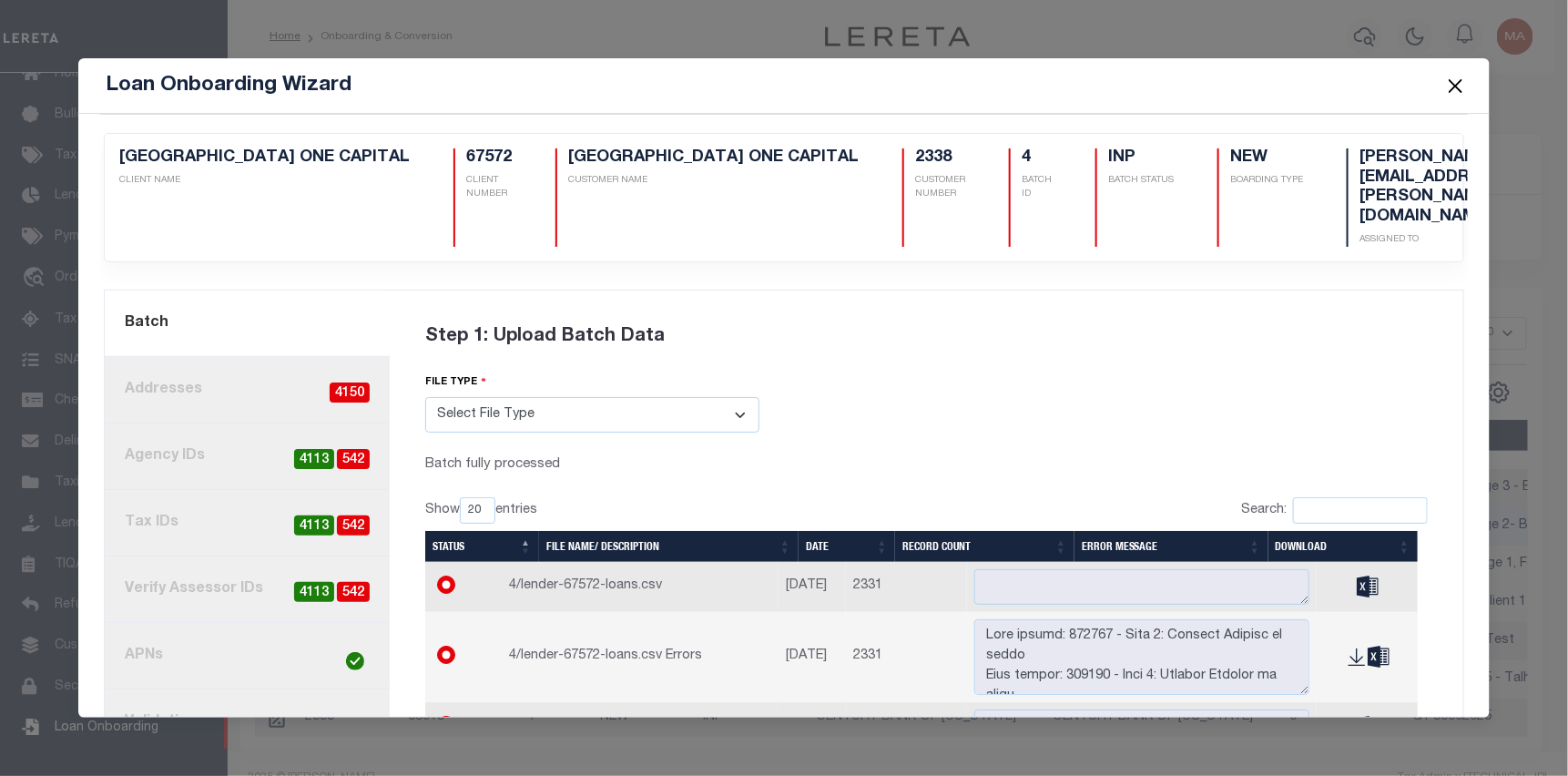click at bounding box center (1456, 86) 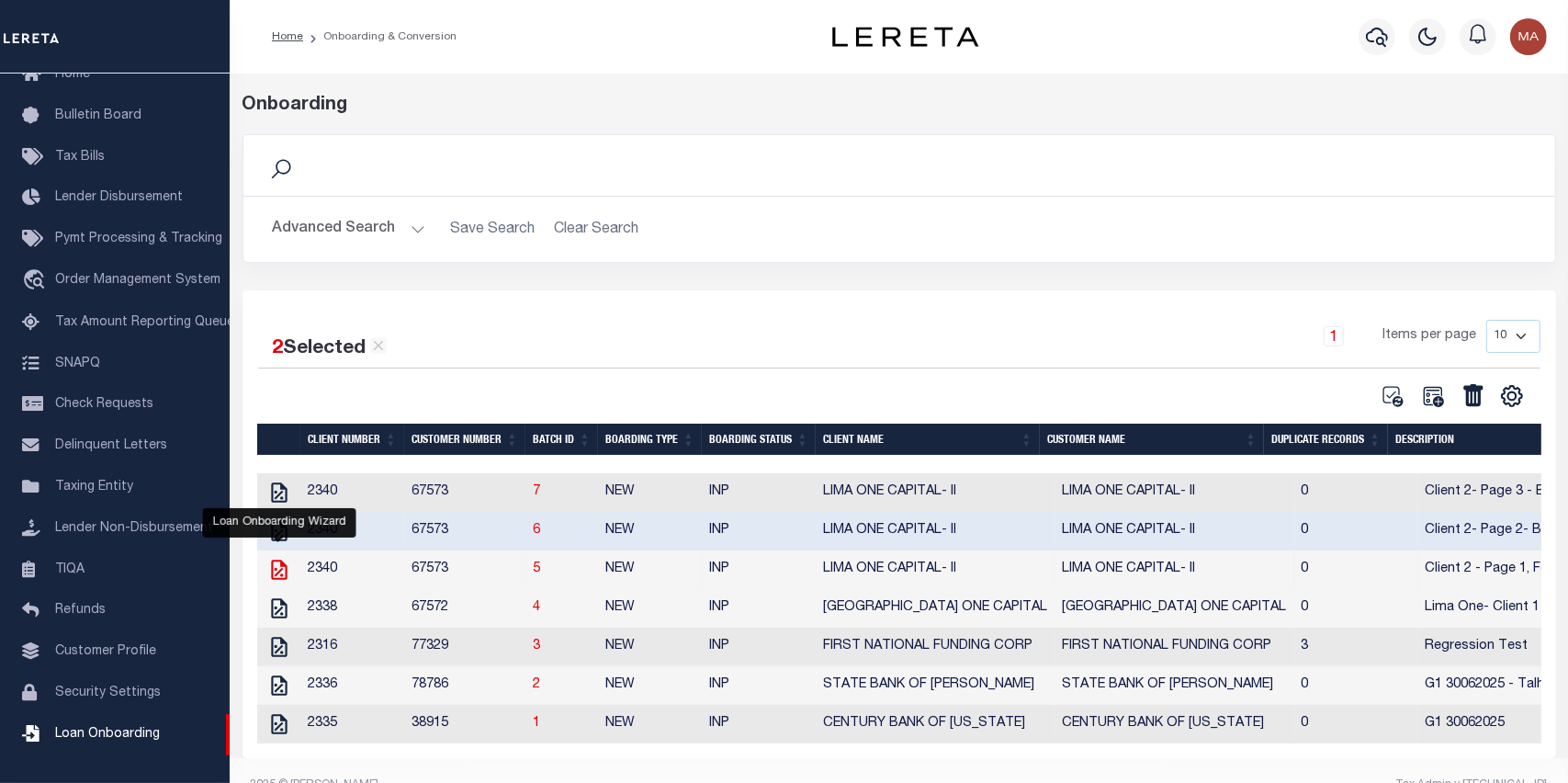 click 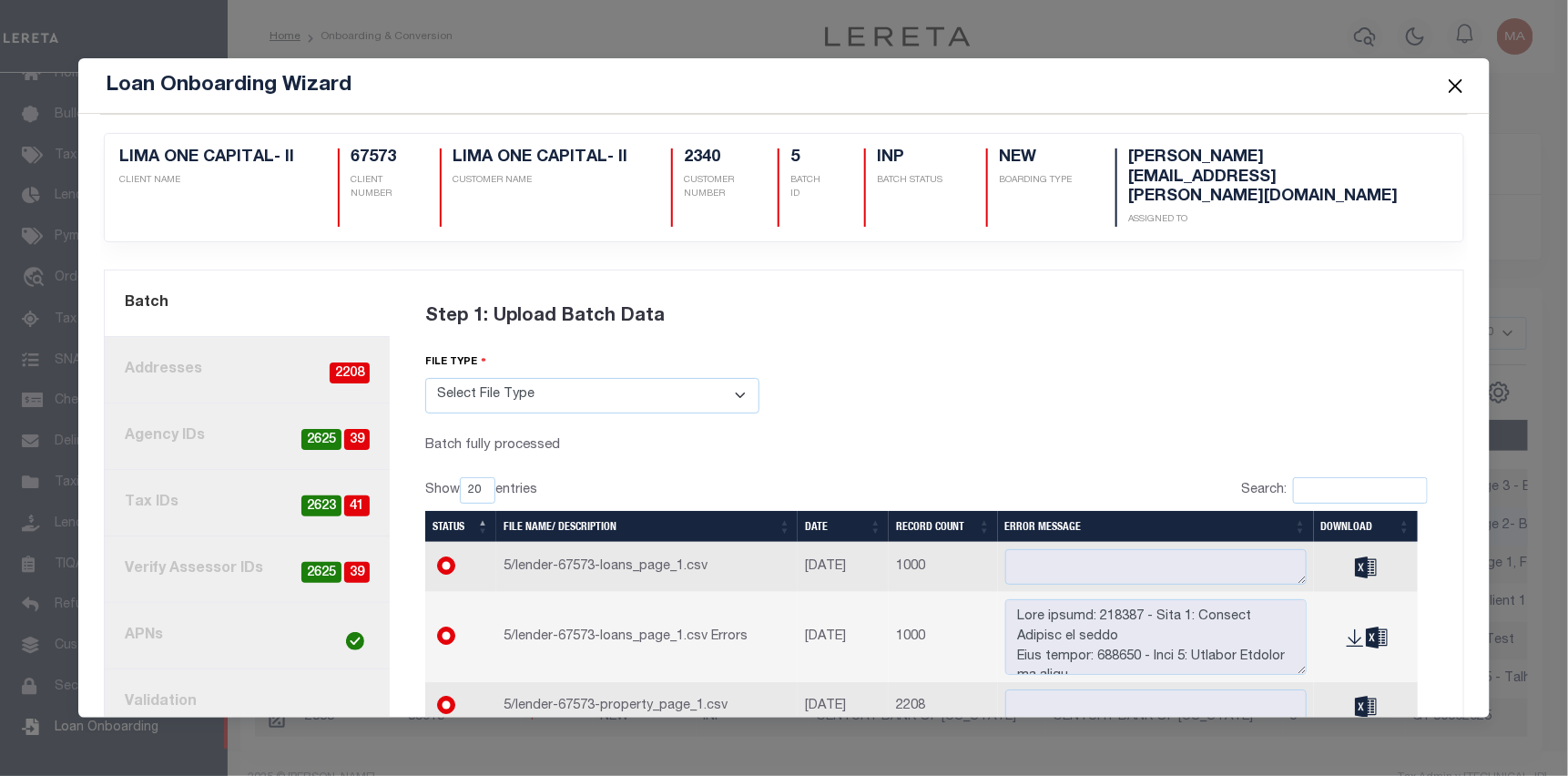 click on "4.  Tax IDs   41   2623" at bounding box center (247, 503) 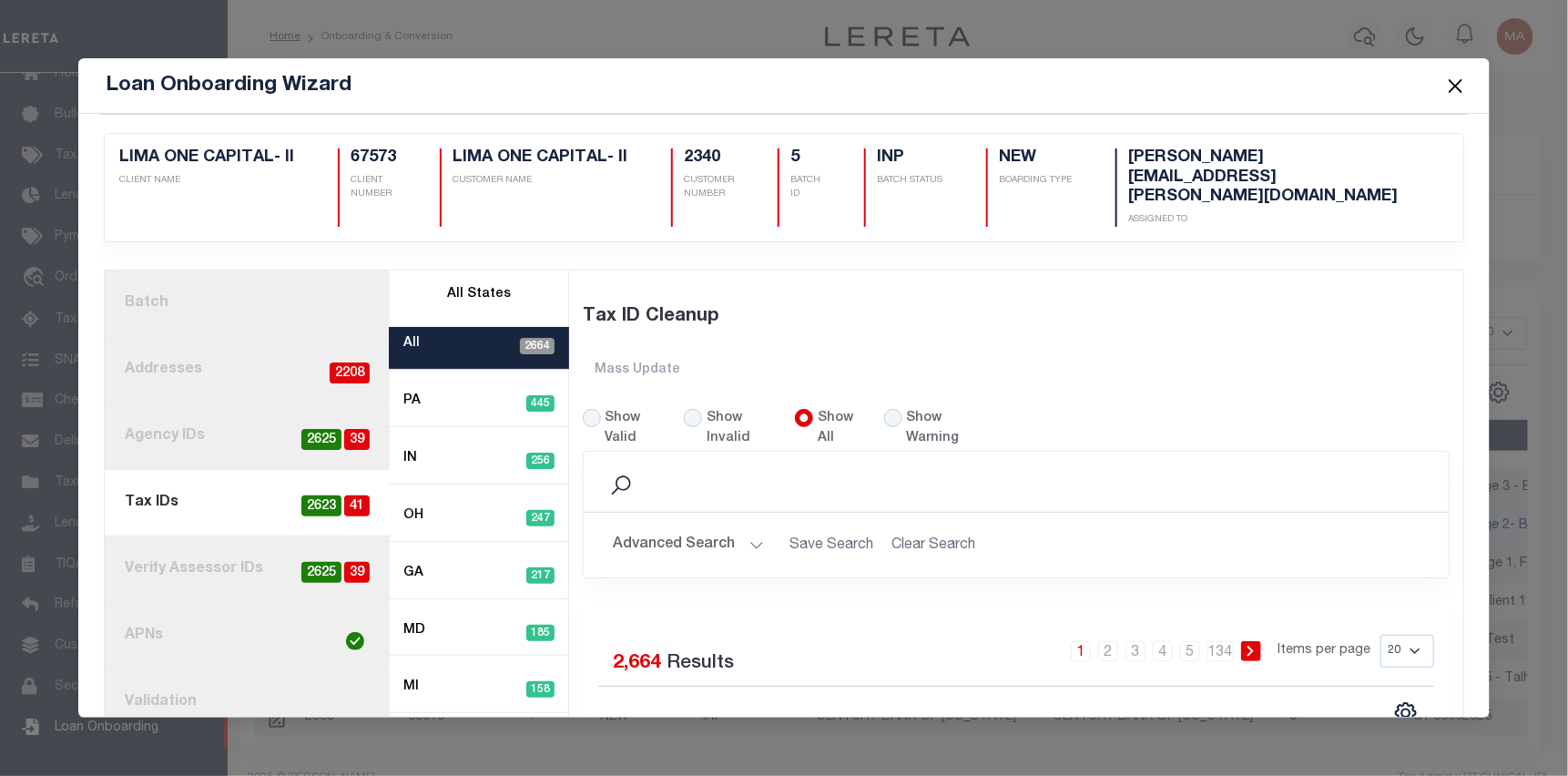 click on "Show Invalid" at bounding box center [739, 429] 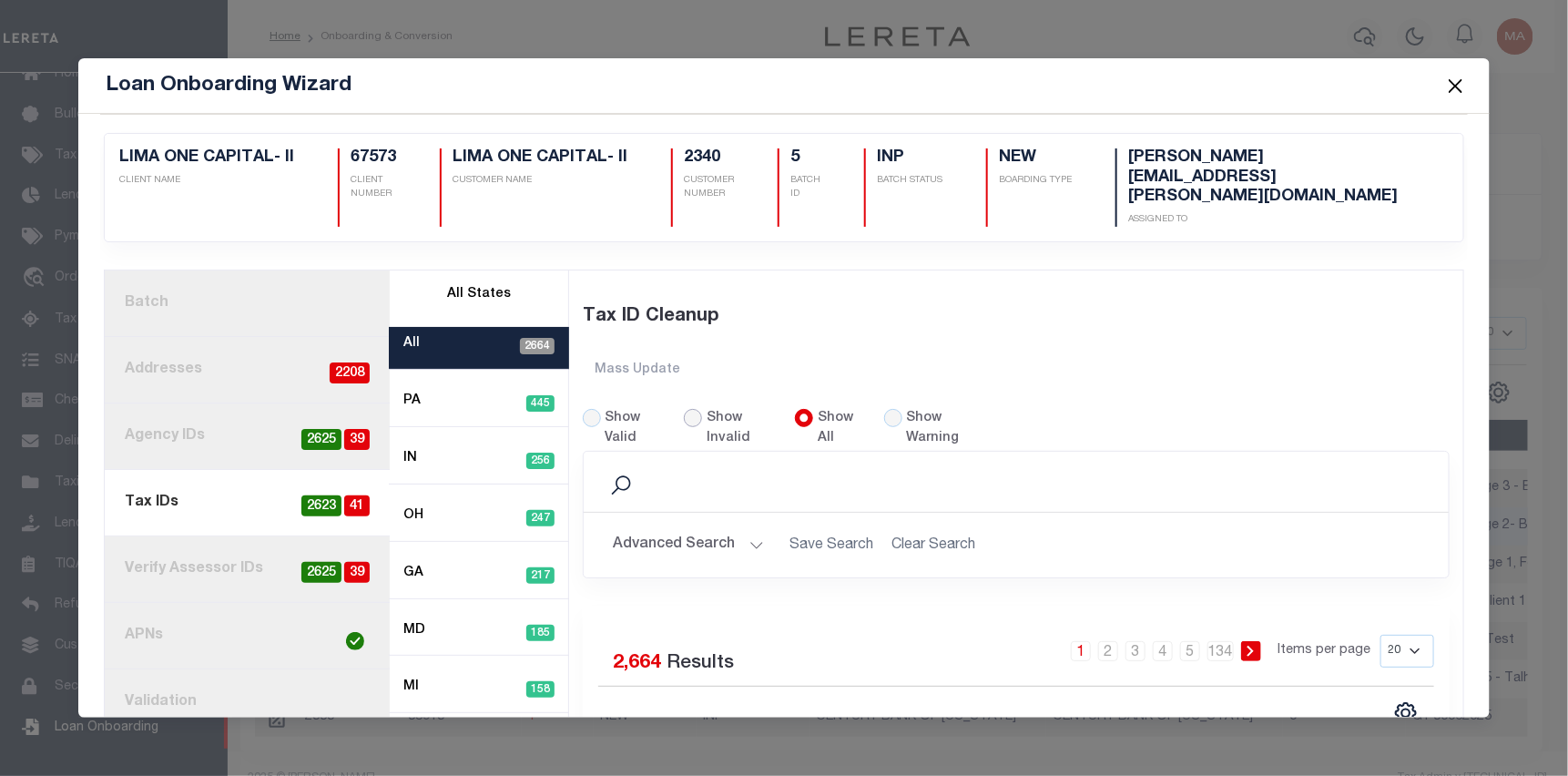 click on "Show Invalid" at bounding box center (693, 418) 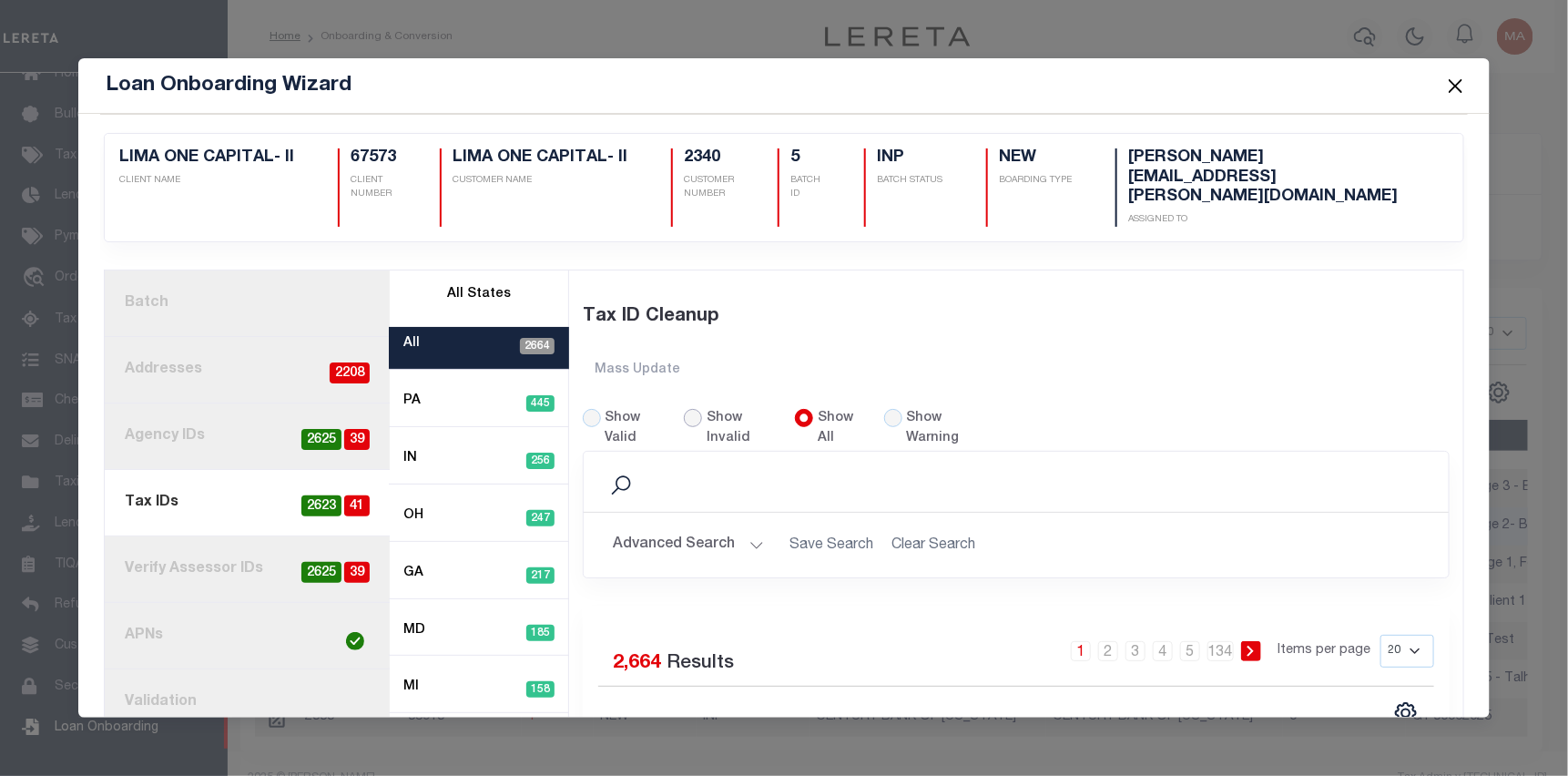 radio on "true" 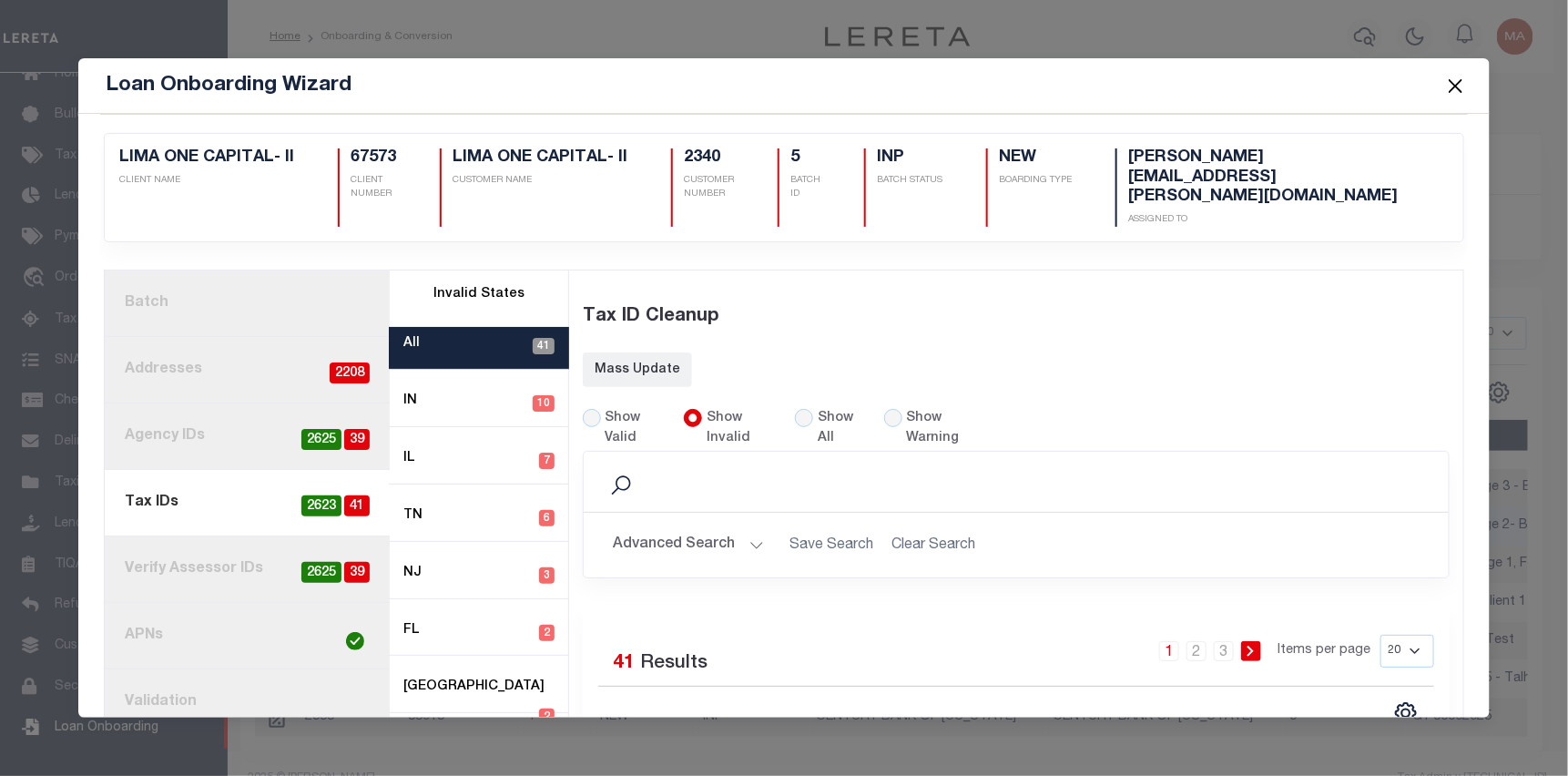 click on "Advanced Search" at bounding box center (688, 545) 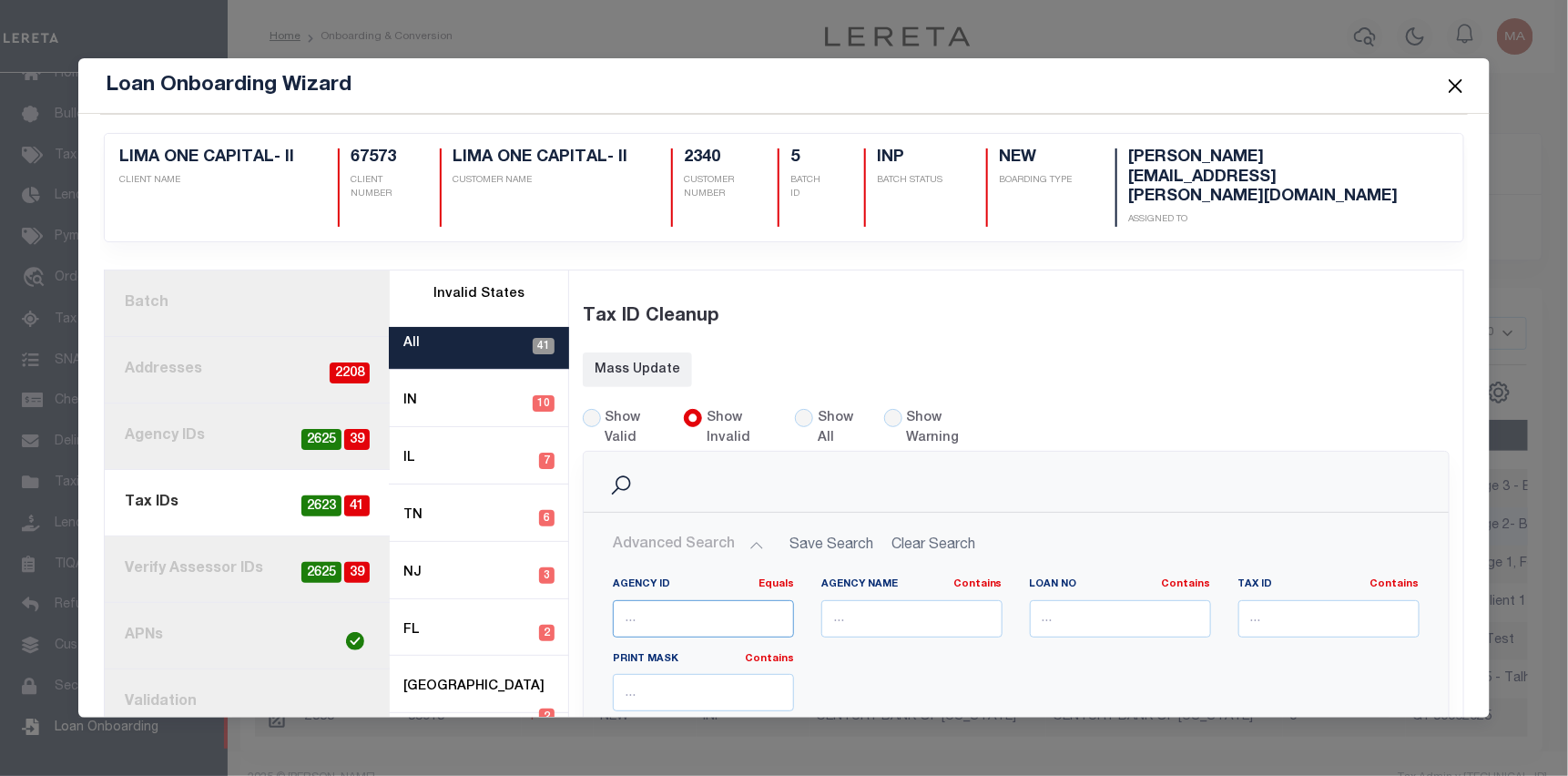 click at bounding box center [703, 618] 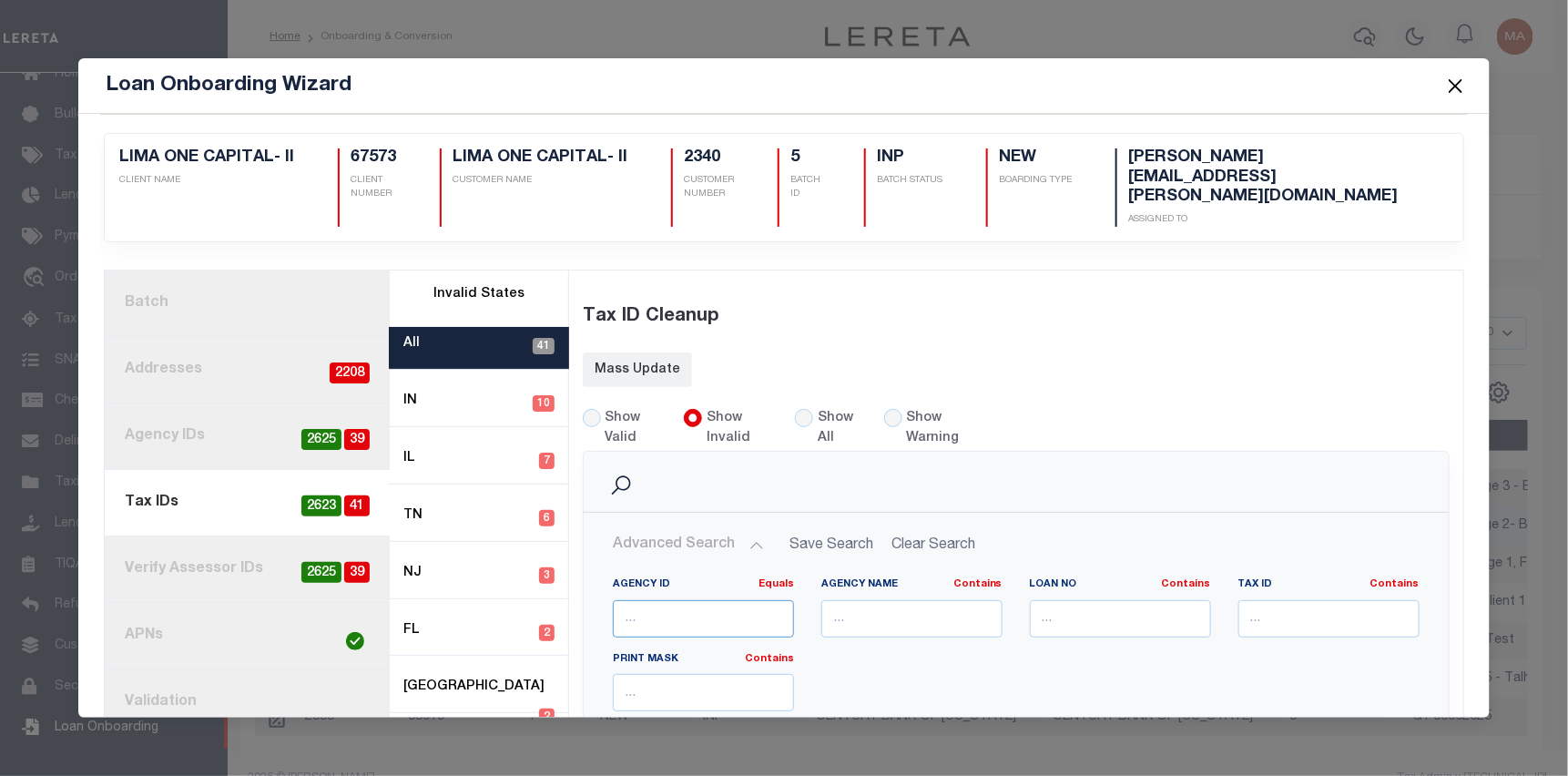 type on "000000000" 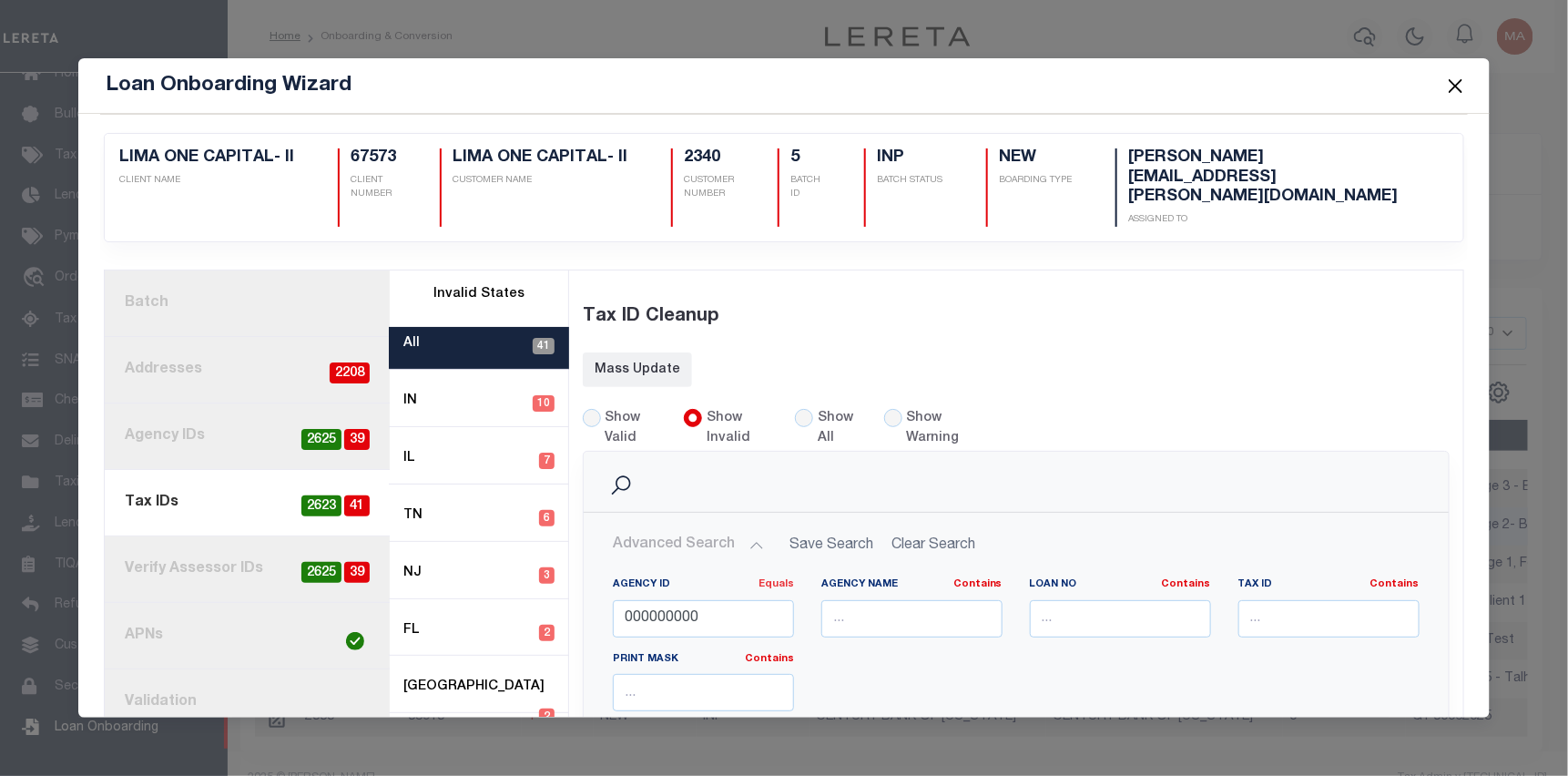 click on "Equals" at bounding box center (776, 584) 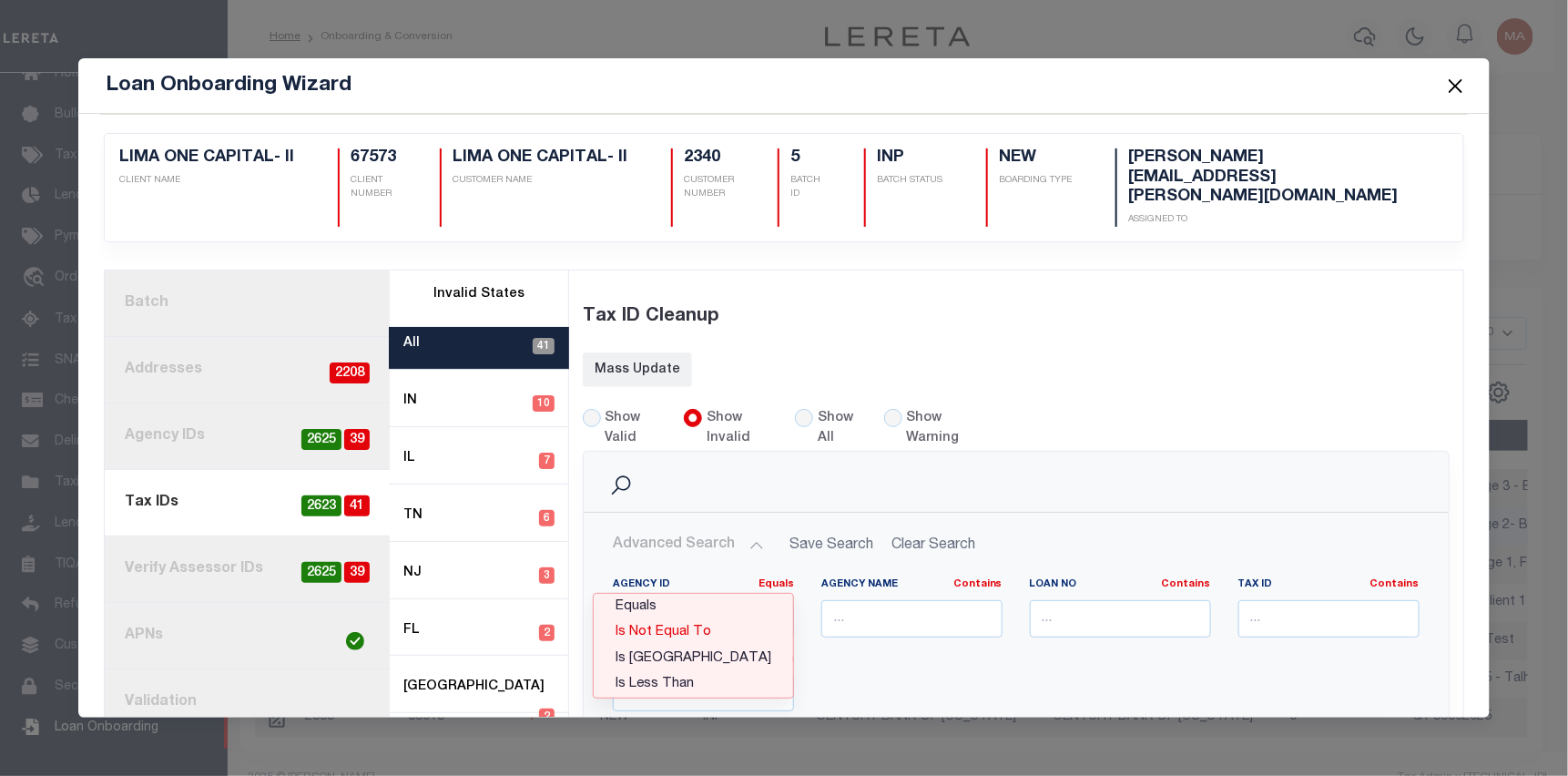 click on "Is Not Equal To" at bounding box center (693, 632) 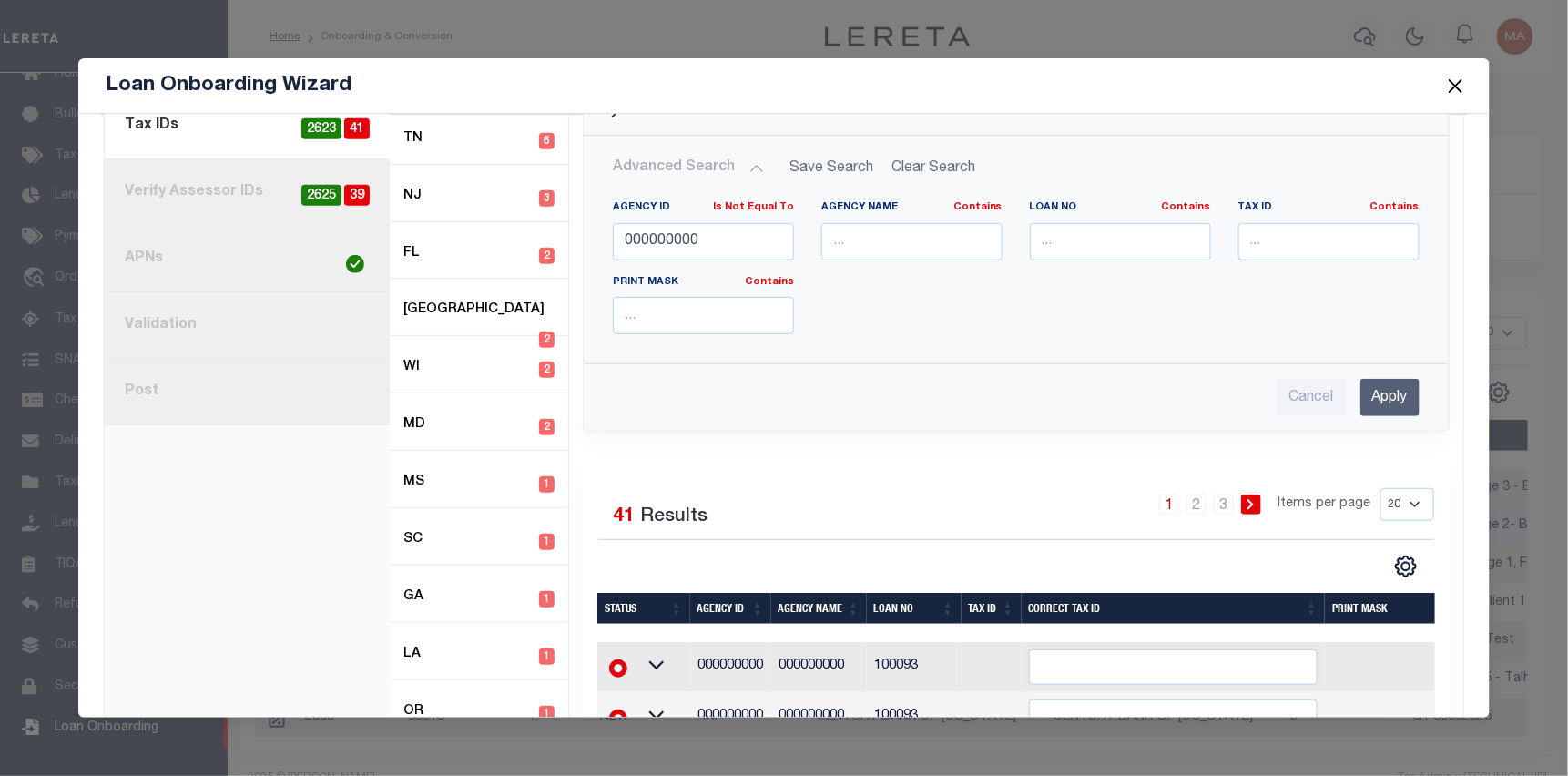 scroll, scrollTop: 386, scrollLeft: 0, axis: vertical 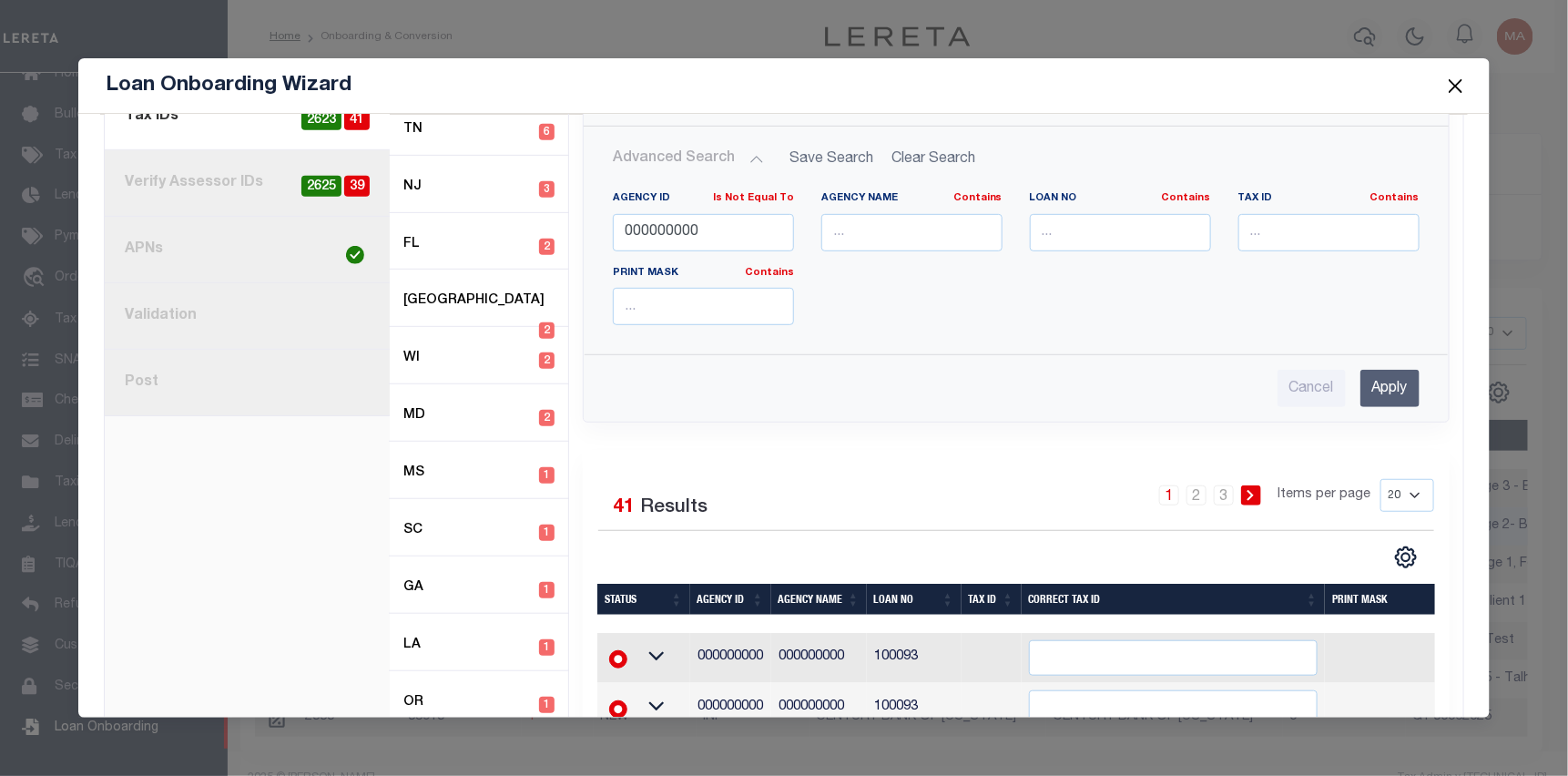 click on "Apply" at bounding box center (1390, 388) 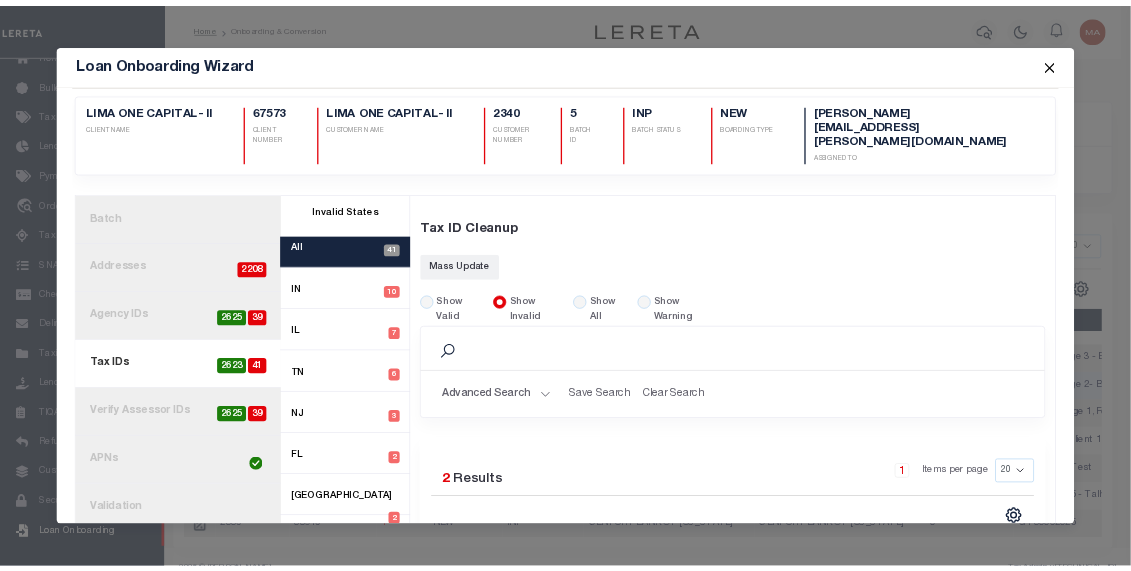 scroll, scrollTop: 0, scrollLeft: 0, axis: both 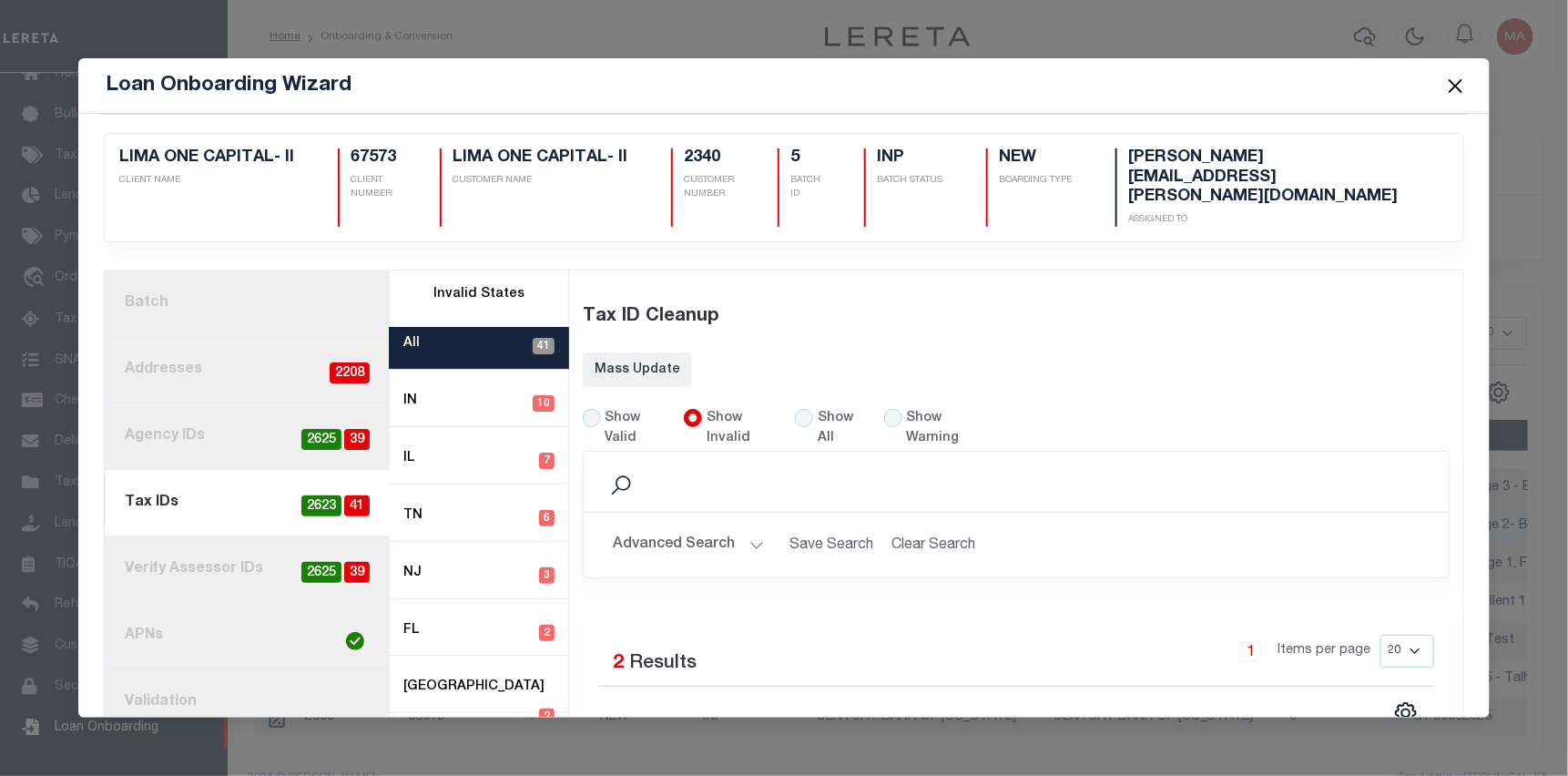 click at bounding box center (1456, 86) 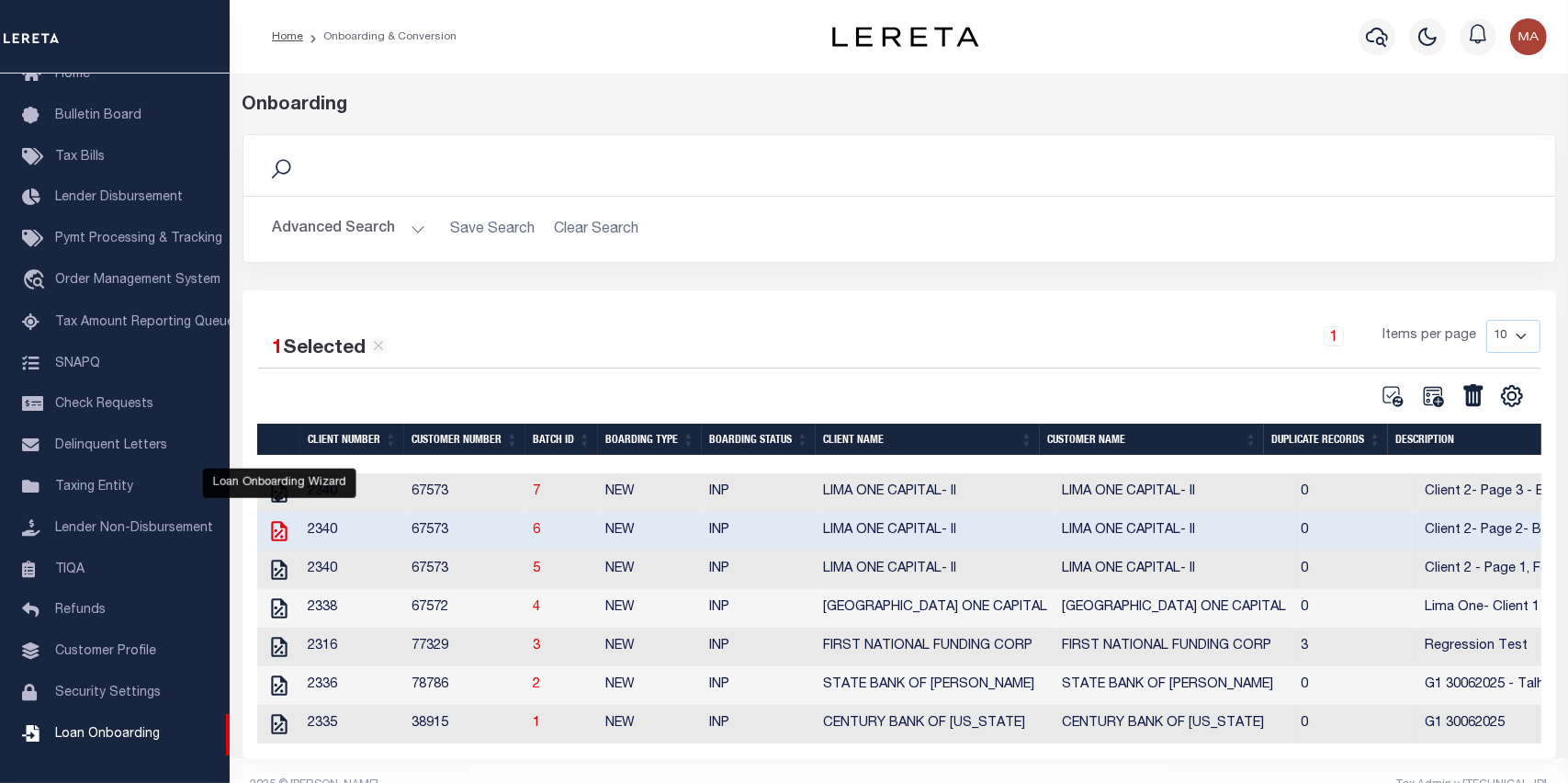 click 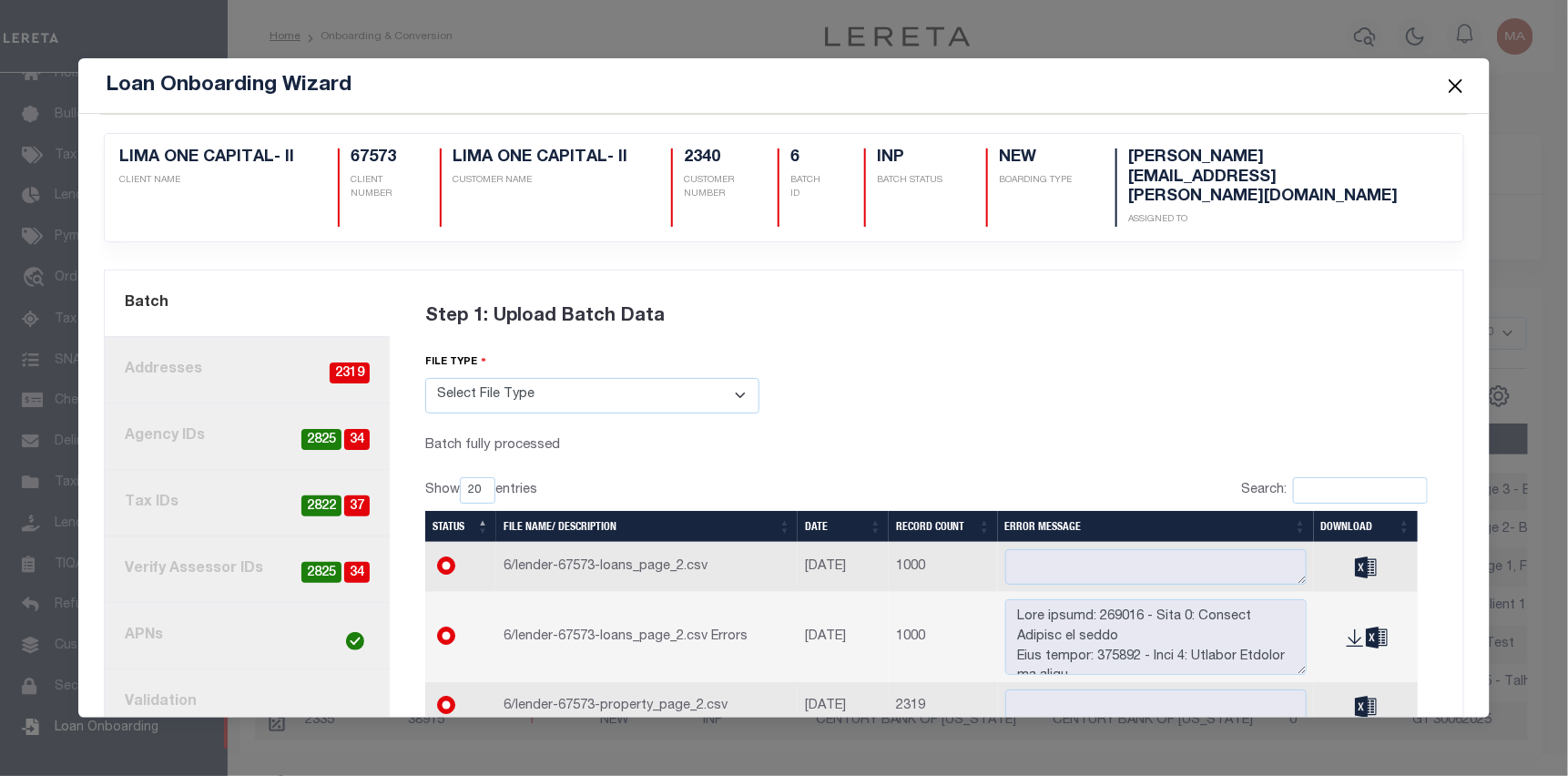click at bounding box center (1456, 86) 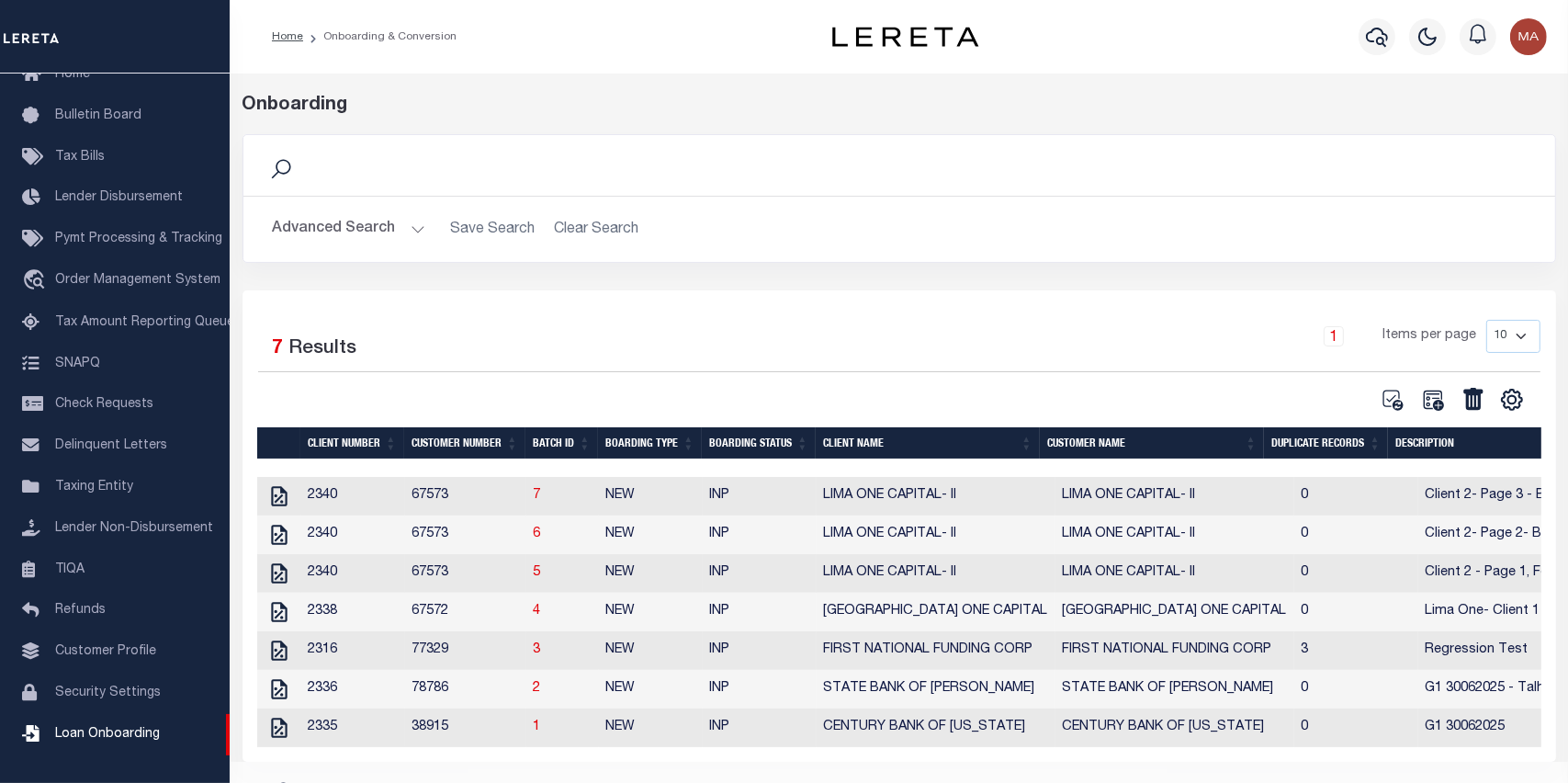 click on "Advanced Search
Save Search Clear Search" at bounding box center [899, 229] 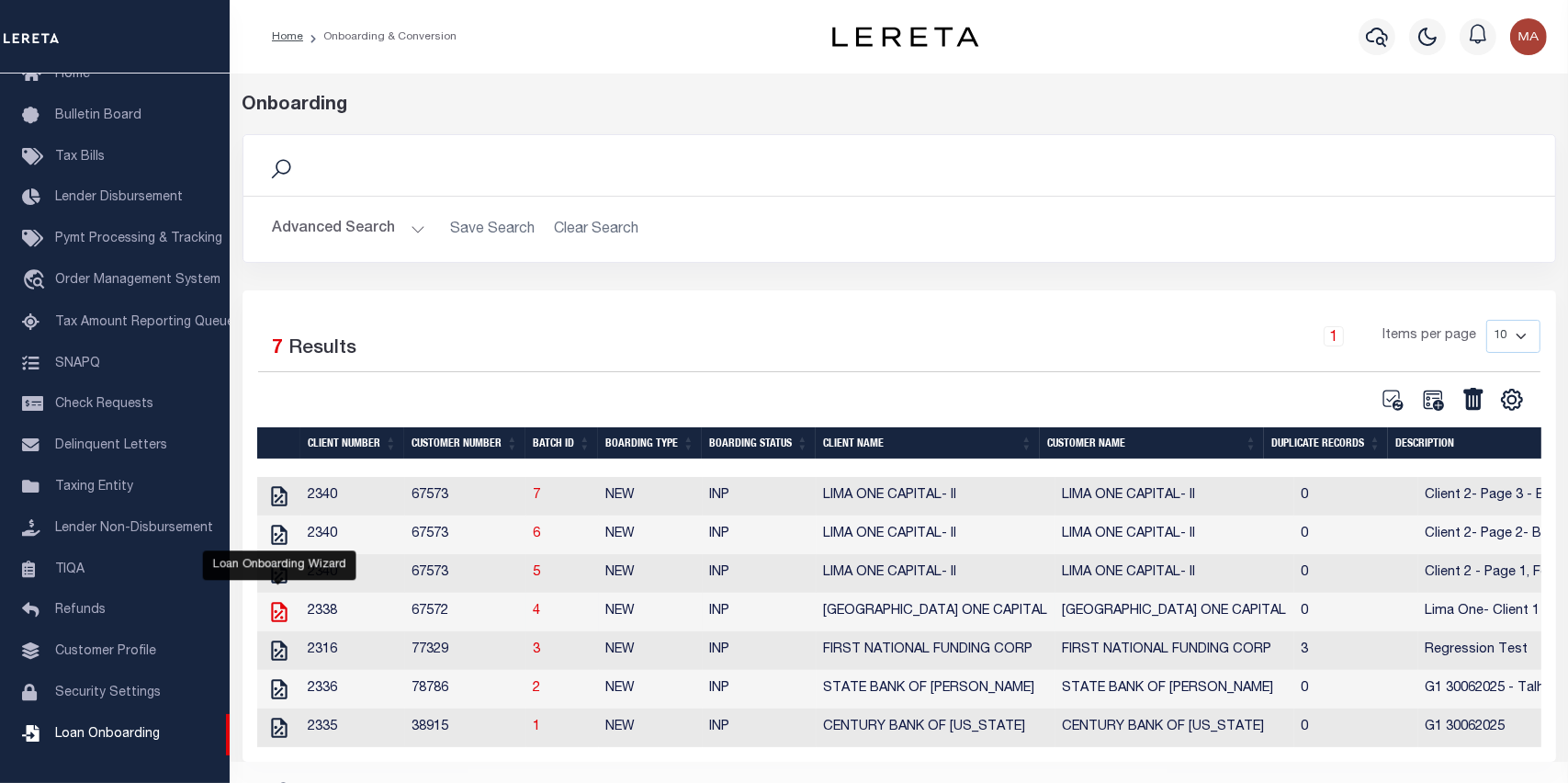 click 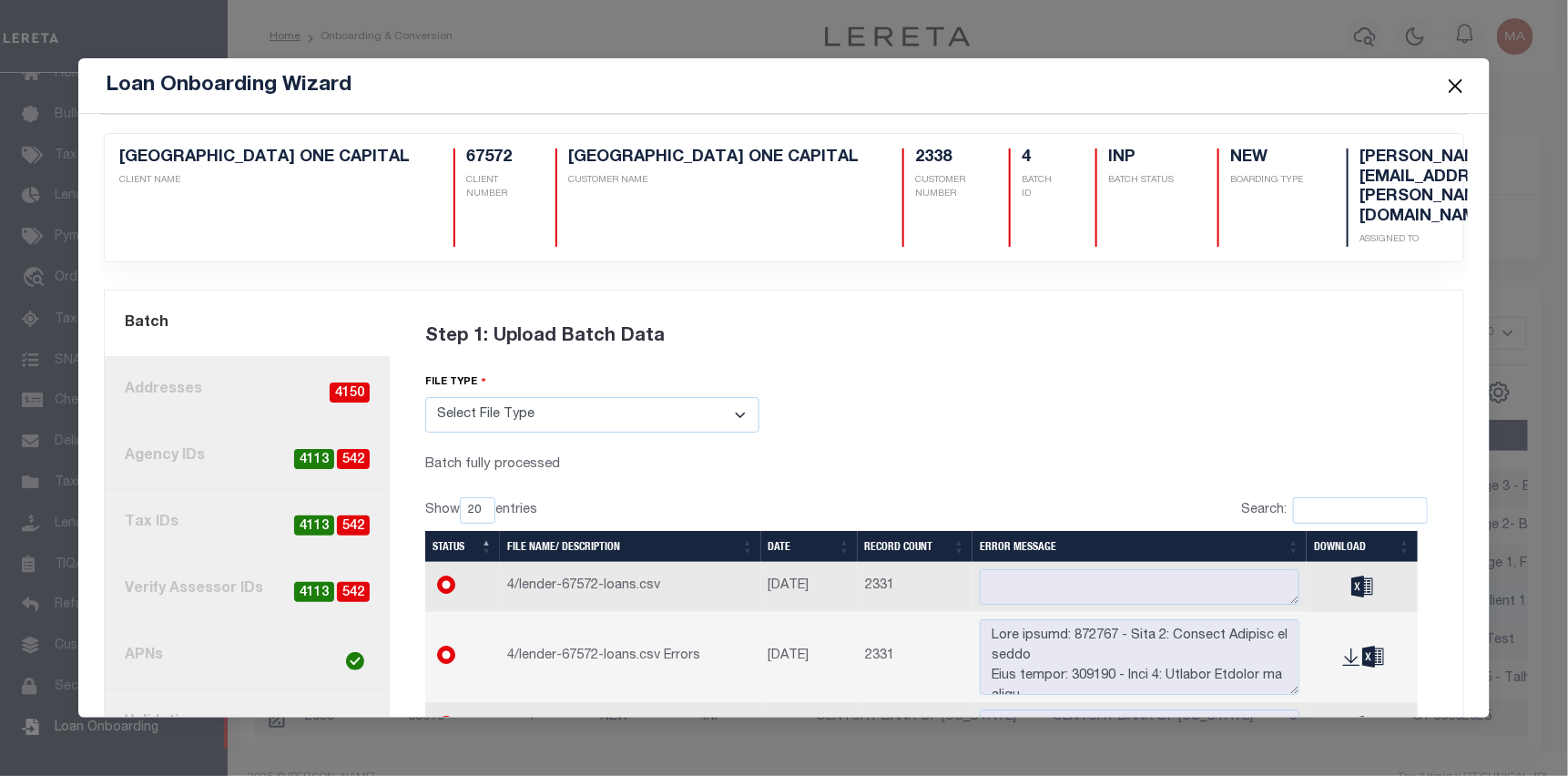 click on "2.  Addresses   4150" at bounding box center [247, 390] 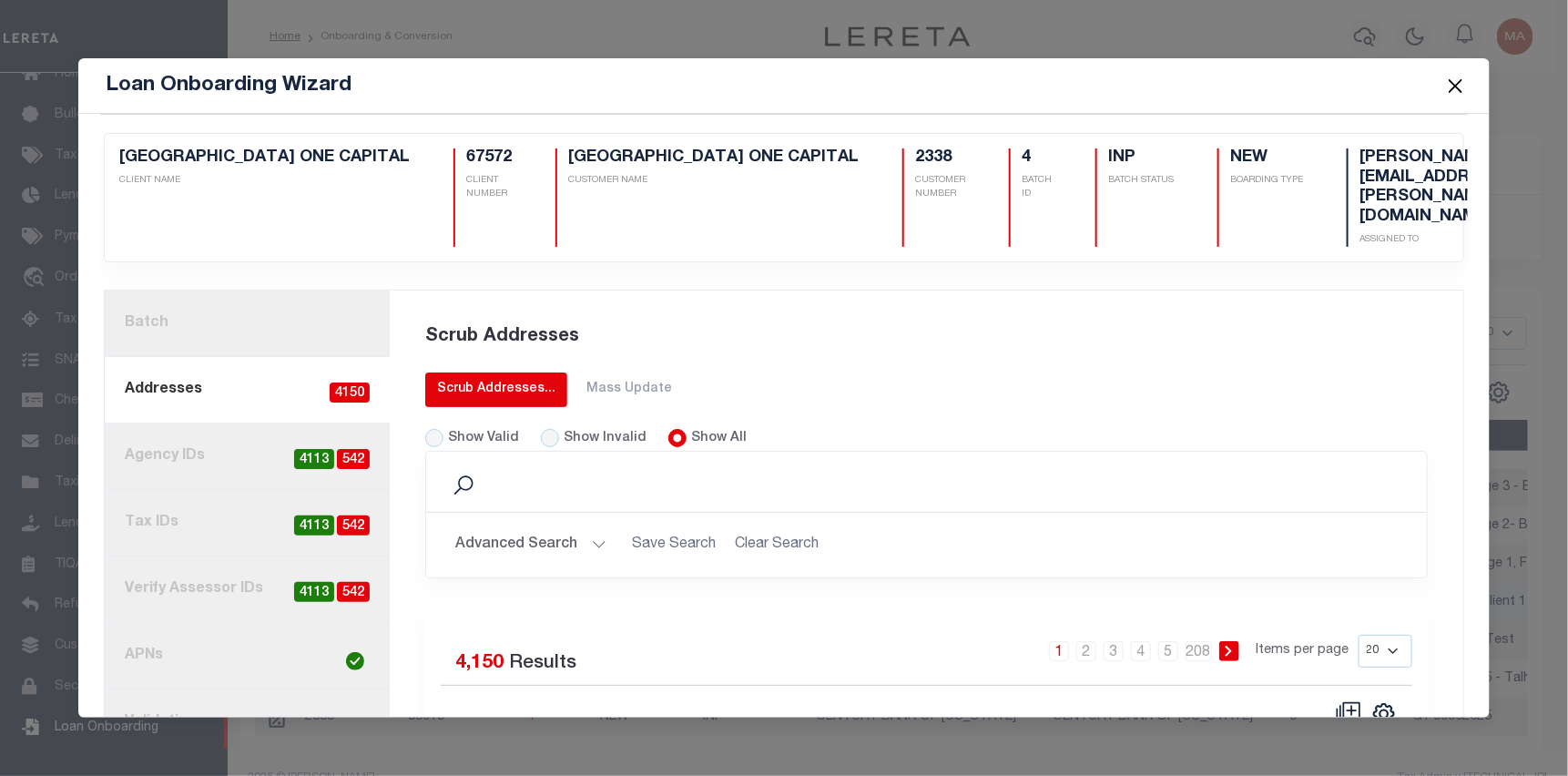 click on "Scrub Addresses..." at bounding box center (496, 389) 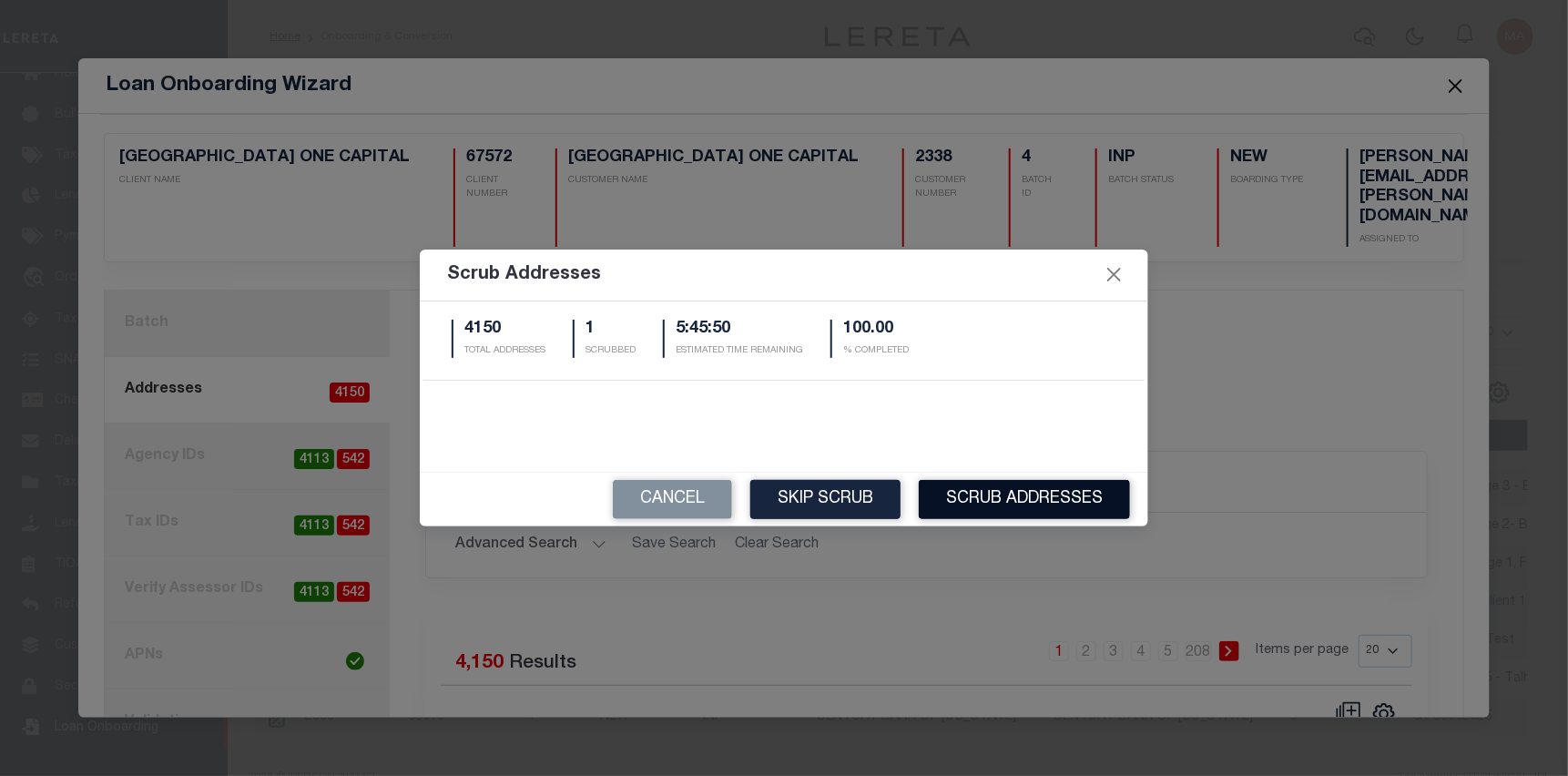 click on "Scrub Addresses" at bounding box center (1024, 499) 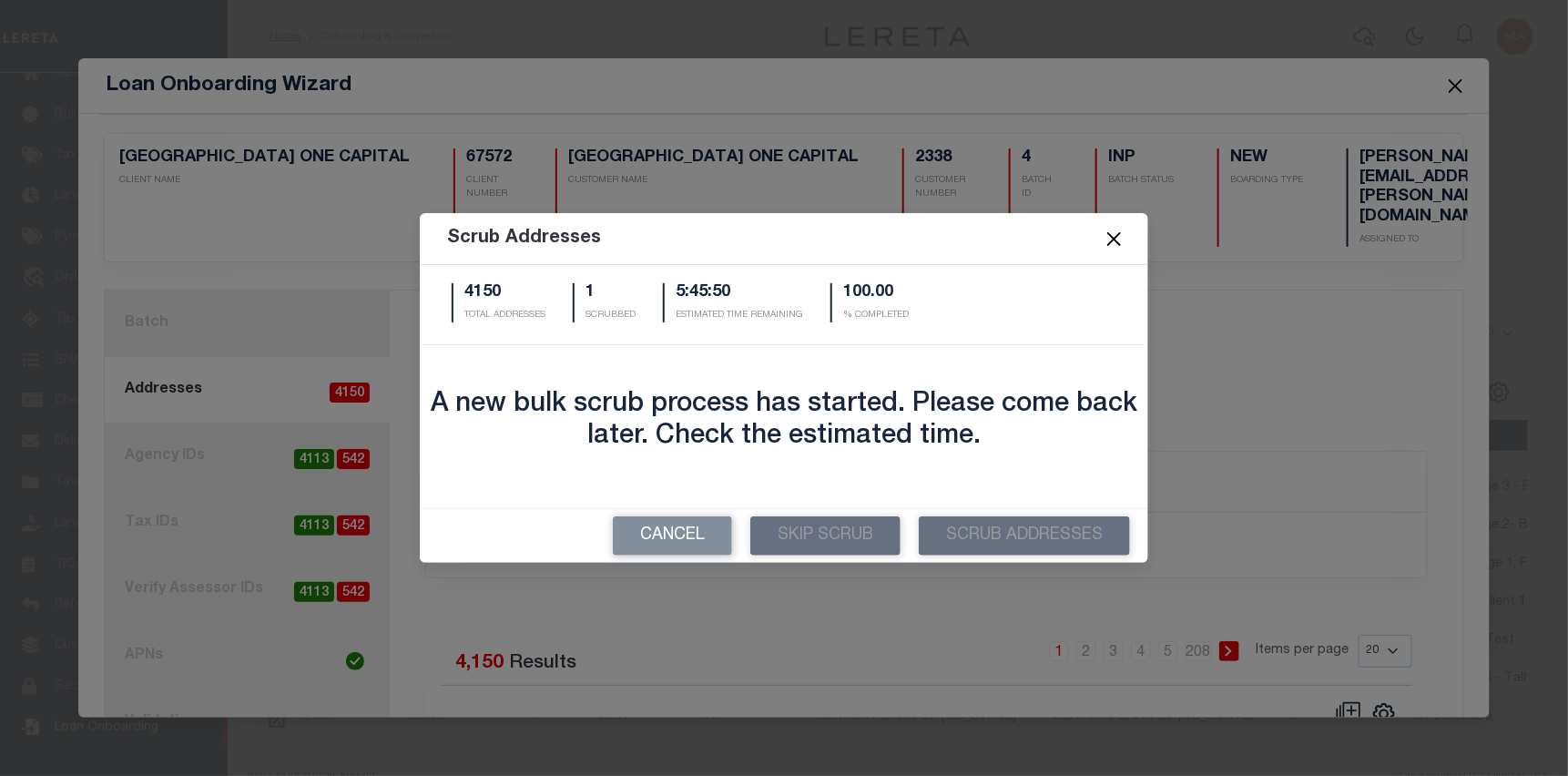 click at bounding box center (1115, 240) 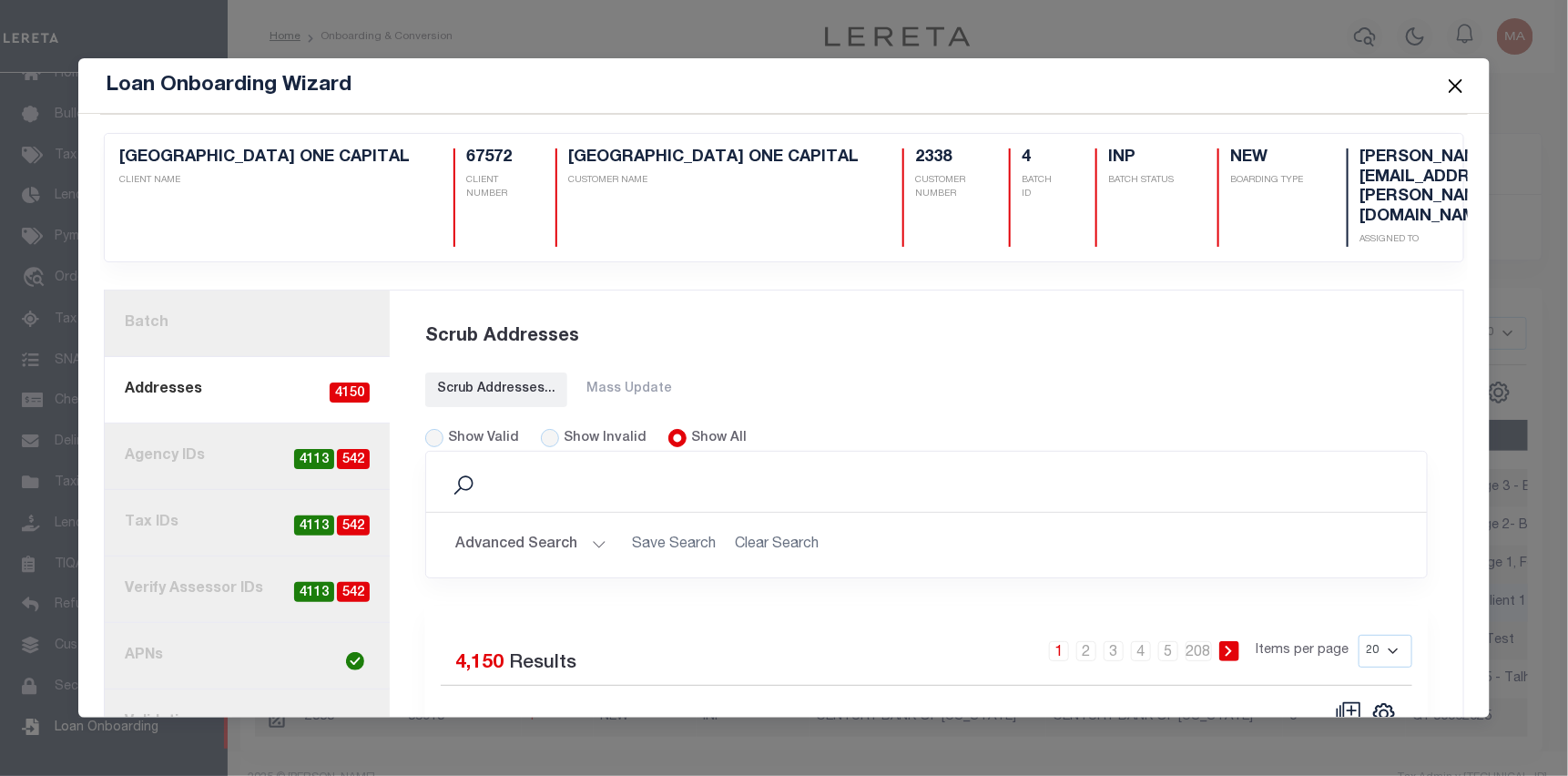 click on "3.  Agency IDs   542   4113" at bounding box center [247, 456] 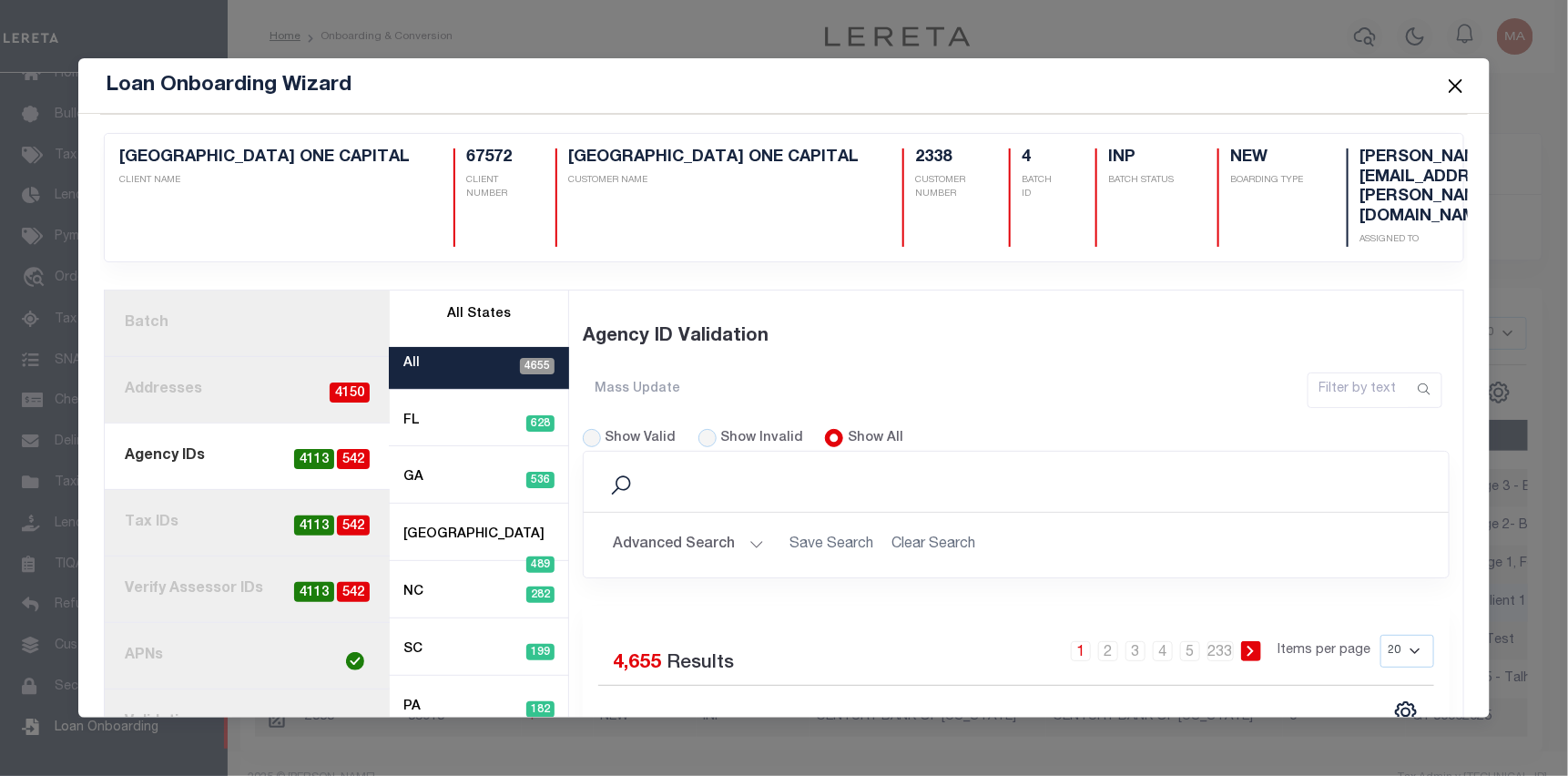 click at bounding box center (1456, 86) 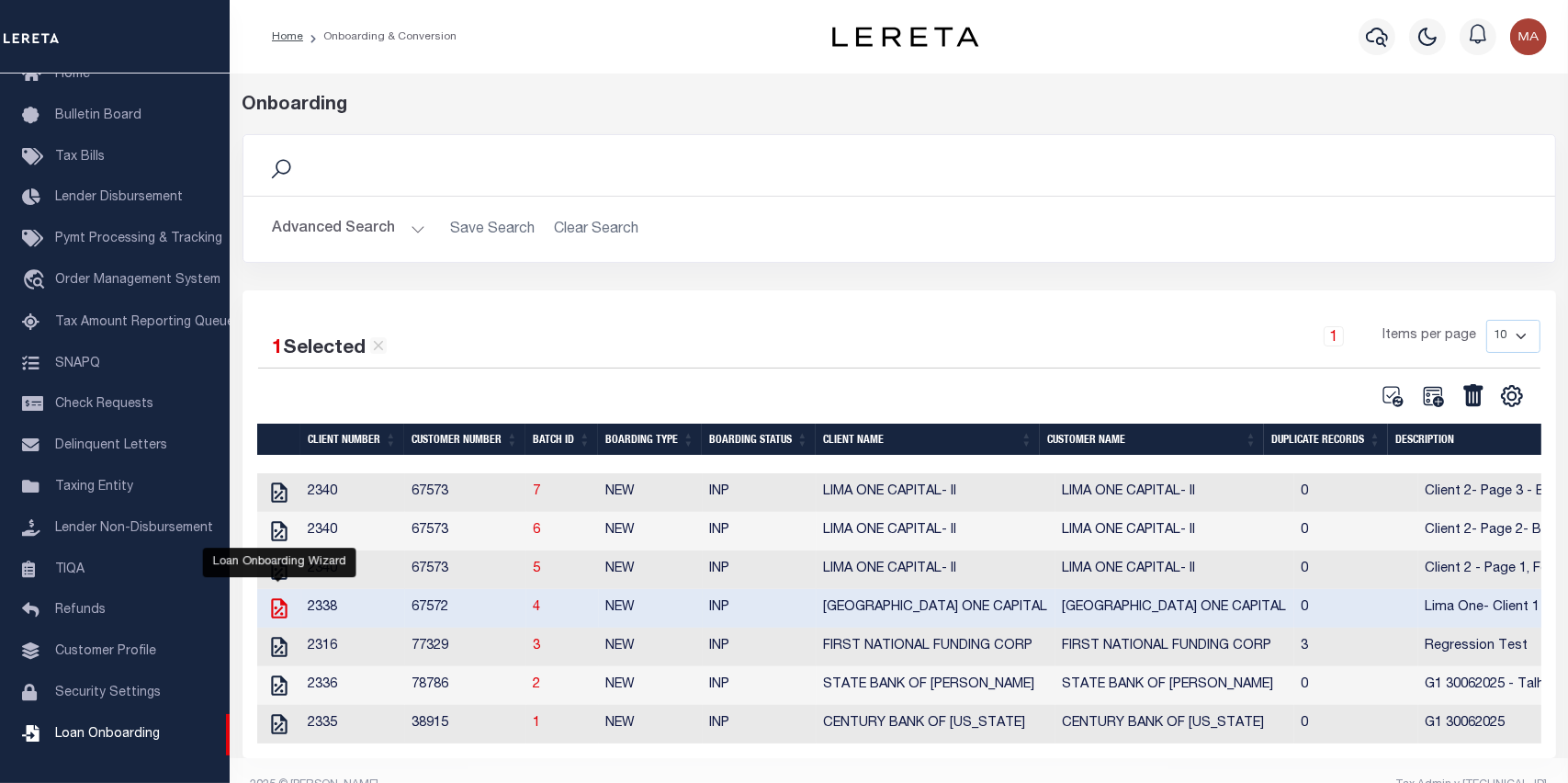 click 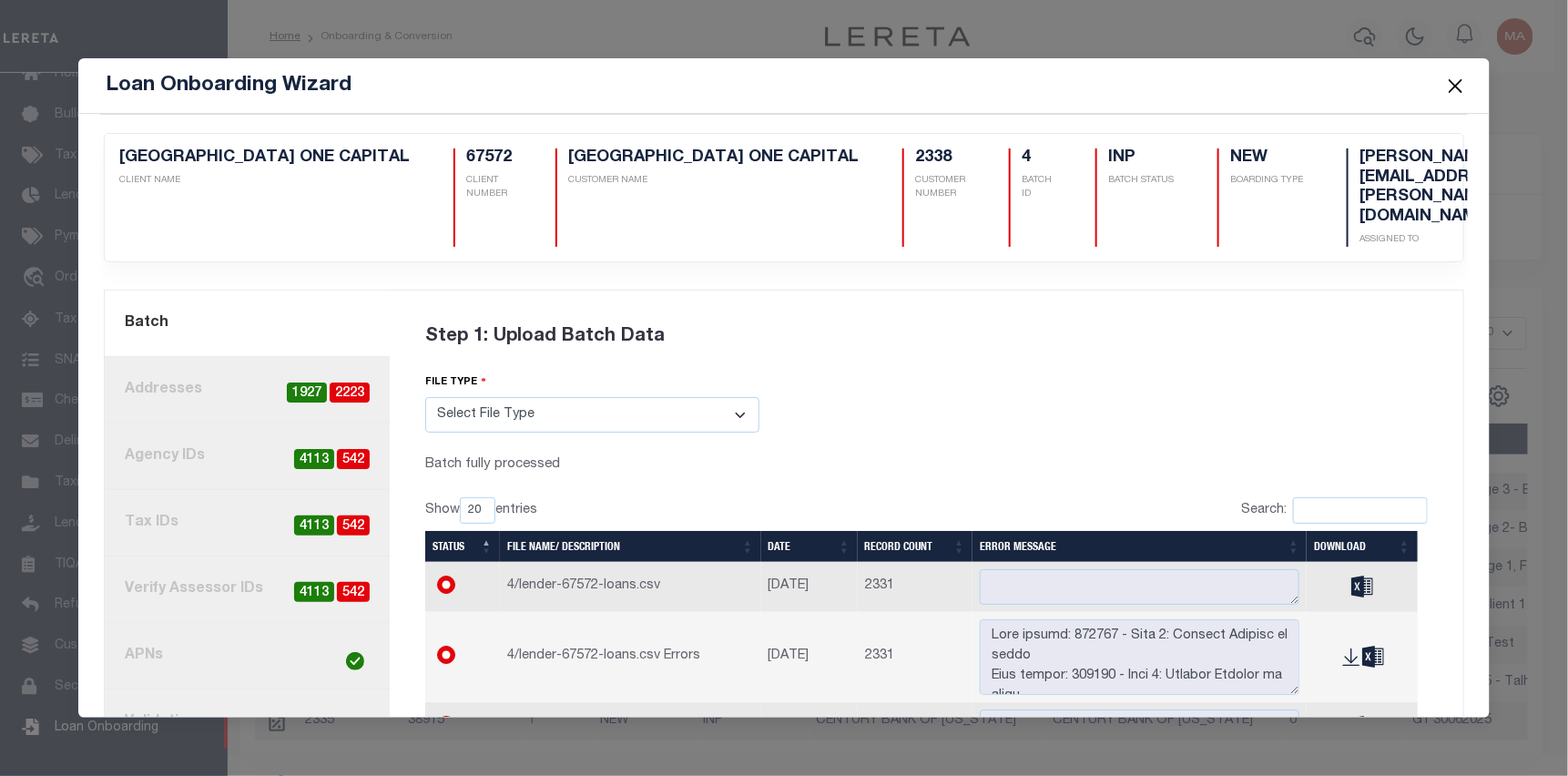 click at bounding box center (1456, 86) 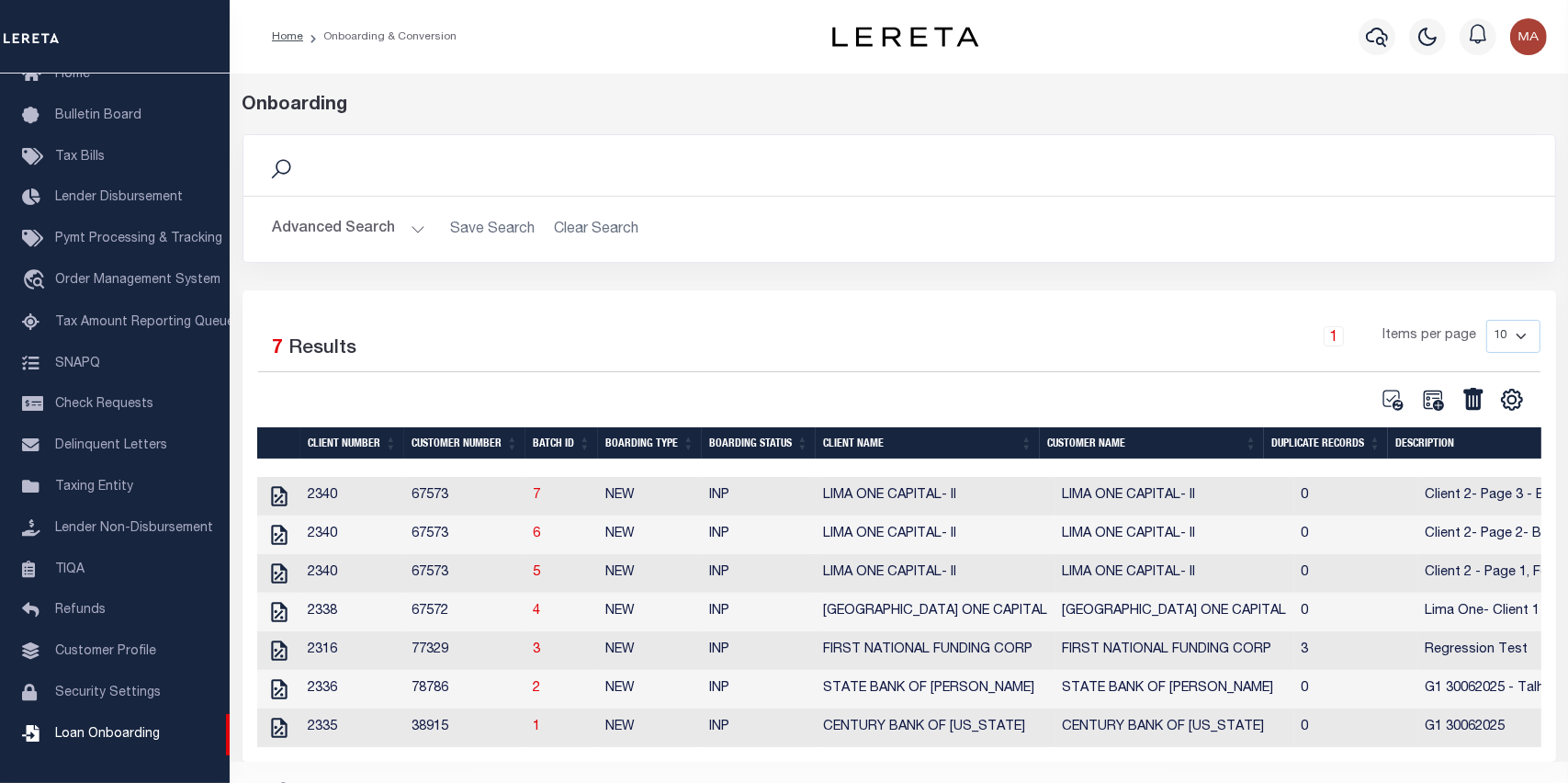 click on "1
Items per page   10 25 50 100" at bounding box center [1063, 344] 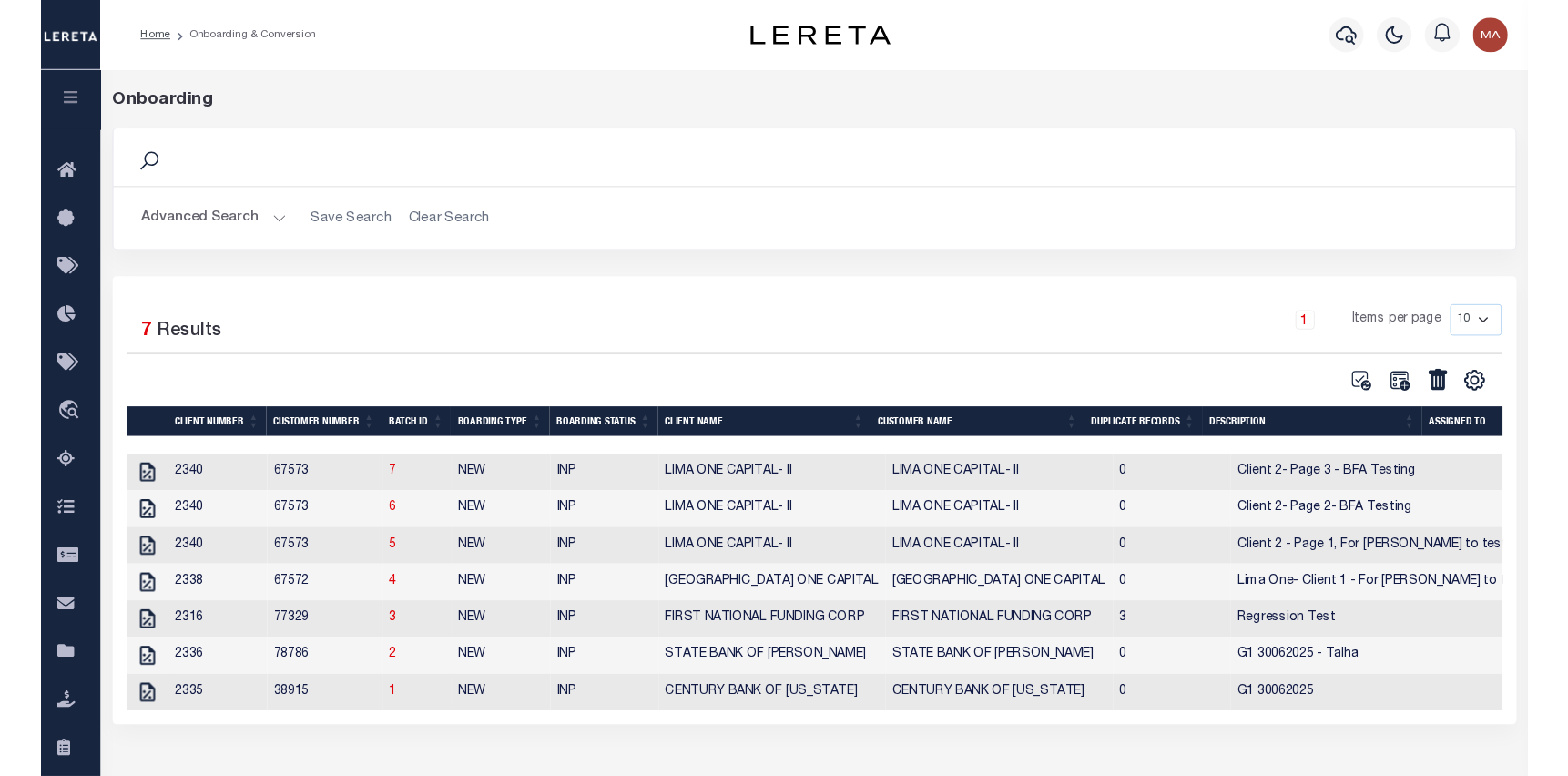 scroll, scrollTop: 0, scrollLeft: 0, axis: both 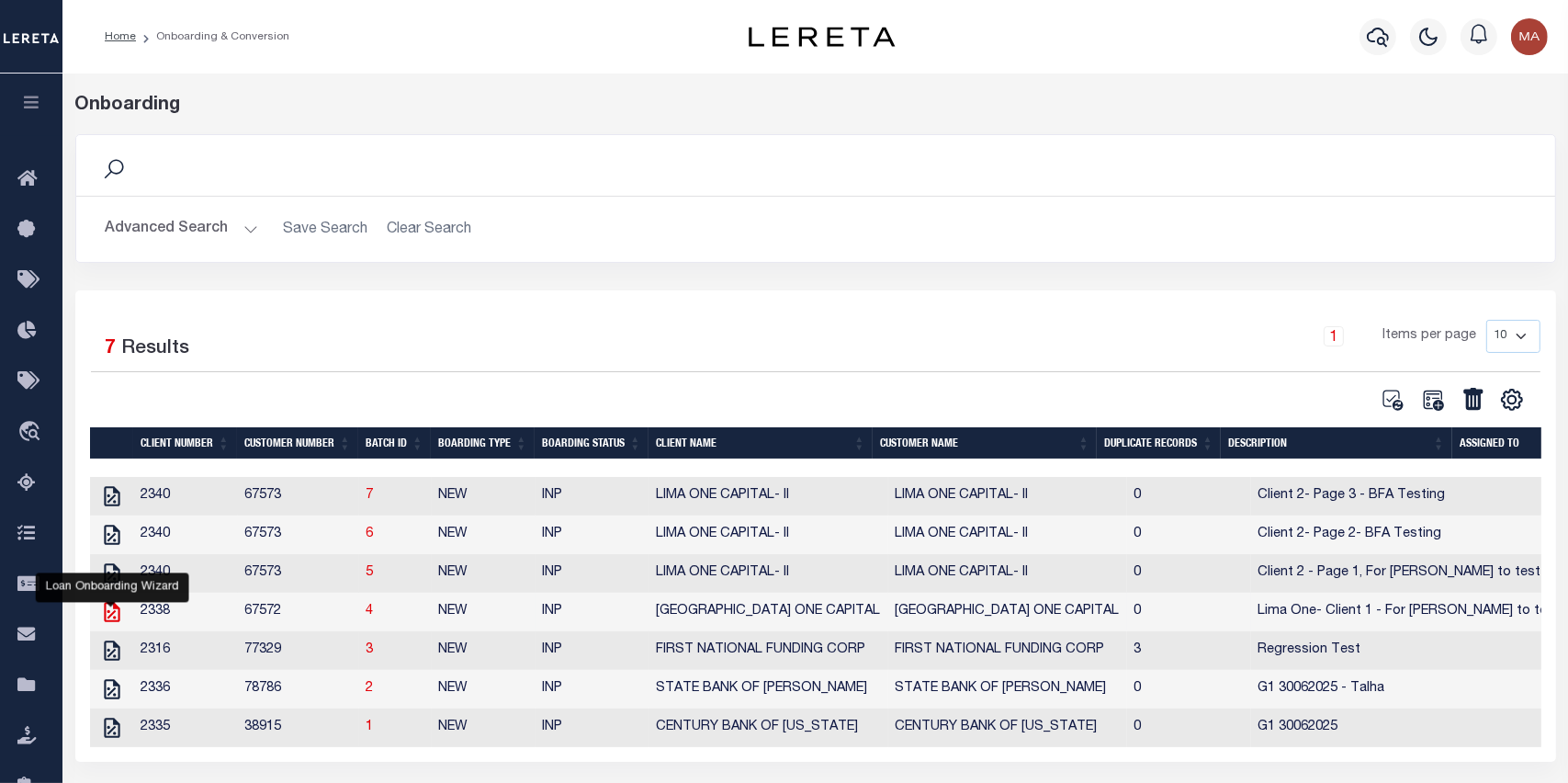 click 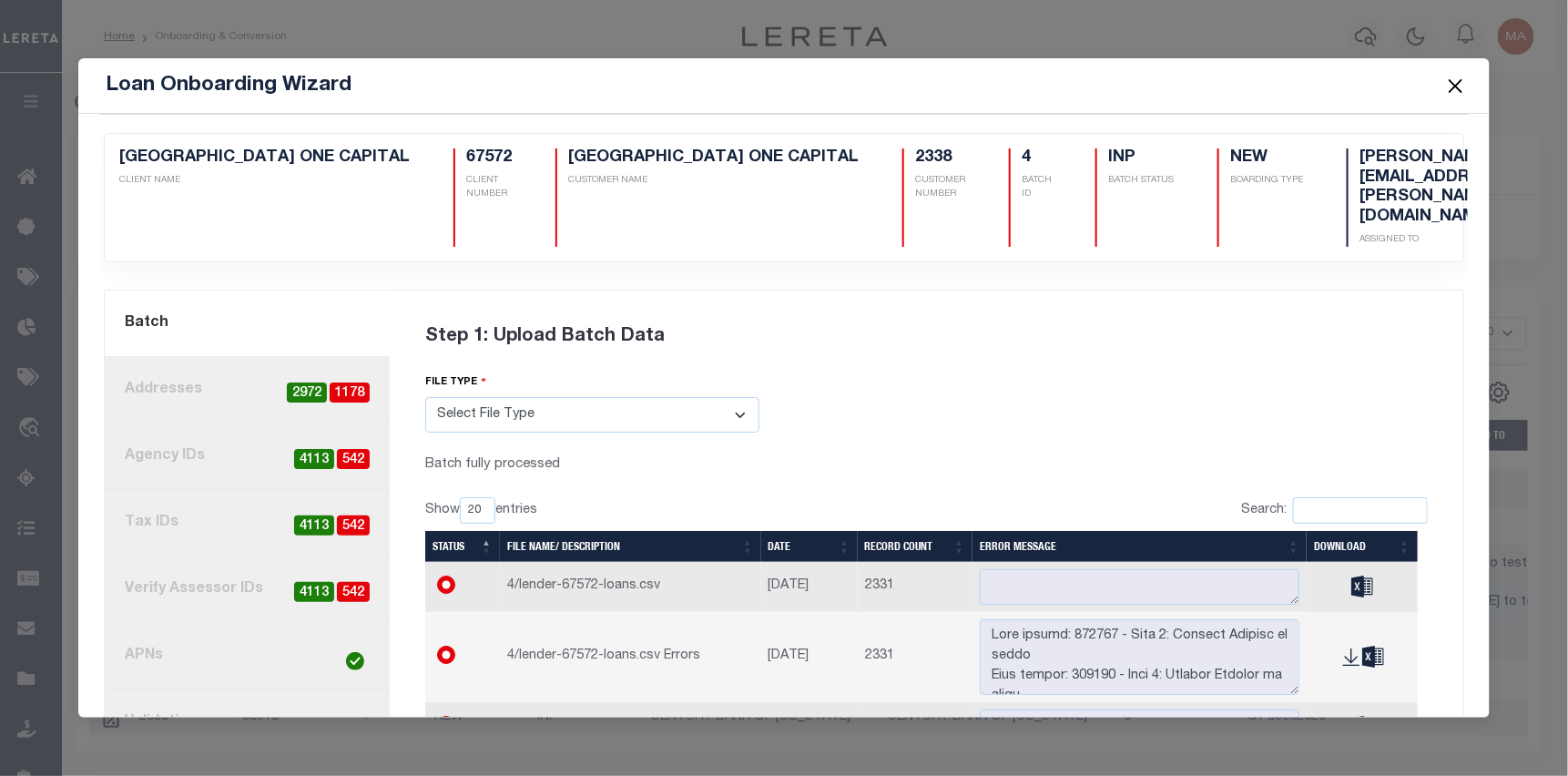 click at bounding box center [1456, 86] 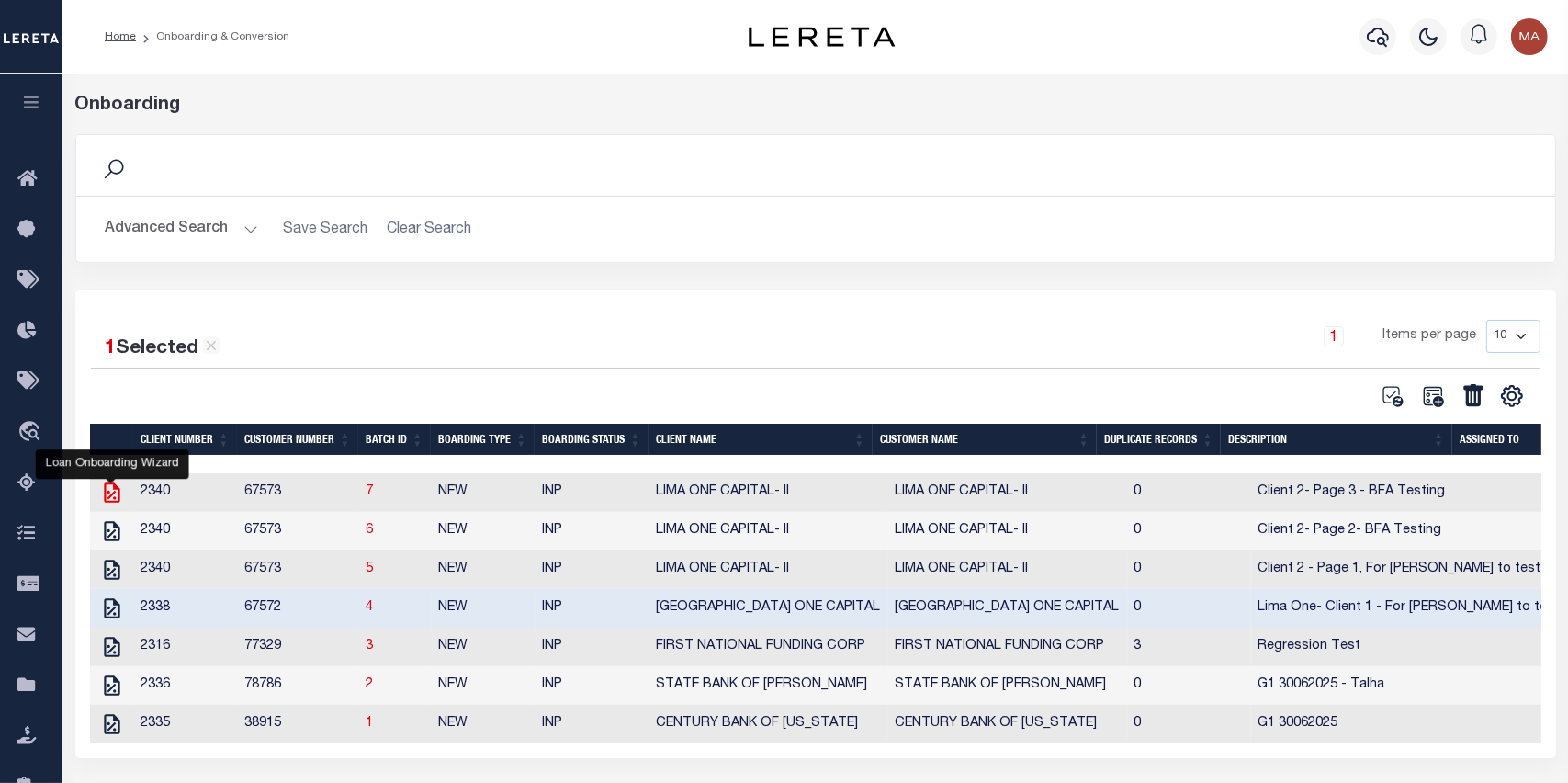 click 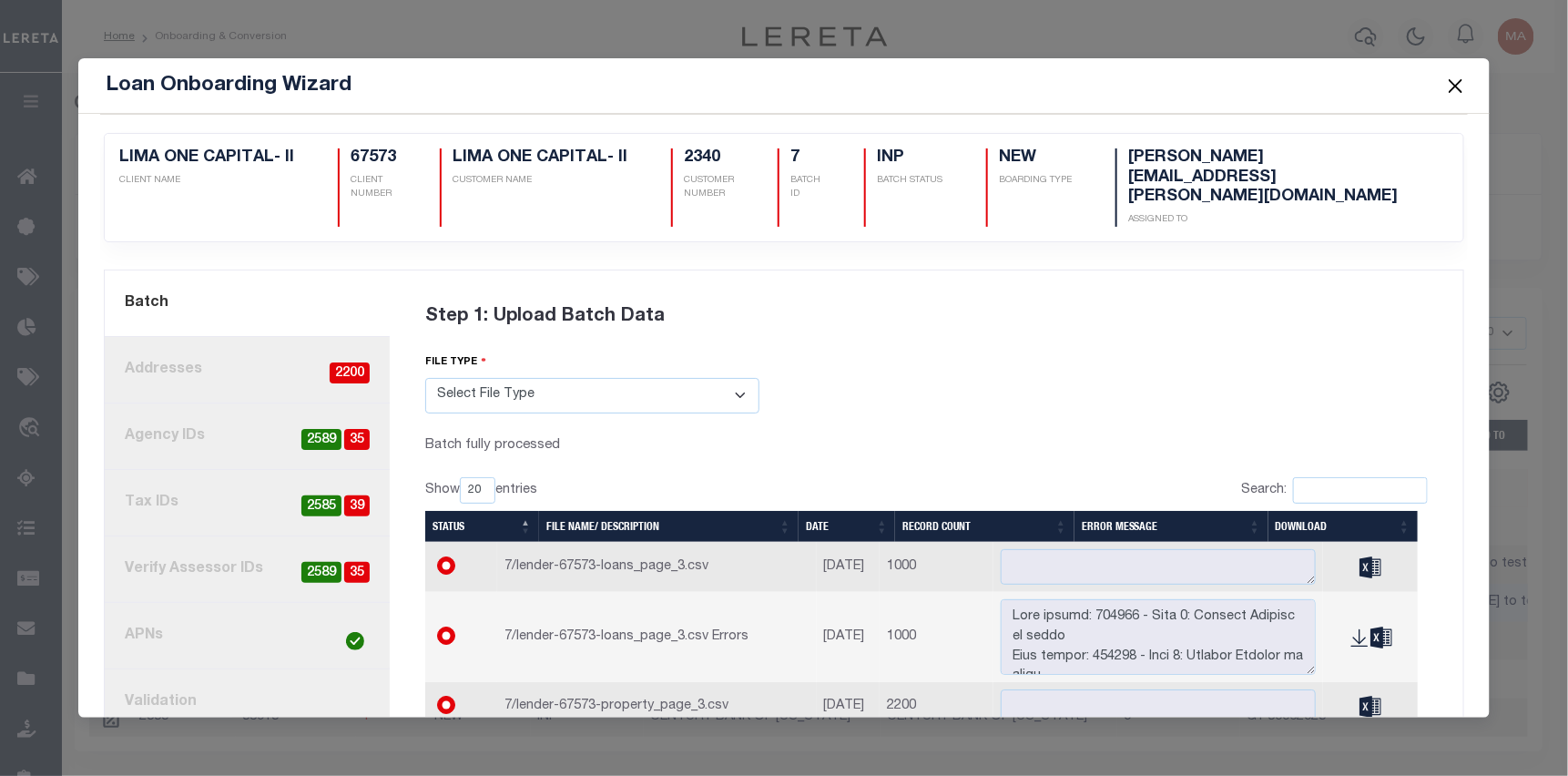 click at bounding box center [1456, 86] 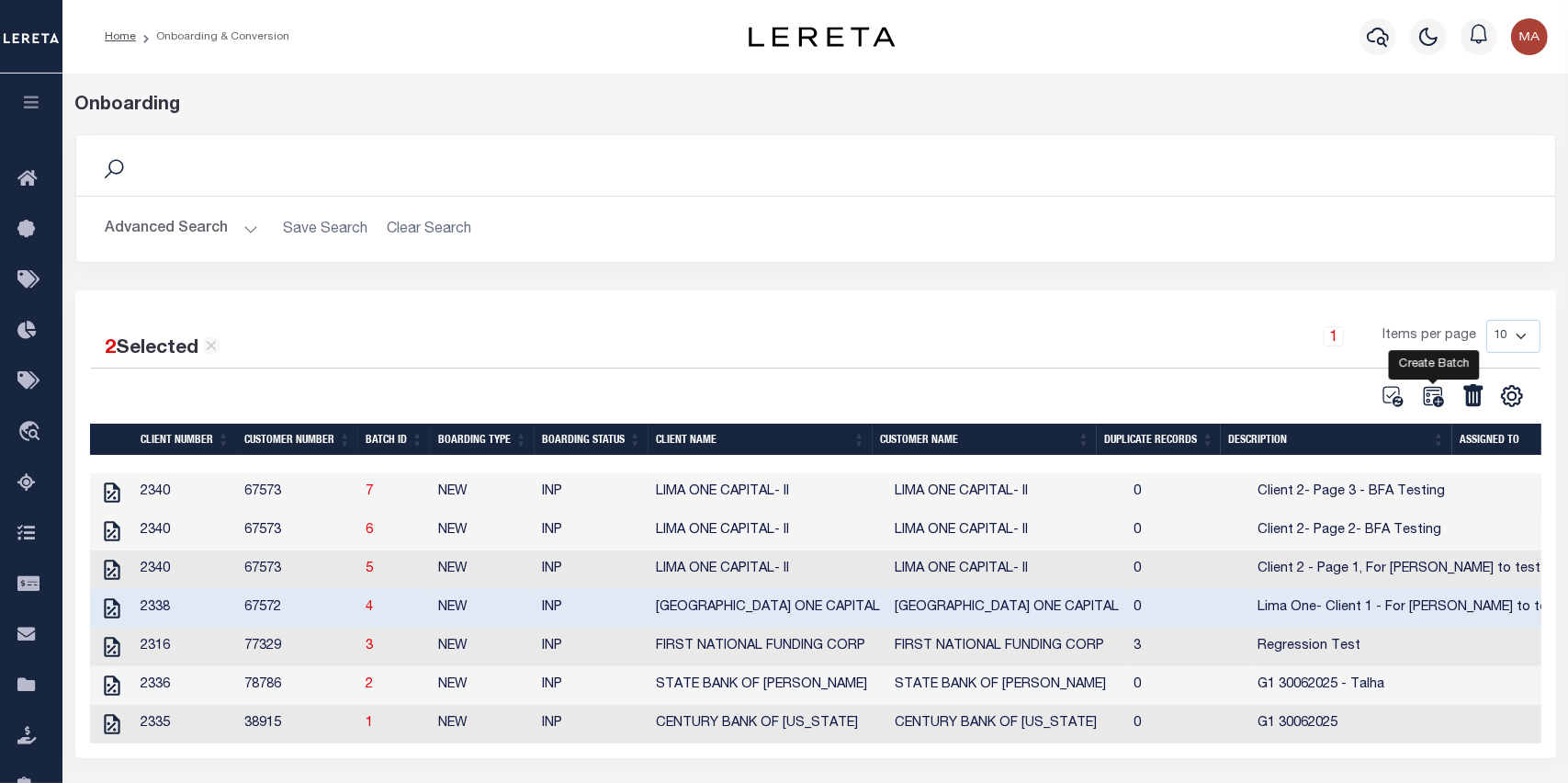 click 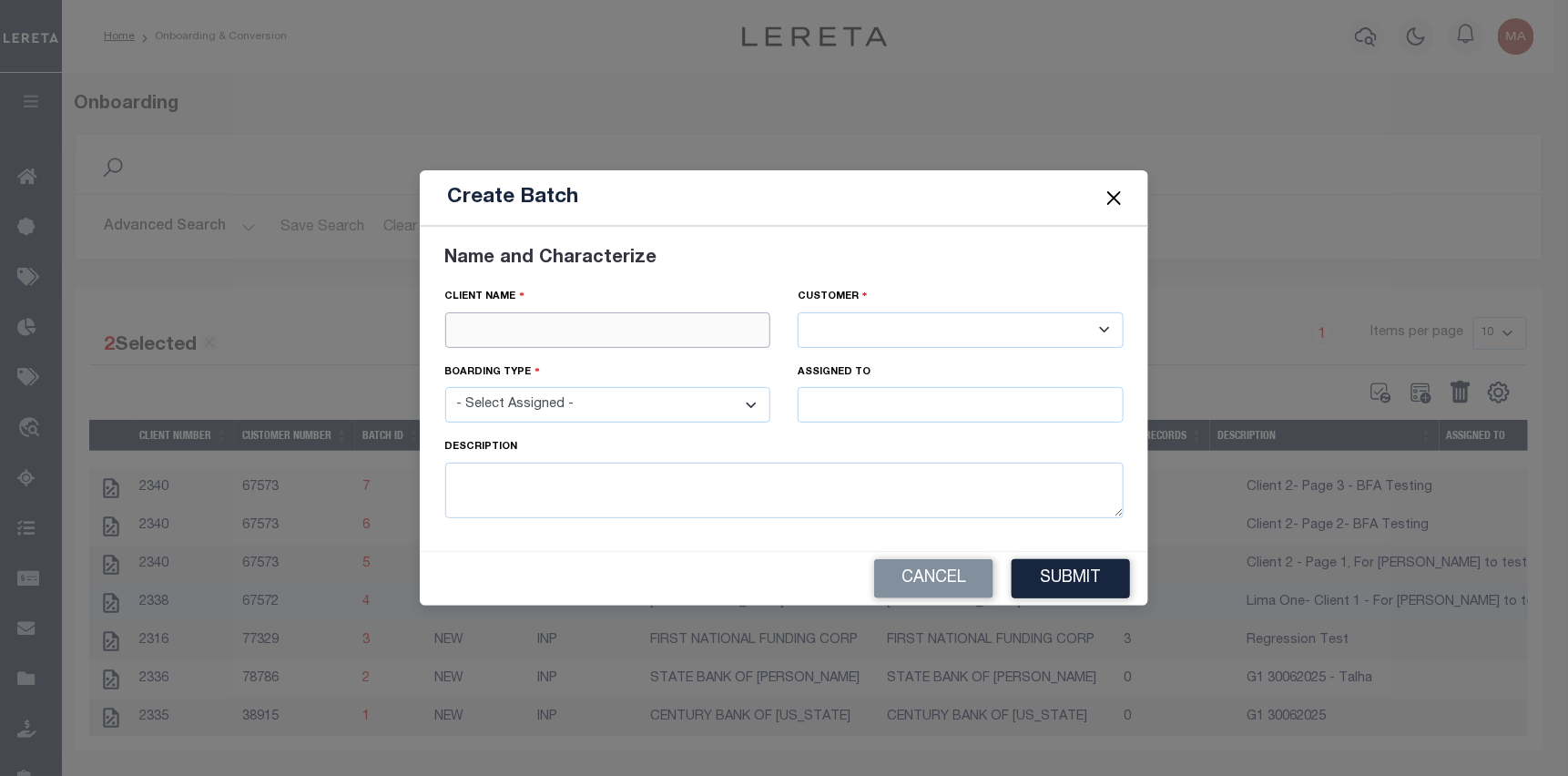 click at bounding box center (608, 330) 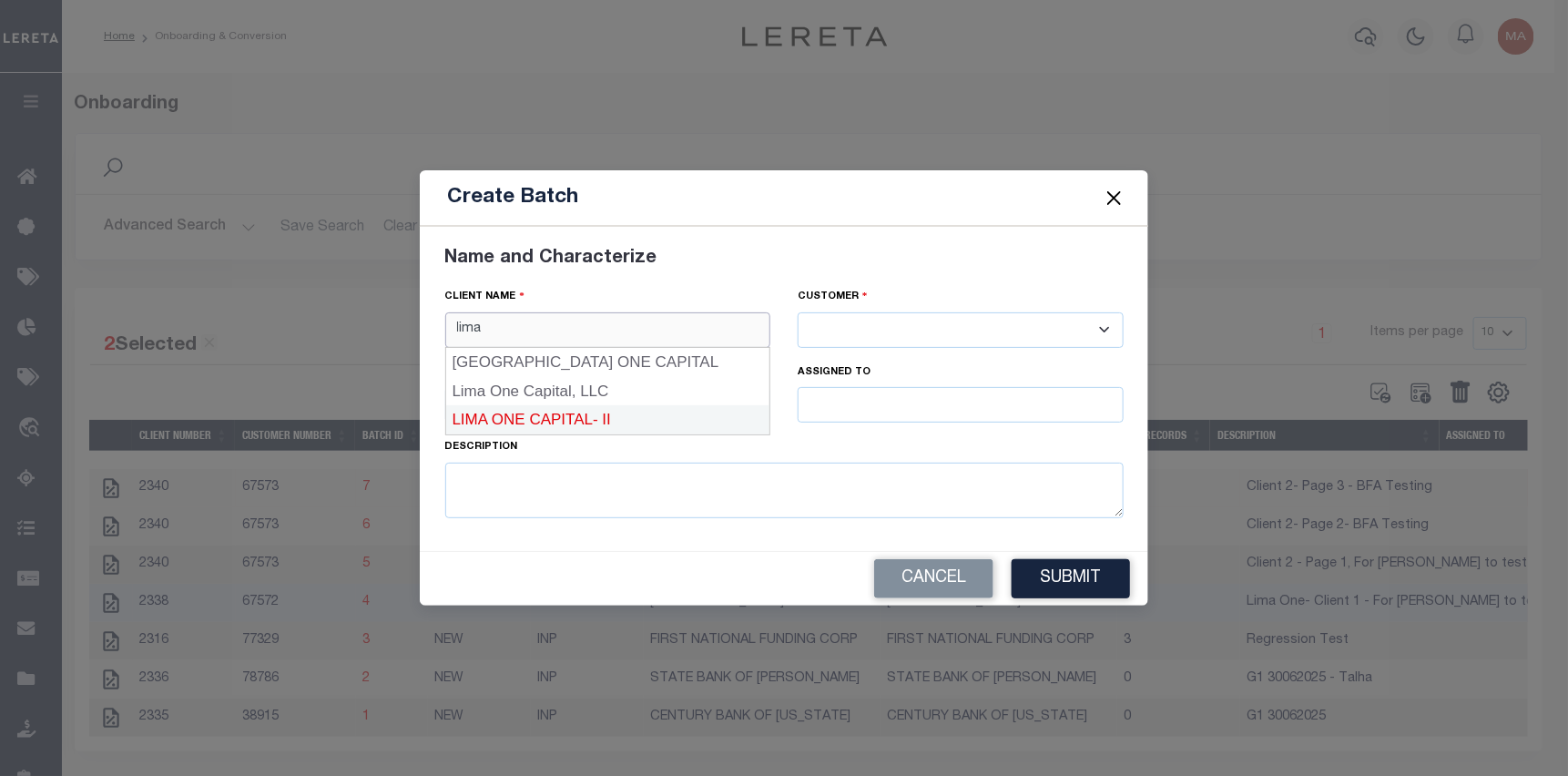 click on "LIMA ONE CAPITAL- II" at bounding box center (608, 420) 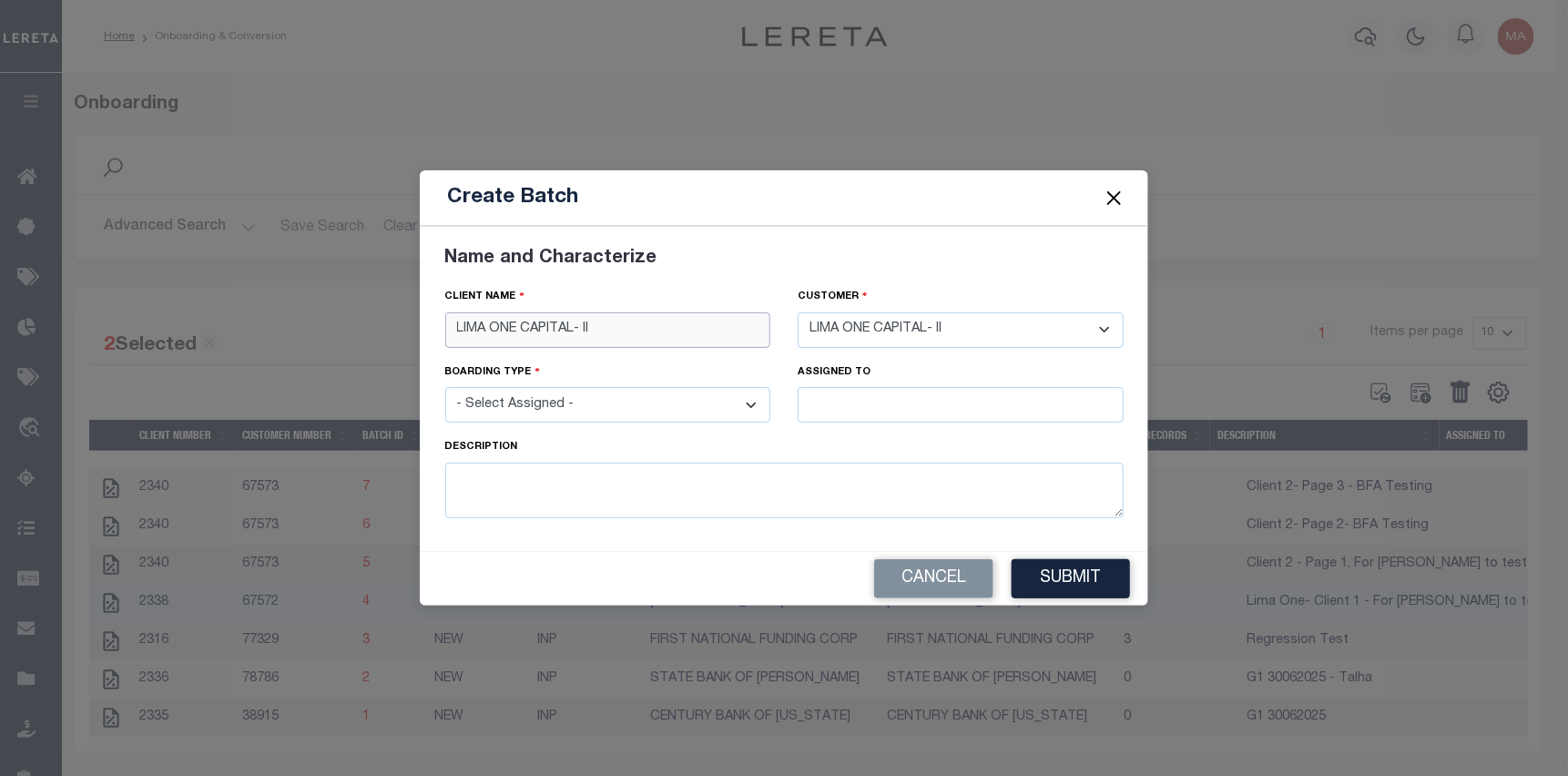 type on "LIMA ONE CAPITAL- II" 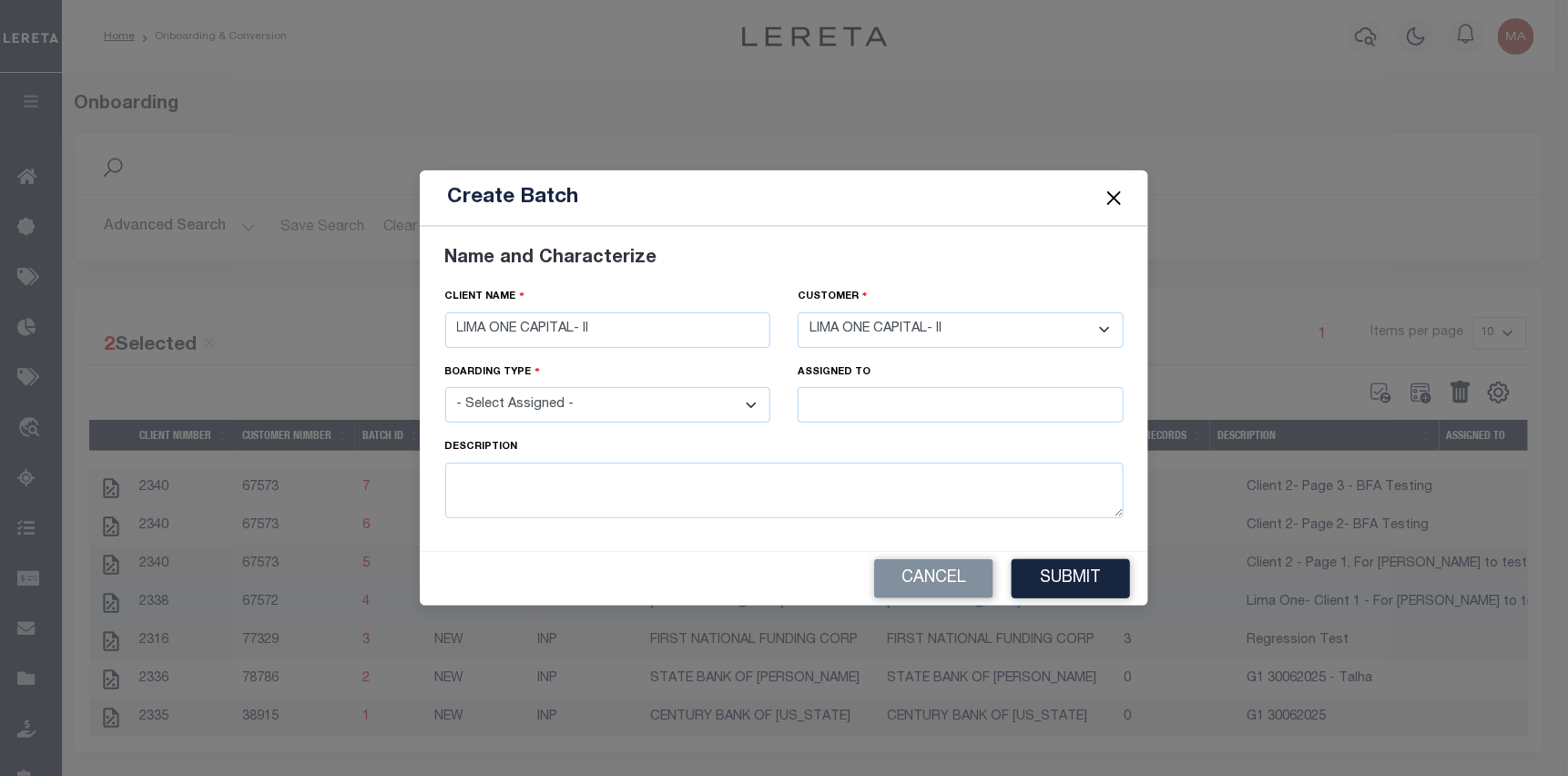 click on "- Select Assigned -
NEW - New Loan
REF - Refinance Loan
CWF - Conversion with Fee
CNF - Conversion no Fee
AWF - Acquistion with Fee
ANF - Acquisition no Fee
TKO - TKO" at bounding box center (608, 404) 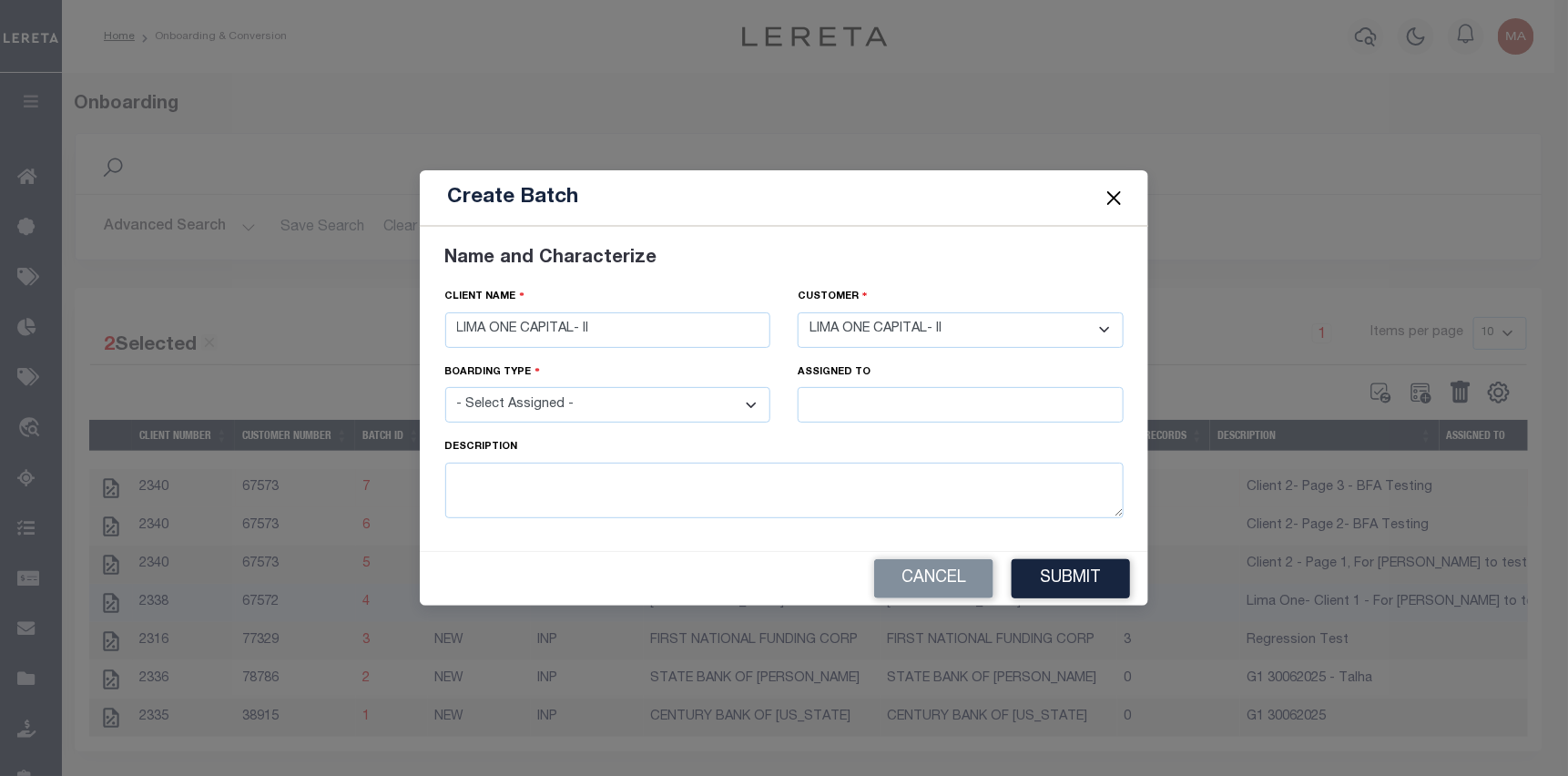 select on "NEW" 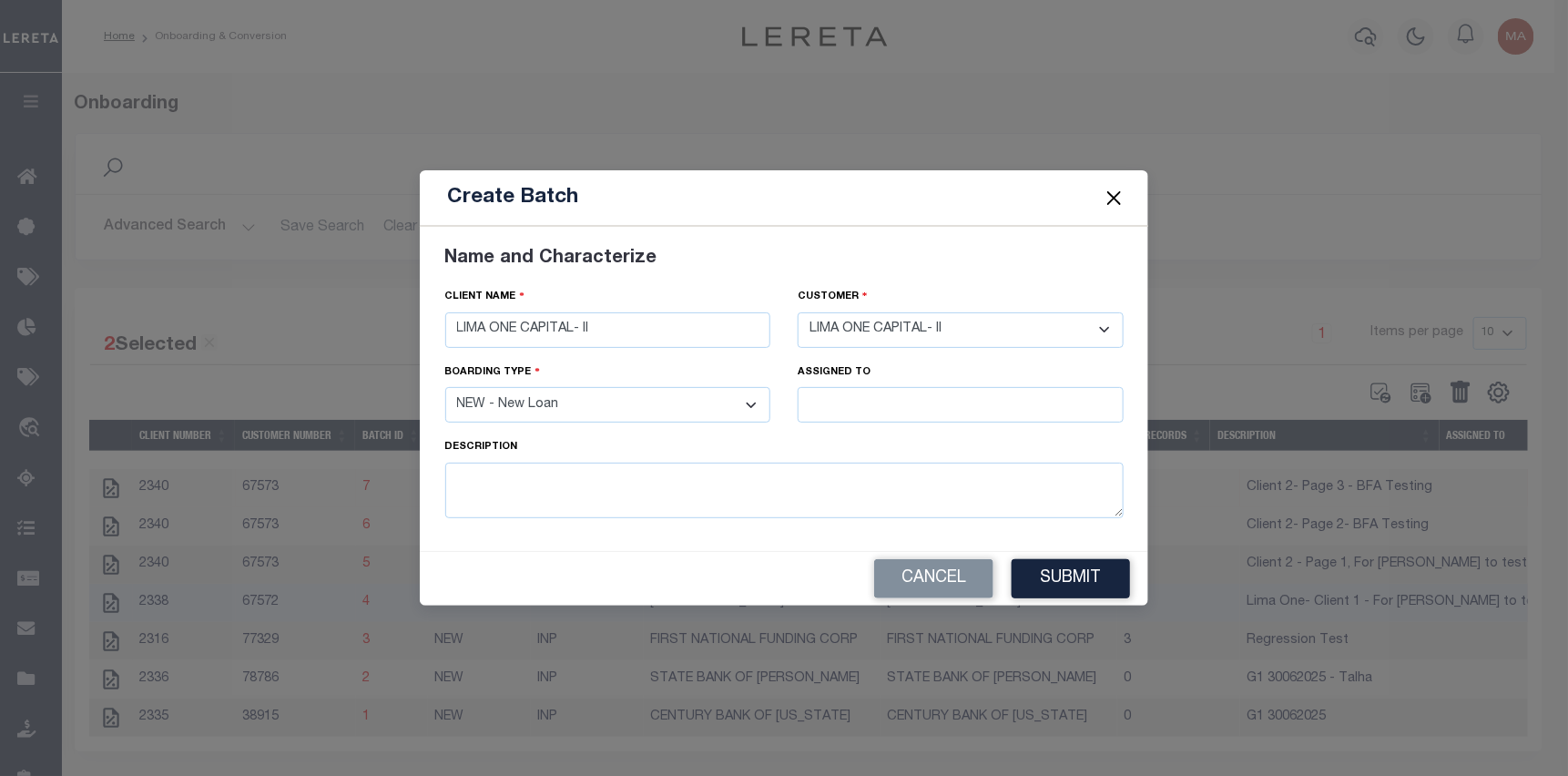 click on "- Select Assigned -
NEW - New Loan
REF - Refinance Loan
CWF - Conversion with Fee
CNF - Conversion no Fee
AWF - Acquistion with Fee
ANF - Acquisition no Fee
TKO - TKO" at bounding box center [608, 404] 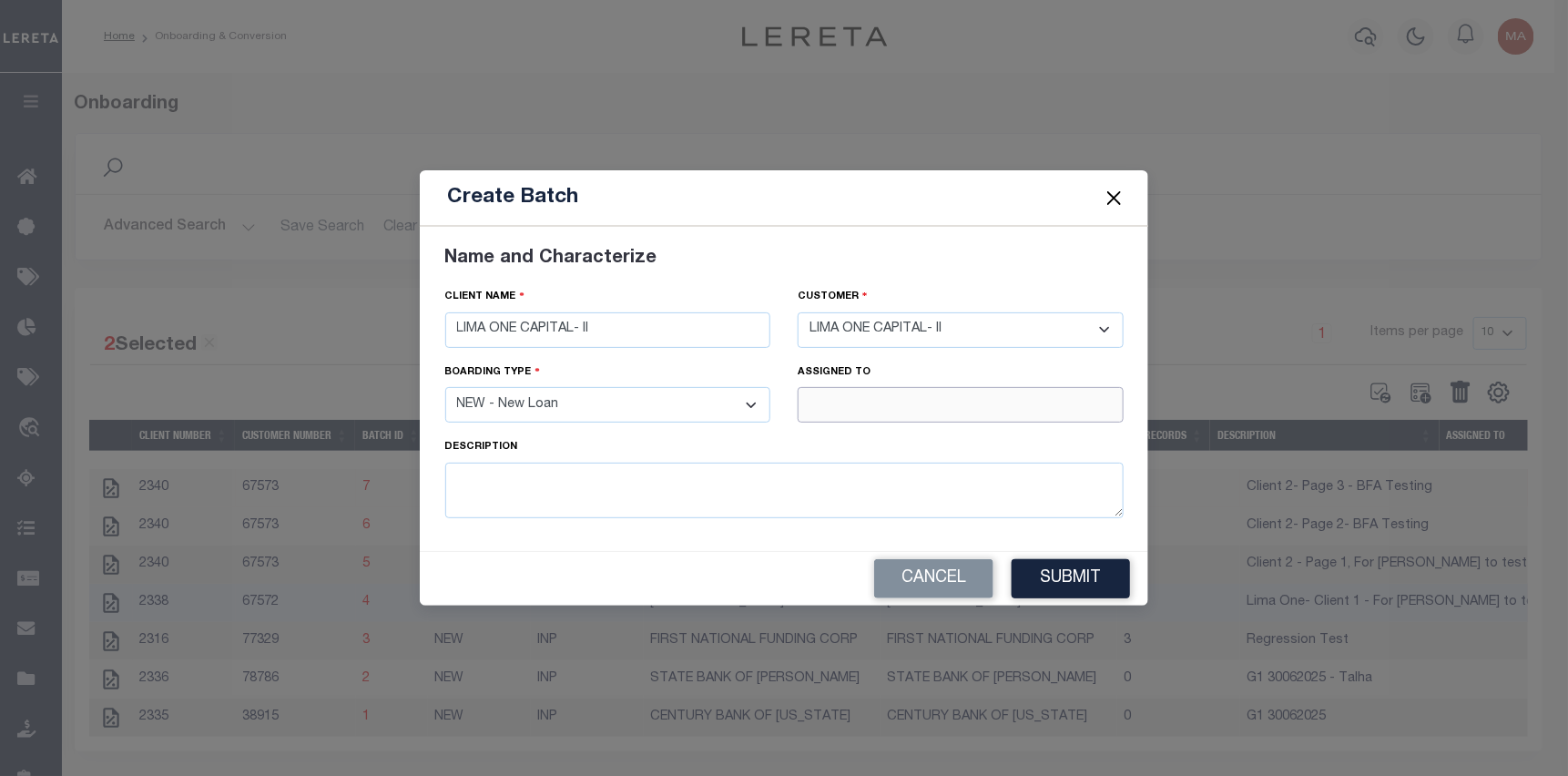 click at bounding box center (961, 404) 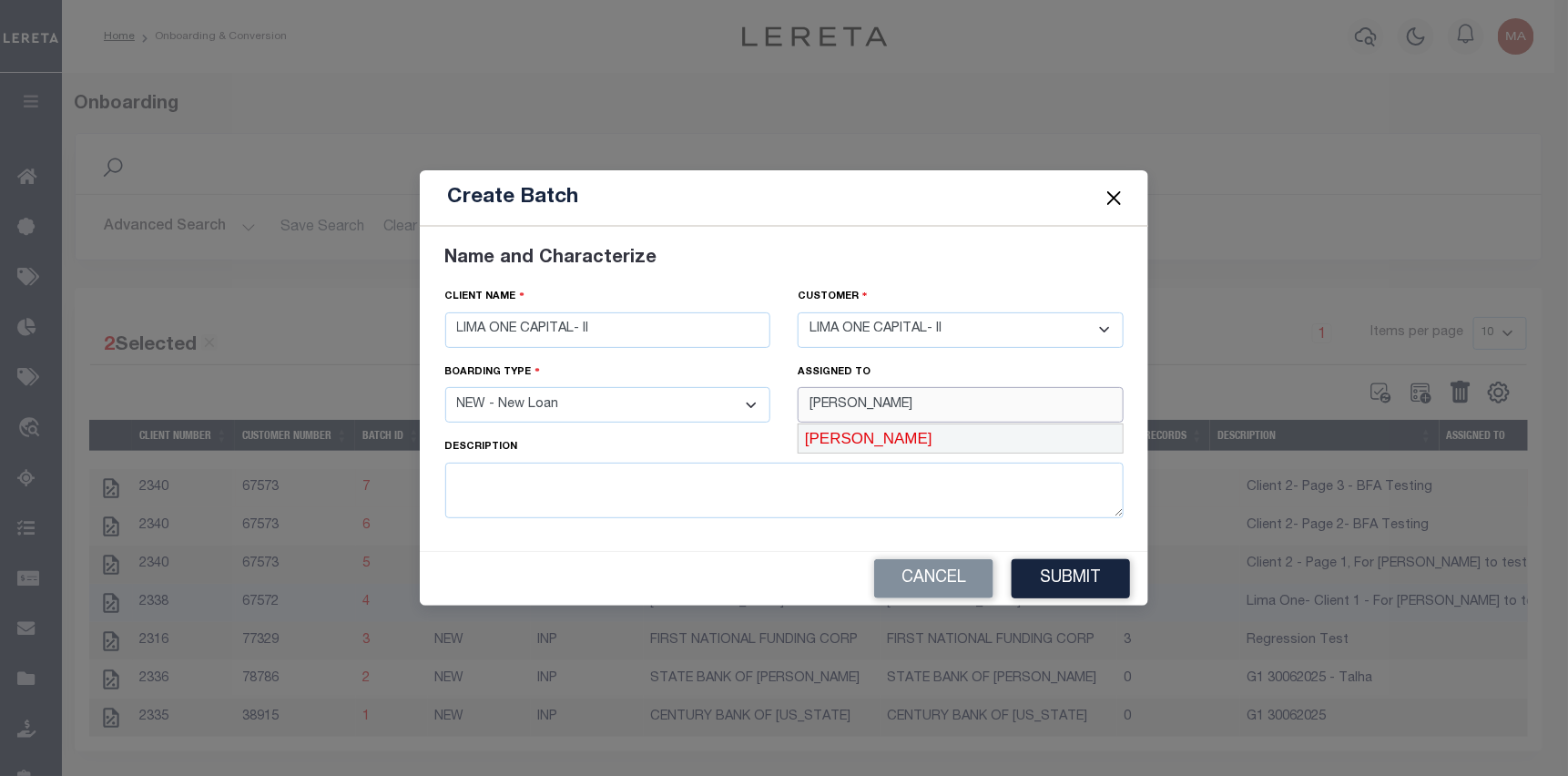 click on "[PERSON_NAME]" at bounding box center [961, 439] 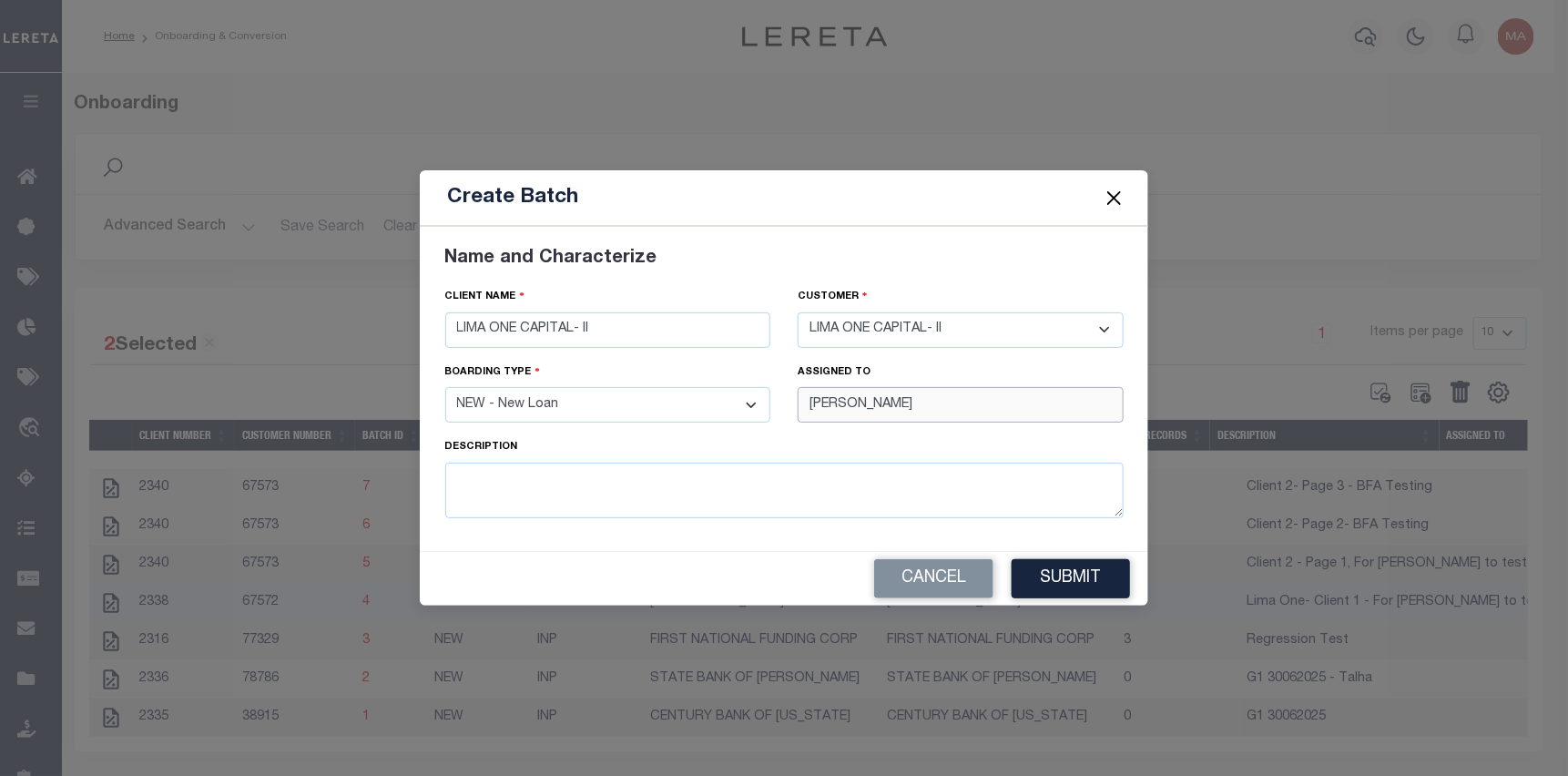type on "[PERSON_NAME]" 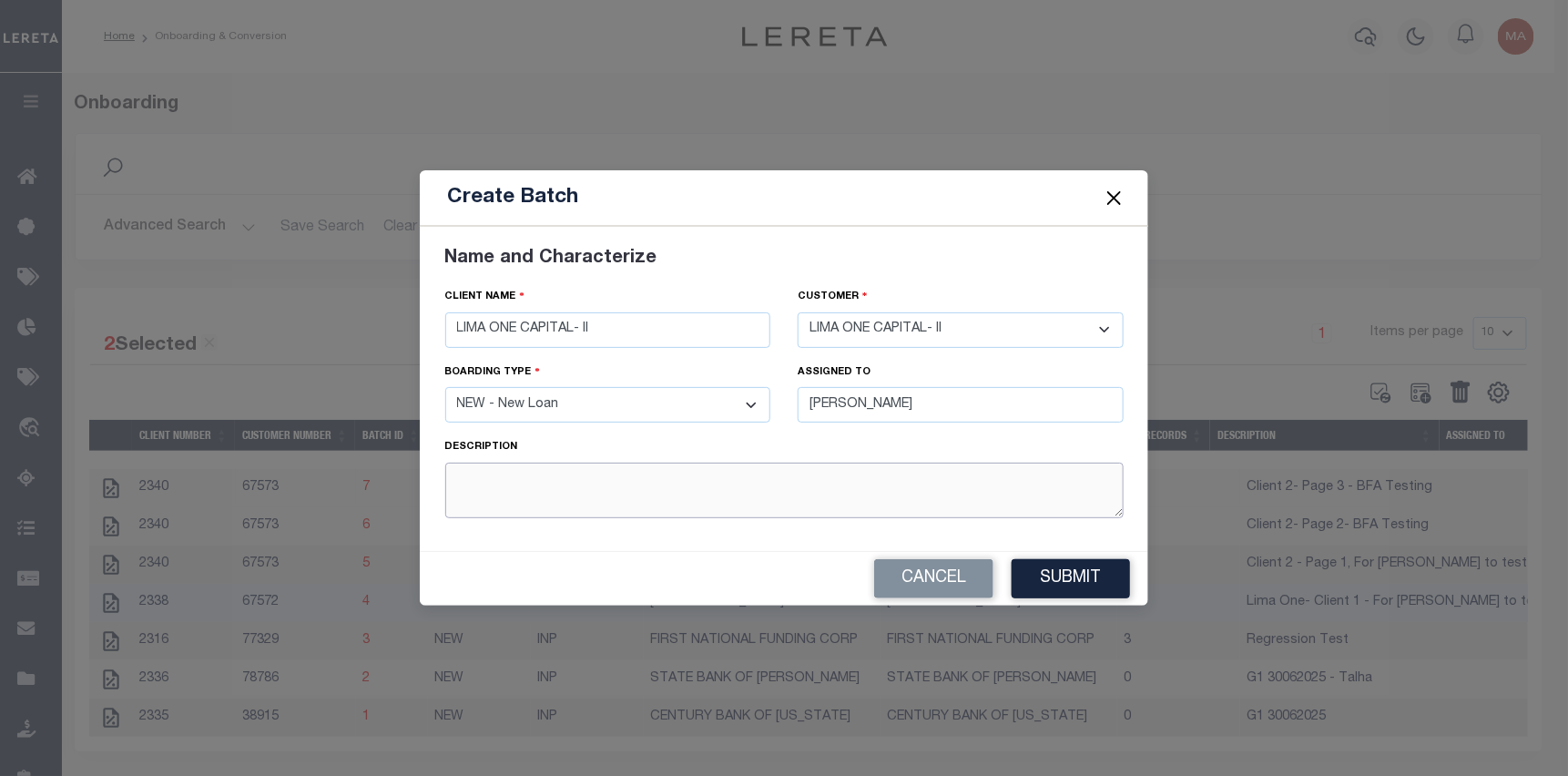 click at bounding box center [784, 490] 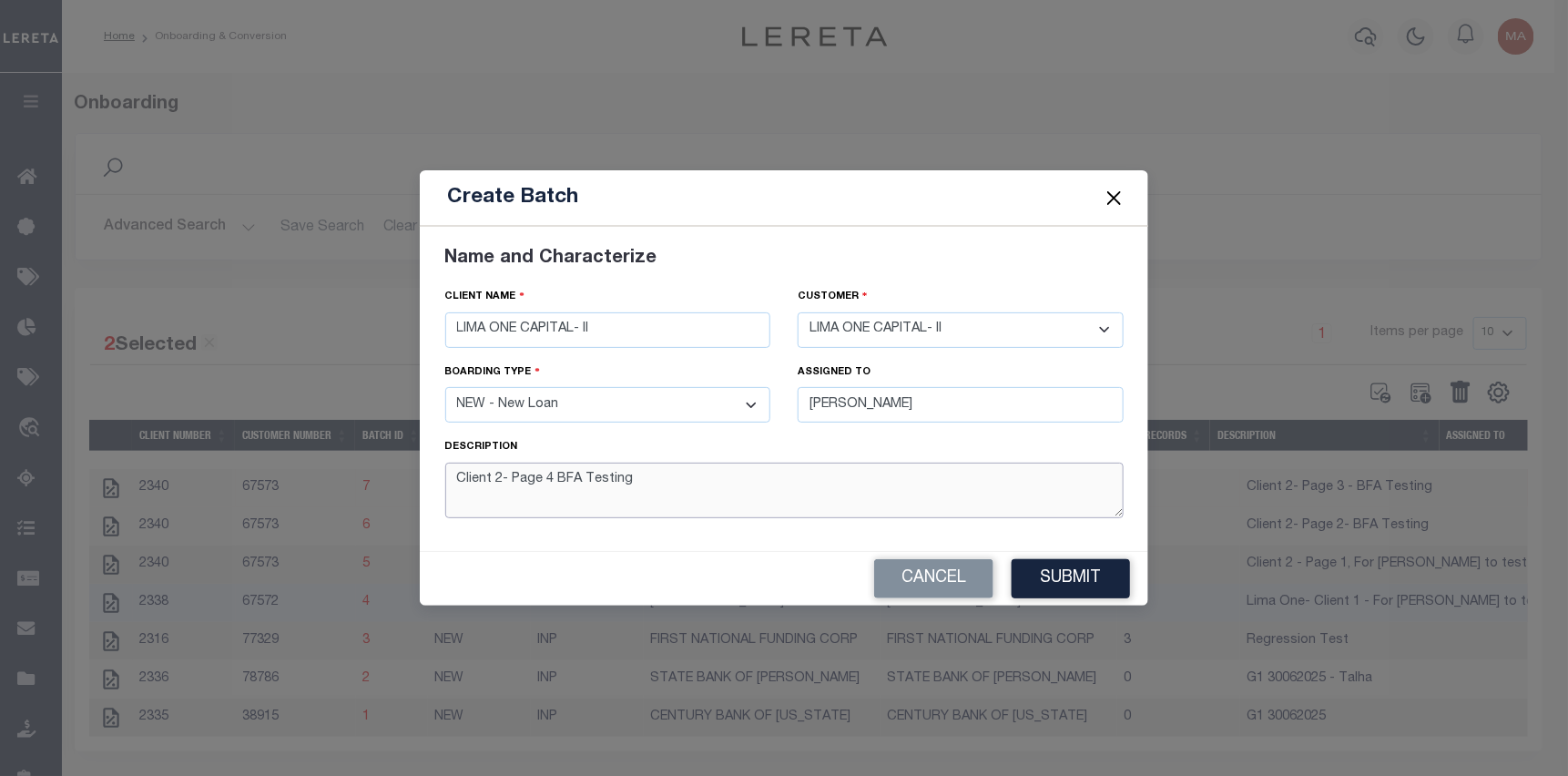 click on "Client 2- Page 4 BFA Testing" at bounding box center [784, 490] 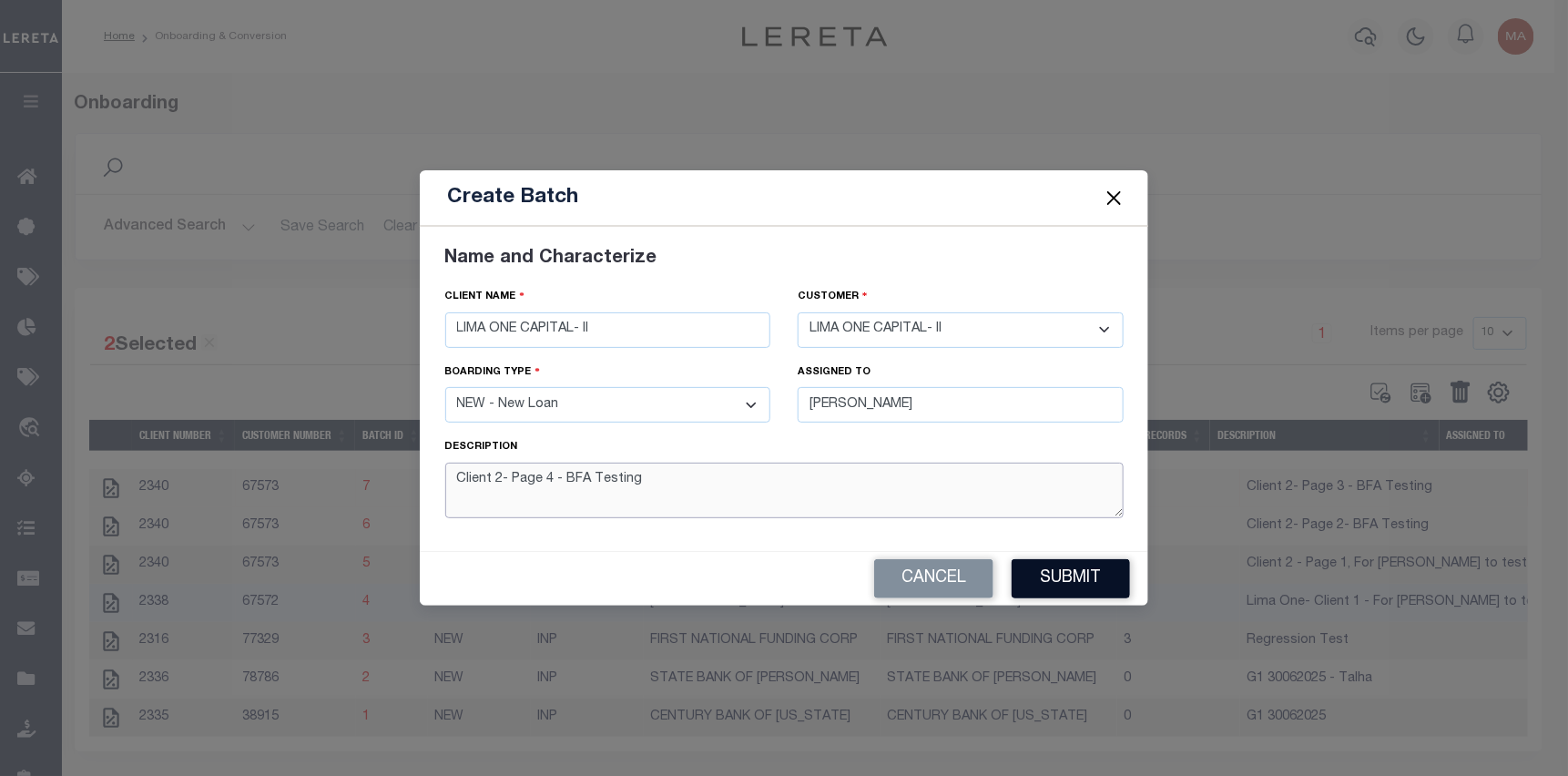 type on "Client 2- Page 4 - BFA Testing" 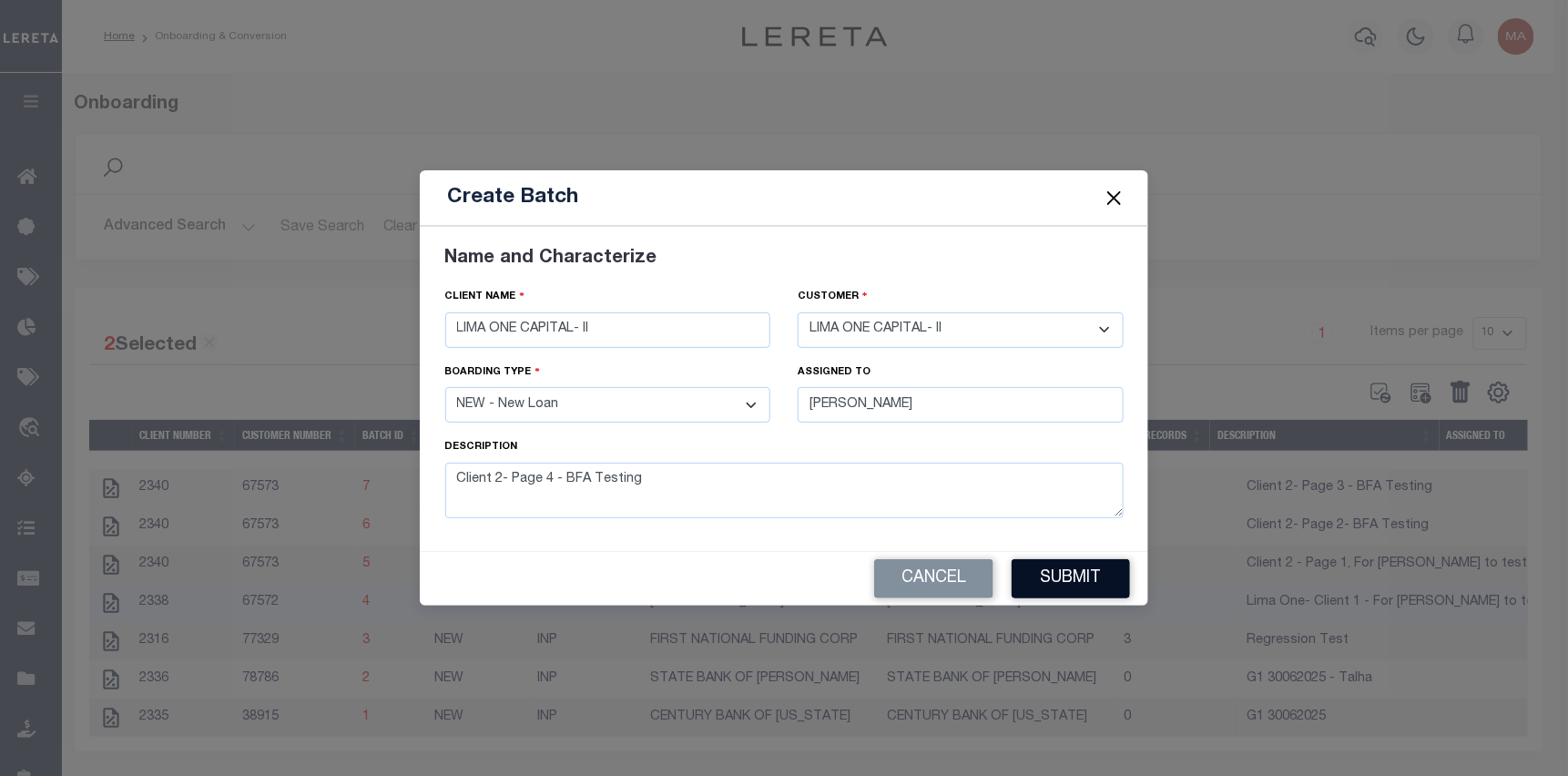 click on "Submit" at bounding box center [1071, 578] 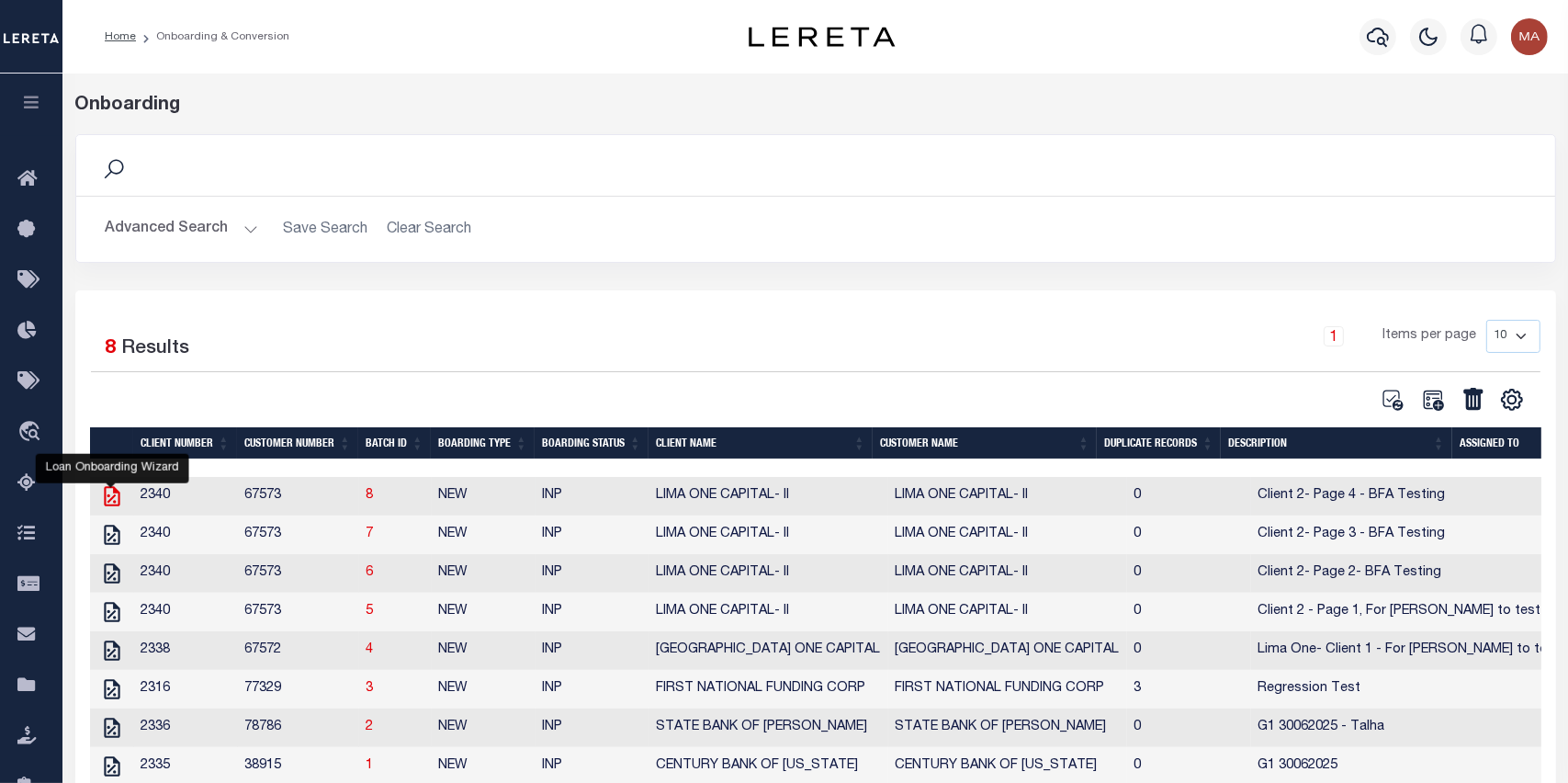 click 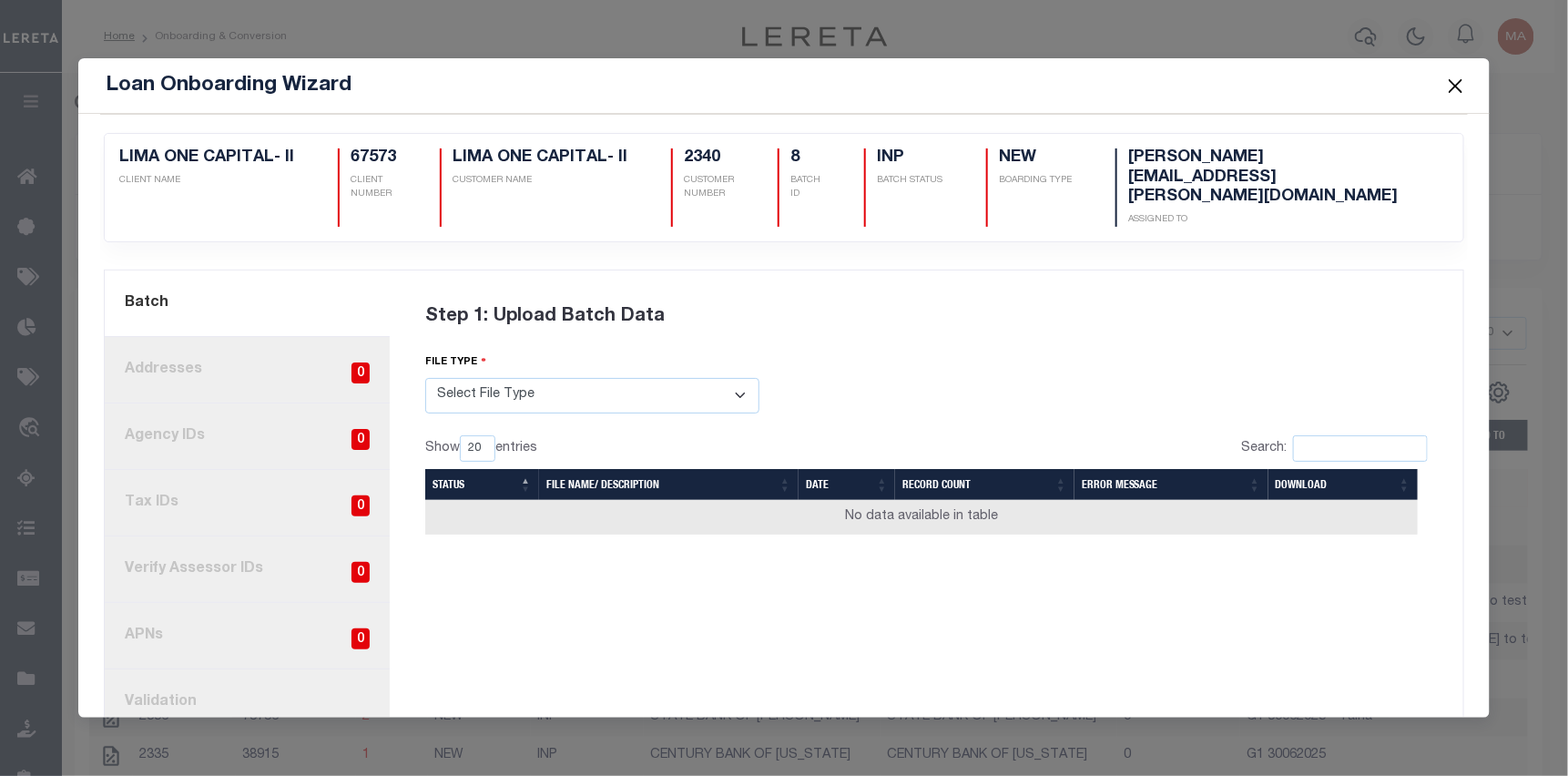 click on "Select File Type
Lereta
Lereta Conversion Zip" at bounding box center [592, 395] 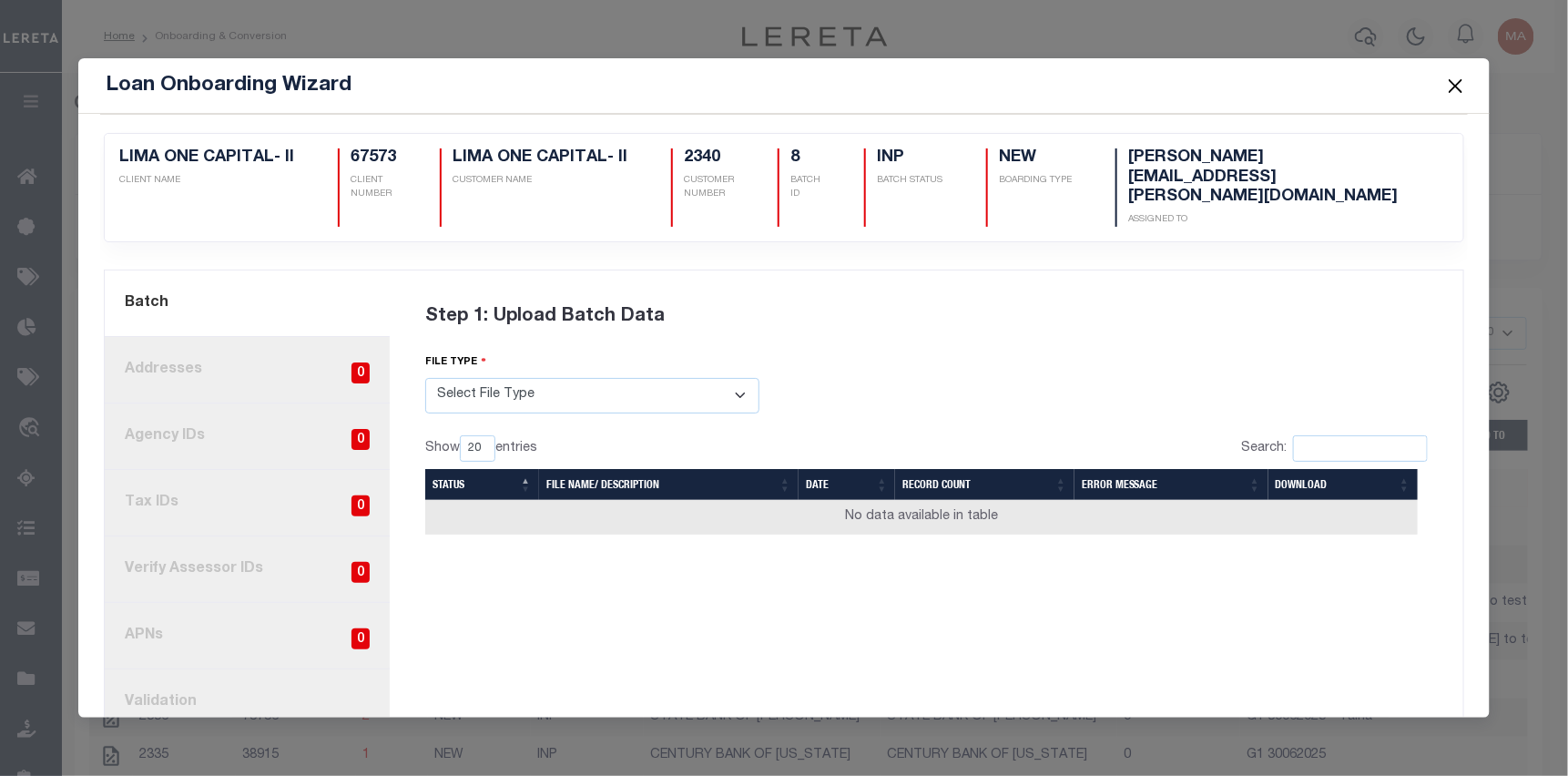 select on "LERETA" 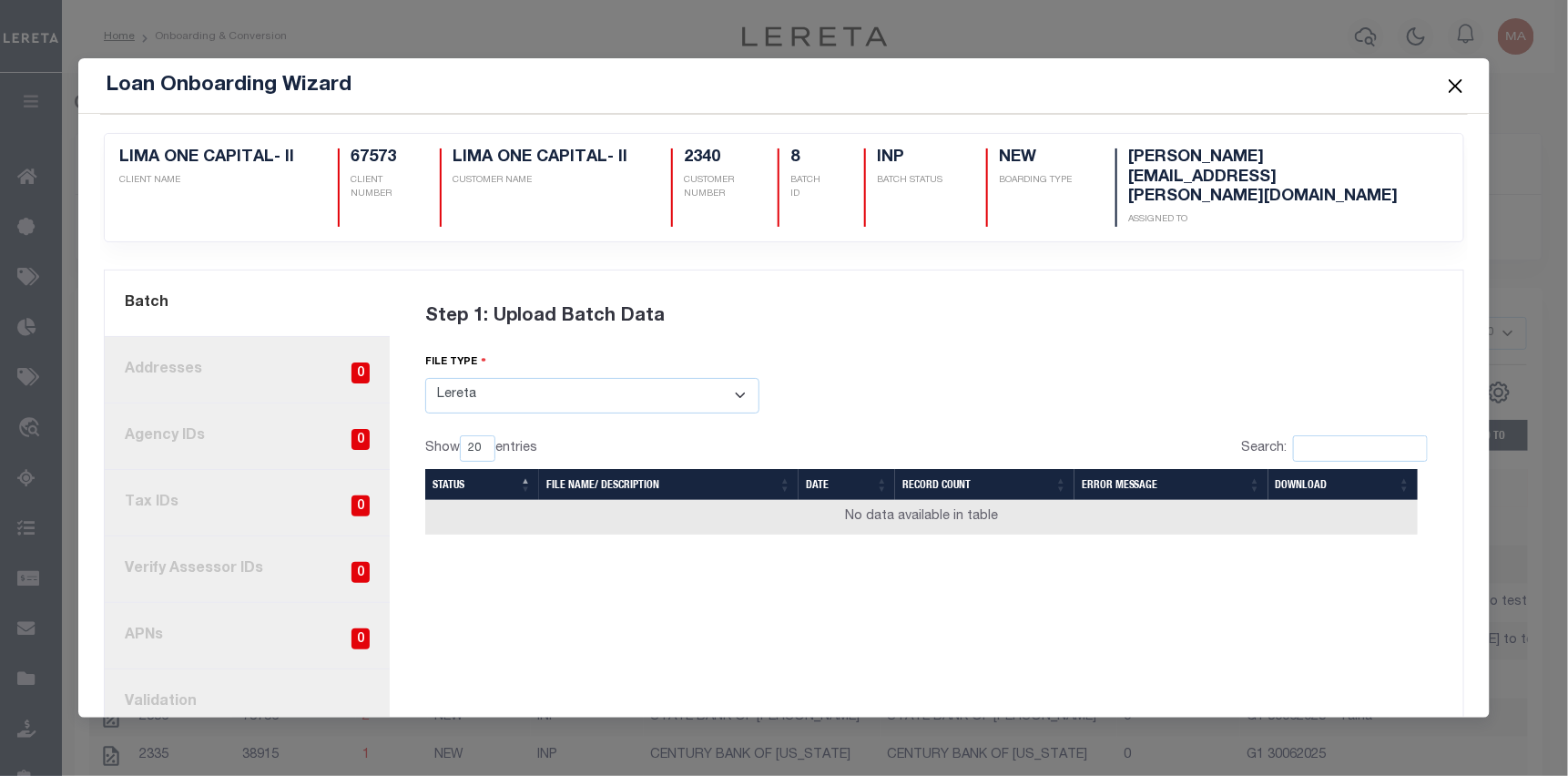 click on "Select File Type
Lereta
Lereta Conversion Zip" at bounding box center (592, 395) 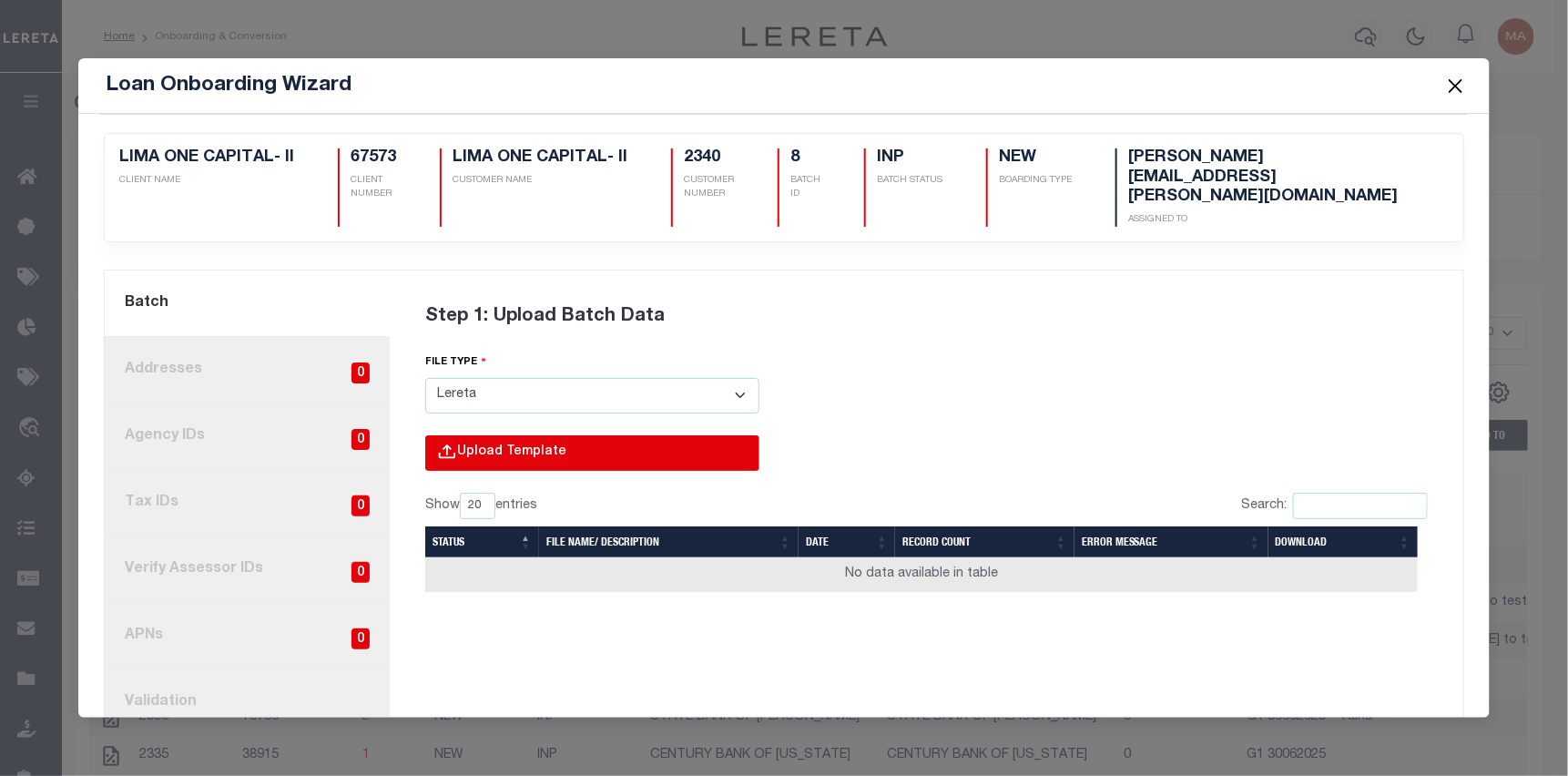 click at bounding box center [326, 472] 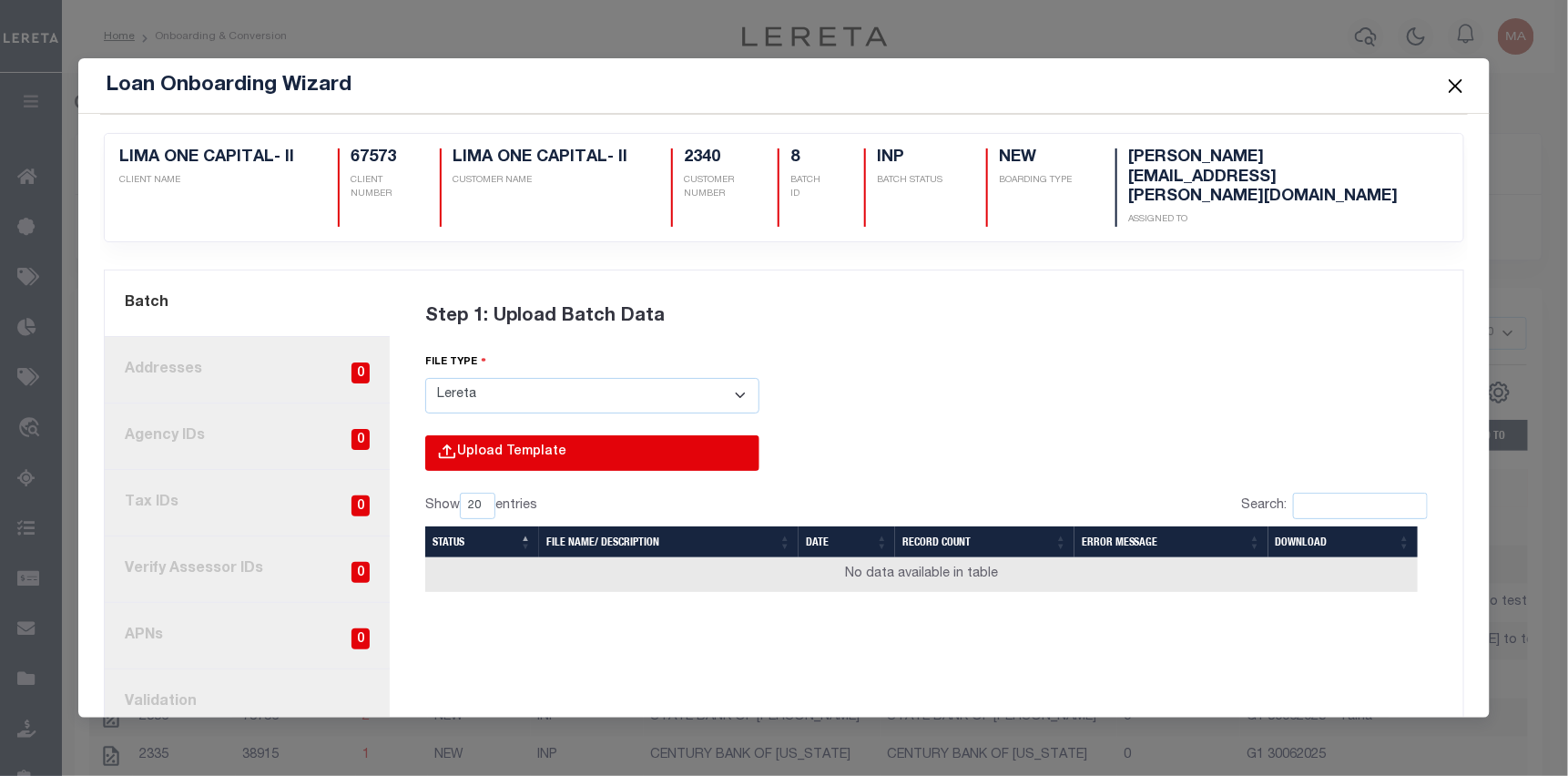type on "C:\fakepath\Lender-67573-Lien_Page_4.csv" 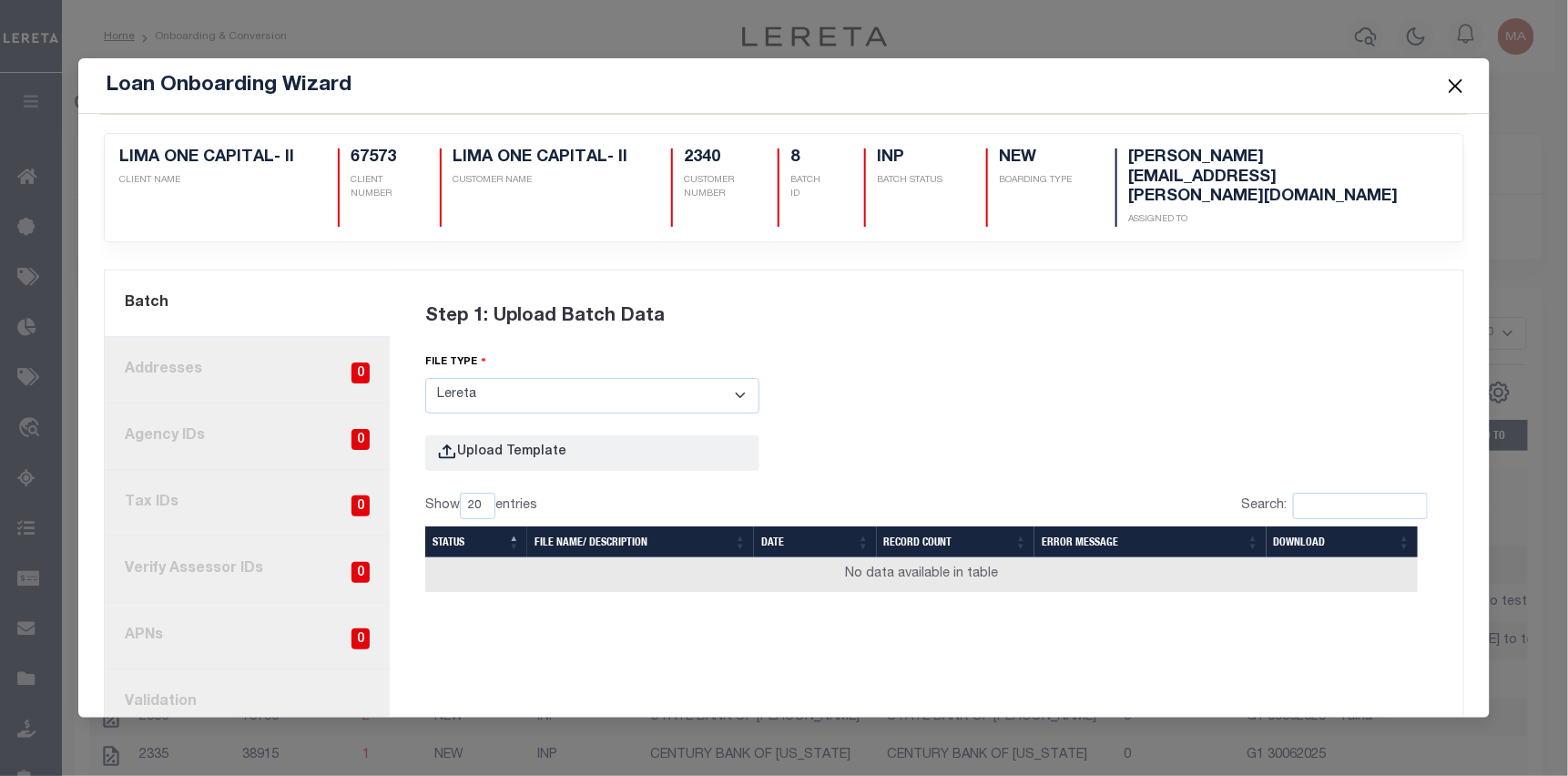 type 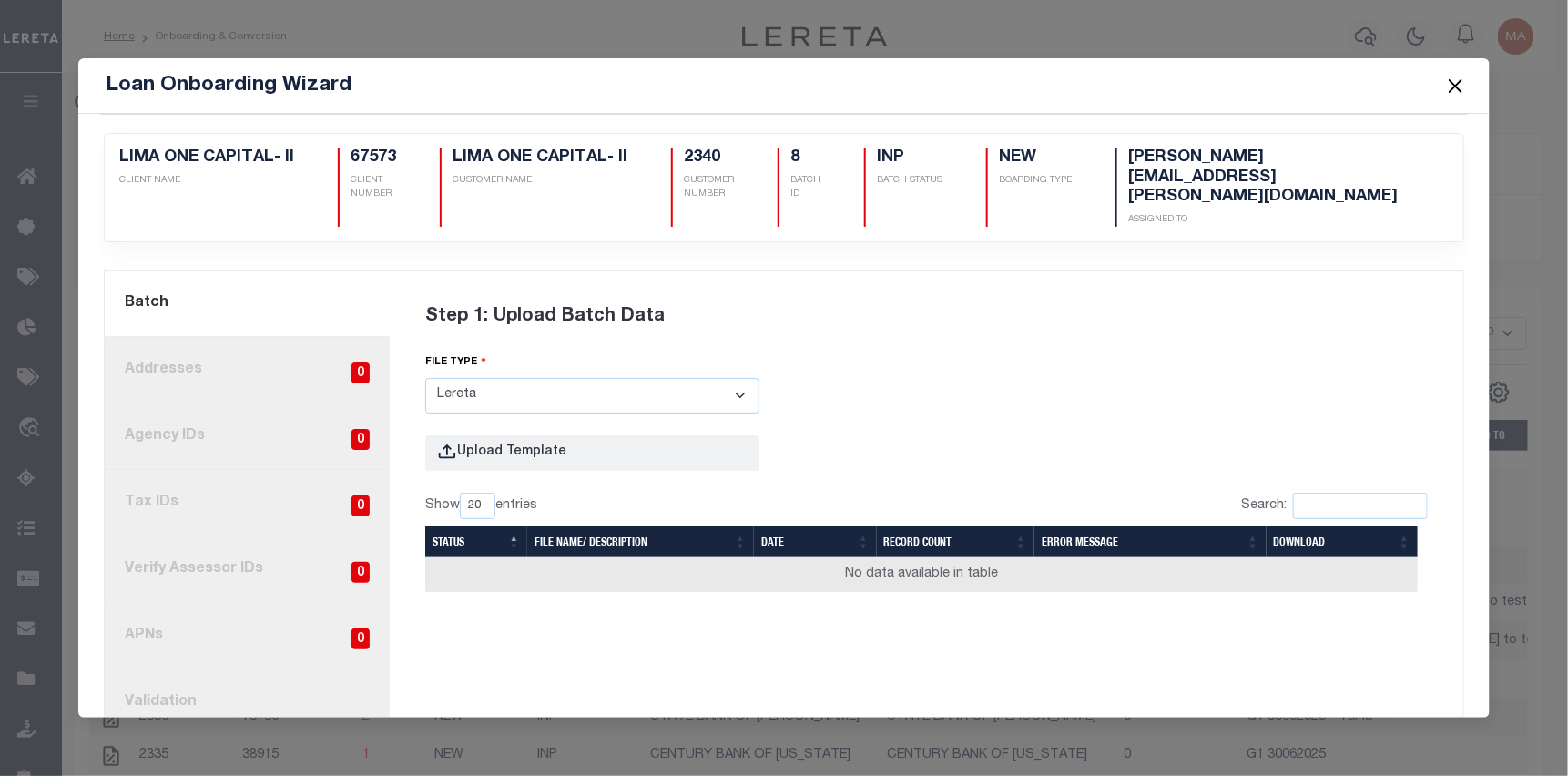 click at bounding box center (1456, 86) 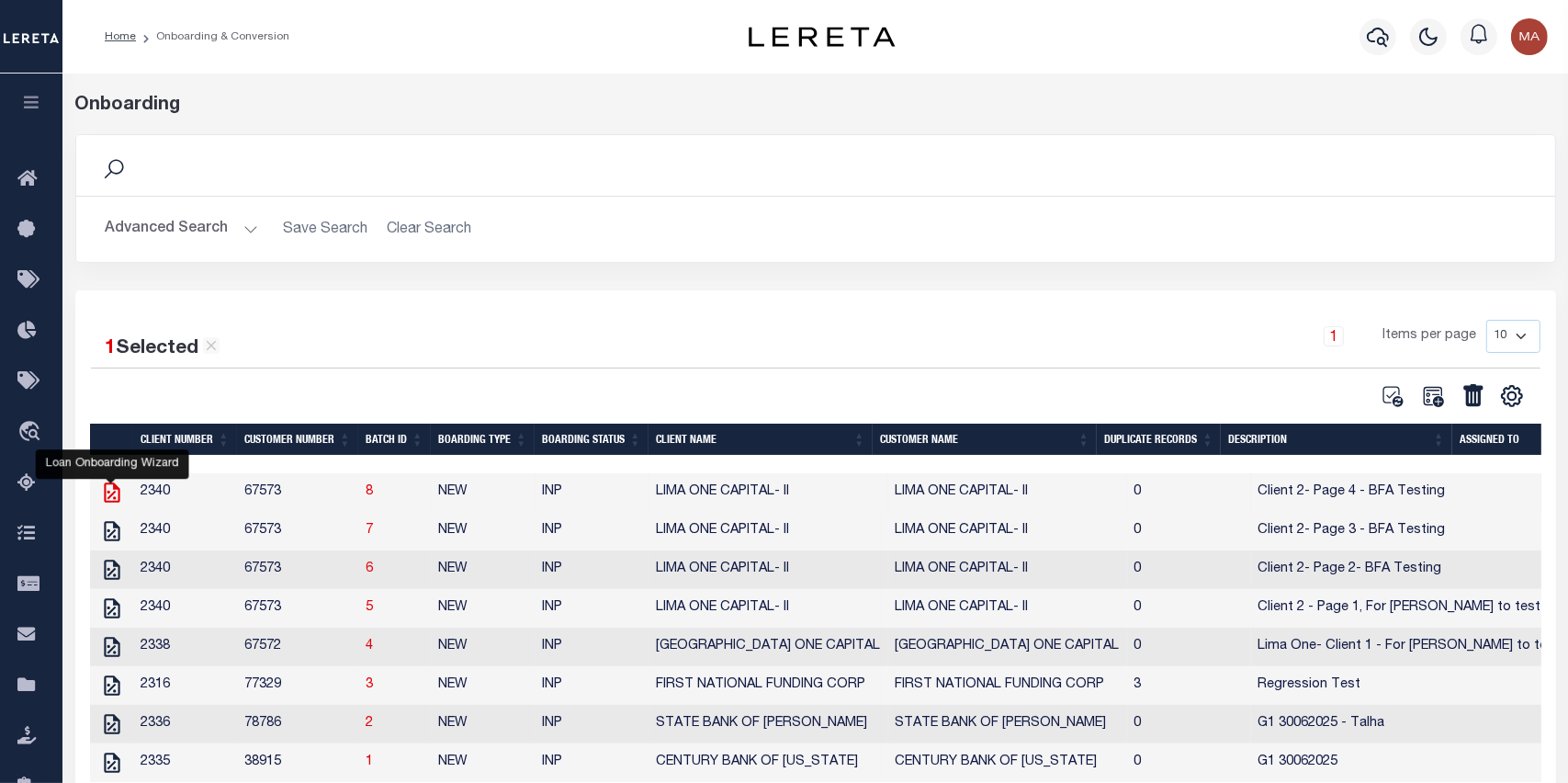 click 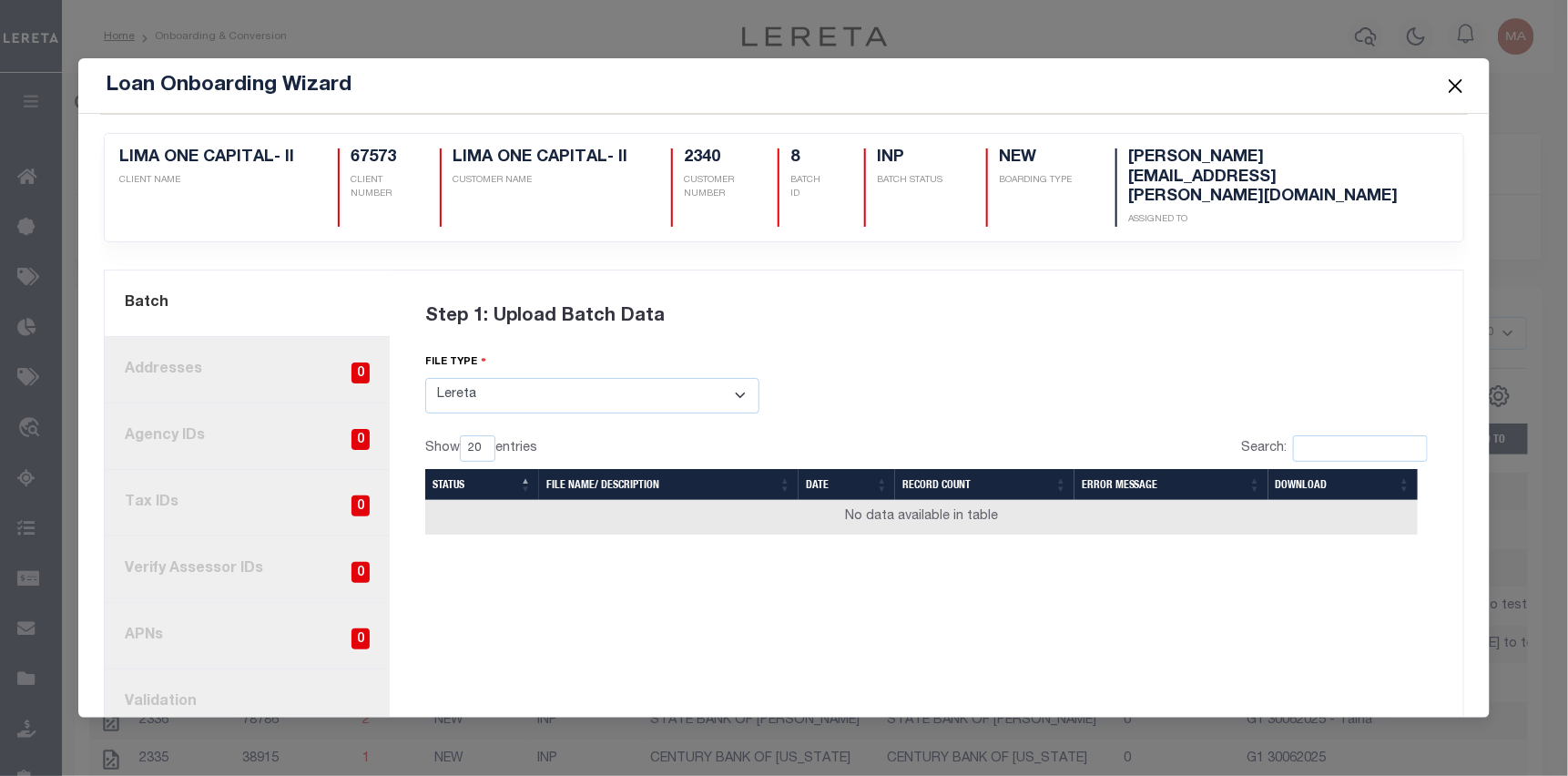 click on "Select File Type
Lereta
Lereta Conversion Zip" at bounding box center [592, 395] 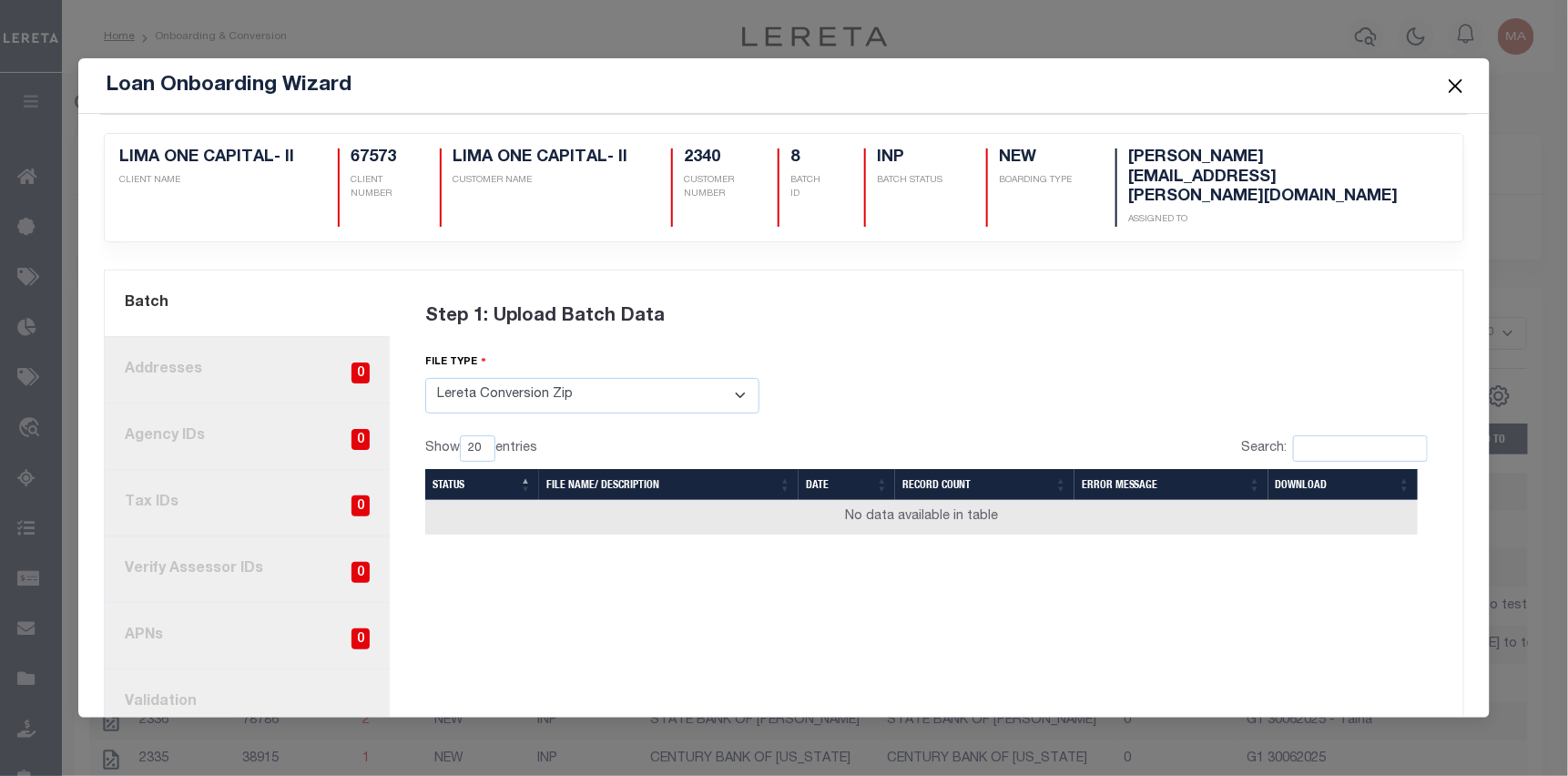 click on "Select File Type
Lereta
Lereta Conversion Zip" at bounding box center (592, 395) 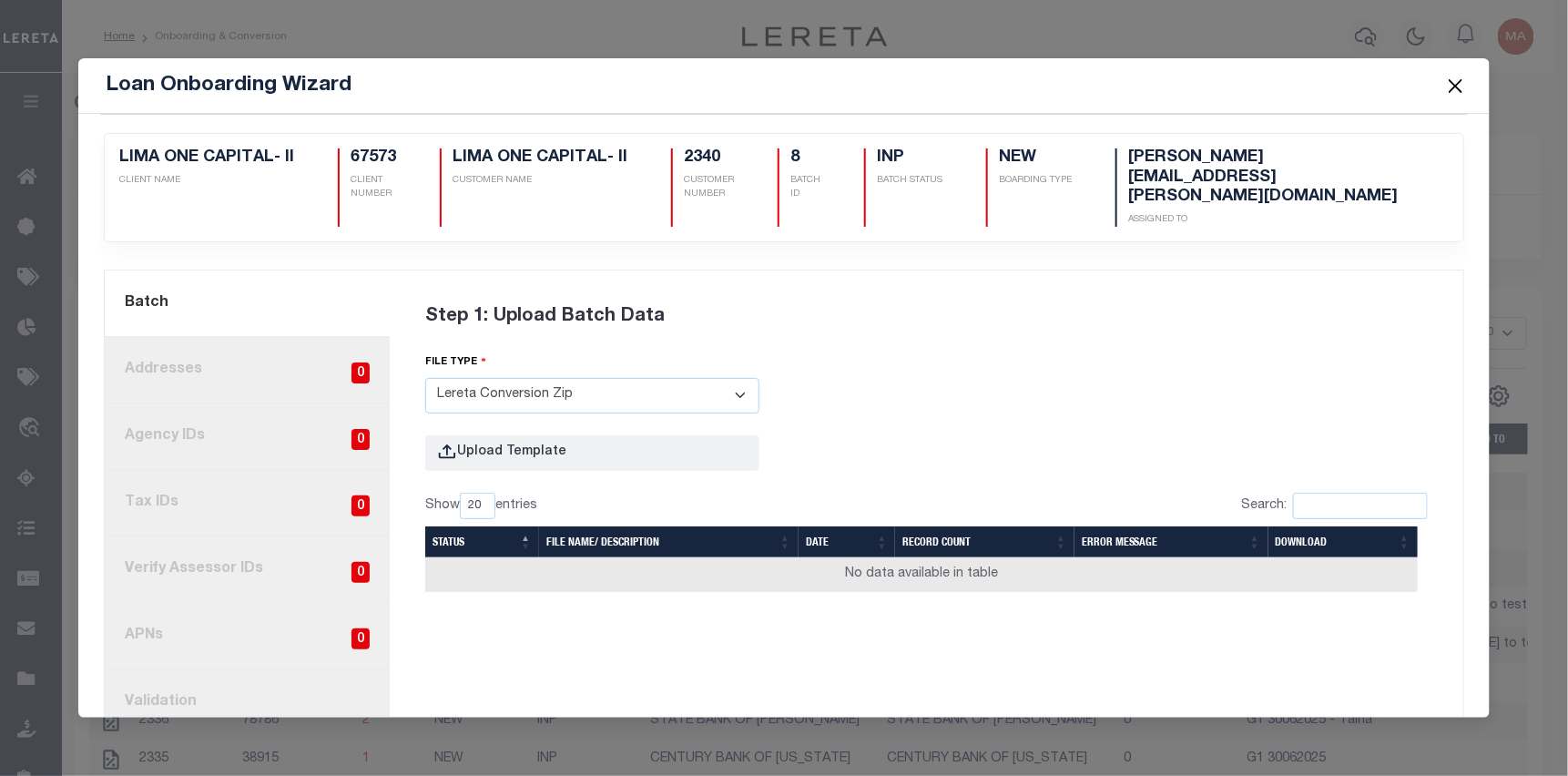 click on "Select File Type
Lereta
Lereta Conversion Zip" at bounding box center (592, 395) 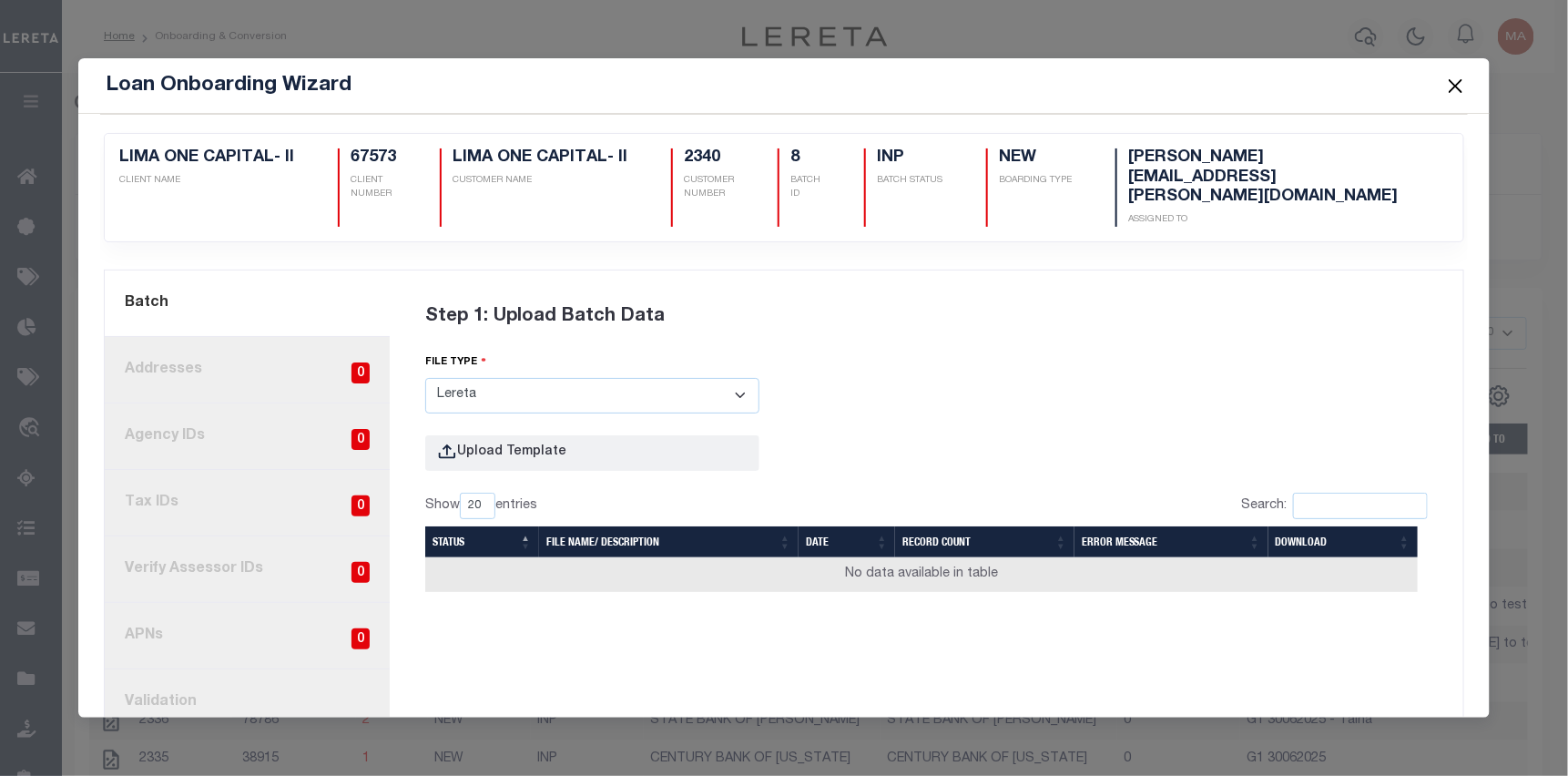 click on "Select File Type
Lereta
Lereta Conversion Zip" at bounding box center [592, 395] 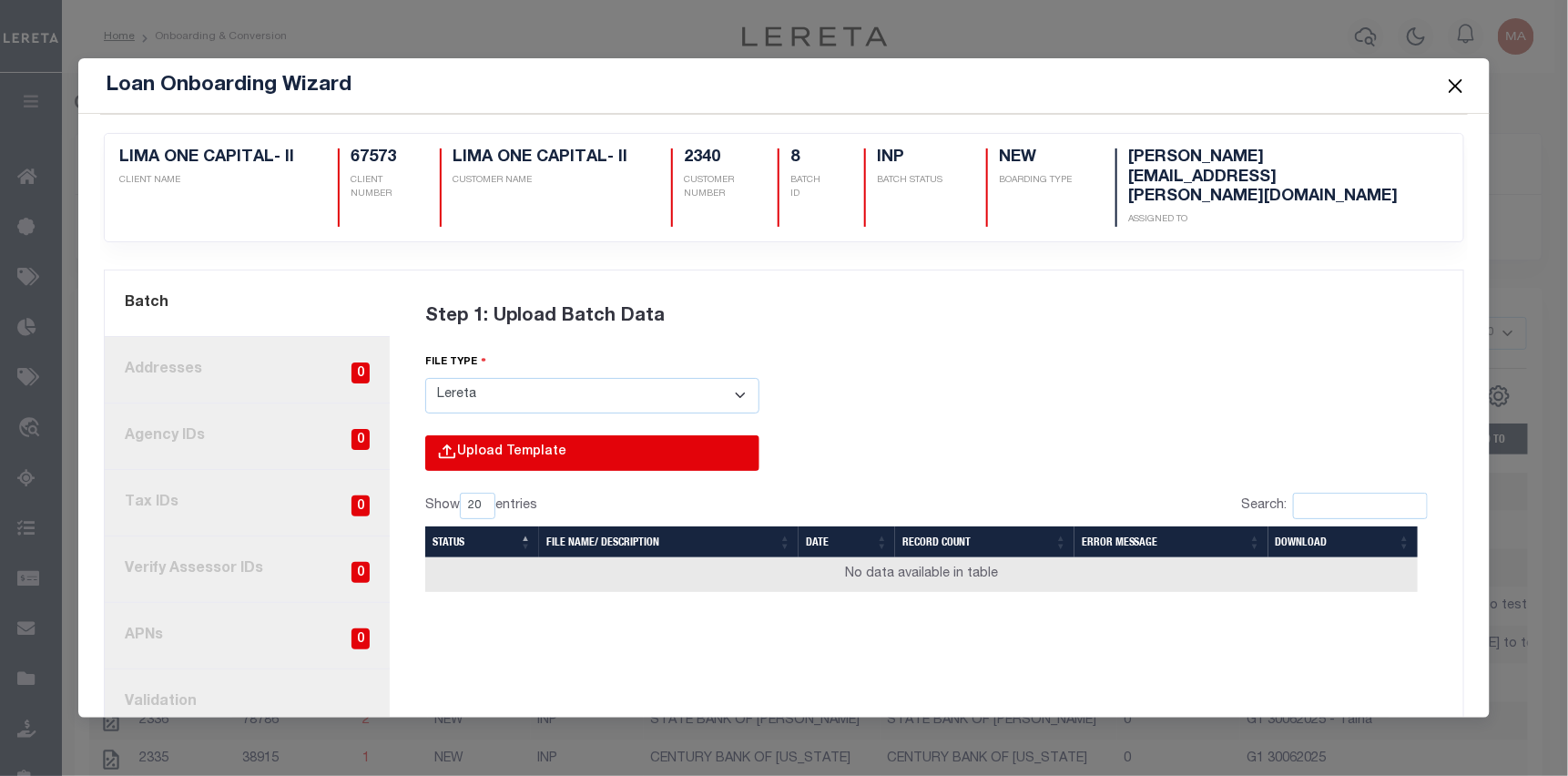 click at bounding box center (326, 472) 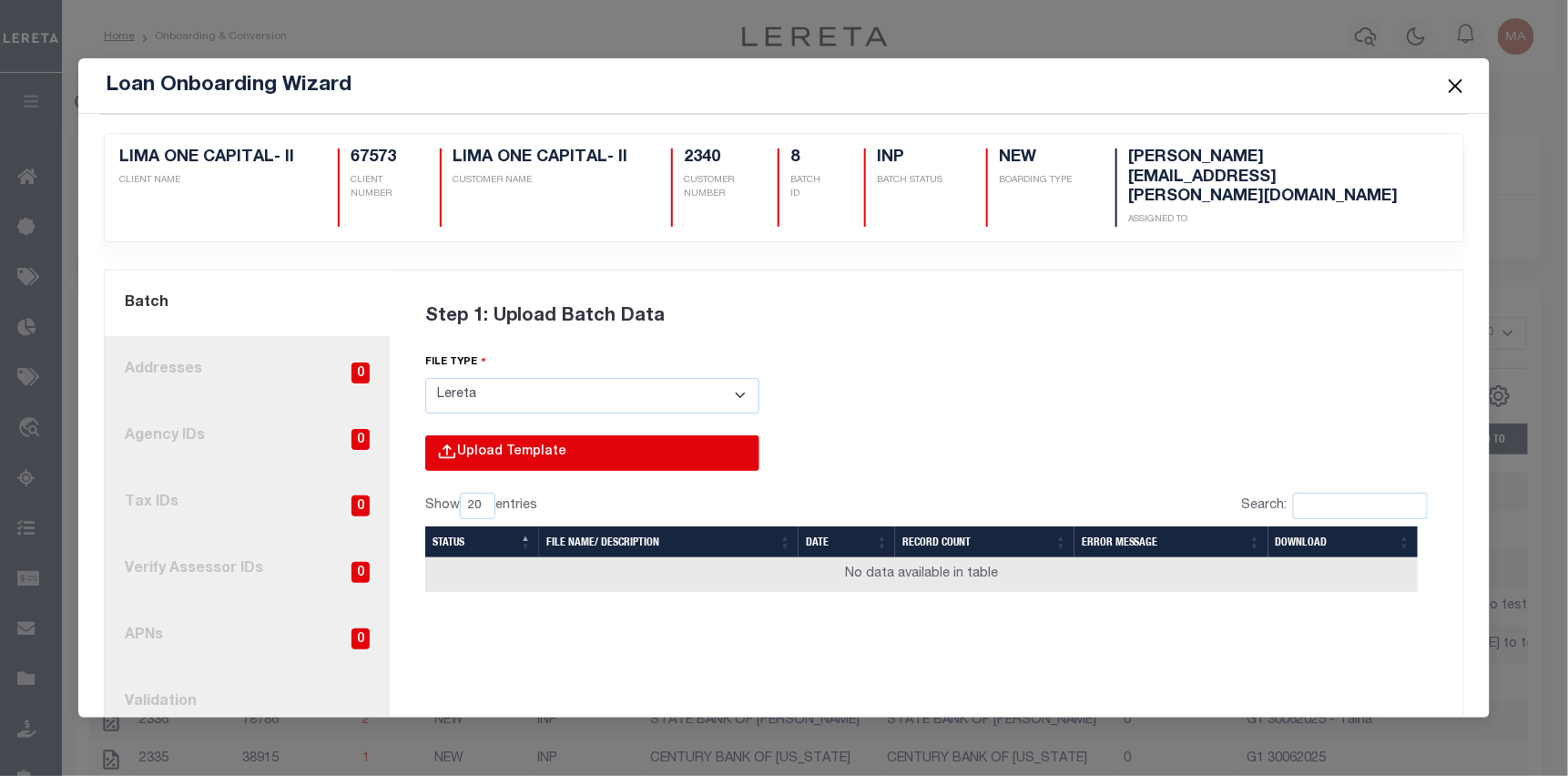 type on "C:\fakepath\Lender-67573-Lien_Page_4.csv" 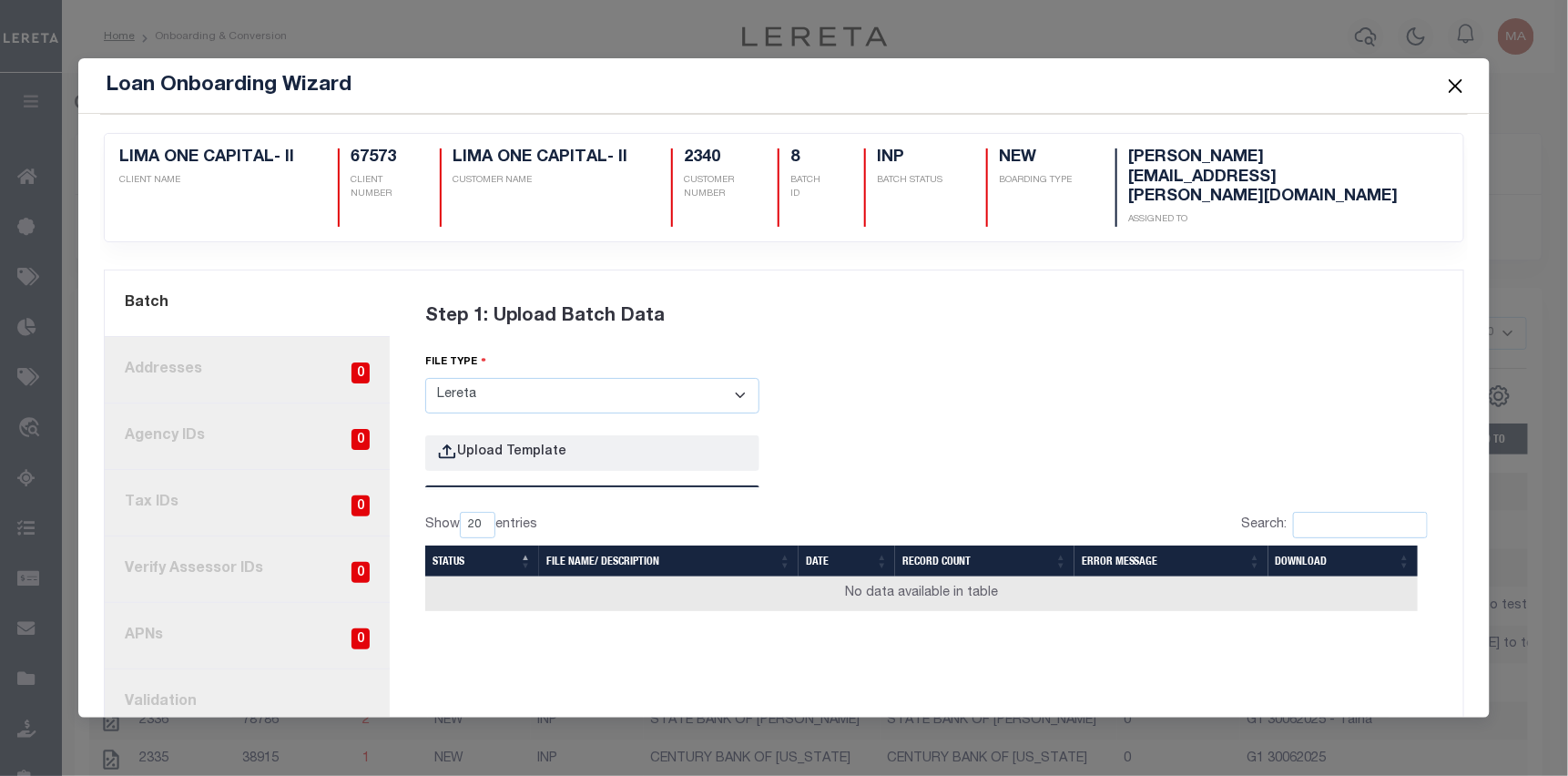 type 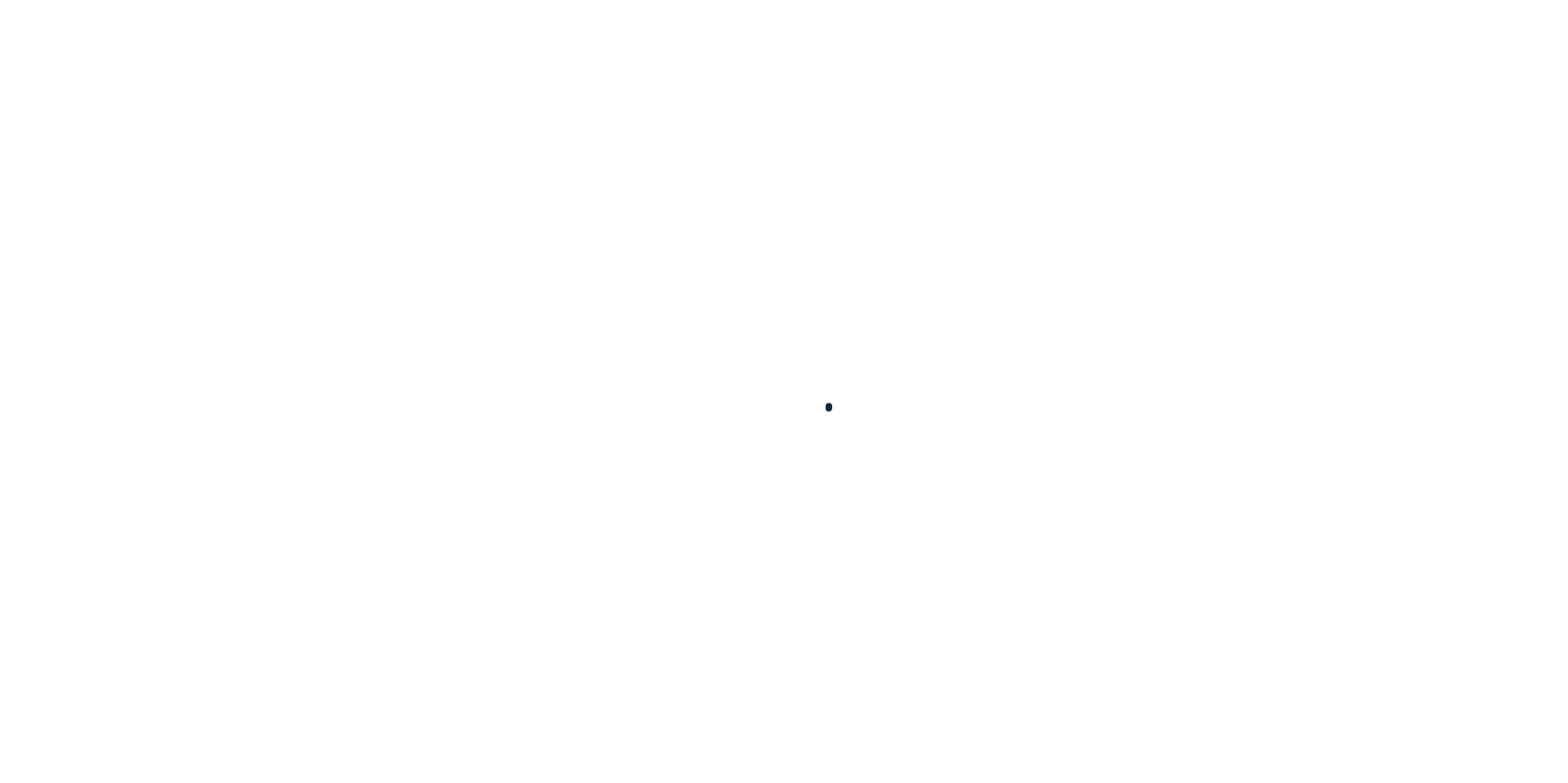 scroll, scrollTop: 0, scrollLeft: 0, axis: both 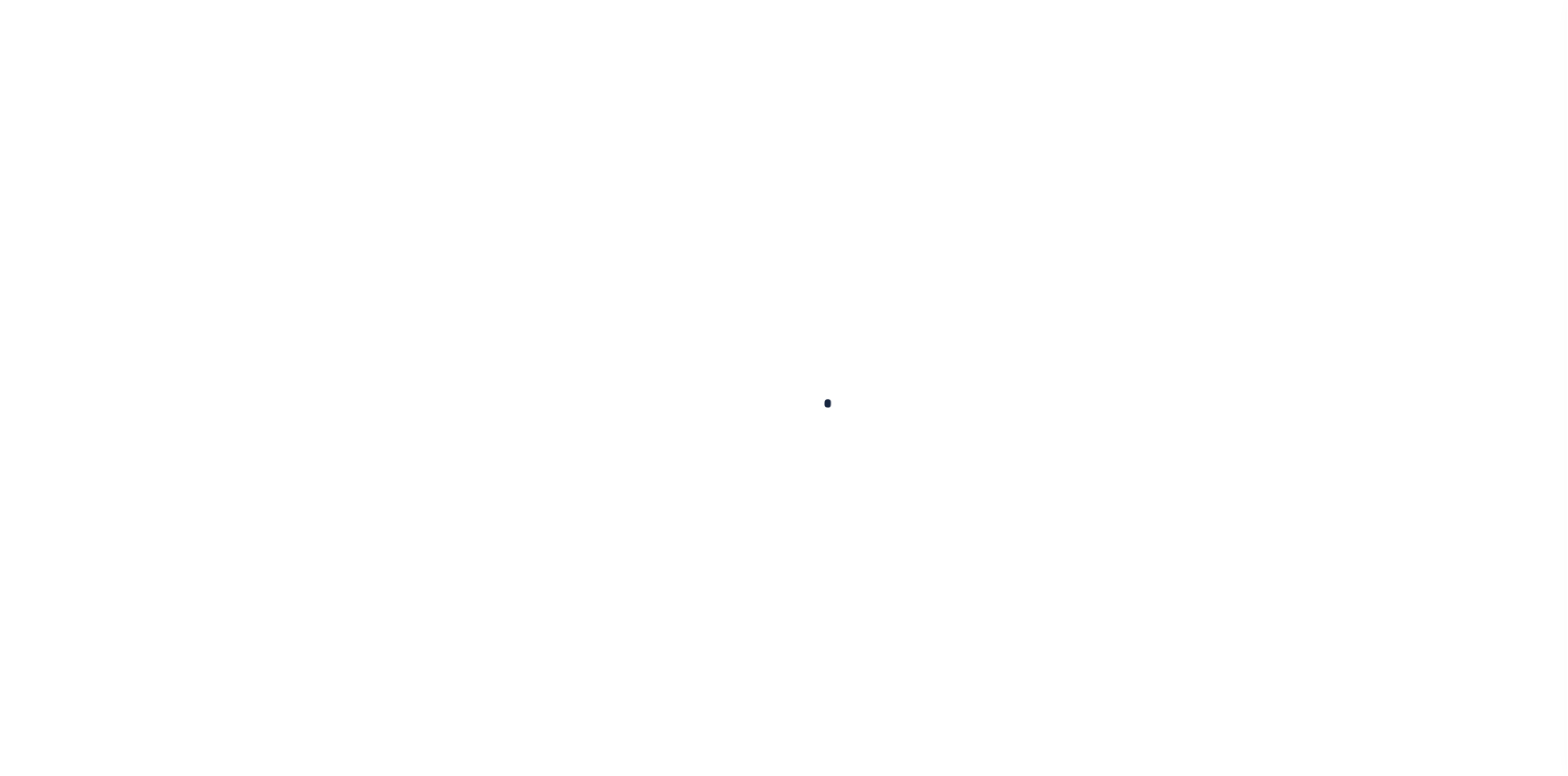 select on "100" 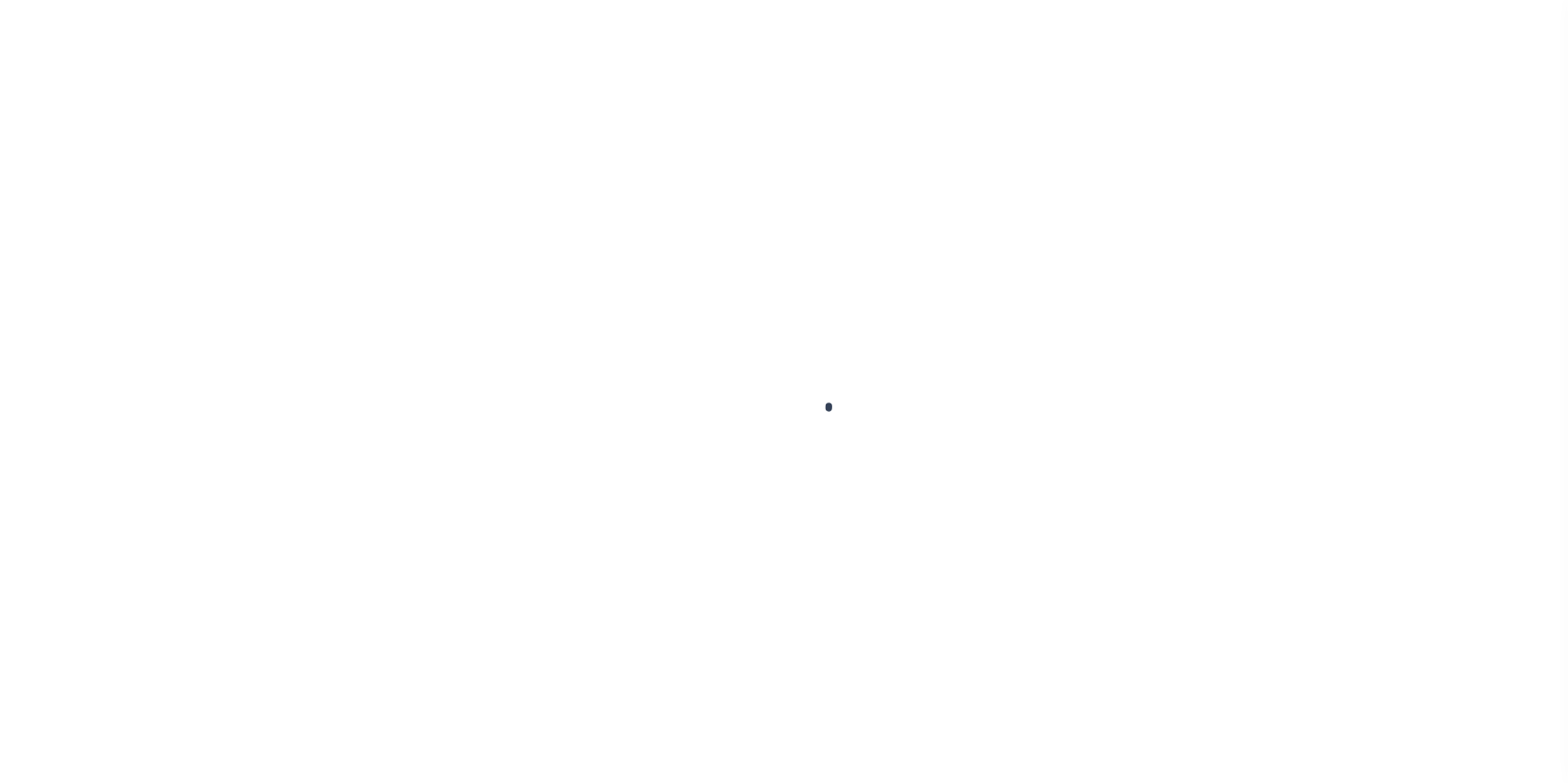 select on "100" 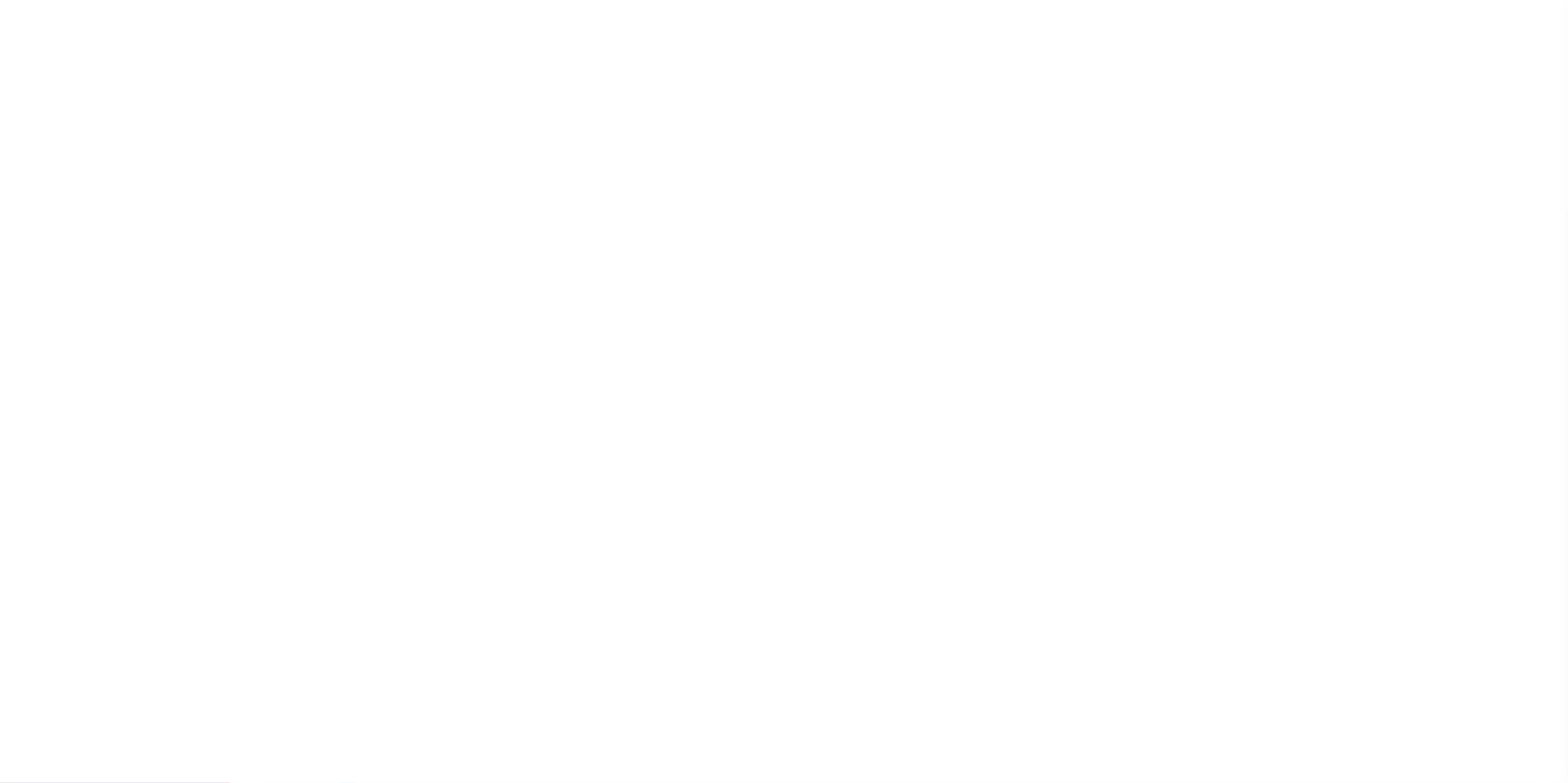 scroll, scrollTop: 102, scrollLeft: 0, axis: vertical 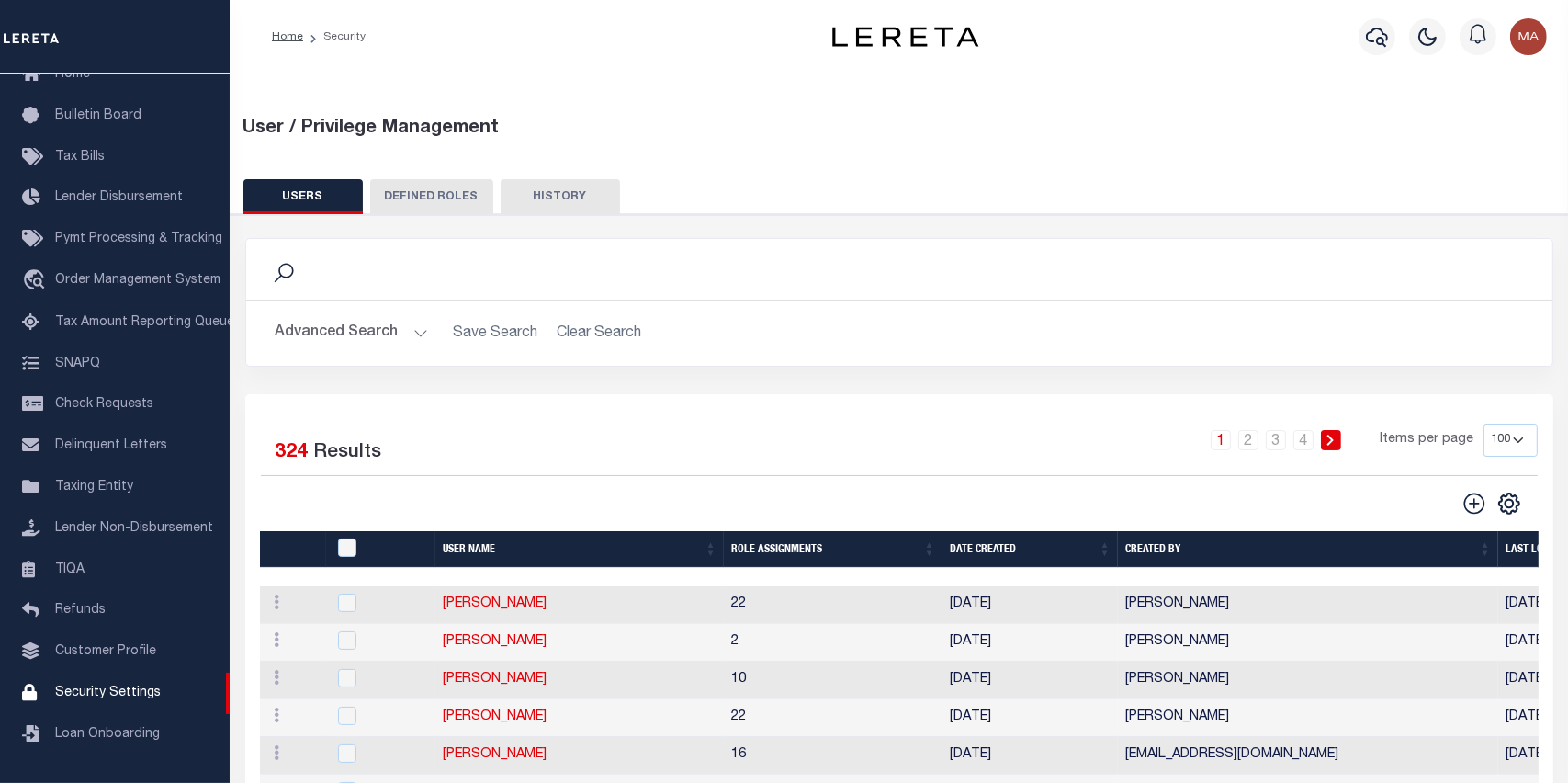 click on "USERS" at bounding box center (303, 197) 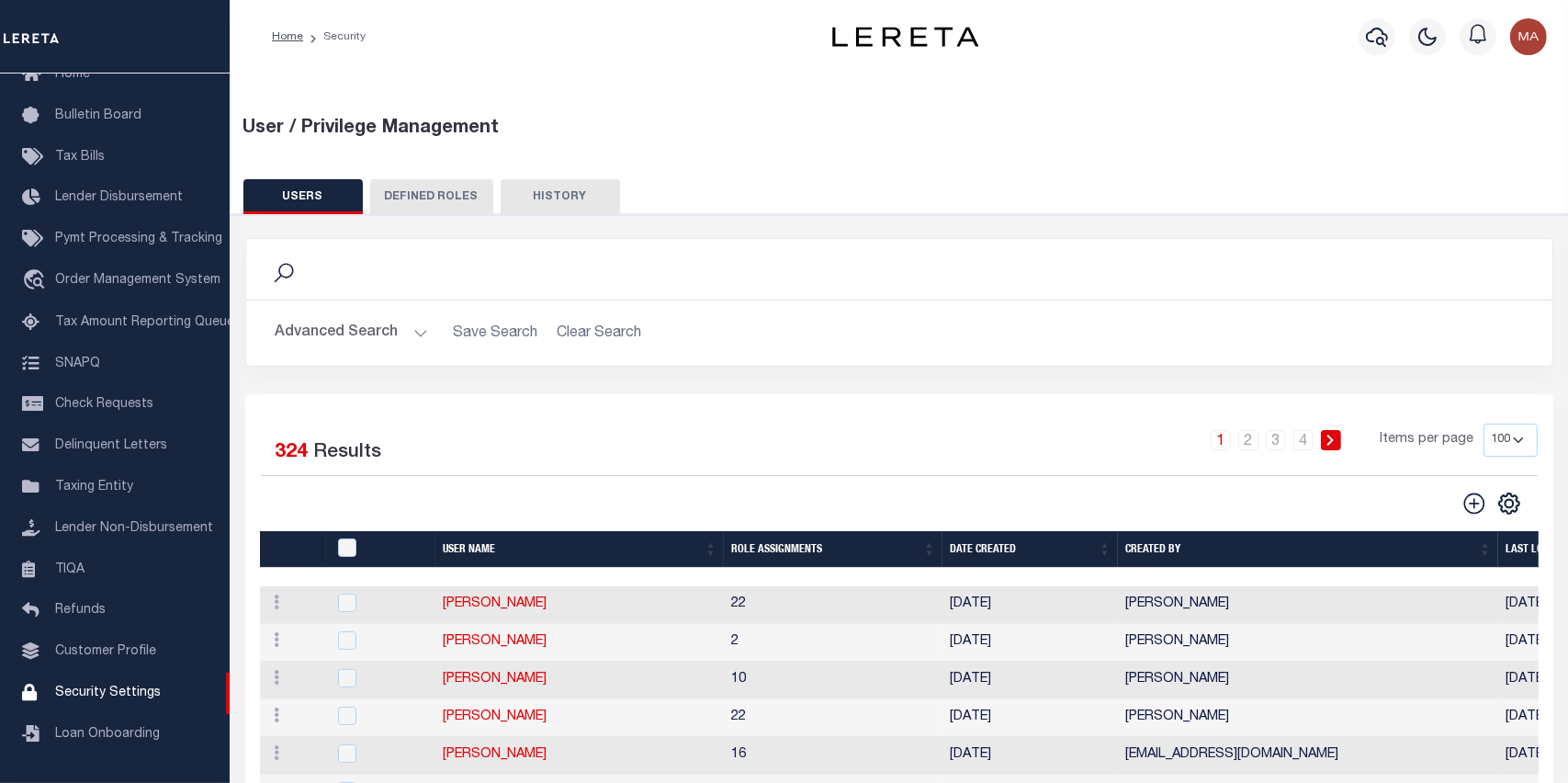 click on "Advanced Search" at bounding box center [352, 333] 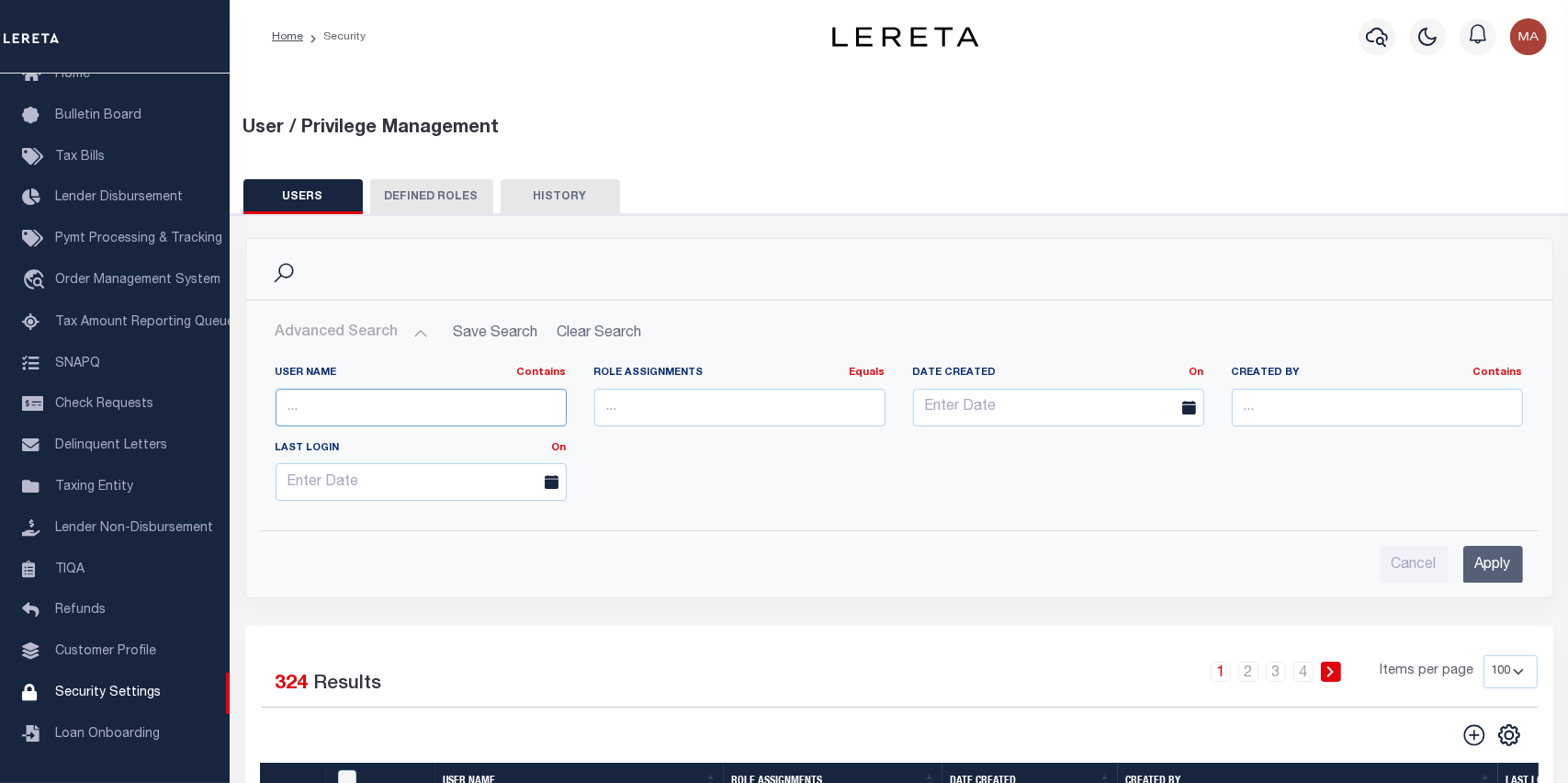 click at bounding box center (421, 407) 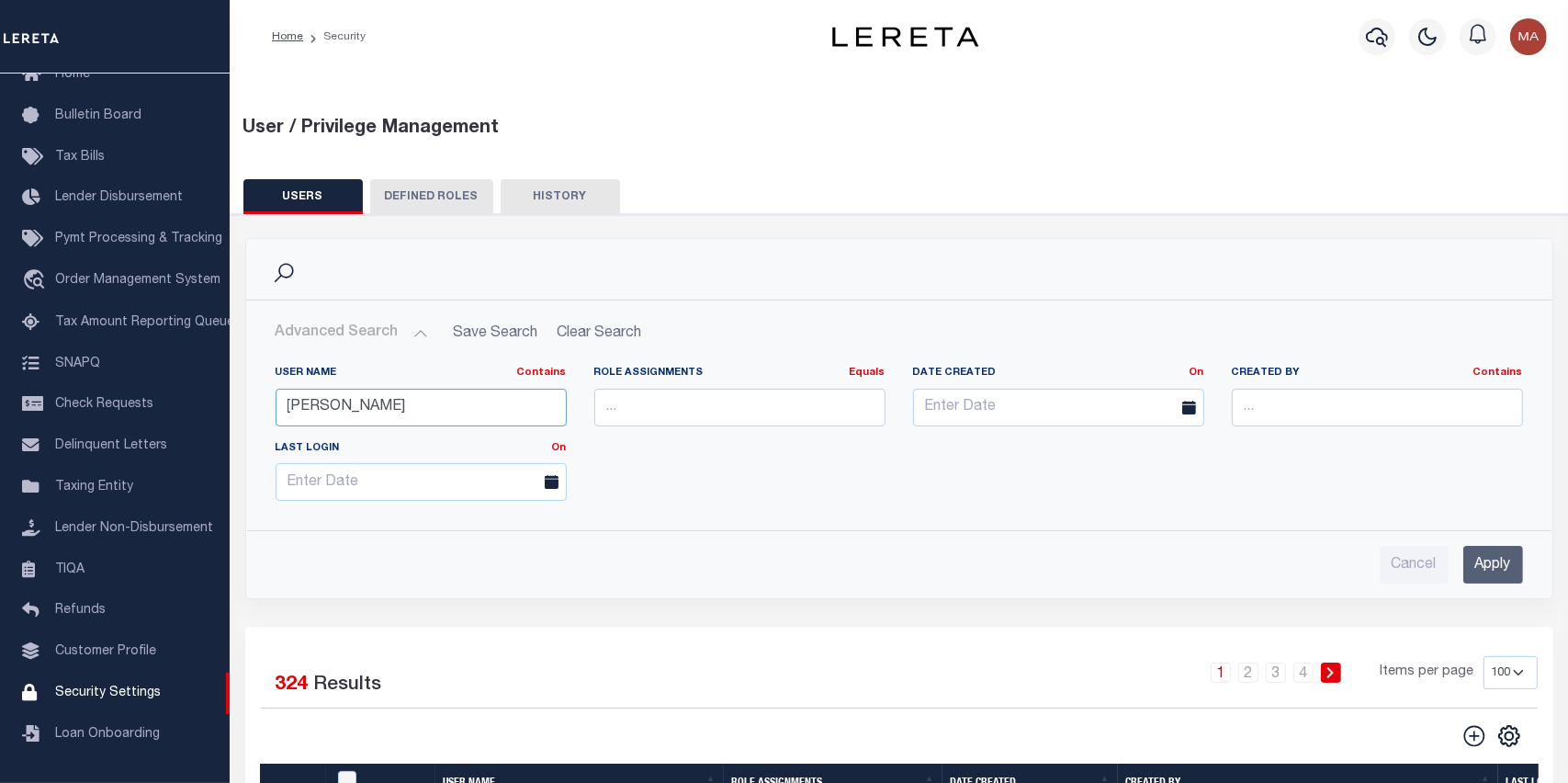 type on "[PERSON_NAME]" 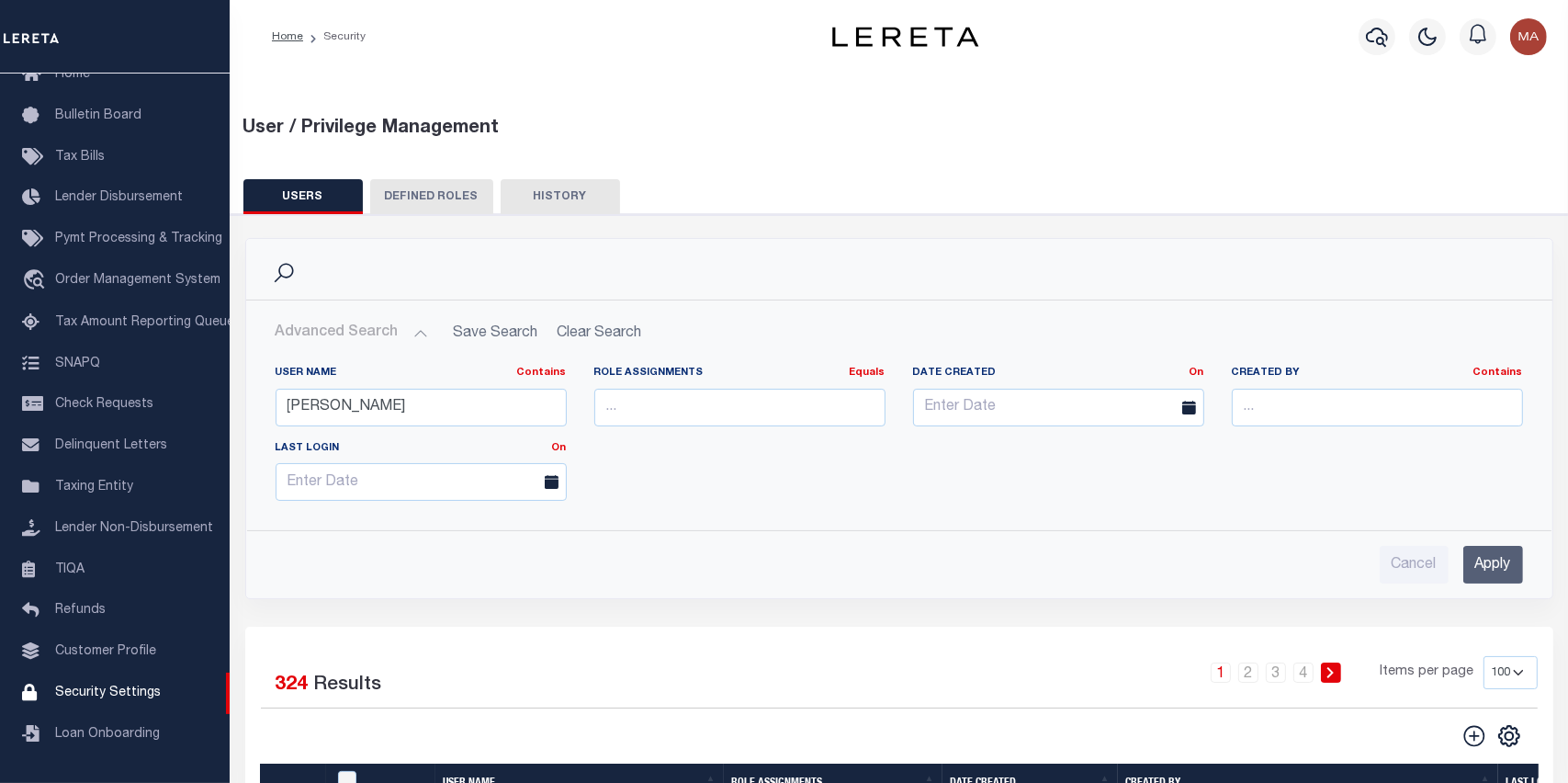 click on "Apply" at bounding box center [1493, 564] 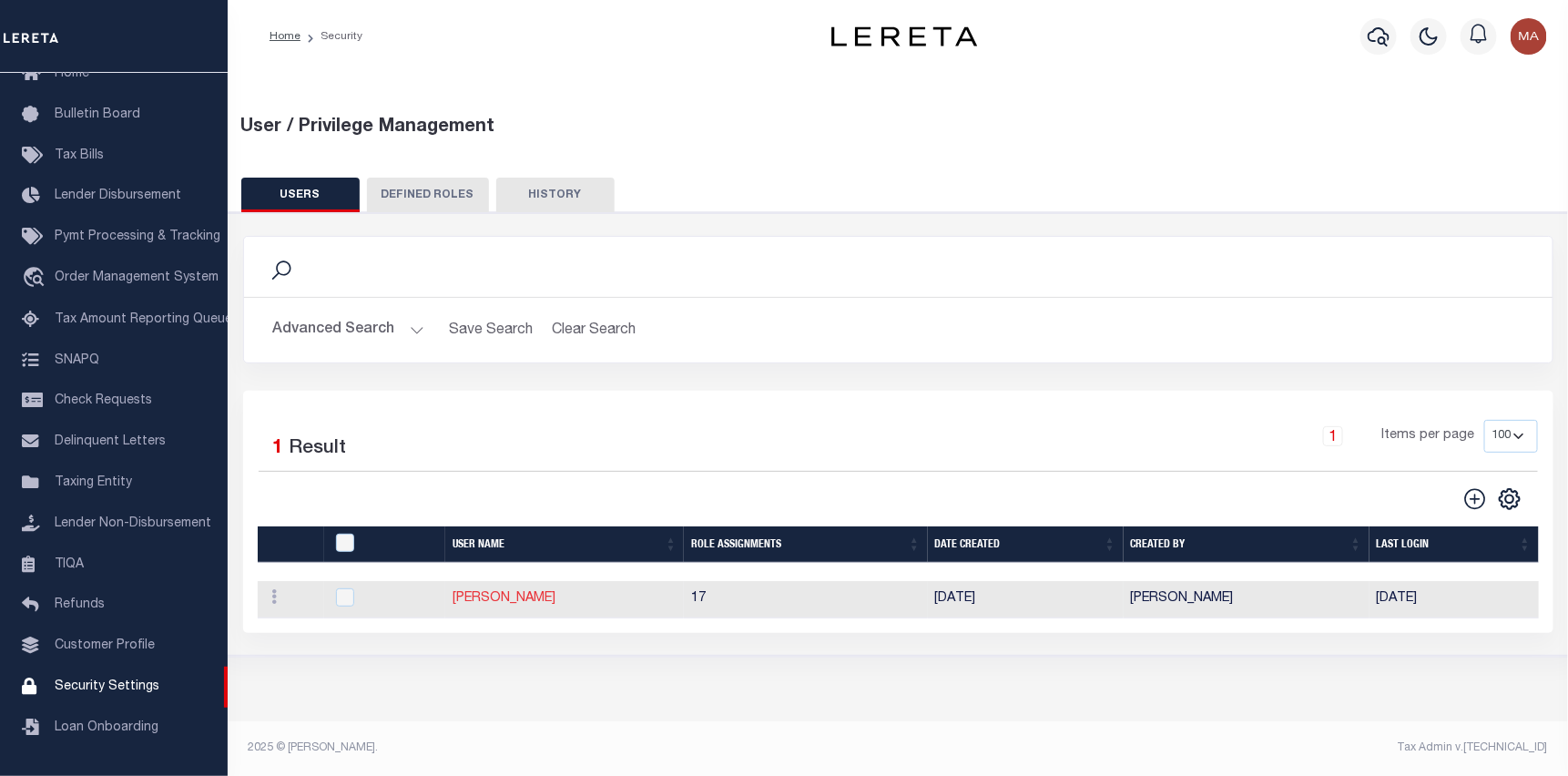 click on "[PERSON_NAME]" at bounding box center (504, 598) 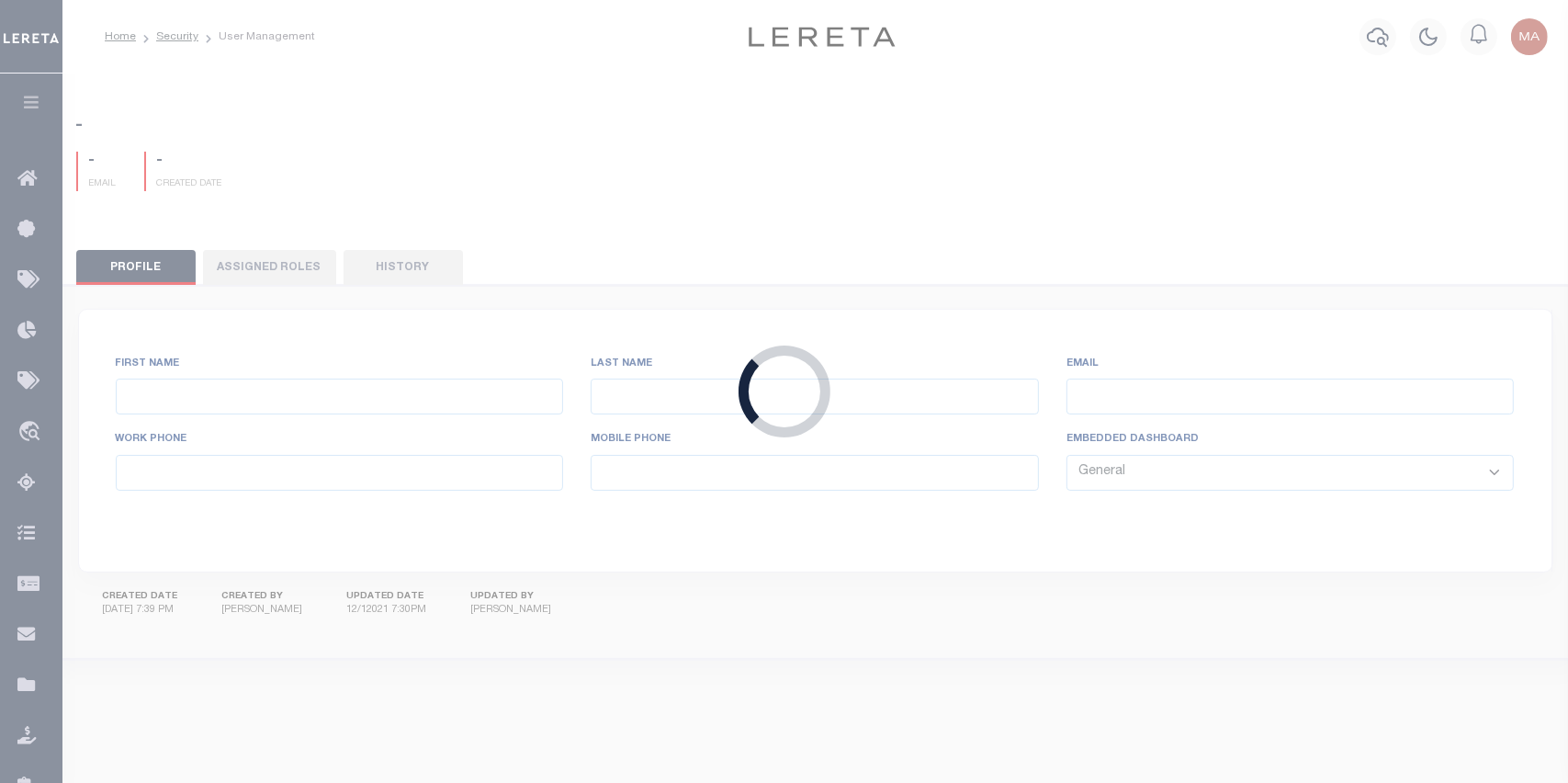 type on "[PERSON_NAME]," 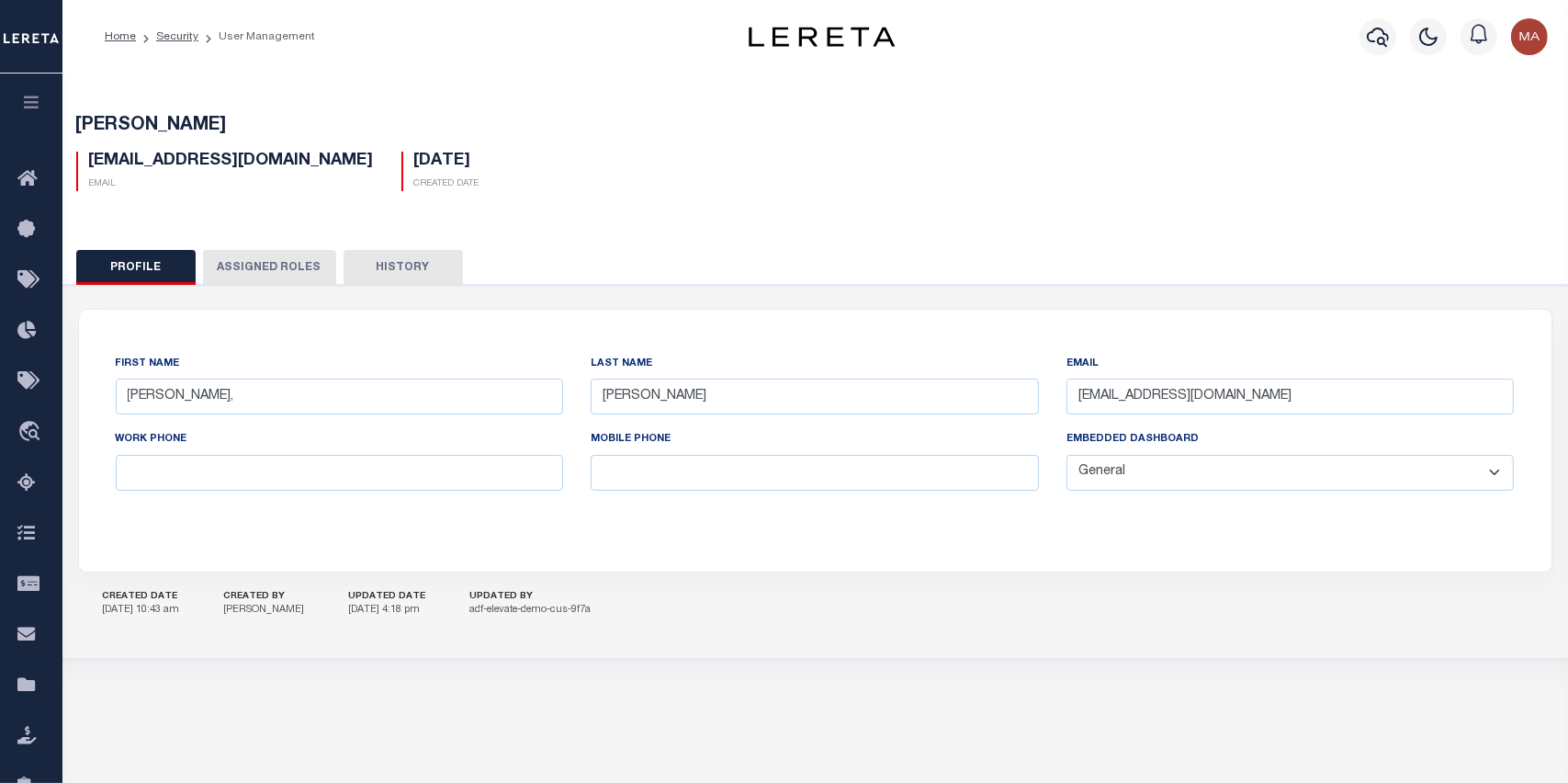 click on "Assigned Roles" at bounding box center (269, 267) 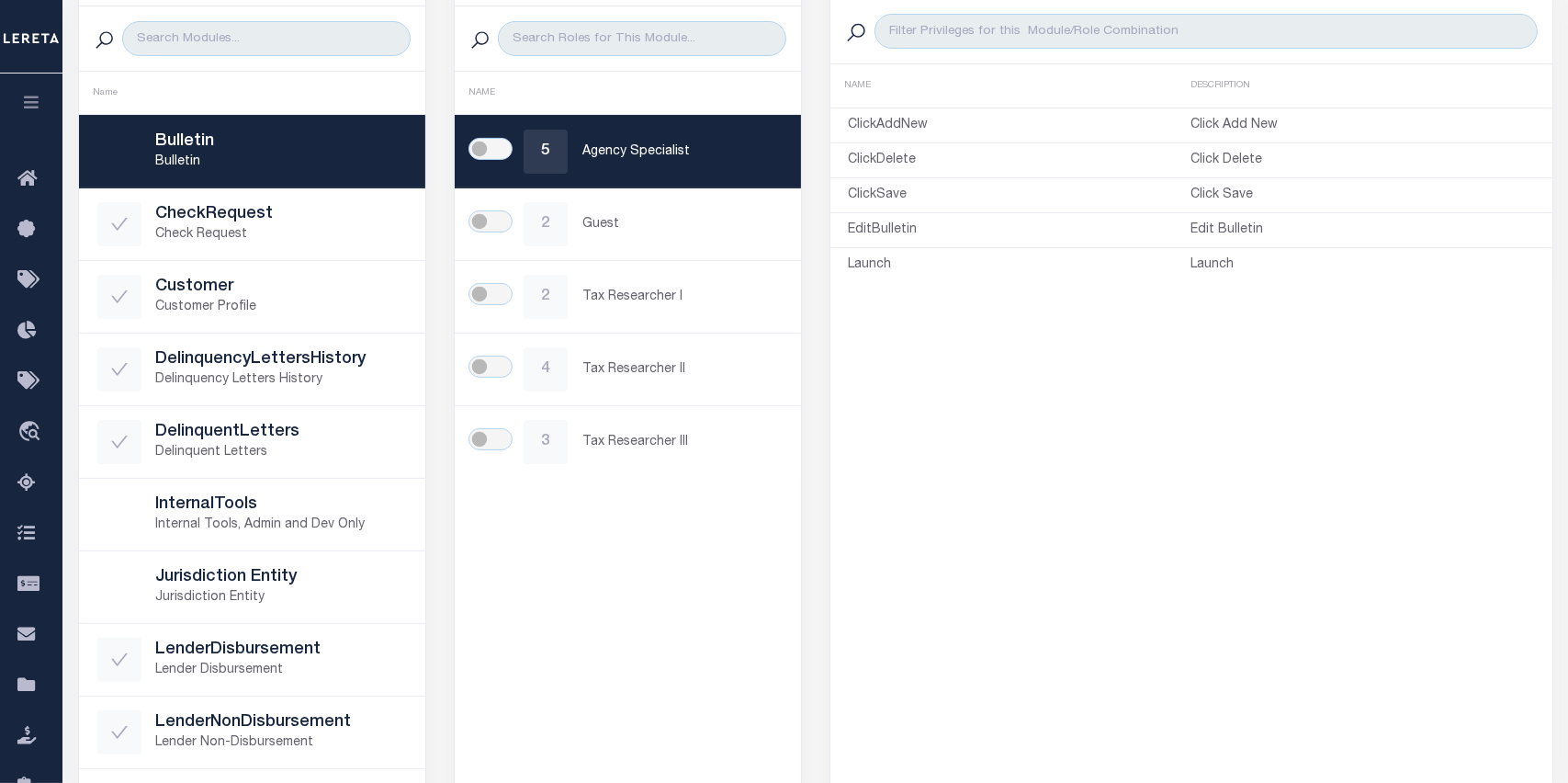 scroll, scrollTop: 424, scrollLeft: 0, axis: vertical 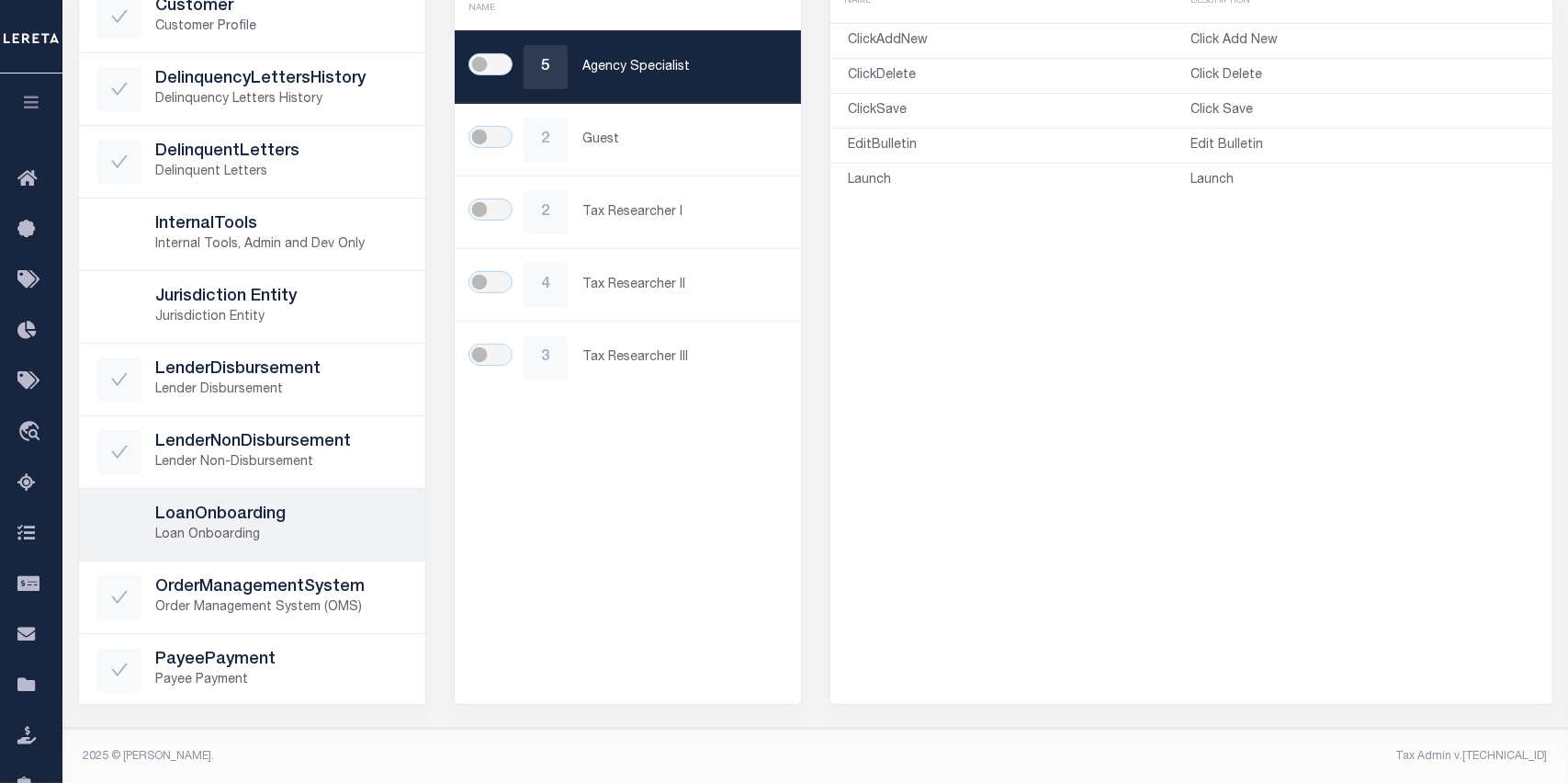 click on "LoanOnboarding" at bounding box center (281, 516) 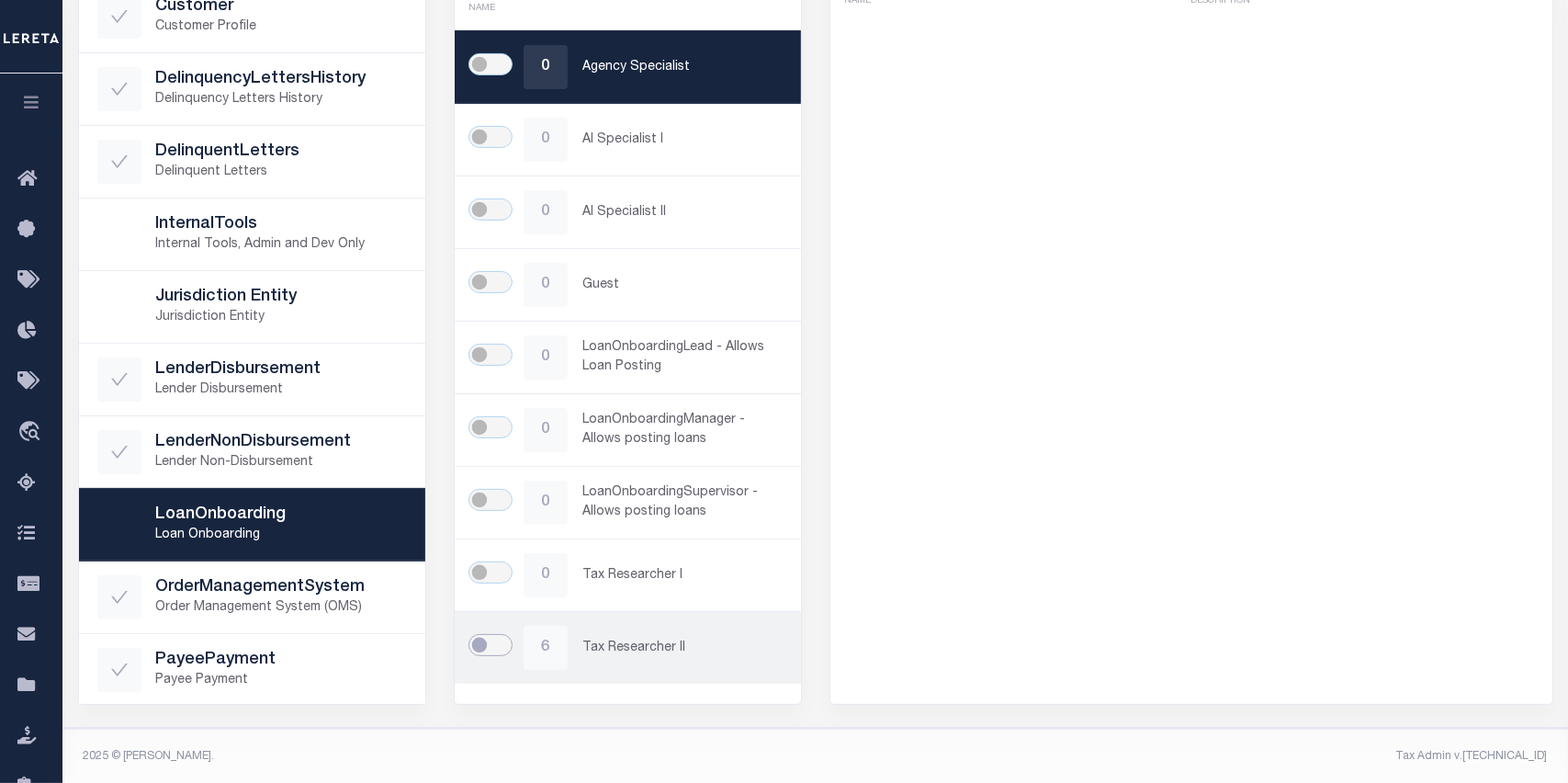 click at bounding box center (491, 645) 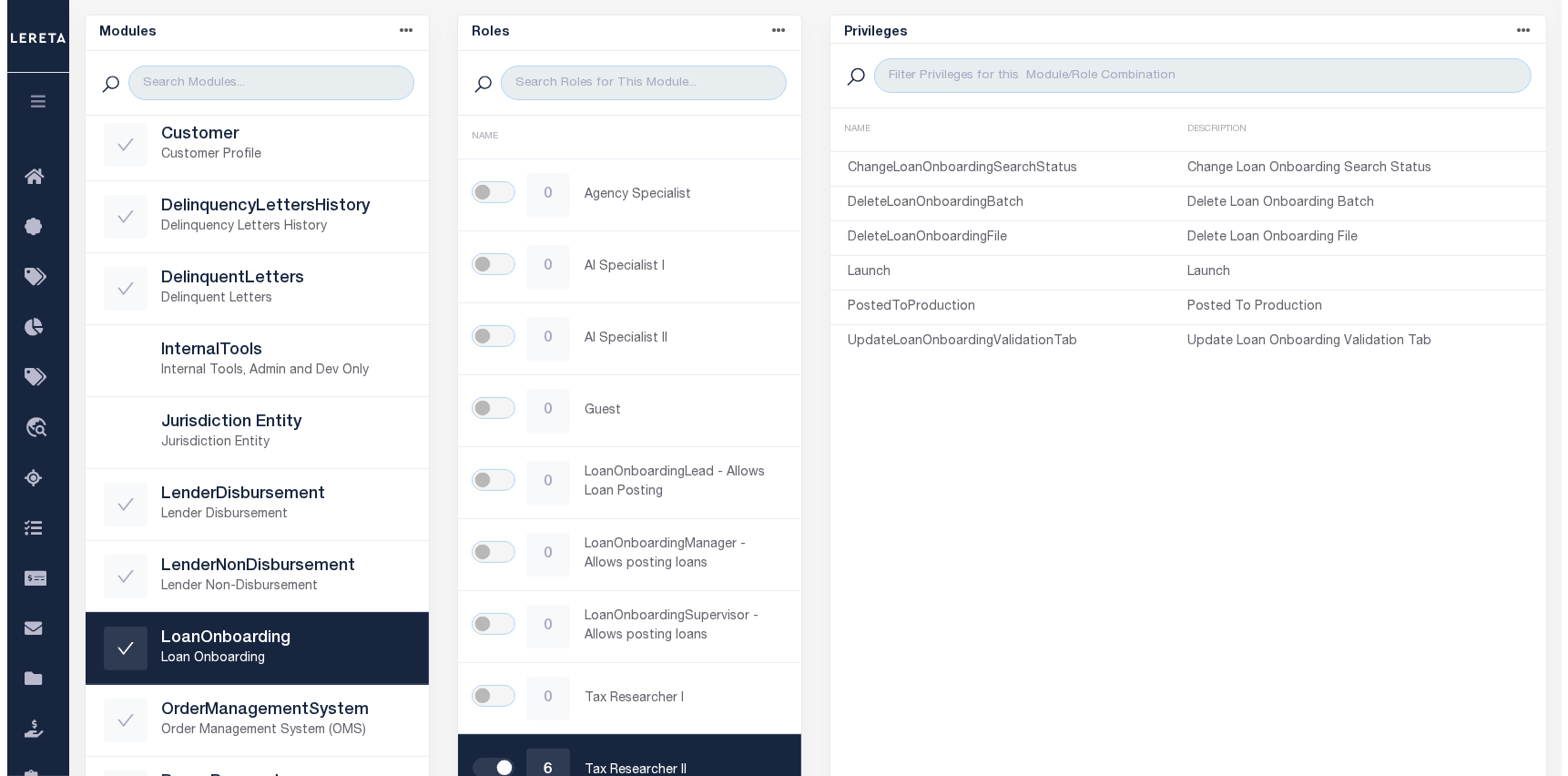 scroll, scrollTop: 0, scrollLeft: 0, axis: both 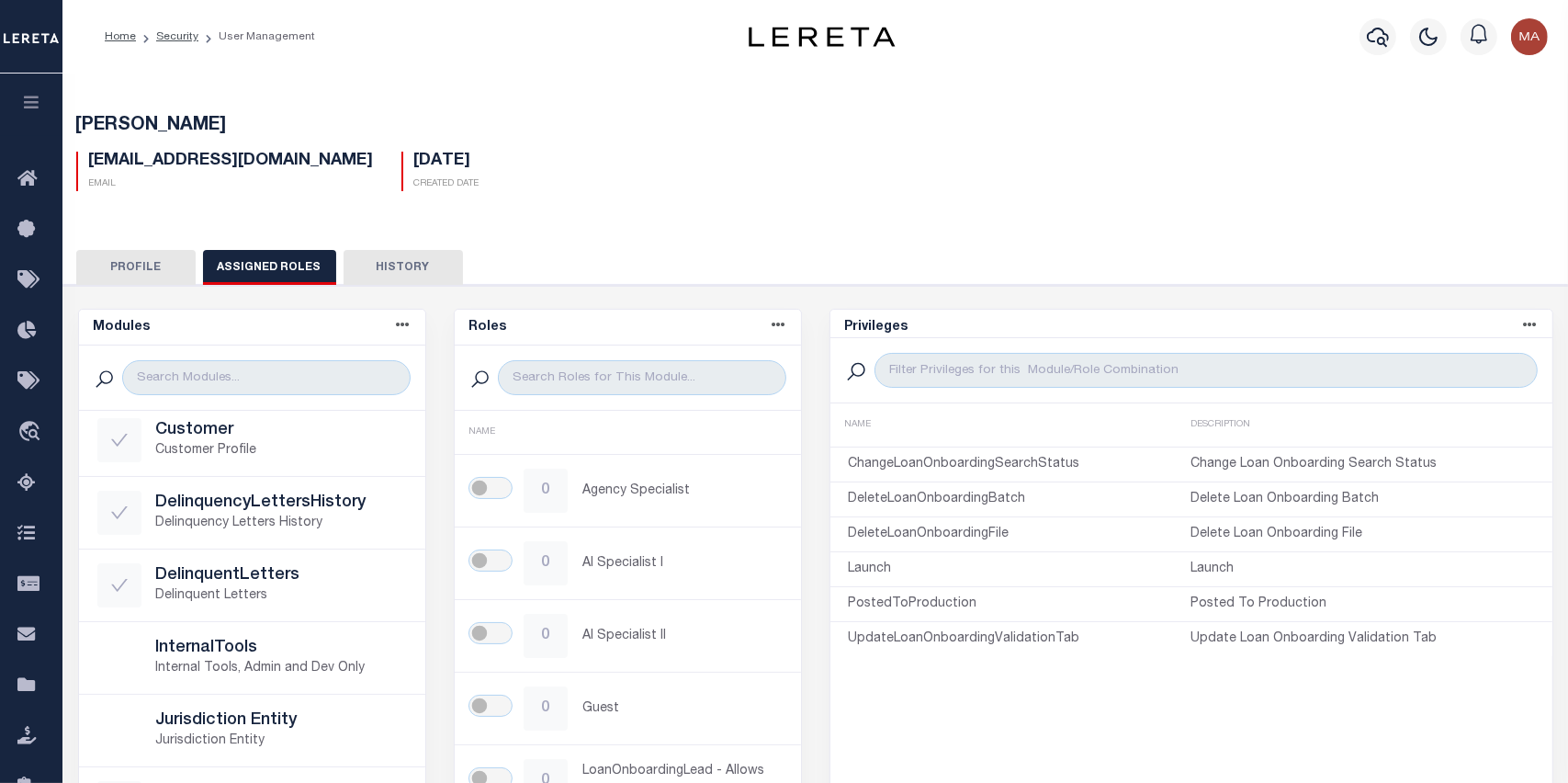 click on "[PERSON_NAME]
[EMAIL_ADDRESS][DOMAIN_NAME]
Email
[DATE]
Created Date" at bounding box center [816, 149] 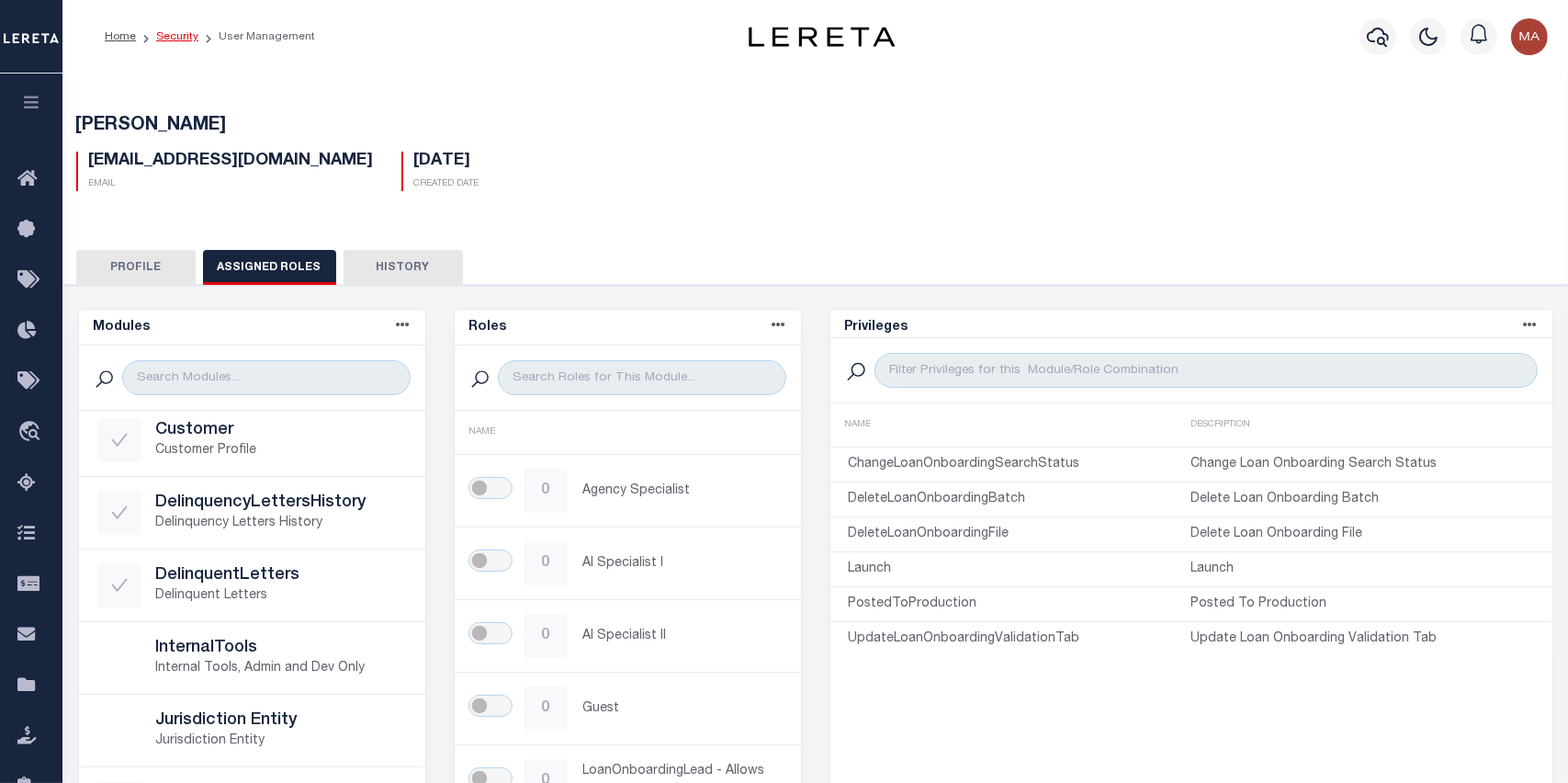 click on "Security" at bounding box center [177, 37] 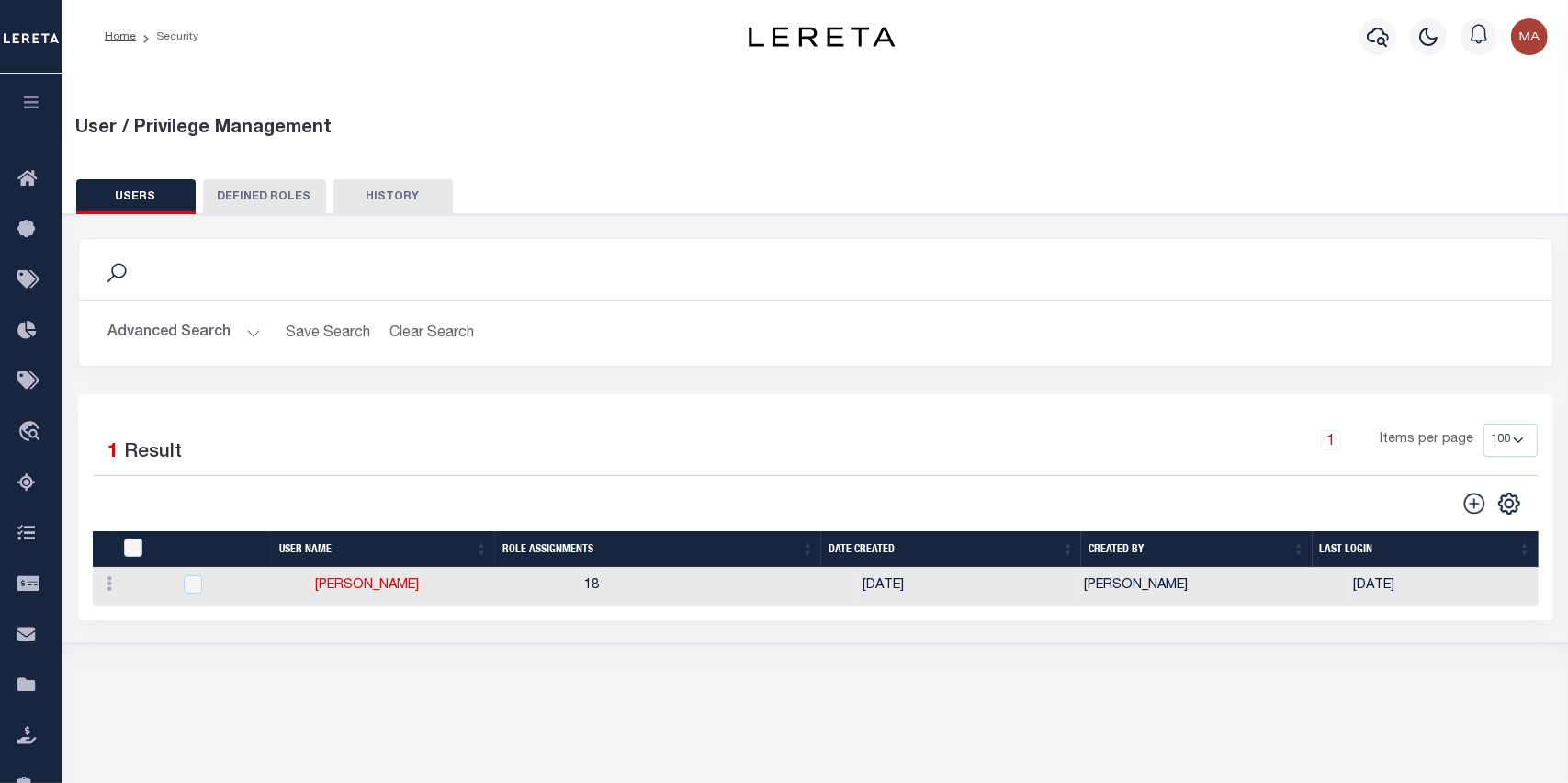 click on "Advanced Search" at bounding box center (185, 333) 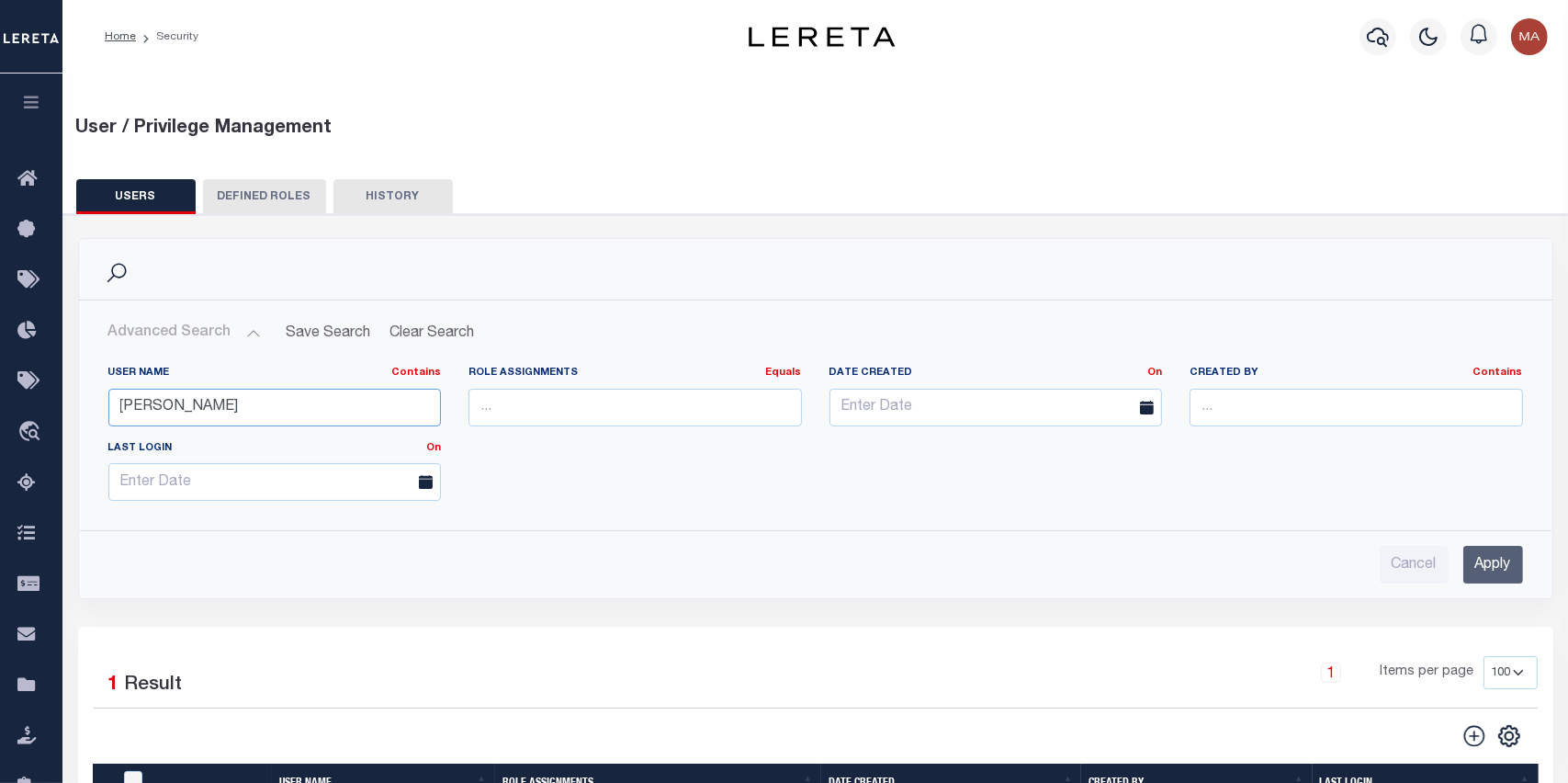 drag, startPoint x: 283, startPoint y: 399, endPoint x: 76, endPoint y: 400, distance: 207.00242 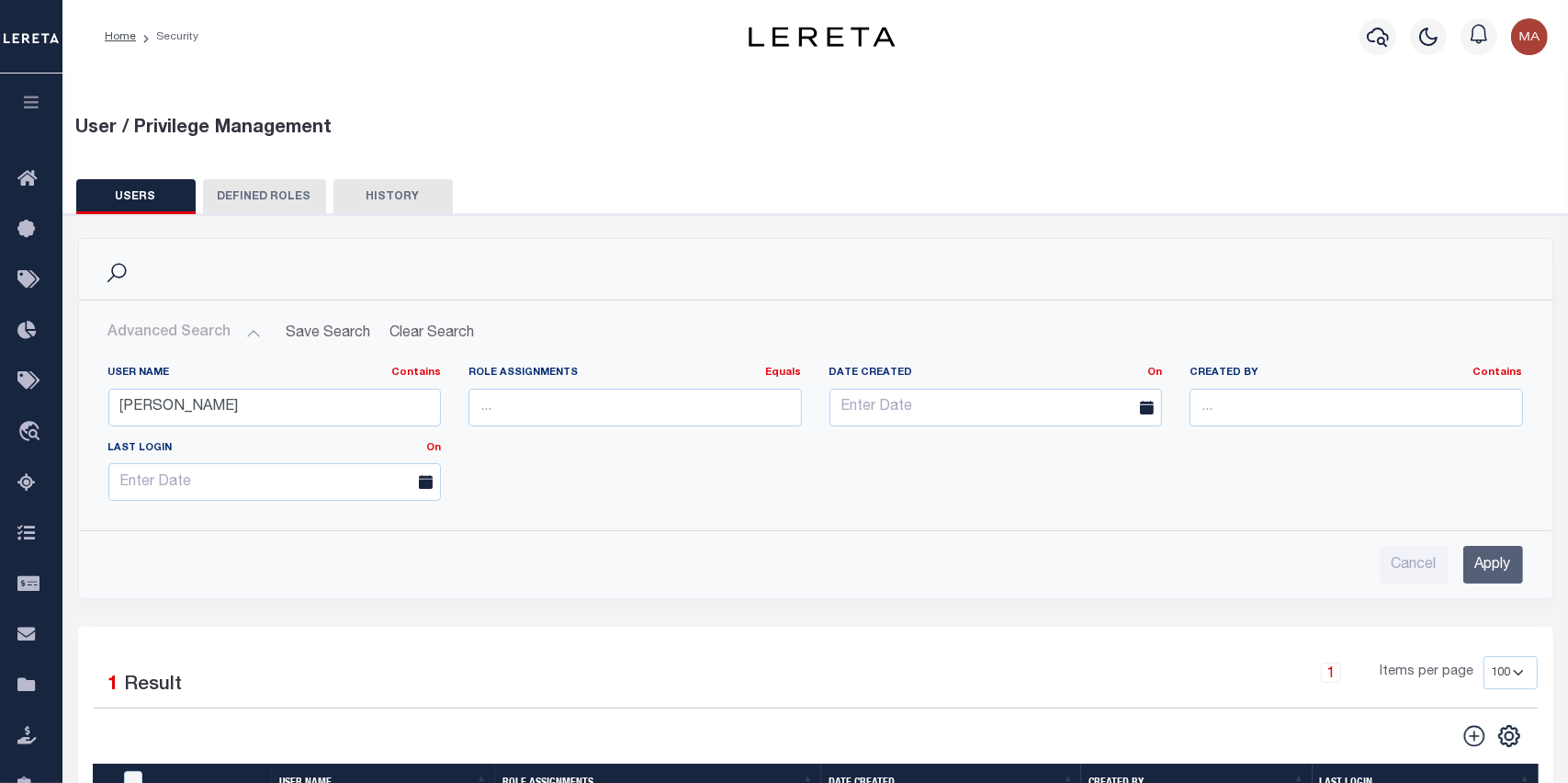 click on "Apply" at bounding box center (1493, 564) 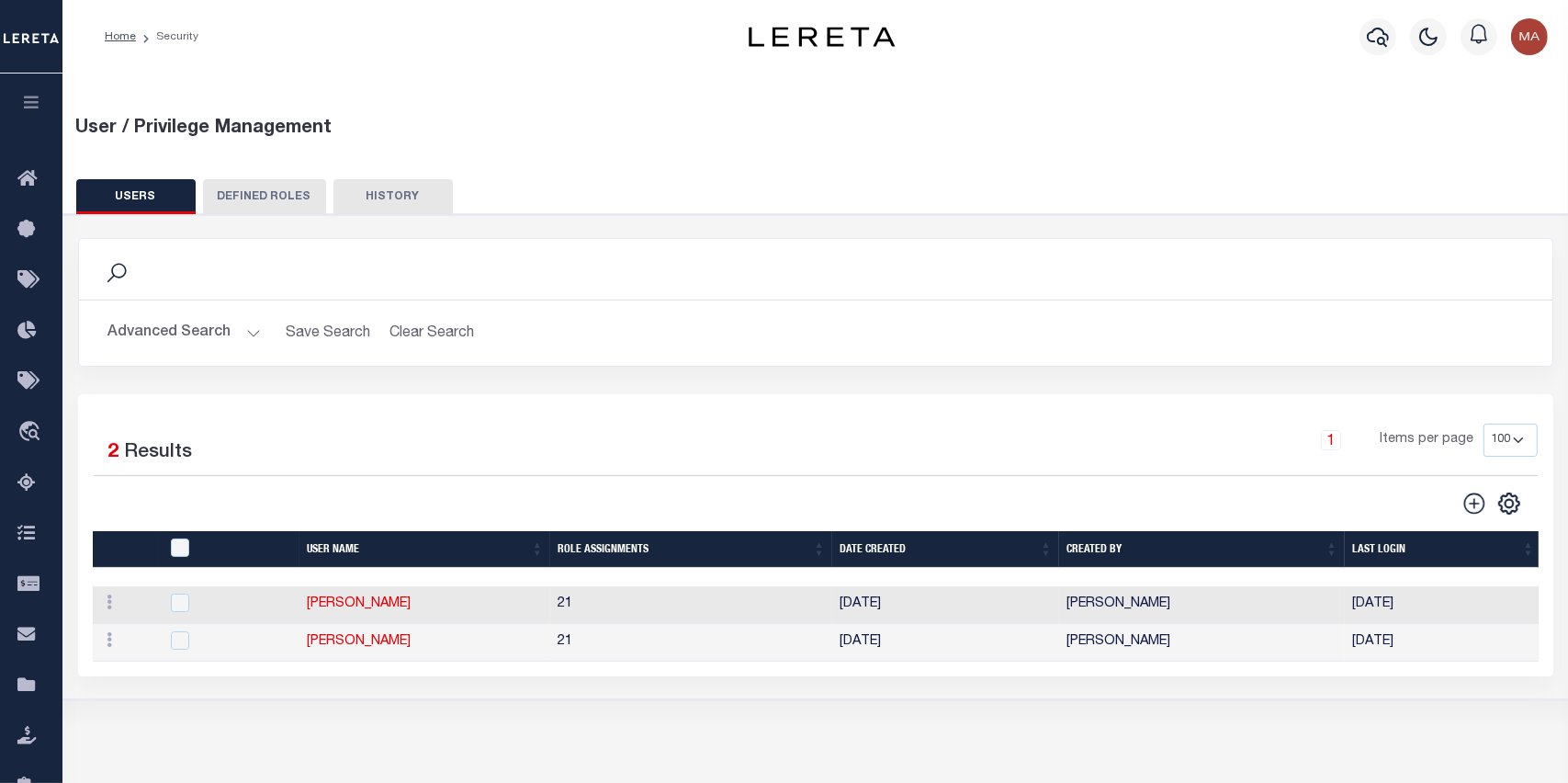 click on "USERS" at bounding box center (136, 197) 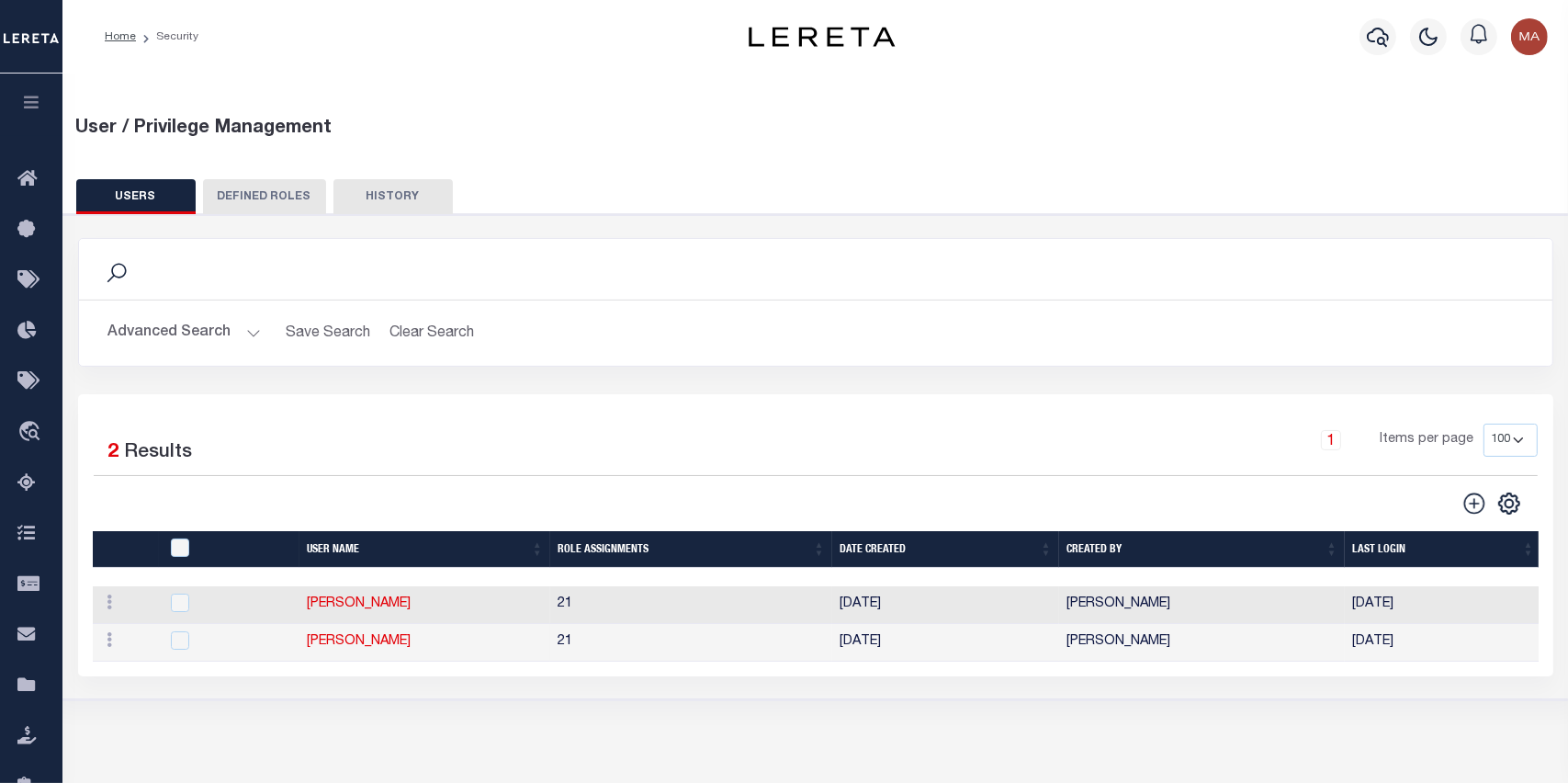 click at bounding box center [31, 102] 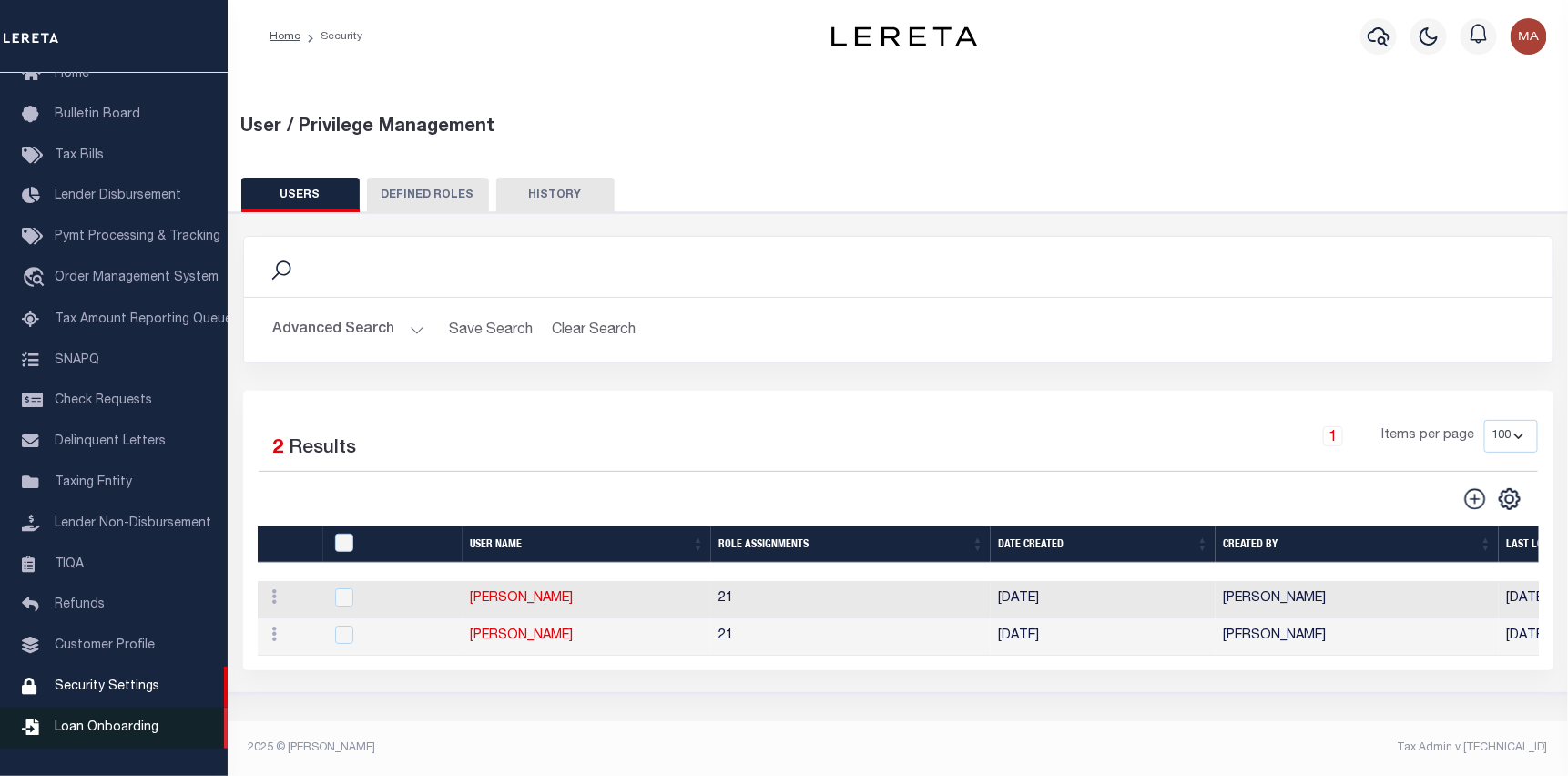 click on "Loan Onboarding" at bounding box center [107, 728] 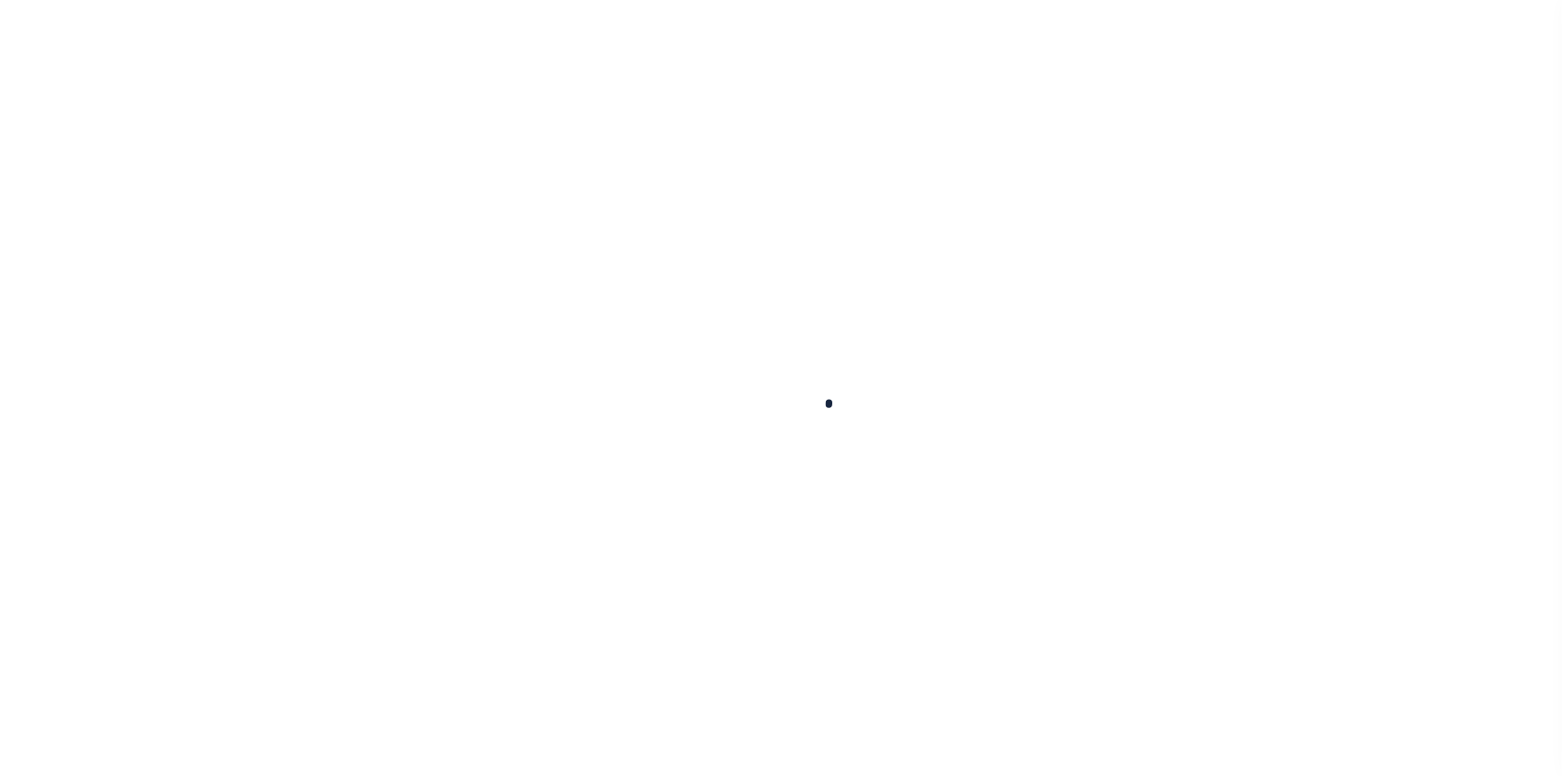 scroll, scrollTop: 0, scrollLeft: 0, axis: both 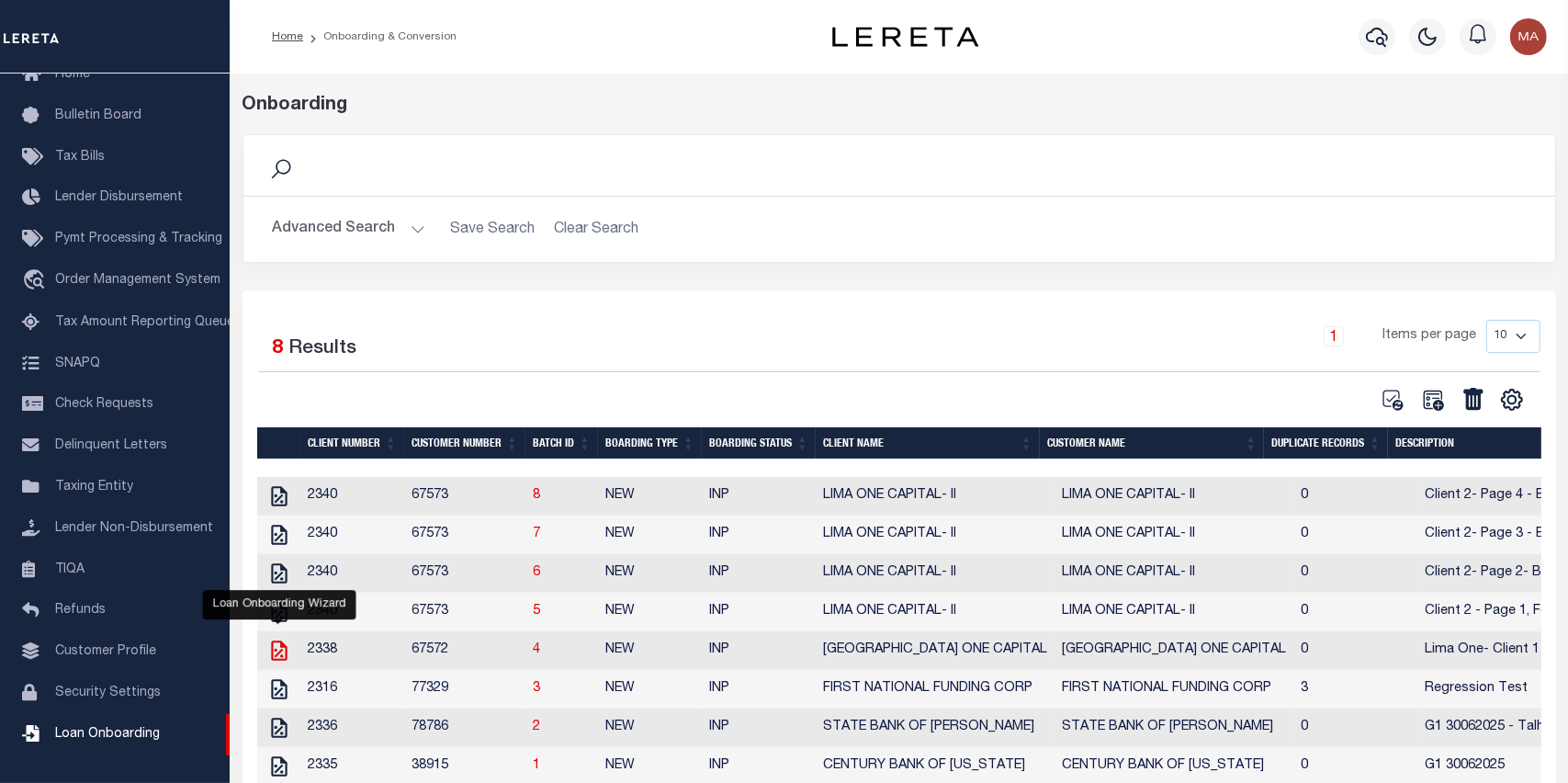 click 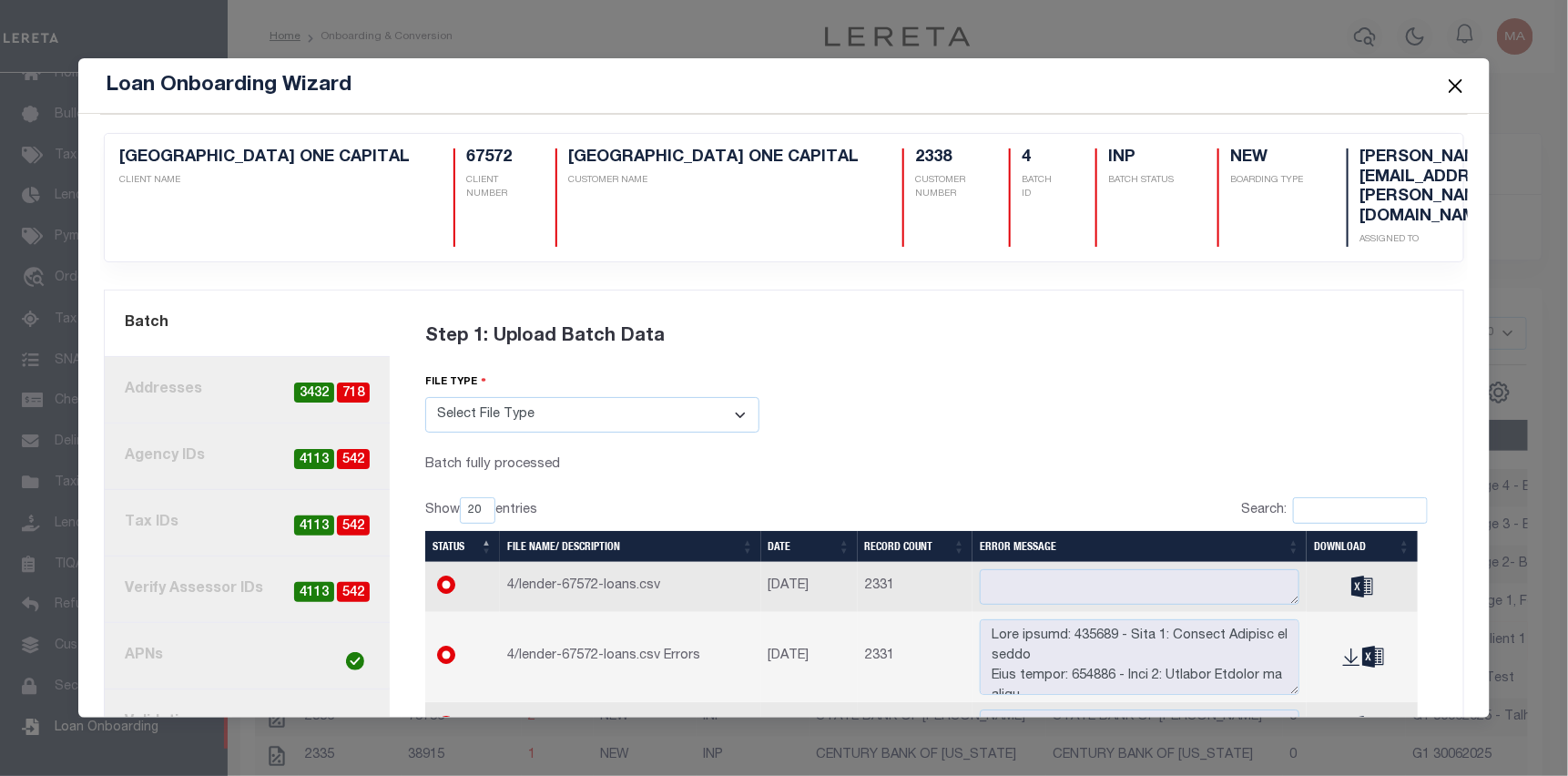 click at bounding box center [1456, 86] 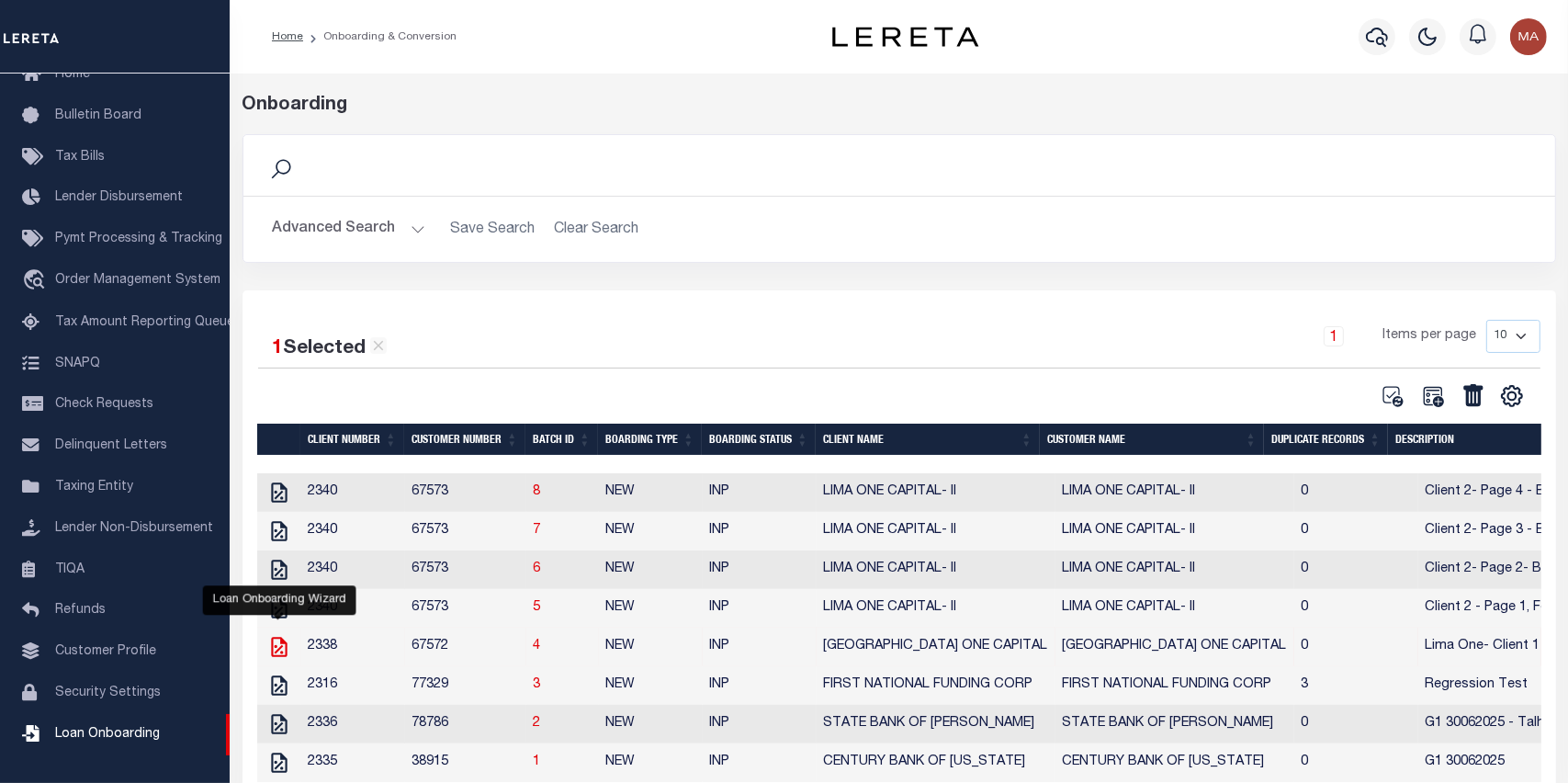 click 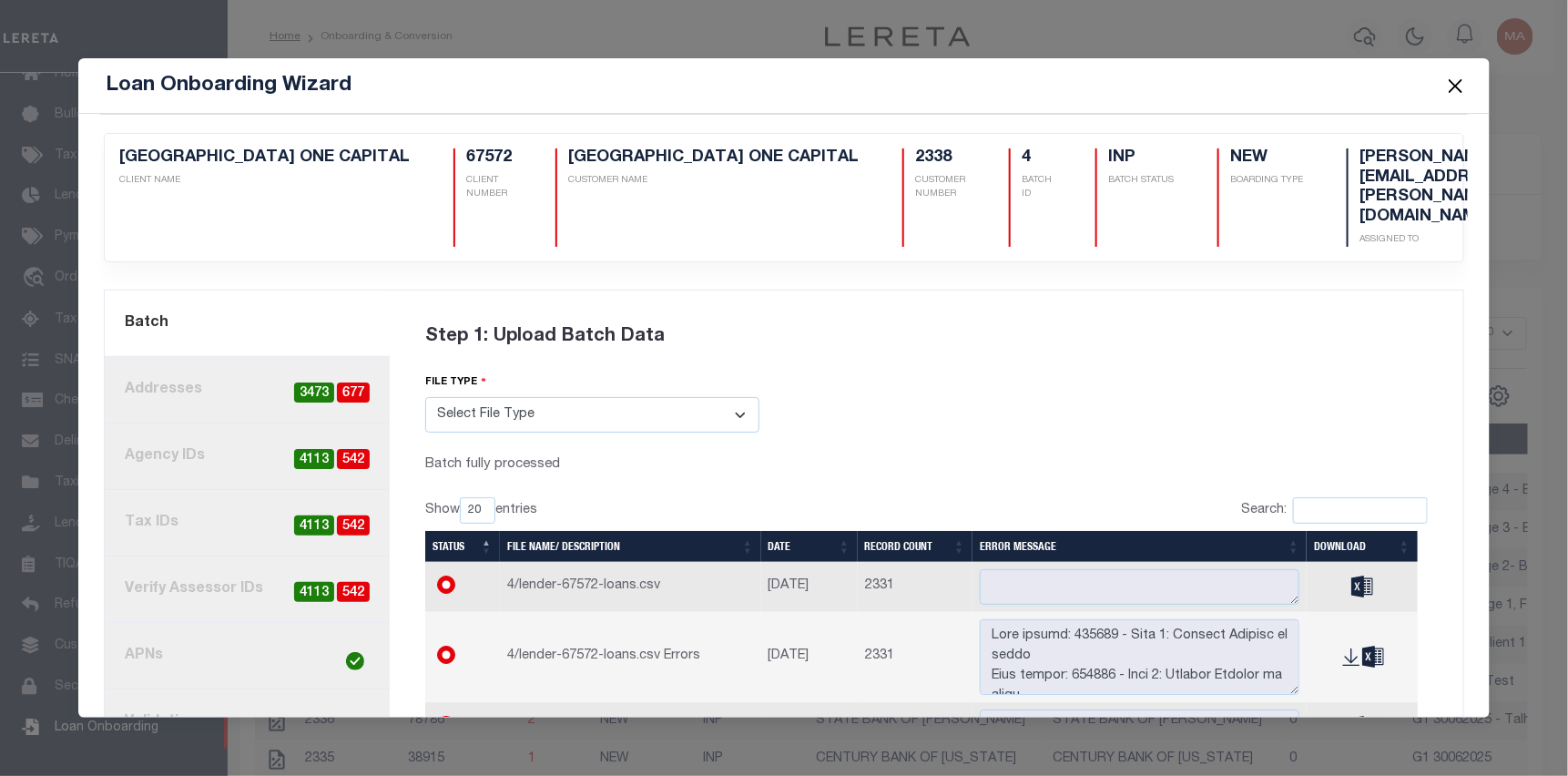 click on "2.  Addresses   677   3473" at bounding box center (247, 390) 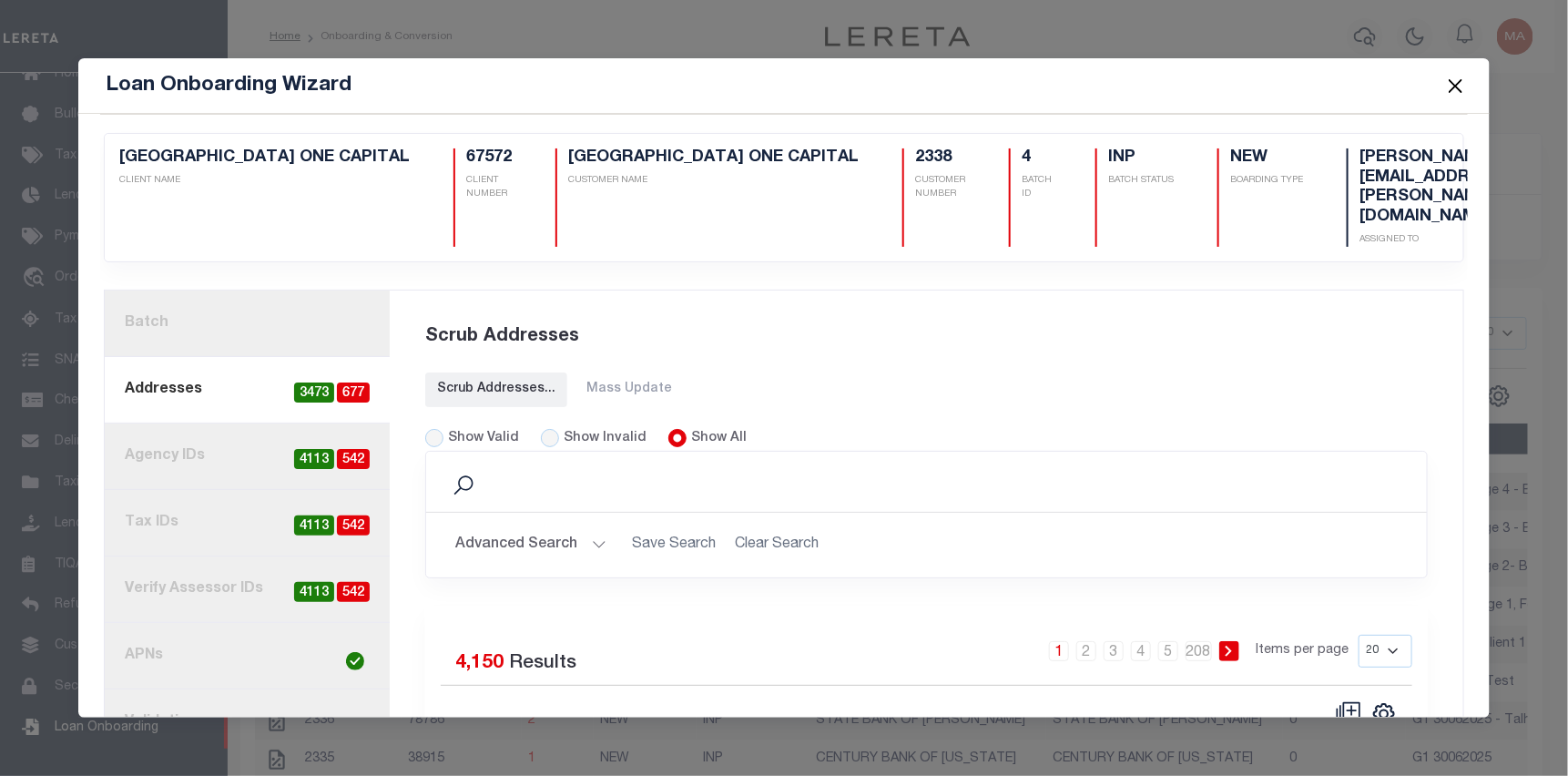 click at bounding box center [1456, 86] 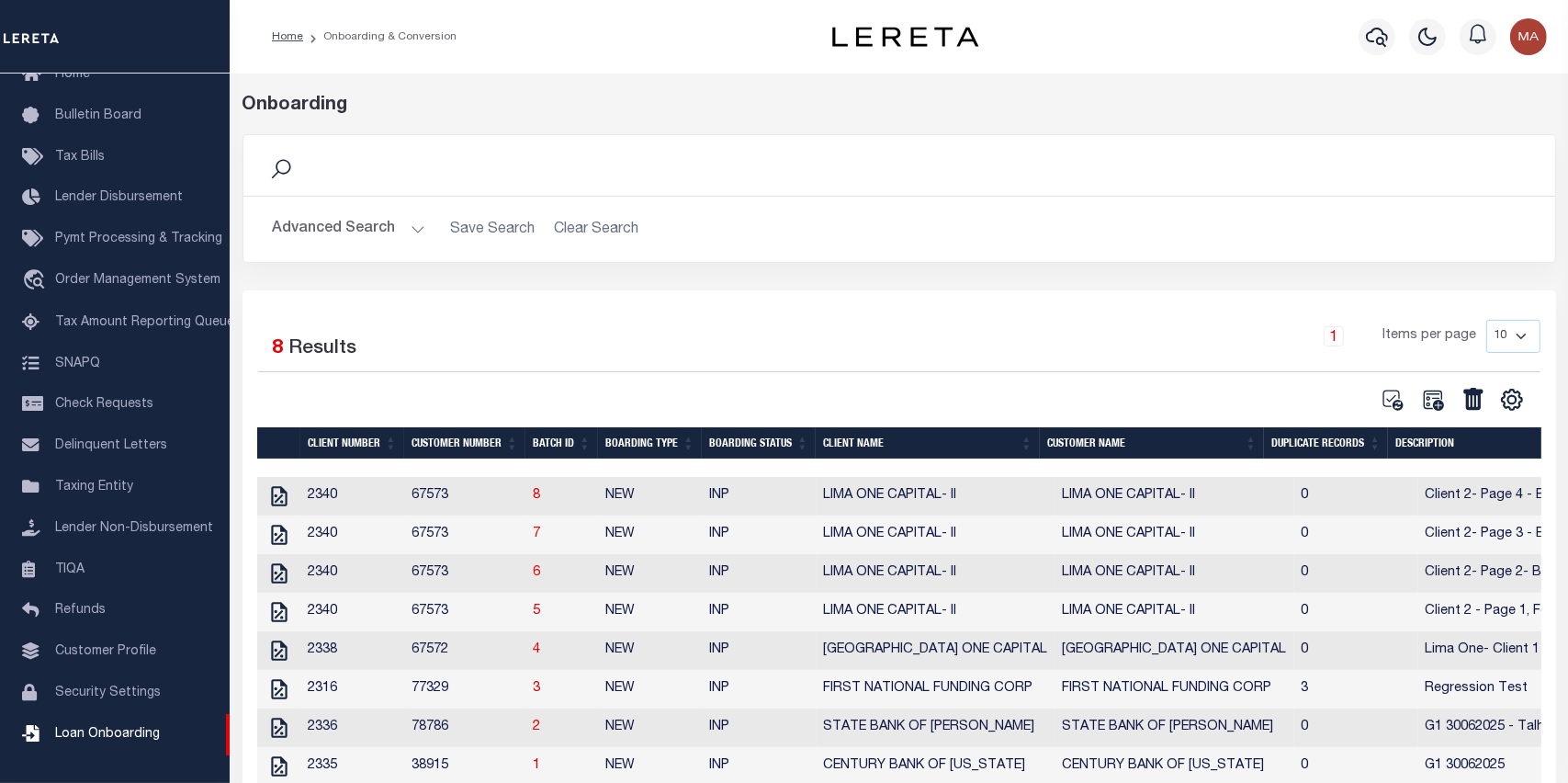 scroll, scrollTop: 0, scrollLeft: 85, axis: horizontal 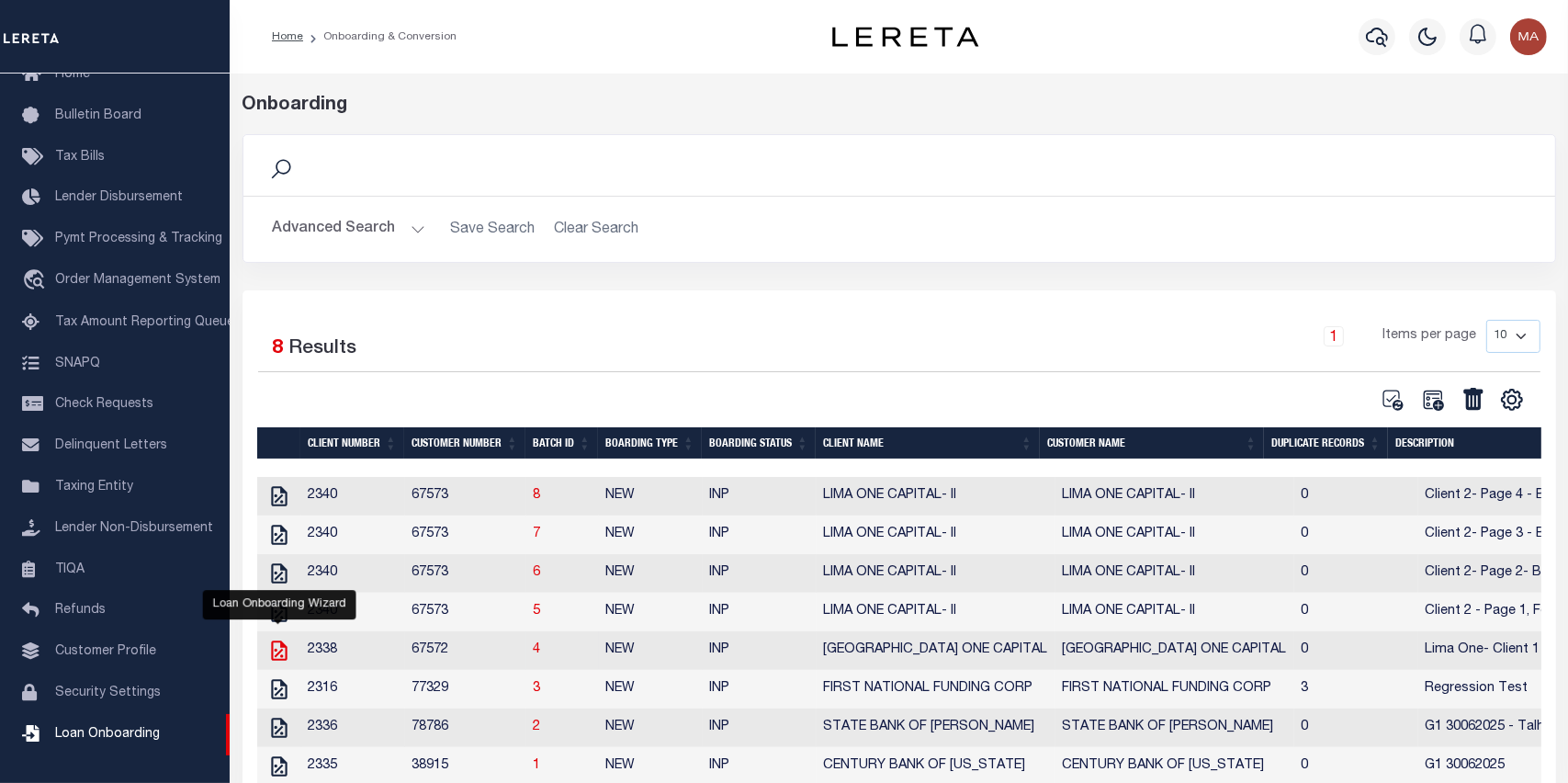 click 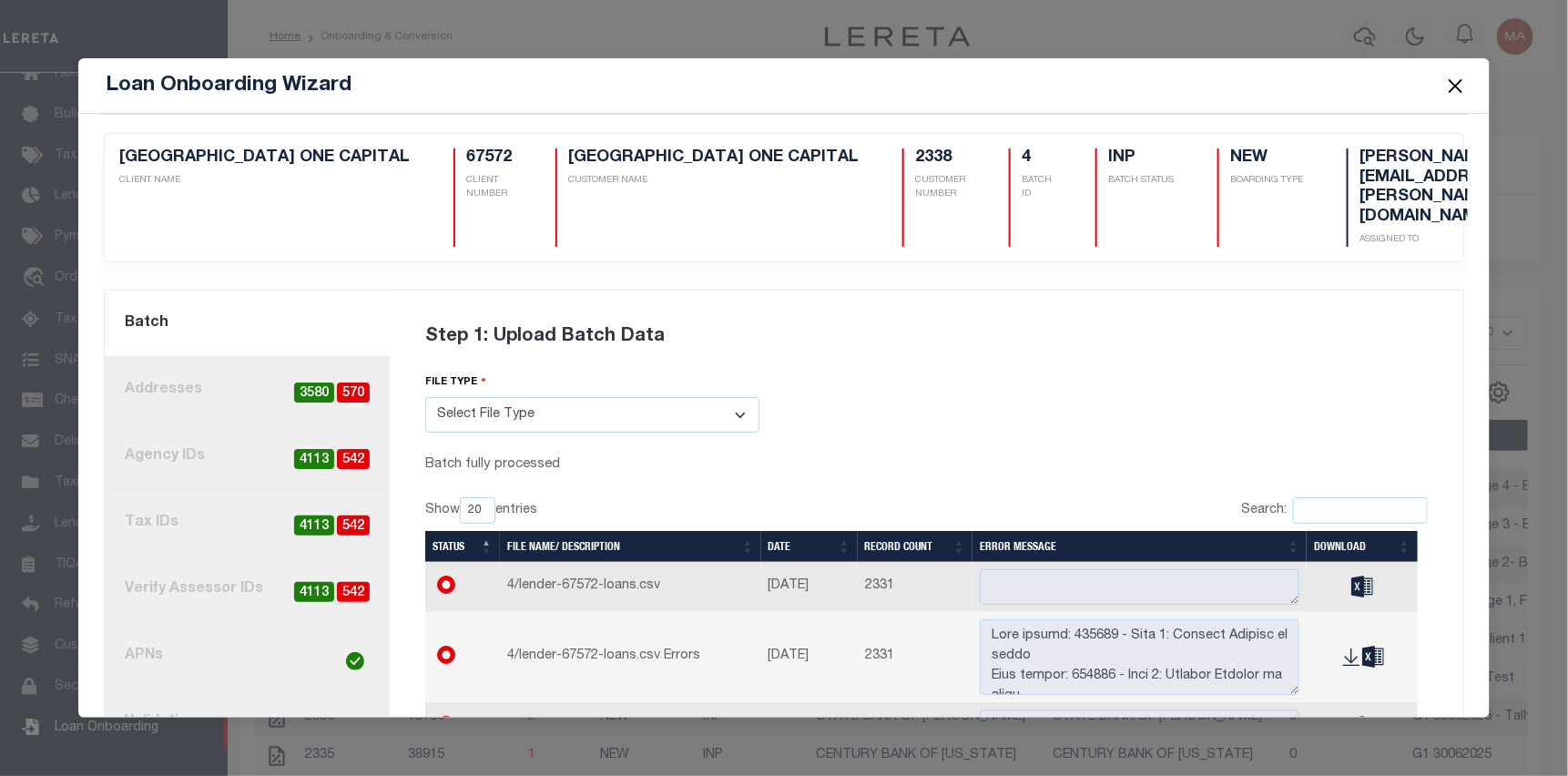click on "Step 1: Upload Batch Data
file type
Select File Type
Lereta
Lereta Conversion Zip
Batch fully processed Show  20 0" at bounding box center (926, 574) 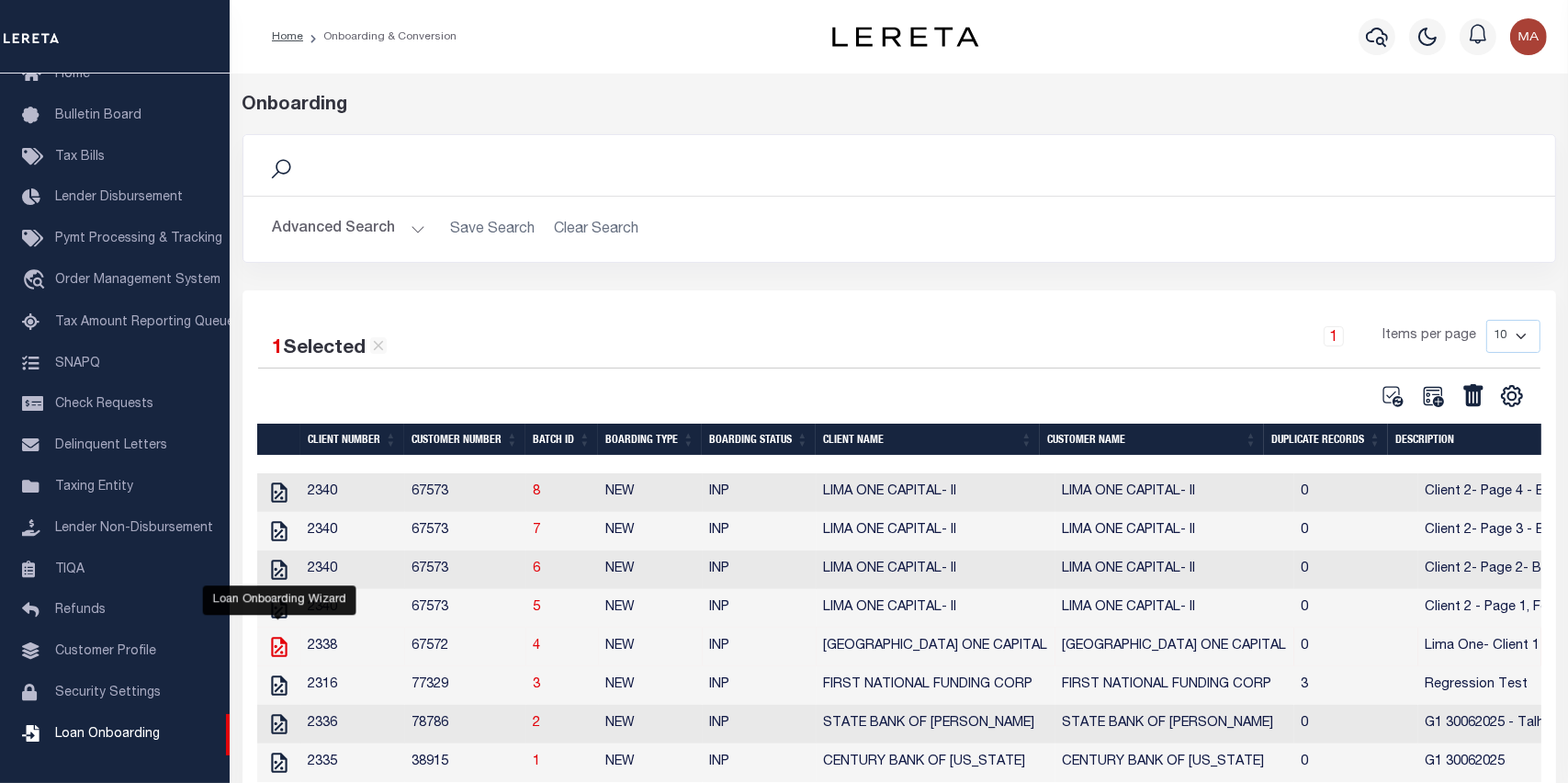 click 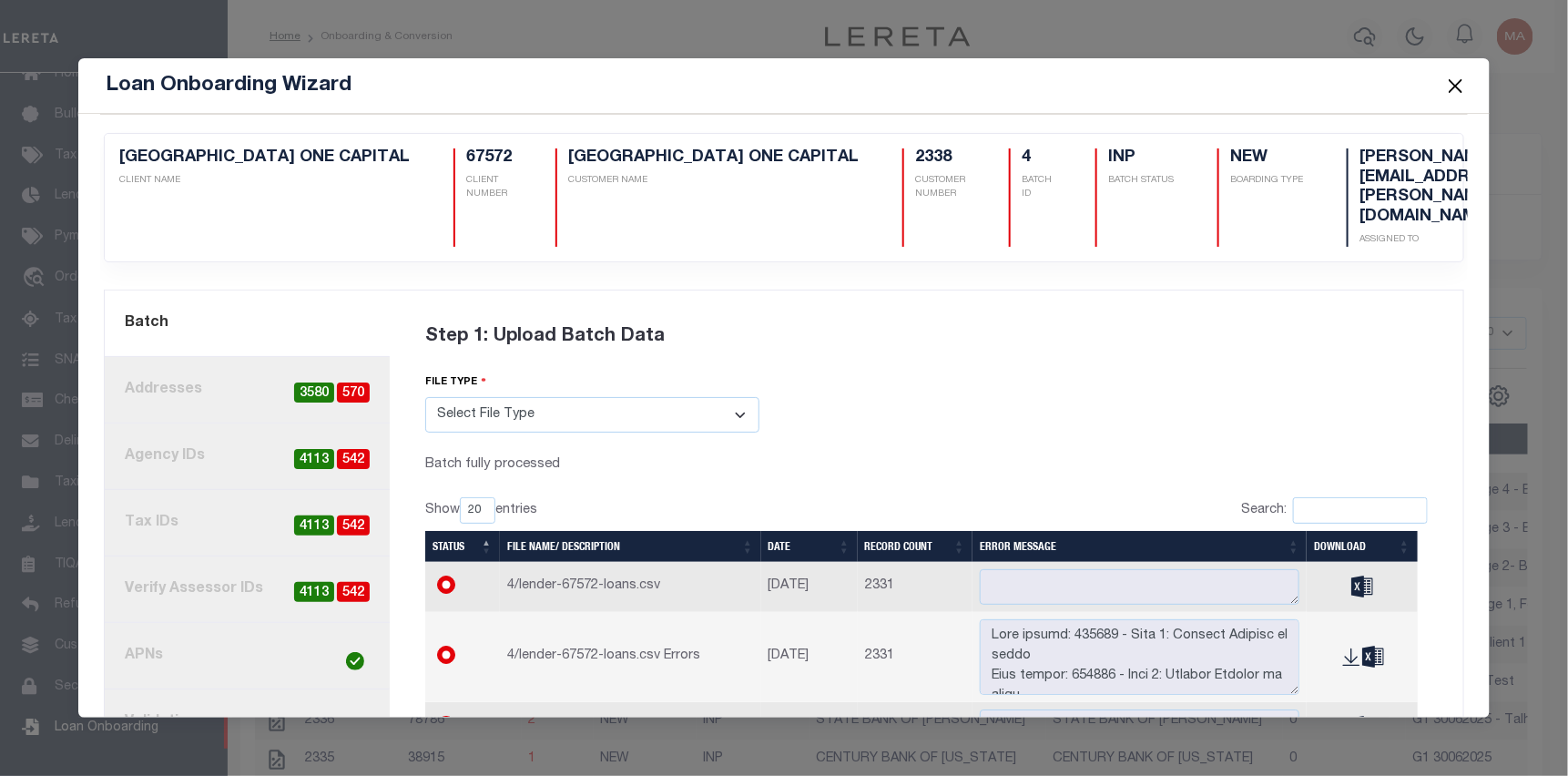 click on "Step 1: Upload Batch Data
file type
Select File Type
Lereta
Lereta Conversion Zip
Batch fully processed Show  20 0" at bounding box center (926, 574) 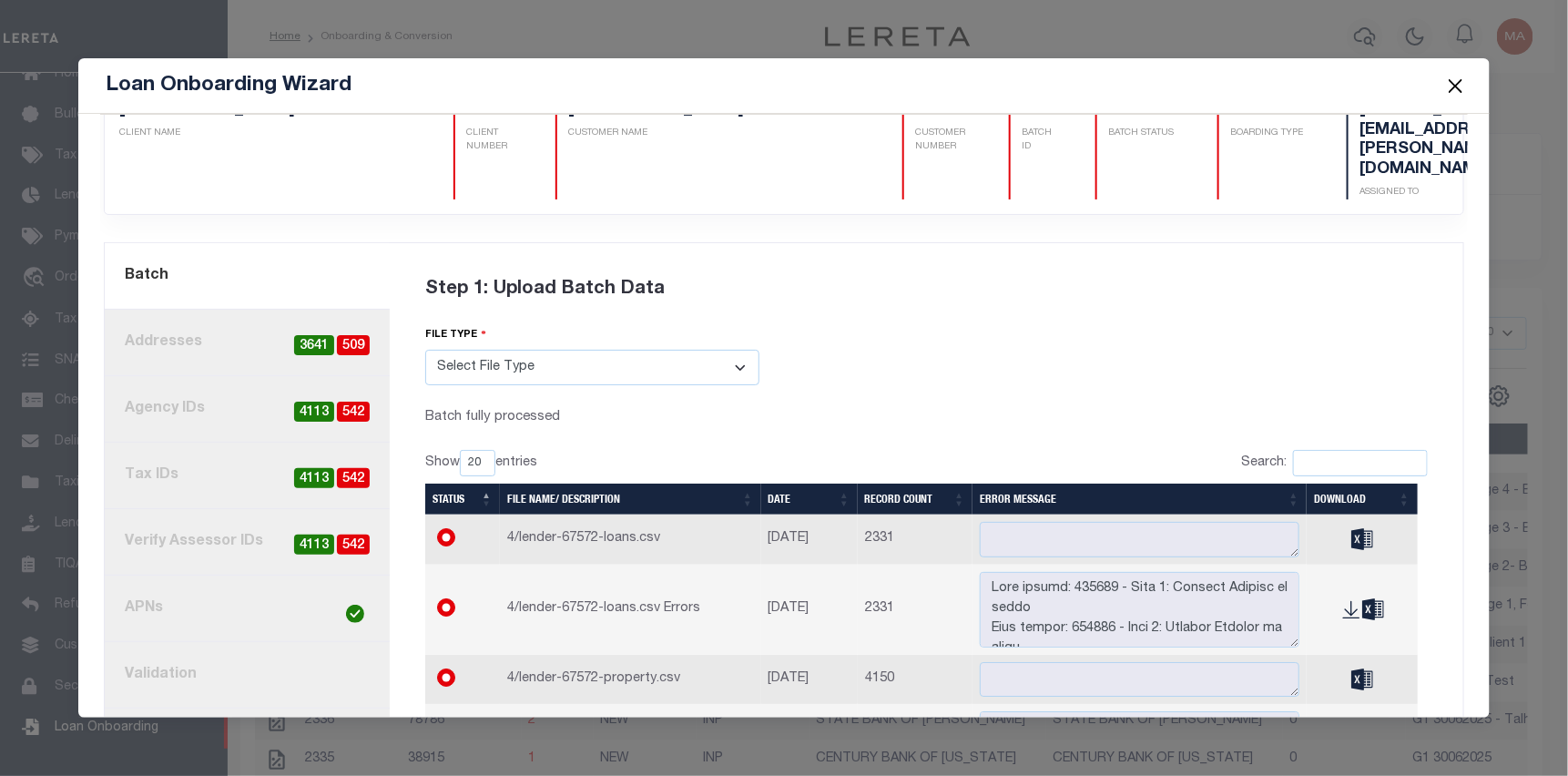 scroll, scrollTop: 91, scrollLeft: 0, axis: vertical 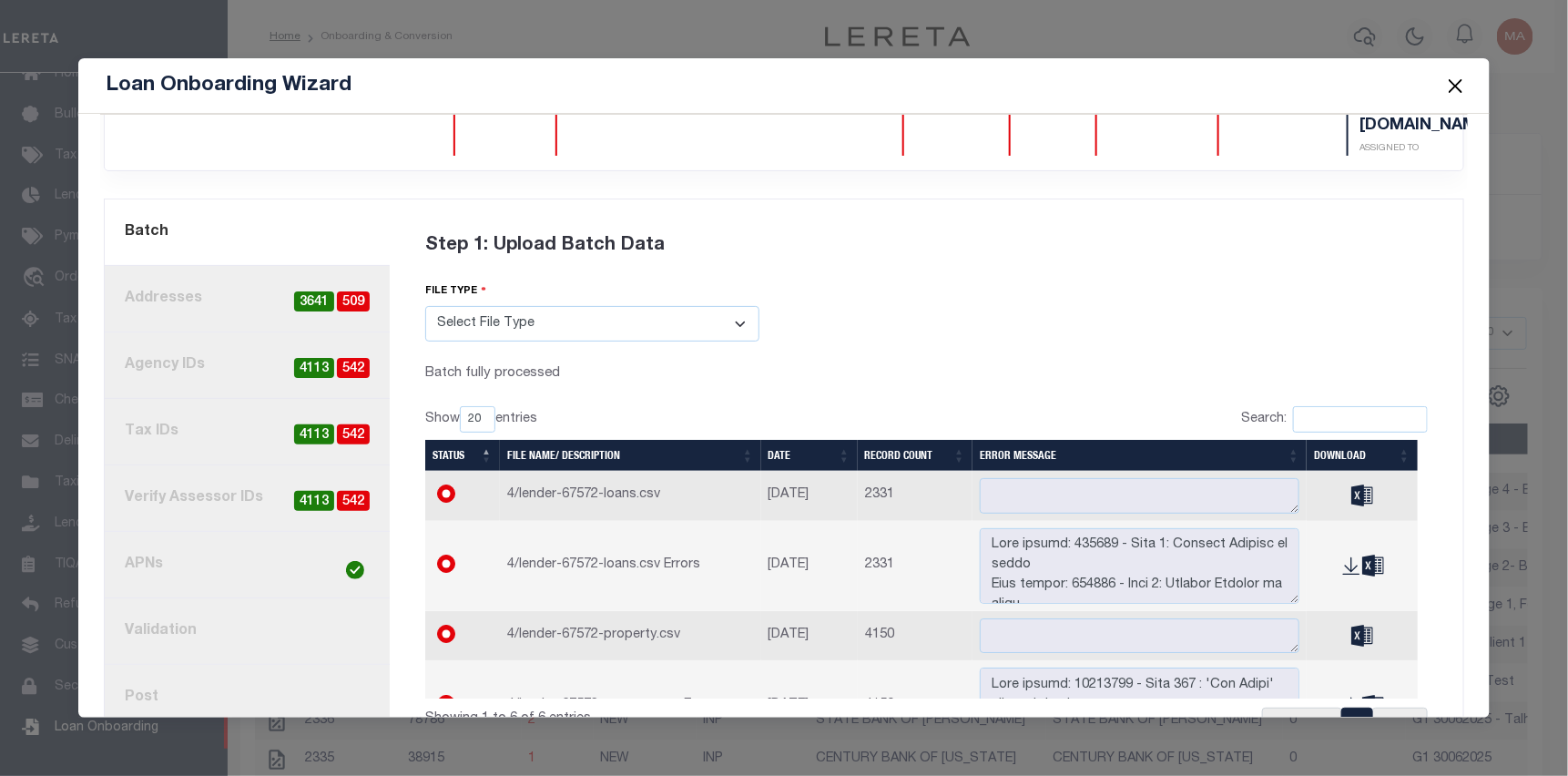 click at bounding box center (1456, 86) 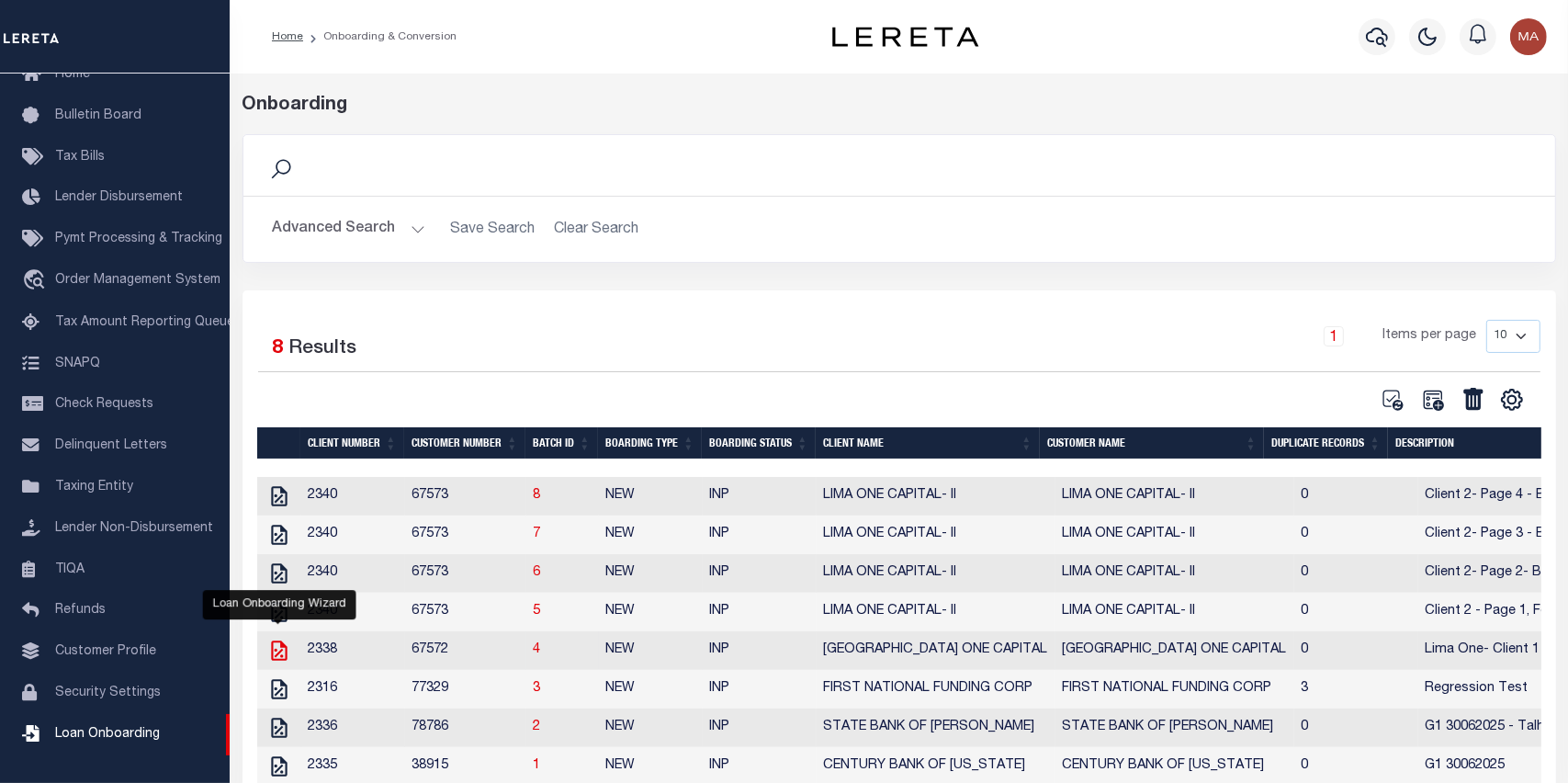 click 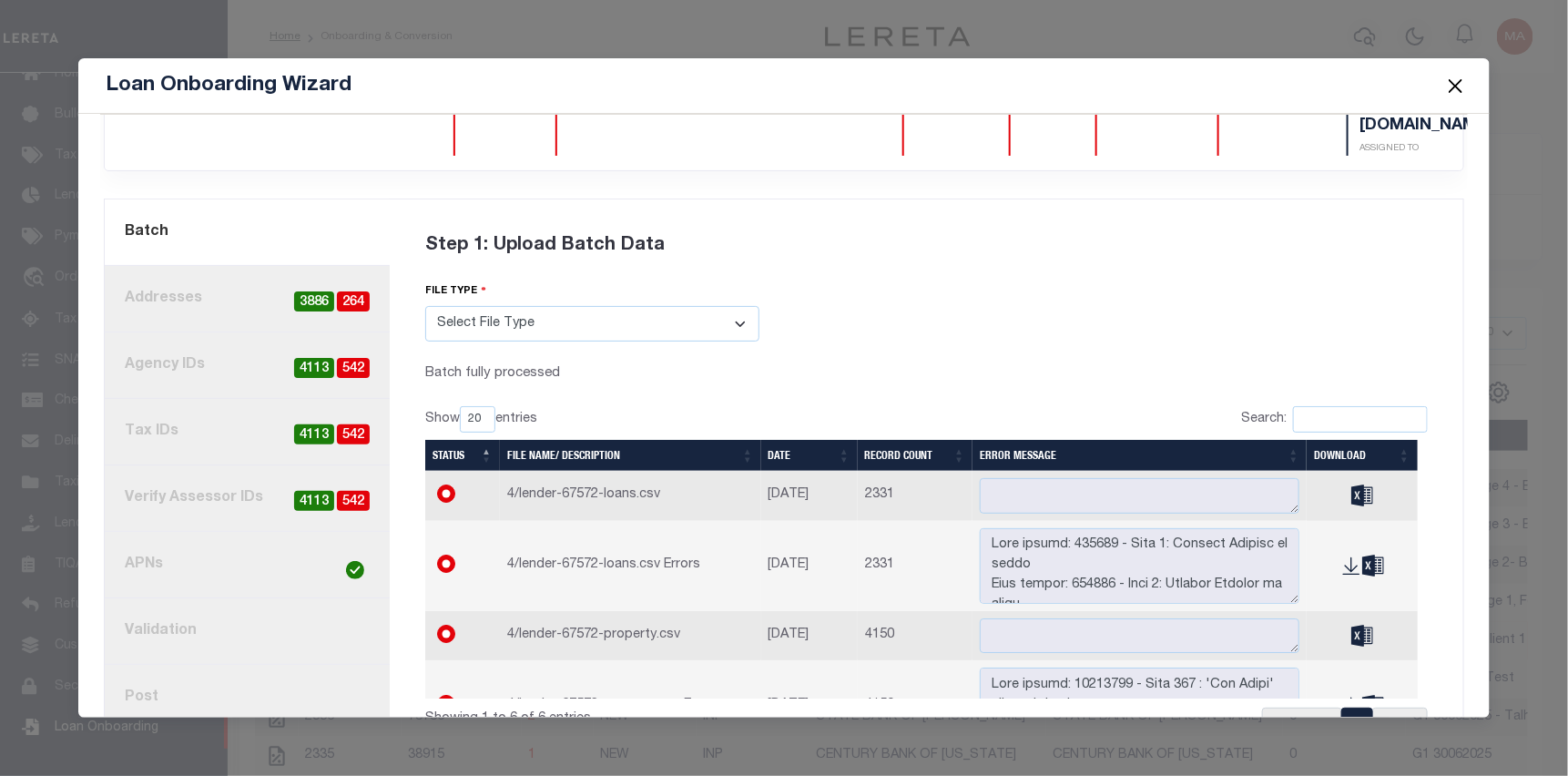 scroll, scrollTop: 0, scrollLeft: 0, axis: both 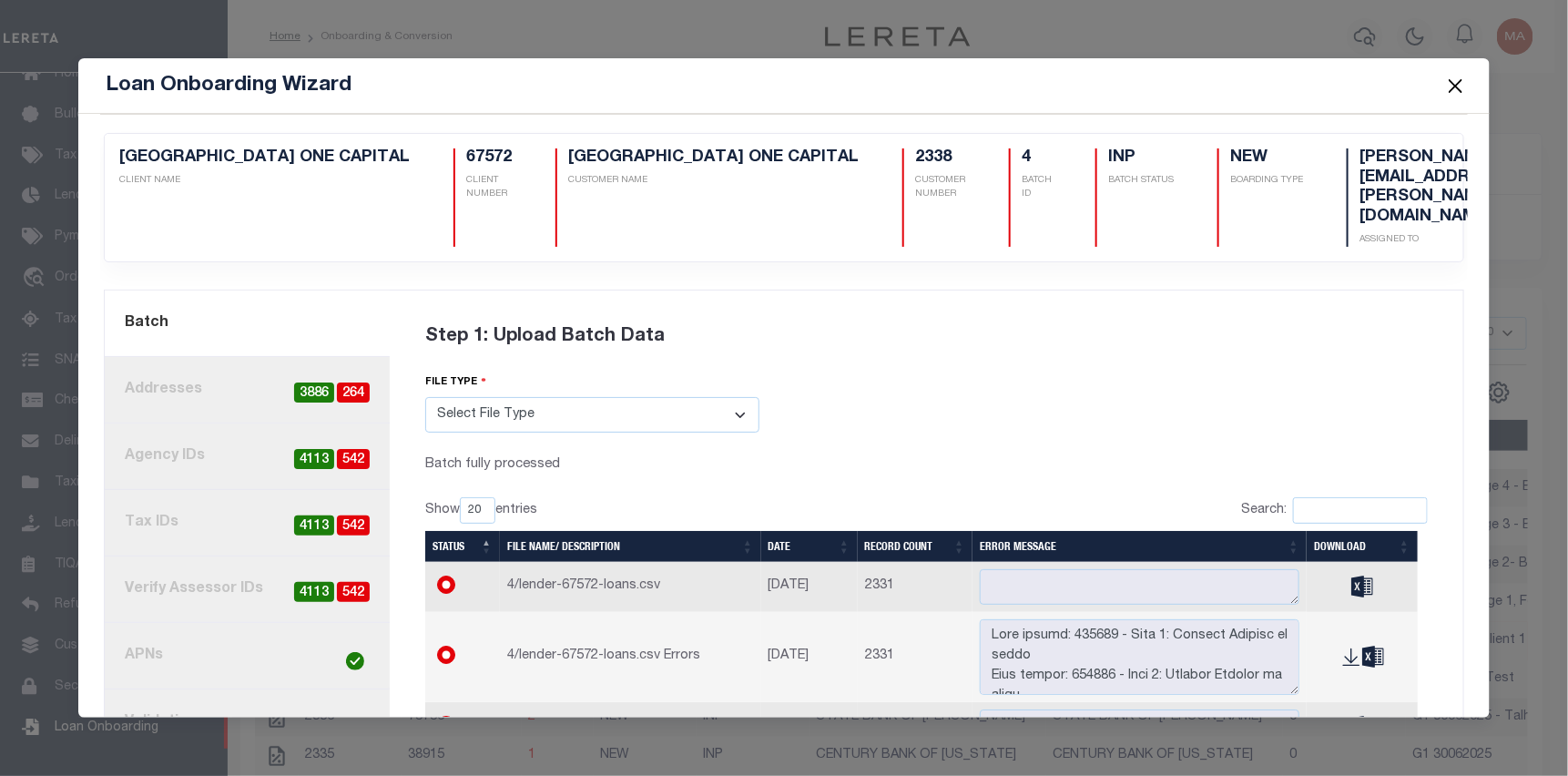 click on "2.  Addresses   264   3886" at bounding box center [247, 390] 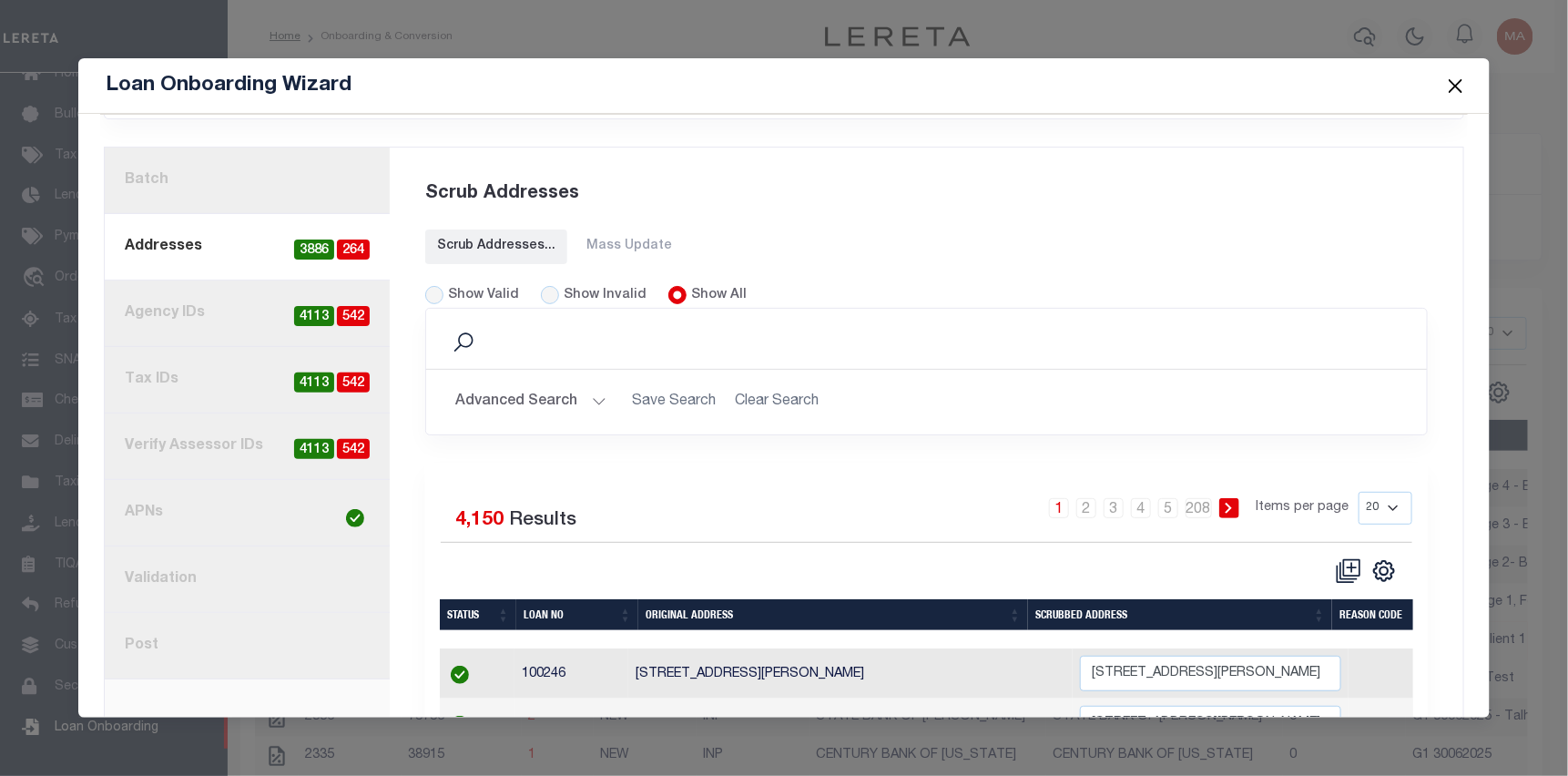 scroll, scrollTop: 0, scrollLeft: 0, axis: both 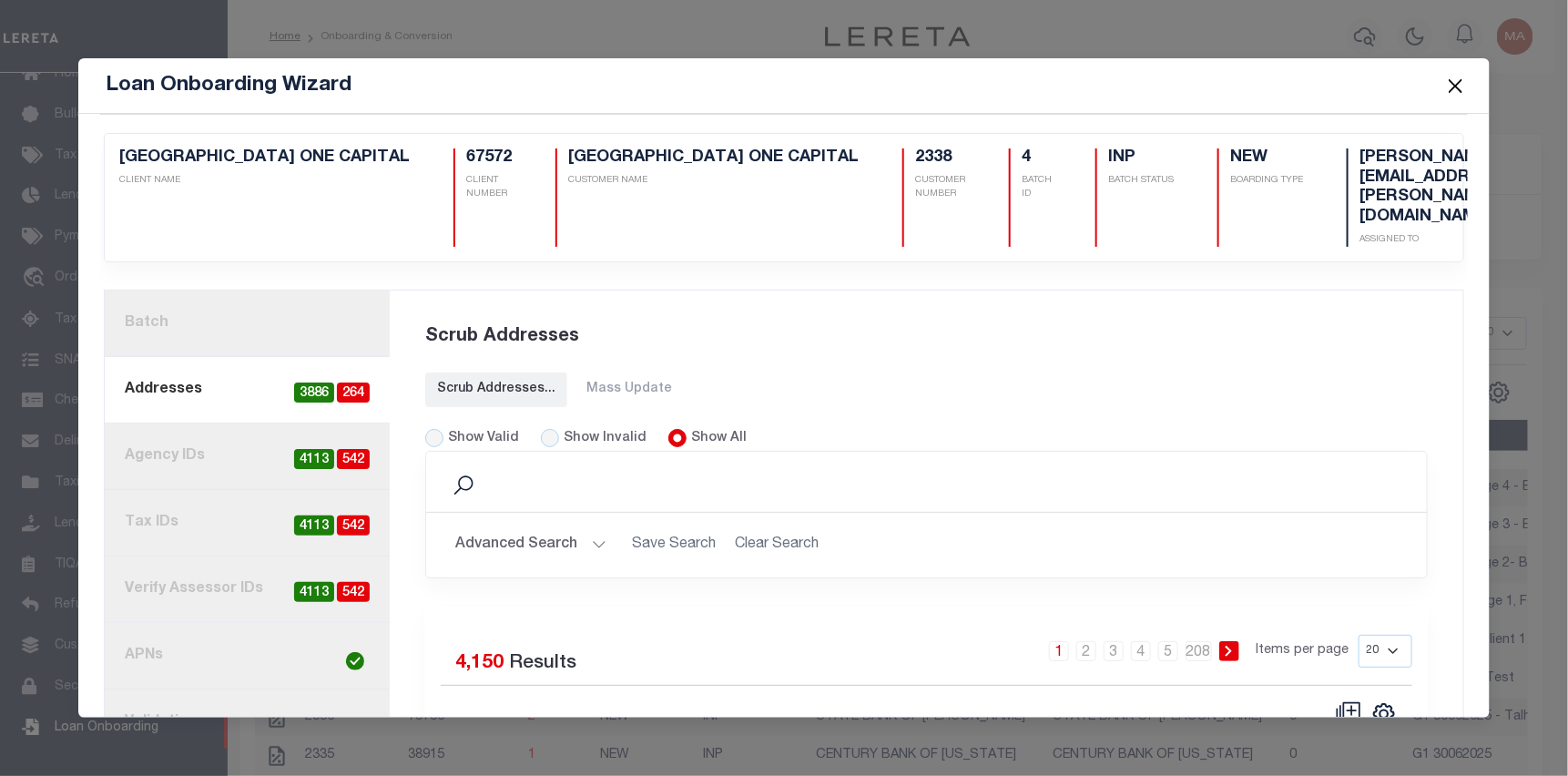 click at bounding box center [1456, 86] 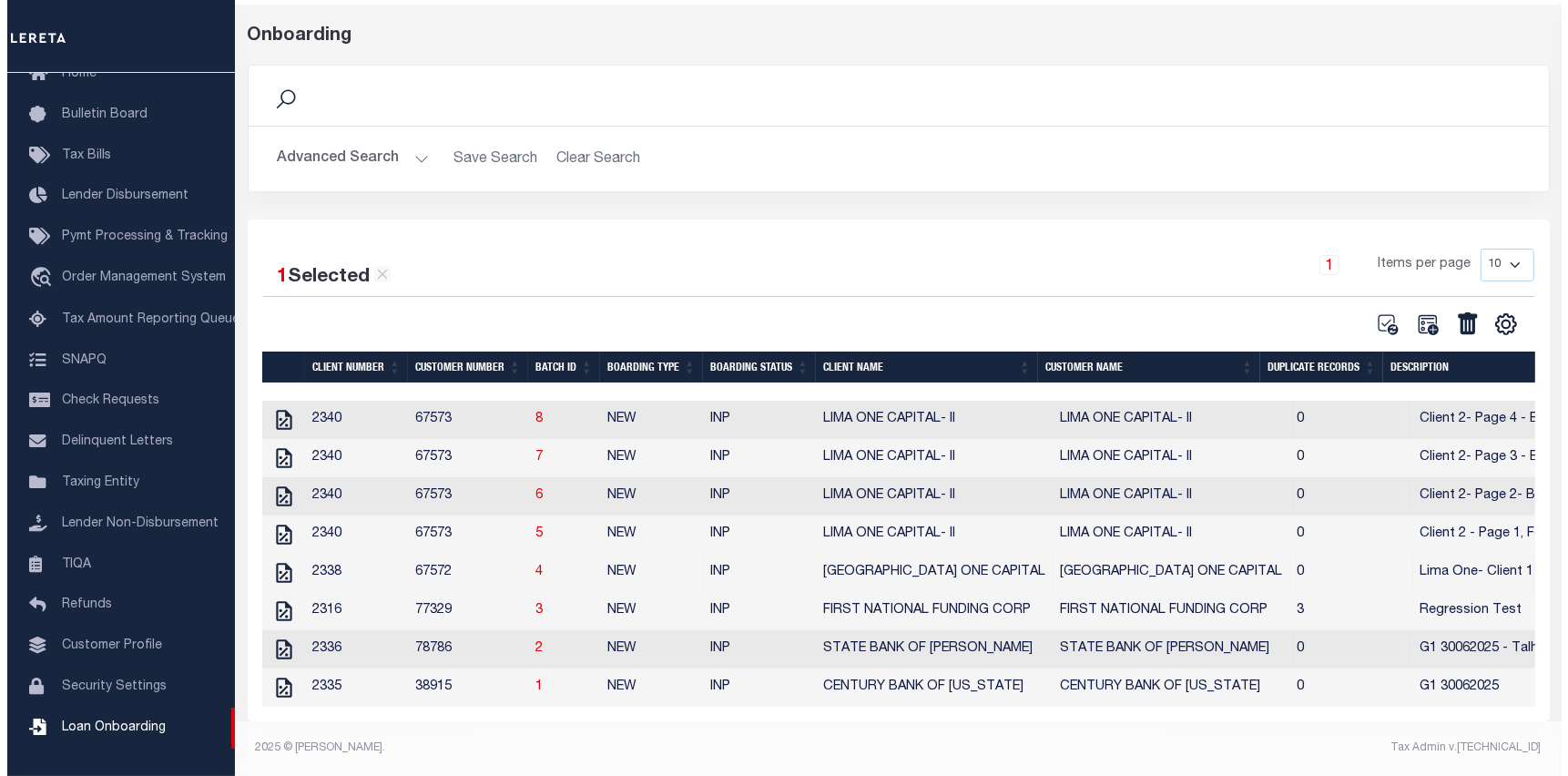 scroll, scrollTop: 91, scrollLeft: 0, axis: vertical 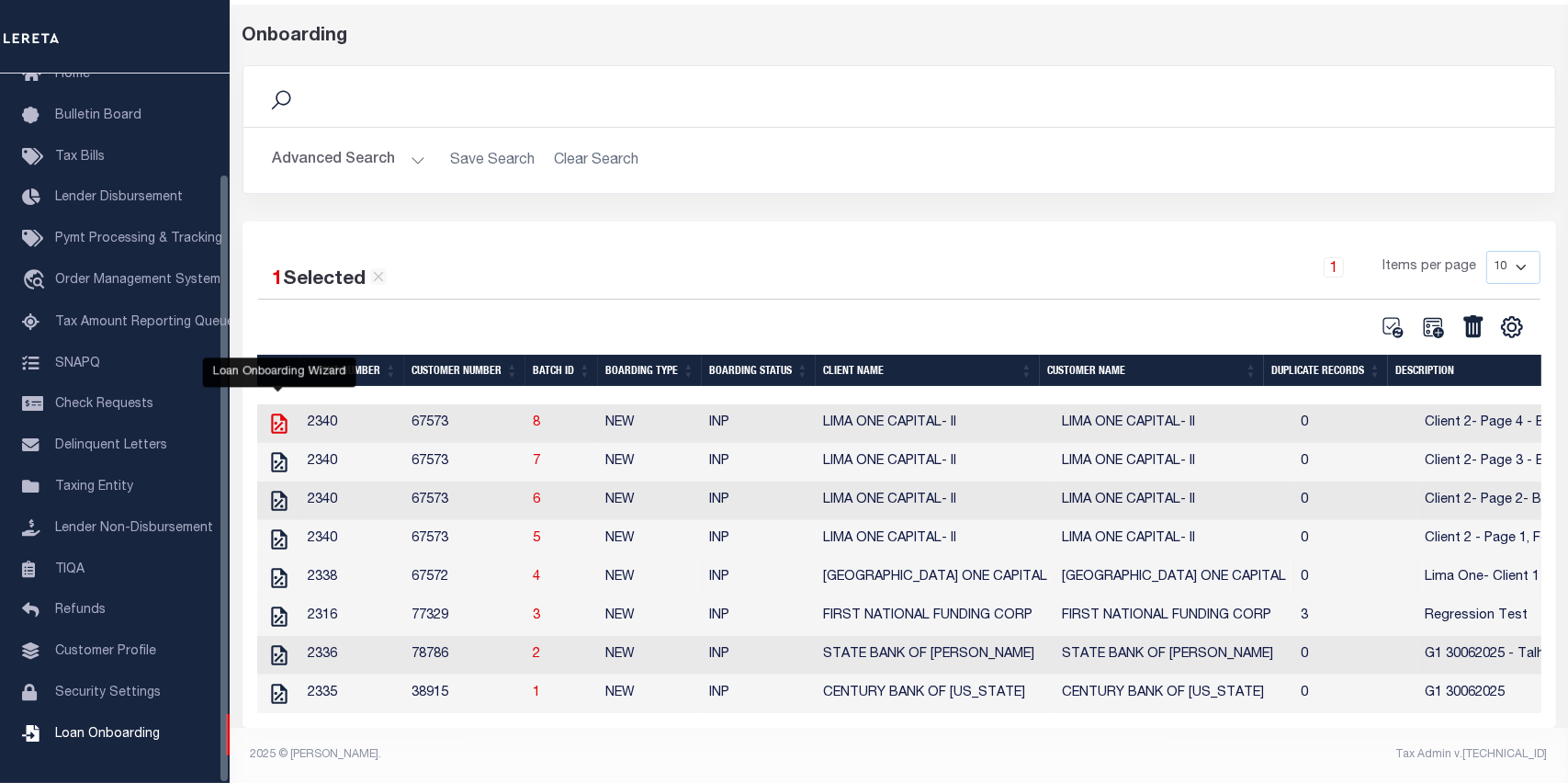 click 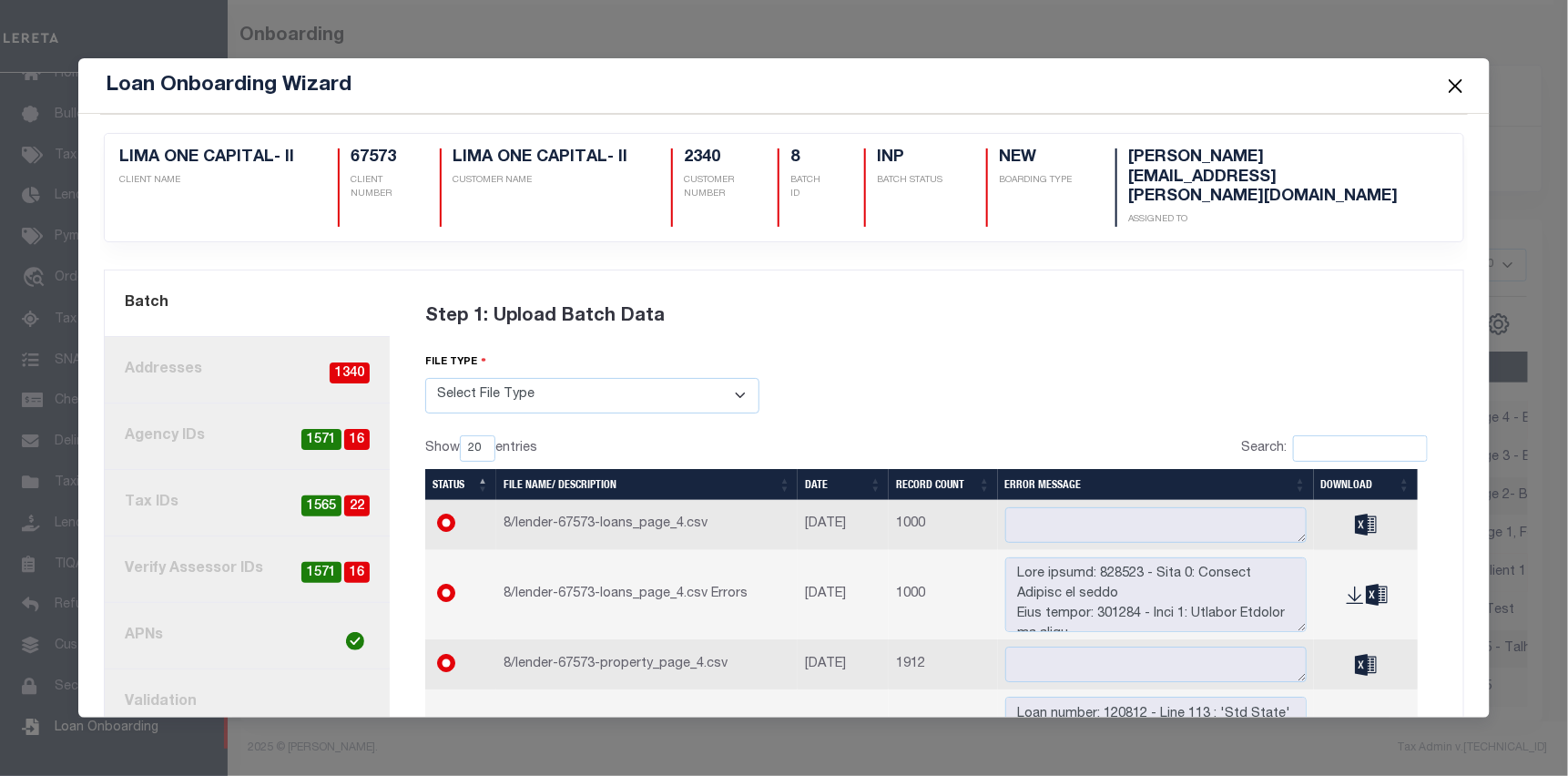 click on "Step 1: Upload Batch Data
file type
Select File Type
Lereta
Lereta Conversion Zip
Show  20 40 60 100  entries Date" at bounding box center [926, 533] 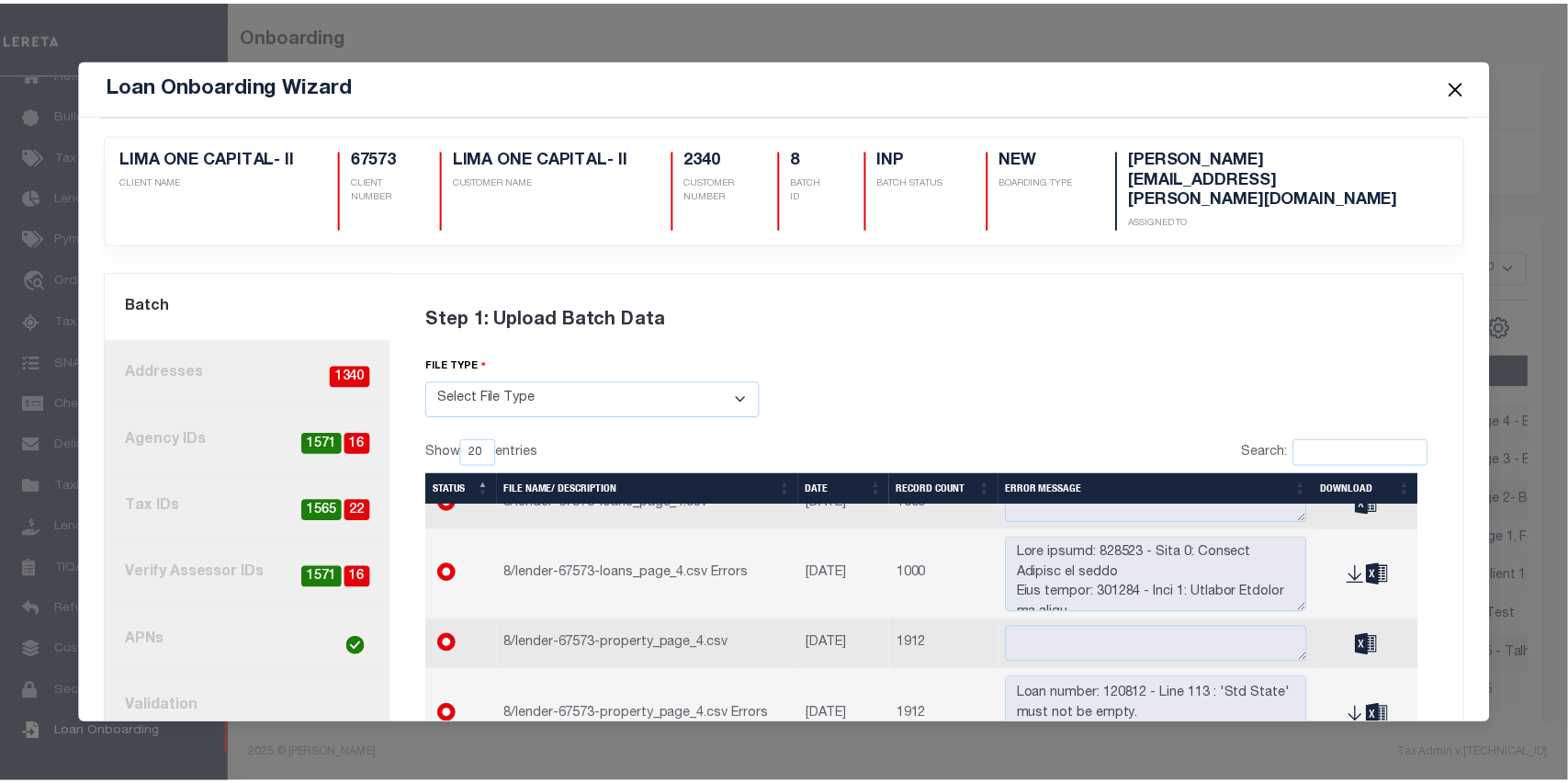 scroll, scrollTop: 91, scrollLeft: 0, axis: vertical 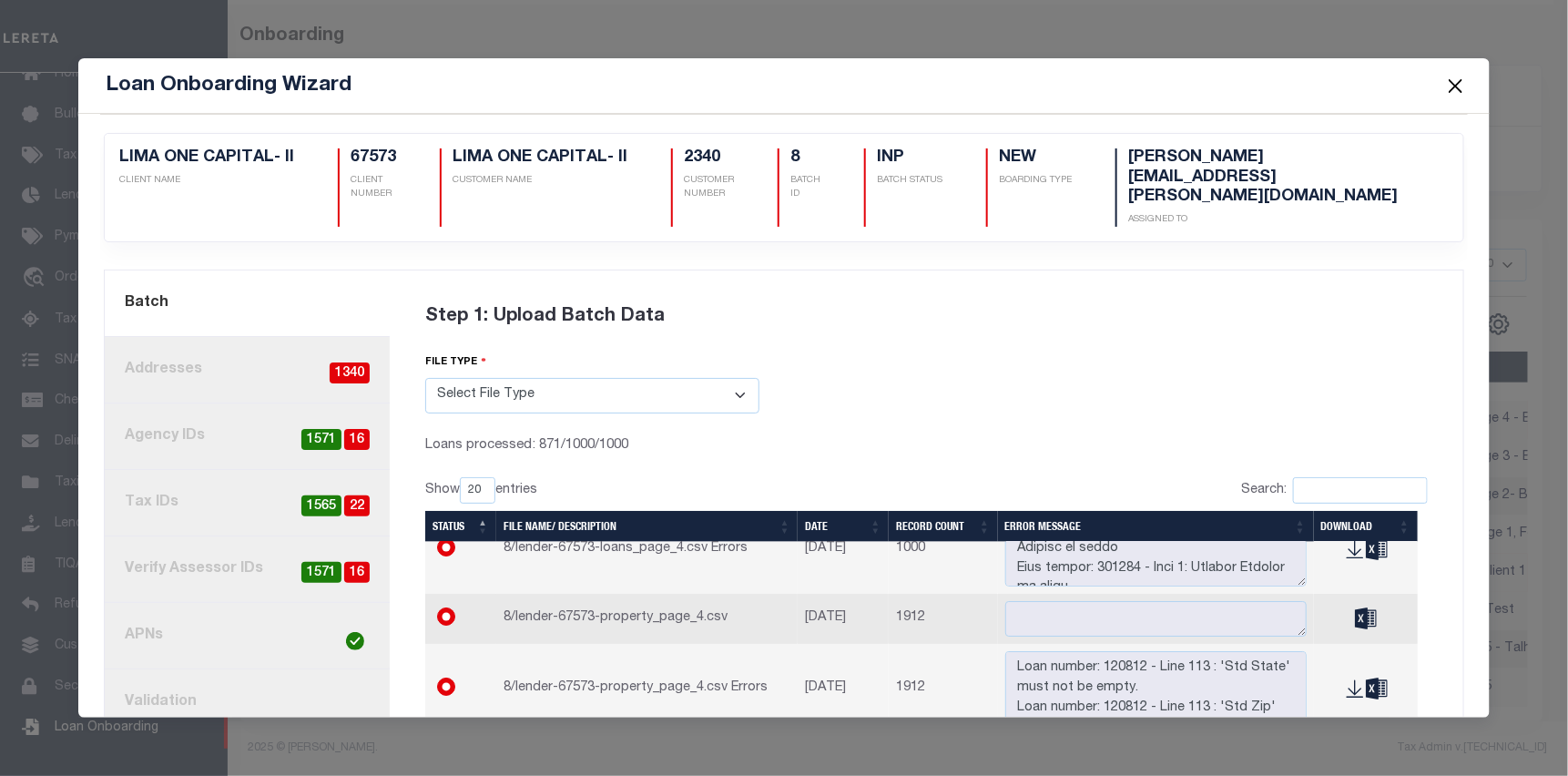 click on "Step 1: Upload Batch Data
file type
Select File Type
Lereta
Lereta Conversion Zip
Loans processed: 871/1000/1000 1" at bounding box center (926, 554) 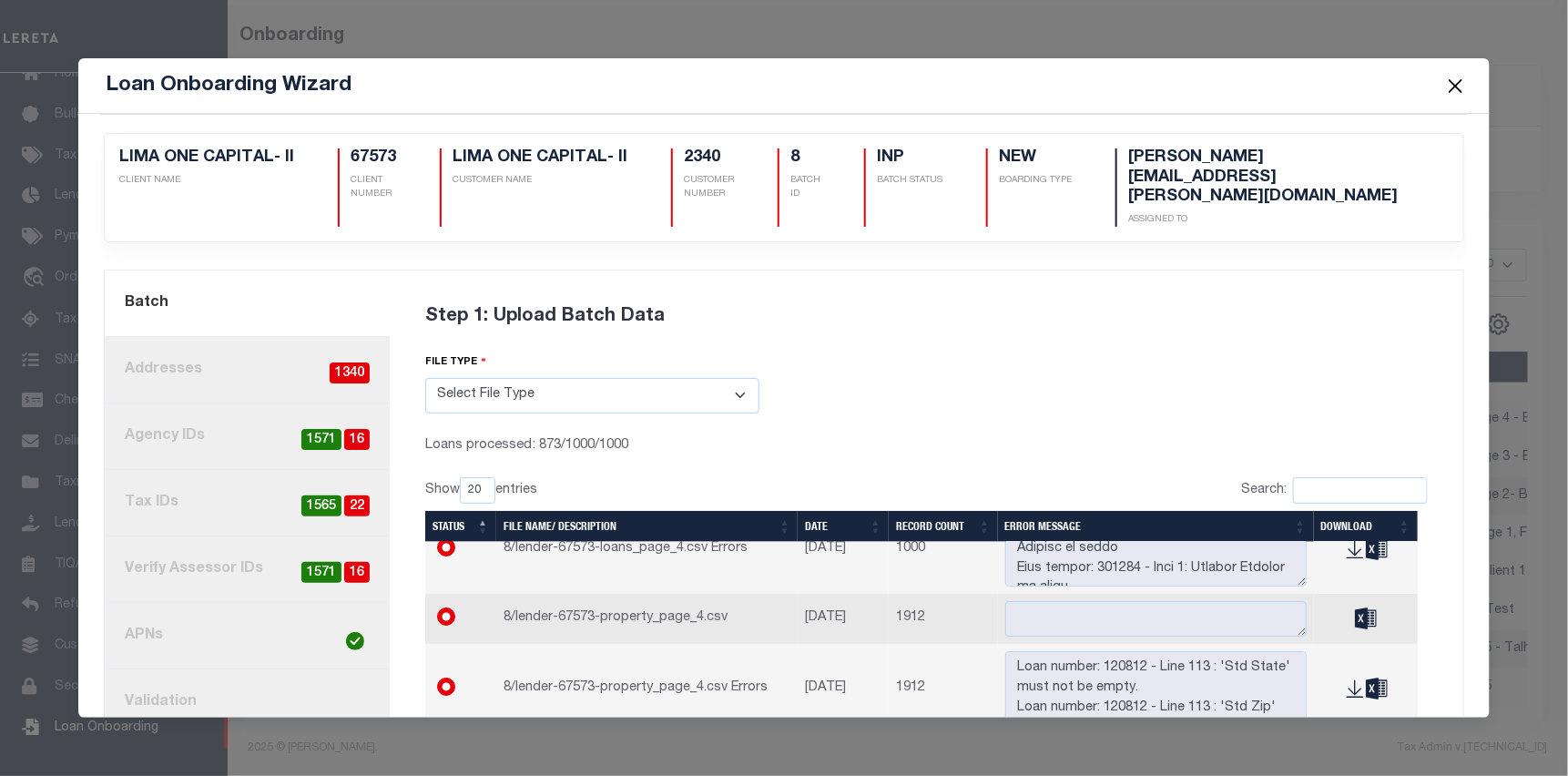 click at bounding box center (1456, 86) 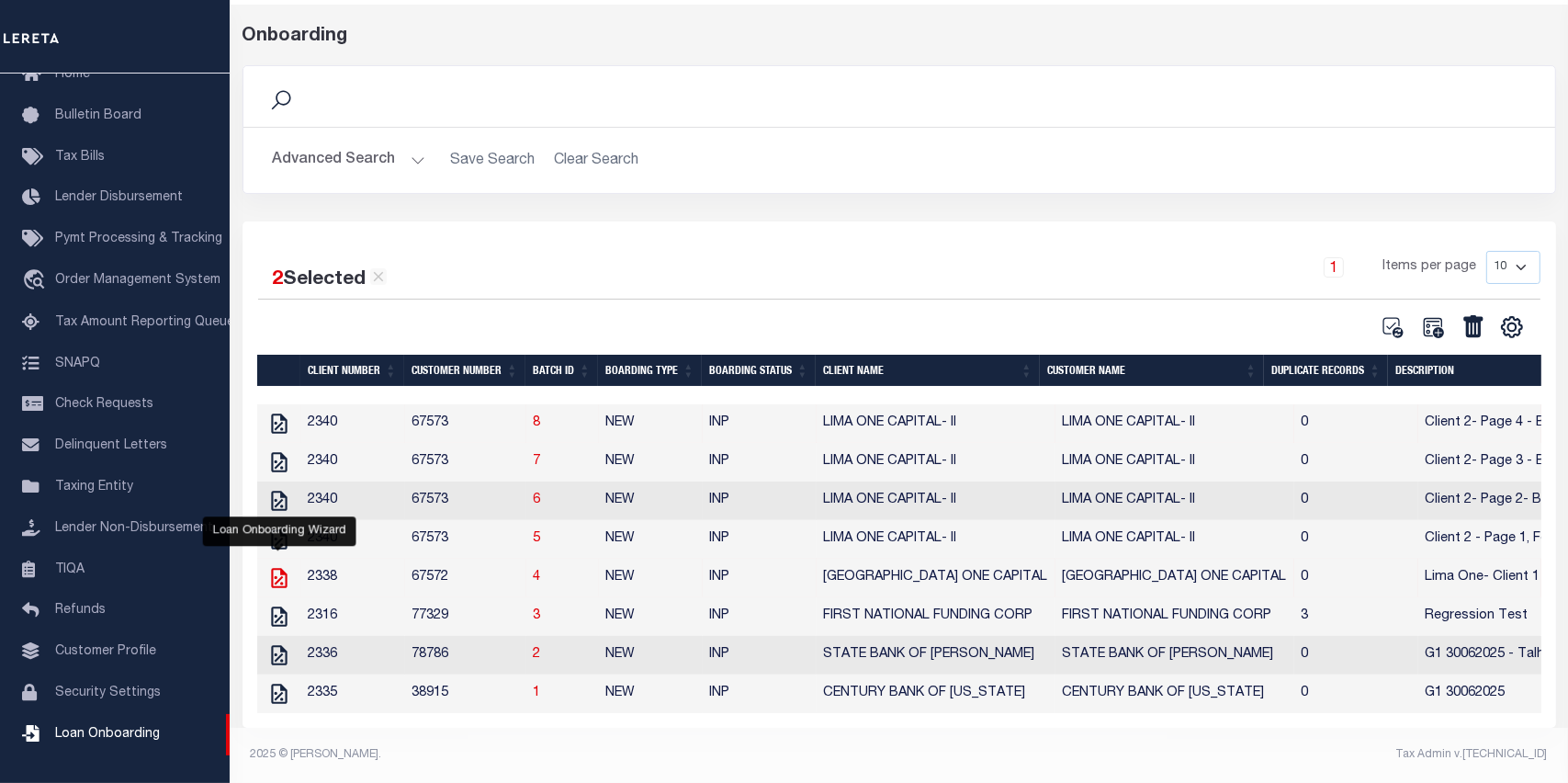 click 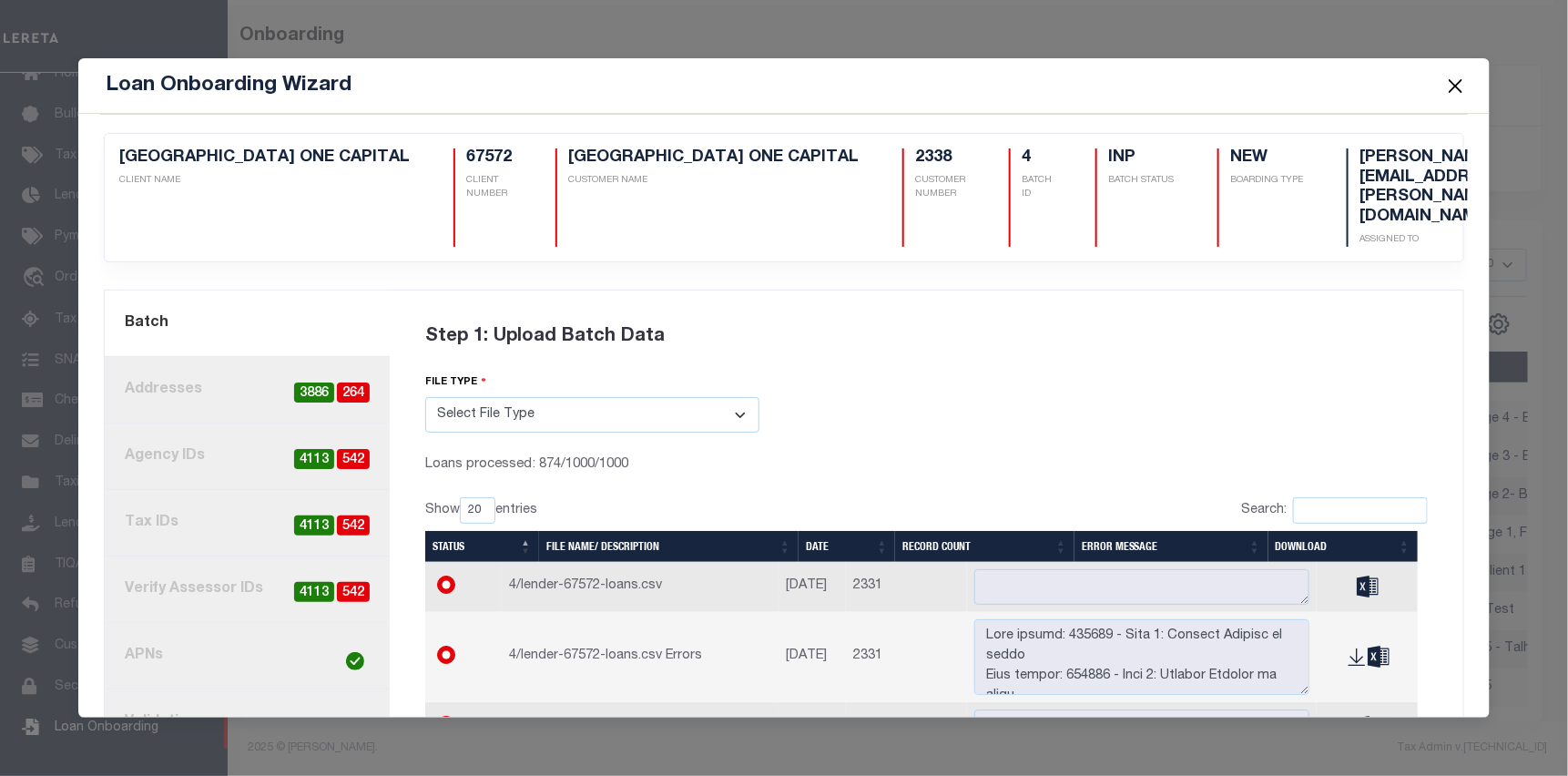 click on "Step 1: Upload Batch Data
file type
Select File Type
Lereta
Lereta Conversion Zip
Loans processed: 874/1000/1000 0" at bounding box center [926, 574] 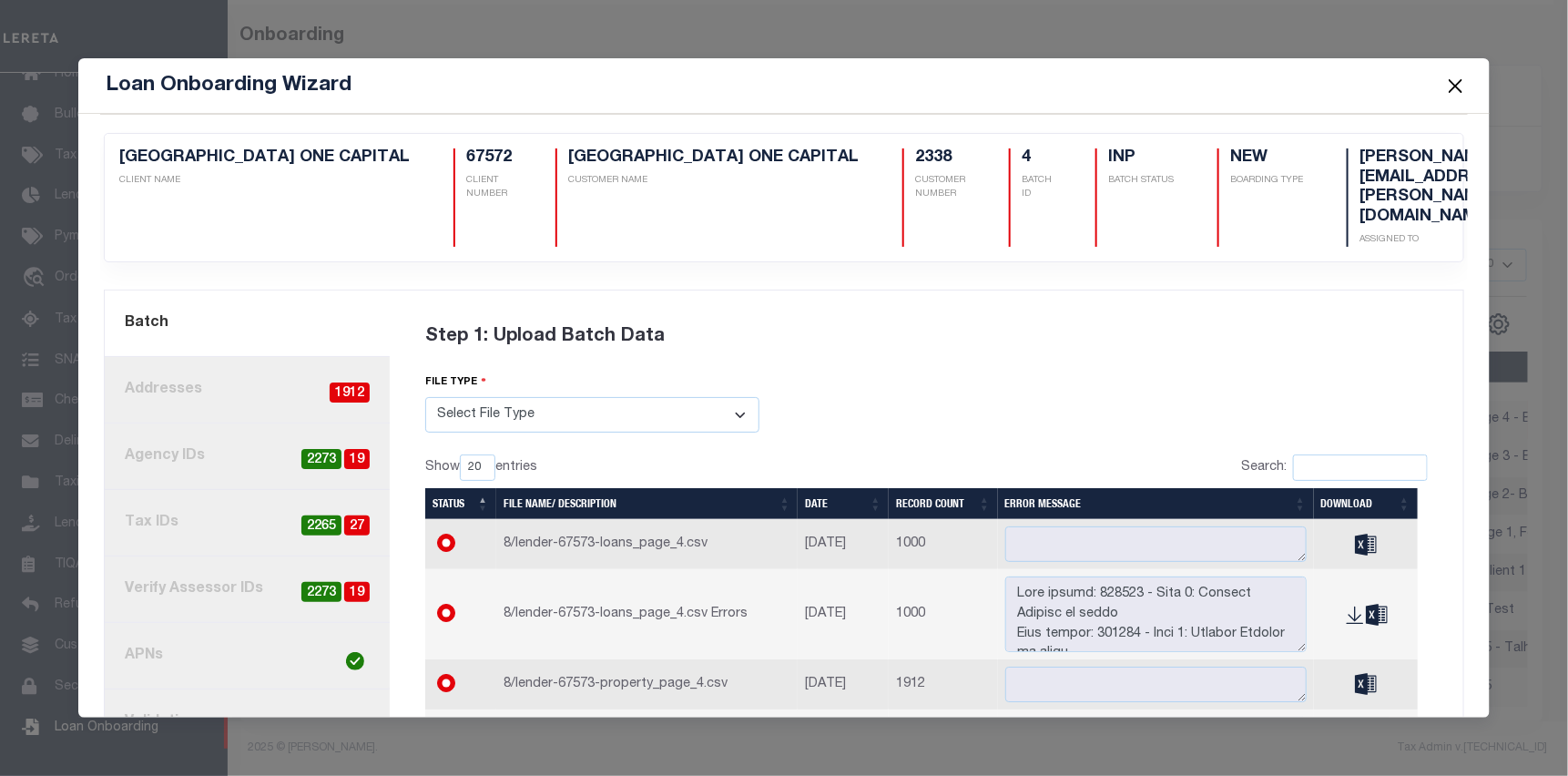 click at bounding box center [1456, 86] 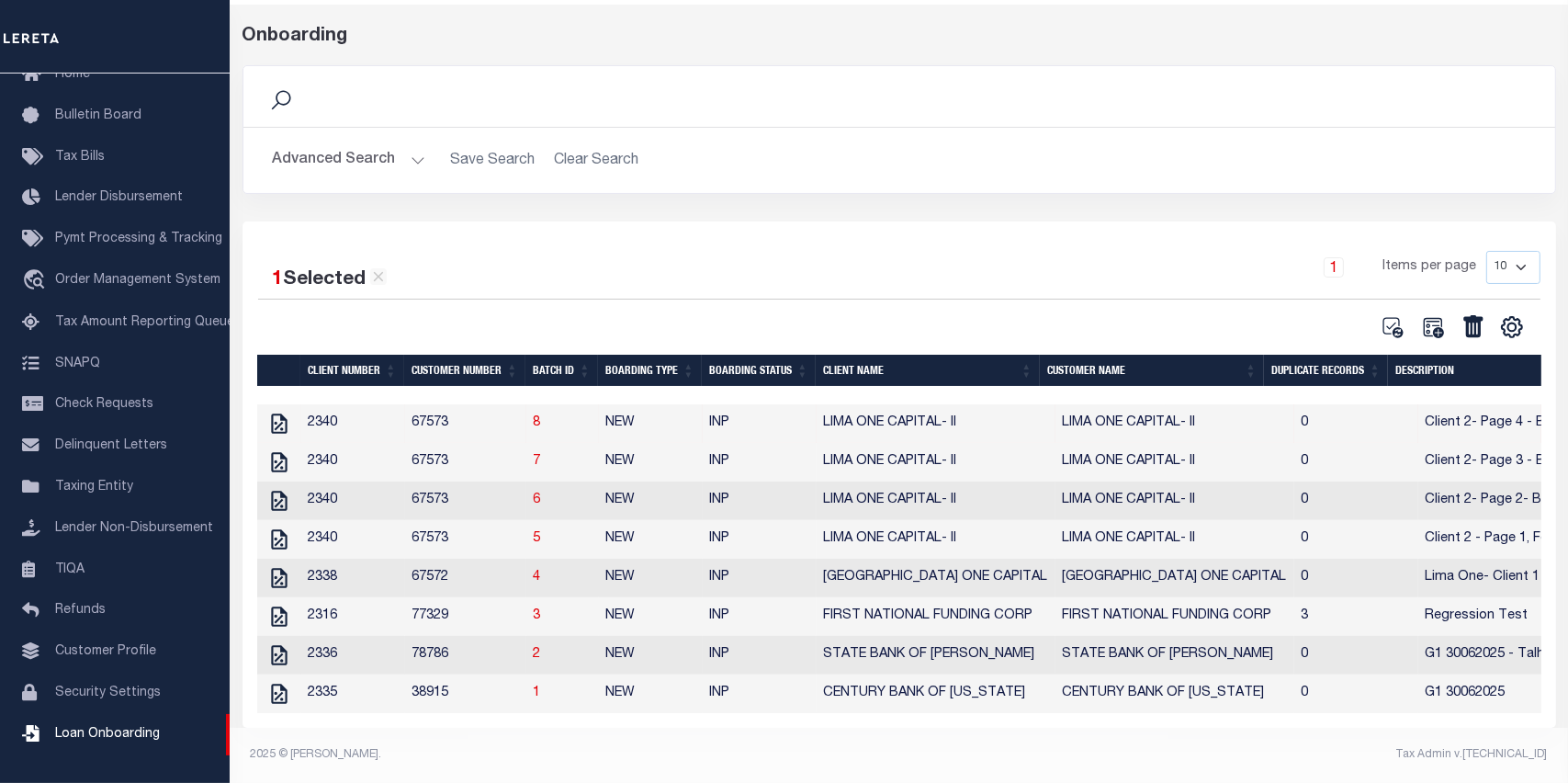 click on "1
Items per page   10 25 50 100" at bounding box center (1063, 275) 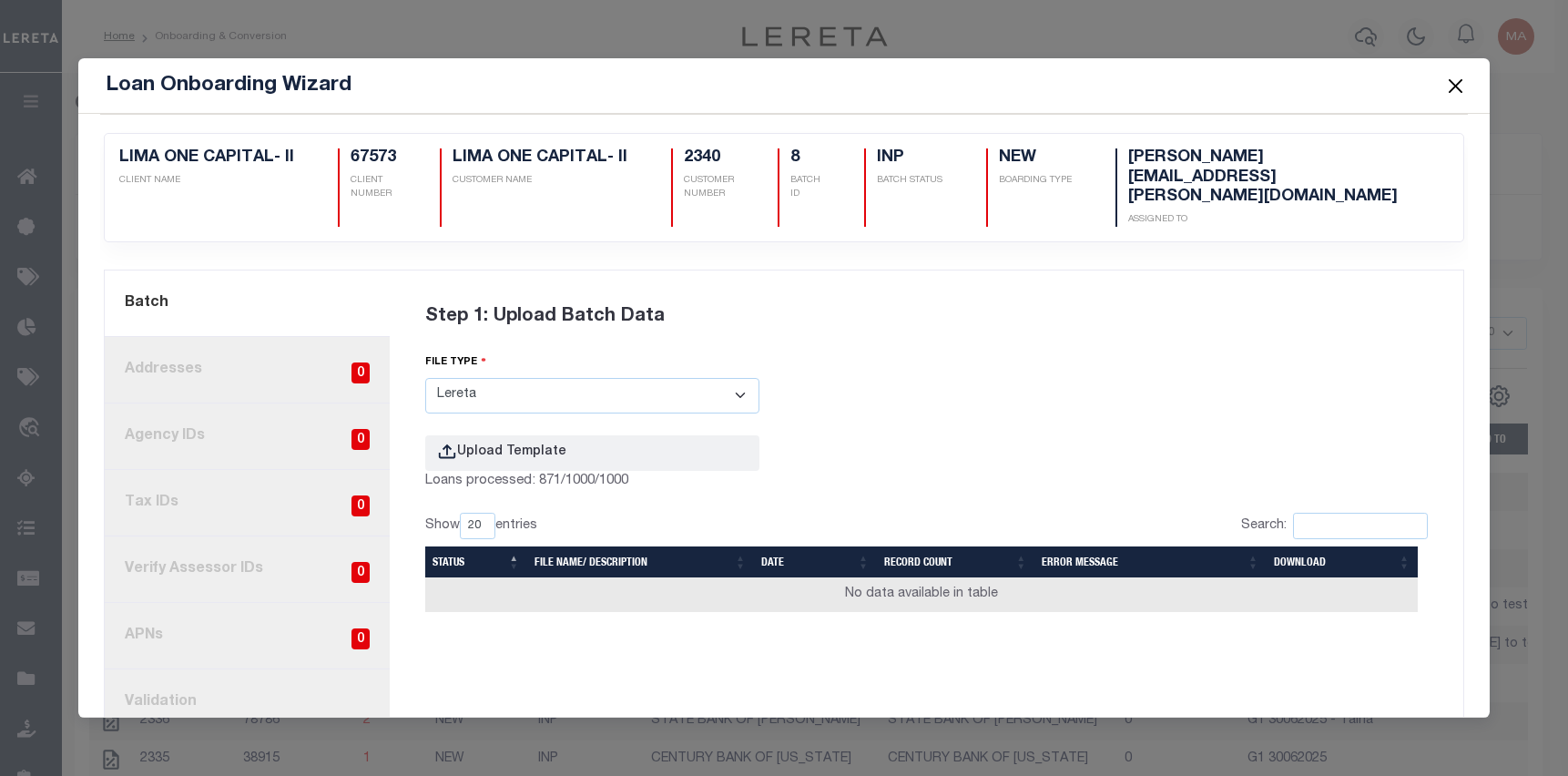 select on "LERETA" 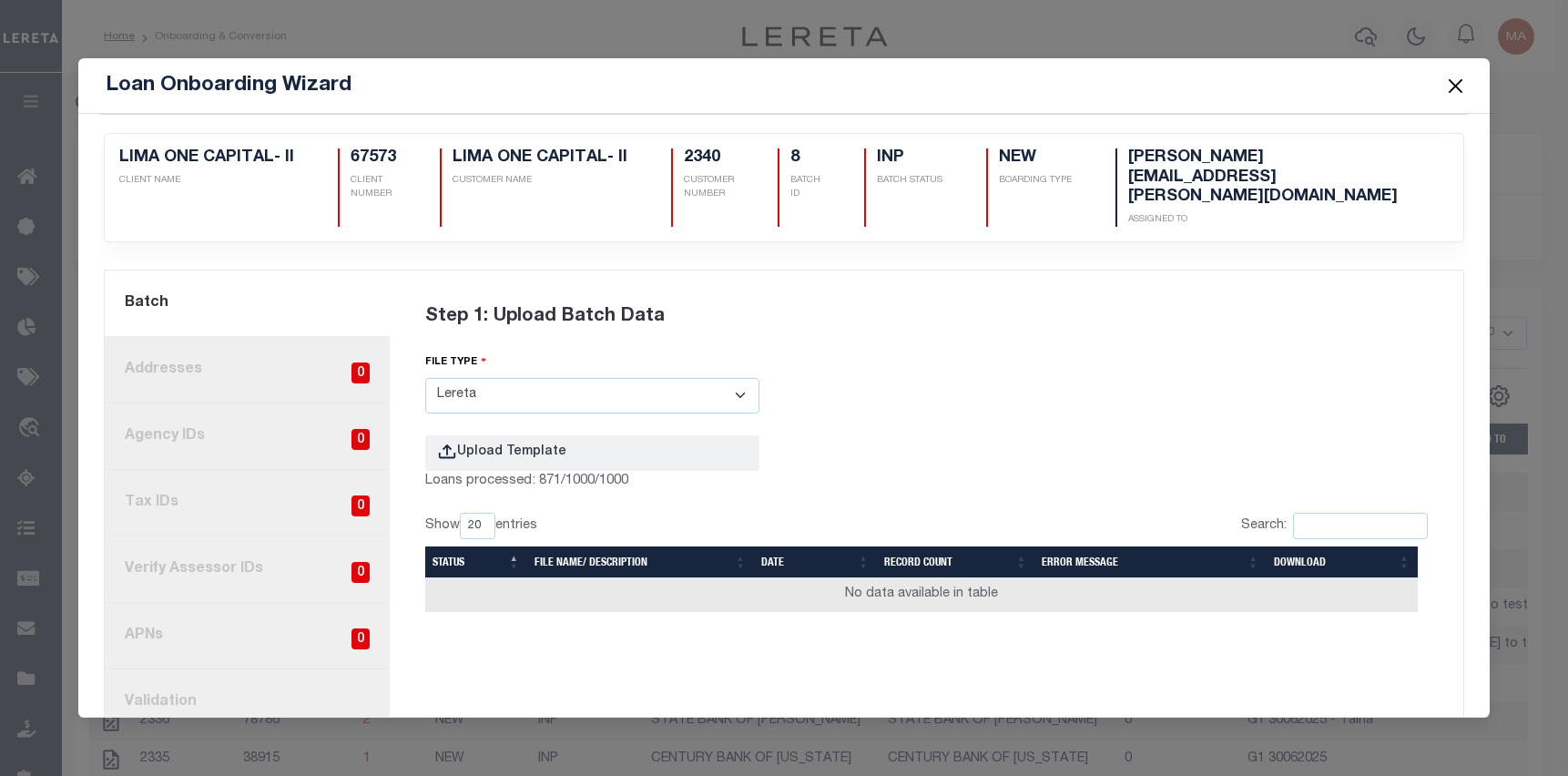 scroll, scrollTop: 0, scrollLeft: 0, axis: both 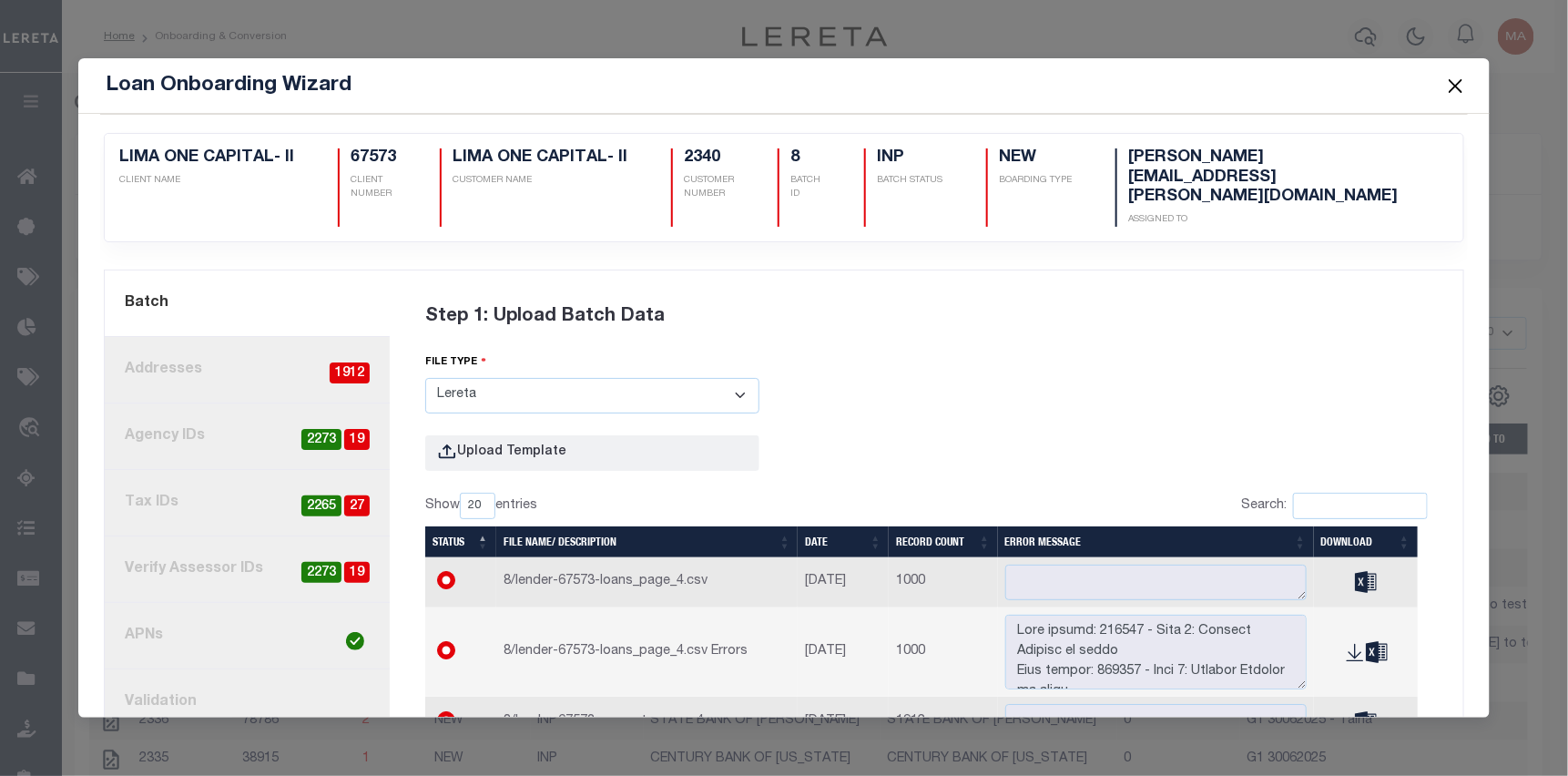 click at bounding box center (1456, 86) 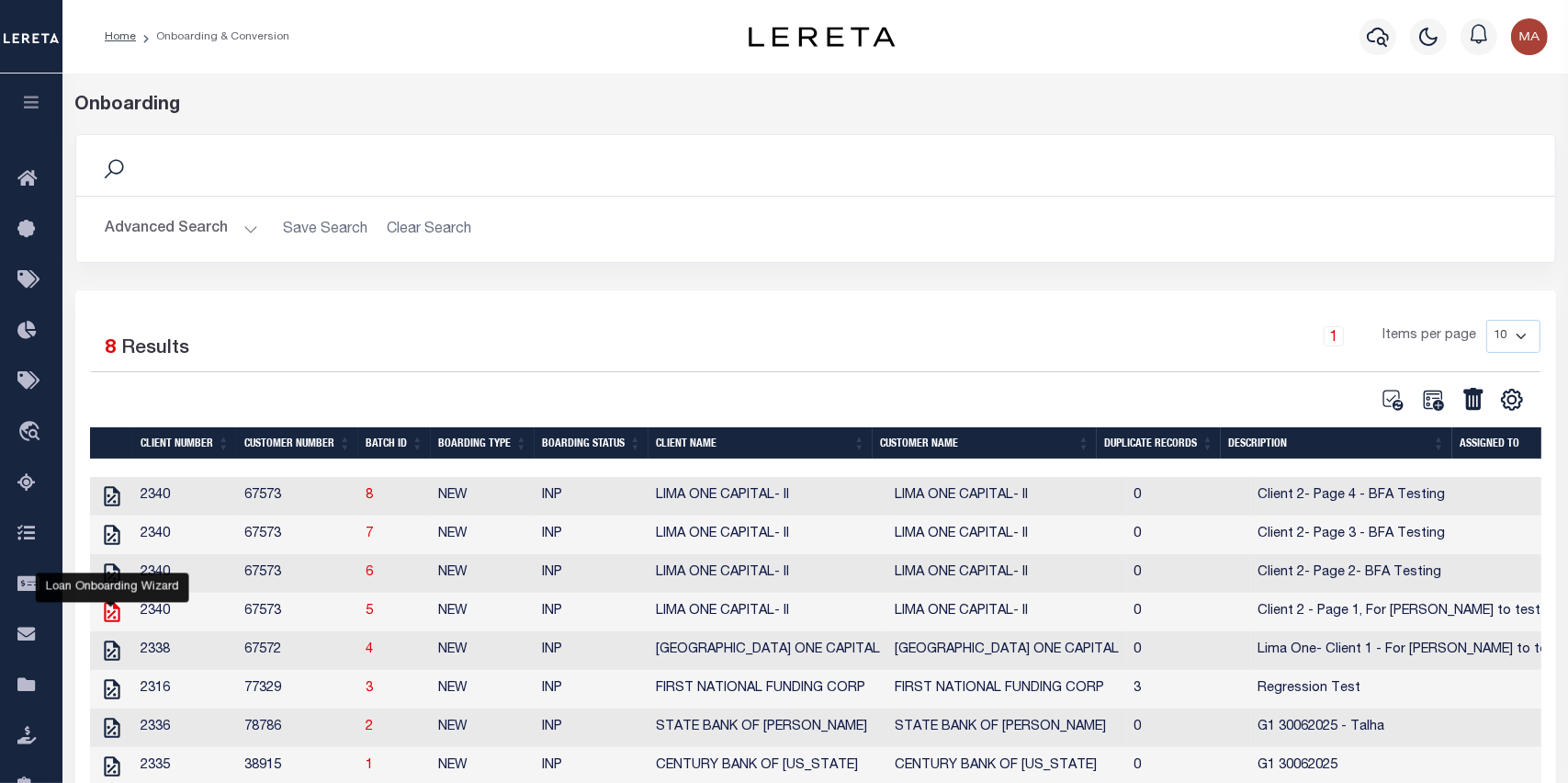 click 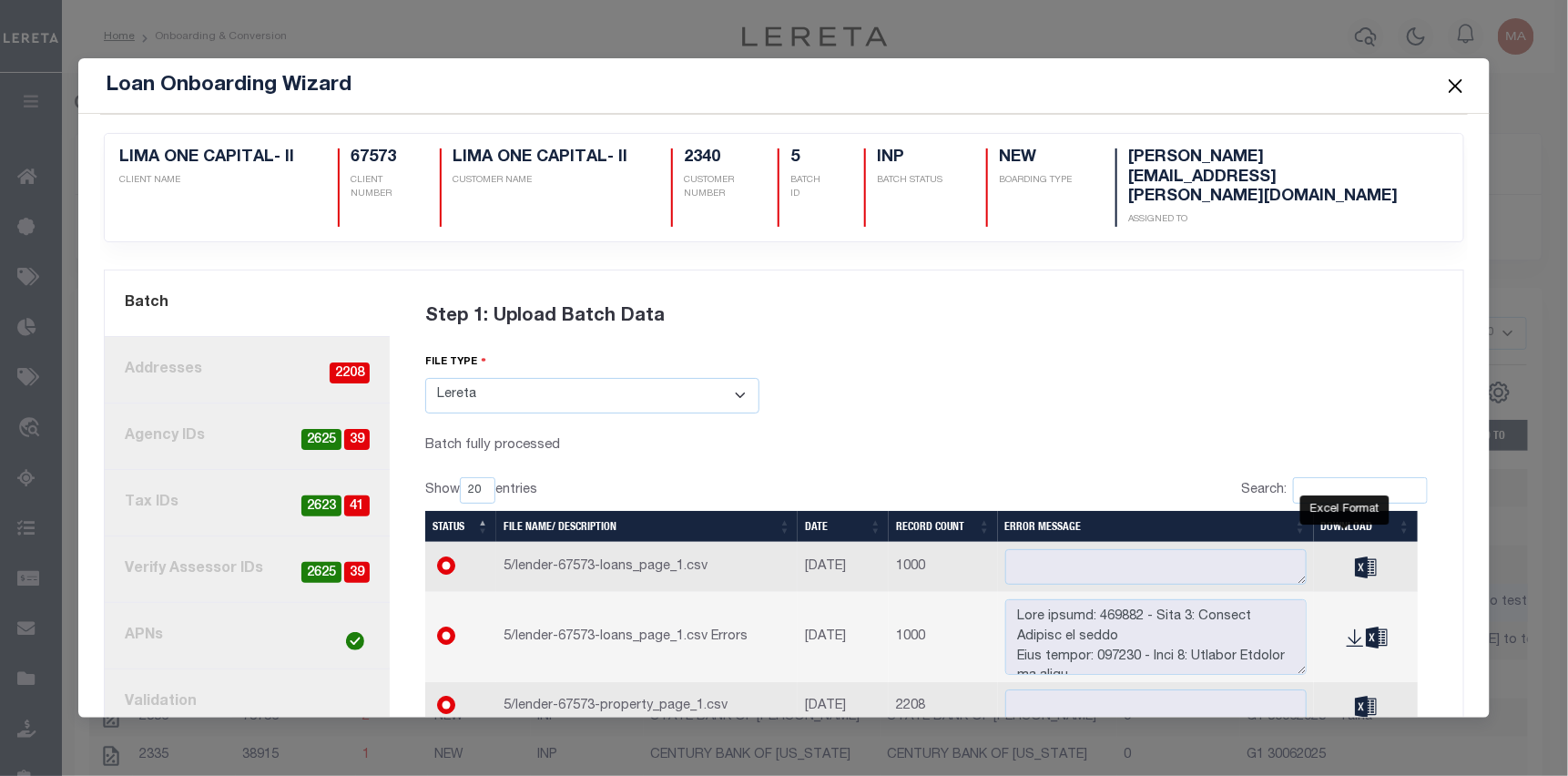 click 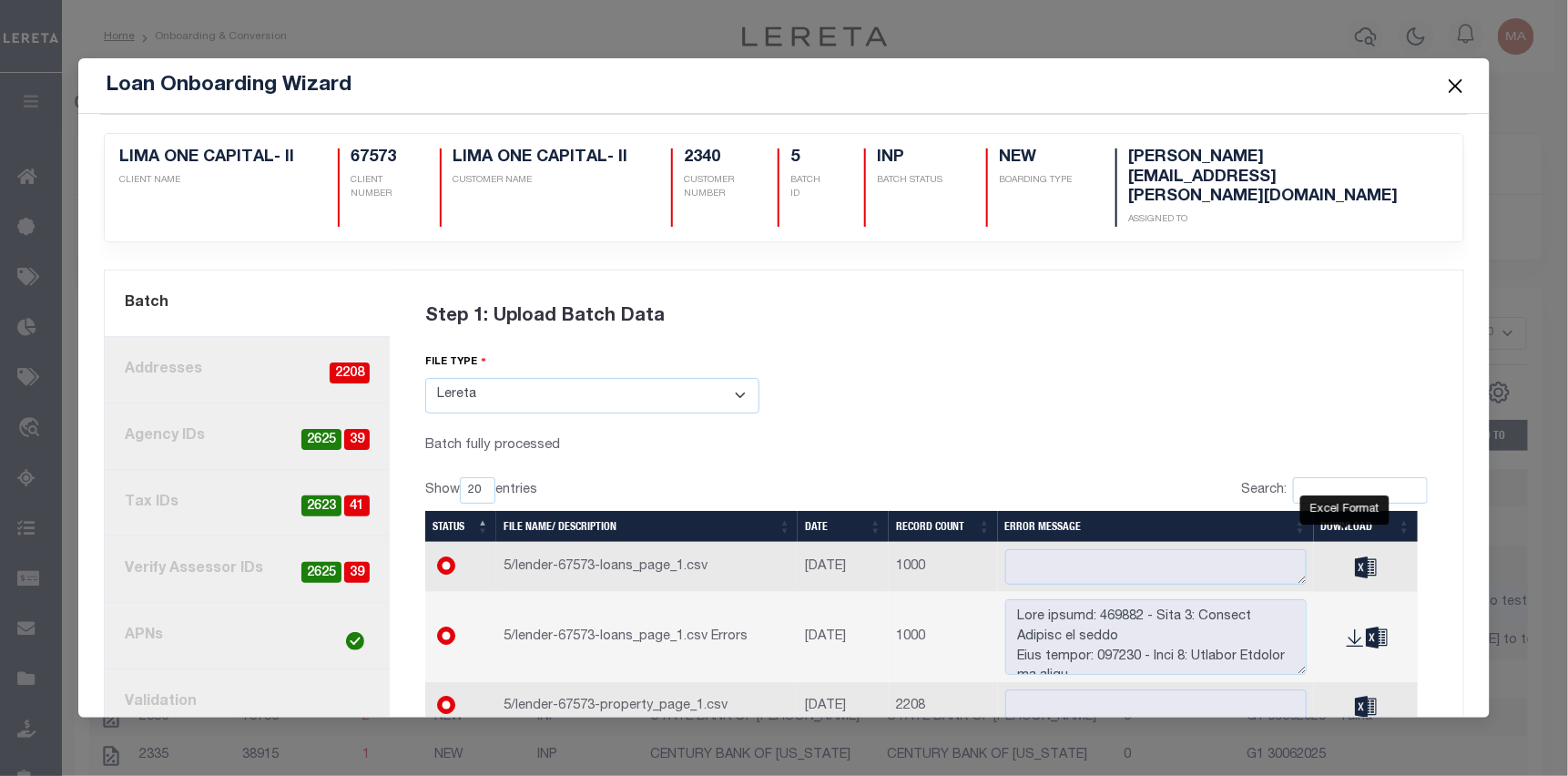 drag, startPoint x: 1388, startPoint y: 216, endPoint x: 1407, endPoint y: 166, distance: 53.488316 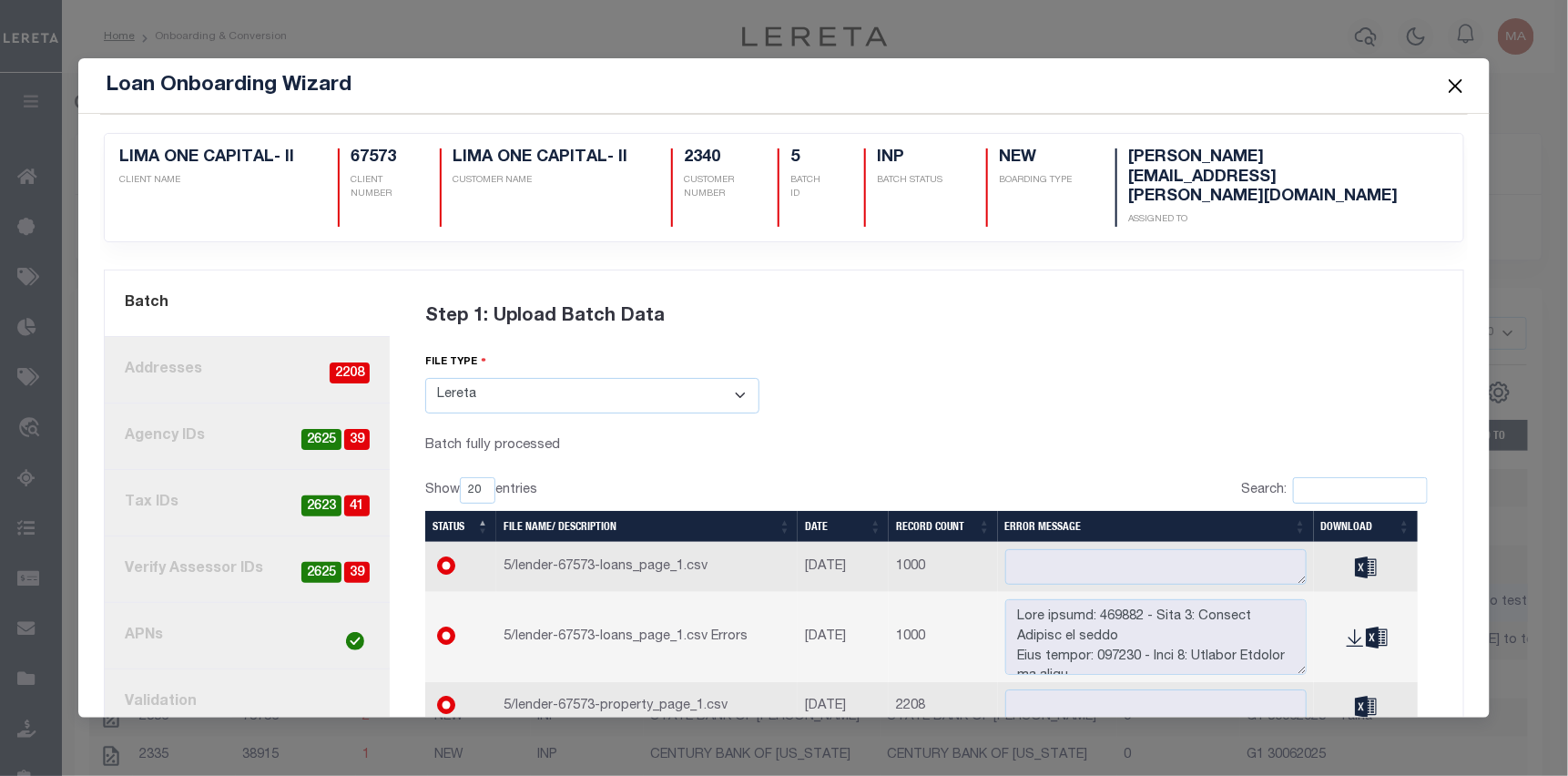 click at bounding box center [1456, 86] 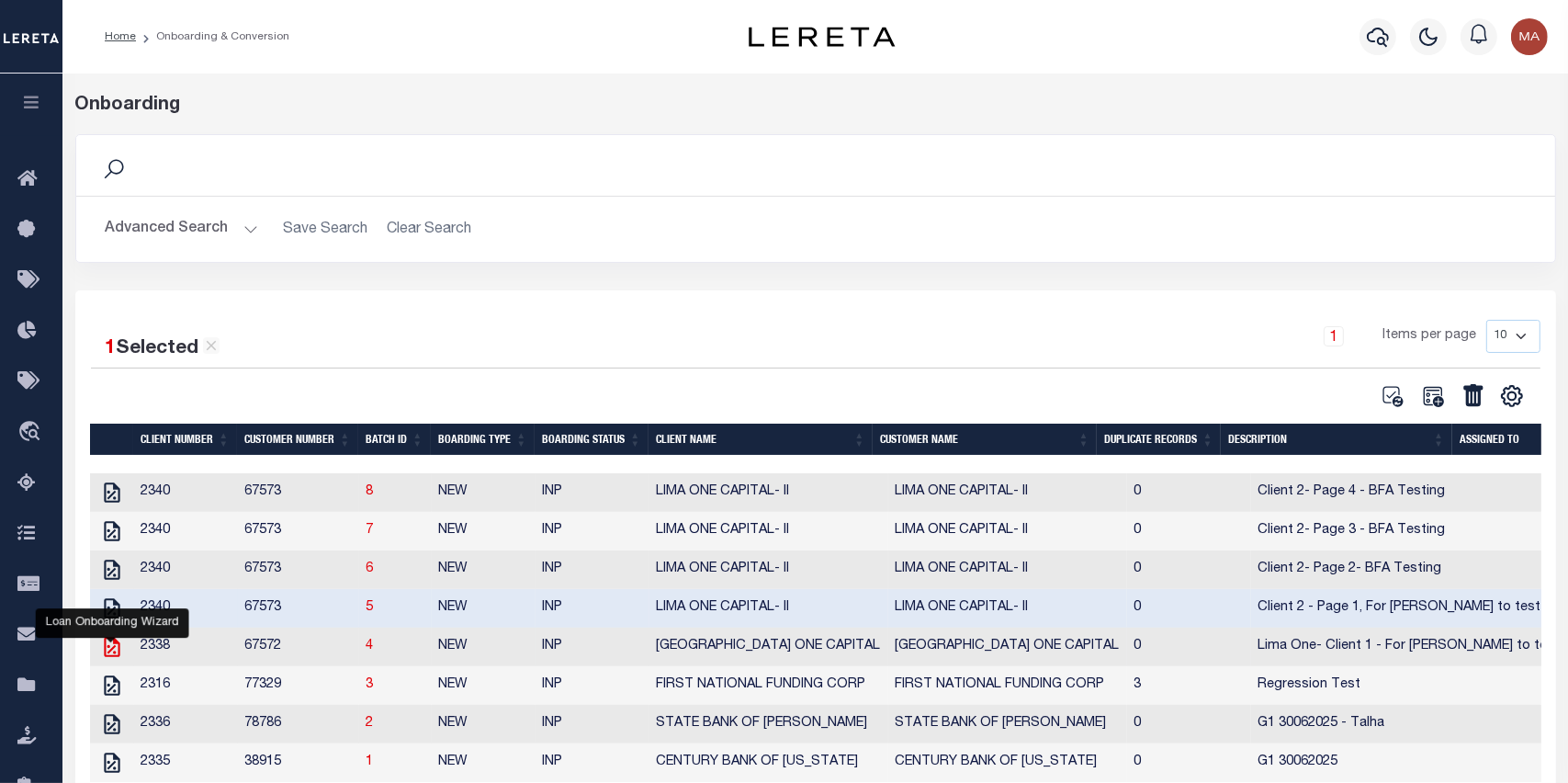 click 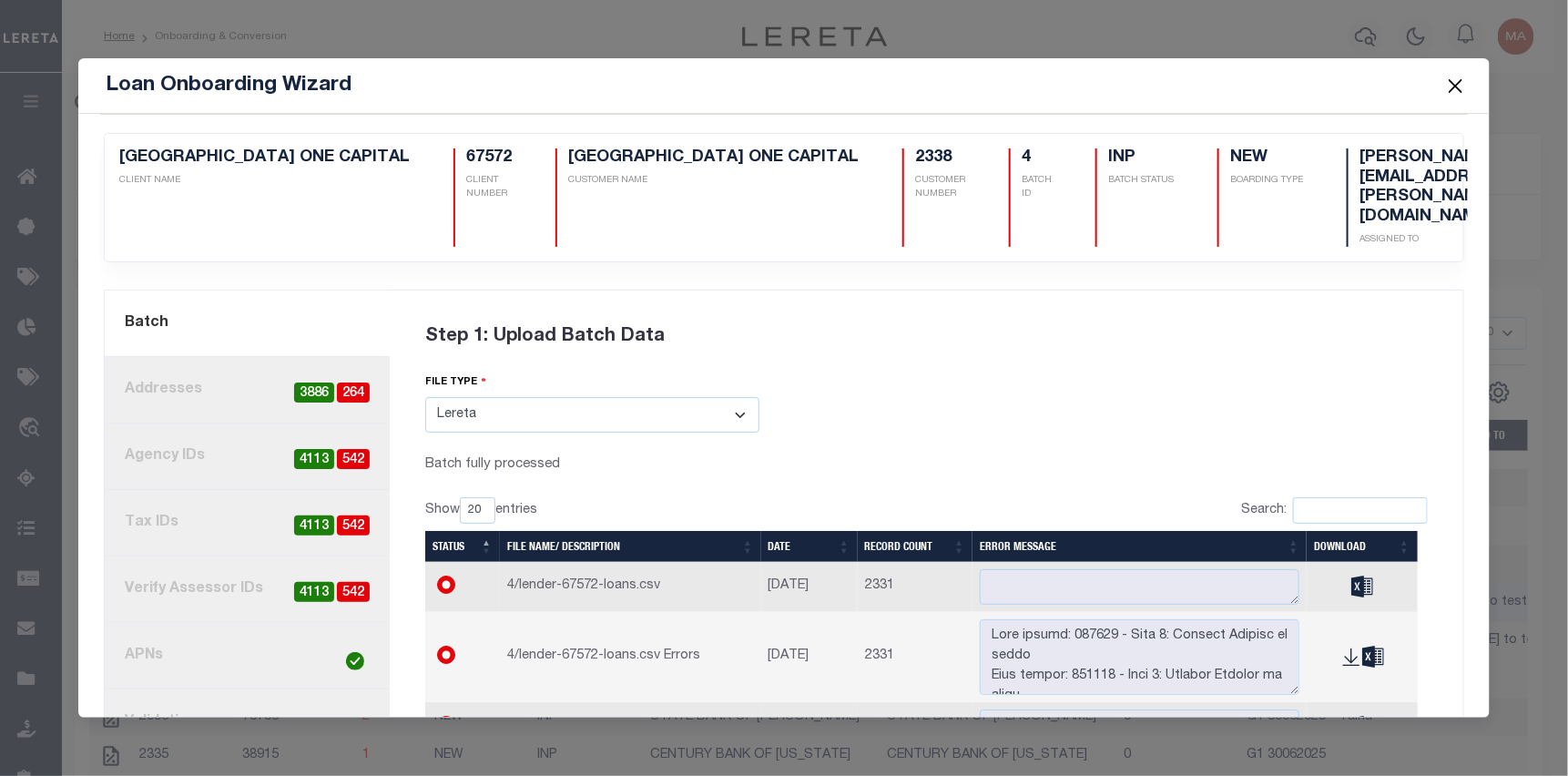 click on "2.  Addresses   264   3886" at bounding box center (247, 390) 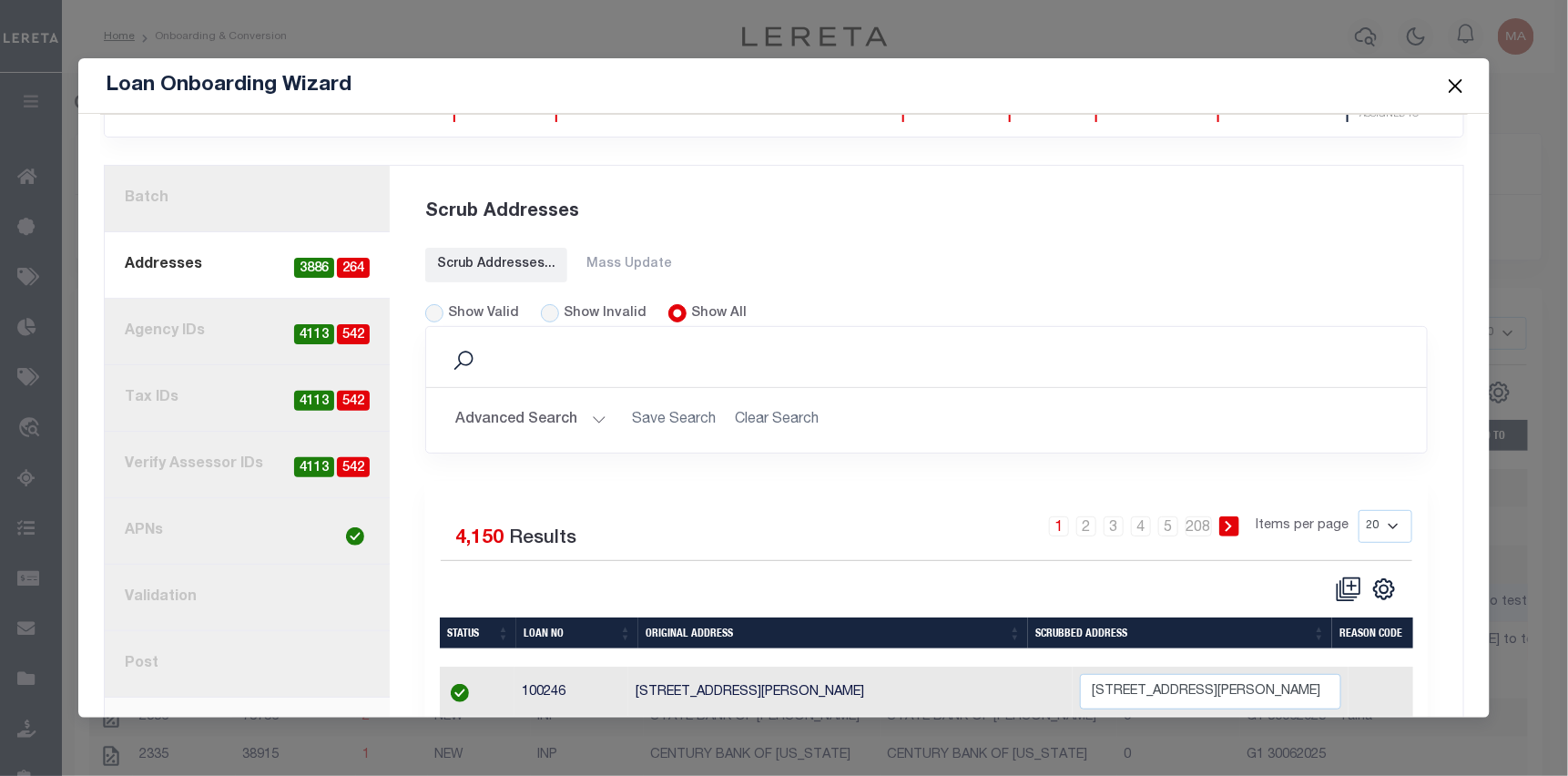 scroll, scrollTop: 160, scrollLeft: 0, axis: vertical 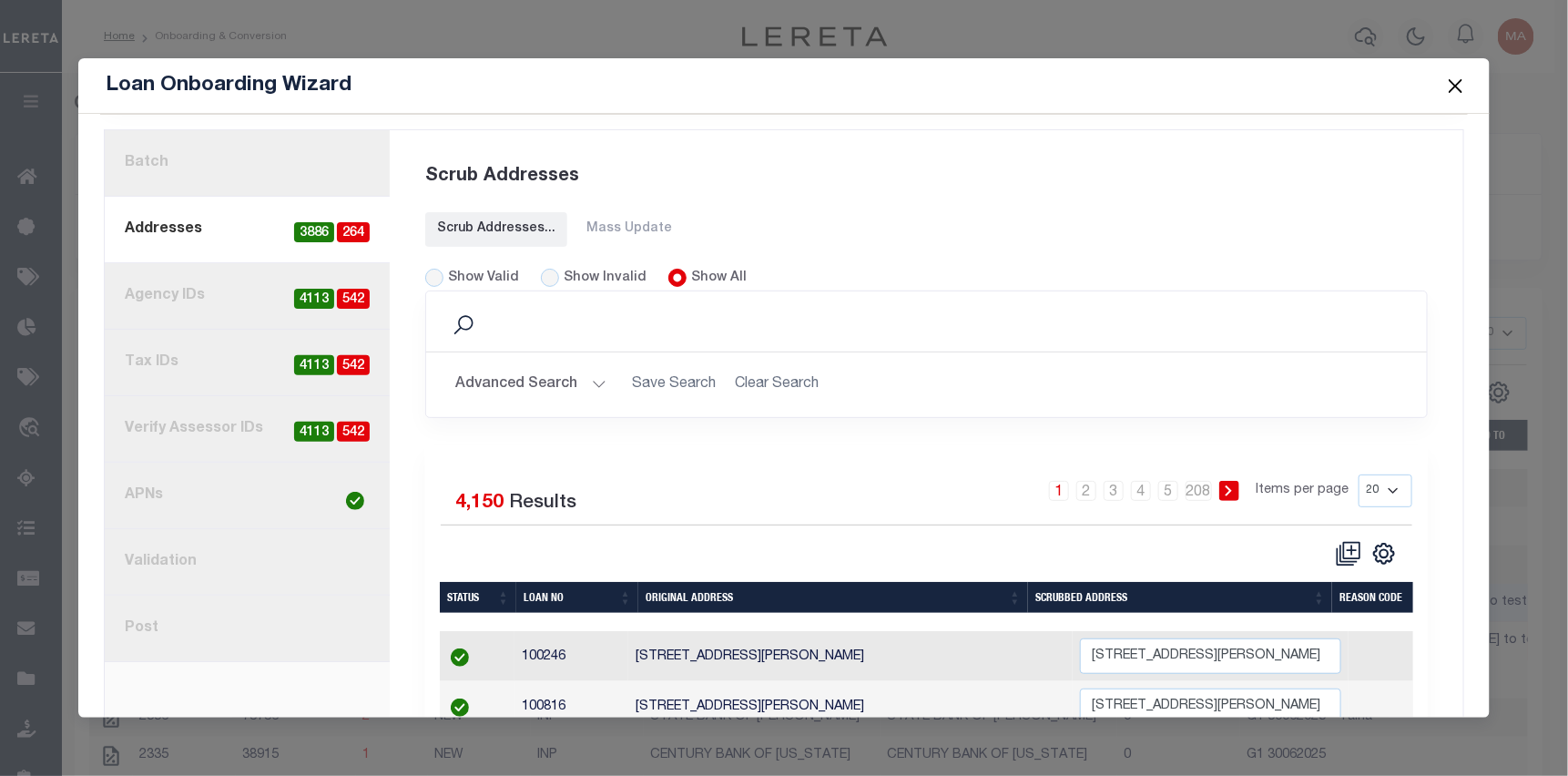 click on "3.  Agency IDs   542   4113" at bounding box center [247, 296] 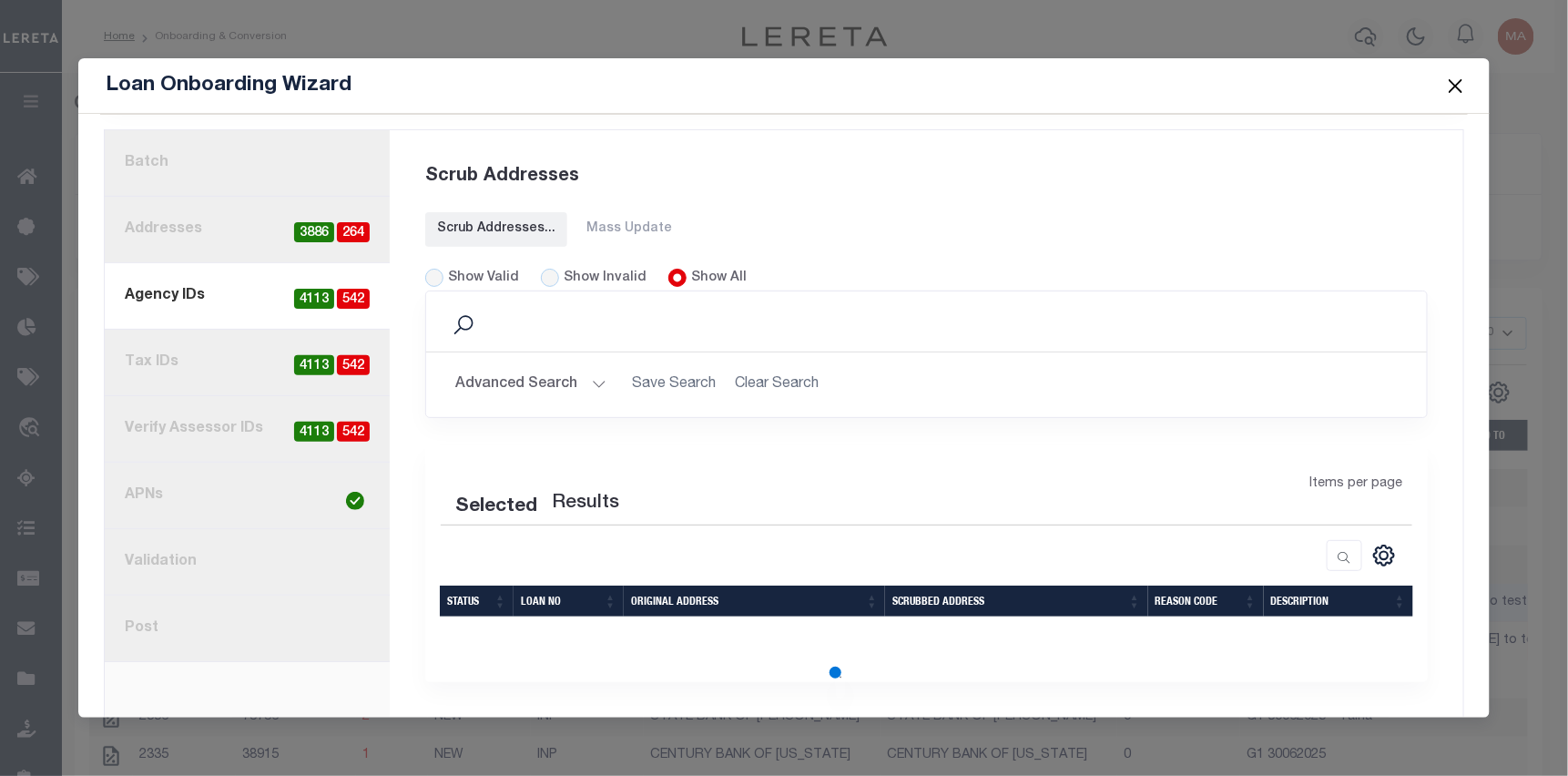 scroll, scrollTop: 160, scrollLeft: 0, axis: vertical 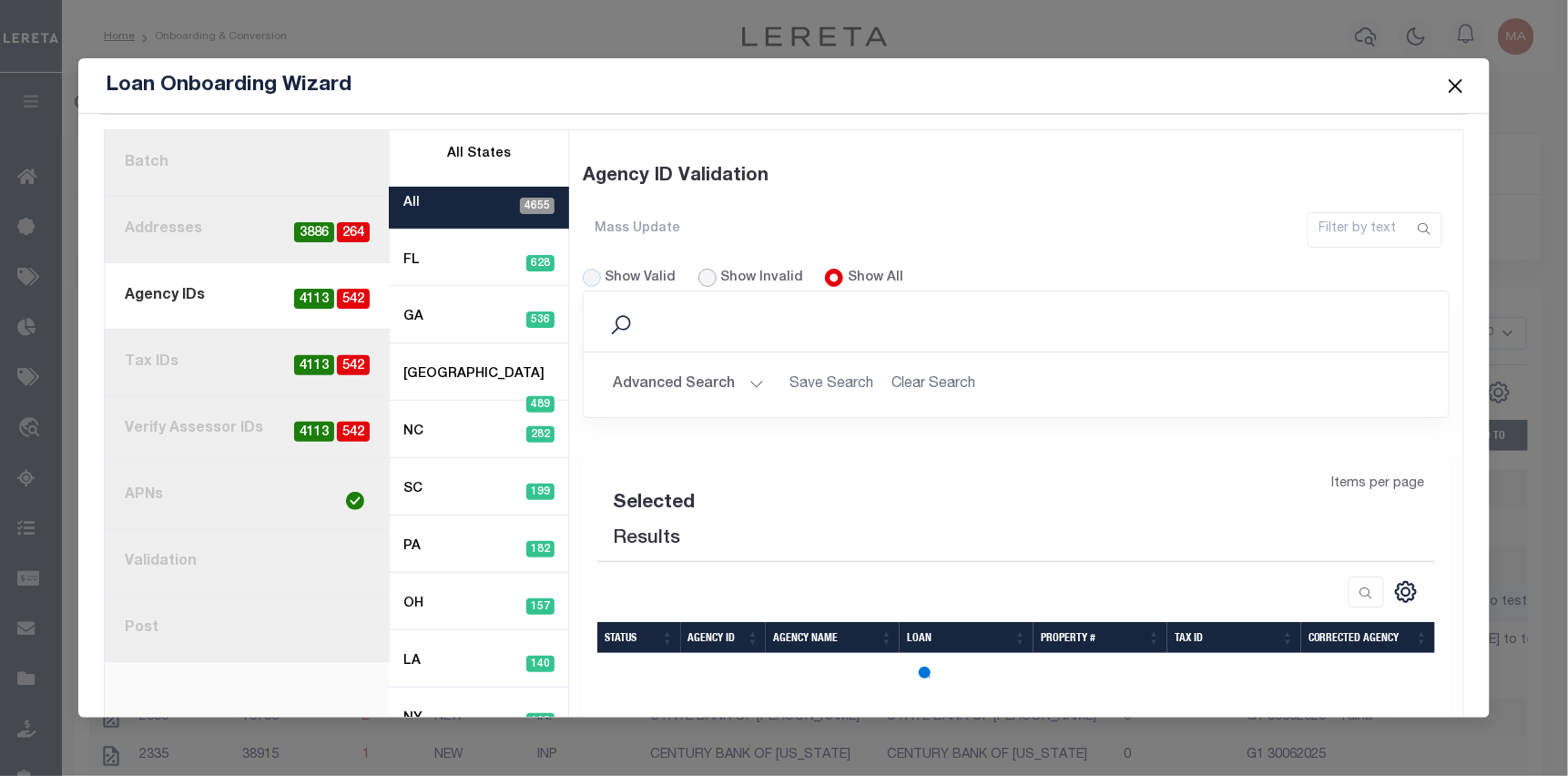 click on "Show Invalid" at bounding box center (708, 278) 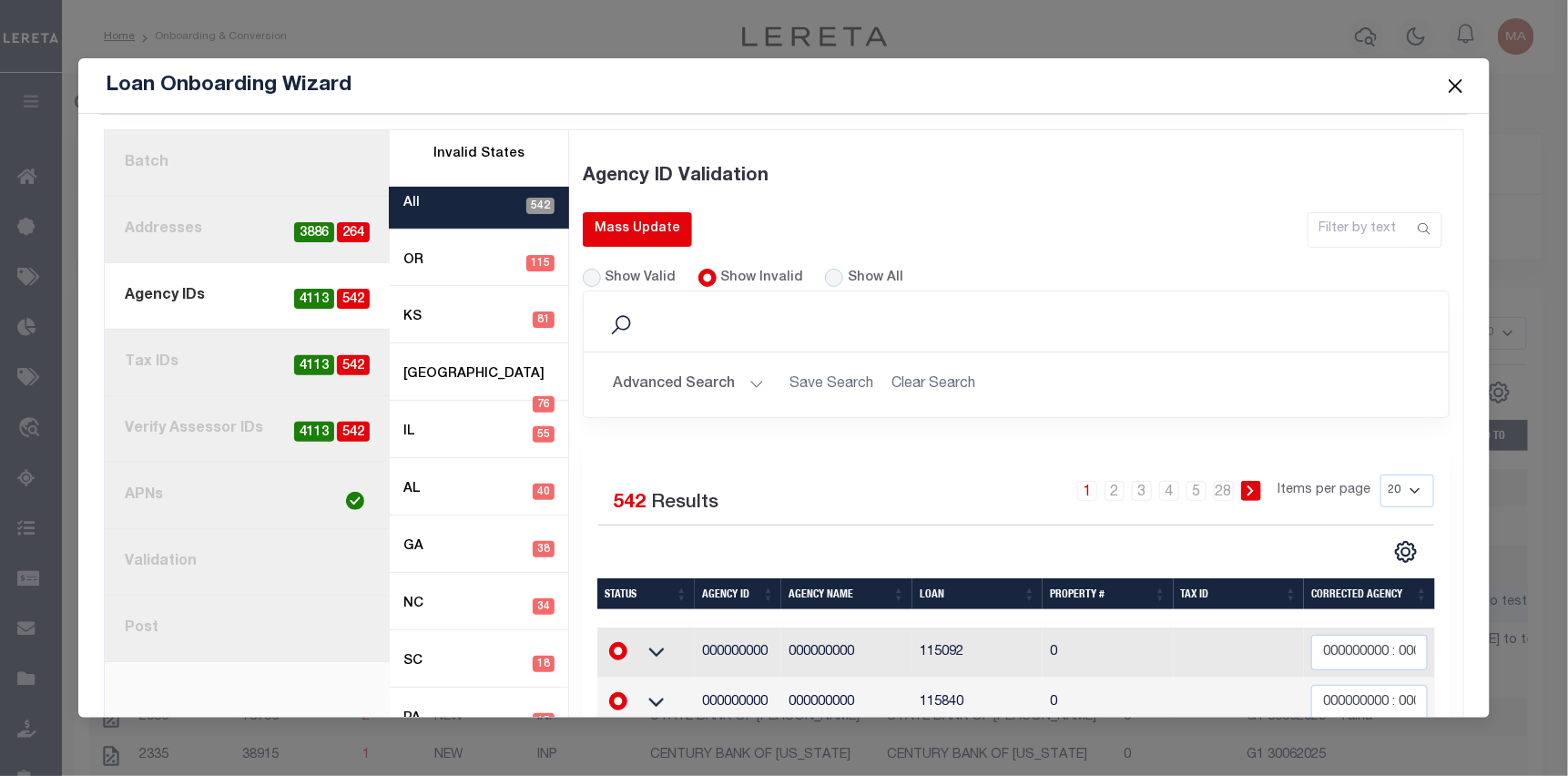click on "Mass Update" at bounding box center (637, 229) 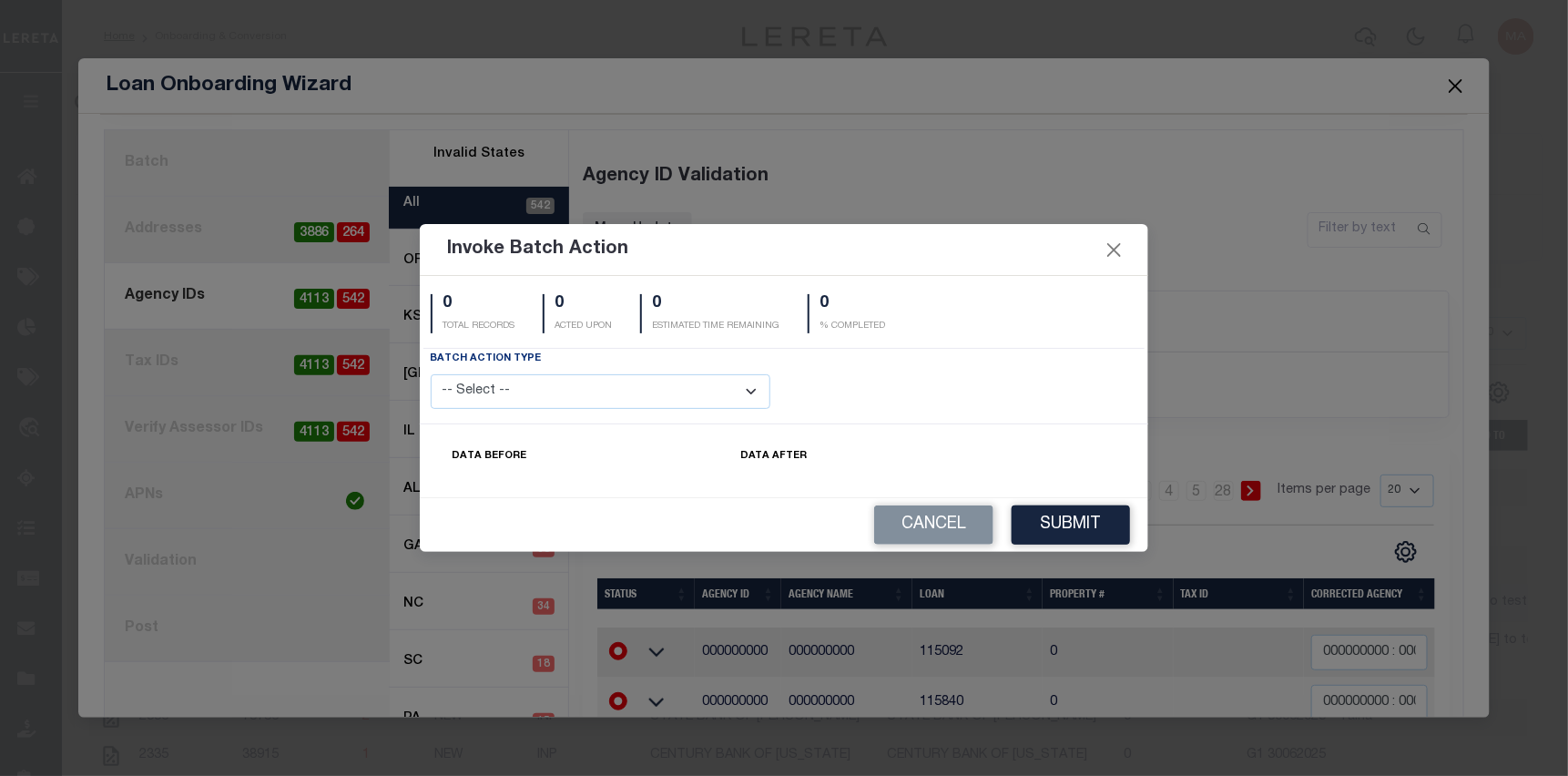 click on "-- Select --
Remove Special Characters
Custom Find and Replace
Insert Value at Position
Update from ATTOM Data" at bounding box center [601, 392] 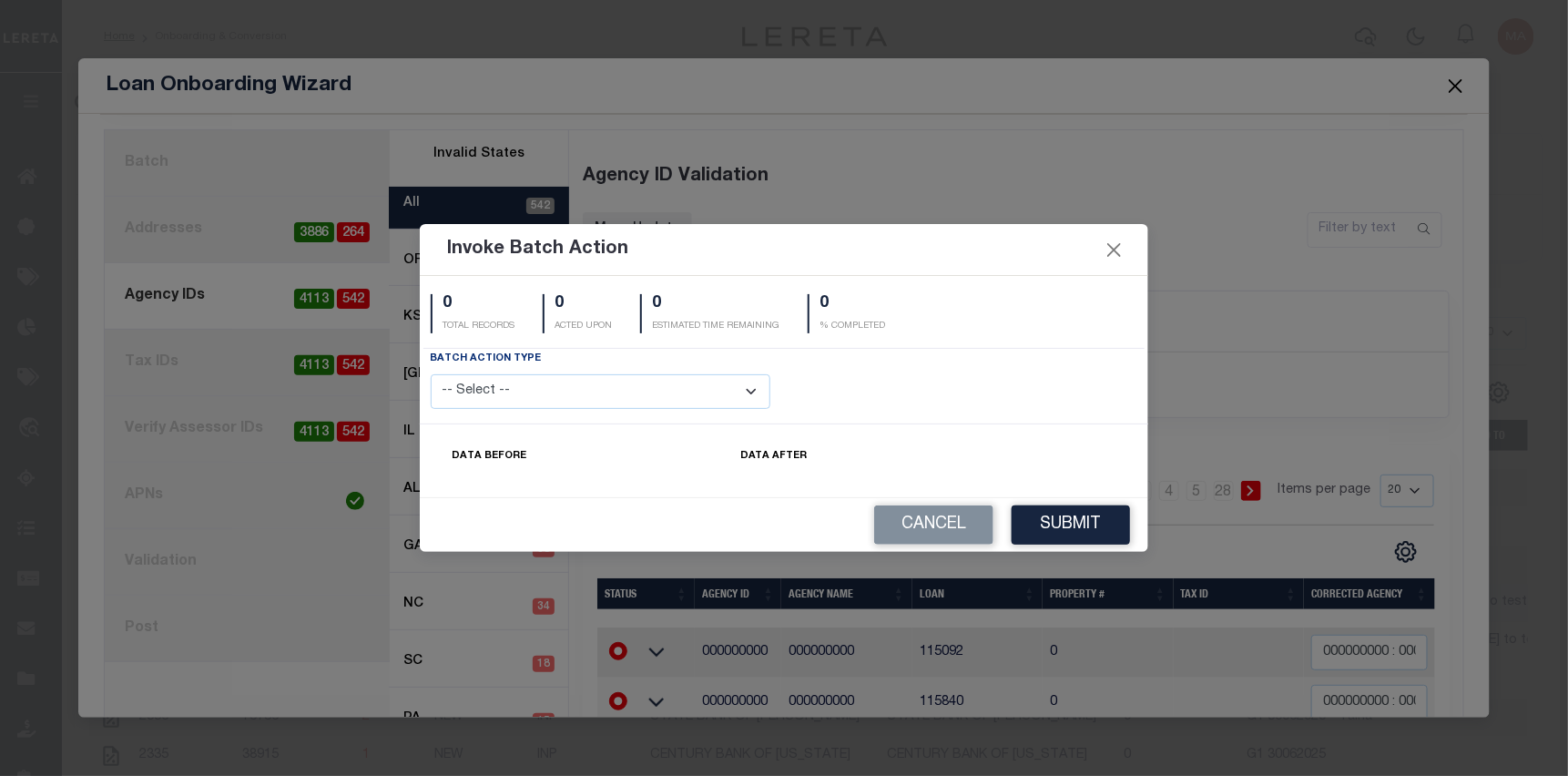 select on "RSP" 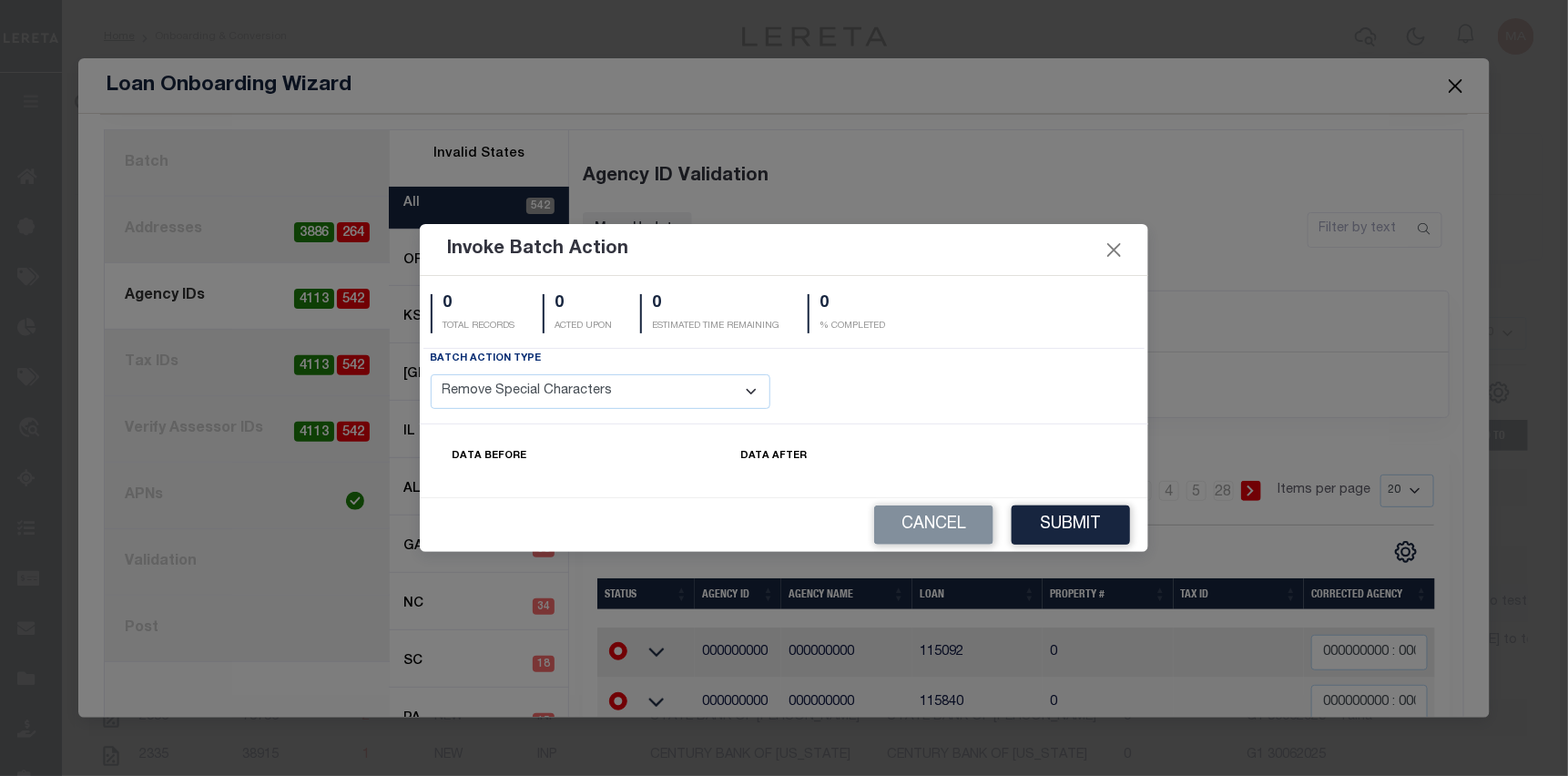 click on "-- Select --
Remove Special Characters
Custom Find and Replace
Insert Value at Position
Update from ATTOM Data" at bounding box center [601, 392] 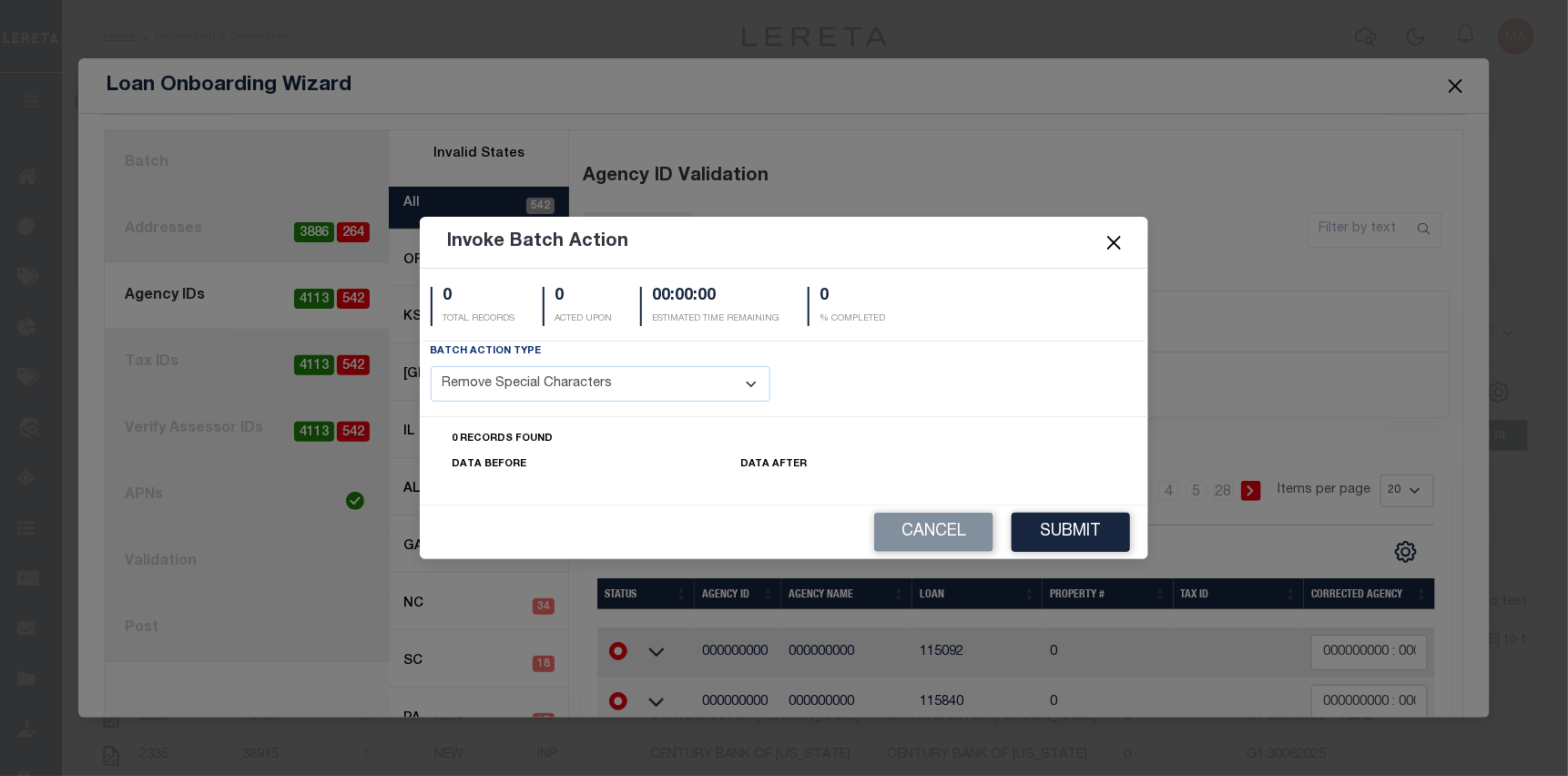 click at bounding box center [1115, 242] 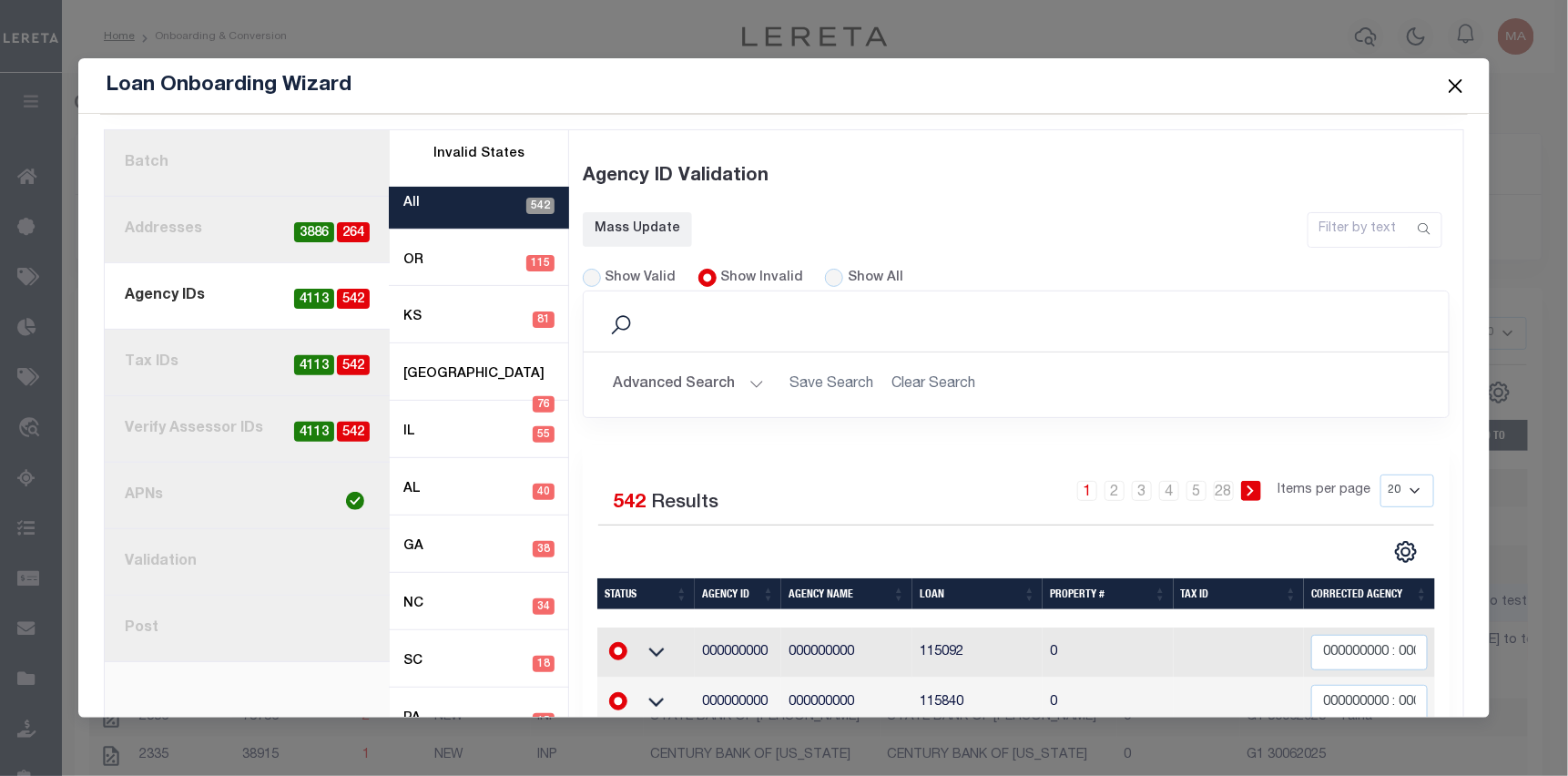 click on "2.  Addresses   264   3886" at bounding box center (247, 230) 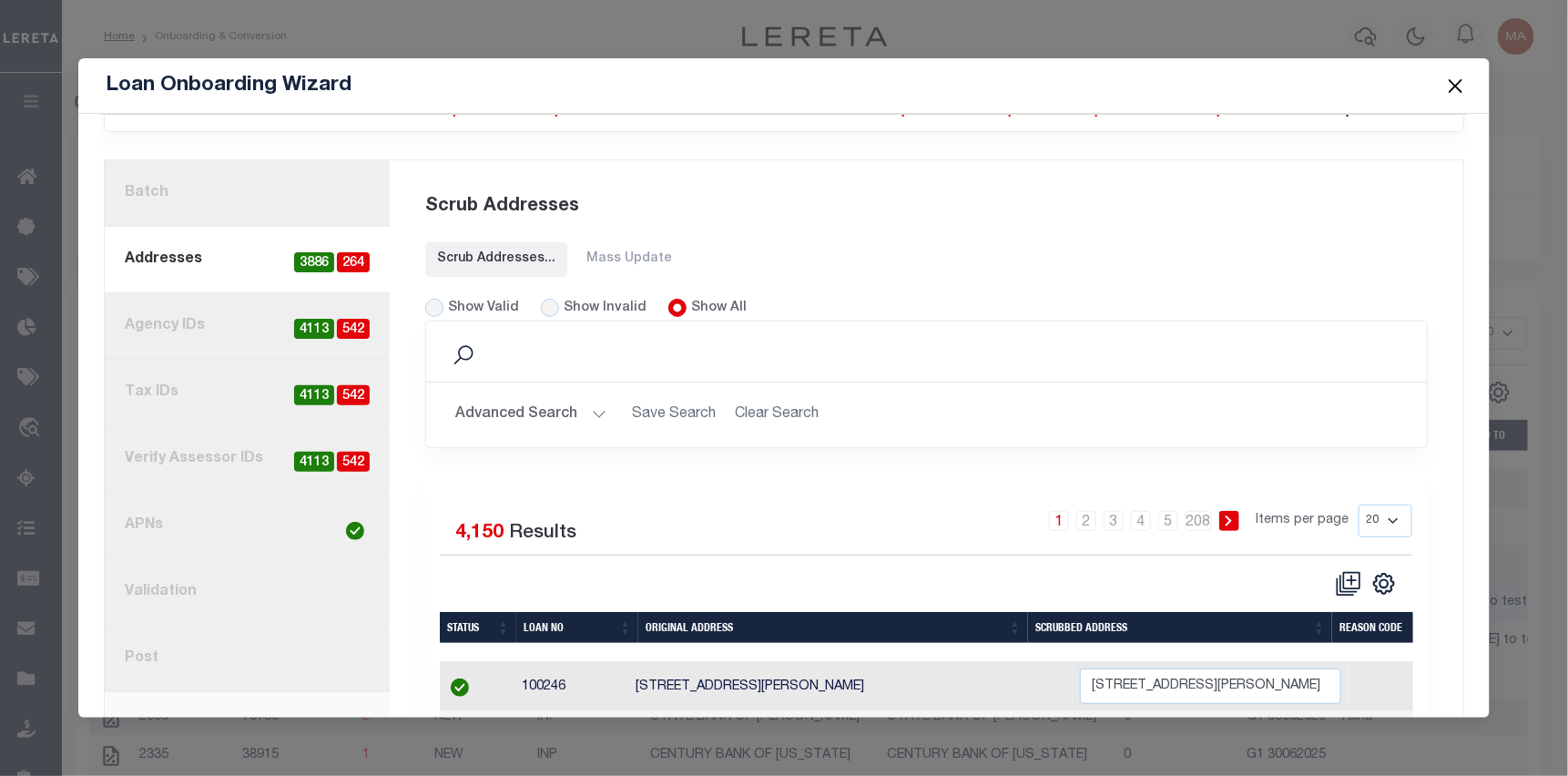 scroll, scrollTop: 160, scrollLeft: 0, axis: vertical 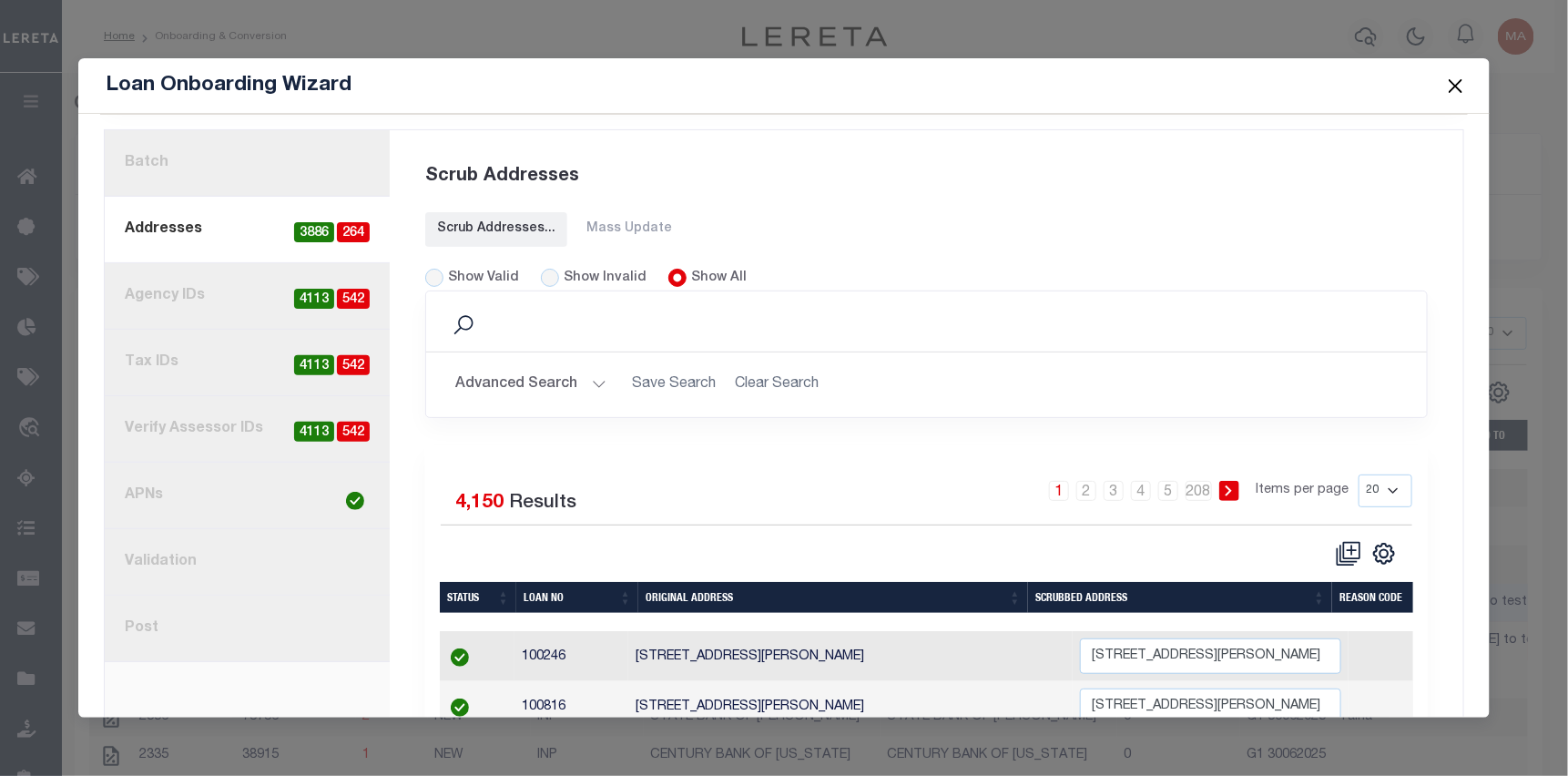 click on "3.  Agency IDs   542   4113" at bounding box center (247, 296) 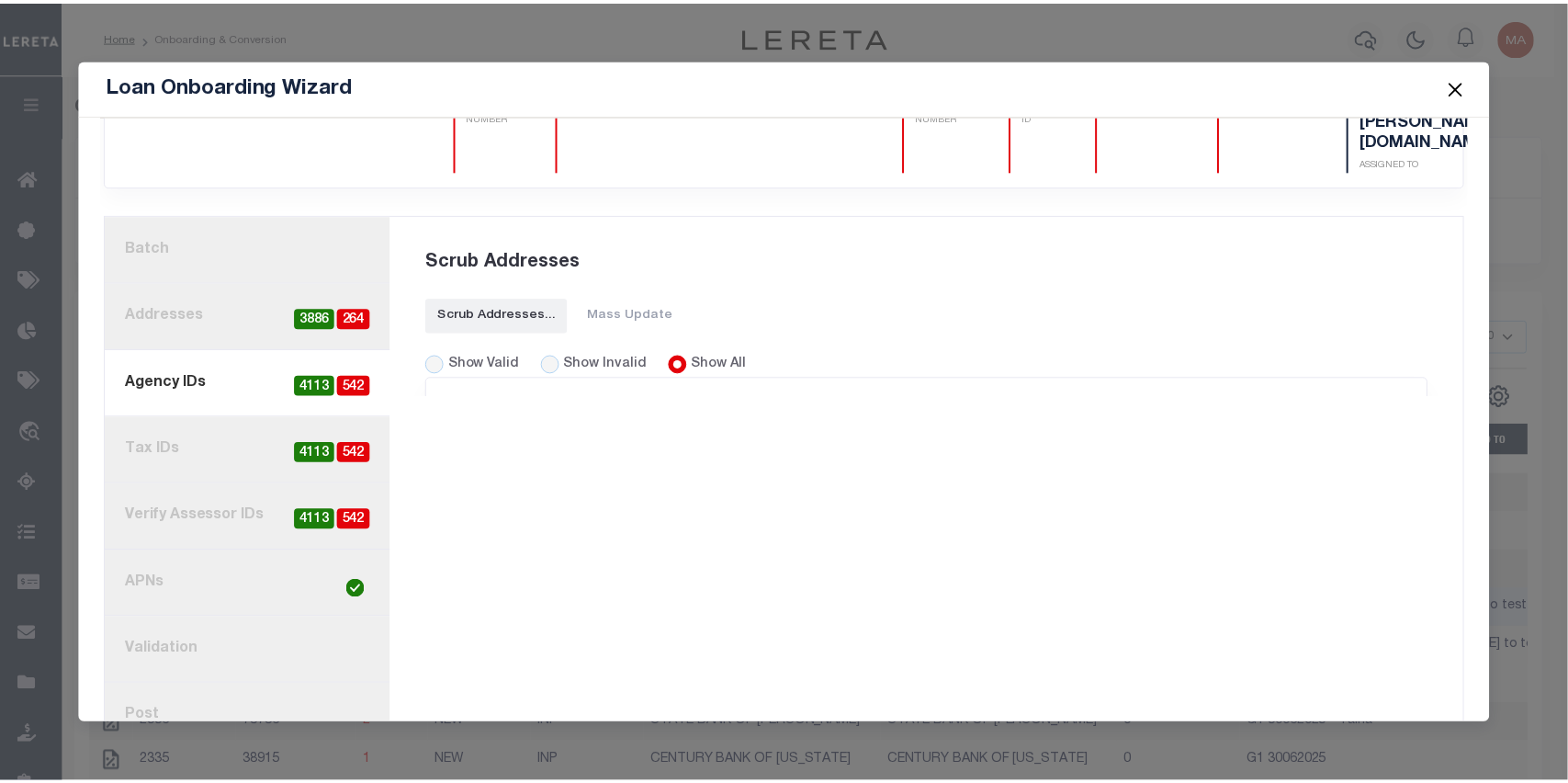 scroll, scrollTop: 162, scrollLeft: 0, axis: vertical 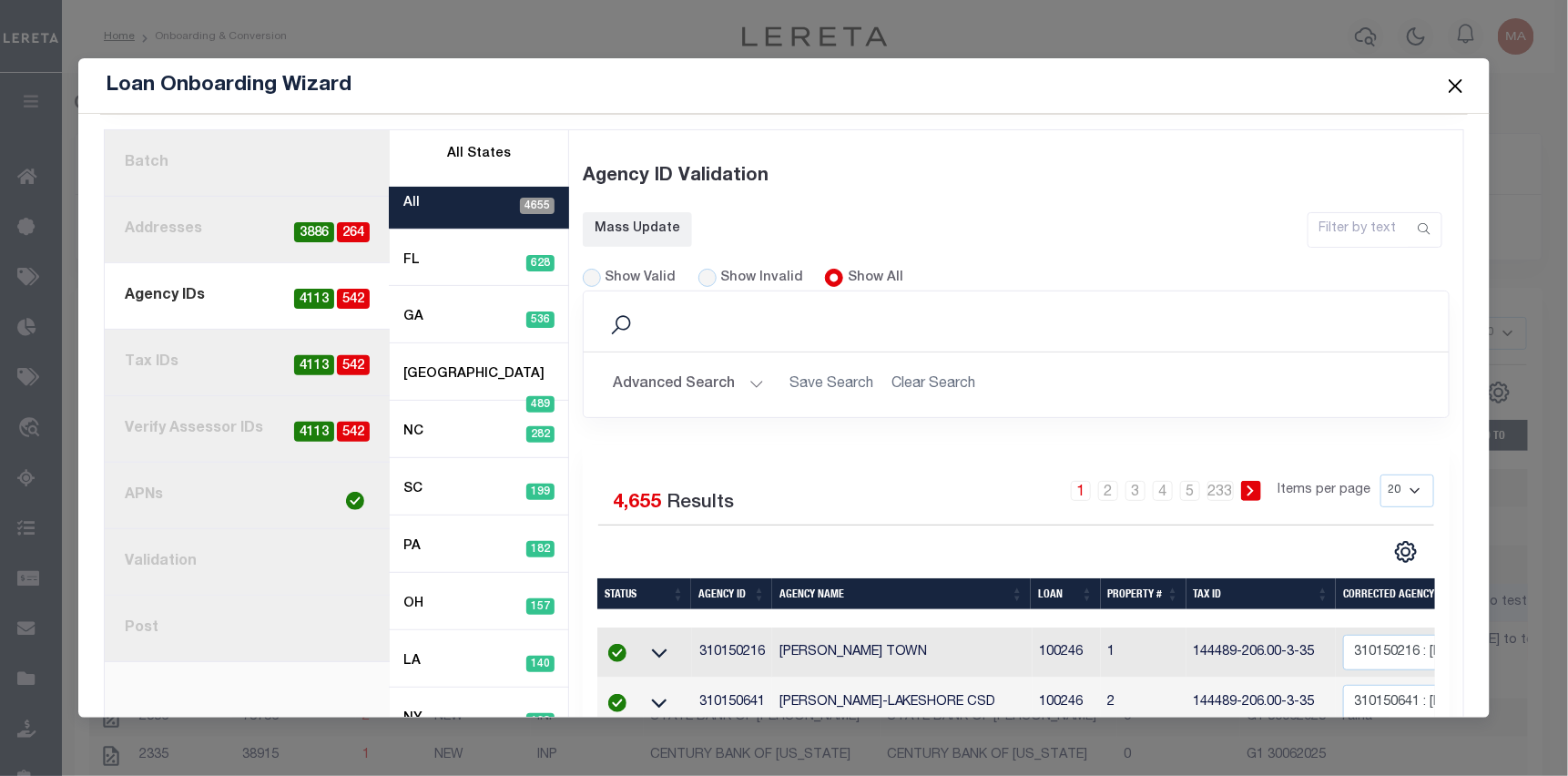 click on "Show Invalid" at bounding box center [761, 279] 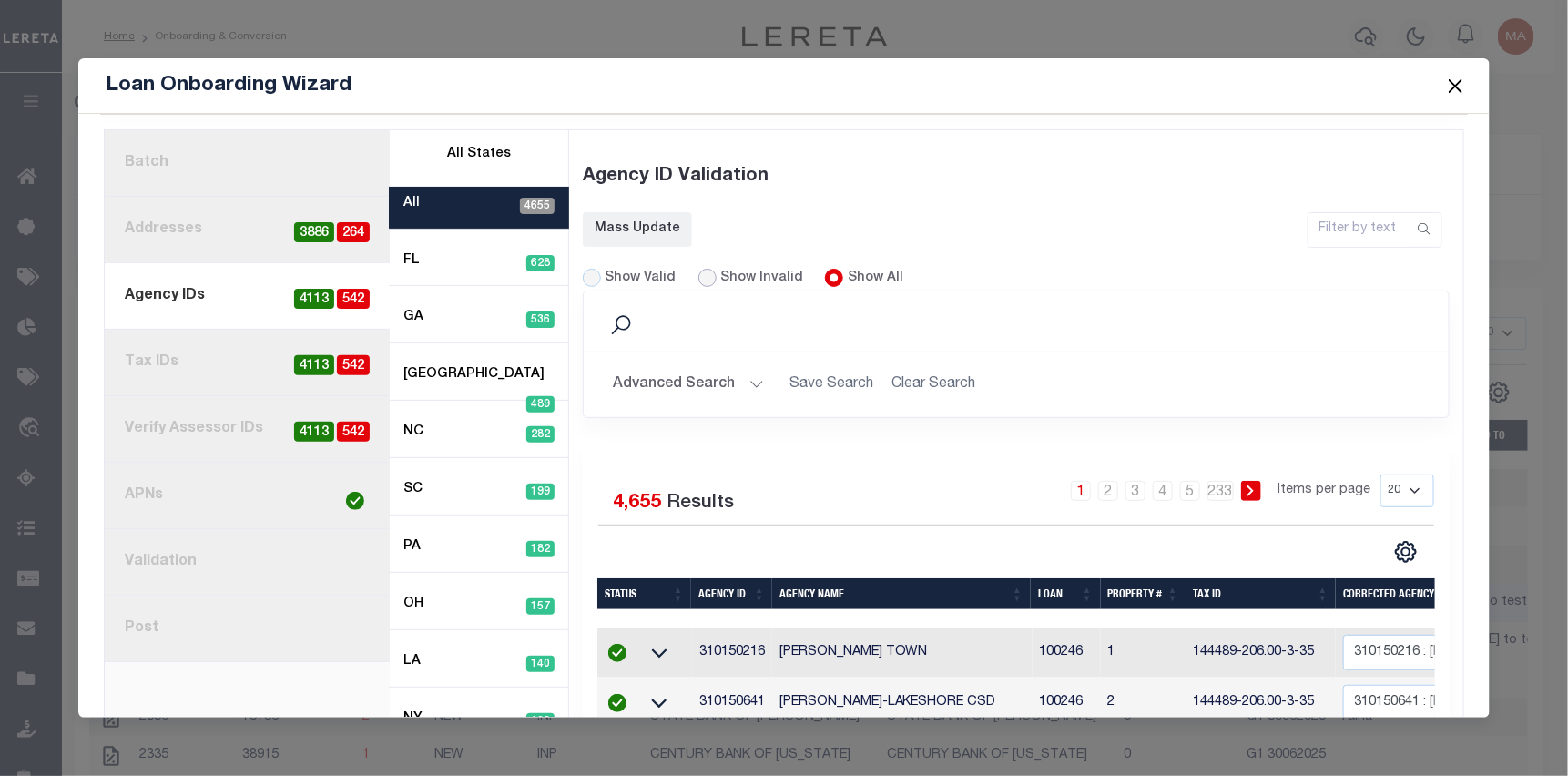 click on "Show Invalid" at bounding box center (708, 278) 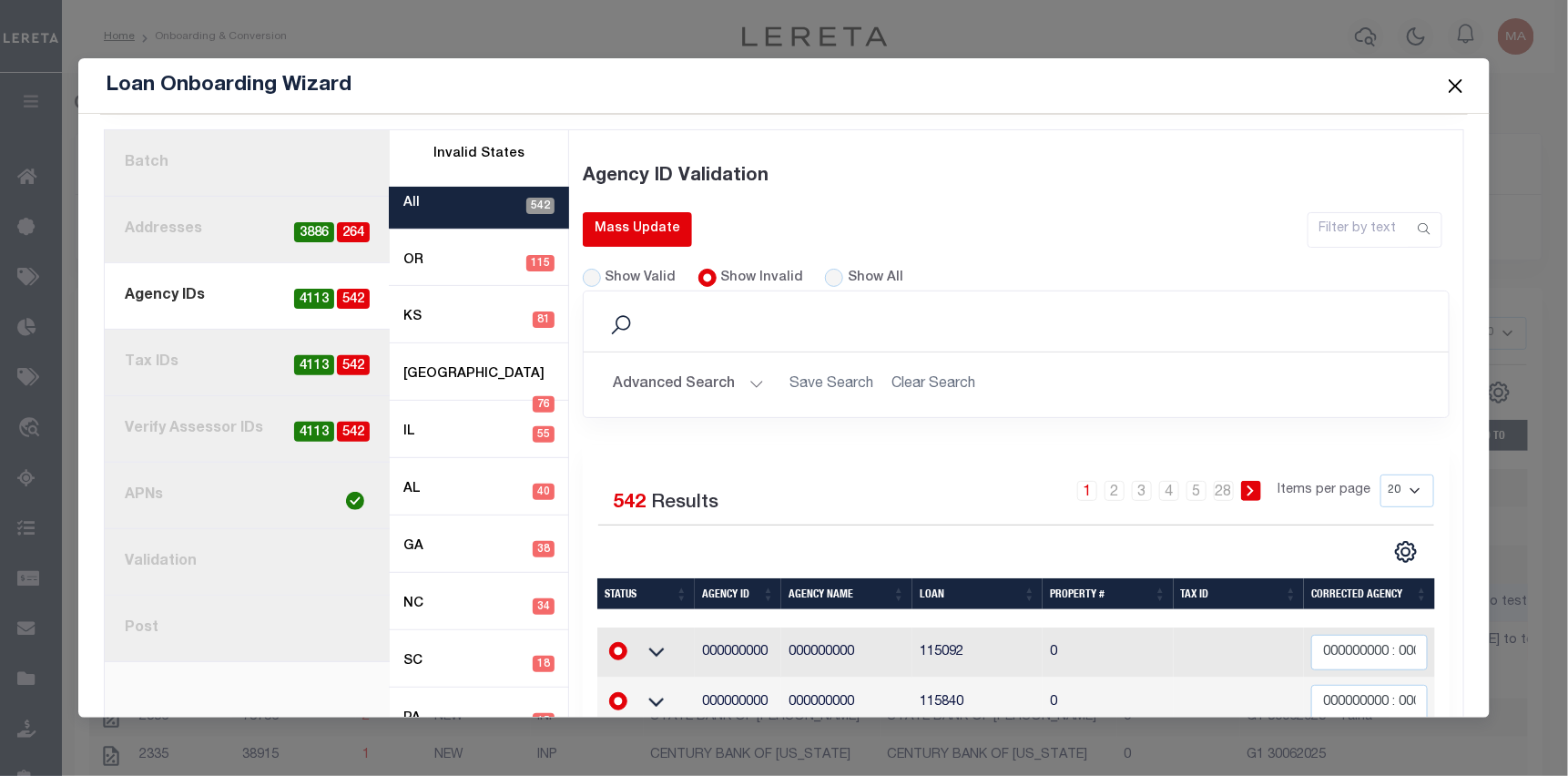 click on "Mass Update" at bounding box center (637, 229) 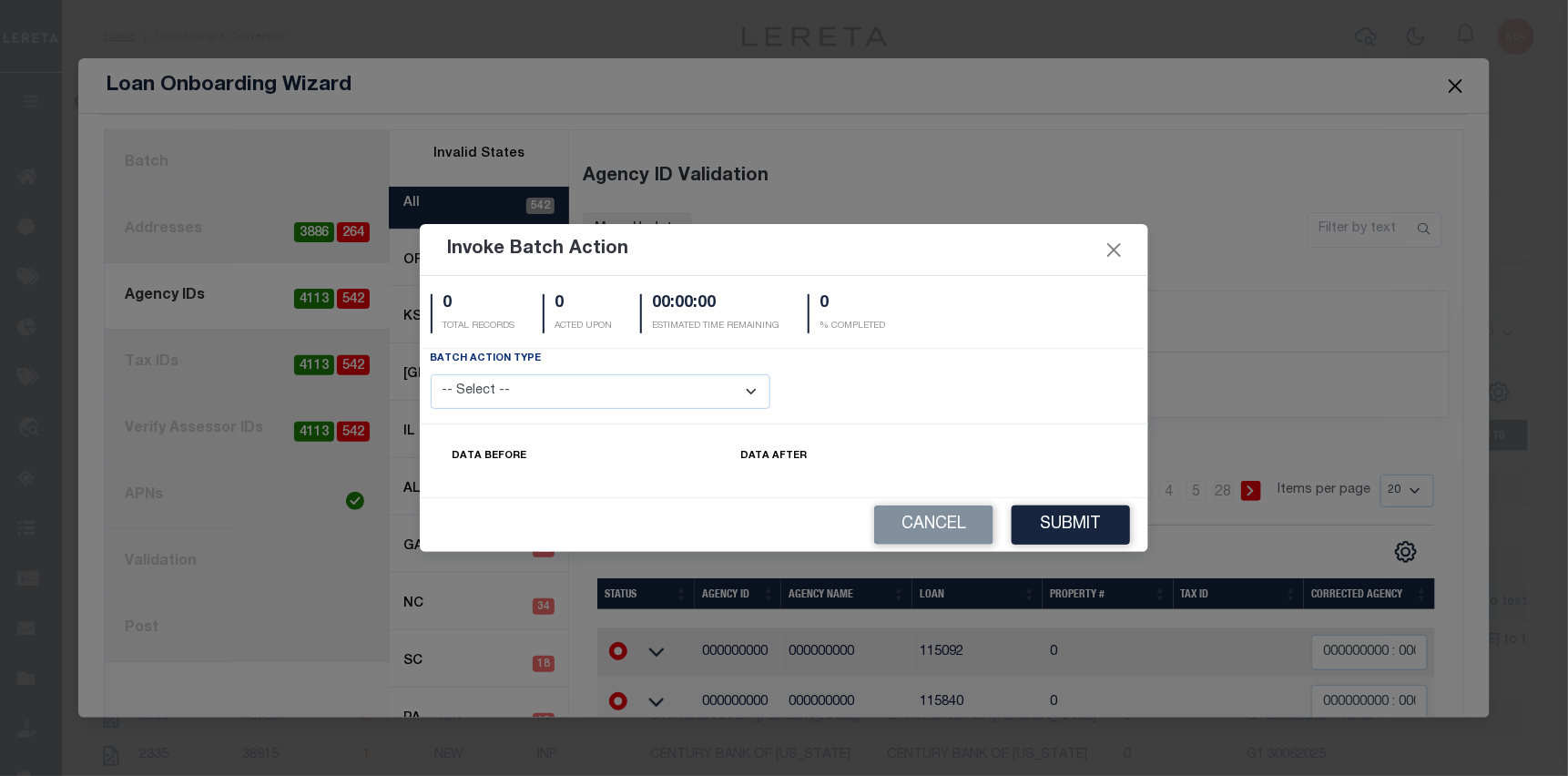 click on "-- Select --
Remove Special Characters
Custom Find and Replace
Insert Value at Position
Update from ATTOM Data" at bounding box center (601, 392) 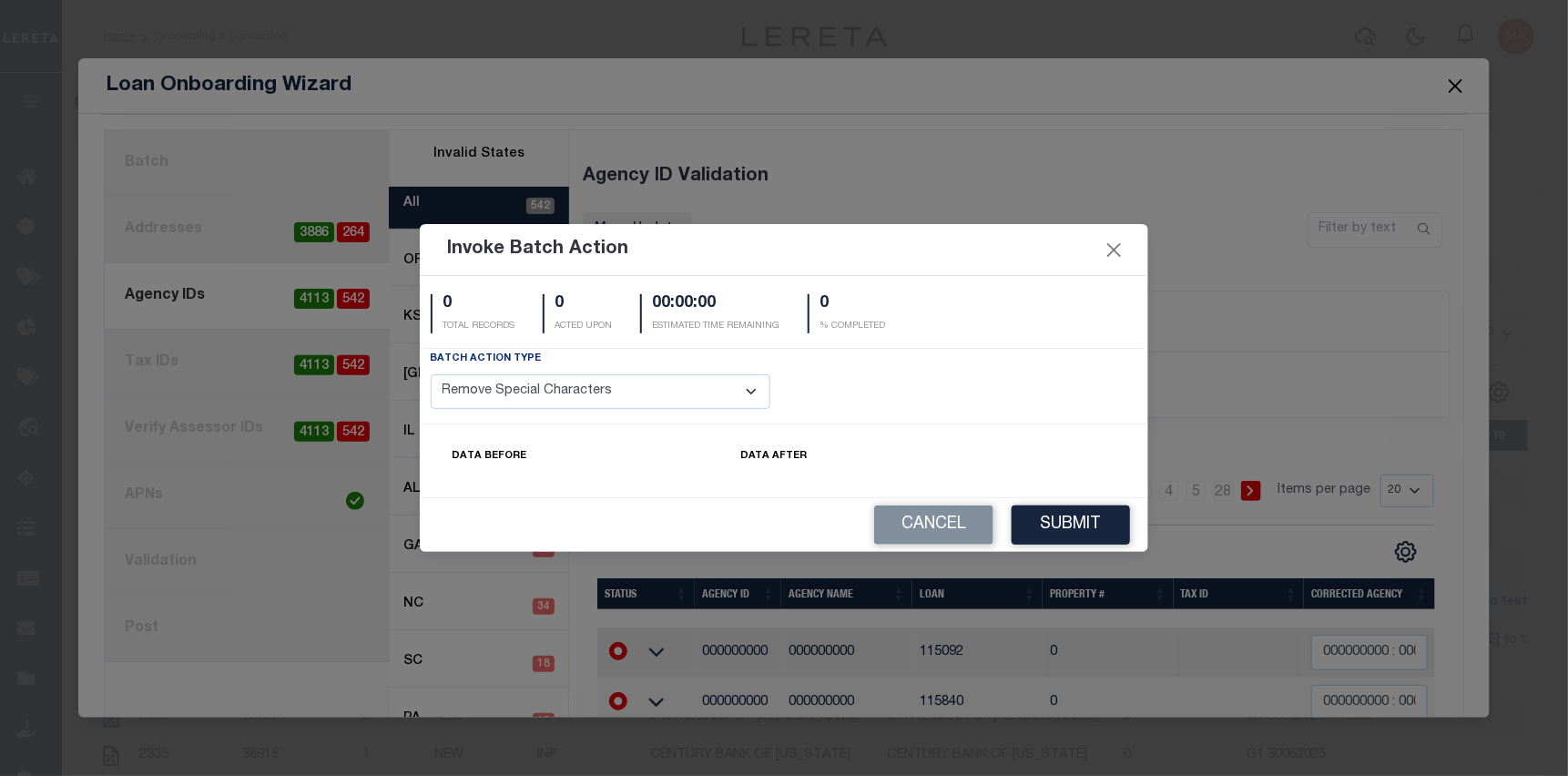 click on "-- Select --
Remove Special Characters
Custom Find and Replace
Insert Value at Position
Update from ATTOM Data" at bounding box center (601, 392) 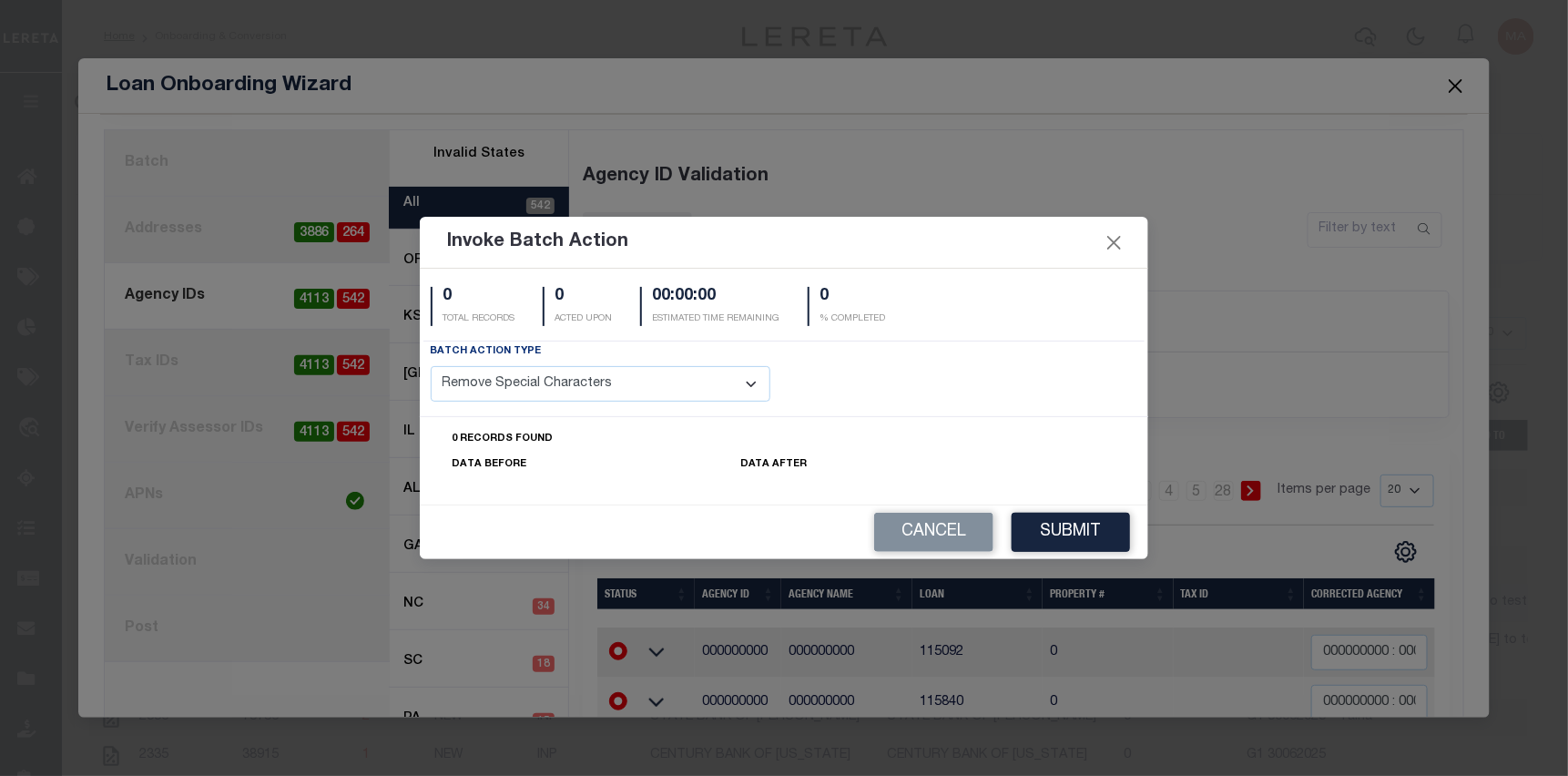 click on "-- Select --
Remove Special Characters
Custom Find and Replace
Insert Value at Position
Update from ATTOM Data" at bounding box center [601, 383] 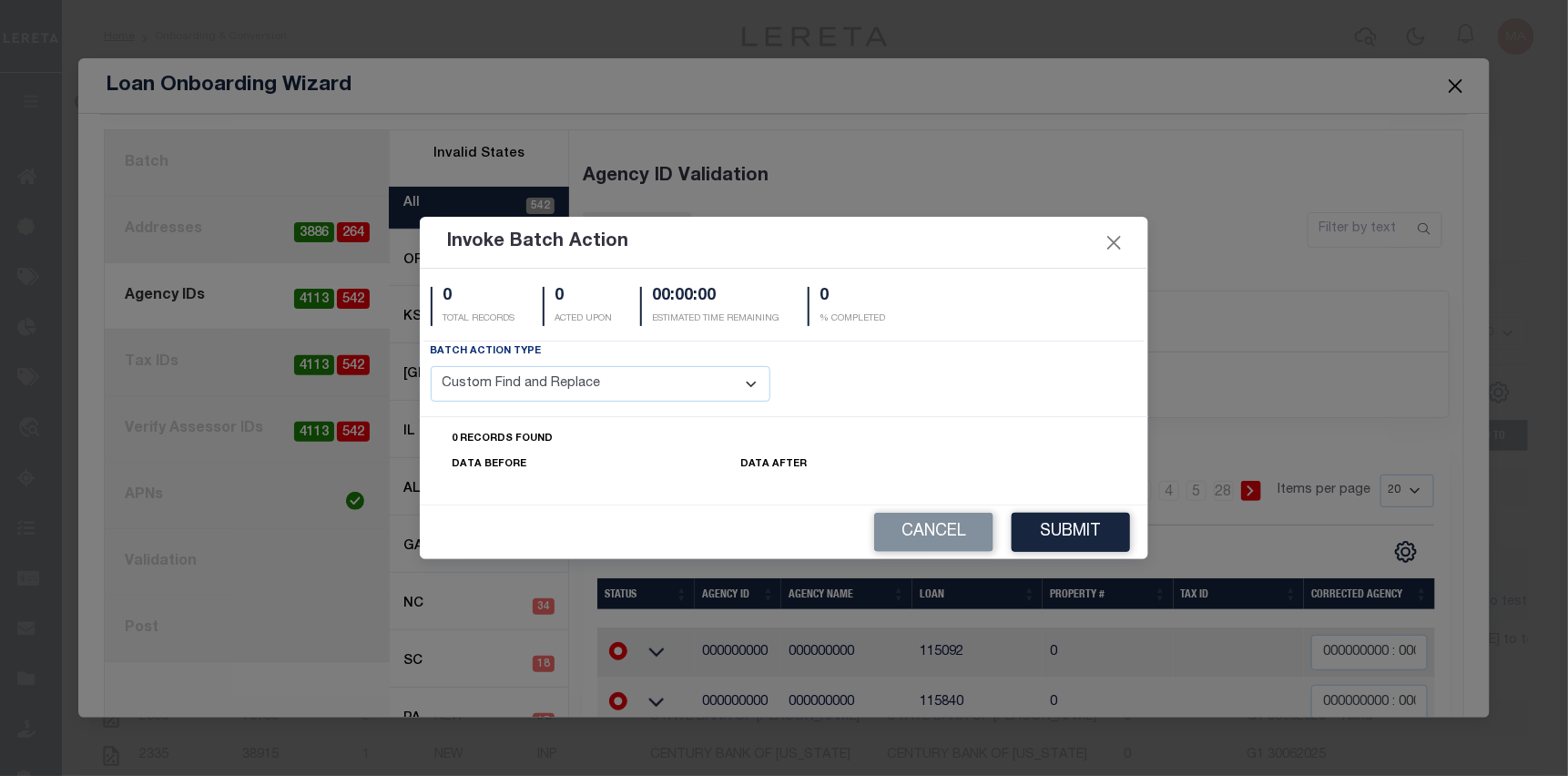 click on "-- Select --
Remove Special Characters
Custom Find and Replace
Insert Value at Position
Update from ATTOM Data" at bounding box center (601, 383) 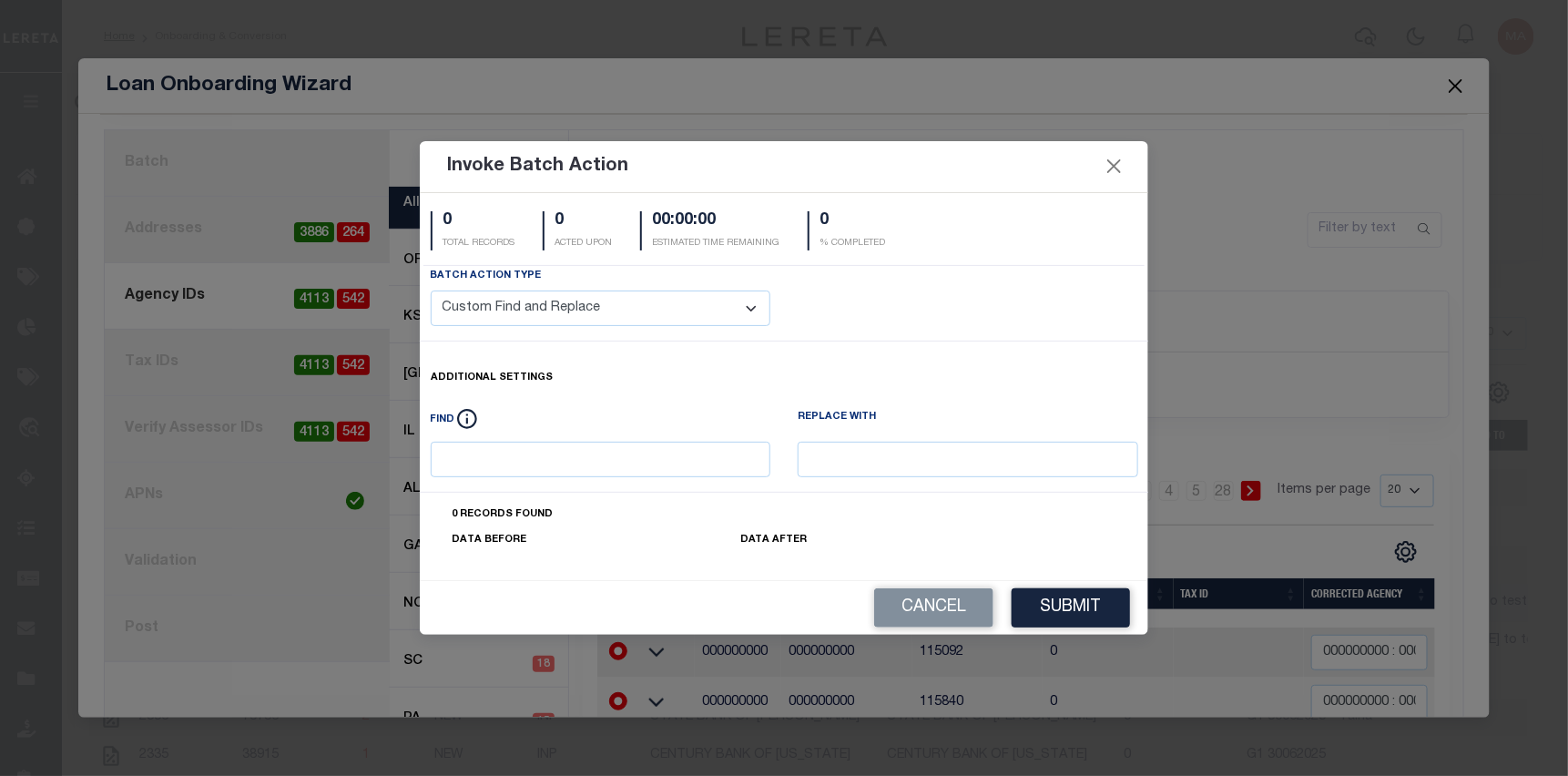 click on "-- Select --
Remove Special Characters
Custom Find and Replace
Insert Value at Position
Update from ATTOM Data" at bounding box center [601, 308] 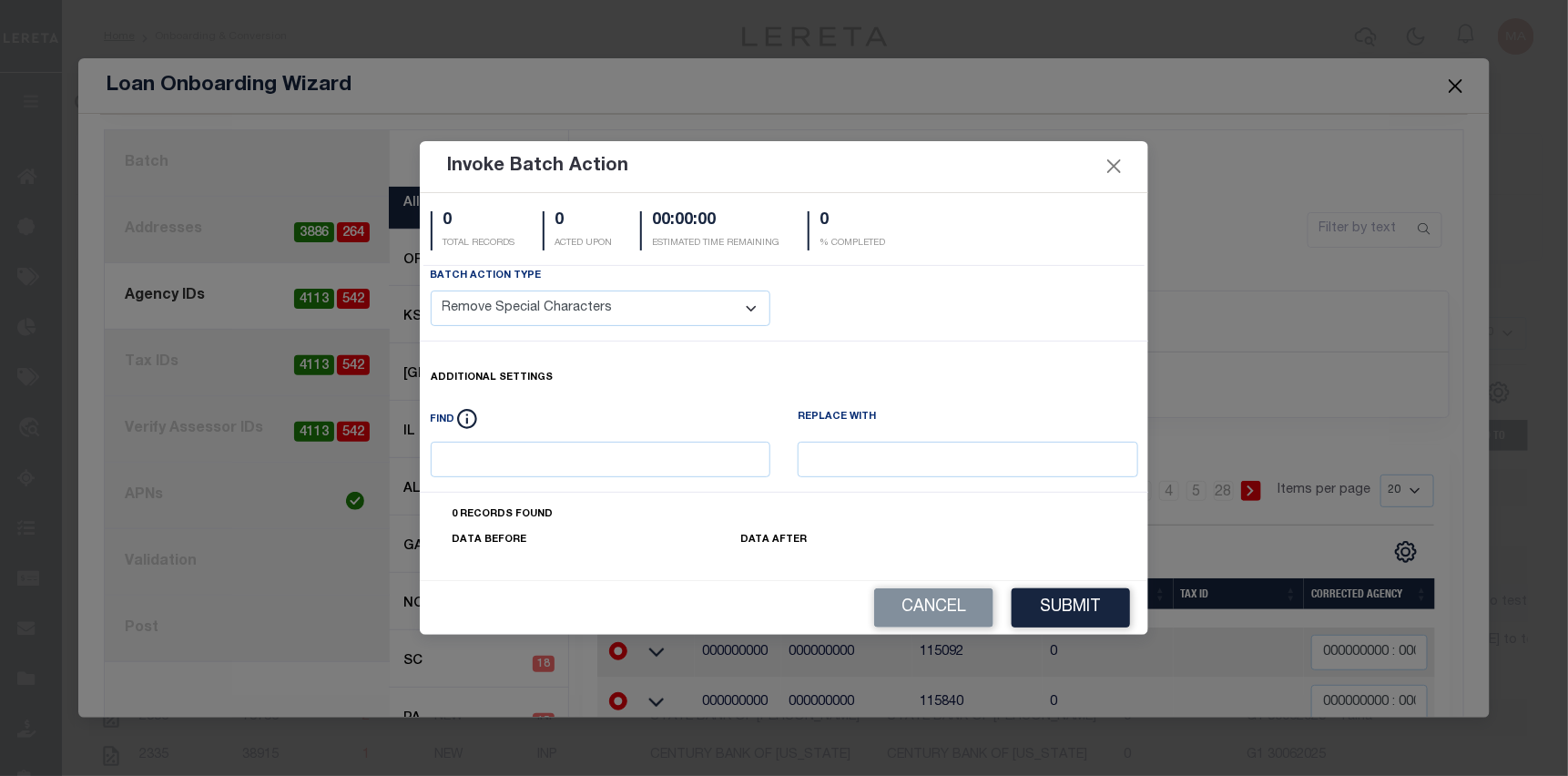 click on "-- Select --
Remove Special Characters
Custom Find and Replace
Insert Value at Position
Update from ATTOM Data" at bounding box center [601, 308] 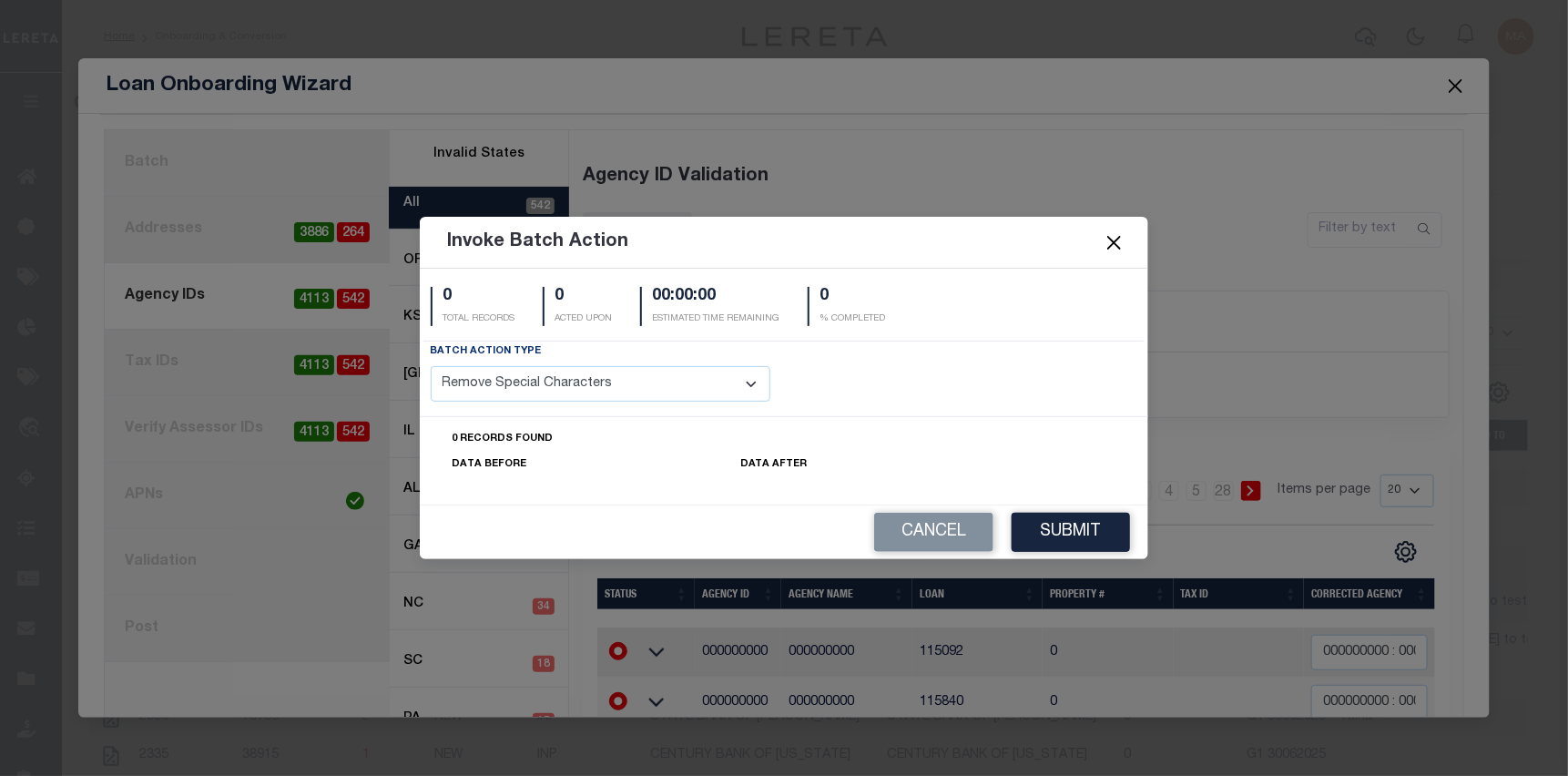 click at bounding box center (1115, 242) 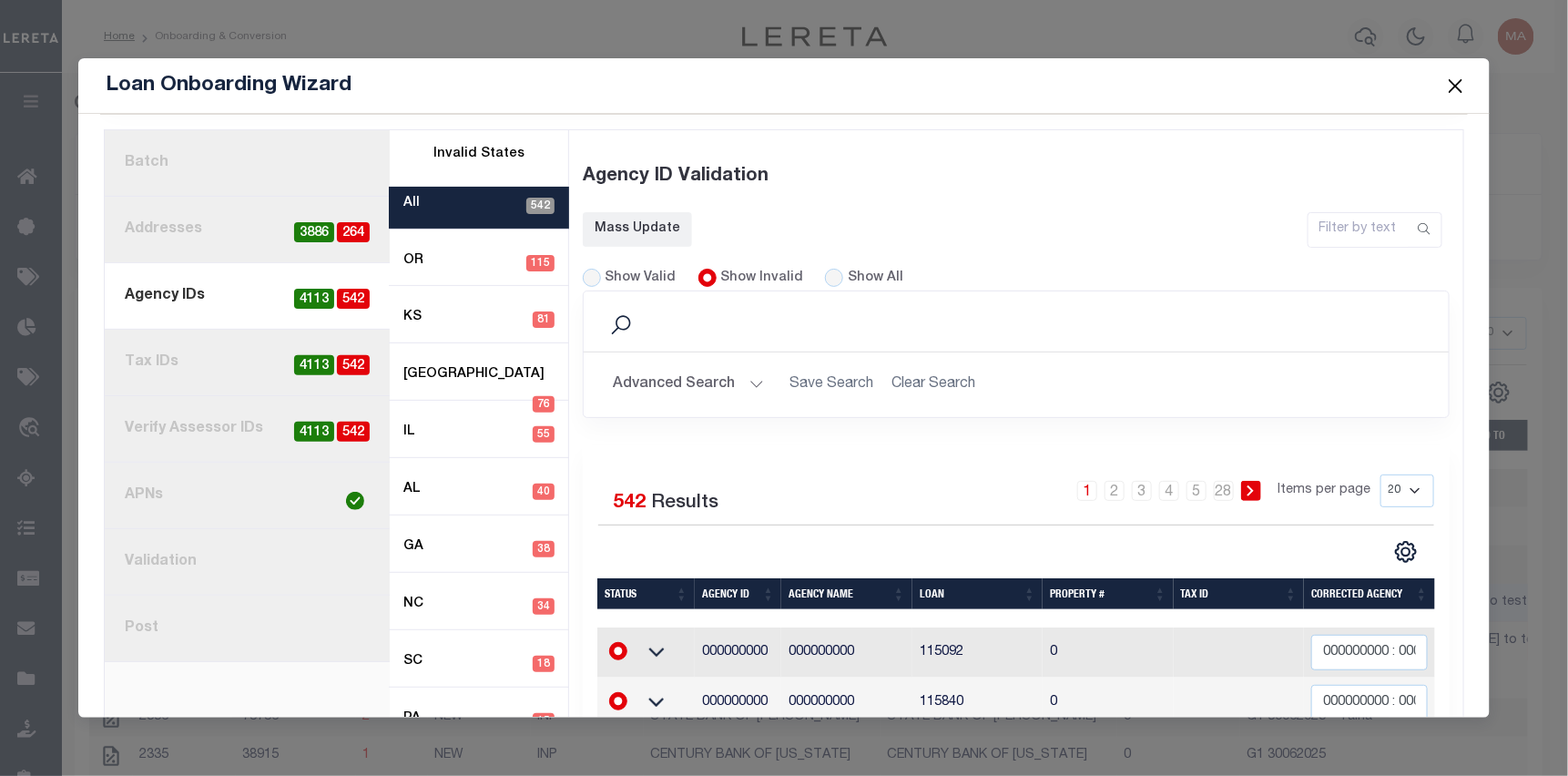 click at bounding box center (1456, 86) 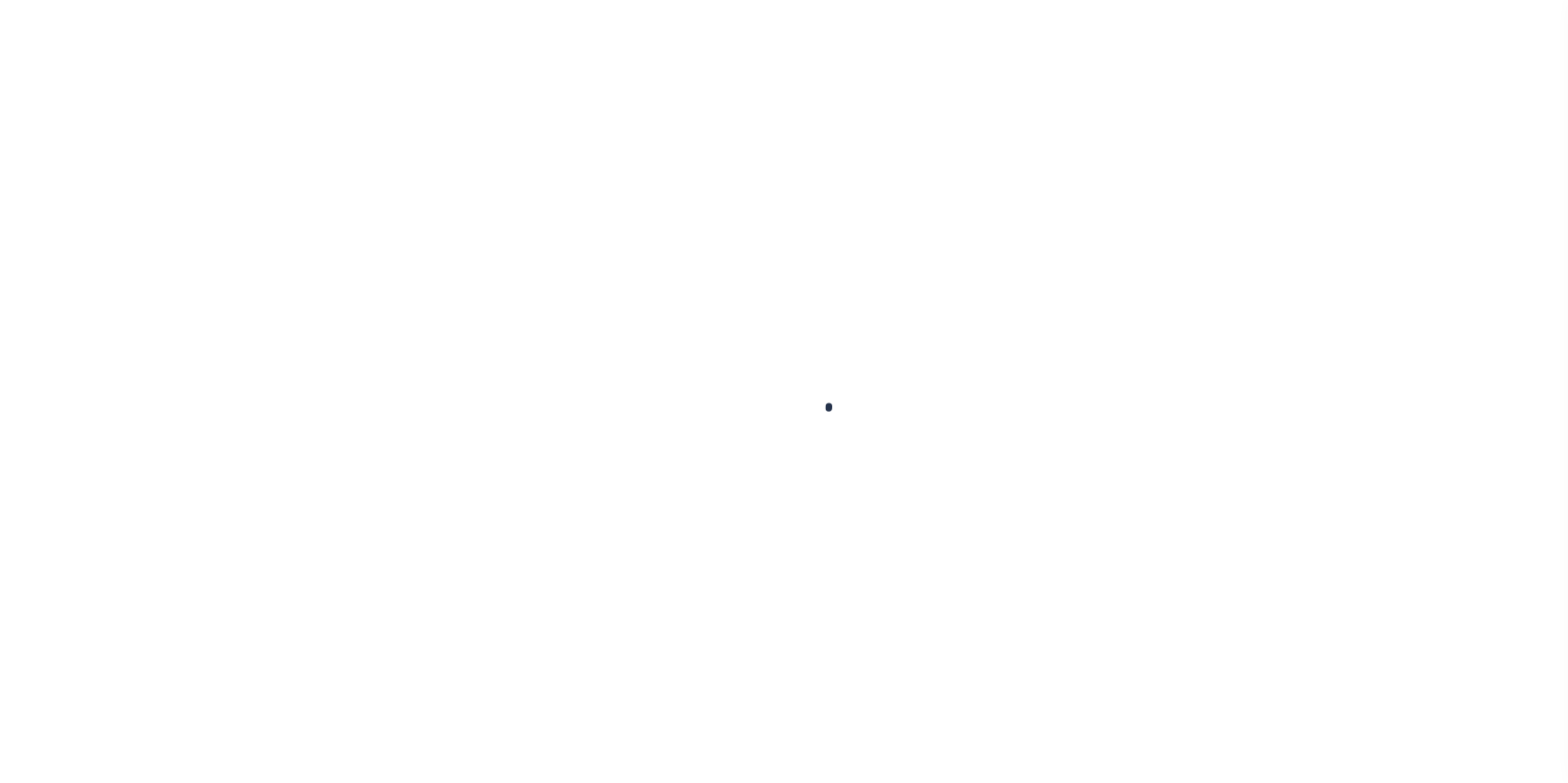 scroll, scrollTop: 0, scrollLeft: 0, axis: both 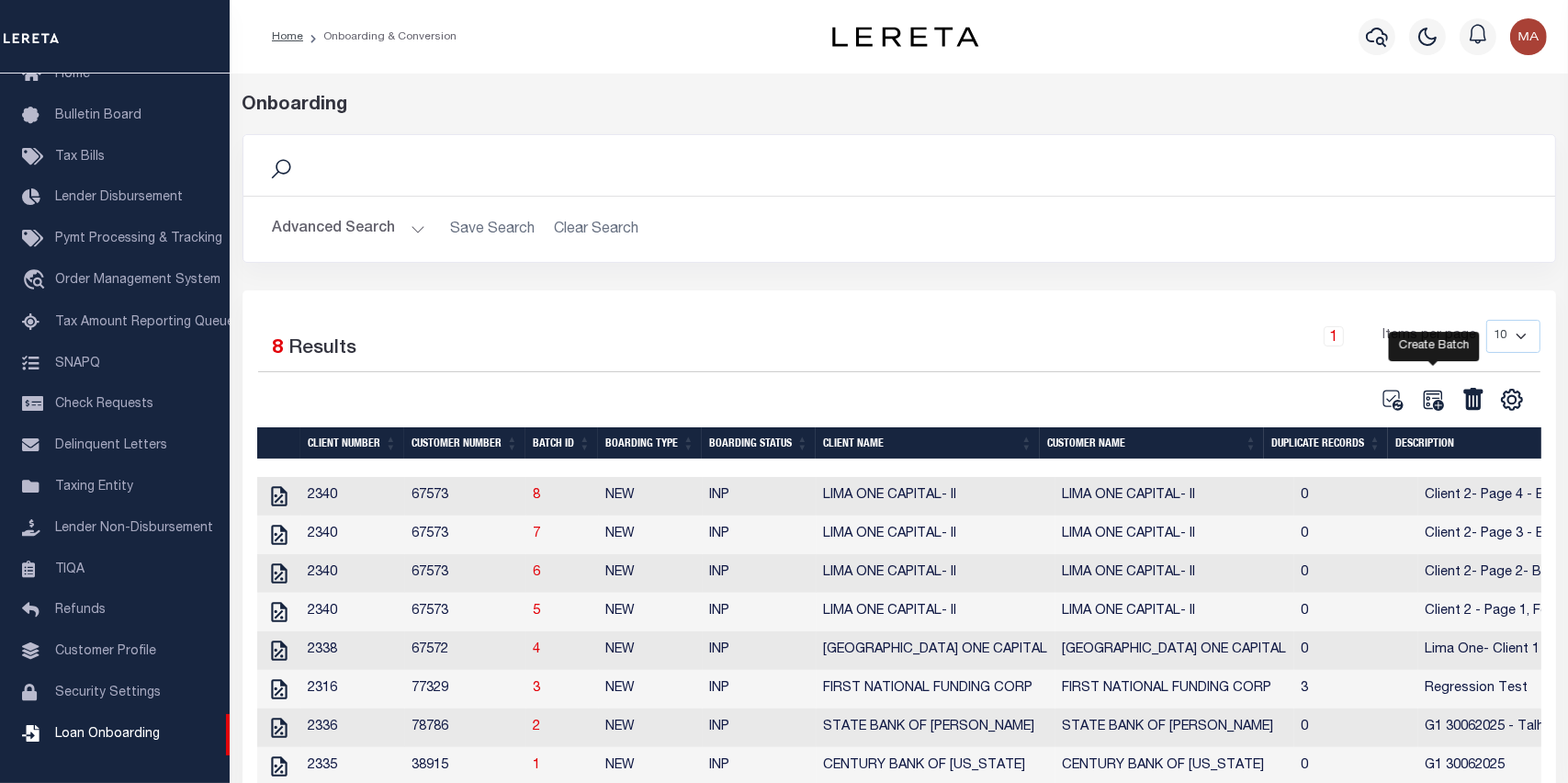 click 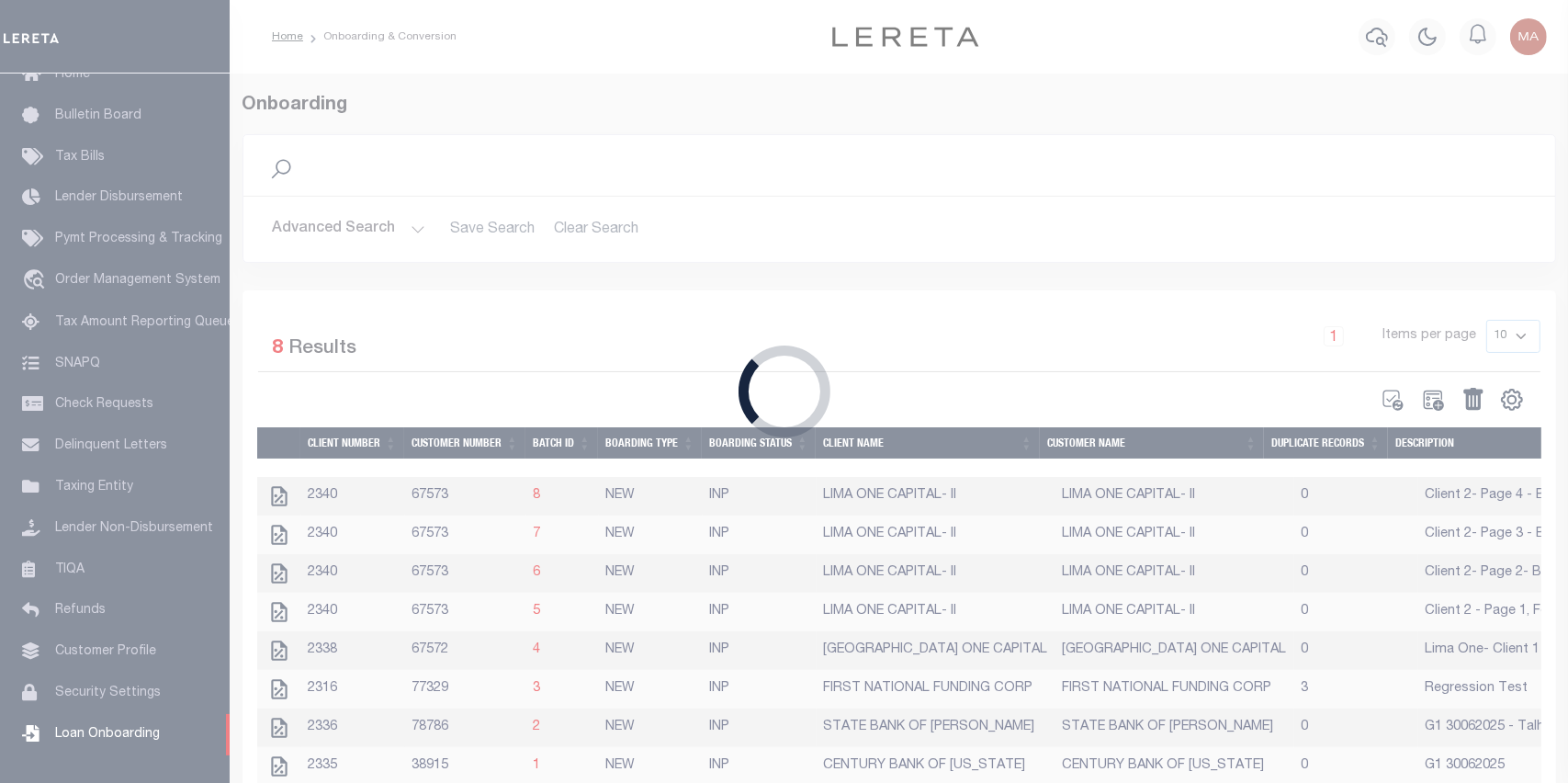 select 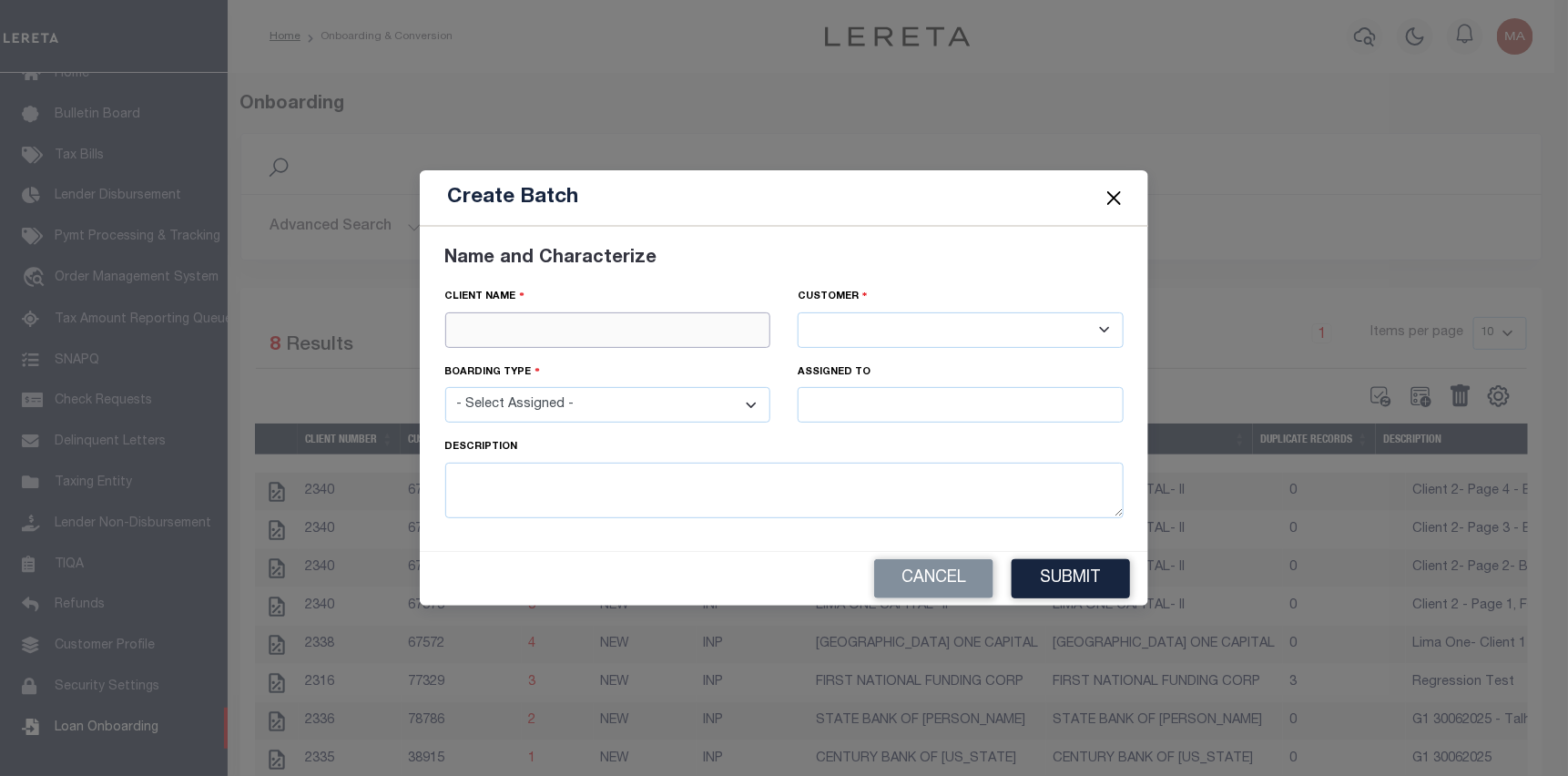 click at bounding box center [608, 330] 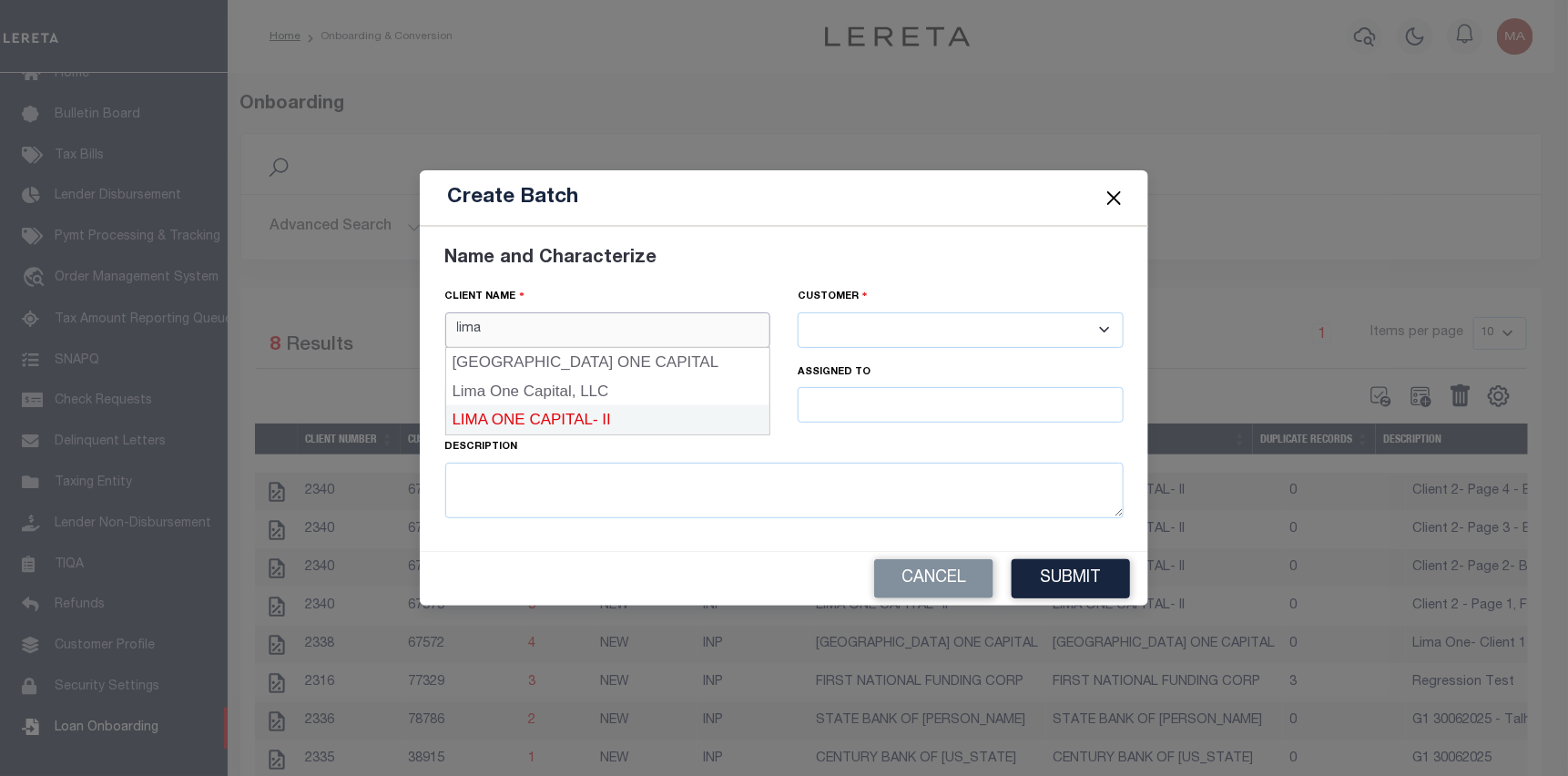 click on "LIMA ONE CAPITAL- II" at bounding box center (608, 420) 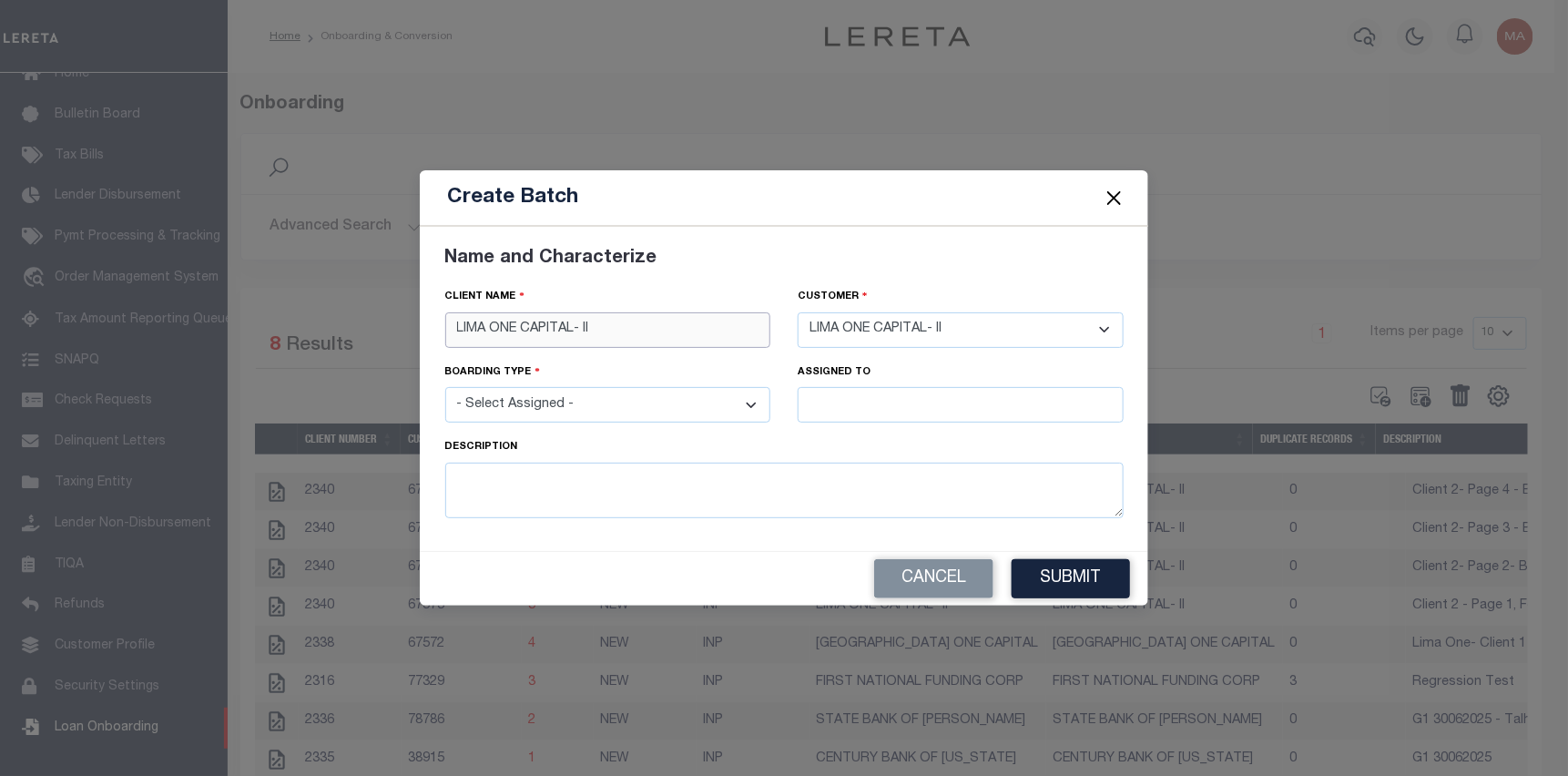 type on "LIMA ONE CAPITAL- II" 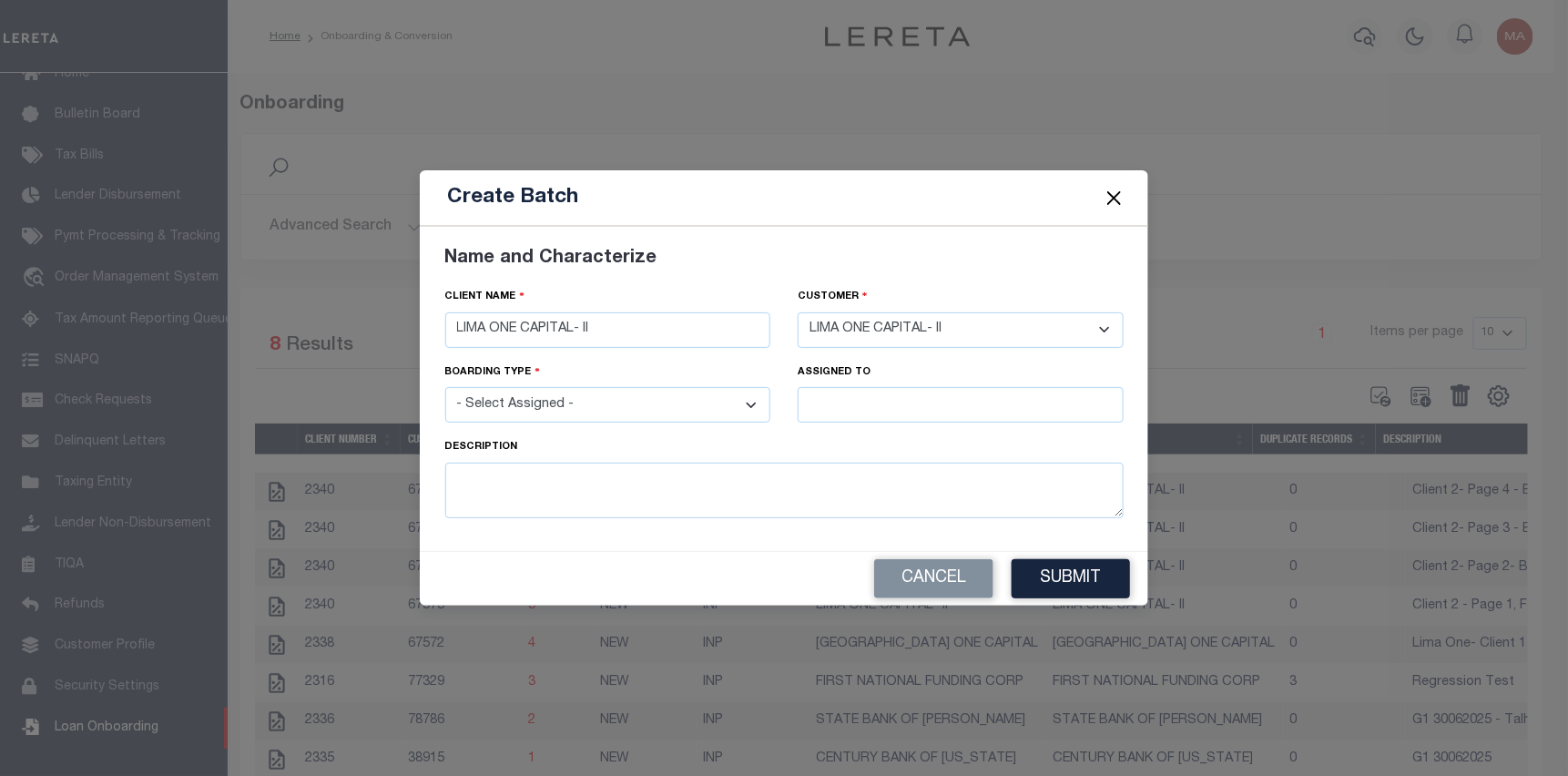 click on "- Select Assigned -
NEW - New Loan
REF - Refinance Loan
CWF - Conversion with Fee
CNF - Conversion no Fee
AWF - Acquistion with Fee
ANF - Acquisition no Fee
TKO - TKO" at bounding box center (608, 404) 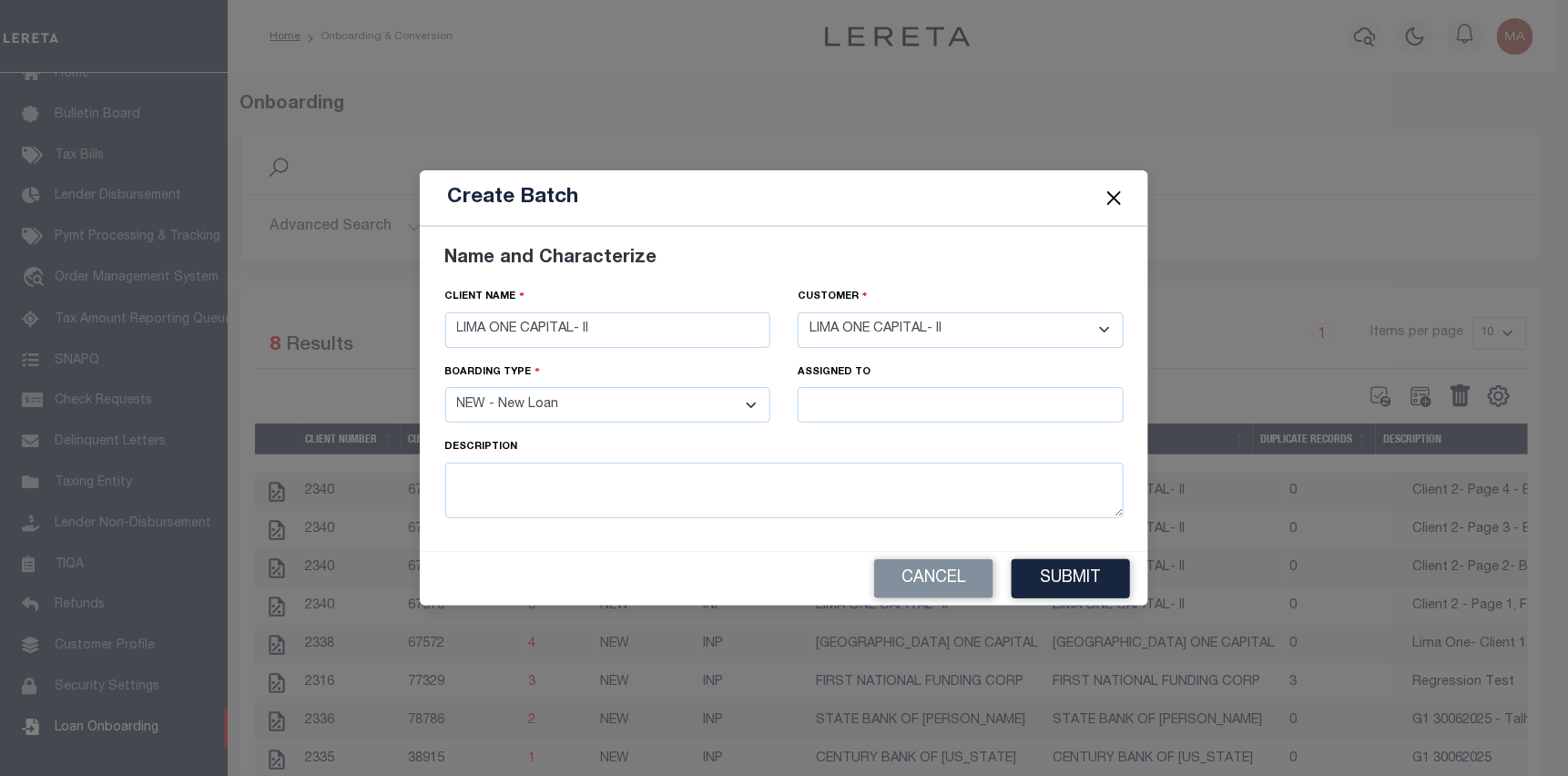 click on "- Select Assigned -
NEW - New Loan
REF - Refinance Loan
CWF - Conversion with Fee
CNF - Conversion no Fee
AWF - Acquistion with Fee
ANF - Acquisition no Fee
TKO - TKO" at bounding box center [608, 404] 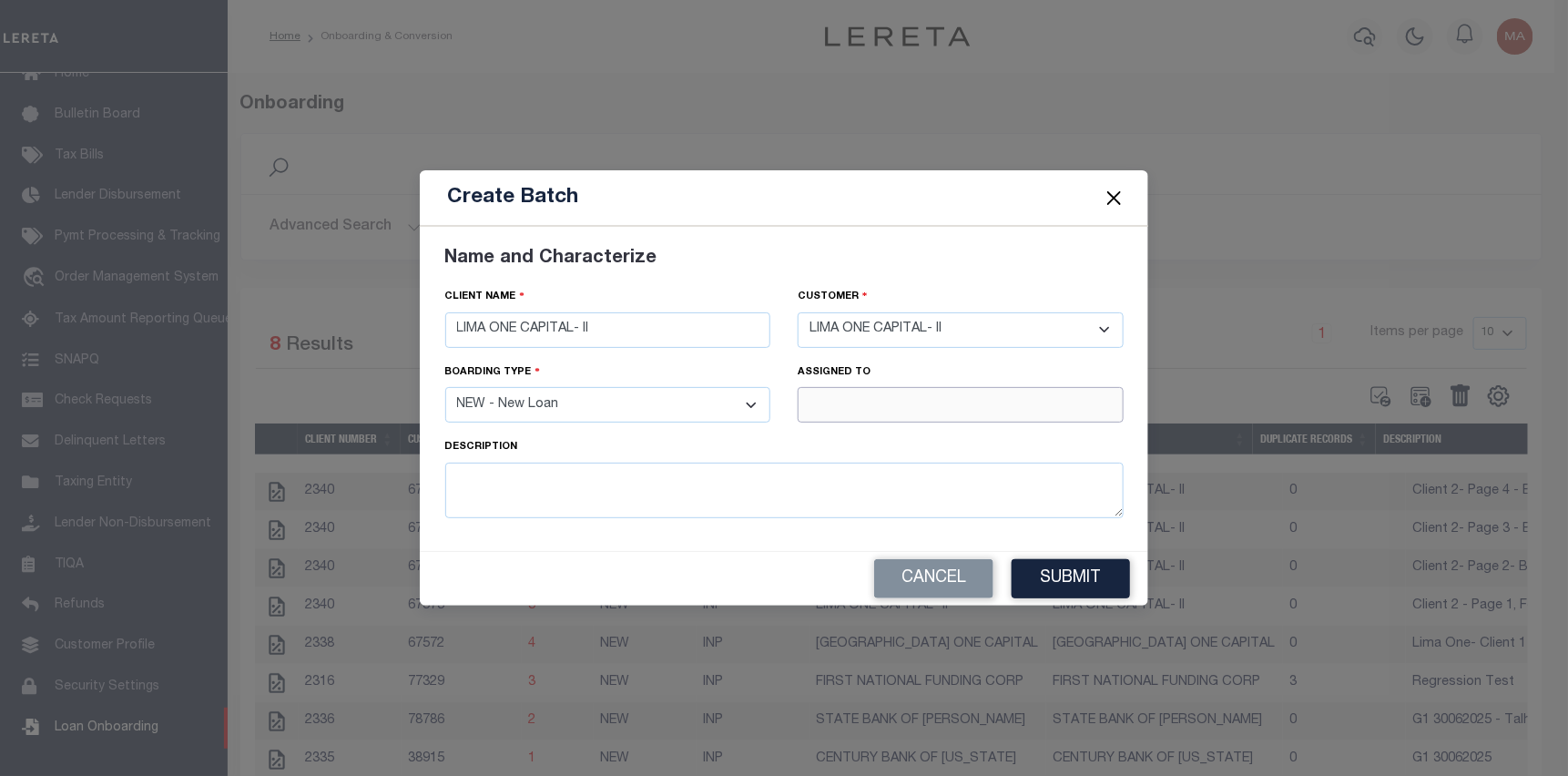 click at bounding box center (961, 404) 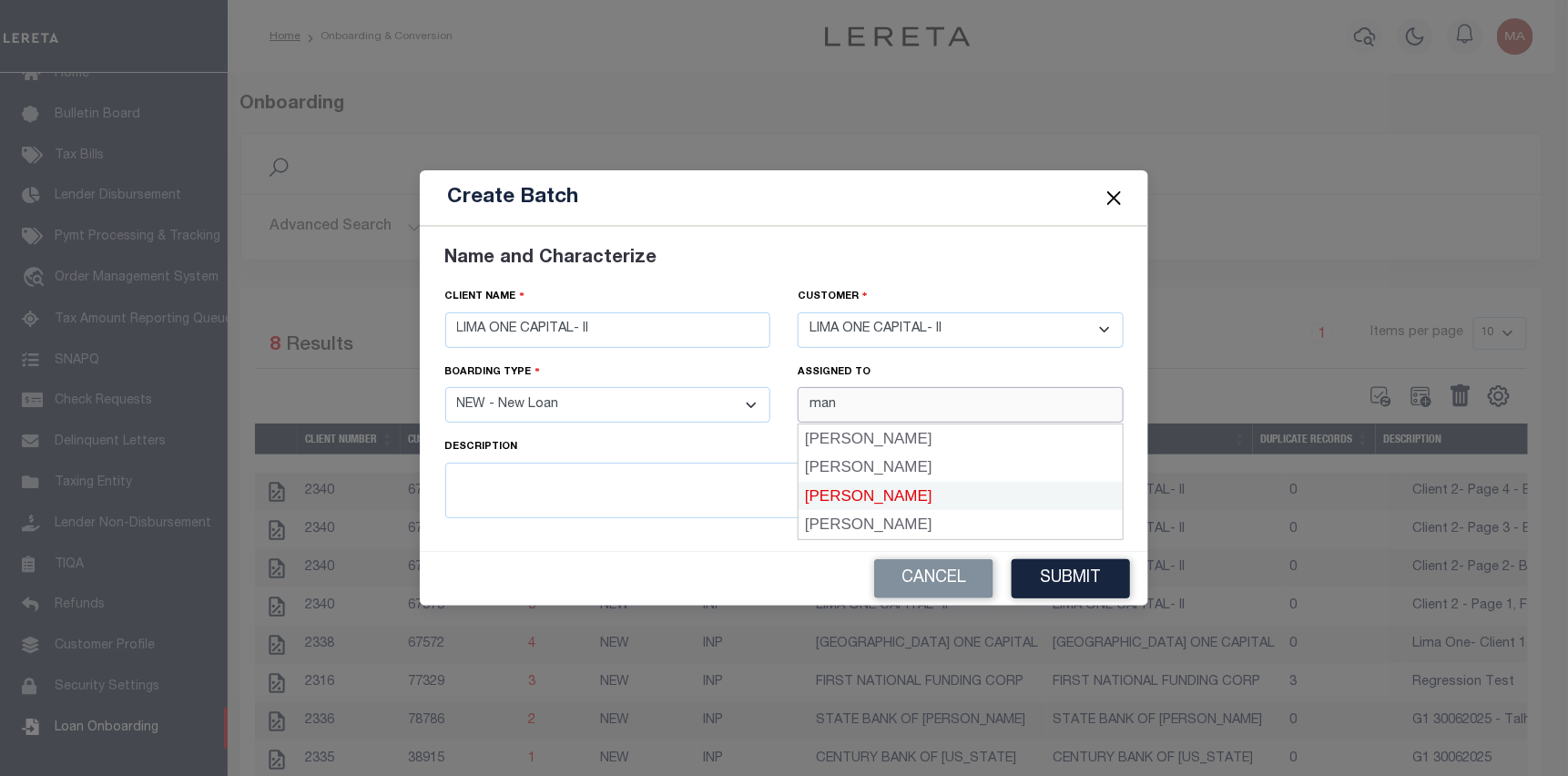 click on "[PERSON_NAME]" at bounding box center [961, 496] 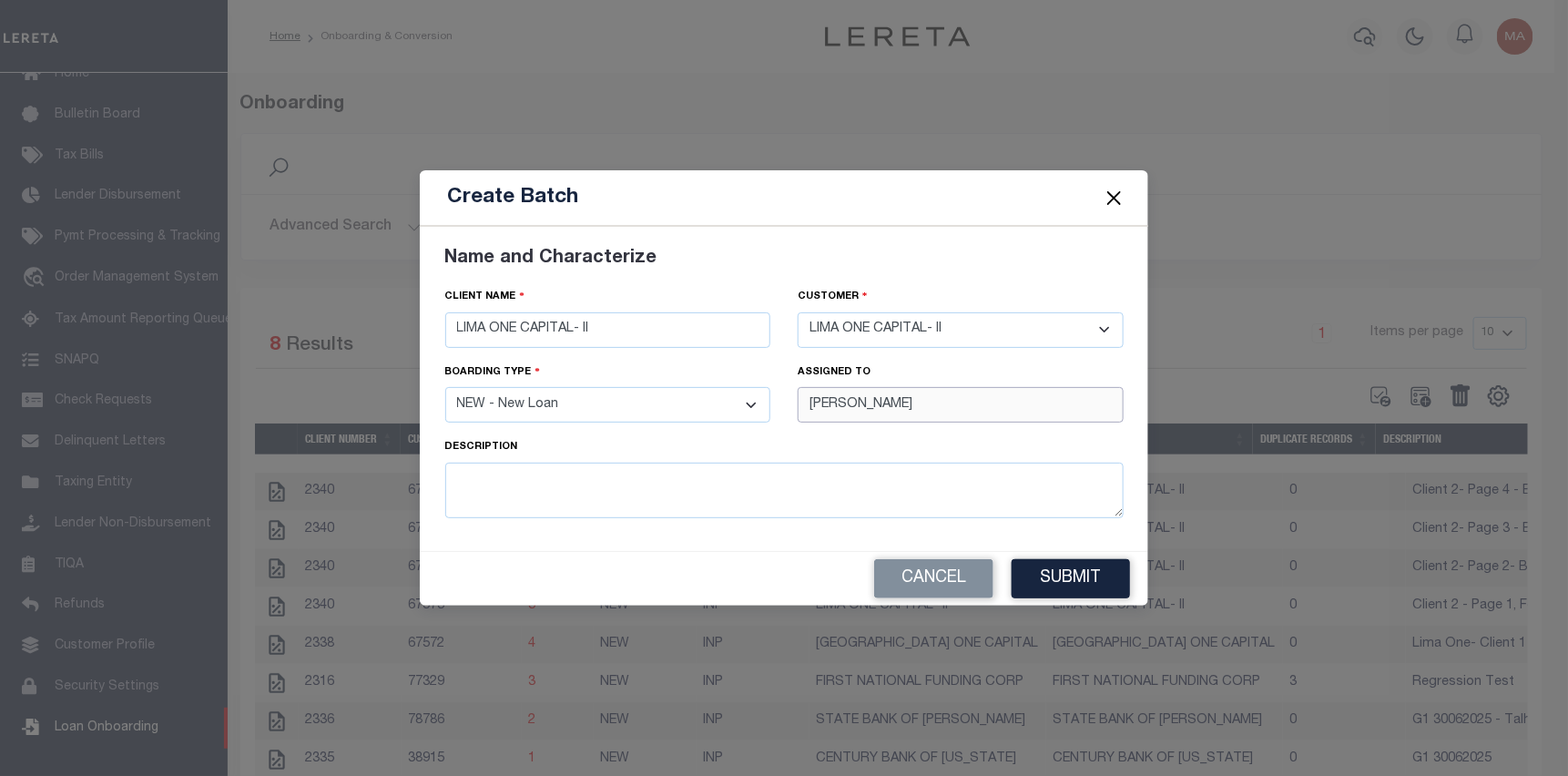 type on "[PERSON_NAME]" 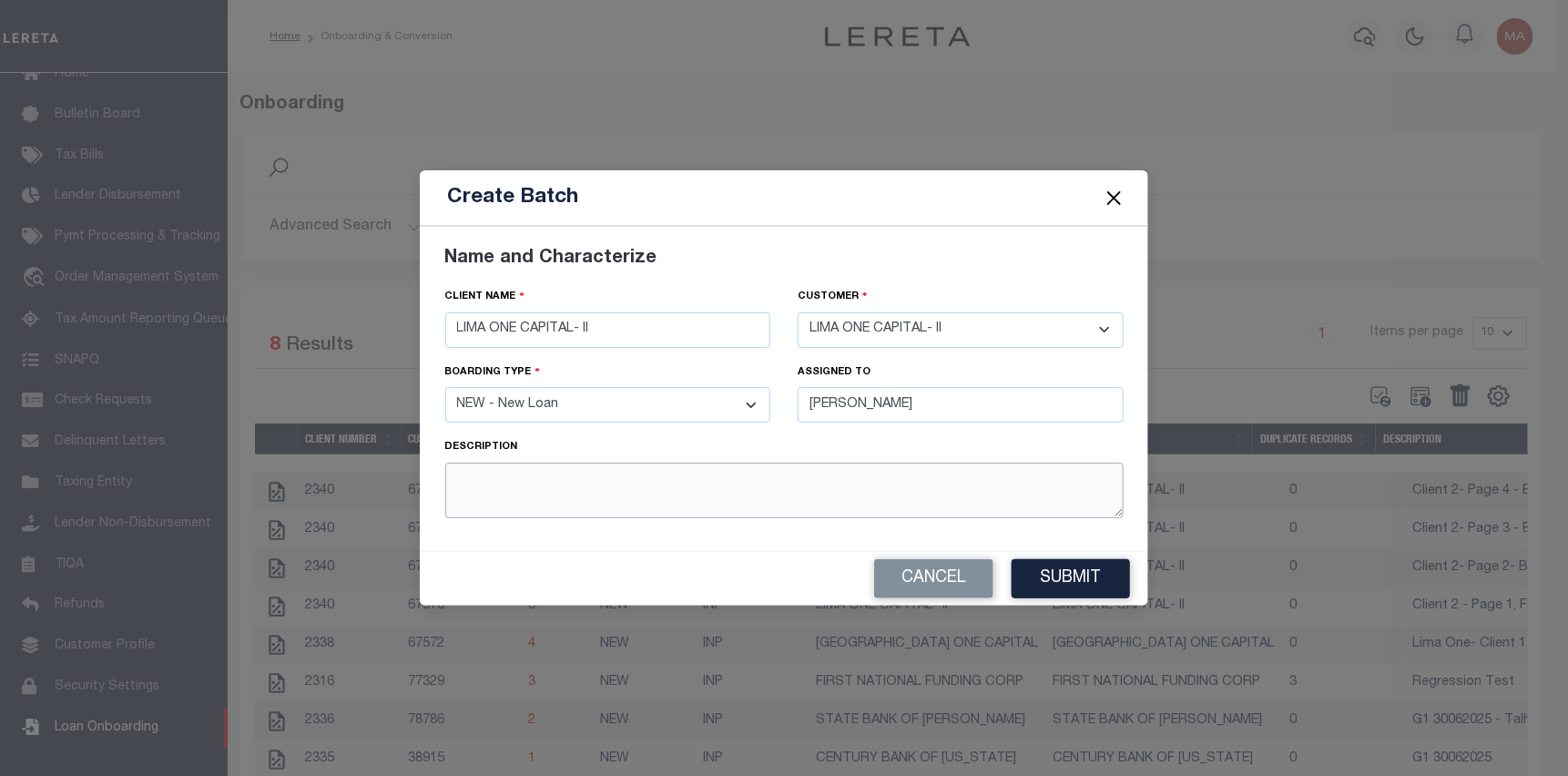 click at bounding box center [784, 490] 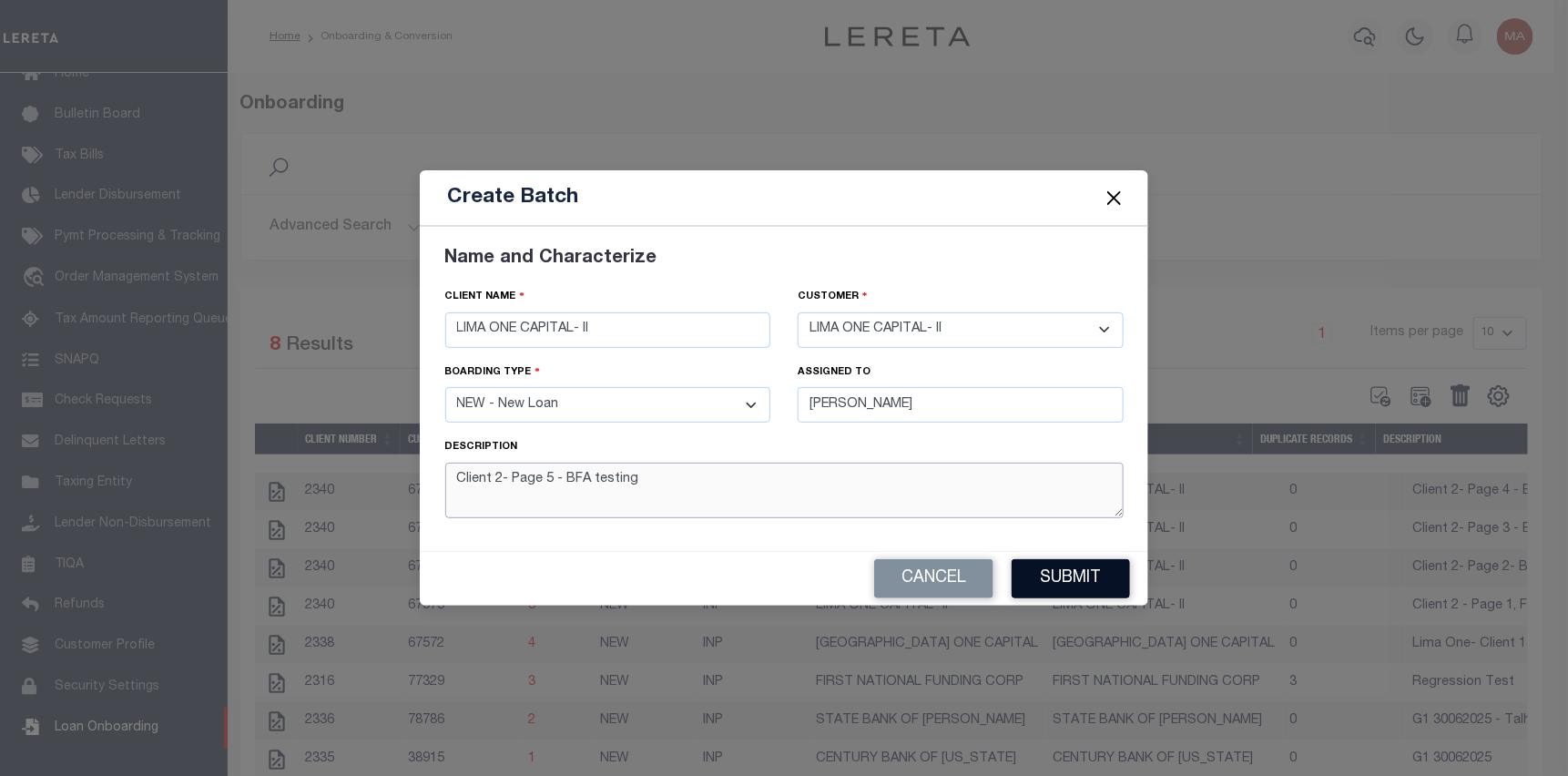 type on "Client 2- Page 5 - BFA testing" 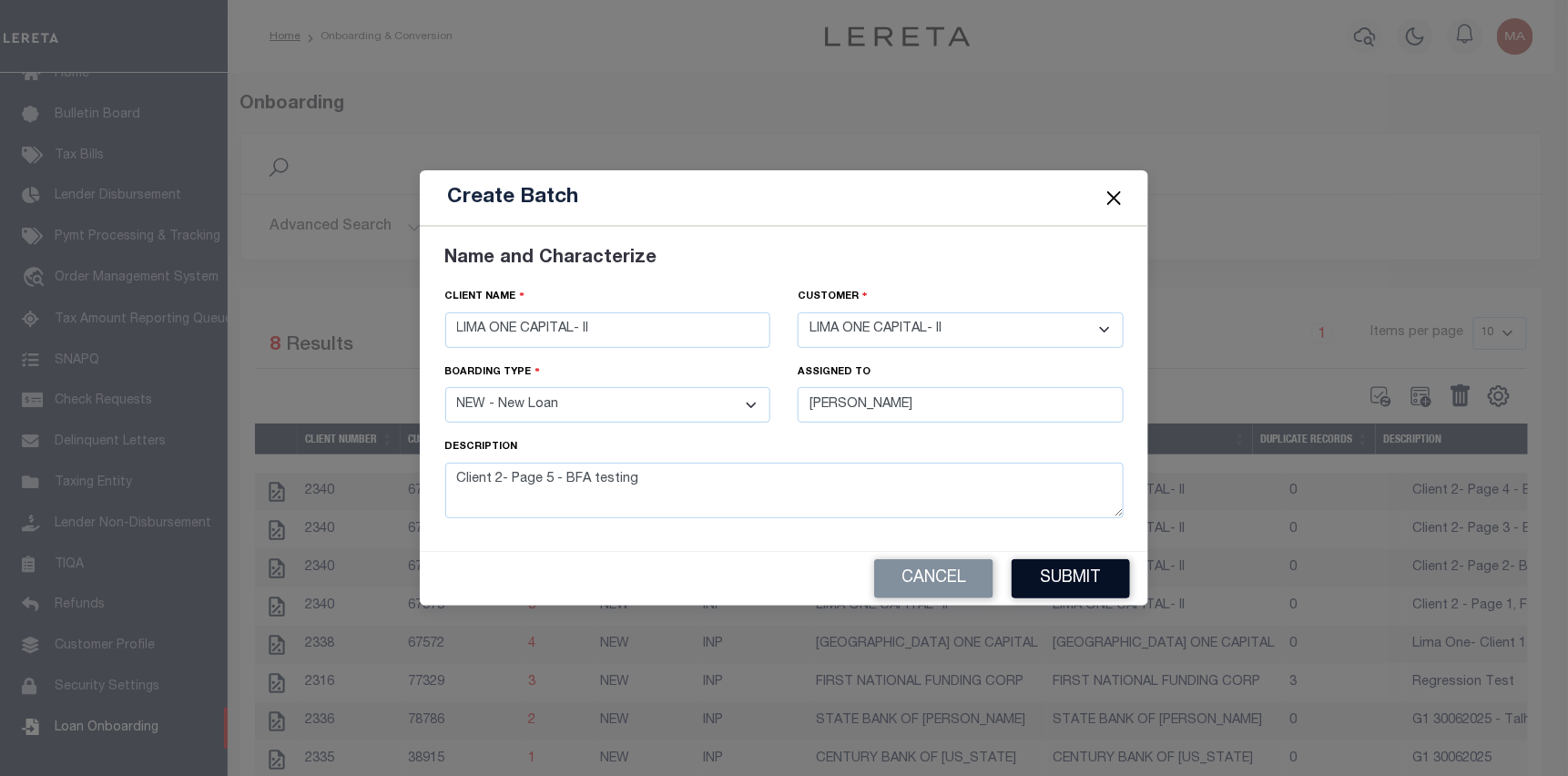 click on "Submit" at bounding box center [1071, 578] 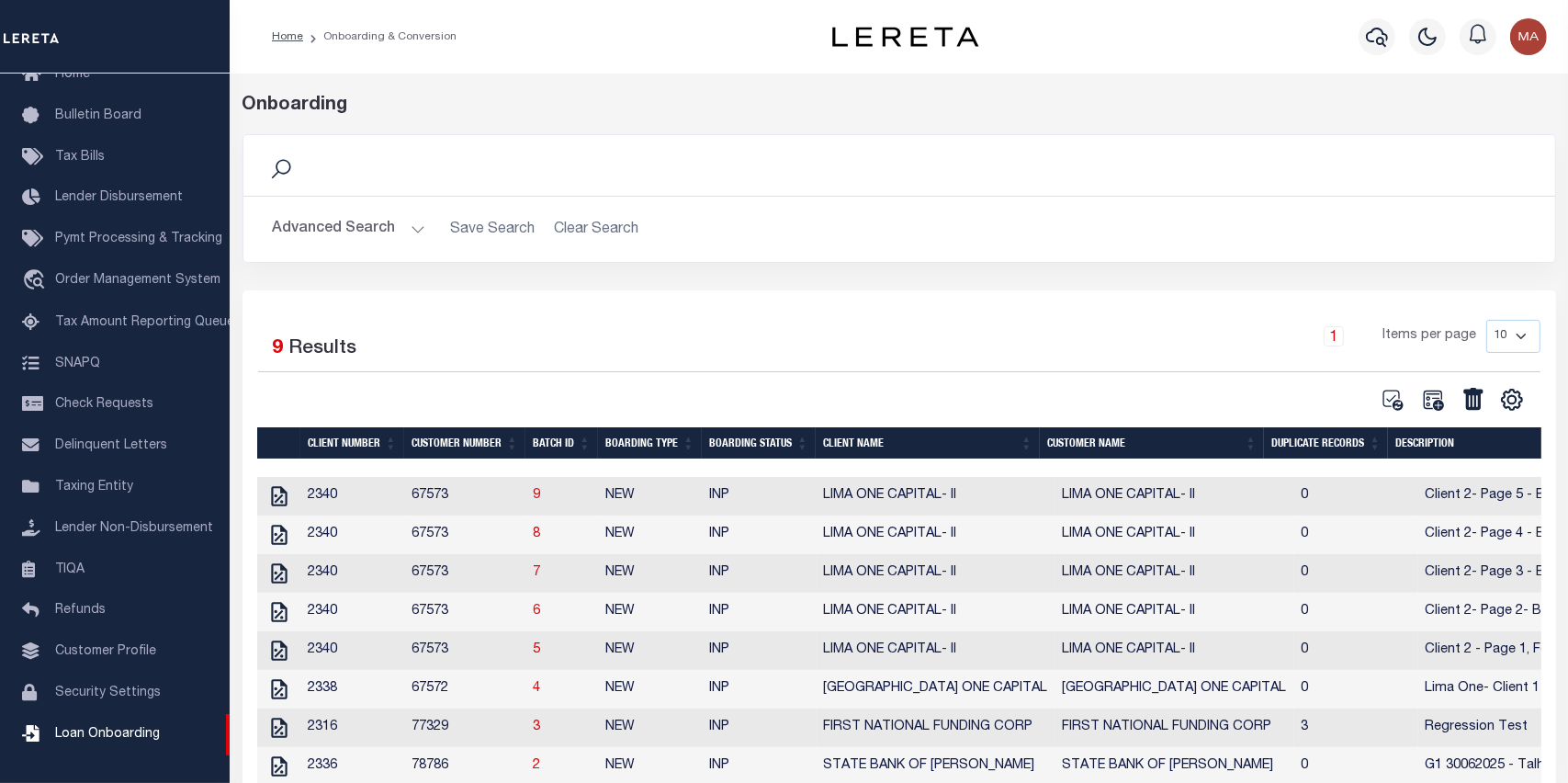click on "2340" at bounding box center (353, 496) 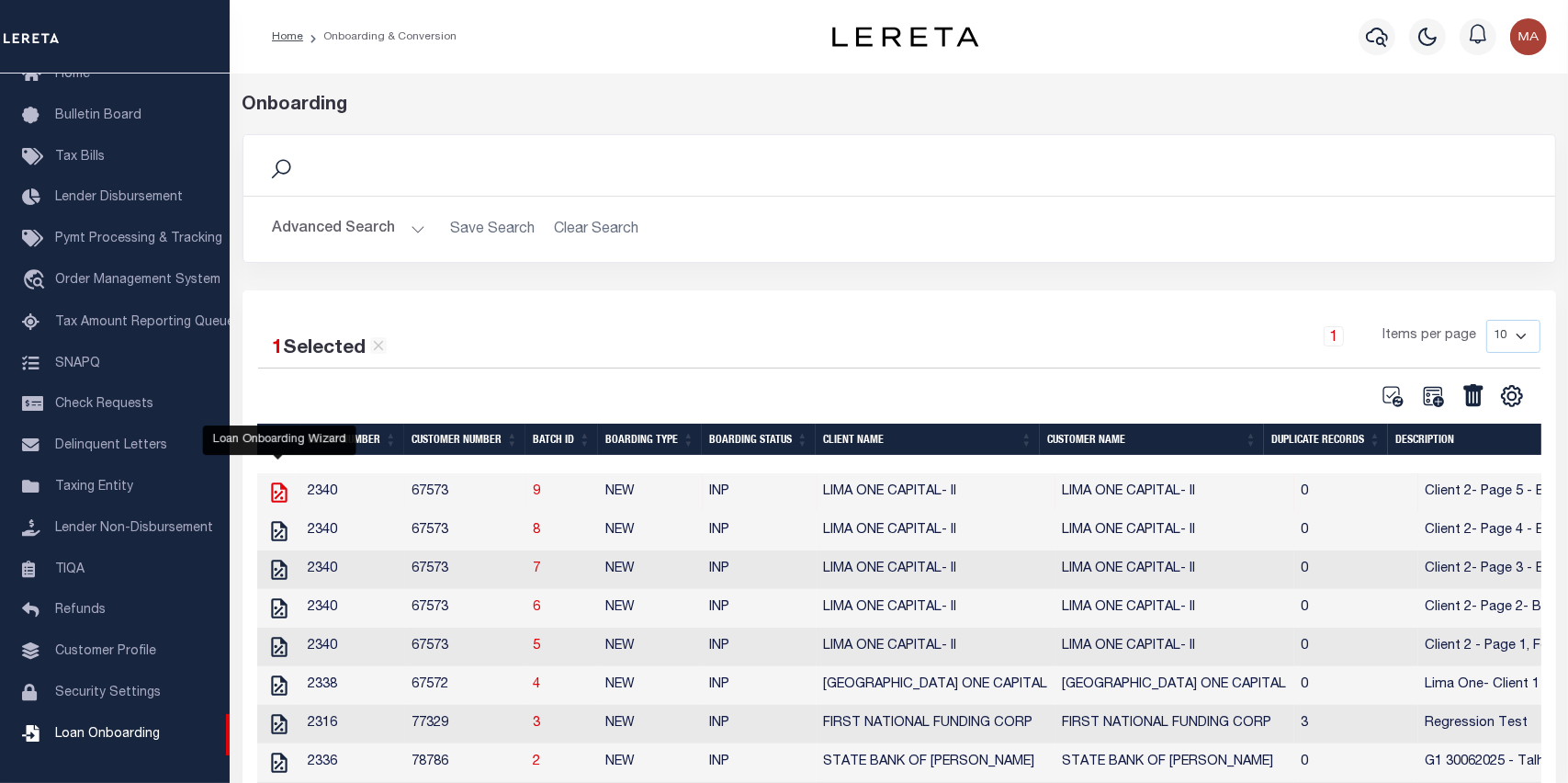 click 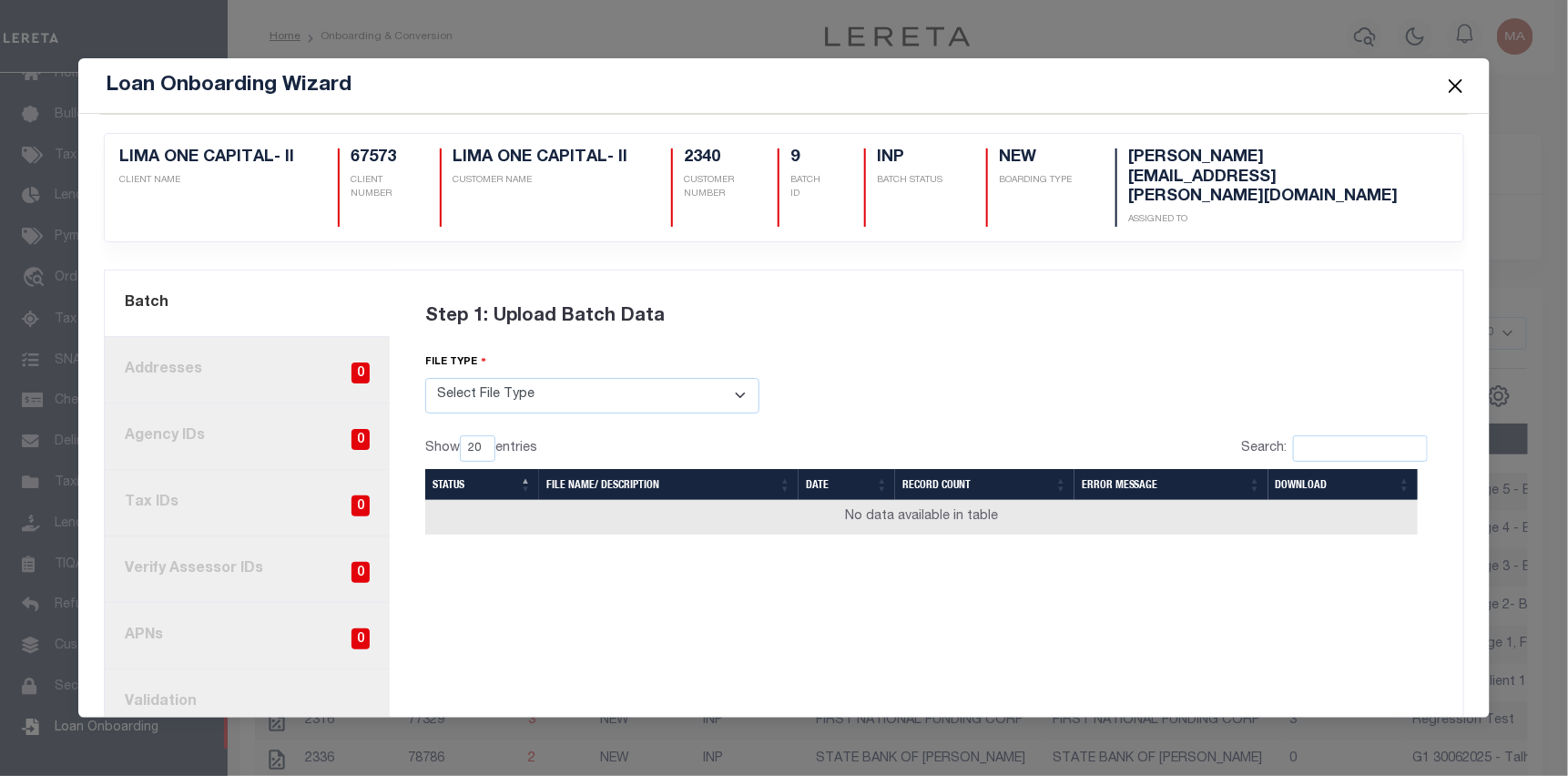click on "Select File Type
Lereta
Lereta Conversion Zip" at bounding box center [592, 395] 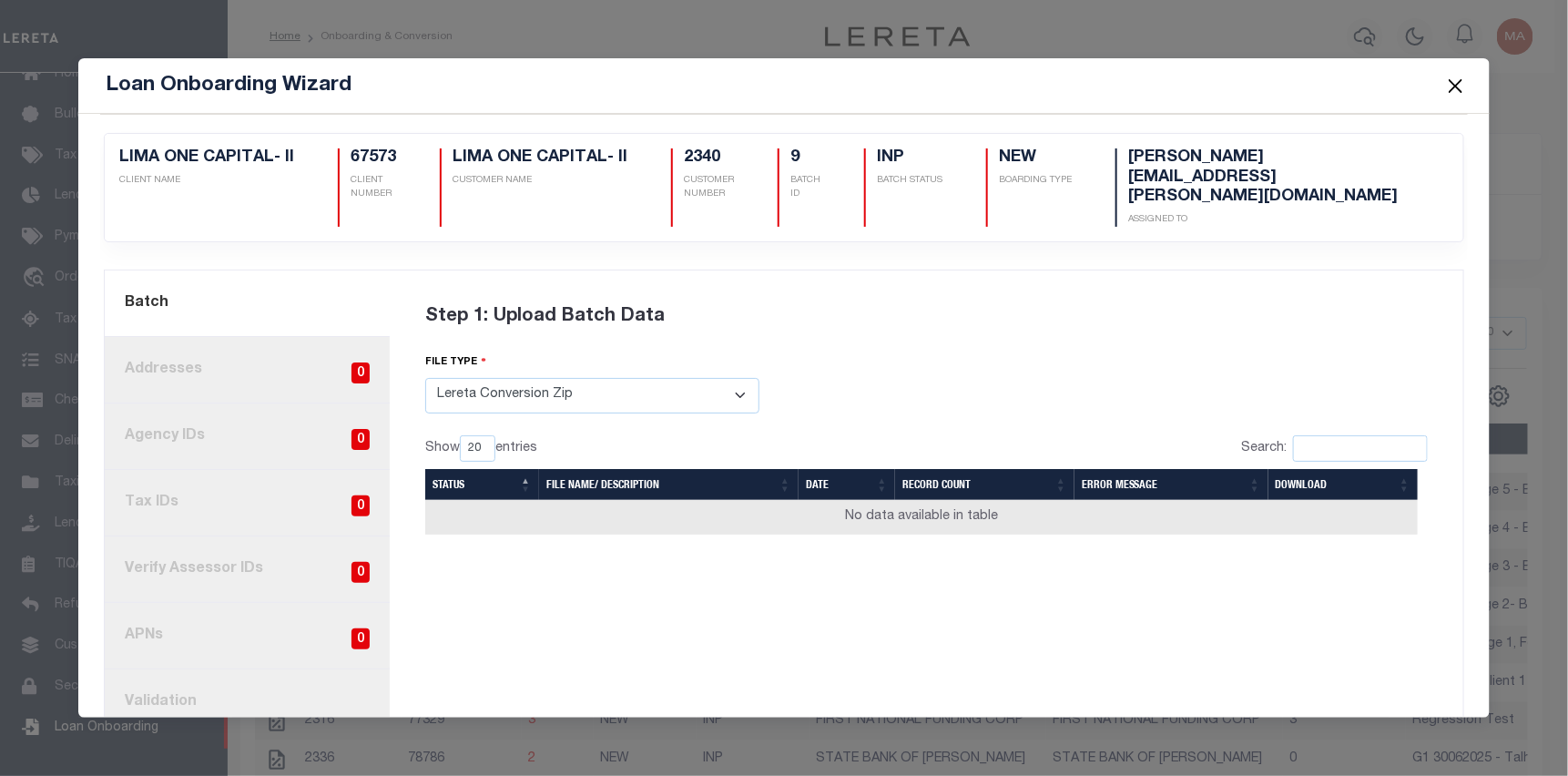 click on "Select File Type
Lereta
Lereta Conversion Zip" at bounding box center [592, 395] 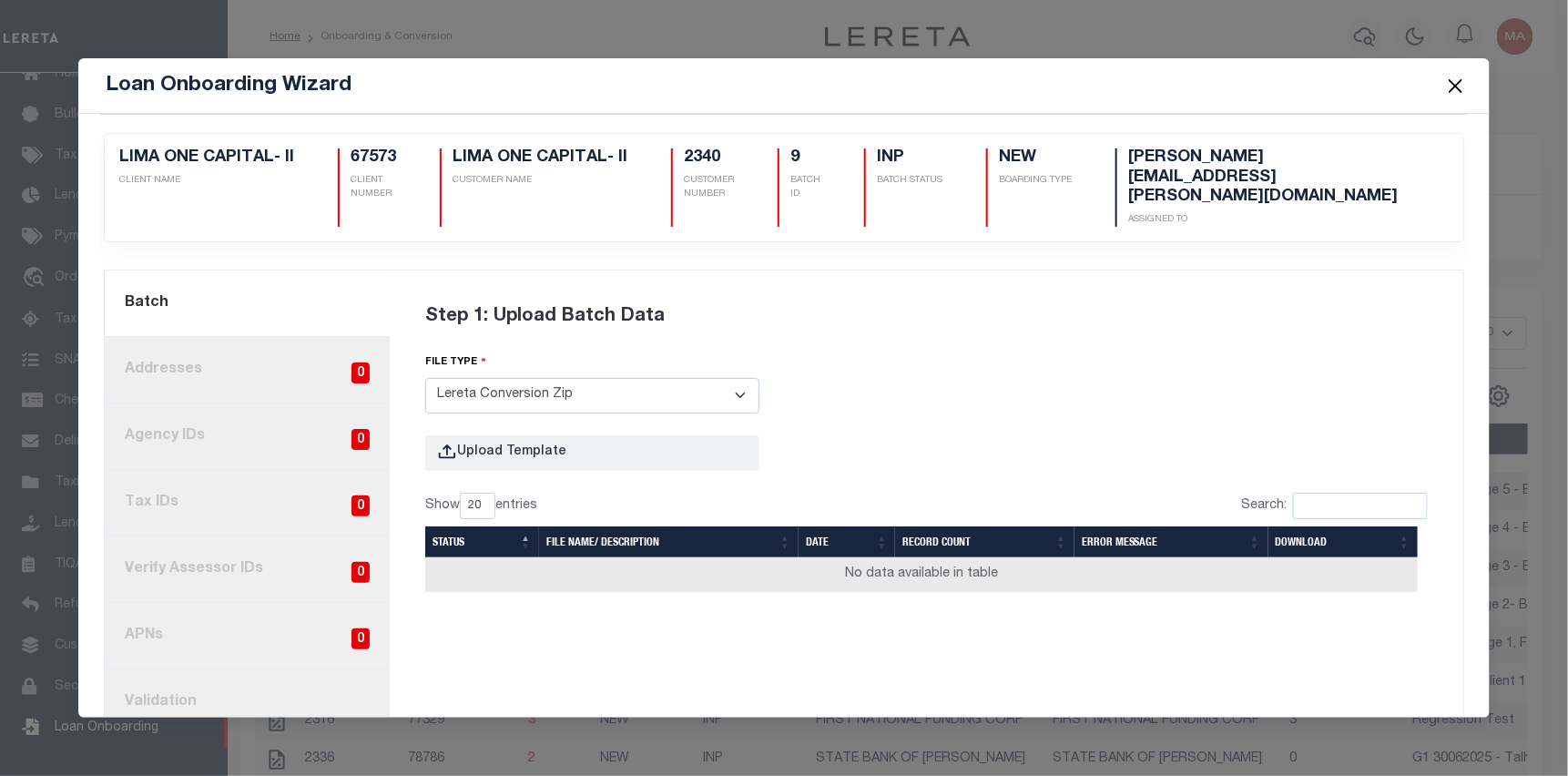 click on "Select File Type
Lereta
Lereta Conversion Zip" at bounding box center [592, 395] 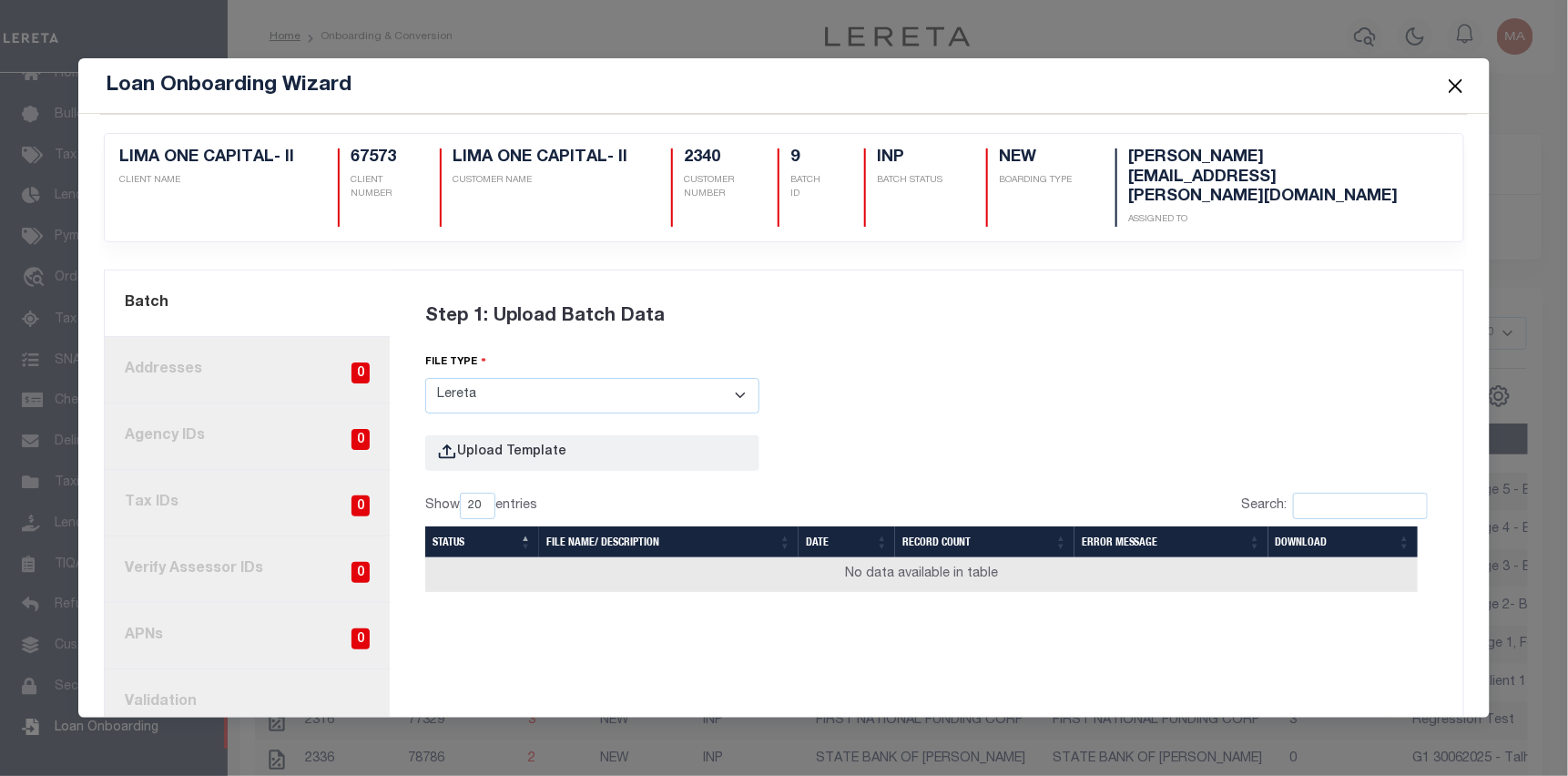 click on "Select File Type
Lereta
Lereta Conversion Zip" at bounding box center [592, 395] 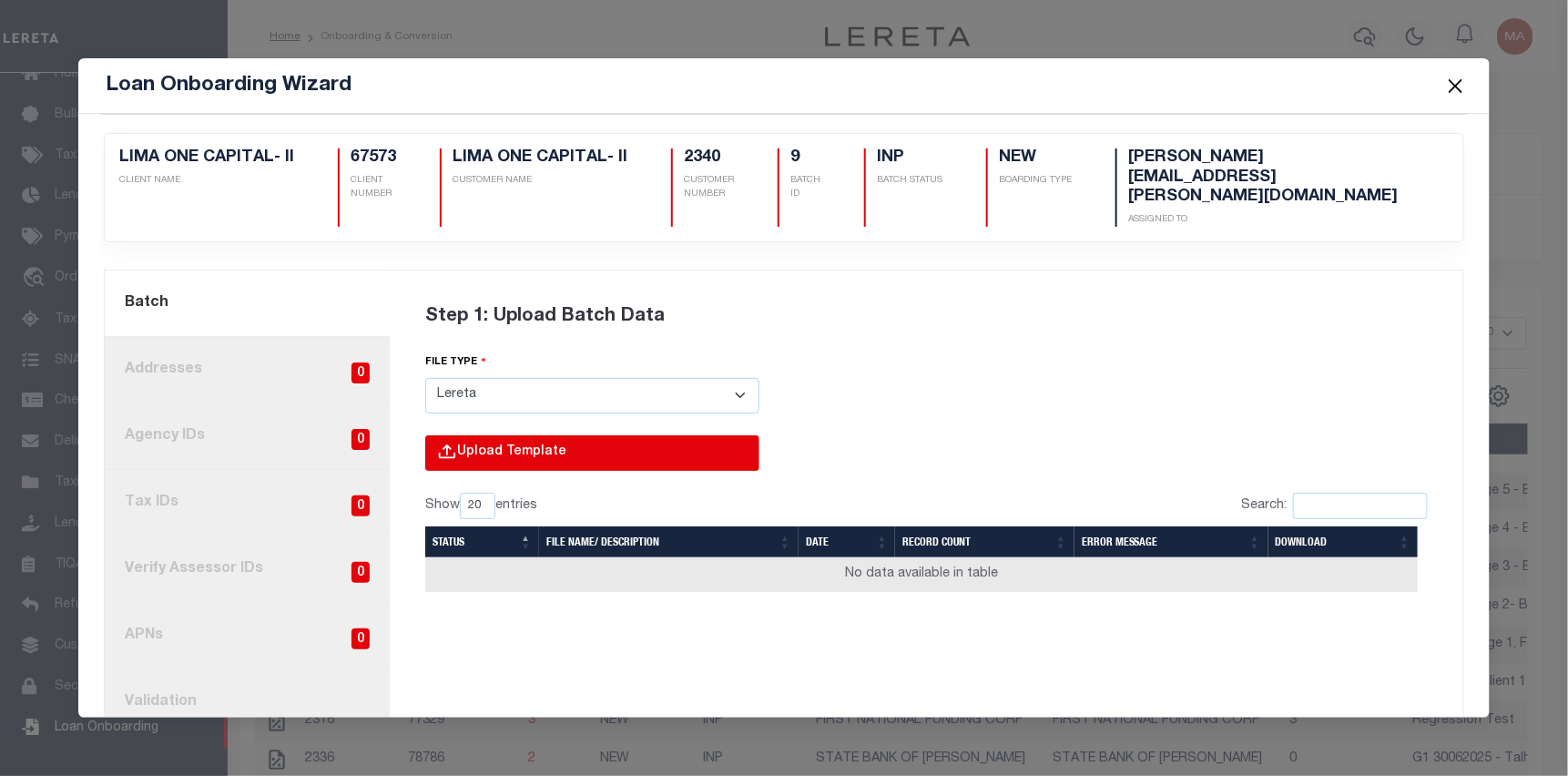 click at bounding box center [326, 472] 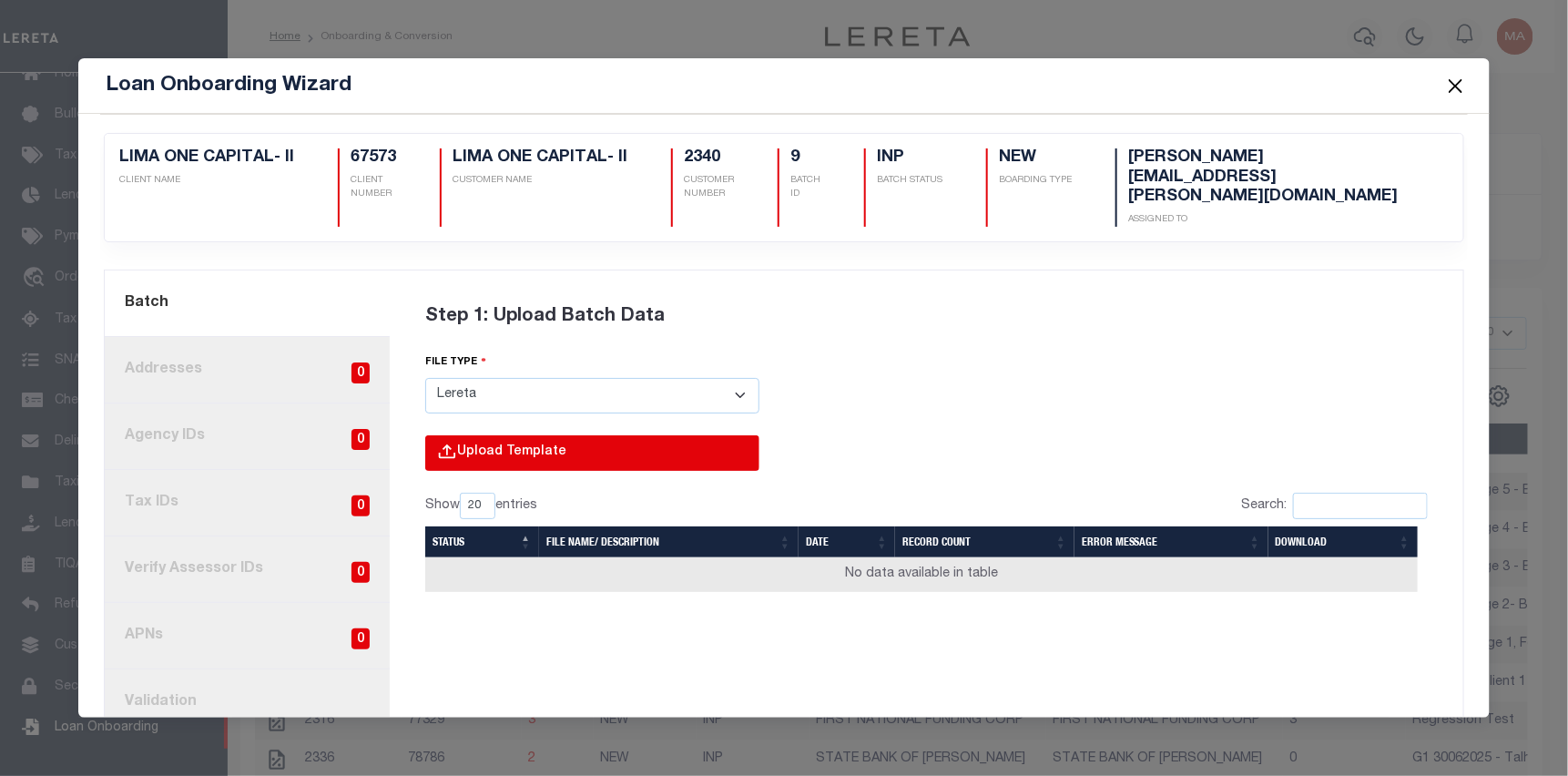 type on "C:\fakepath\Lender-67573-Lien_Page_5.csv" 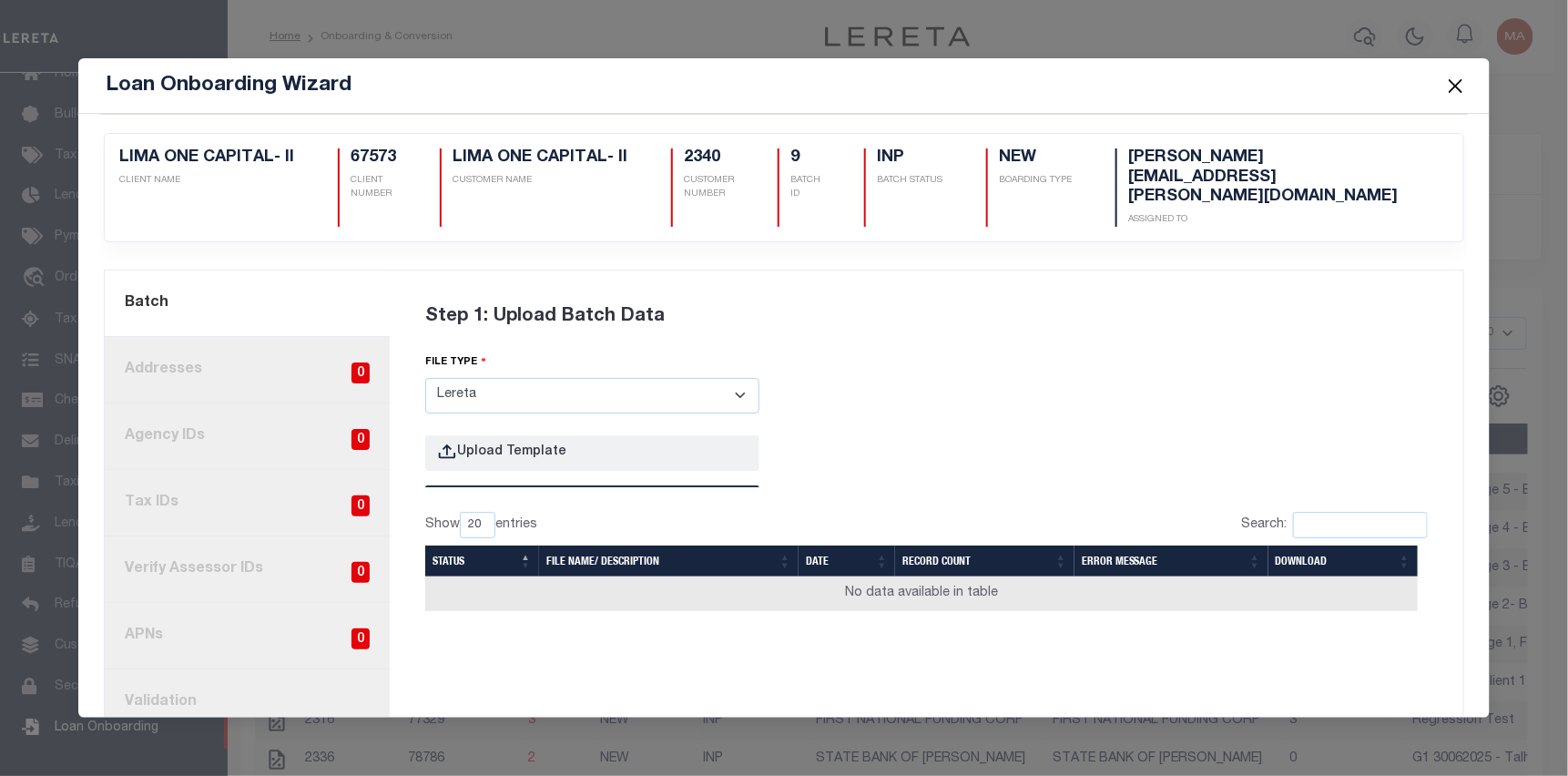 type 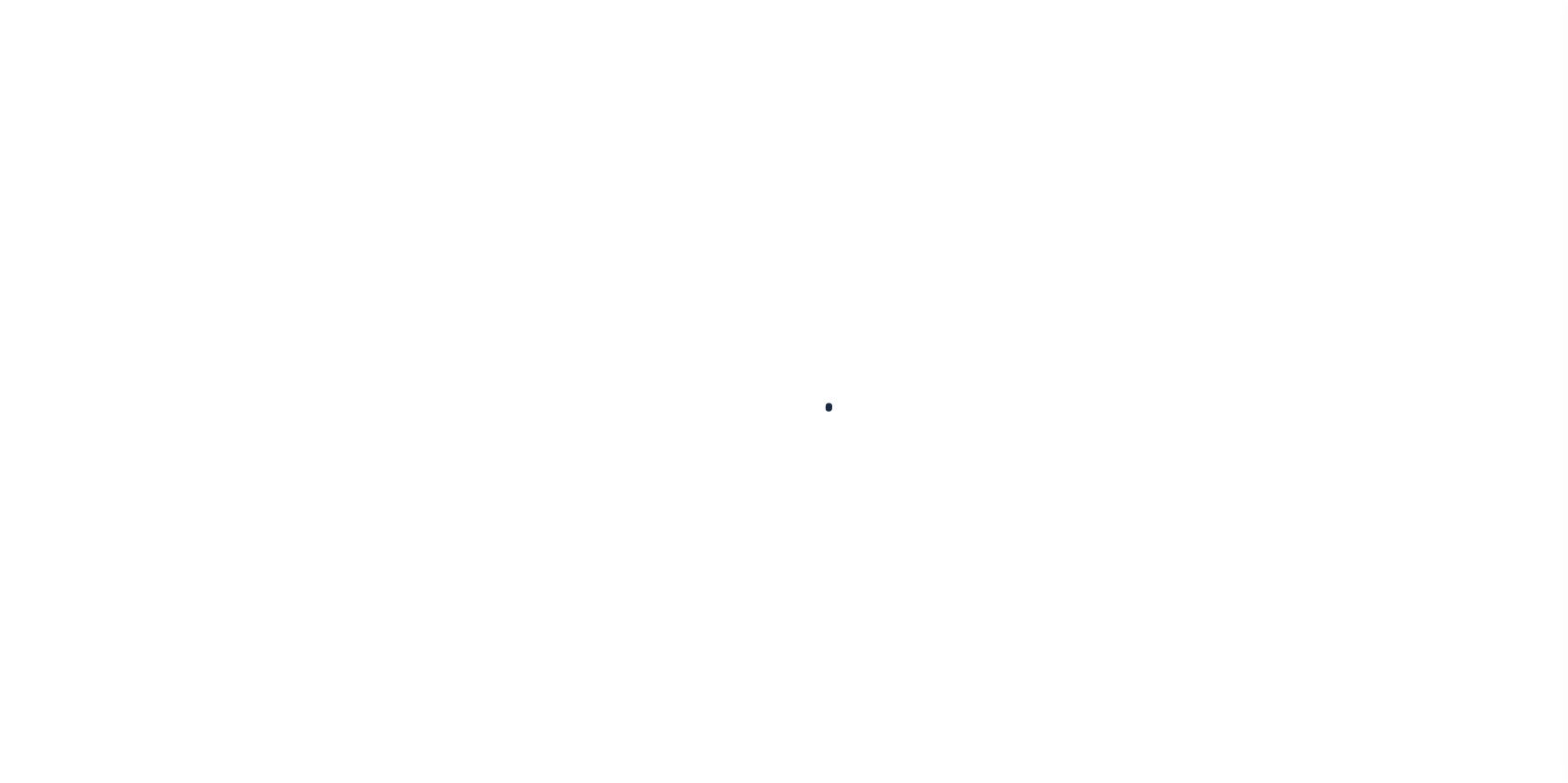 scroll, scrollTop: 0, scrollLeft: 0, axis: both 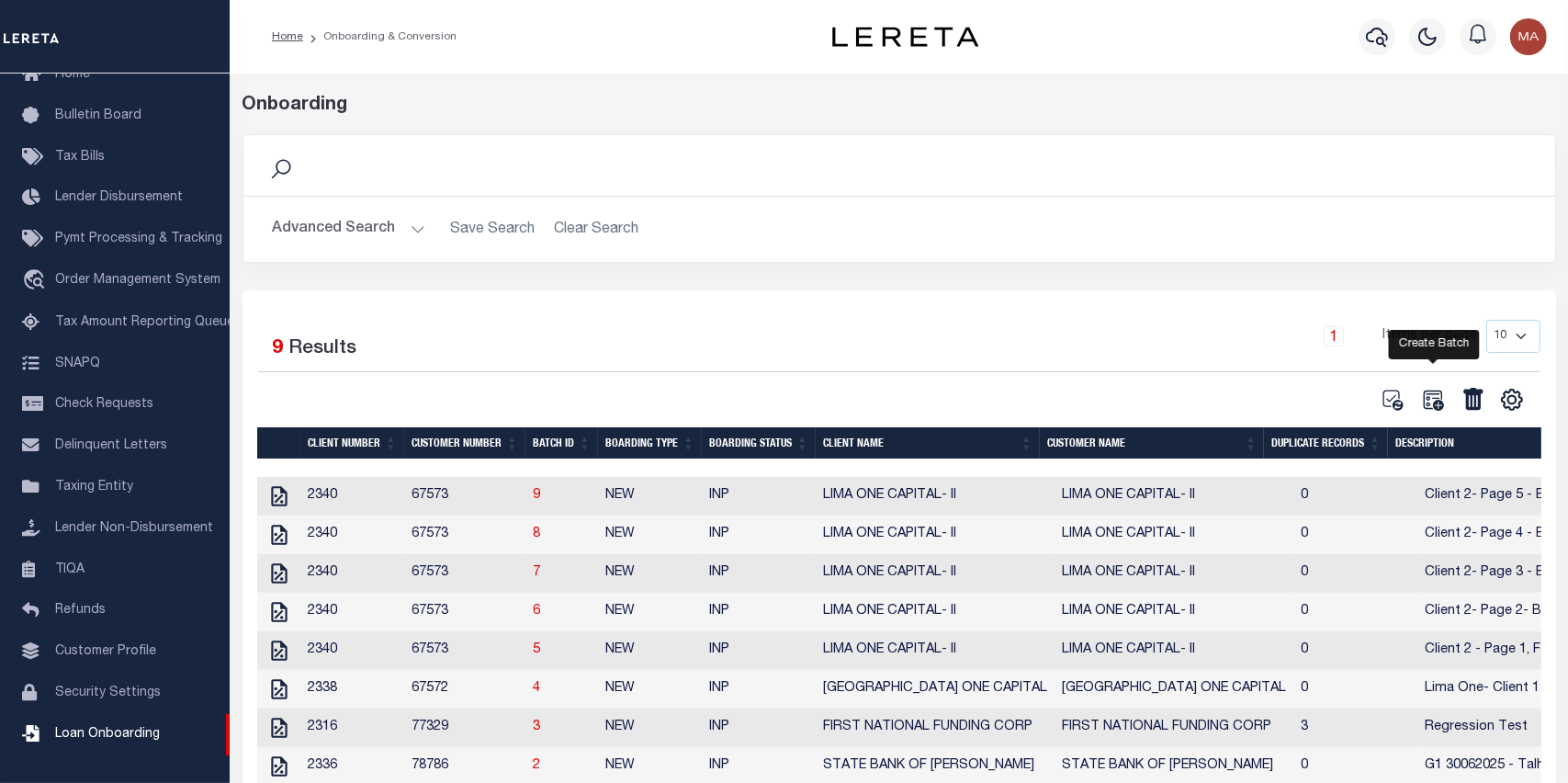 click 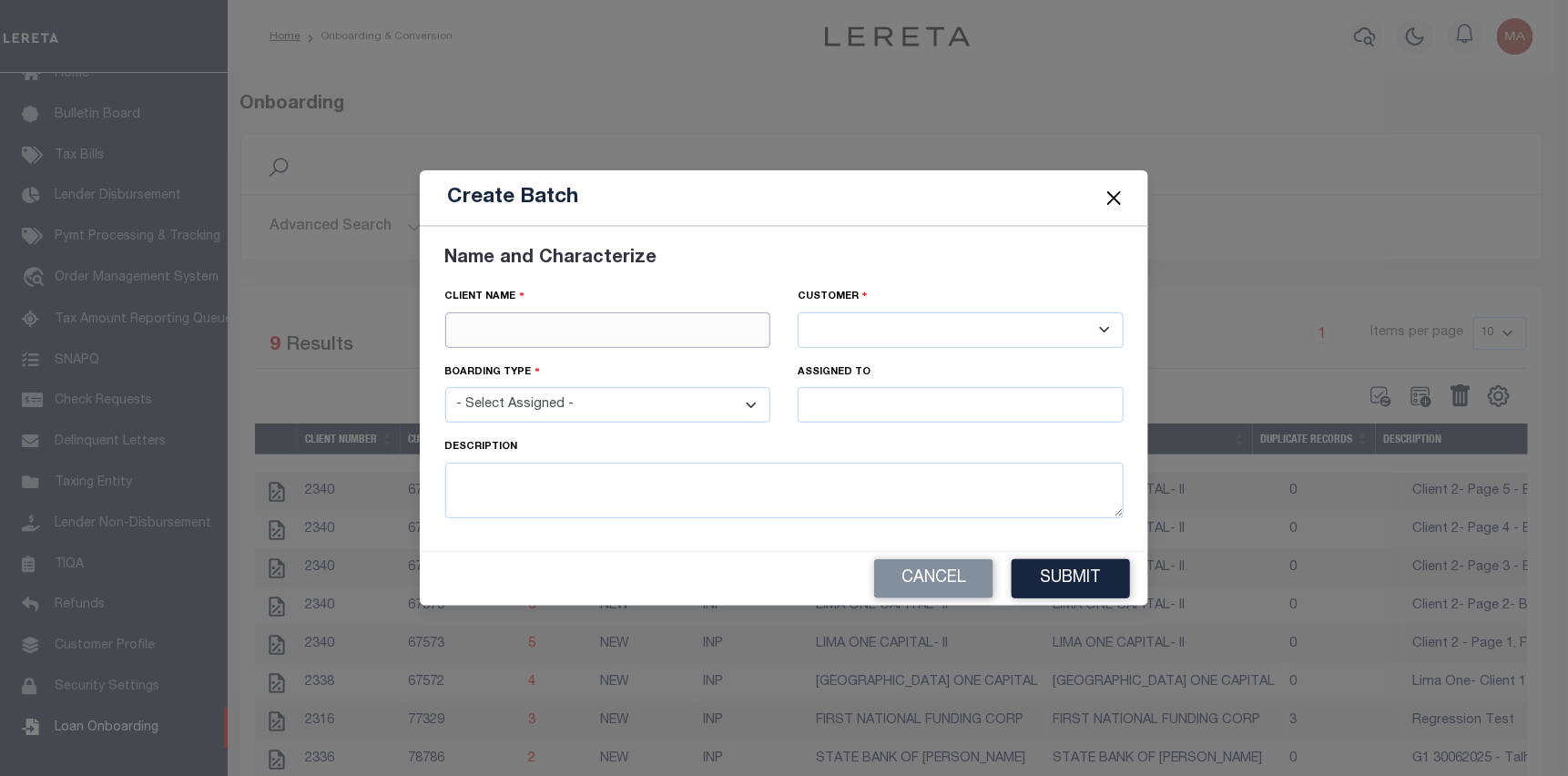 click at bounding box center (608, 330) 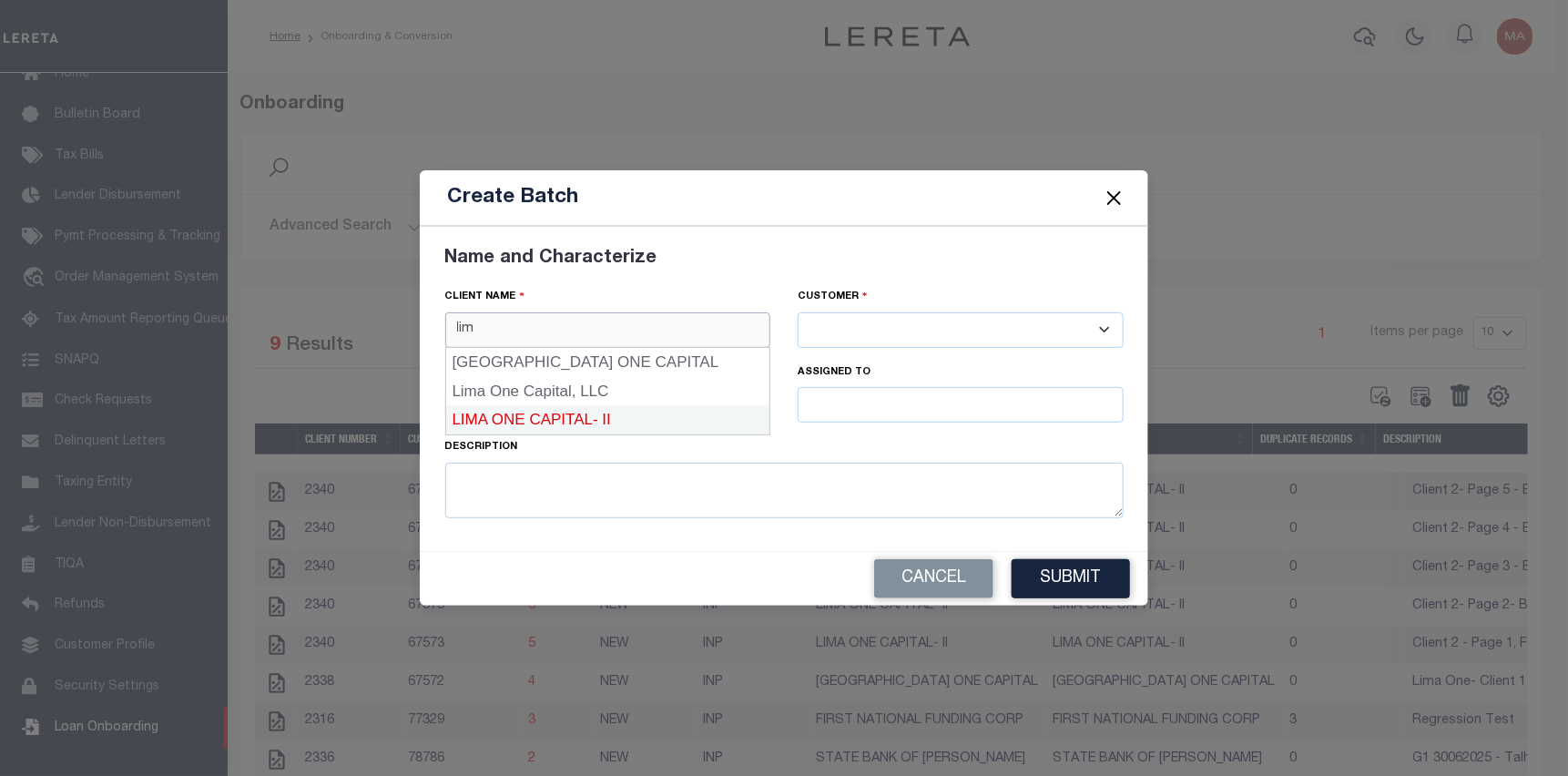 click on "LIMA ONE CAPITAL- II" at bounding box center (608, 420) 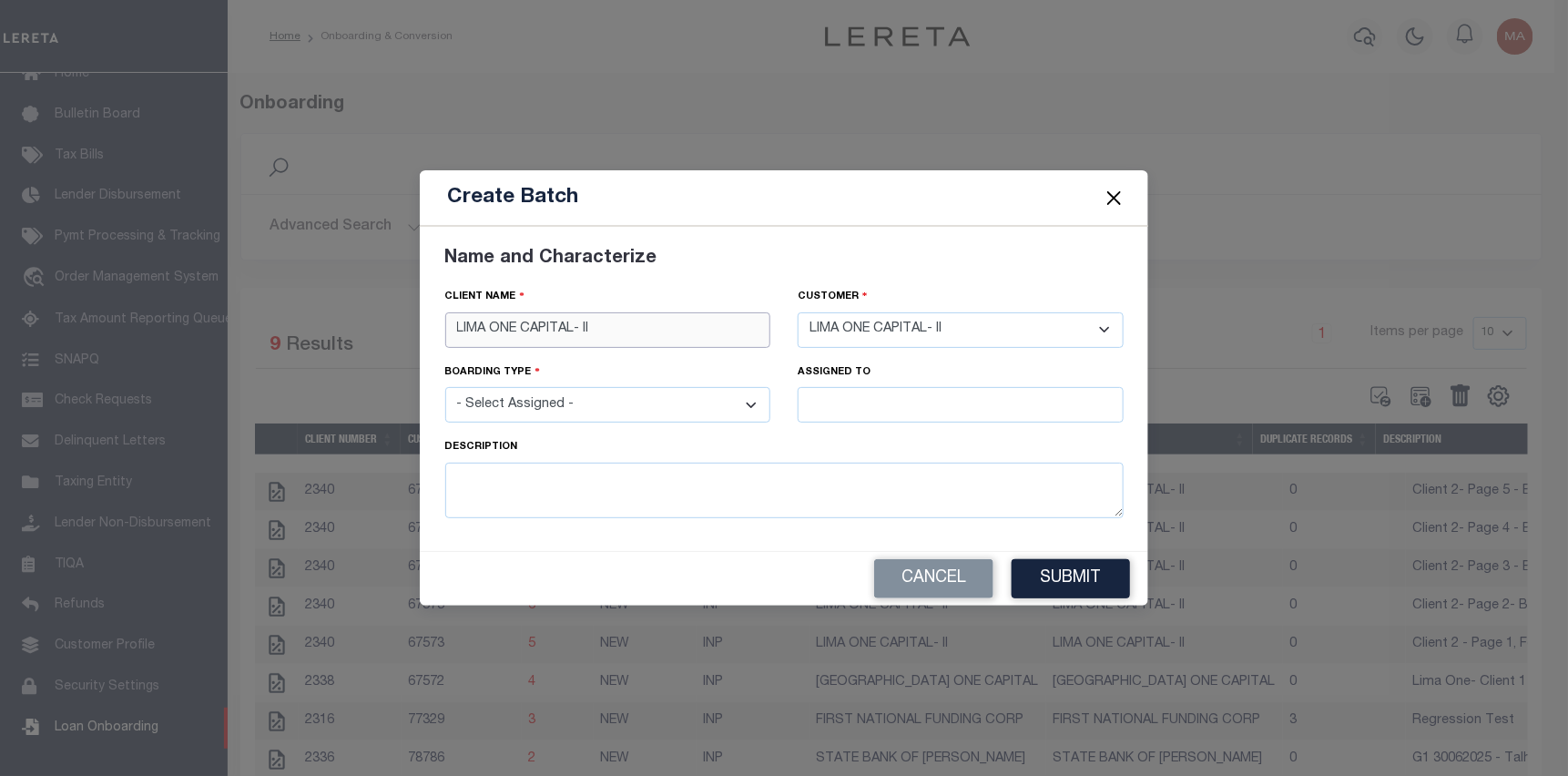 type on "LIMA ONE CAPITAL- II" 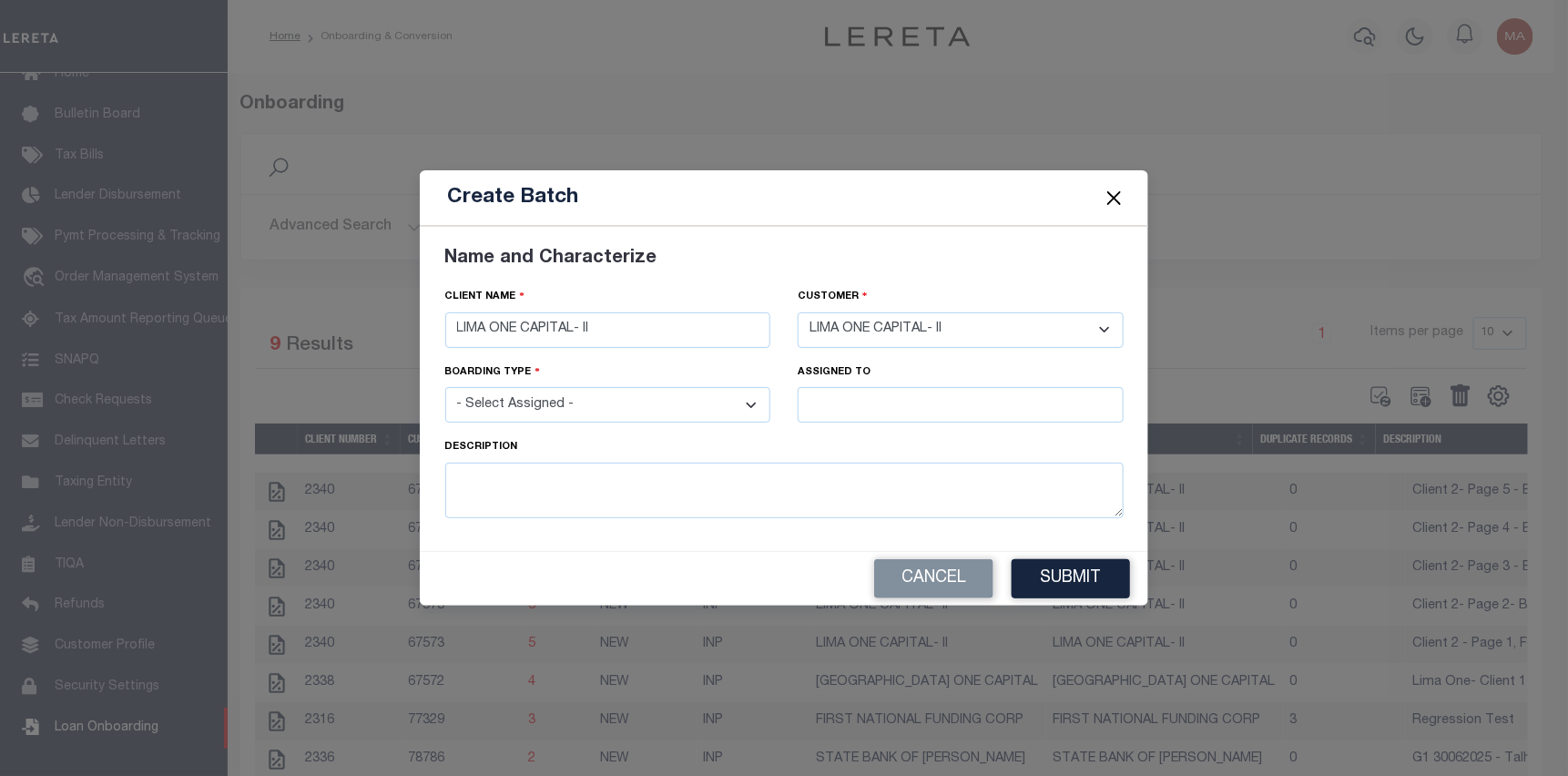 click on "- Select Assigned -
NEW - New Loan
REF - Refinance Loan
CWF - Conversion with Fee
CNF - Conversion no Fee
AWF - Acquistion with Fee
ANF - Acquisition no Fee
TKO - TKO" at bounding box center (608, 404) 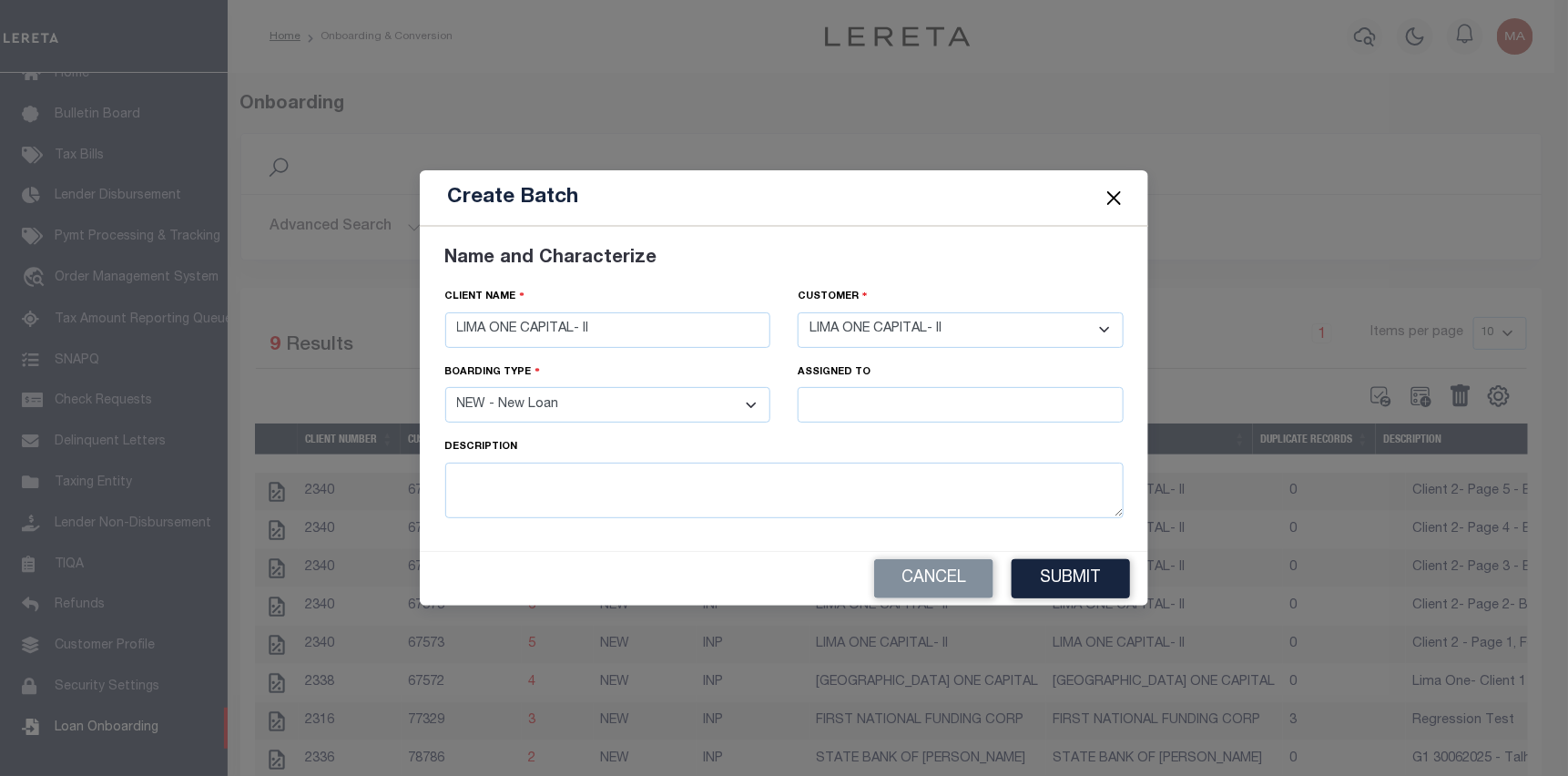 click on "- Select Assigned -
NEW - New Loan
REF - Refinance Loan
CWF - Conversion with Fee
CNF - Conversion no Fee
AWF - Acquistion with Fee
ANF - Acquisition no Fee
TKO - TKO" at bounding box center (608, 404) 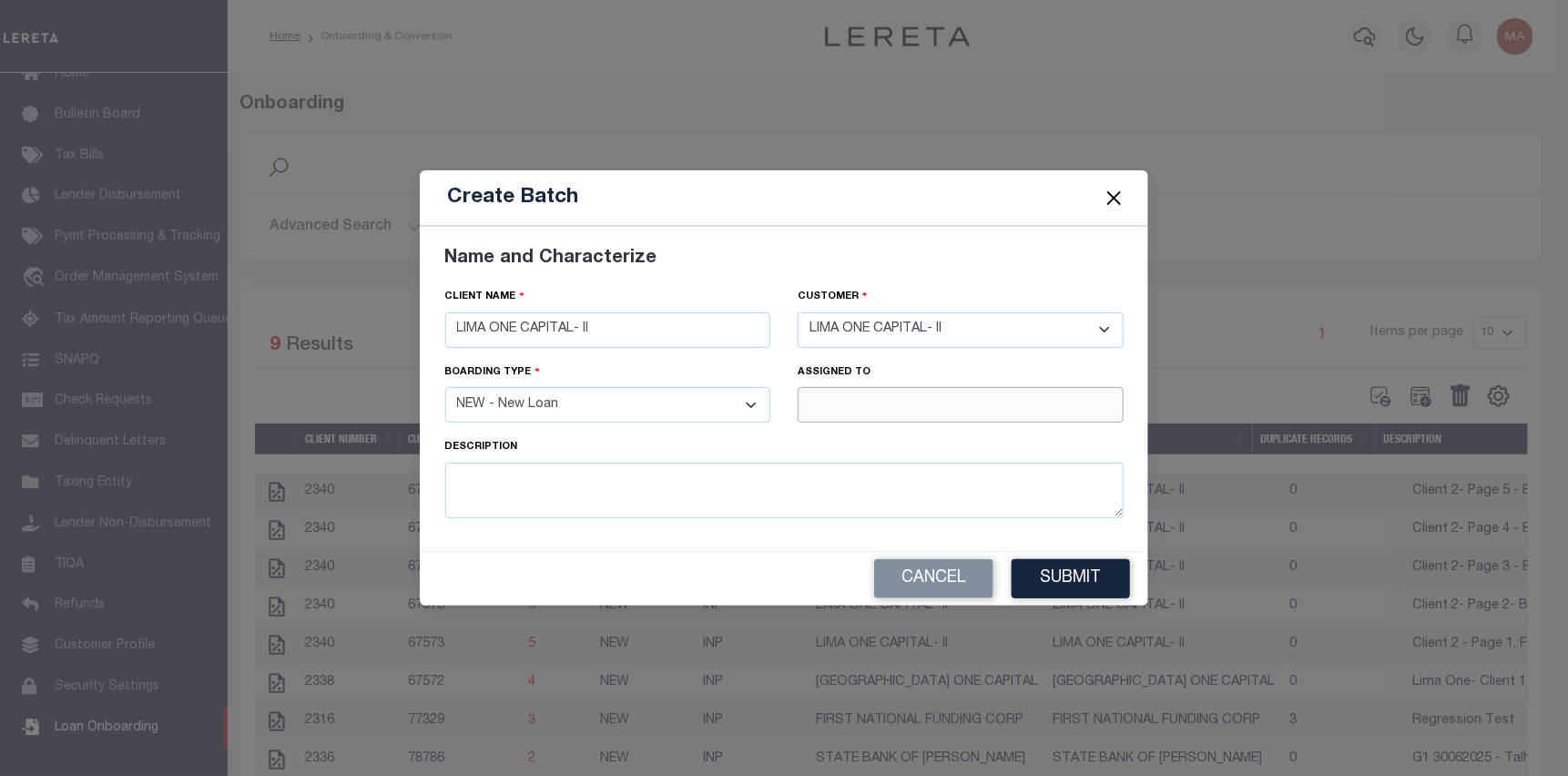 click at bounding box center (961, 404) 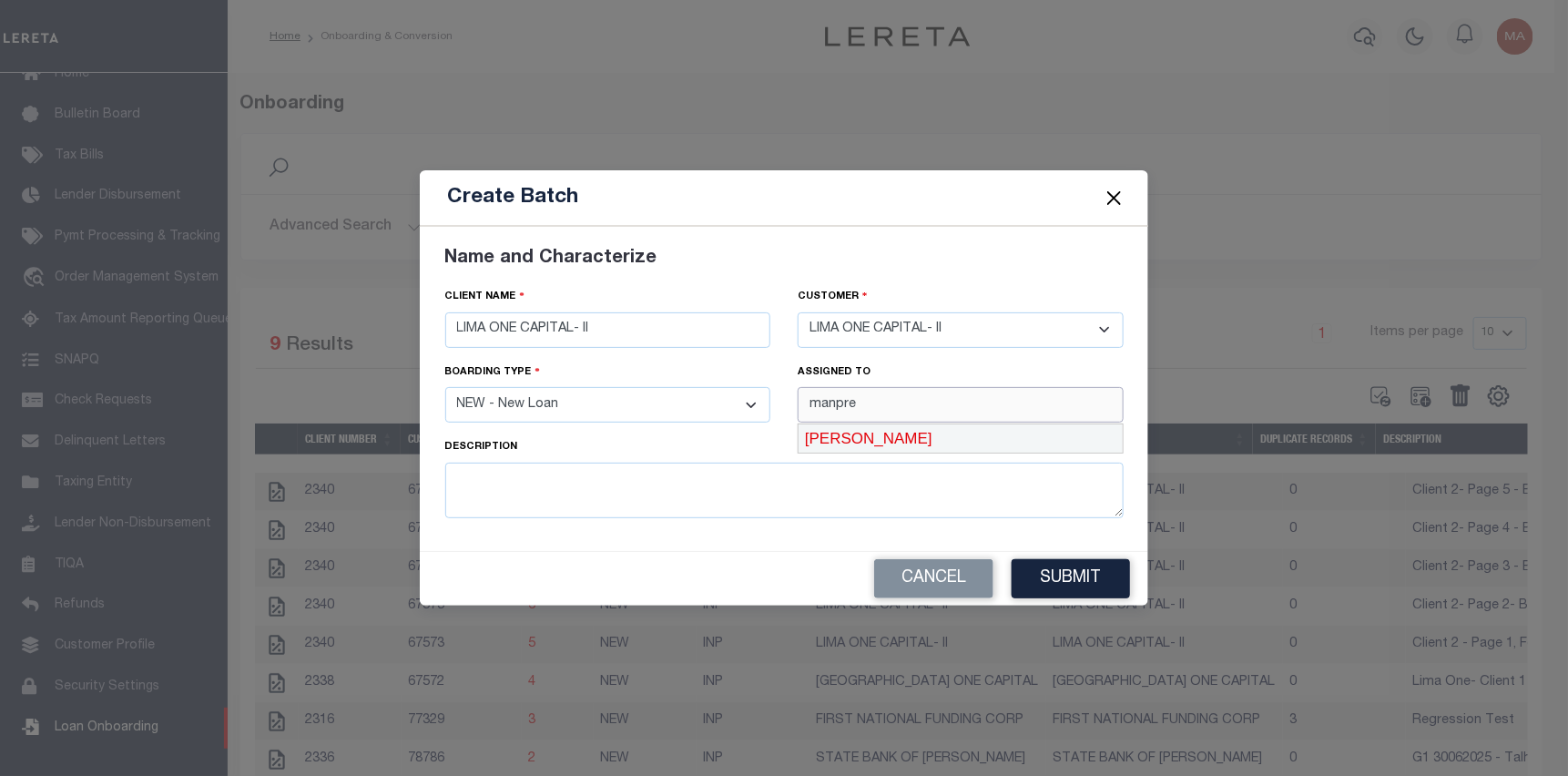 click on "[PERSON_NAME]" at bounding box center (961, 439) 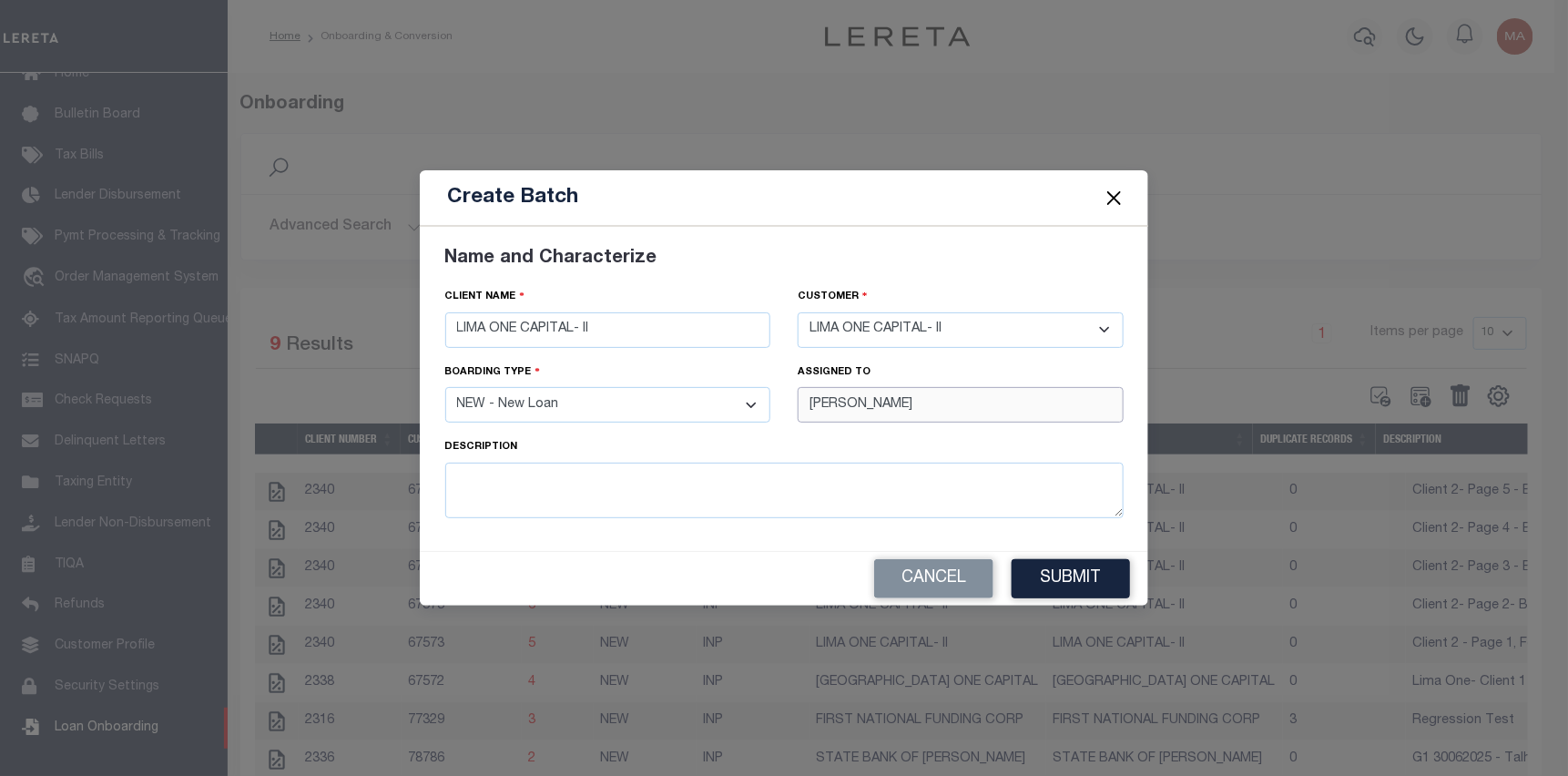 type on "[PERSON_NAME]" 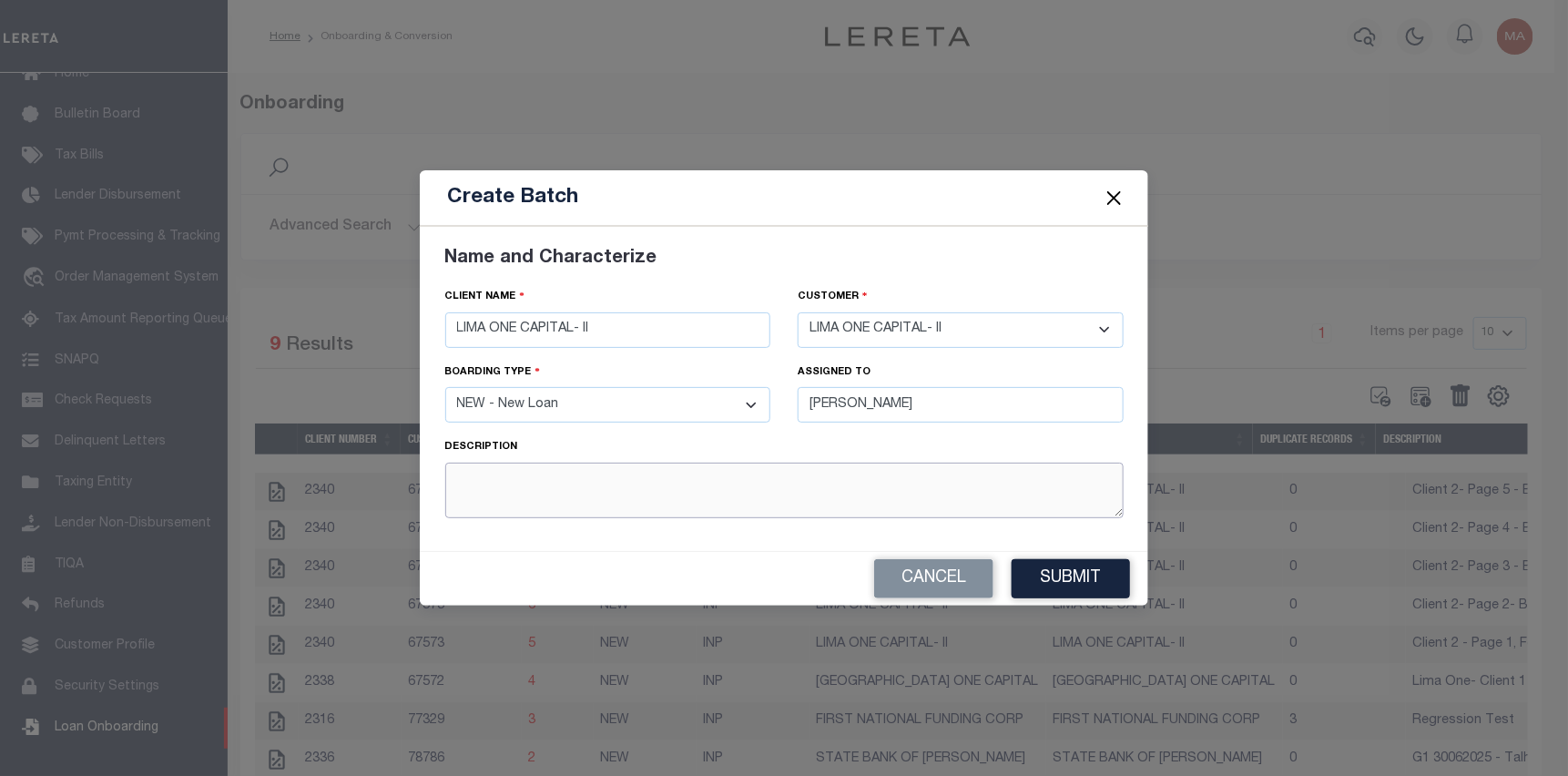 click at bounding box center [784, 490] 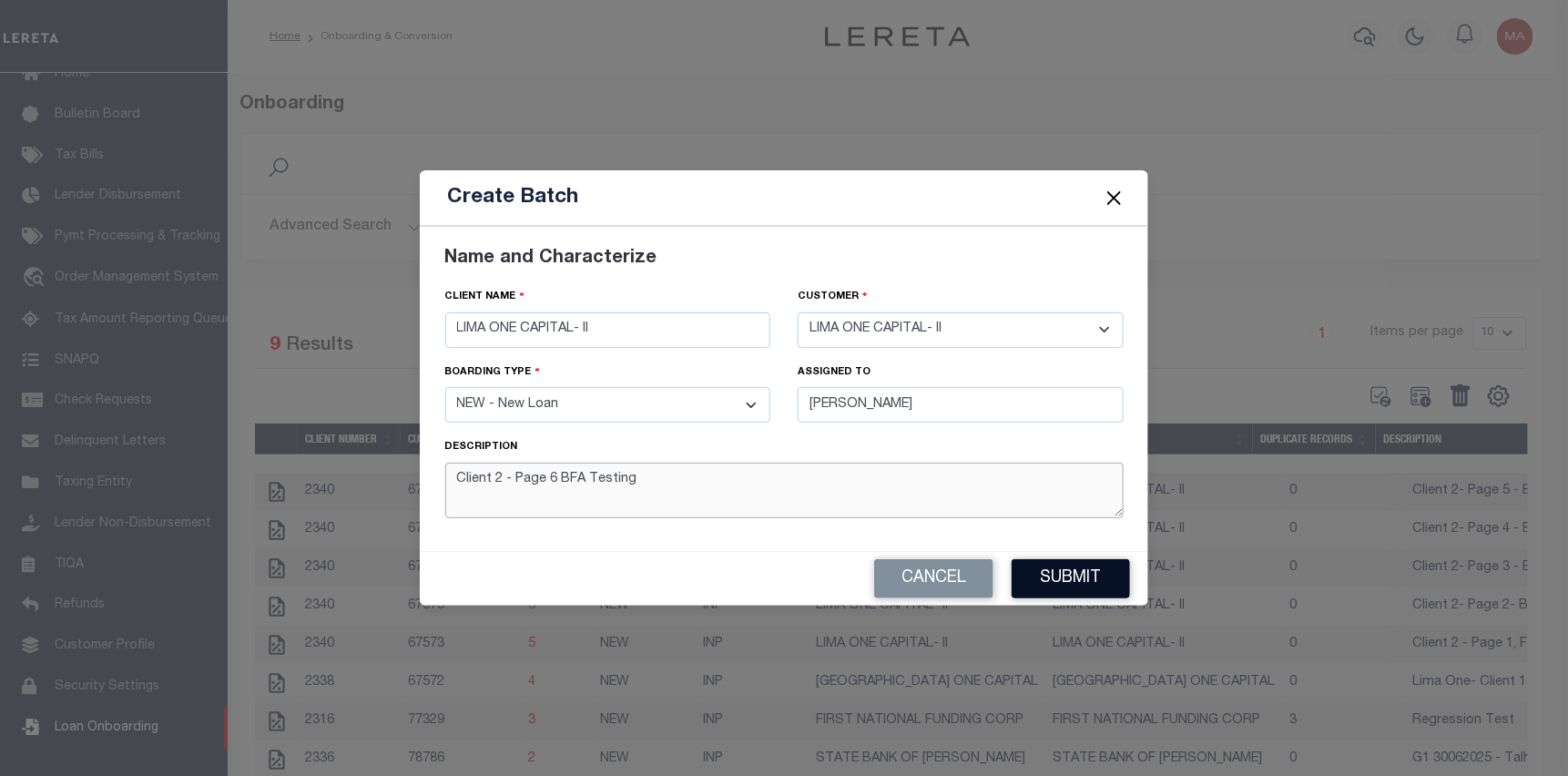 type on "Client 2 - Page 6 BFA Testing" 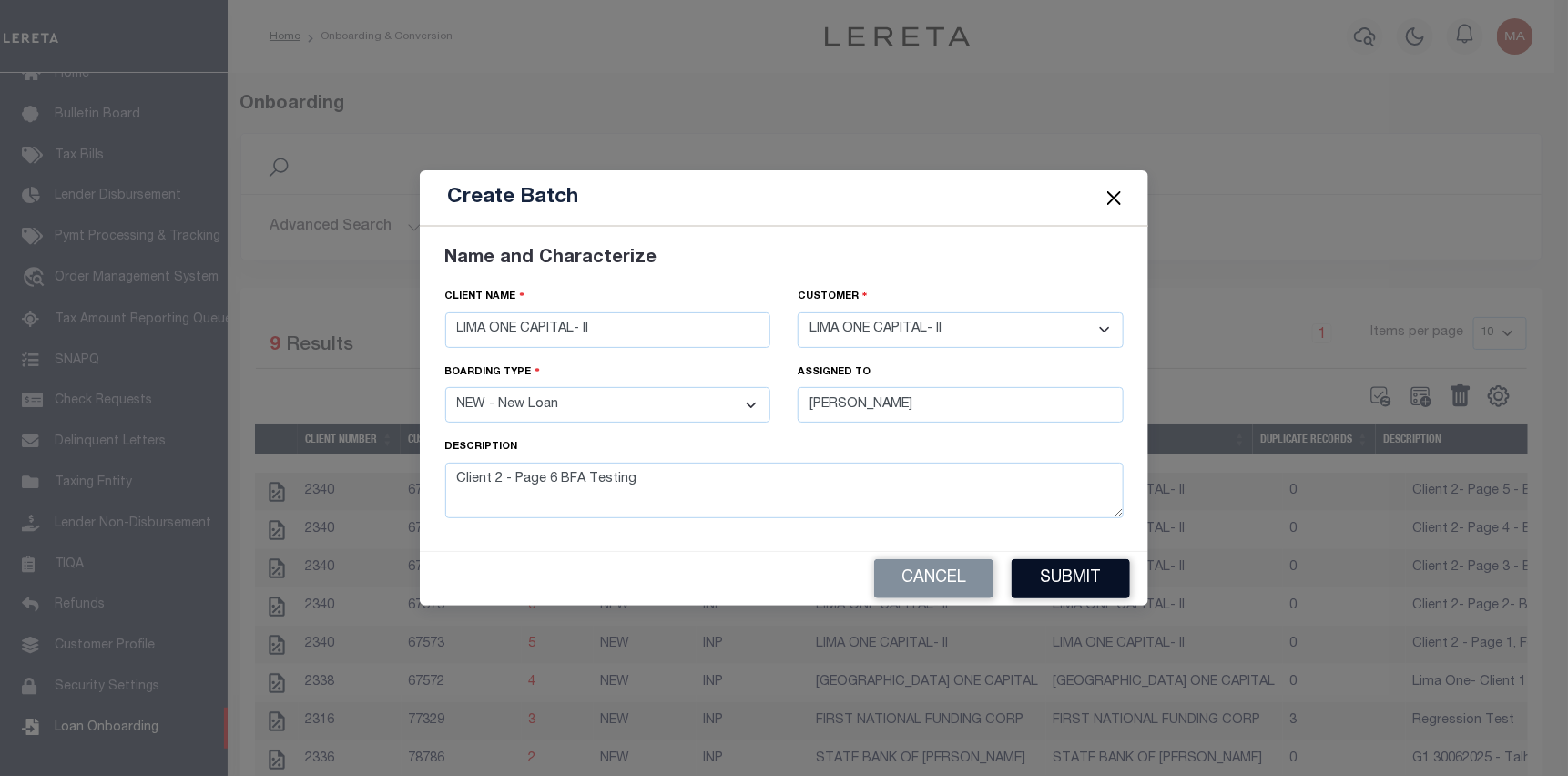 click on "Submit" at bounding box center (1071, 578) 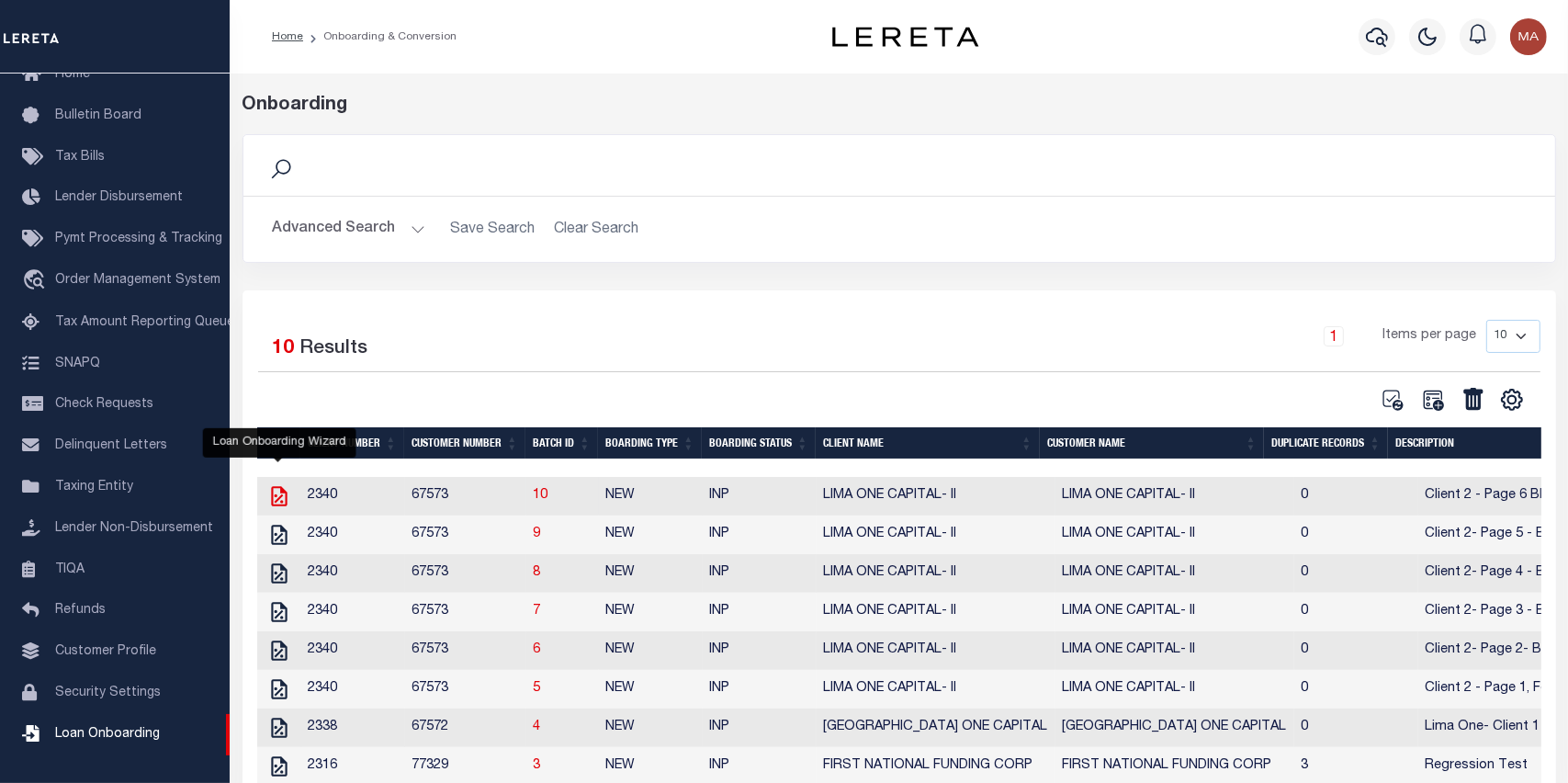 click 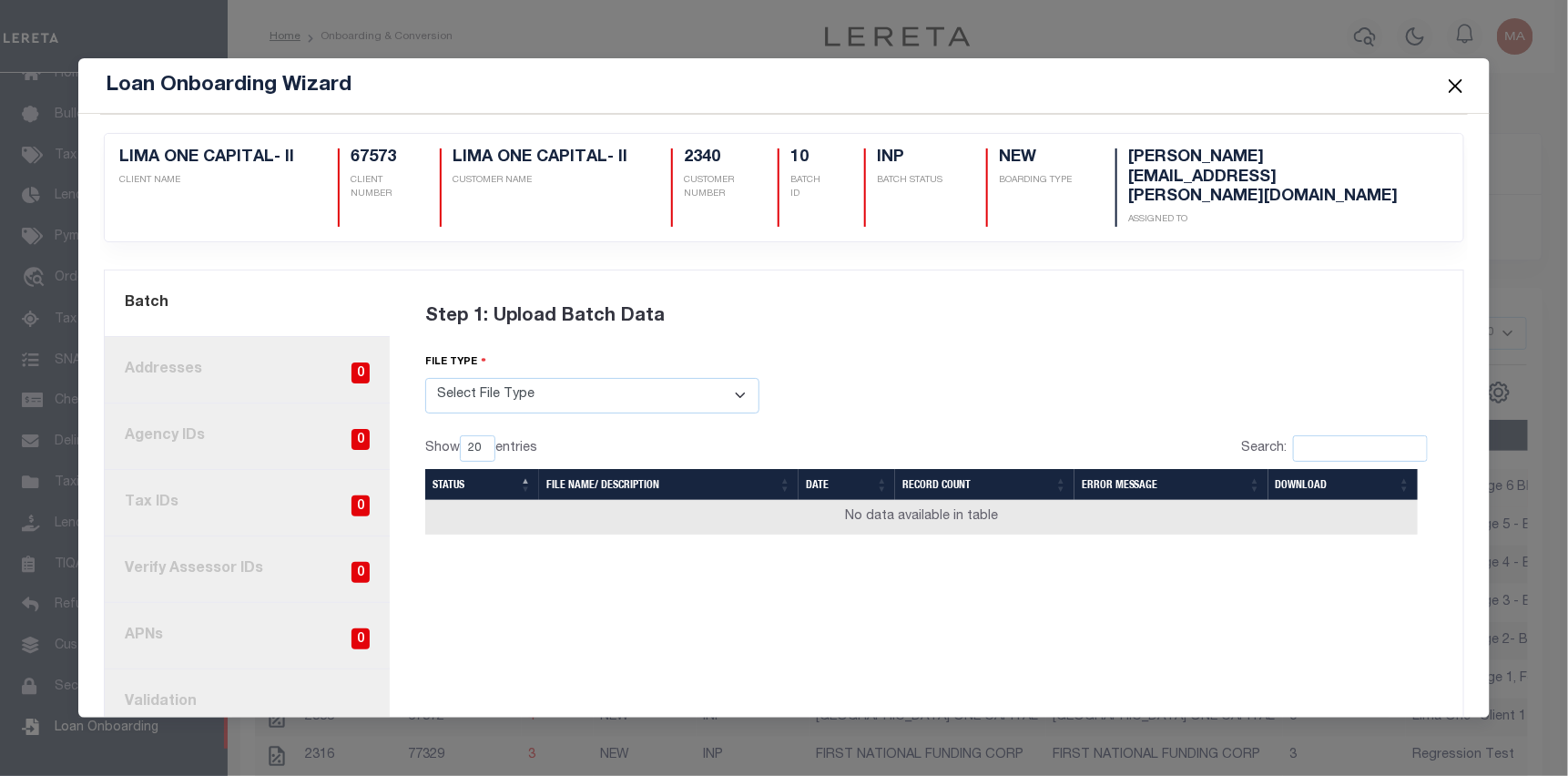 click on "Select File Type
Lereta
Lereta Conversion Zip" at bounding box center [592, 395] 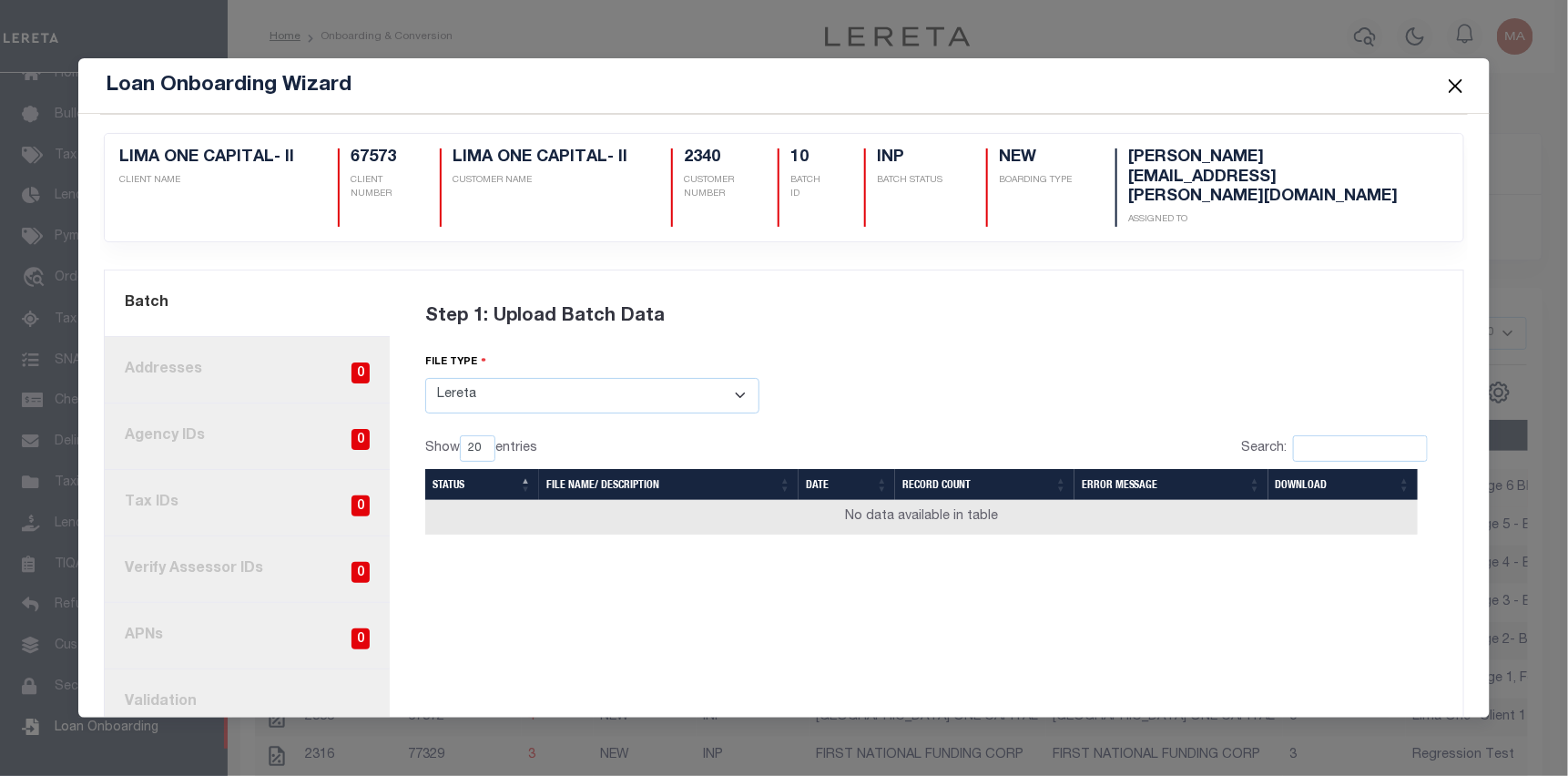 click on "Select File Type
Lereta
Lereta Conversion Zip" at bounding box center [592, 395] 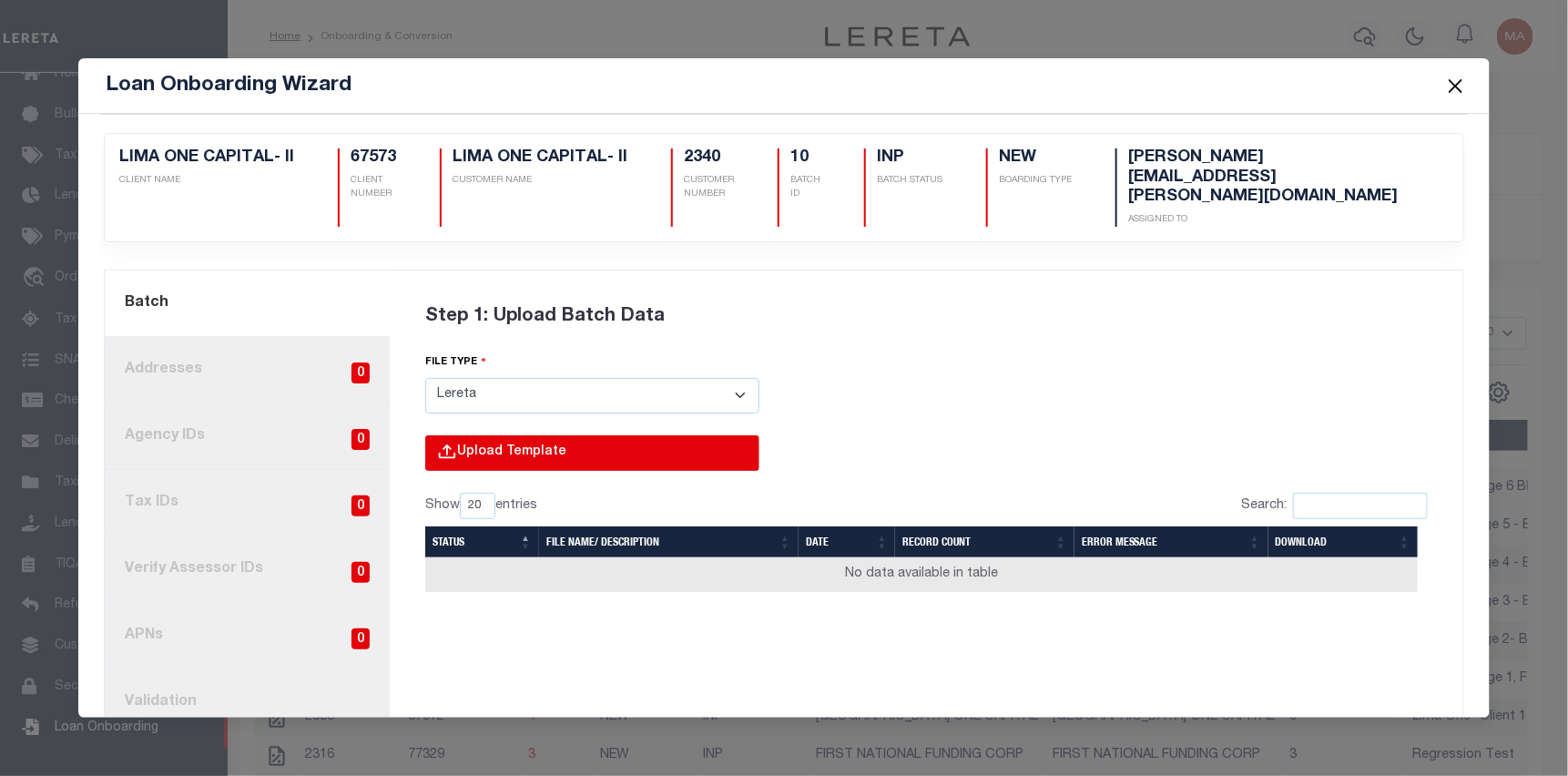 click at bounding box center [326, 472] 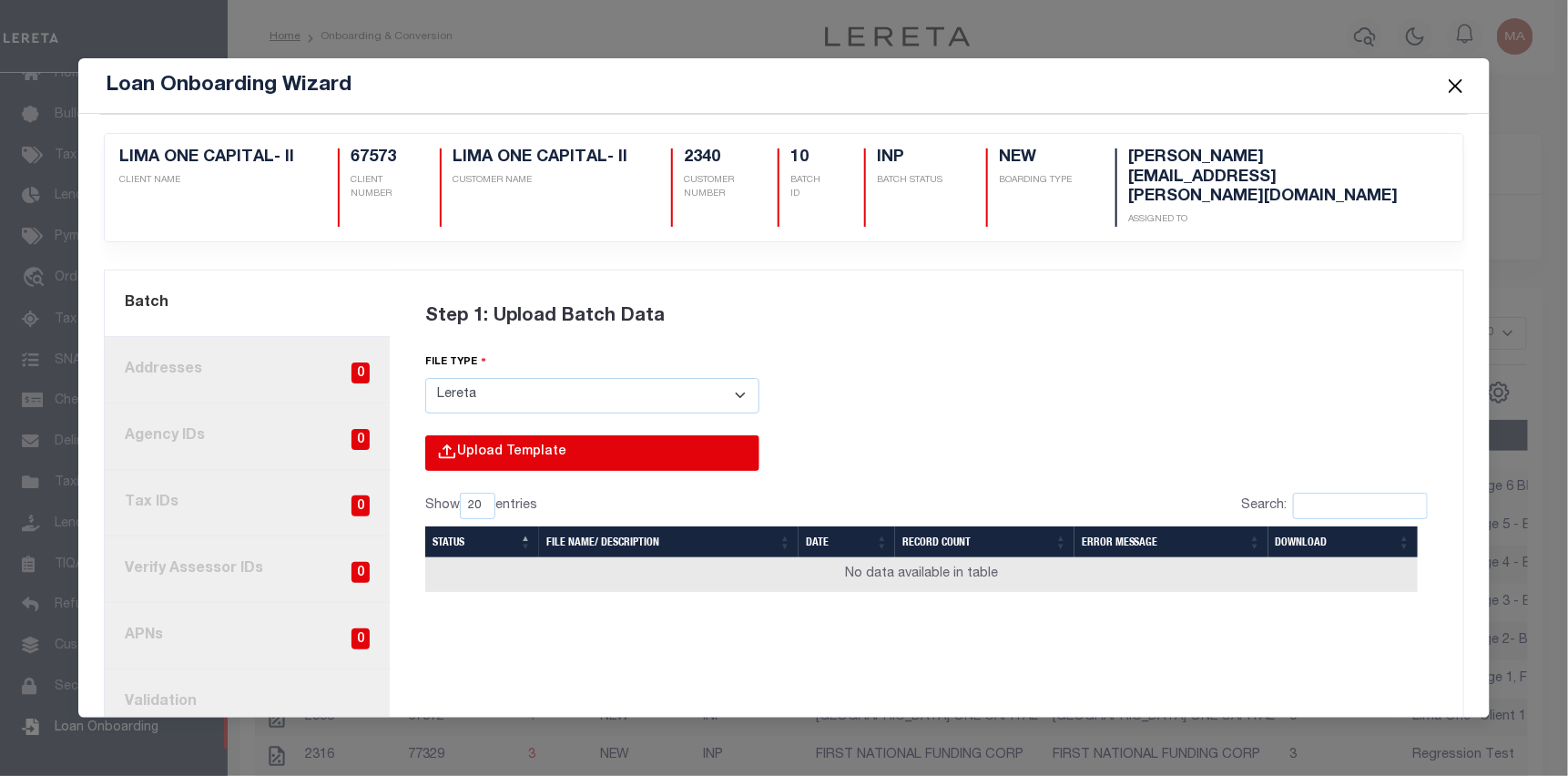 type on "C:\fakepath\Lender-67573-Lien_Page_6.csv" 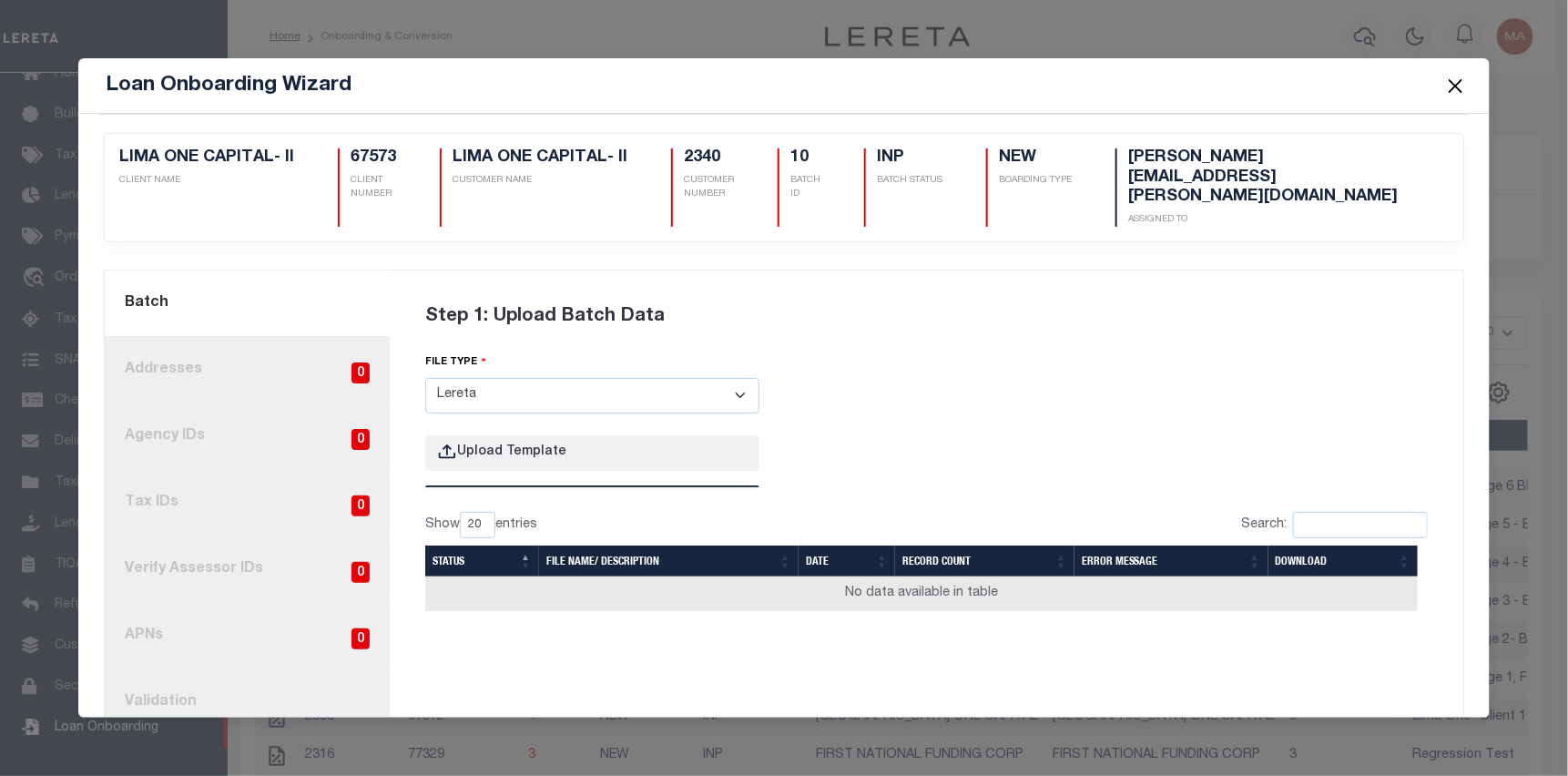 type 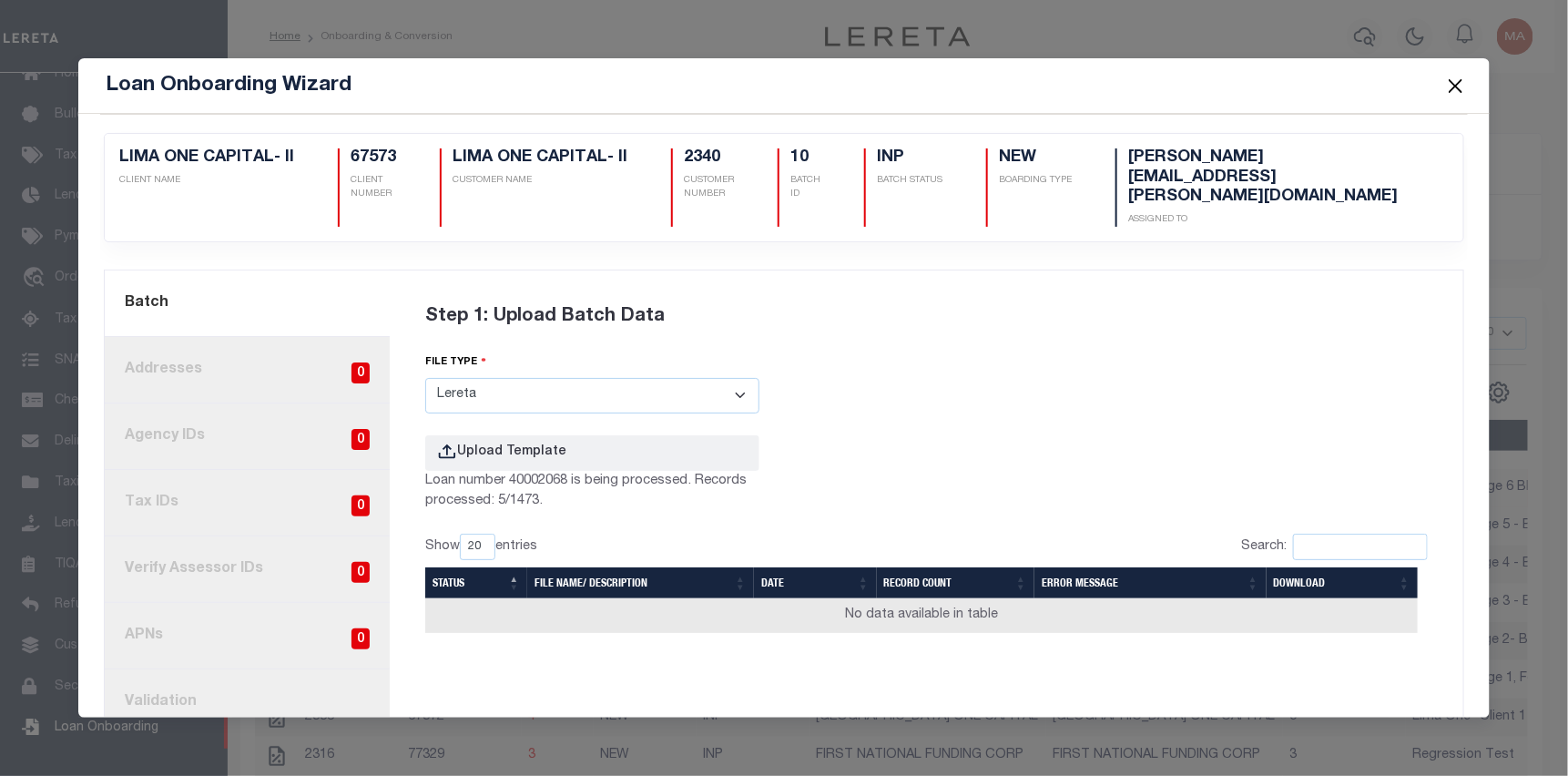 click on "Loan Onboarding Wizard
2340
10" at bounding box center (784, 388) 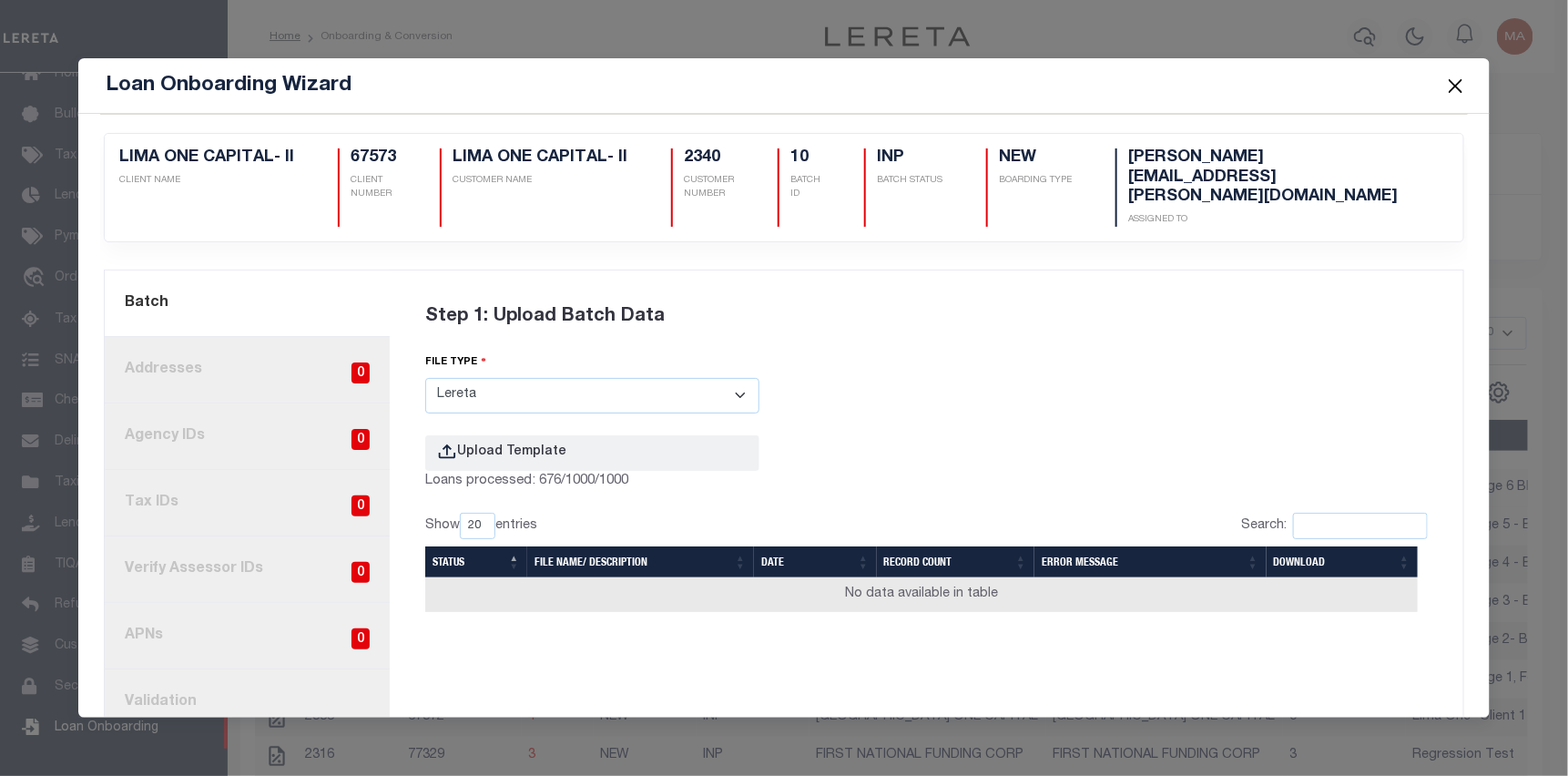 click at bounding box center [1456, 86] 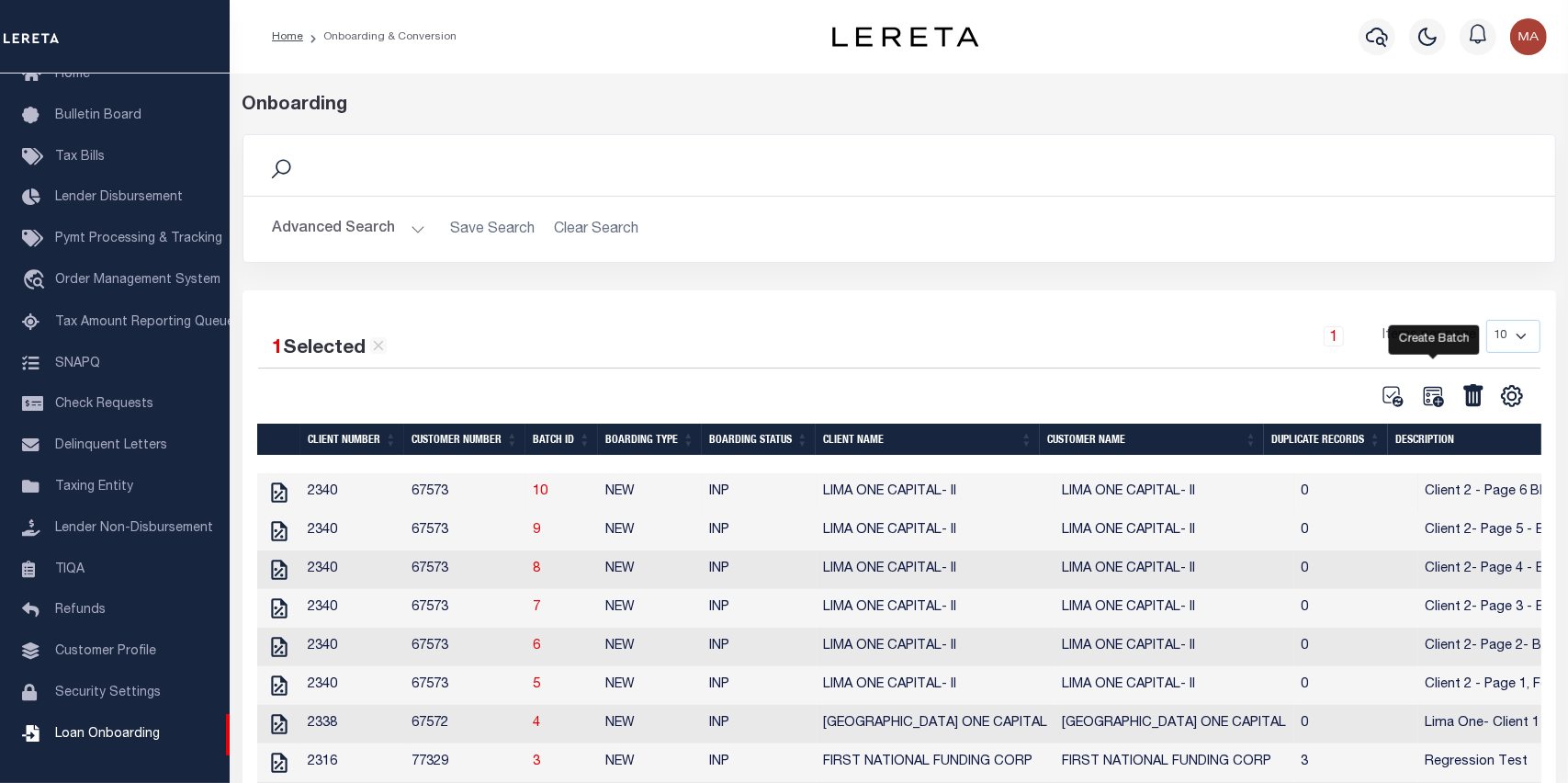 click 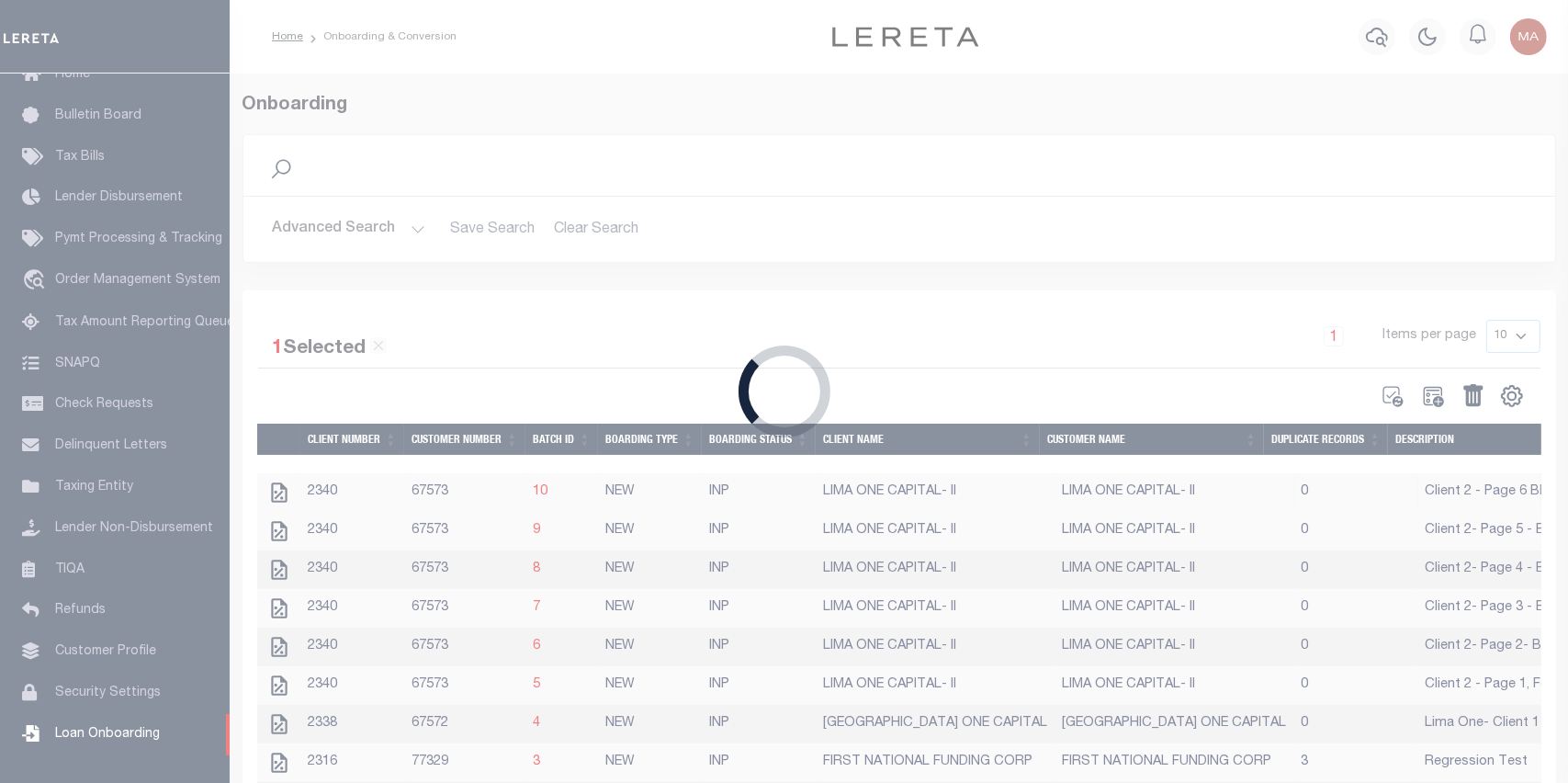 select 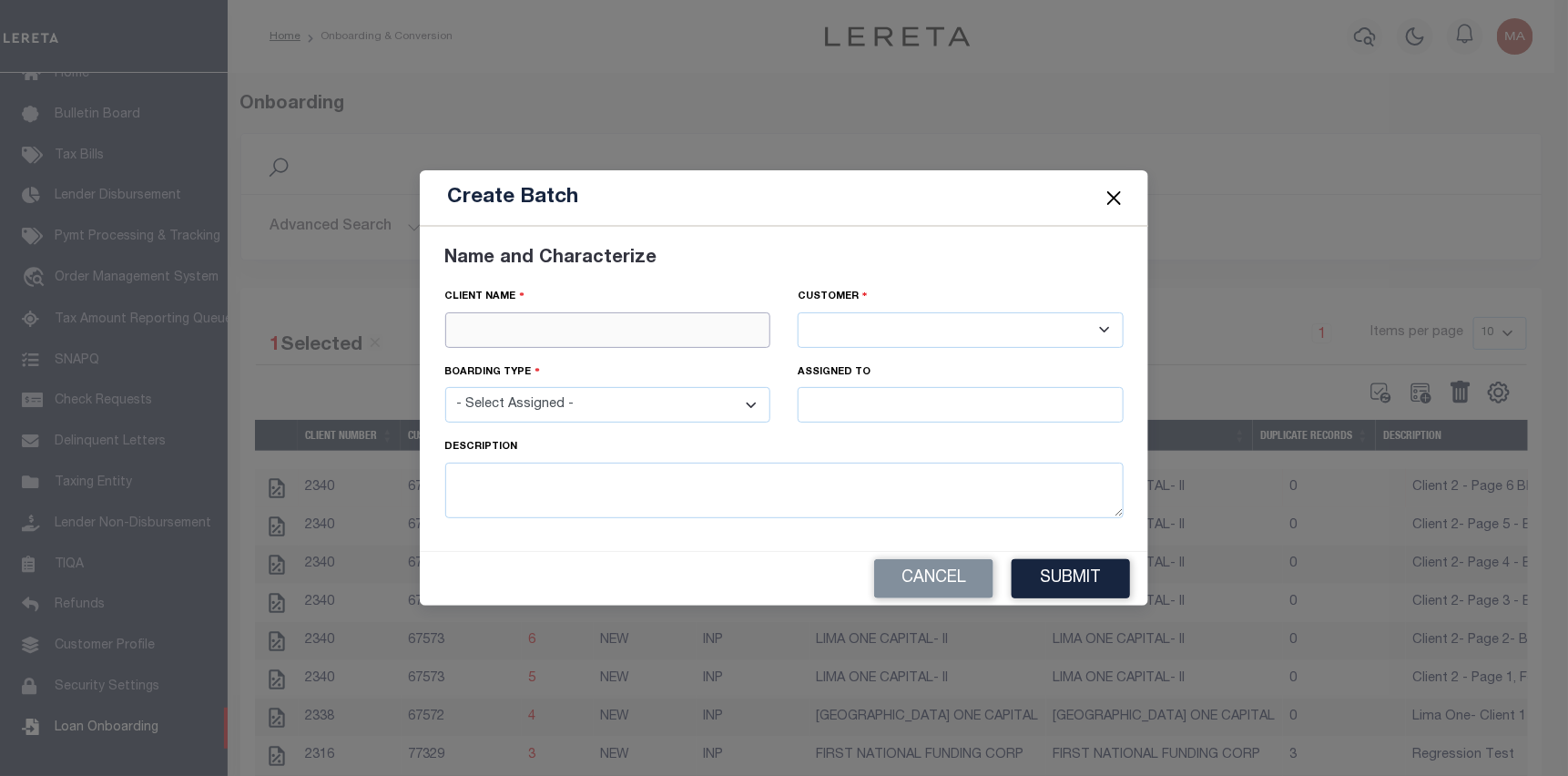 click at bounding box center (608, 330) 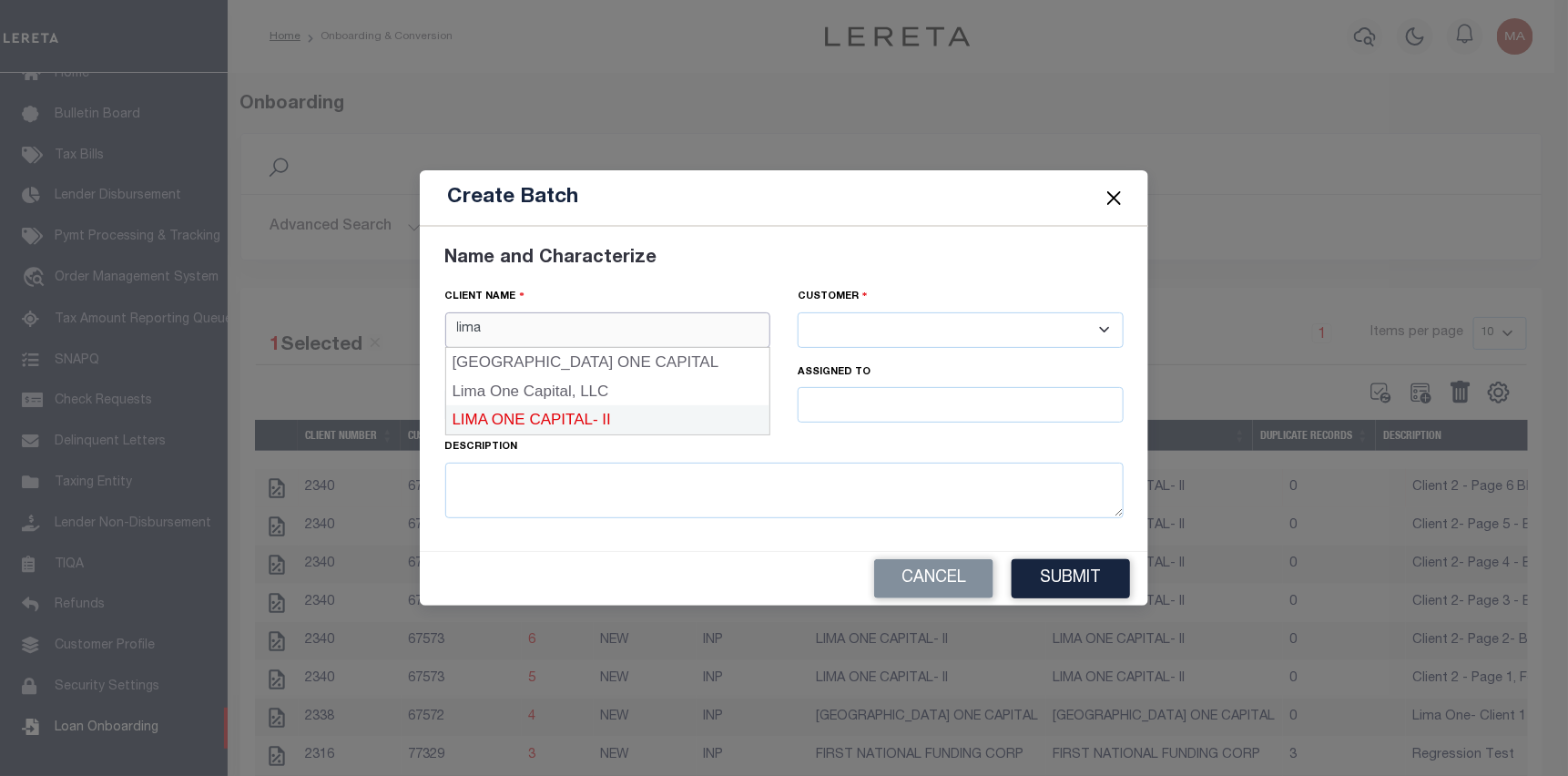 click on "LIMA ONE CAPITAL- II" at bounding box center (608, 420) 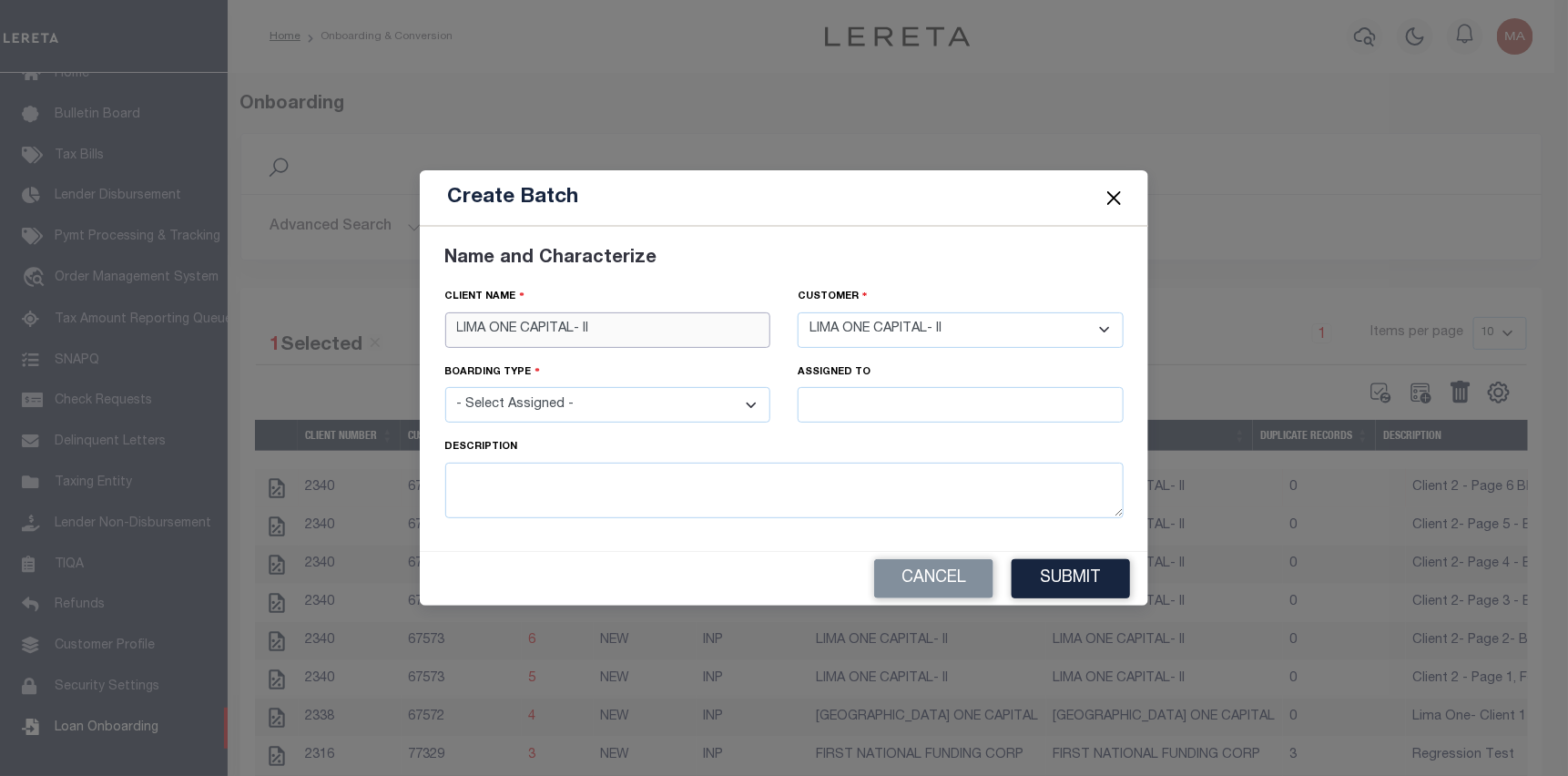 type on "LIMA ONE CAPITAL- II" 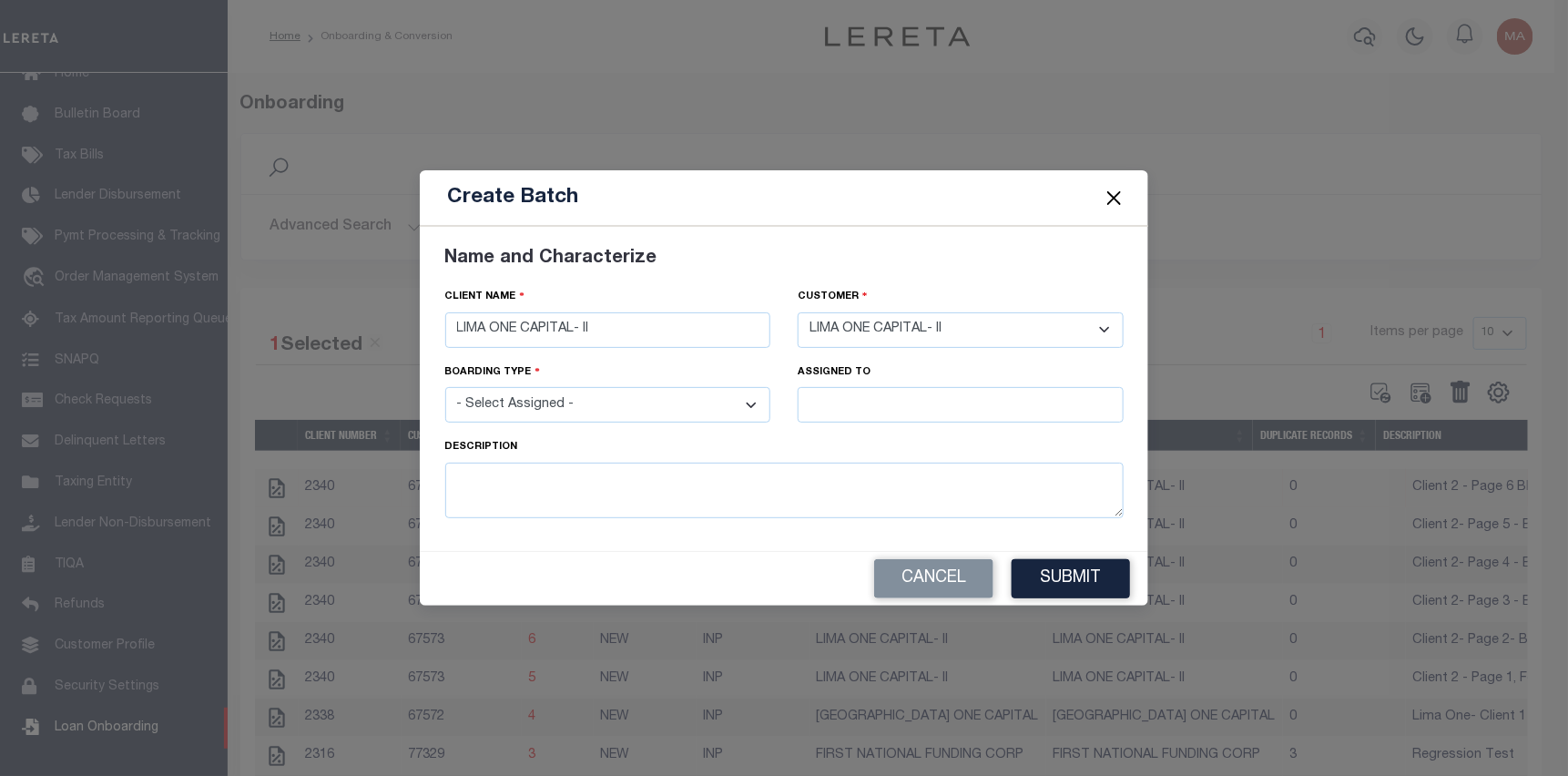 click on "- Select Assigned -
NEW - New Loan
REF - Refinance Loan
CWF - Conversion with Fee
CNF - Conversion no Fee
AWF - Acquistion with Fee
ANF - Acquisition no Fee
TKO - TKO" at bounding box center (608, 404) 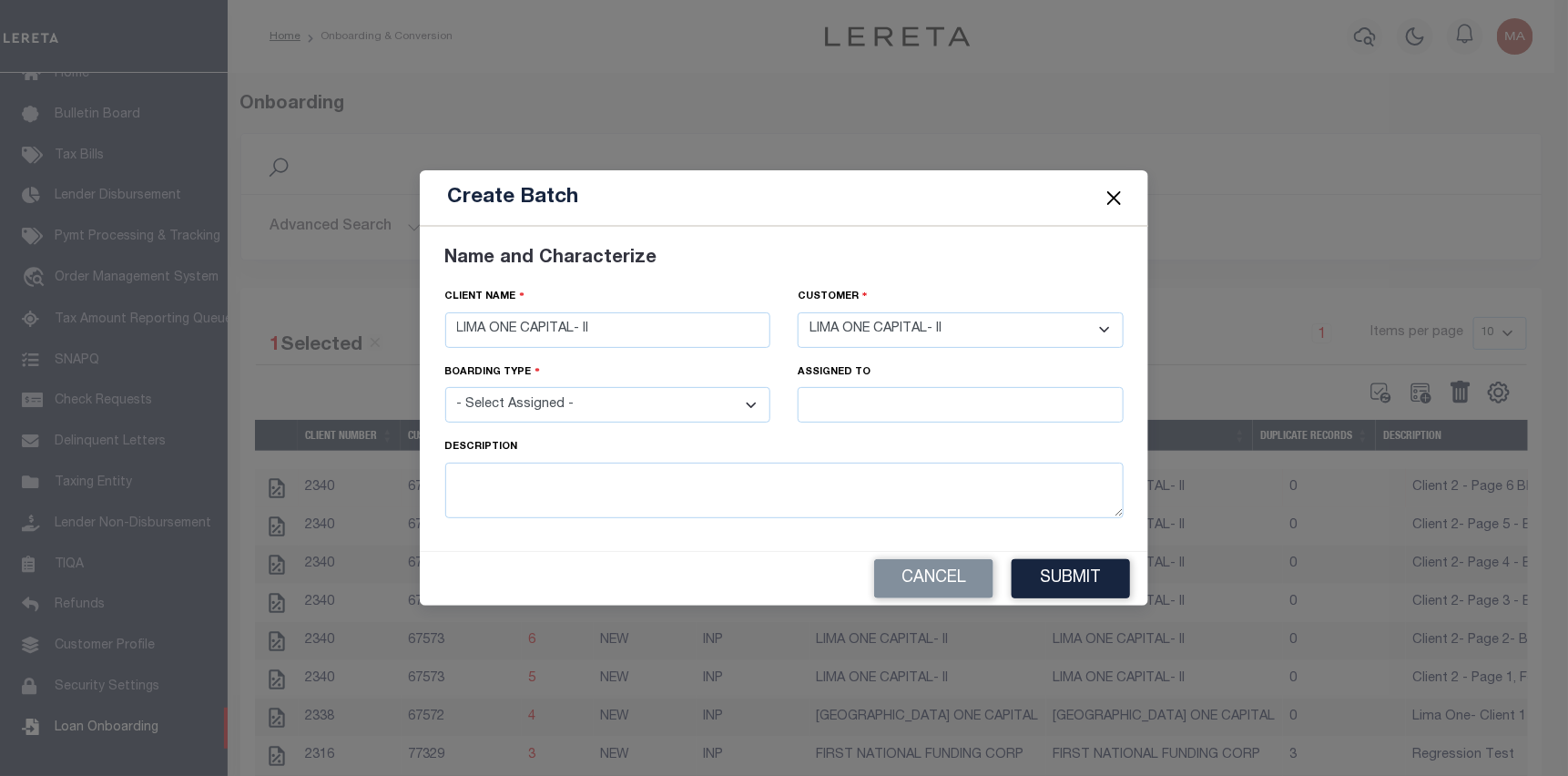 select on "NEW" 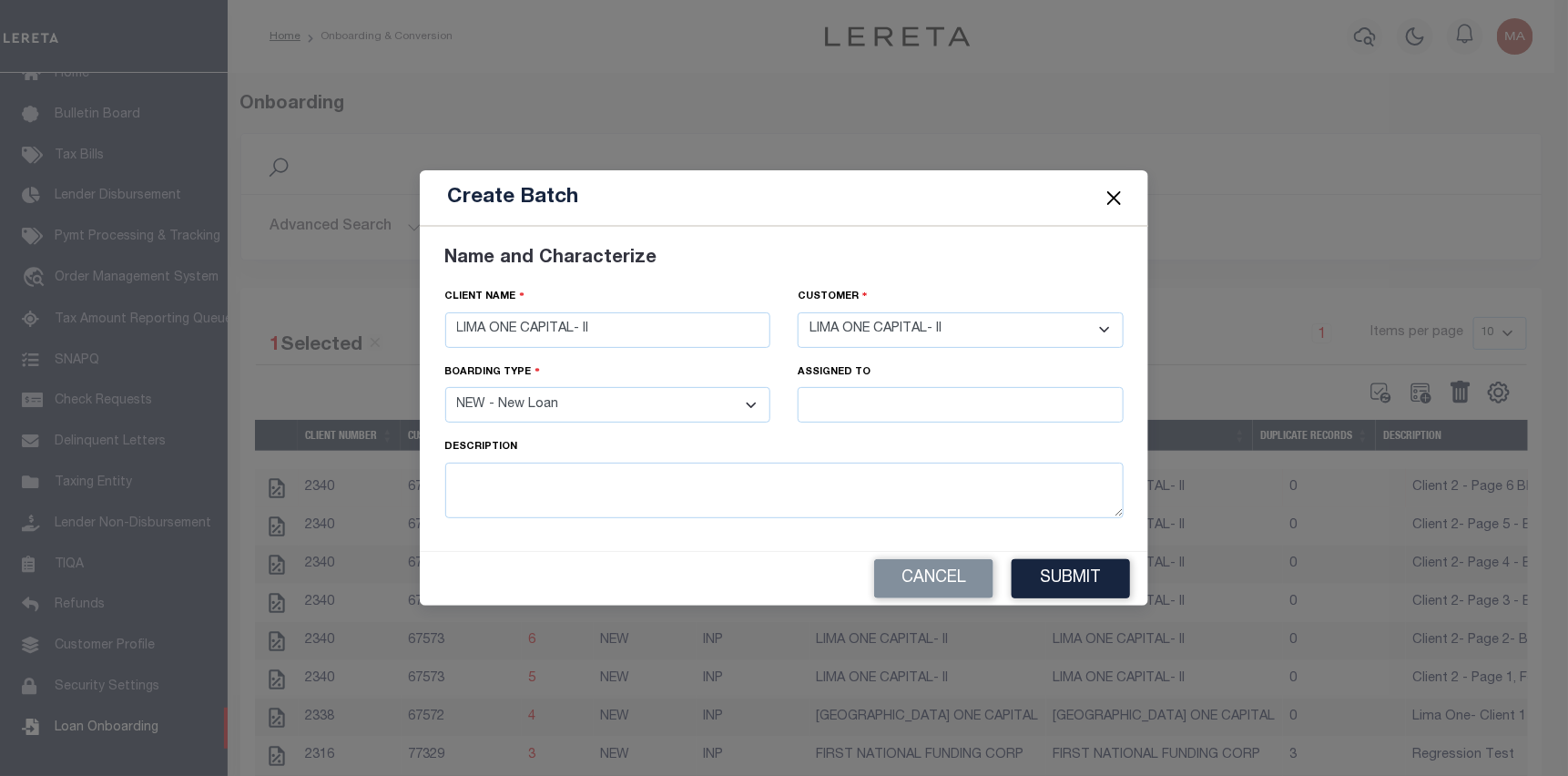 click on "- Select Assigned -
NEW - New Loan
REF - Refinance Loan
CWF - Conversion with Fee
CNF - Conversion no Fee
AWF - Acquistion with Fee
ANF - Acquisition no Fee
TKO - TKO" at bounding box center [608, 404] 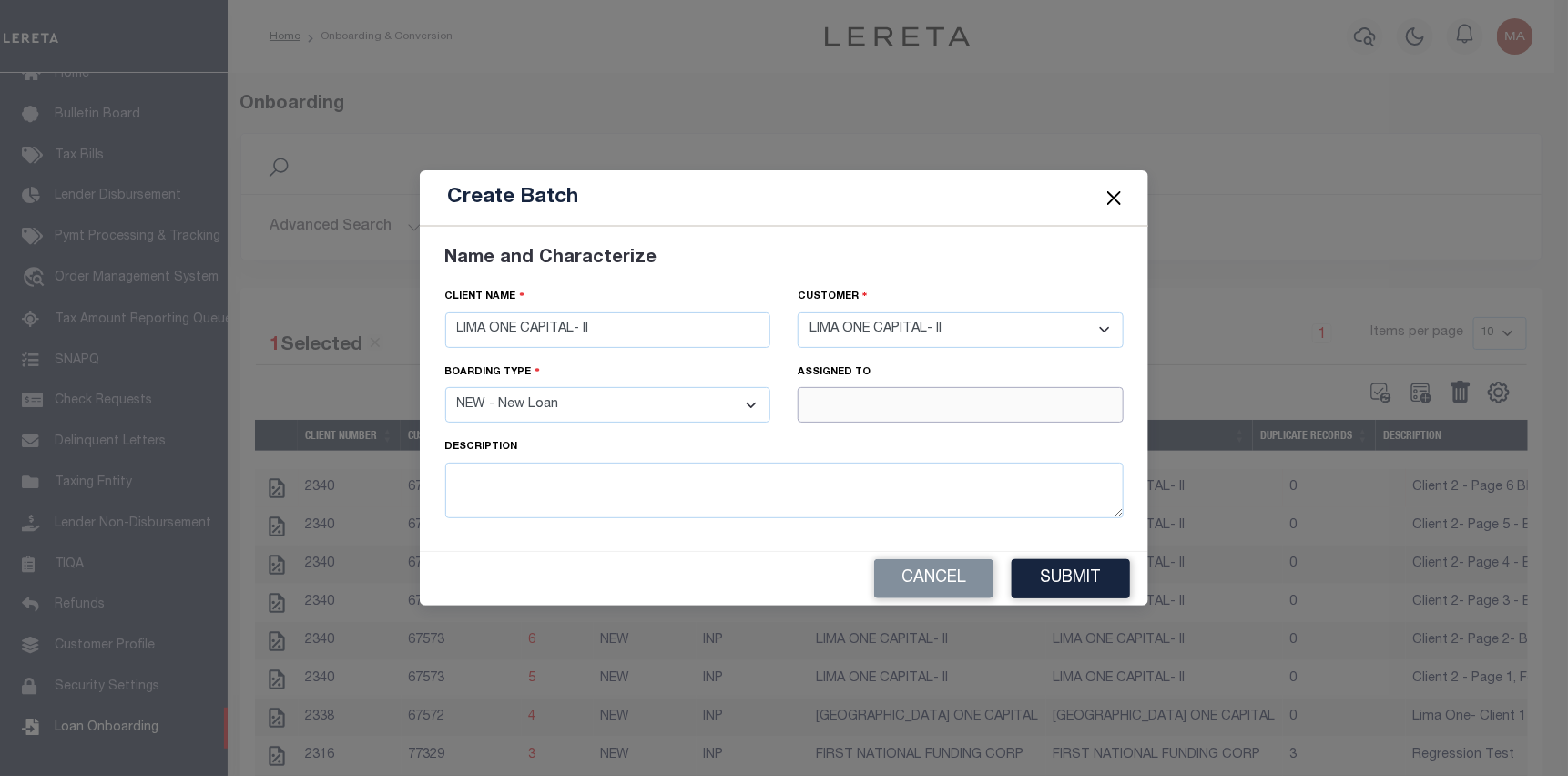click at bounding box center (961, 404) 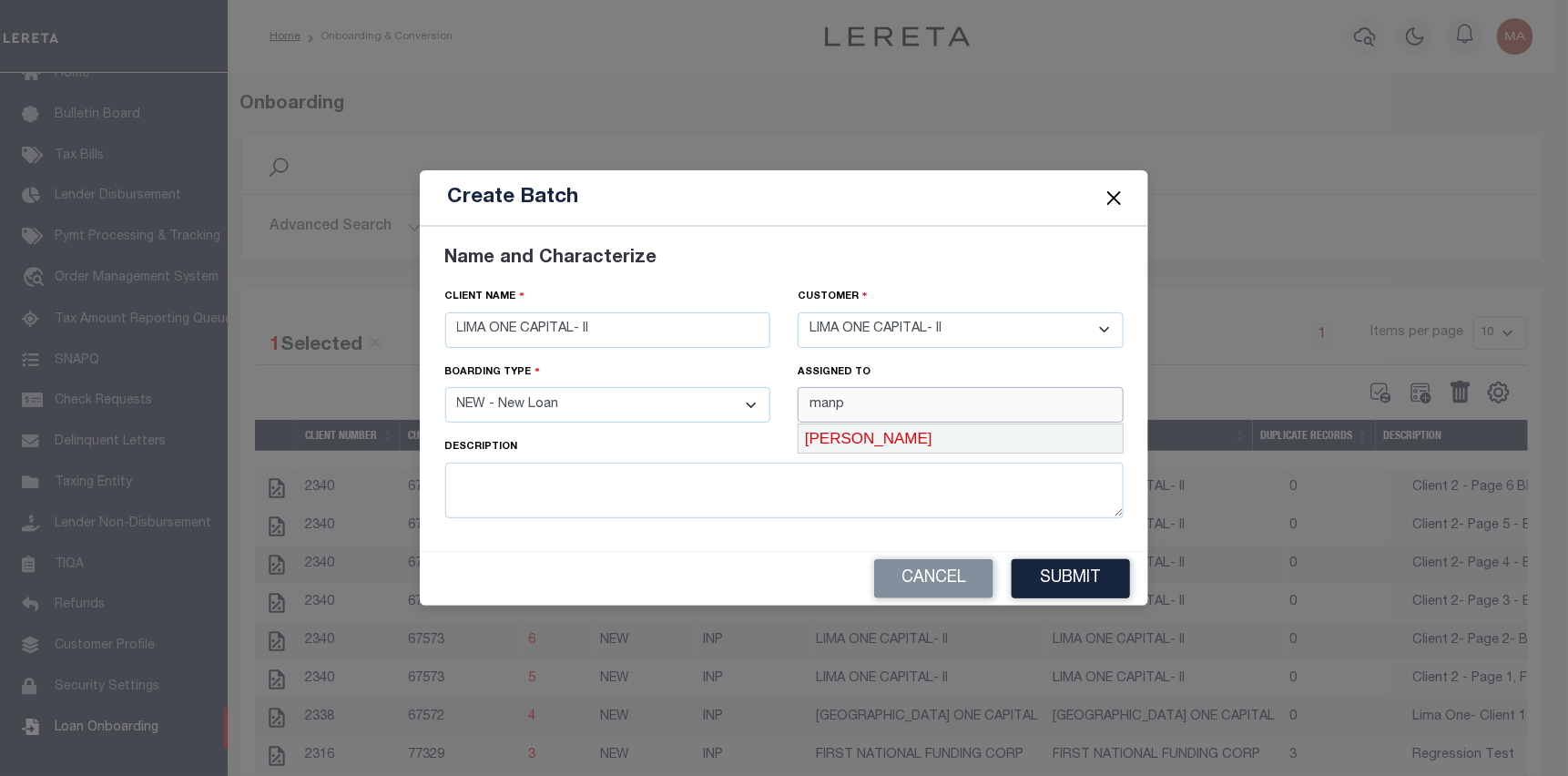 click on "[PERSON_NAME]" at bounding box center [961, 439] 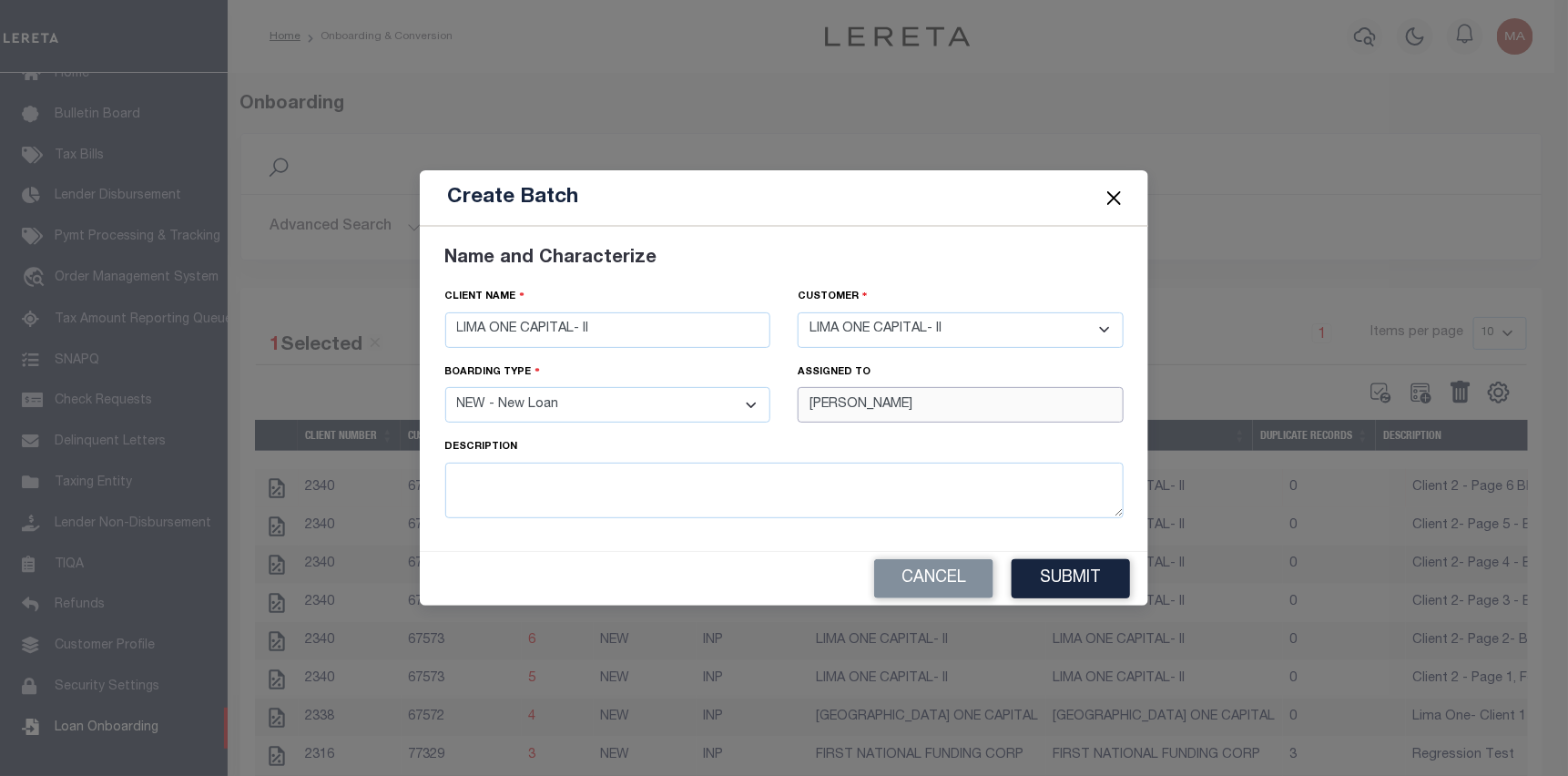 type on "[PERSON_NAME]" 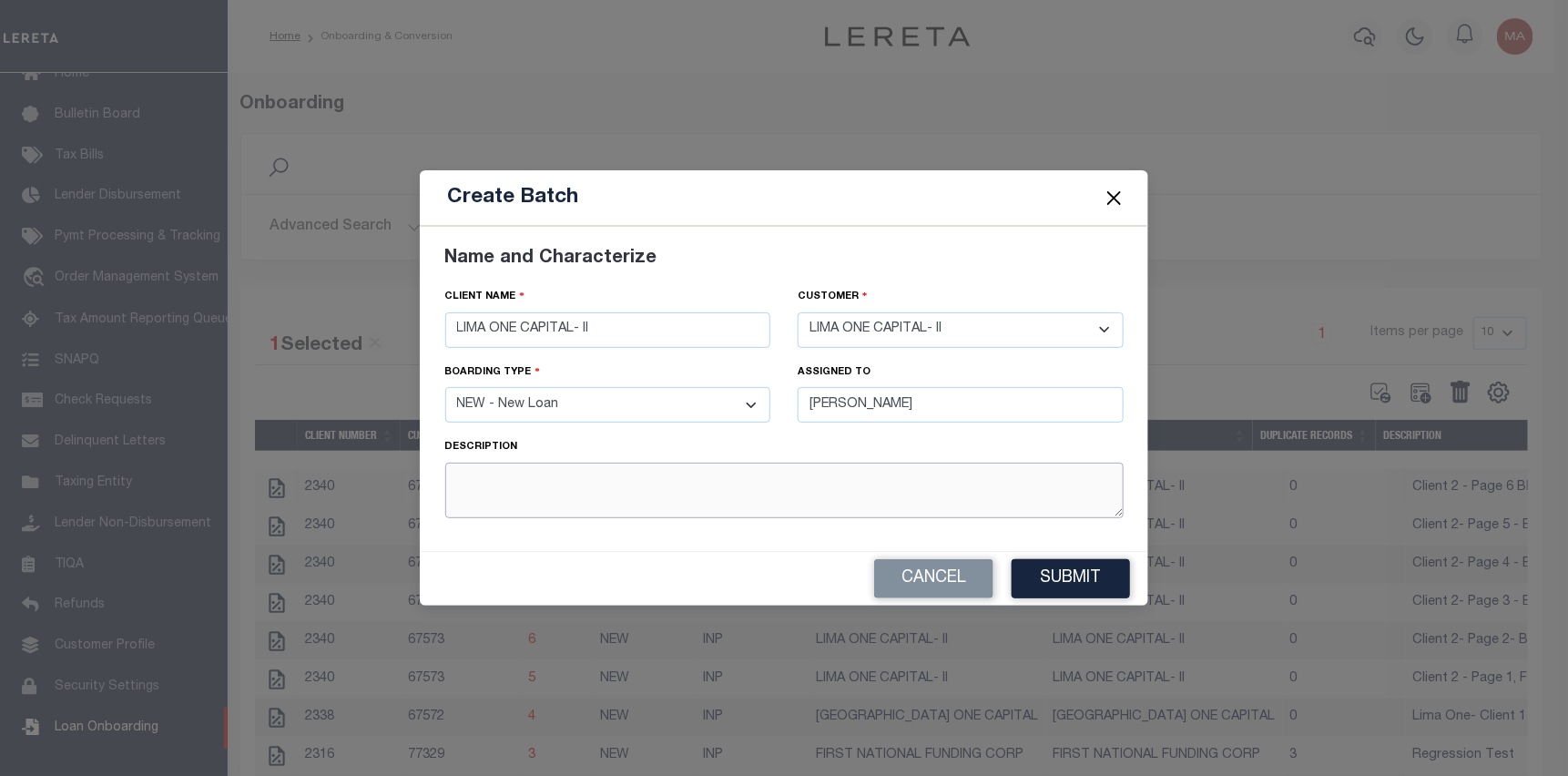 click at bounding box center [784, 490] 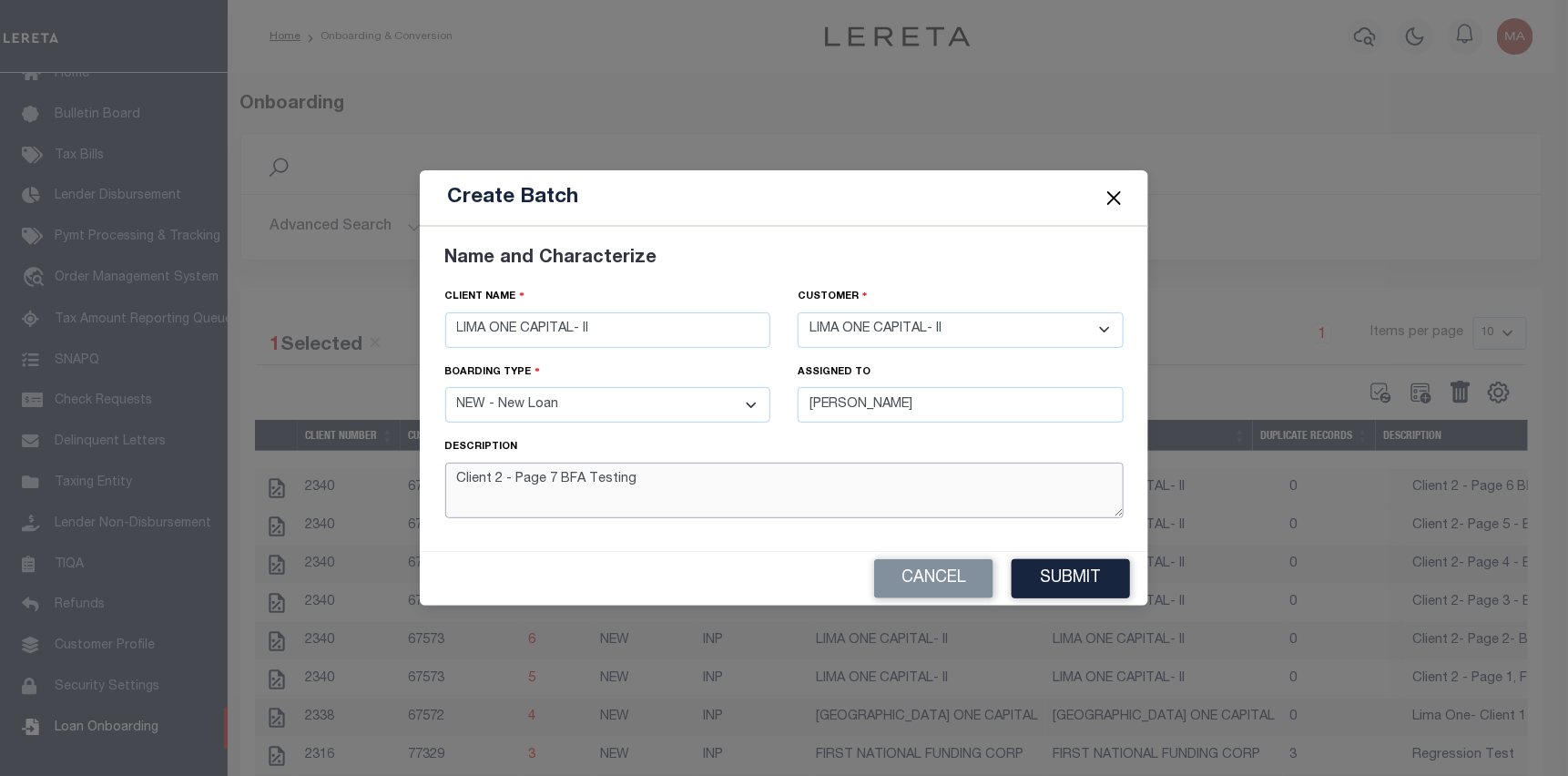 type on "Client 2 - Page 7 BFA Testing" 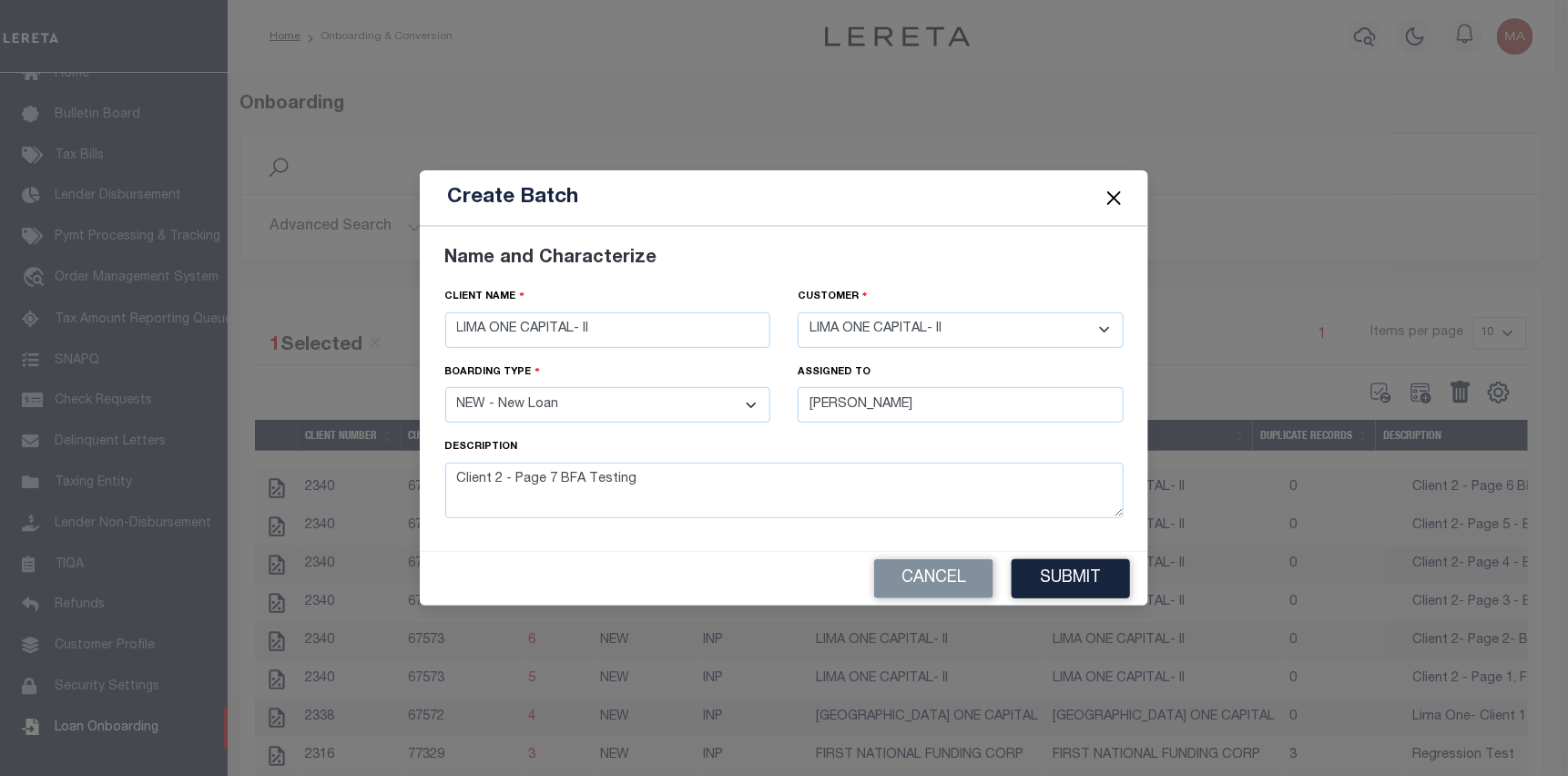 click on "Submit" at bounding box center (1071, 578) 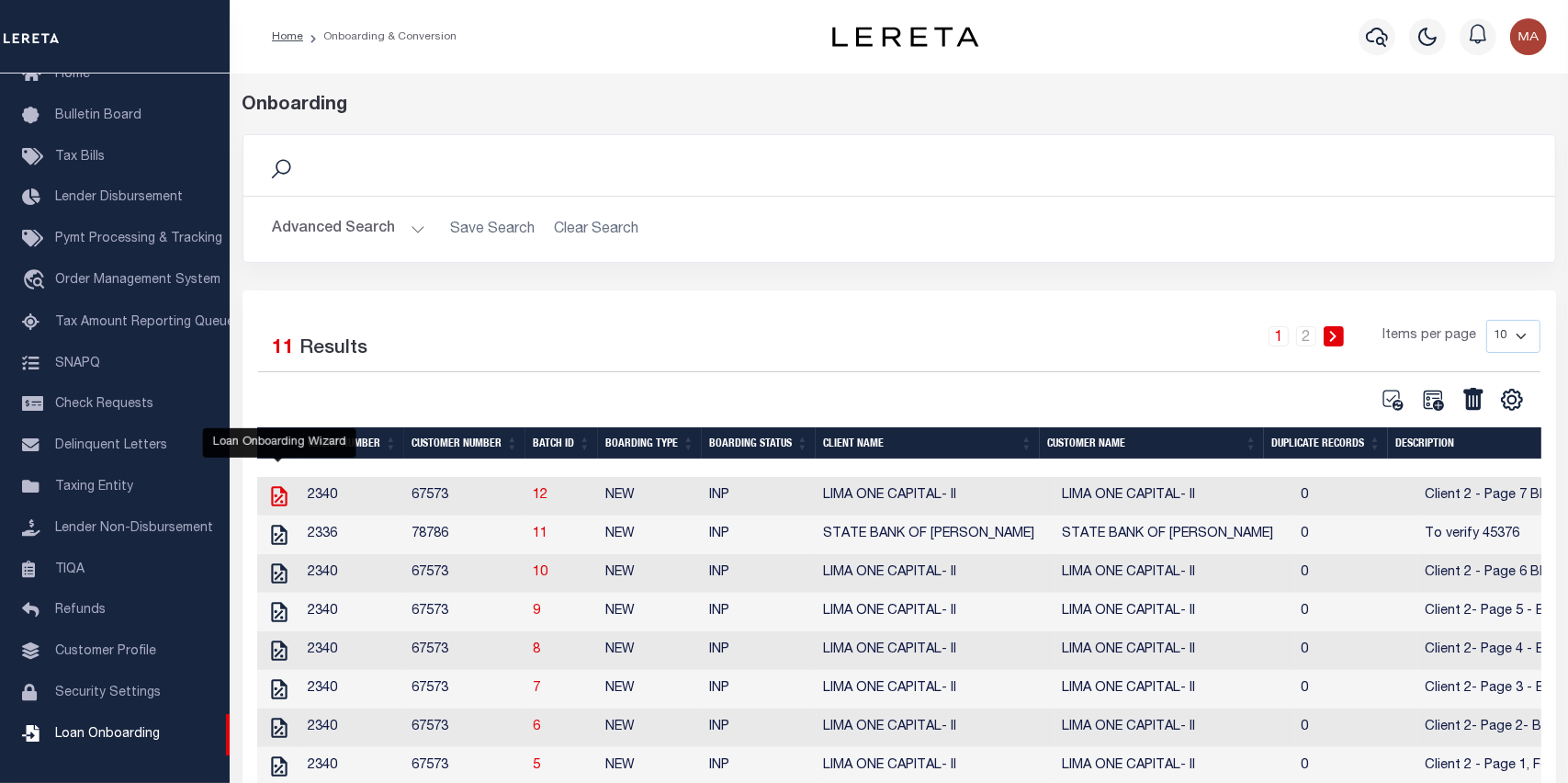 click 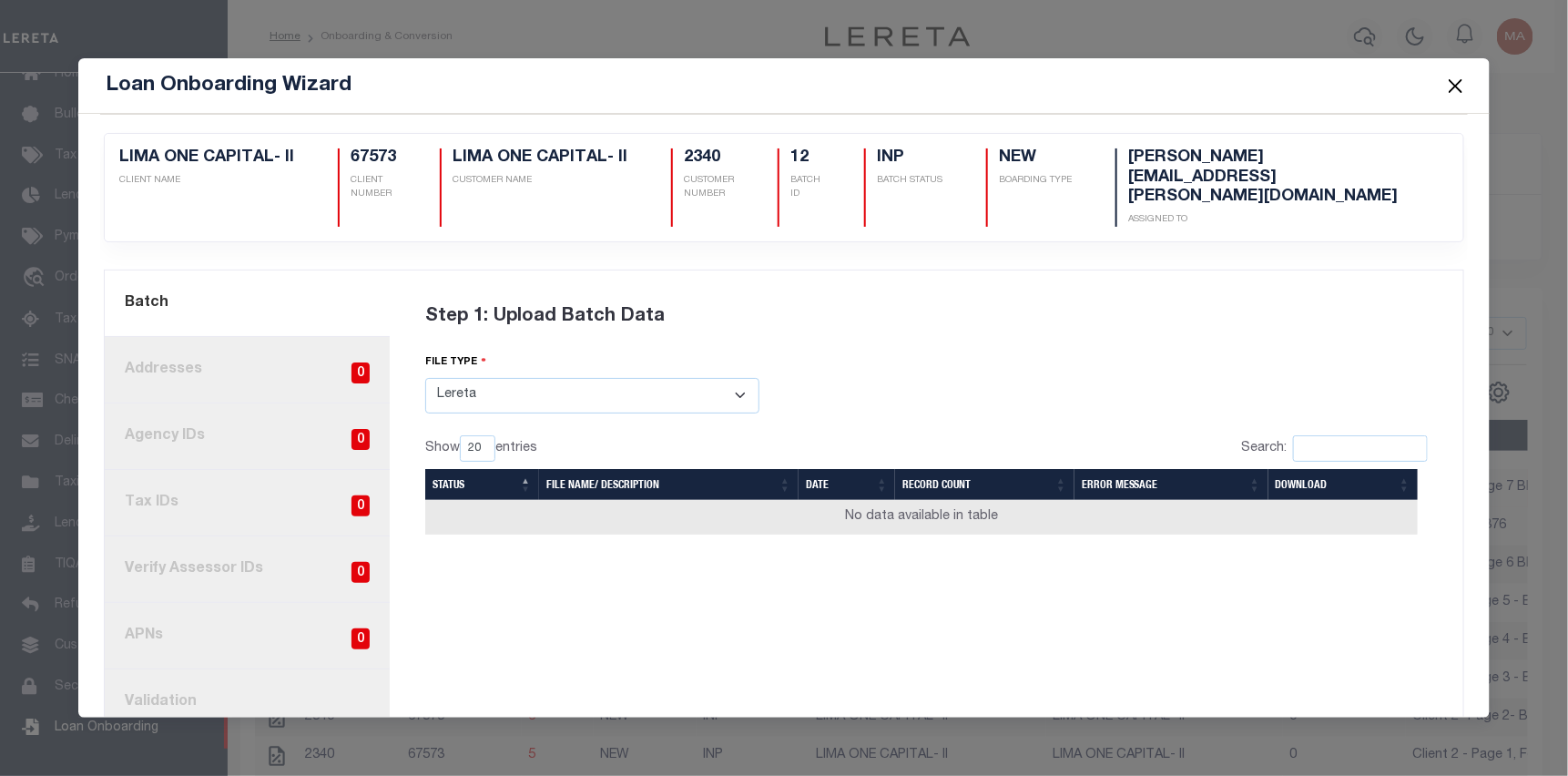 click on "Select File Type
Lereta
Lereta Conversion Zip" at bounding box center [592, 395] 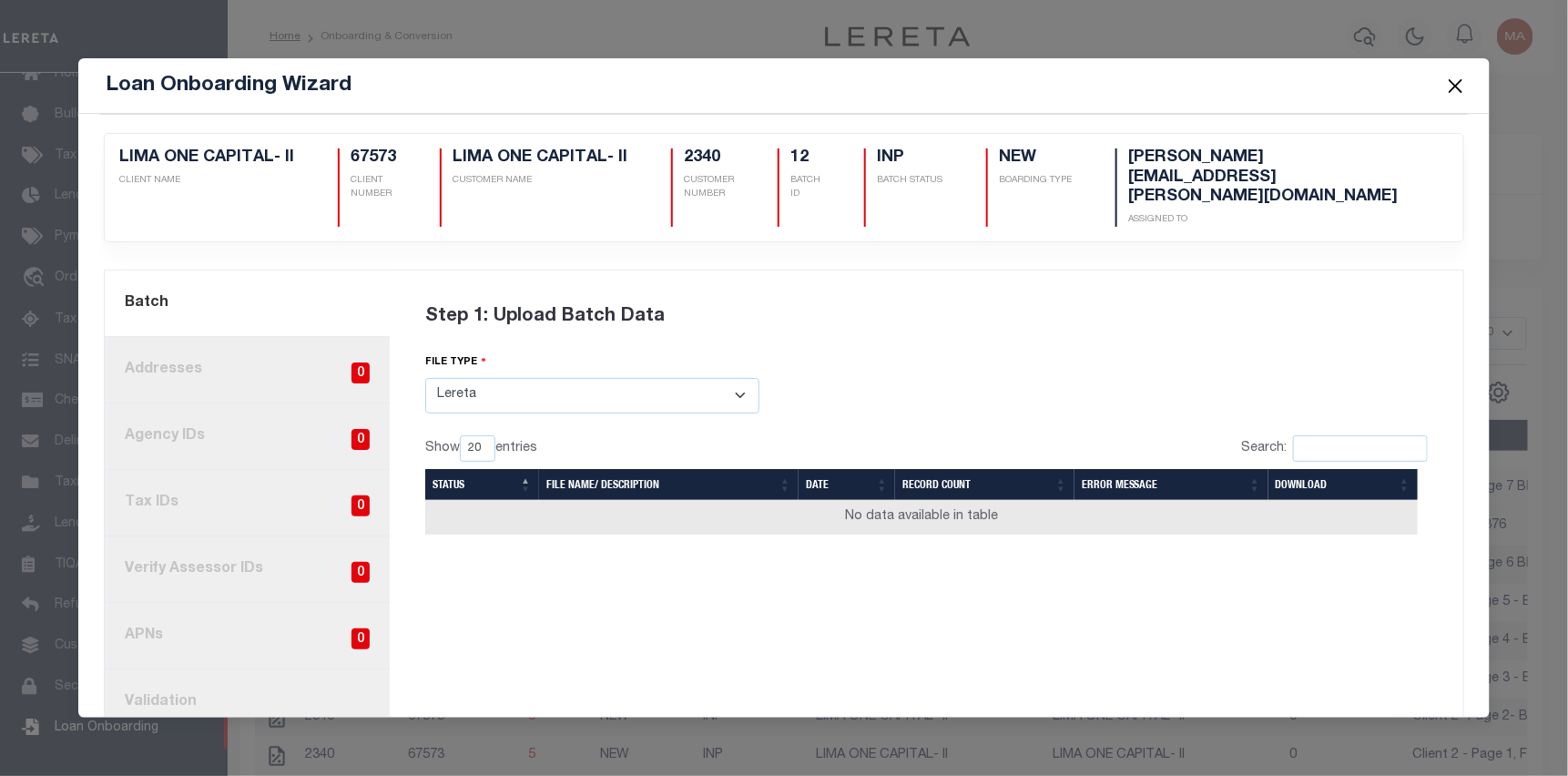click on "Select File Type
Lereta
Lereta Conversion Zip" at bounding box center (592, 395) 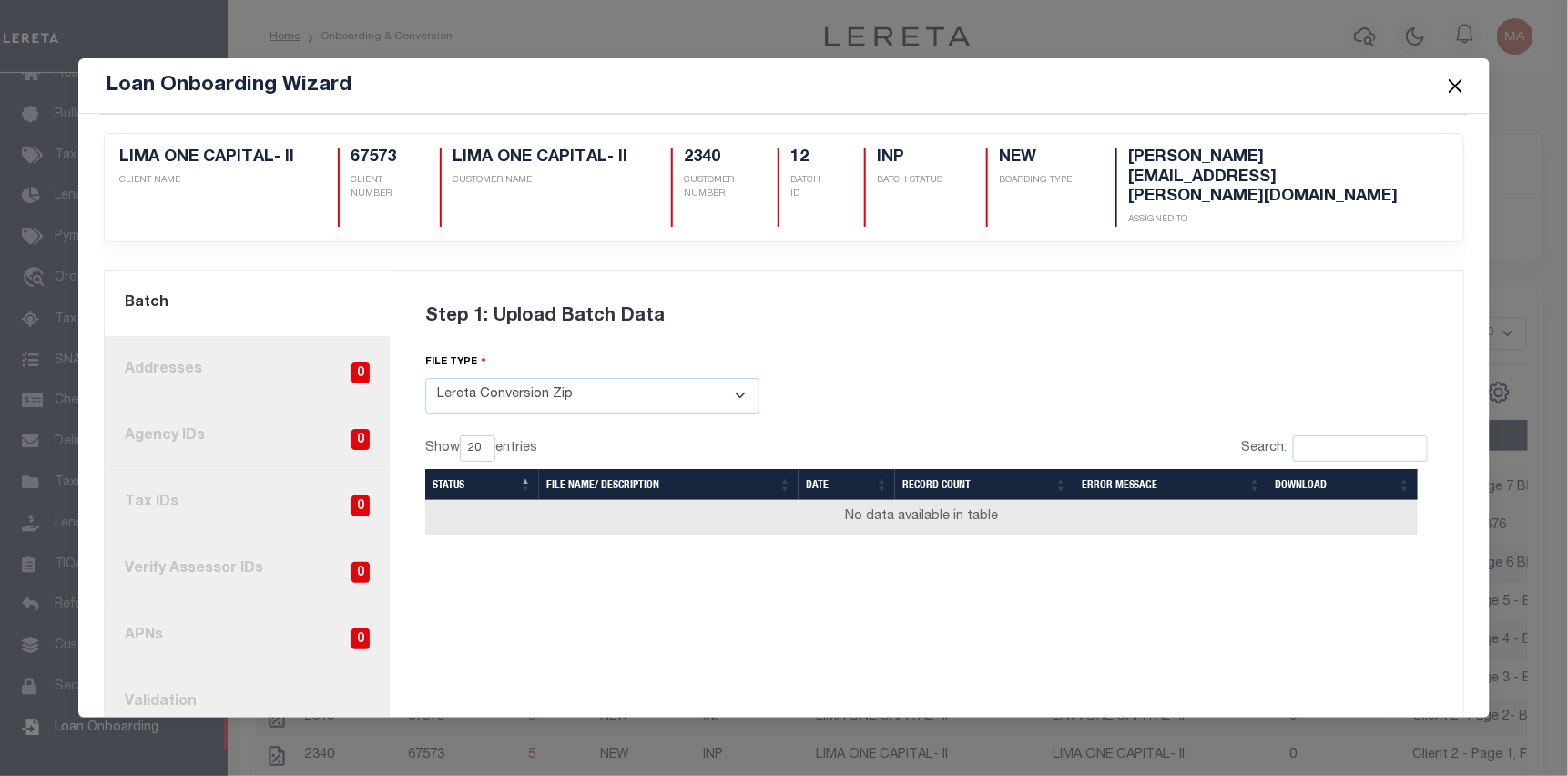 click on "Select File Type
Lereta
Lereta Conversion Zip" at bounding box center [592, 395] 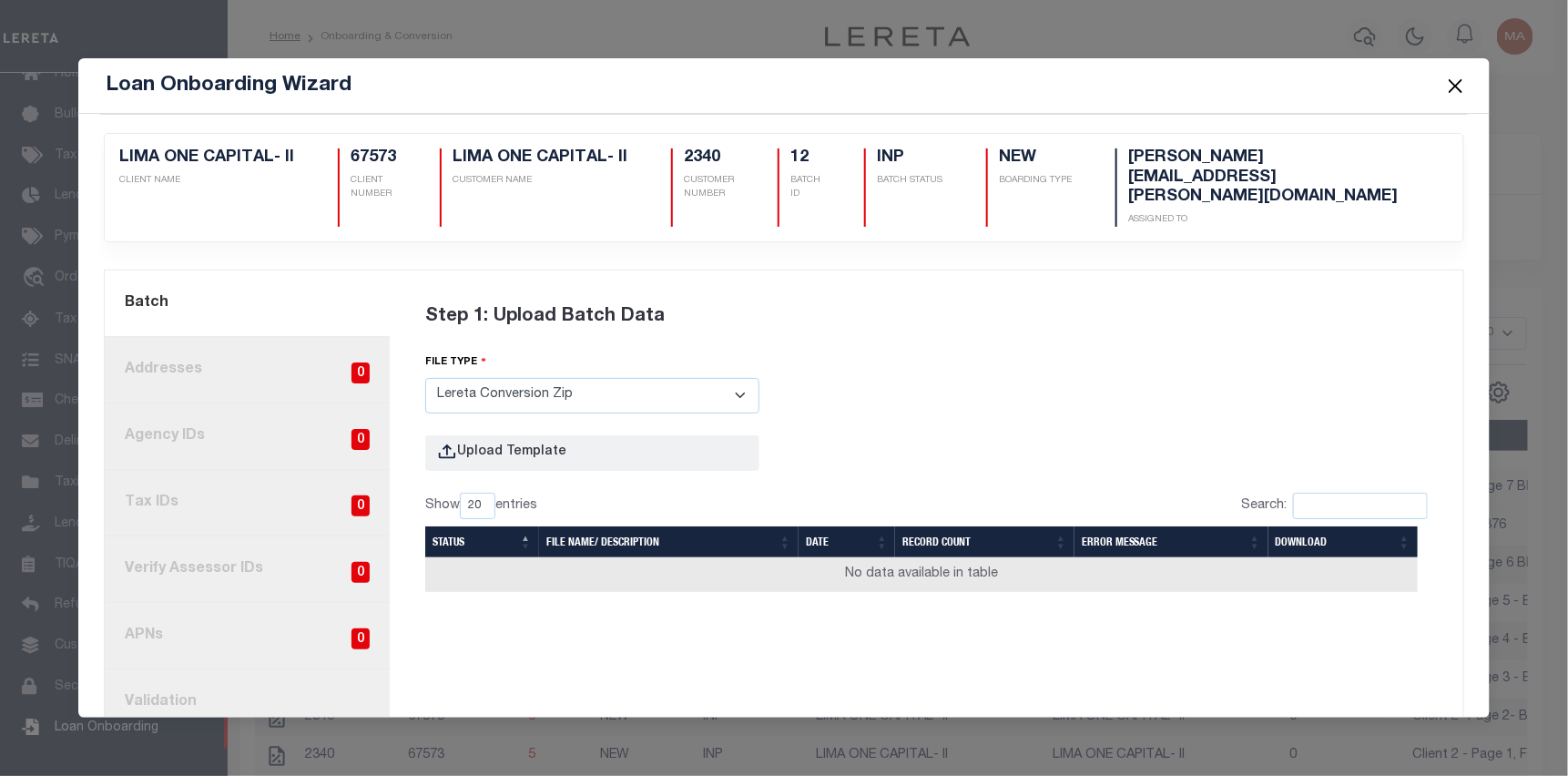 click on "Select File Type
Lereta
Lereta Conversion Zip" at bounding box center [592, 395] 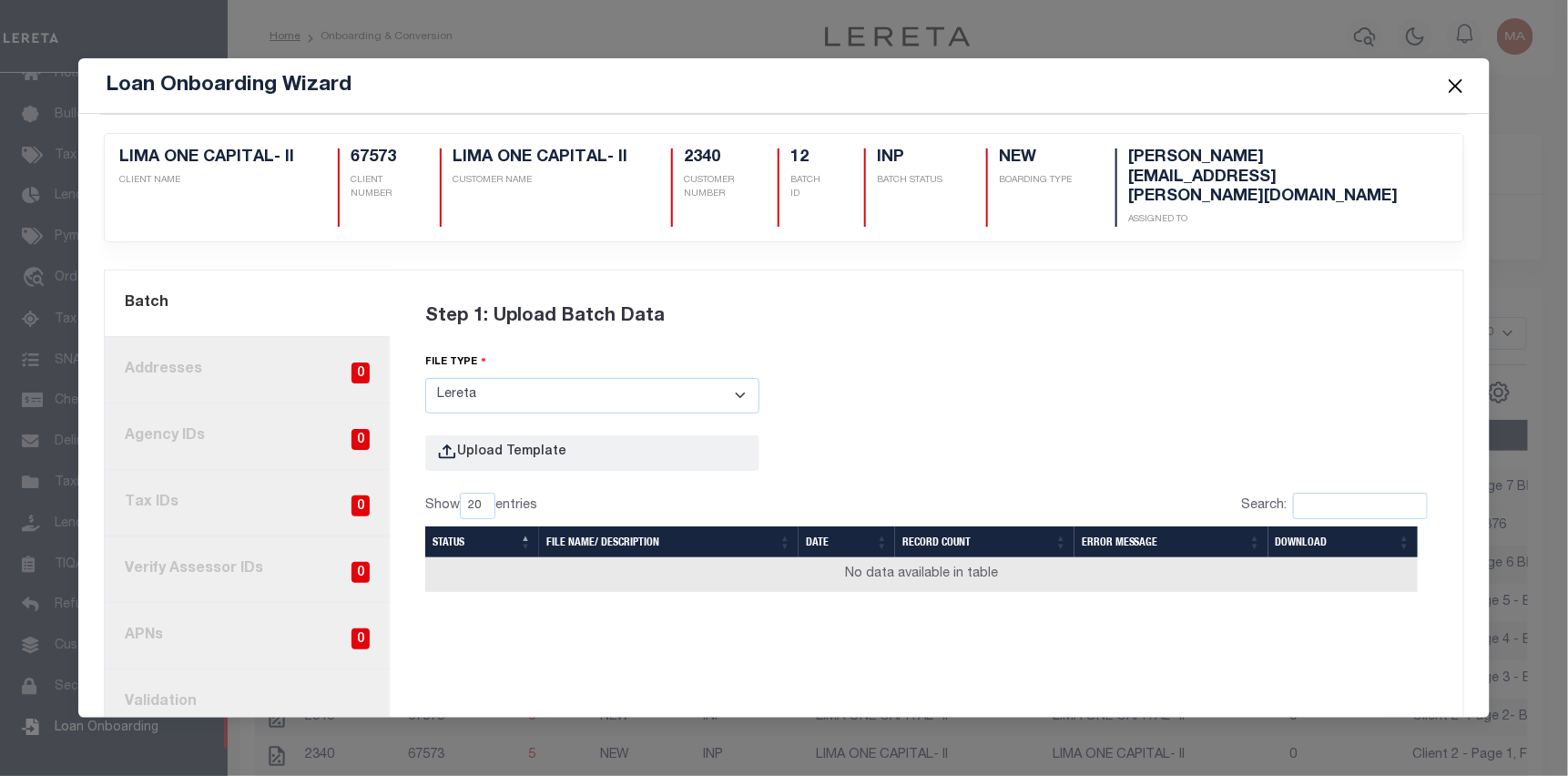 click on "Select File Type
Lereta
Lereta Conversion Zip" at bounding box center [592, 395] 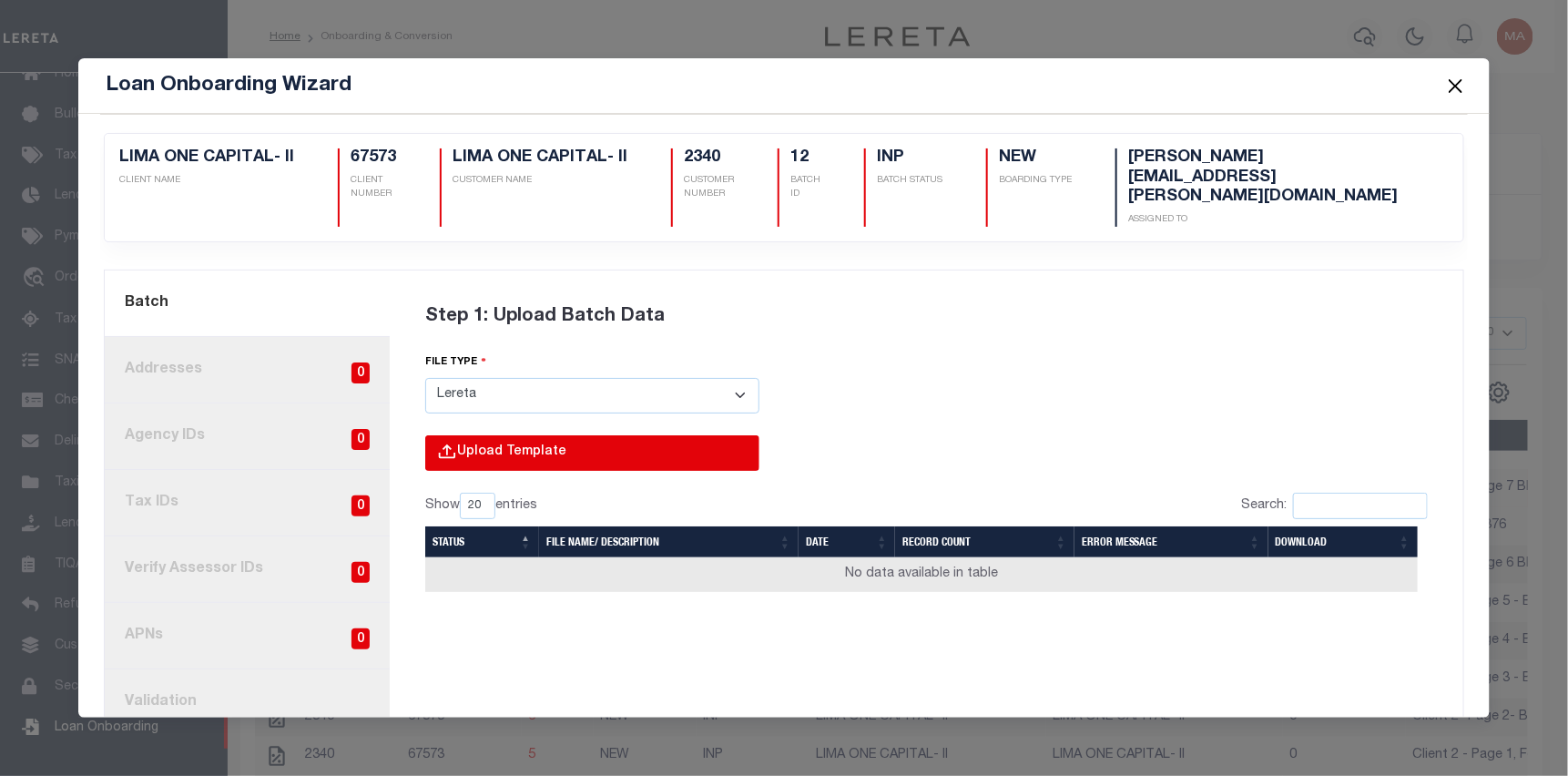 click at bounding box center (326, 472) 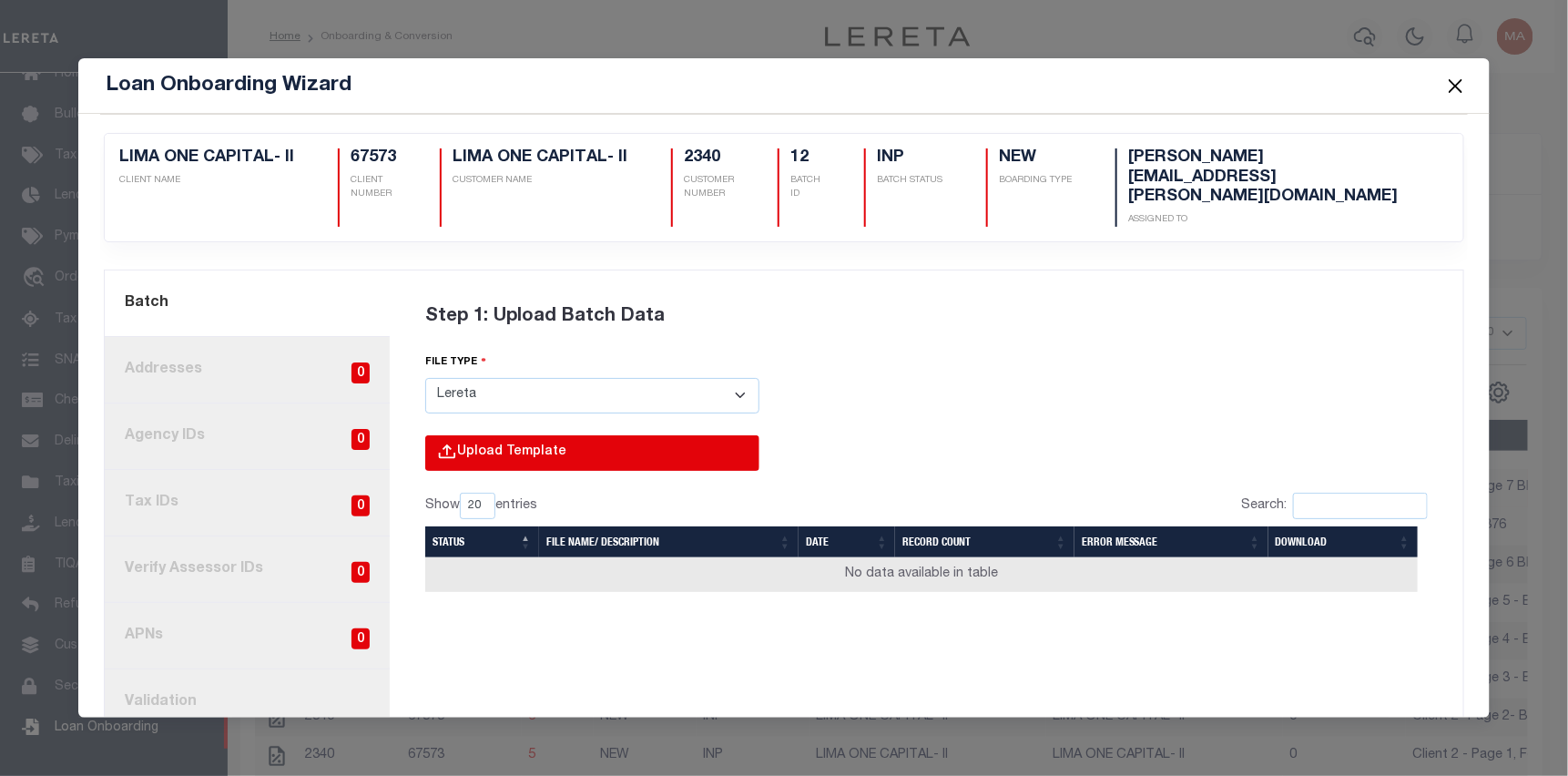 type on "C:\fakepath\Lender-67573-Lien_Page_7.csv" 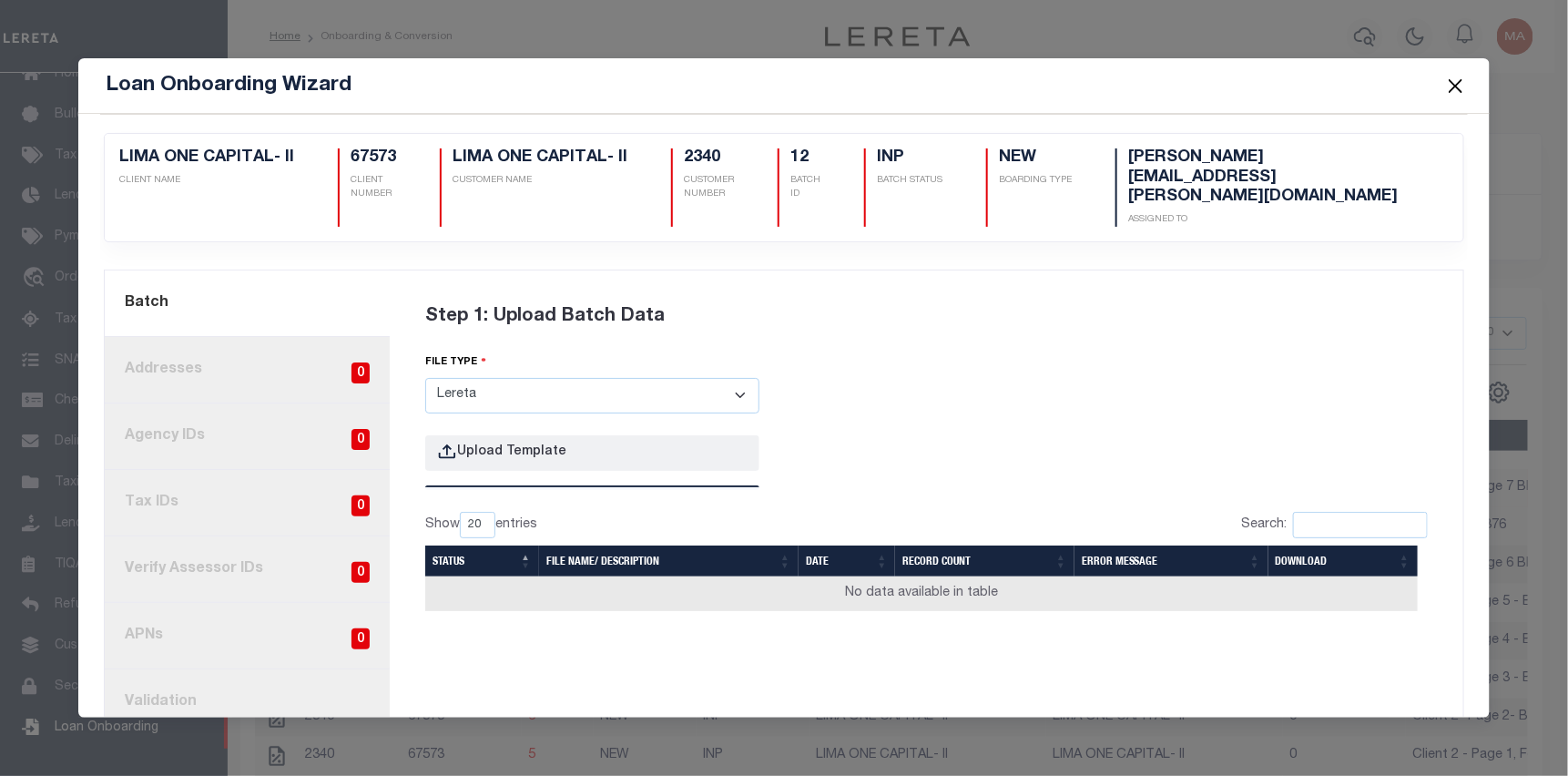 type 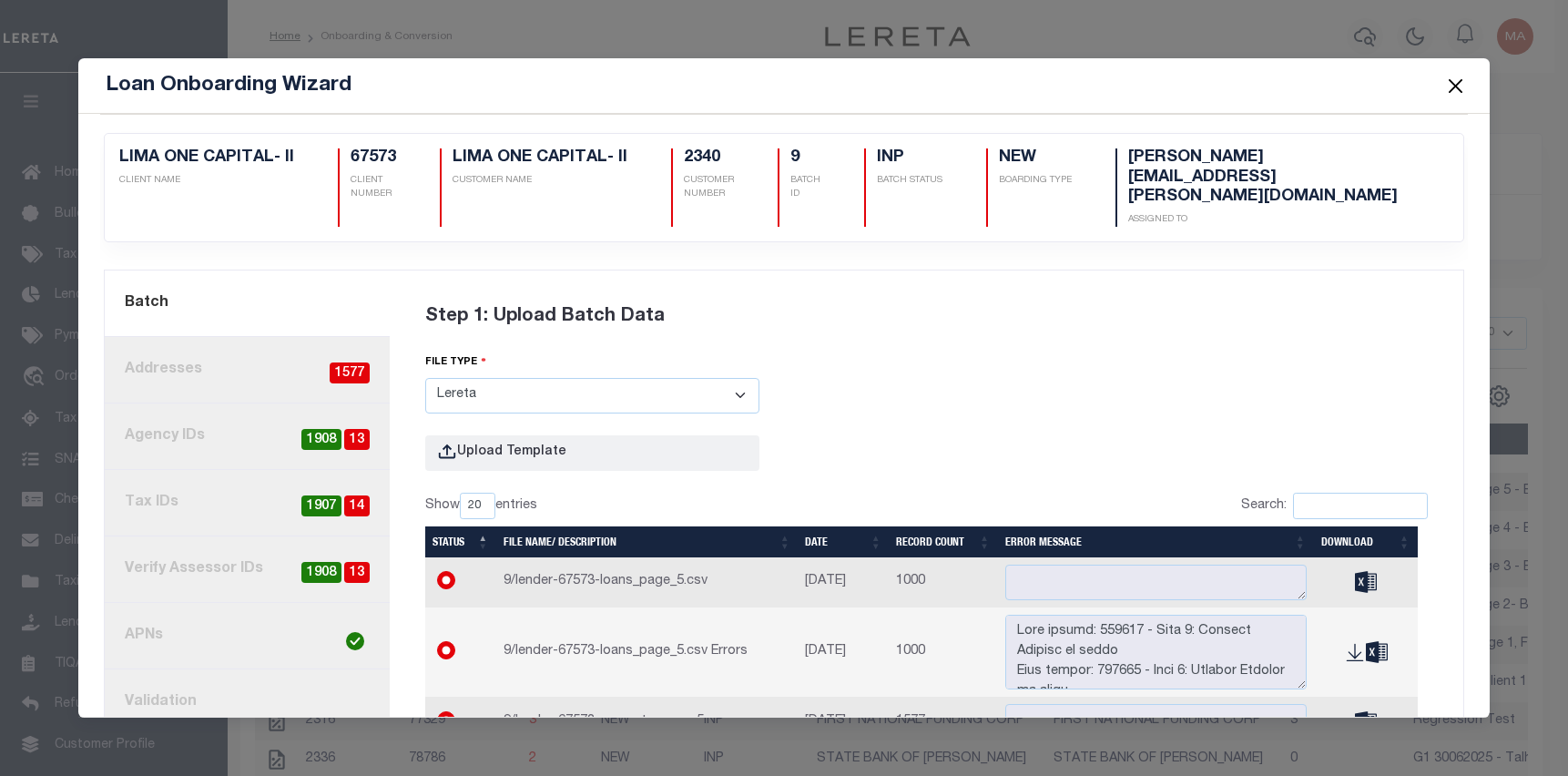 select on "LERETA" 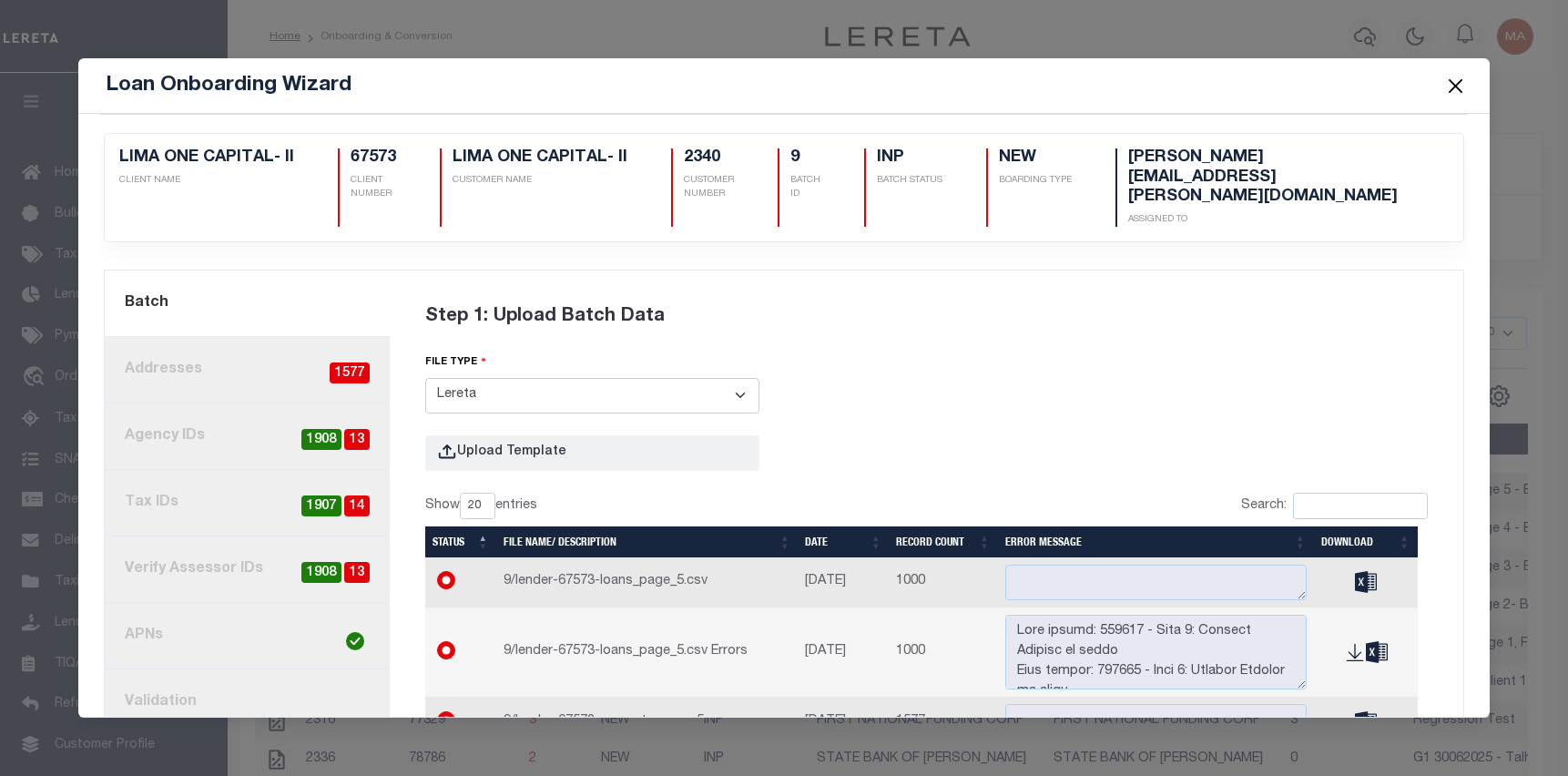 scroll, scrollTop: 0, scrollLeft: 0, axis: both 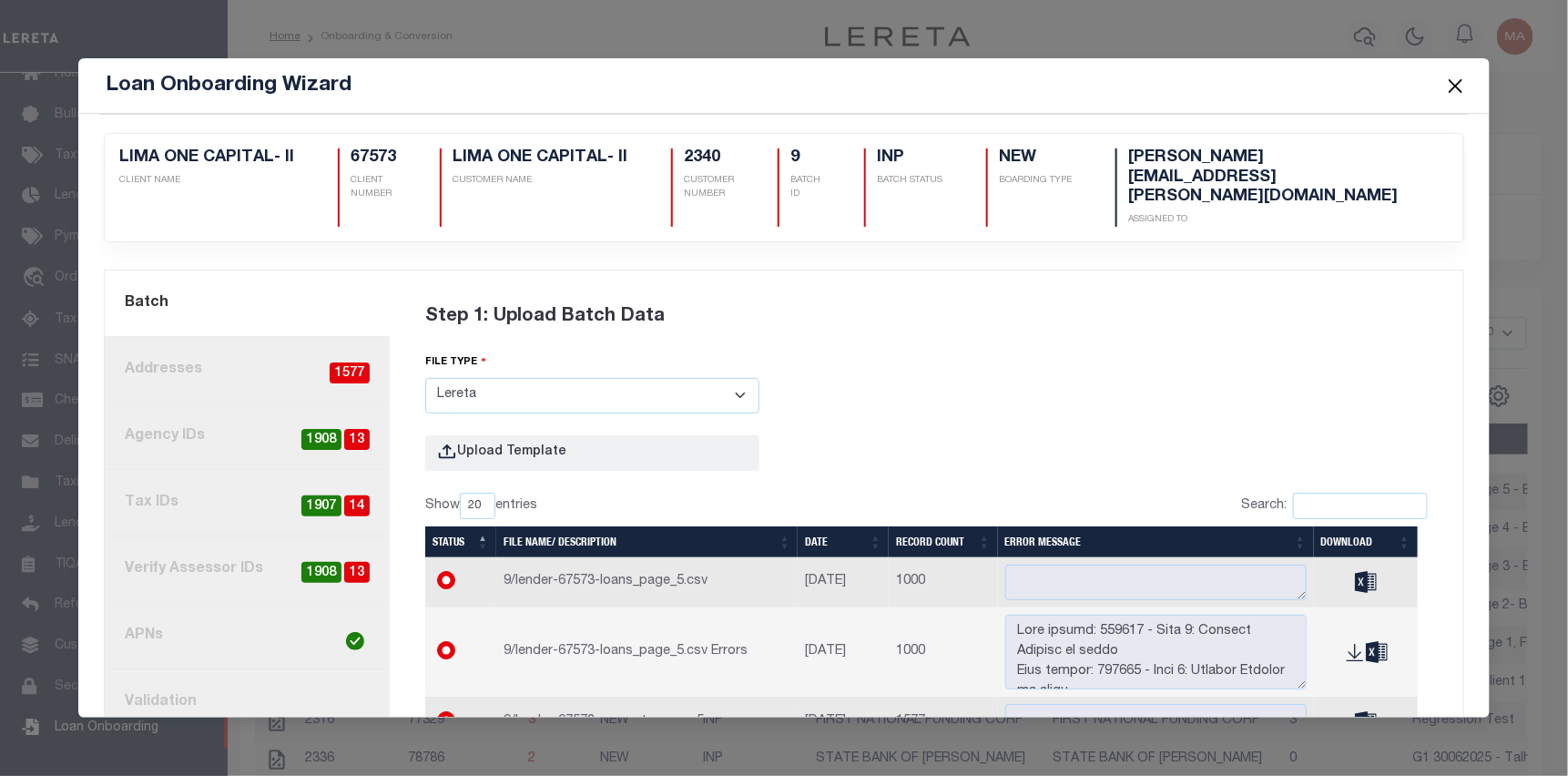 click at bounding box center (1456, 86) 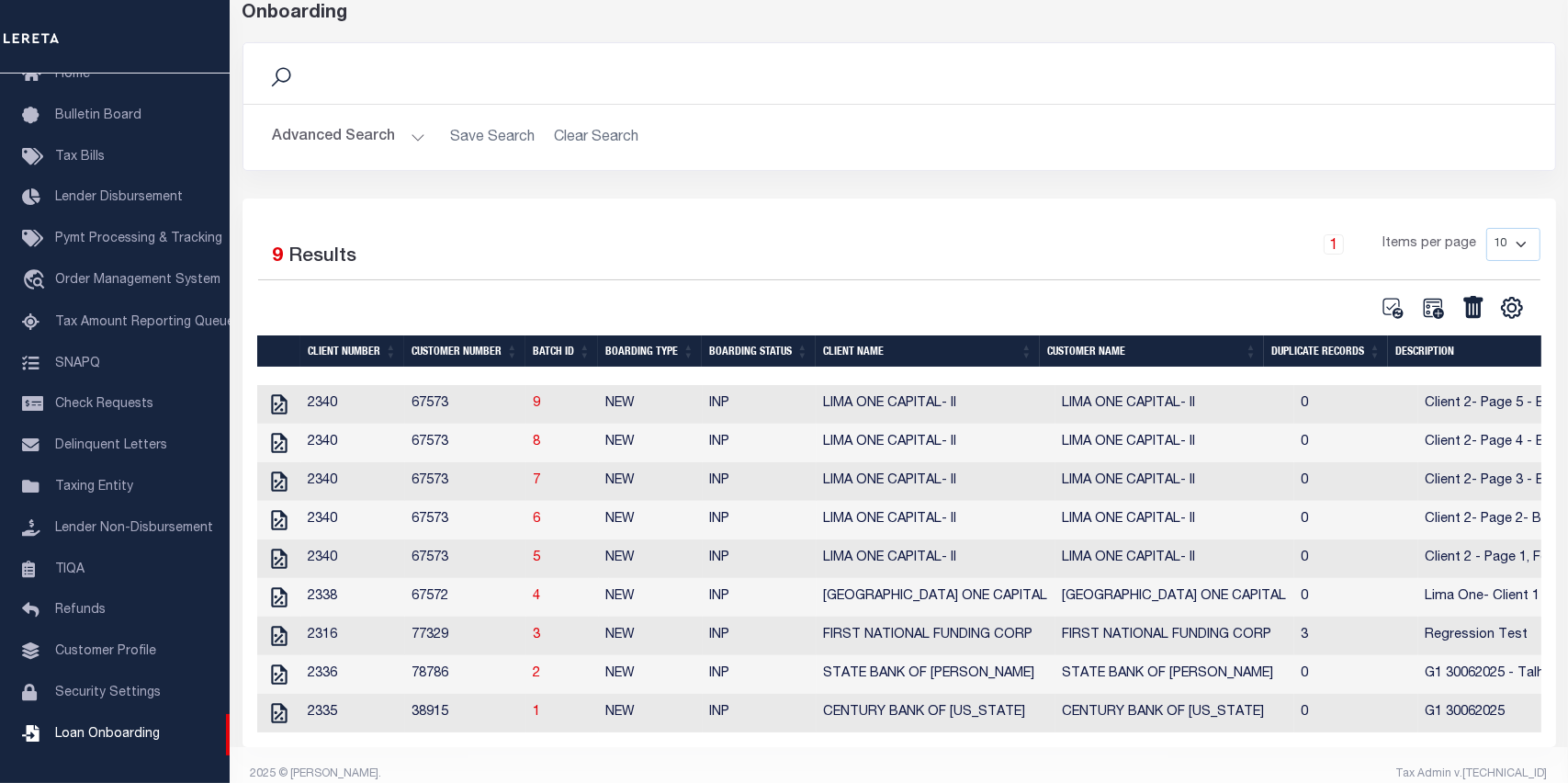 scroll, scrollTop: 135, scrollLeft: 0, axis: vertical 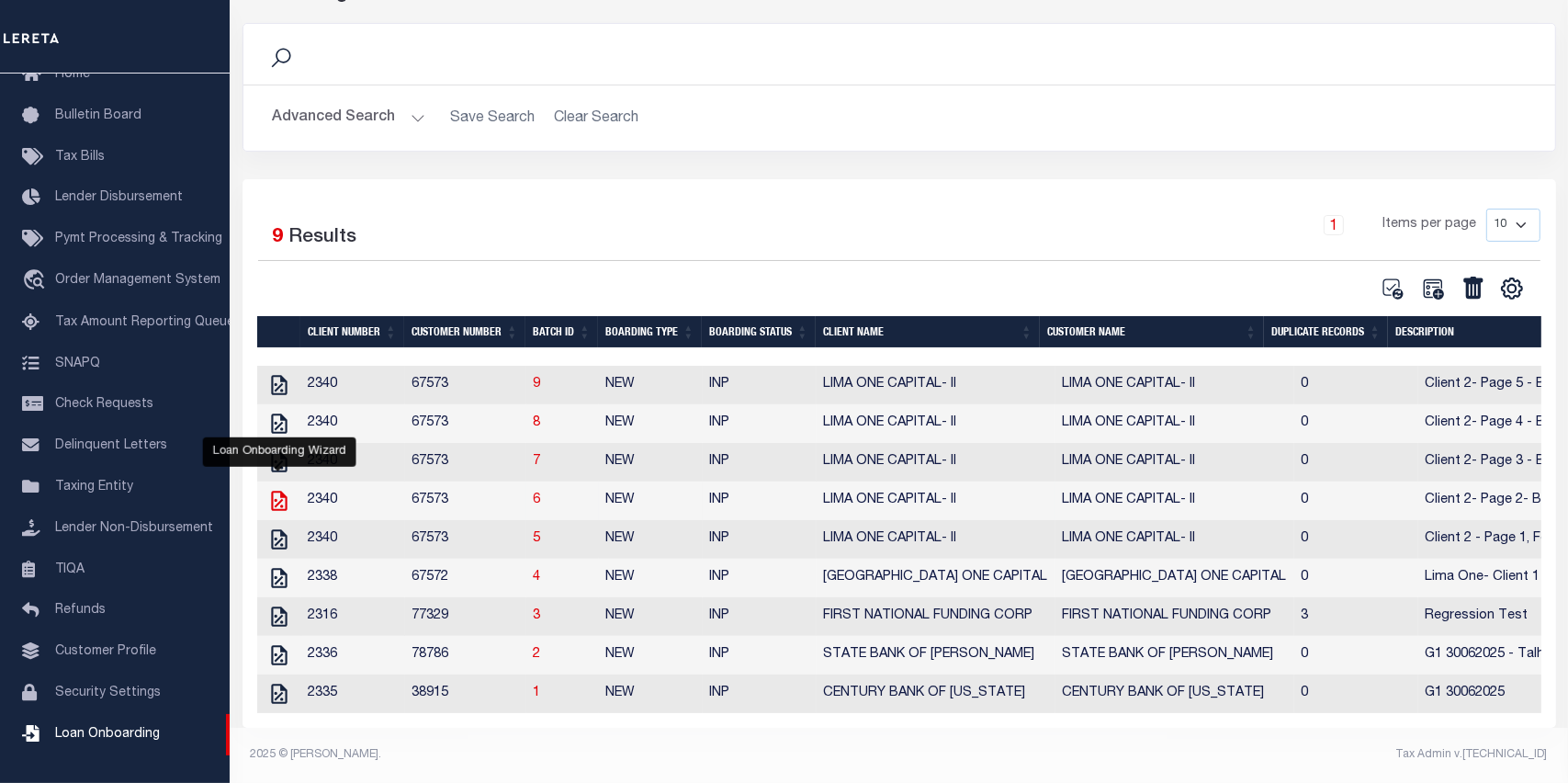 click 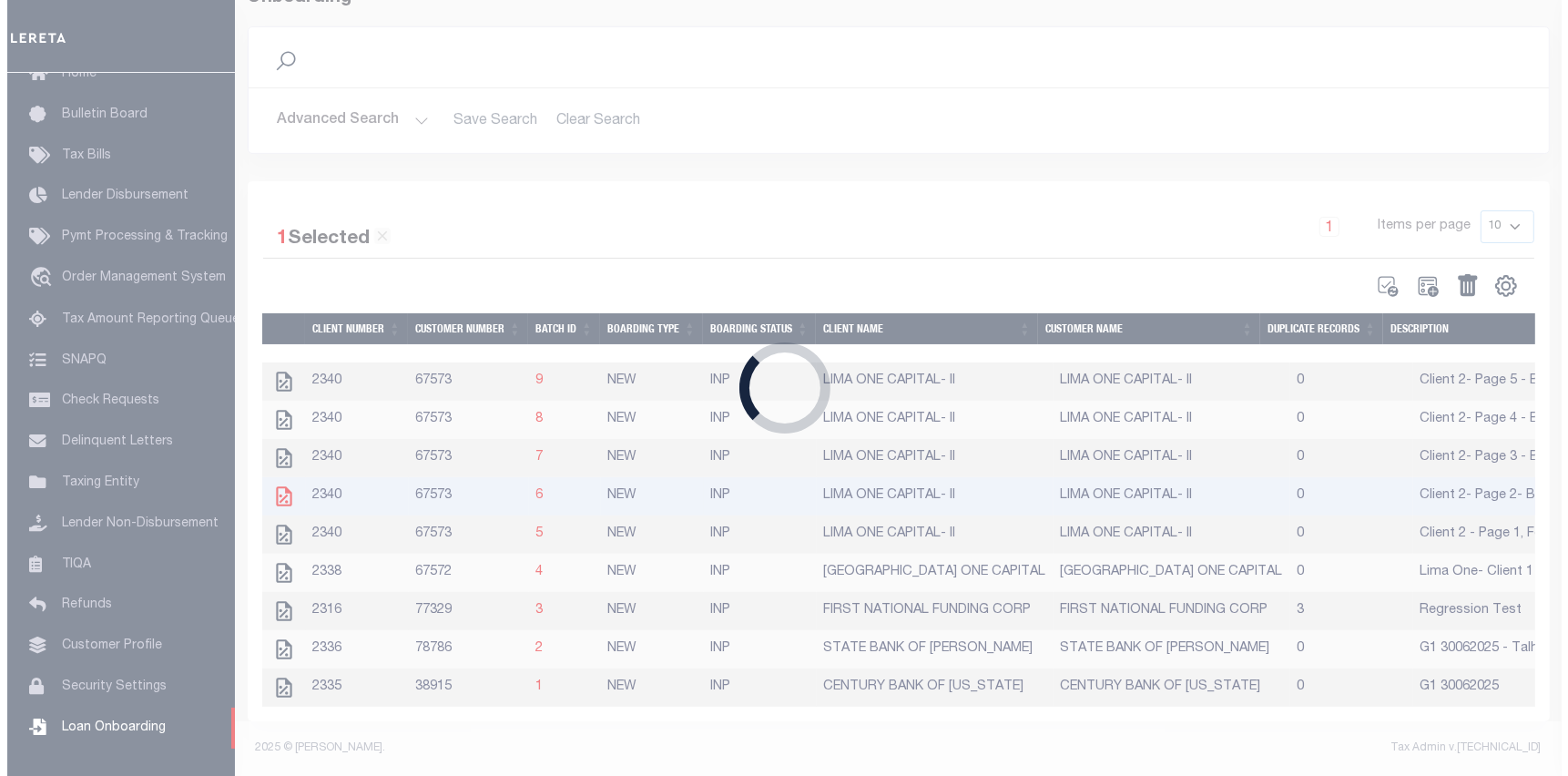 scroll, scrollTop: 130, scrollLeft: 0, axis: vertical 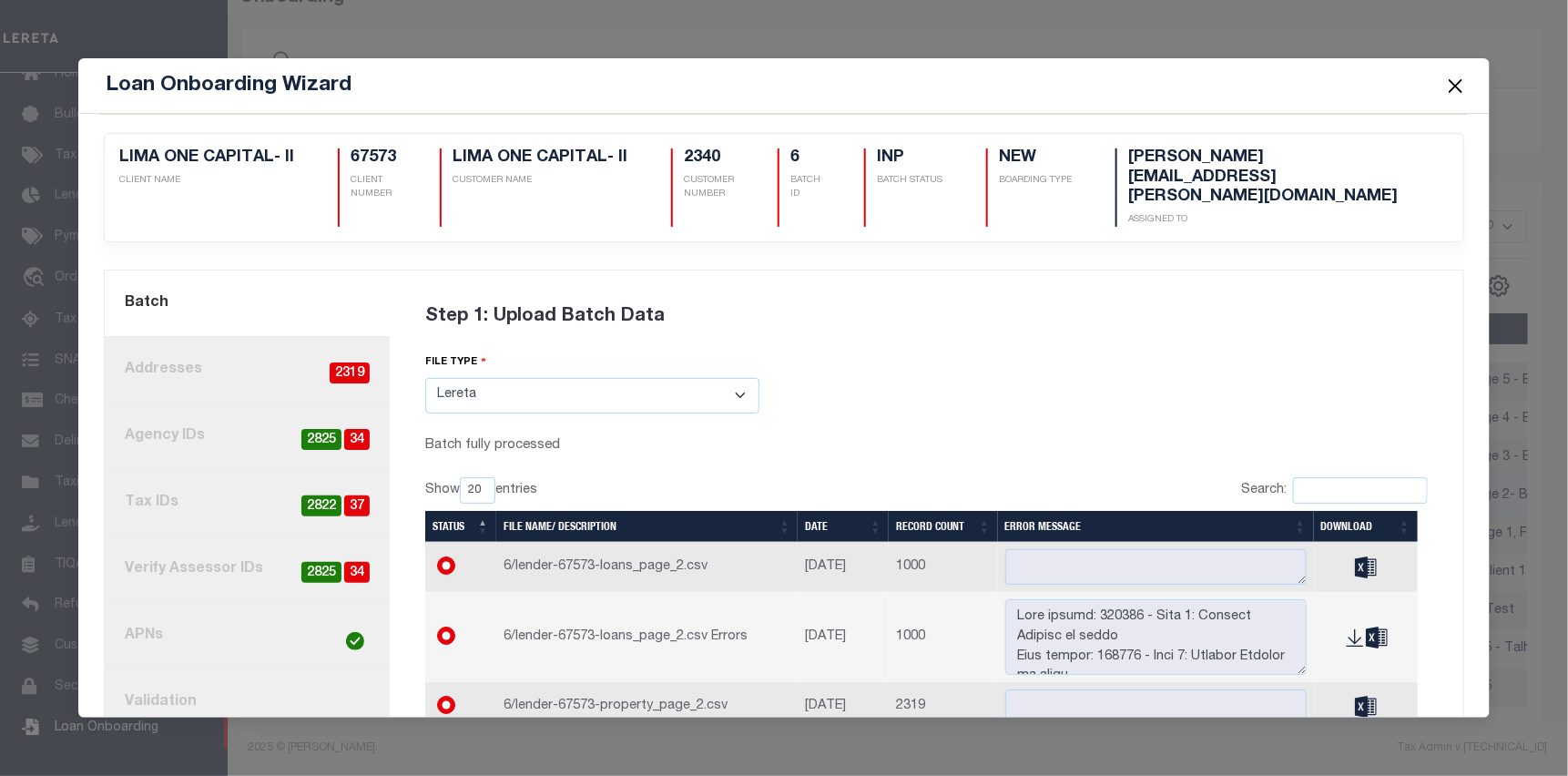 click on "2.  Addresses   2319" at bounding box center (247, 370) 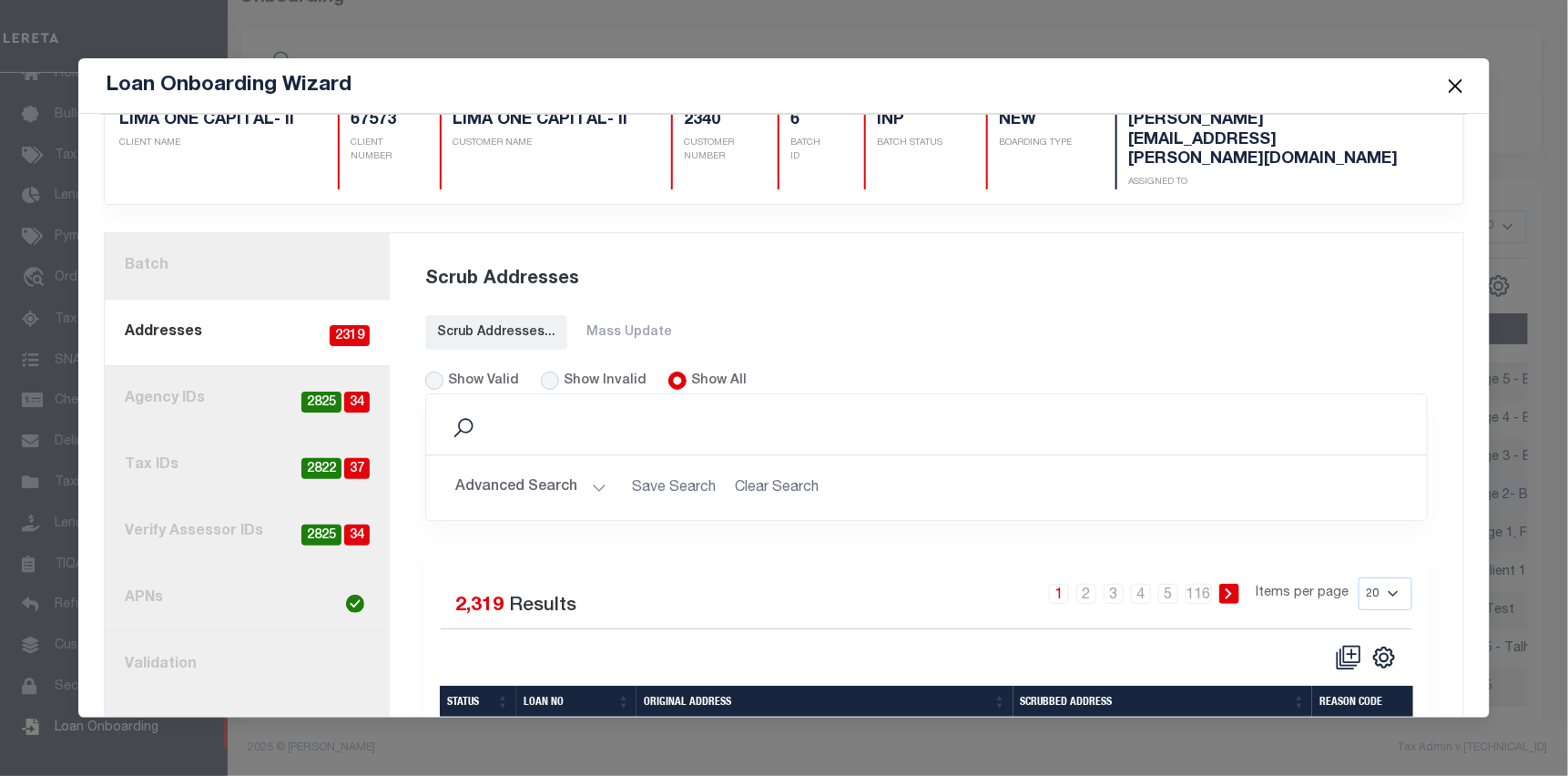 scroll, scrollTop: 91, scrollLeft: 0, axis: vertical 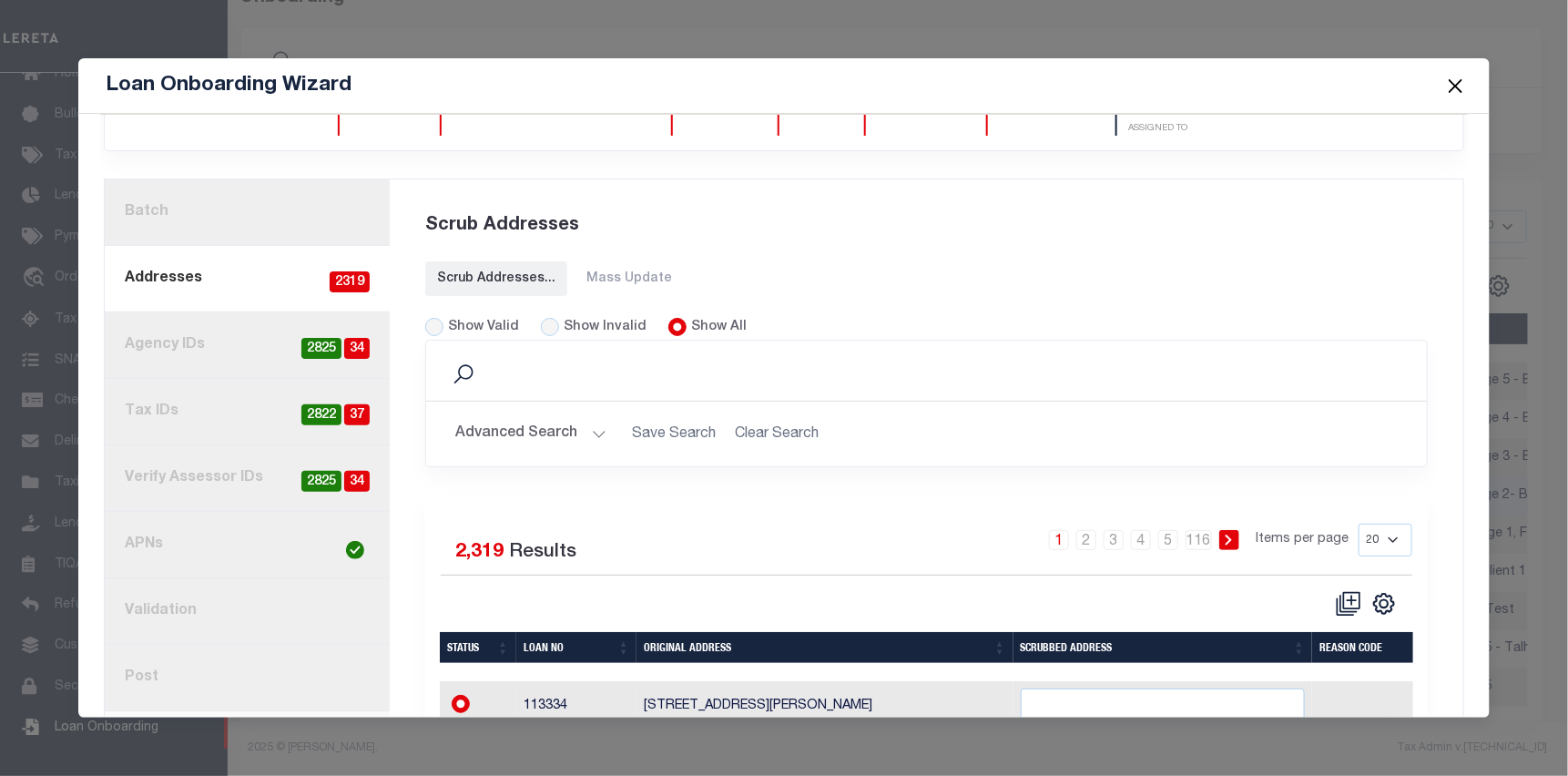 click on "Advanced Search" at bounding box center (531, 434) 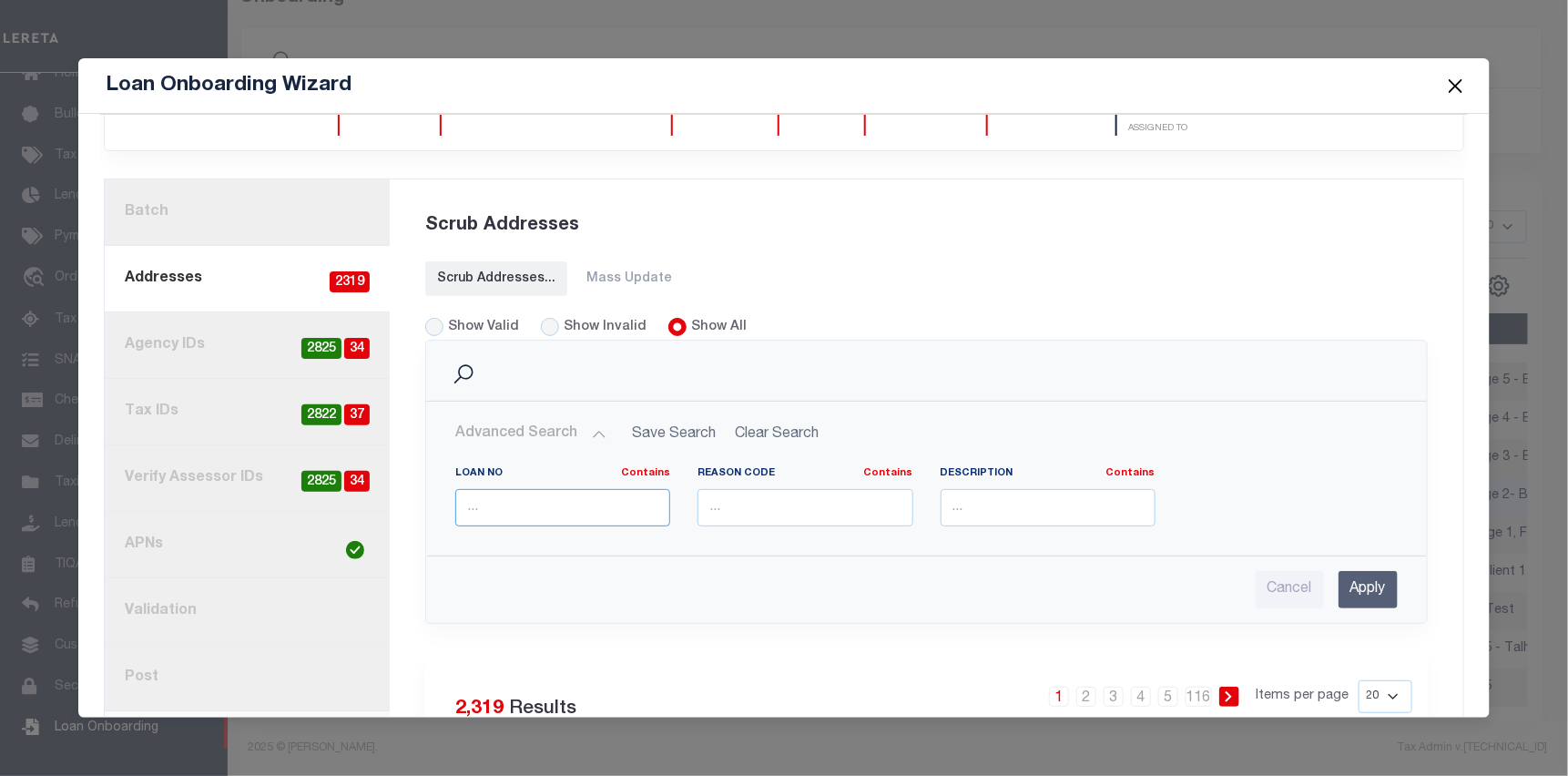 click at bounding box center (563, 507) 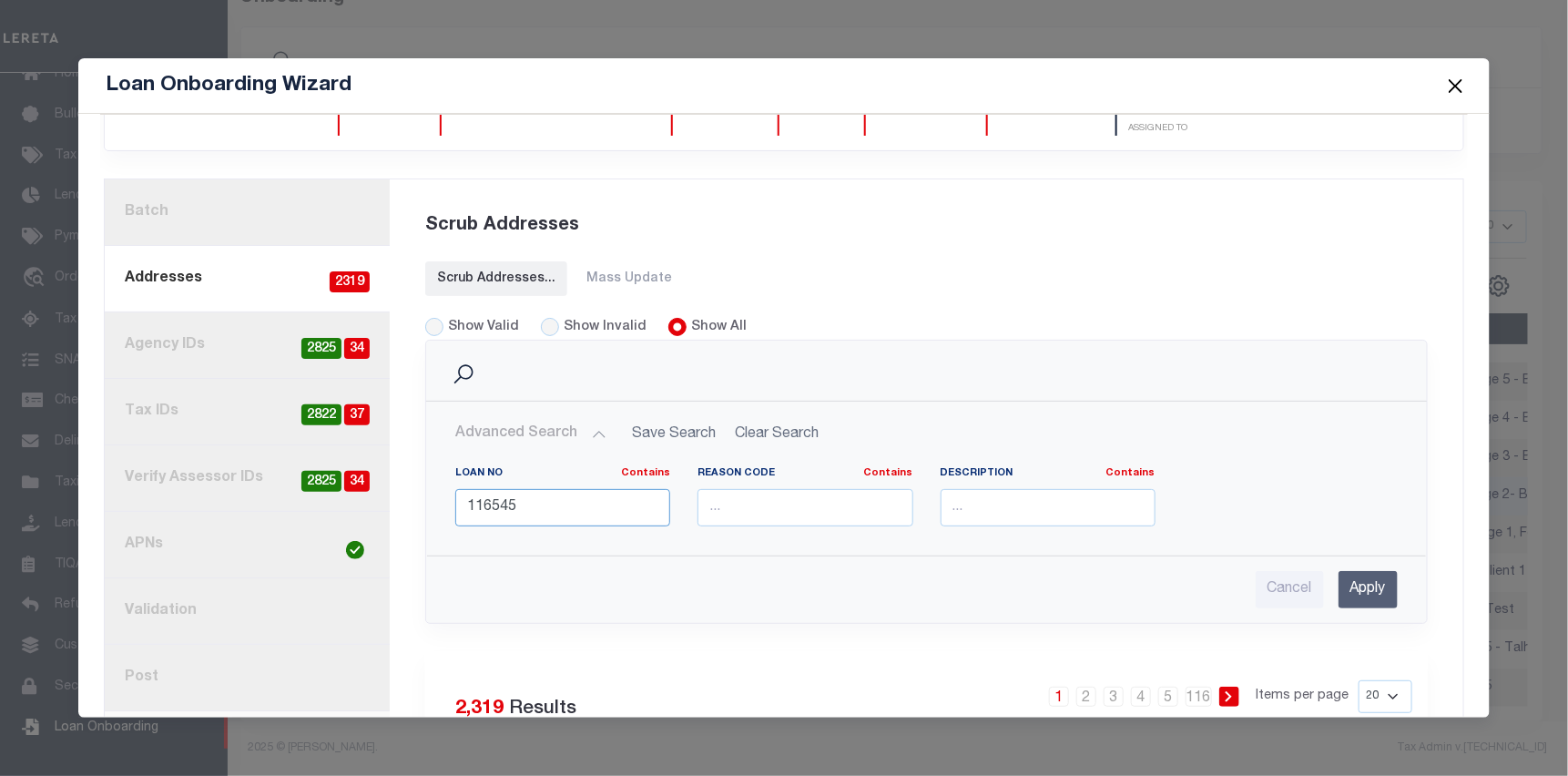 type on "116545" 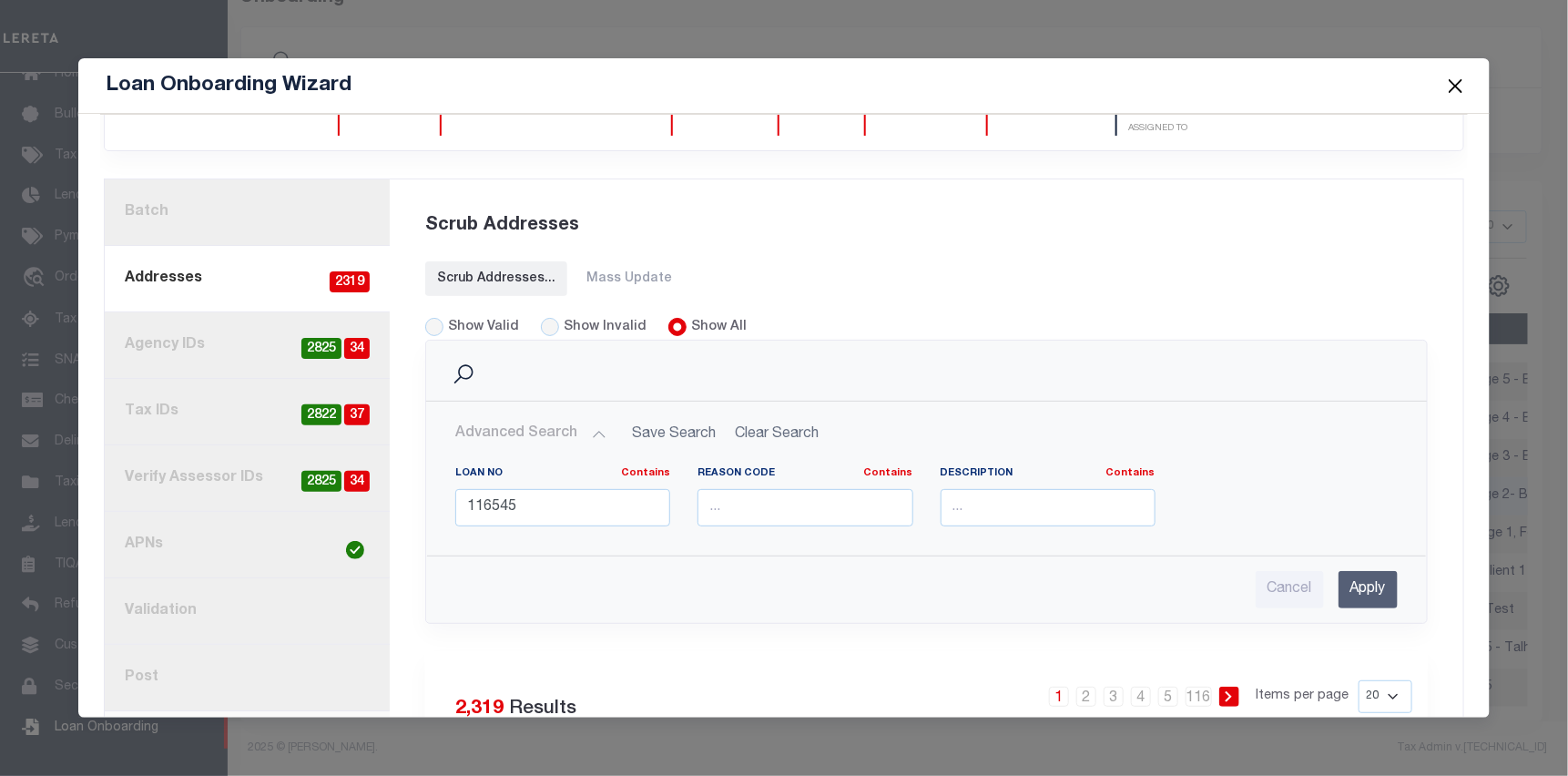click on "Apply" at bounding box center [1368, 589] 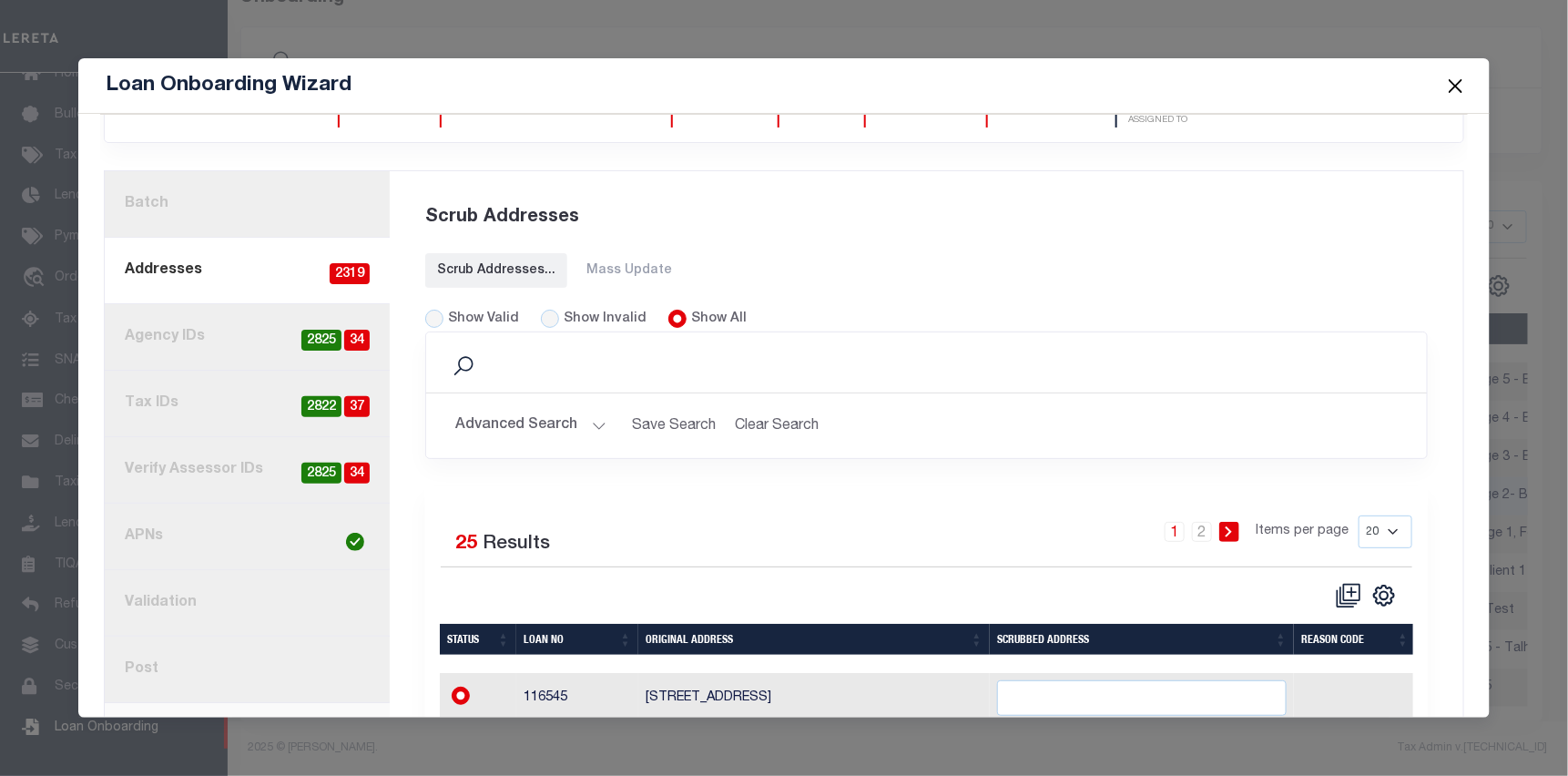 scroll, scrollTop: 0, scrollLeft: 0, axis: both 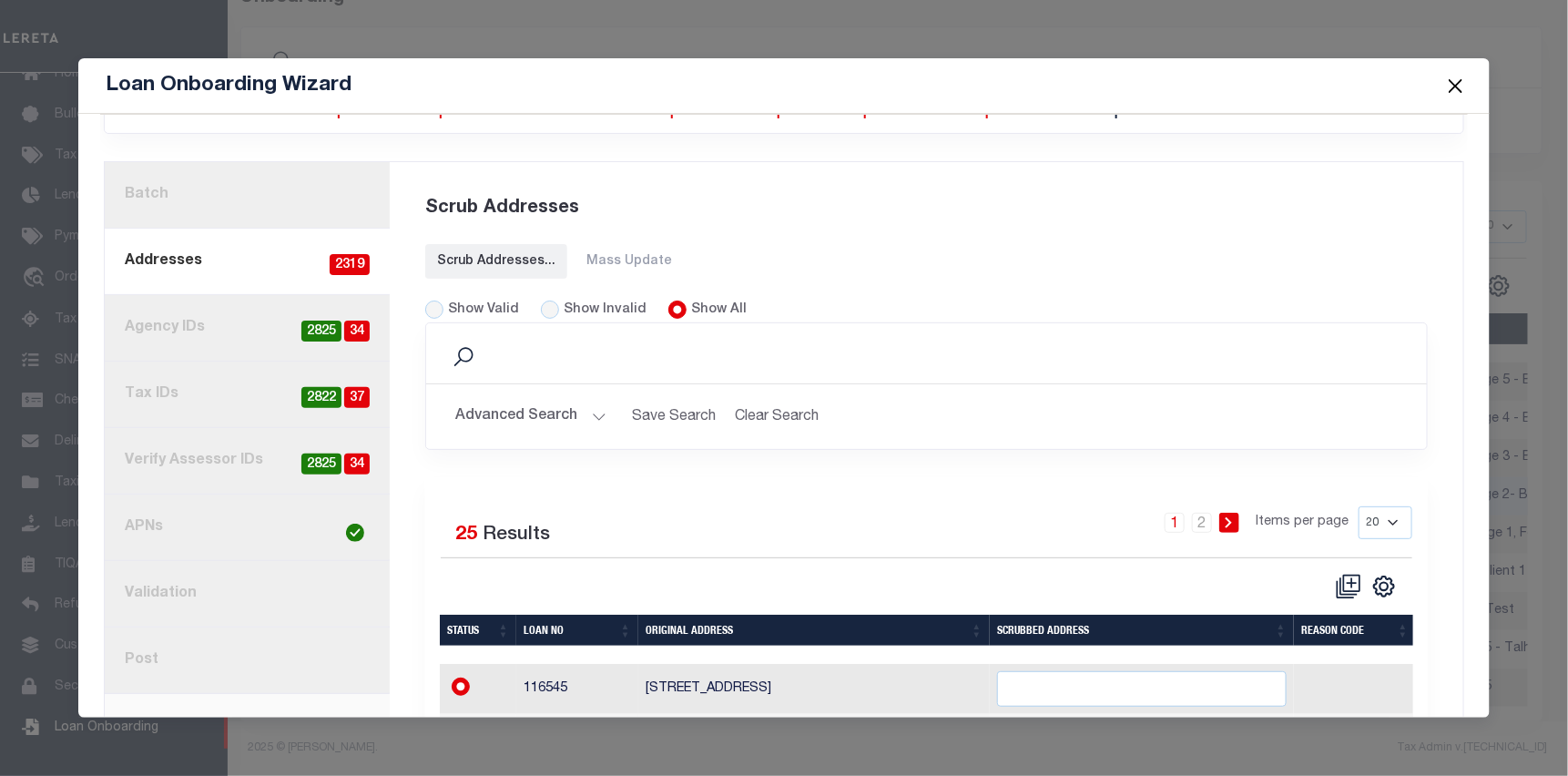 click at bounding box center [1456, 86] 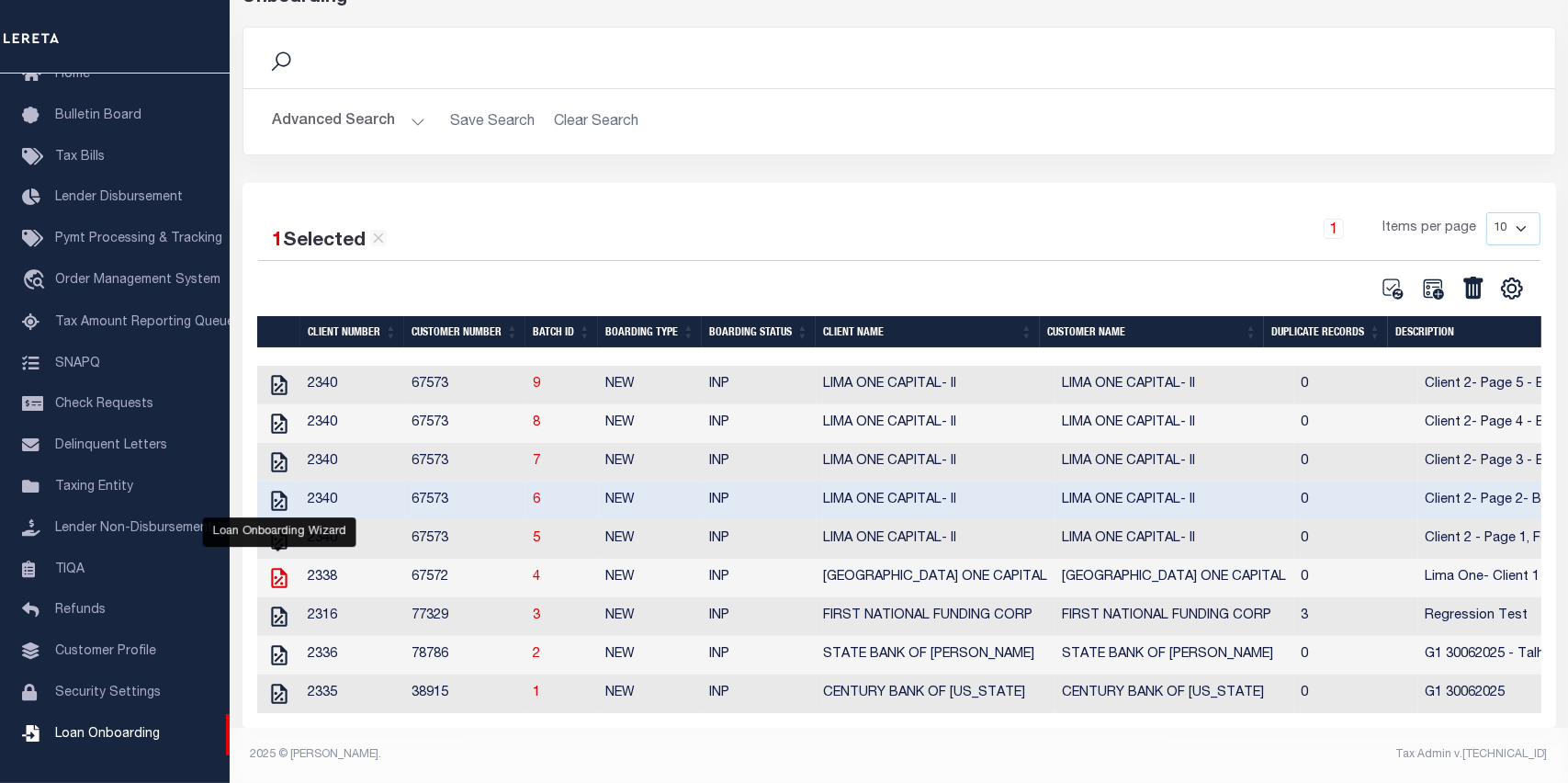click 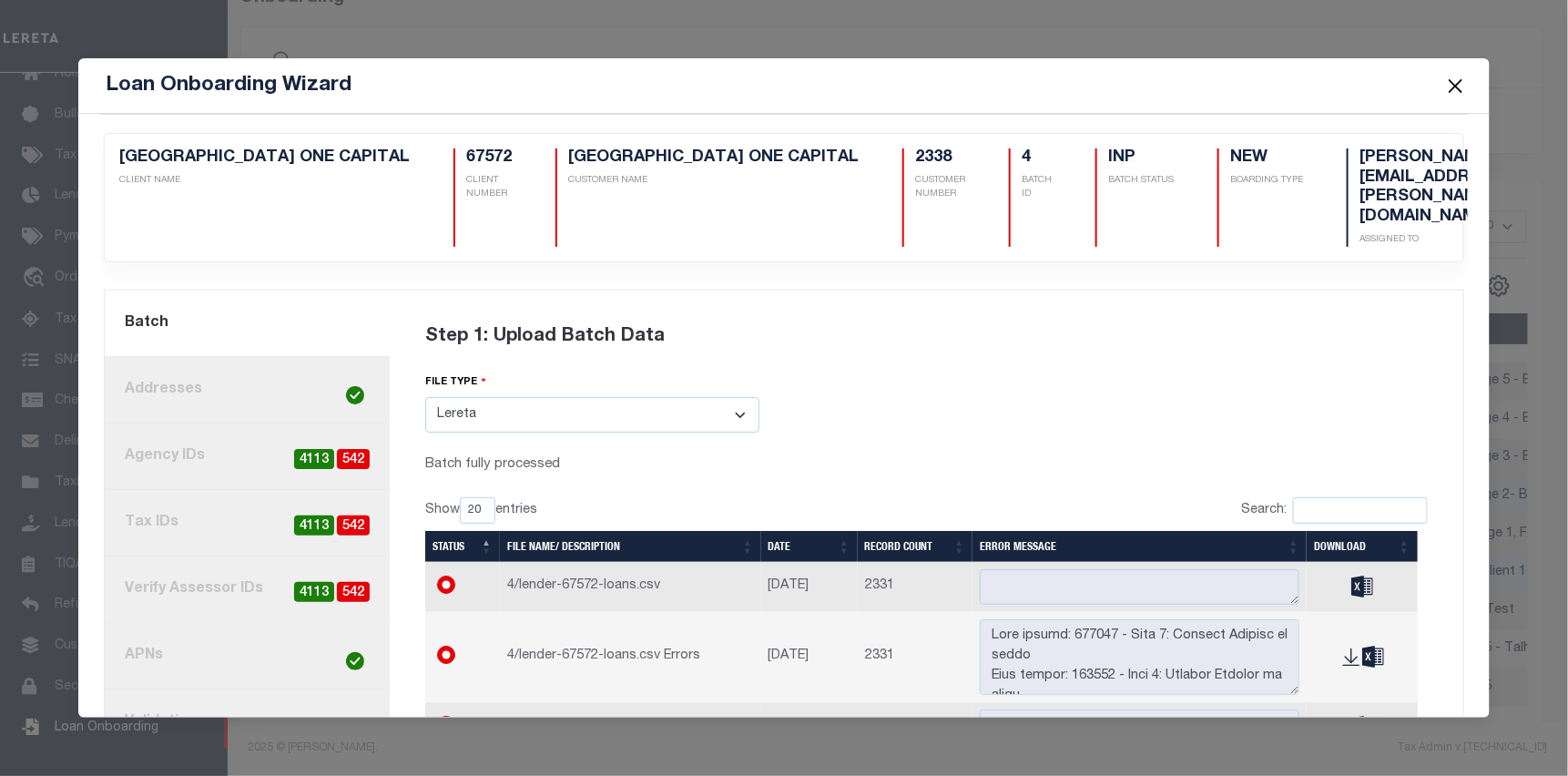 scroll, scrollTop: 91, scrollLeft: 0, axis: vertical 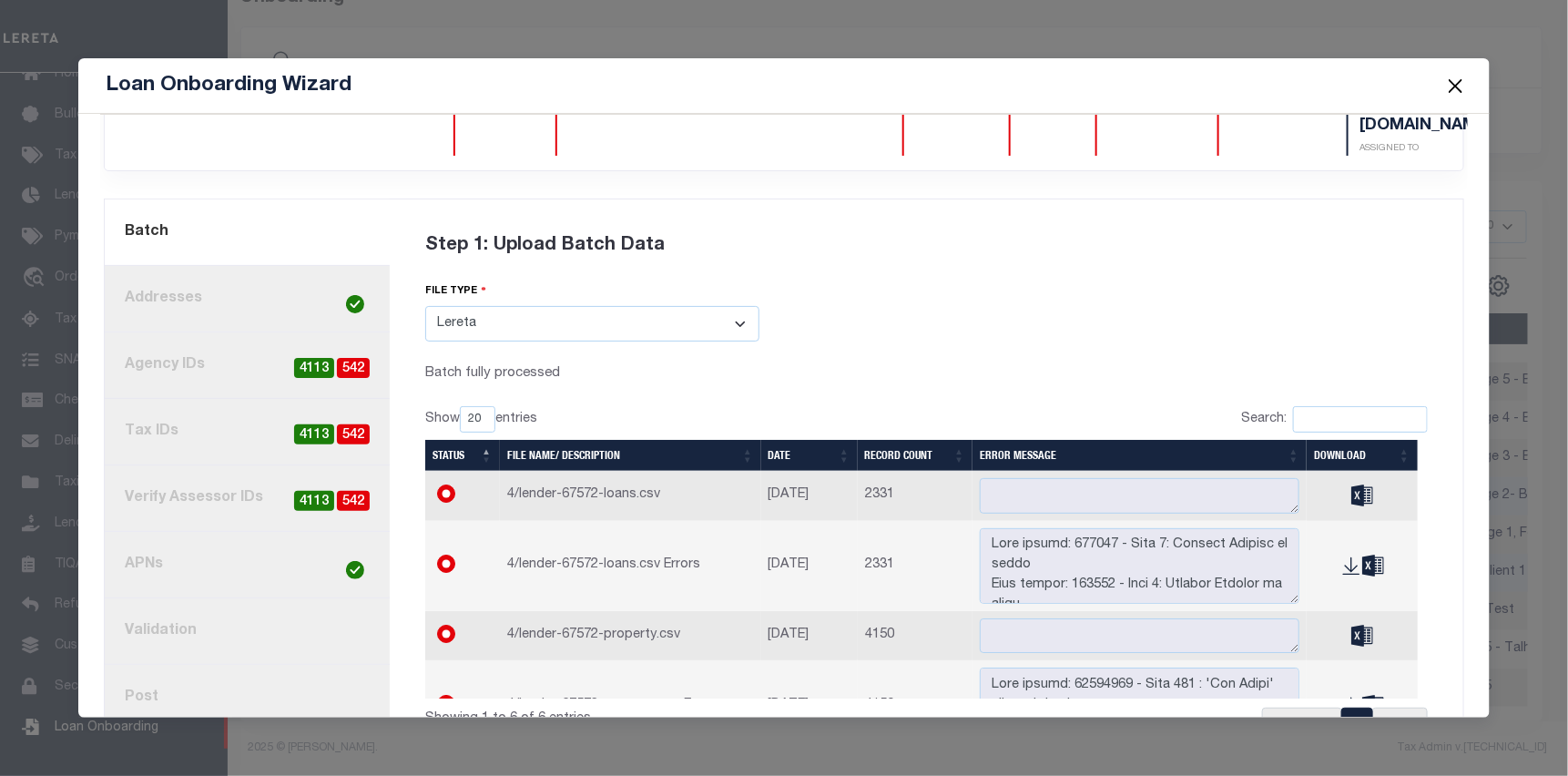 click on "8.  Post" at bounding box center (247, 698) 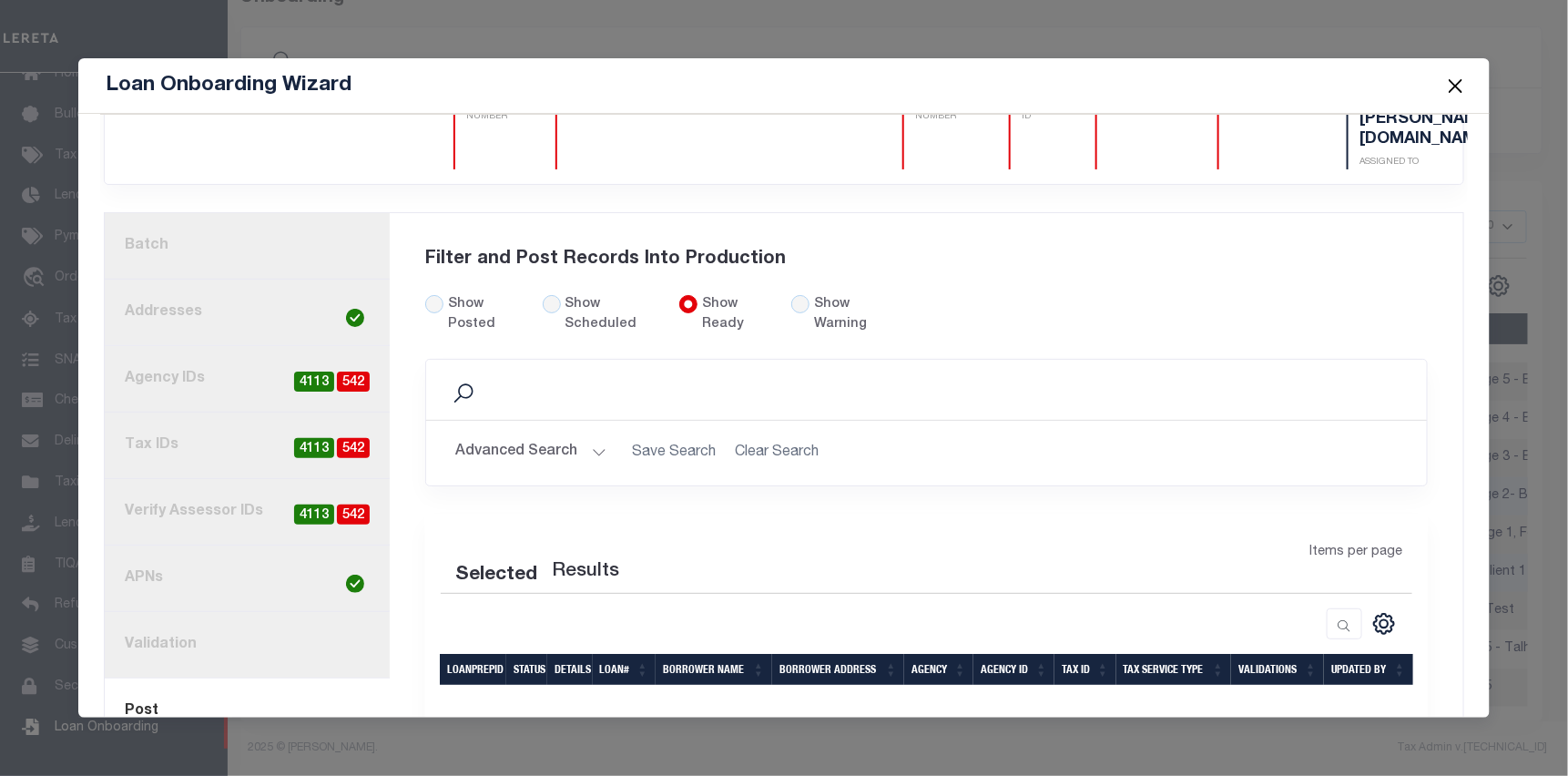 scroll, scrollTop: 91, scrollLeft: 0, axis: vertical 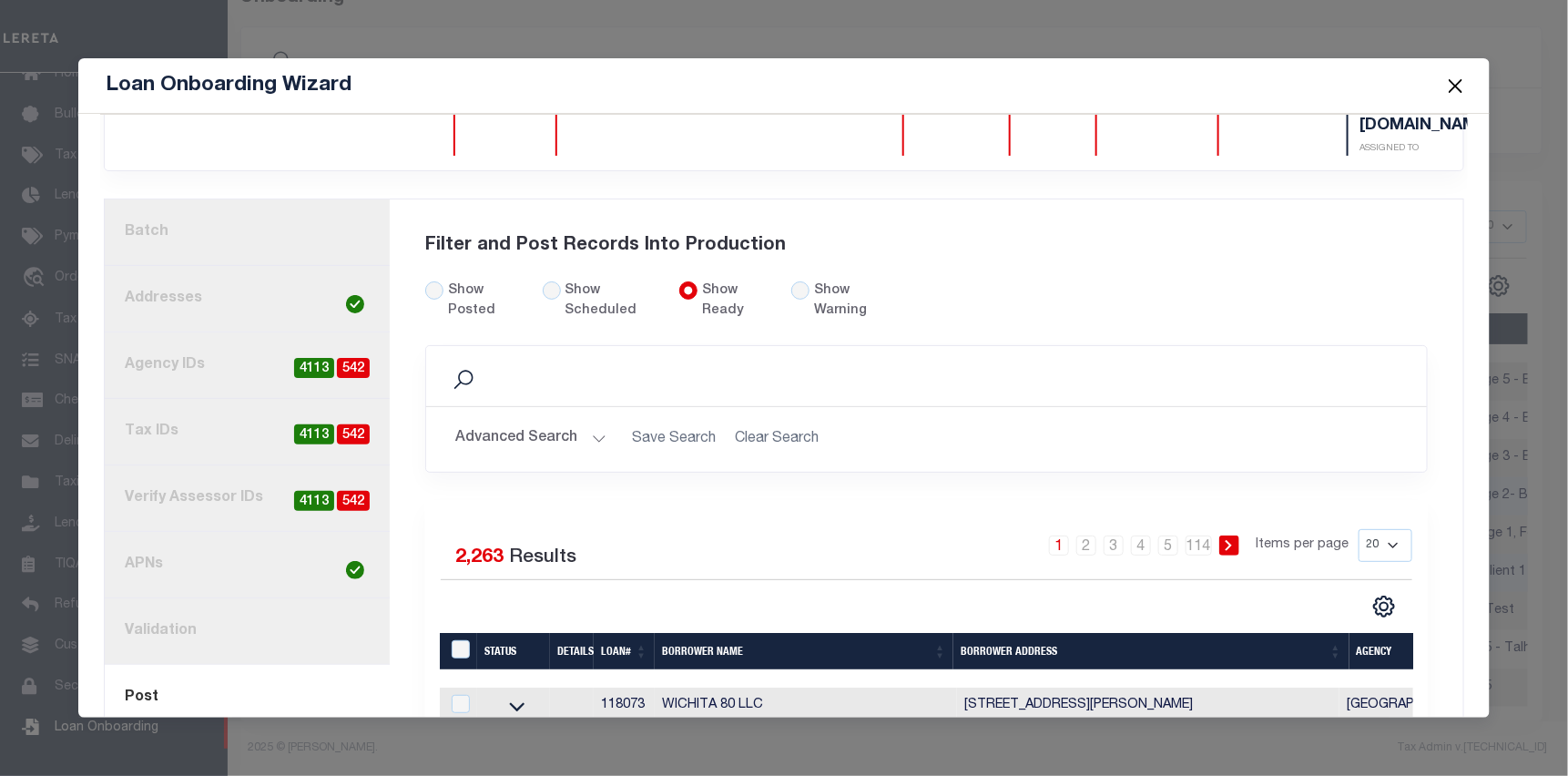 click on "Show Posted" at bounding box center (484, 301) 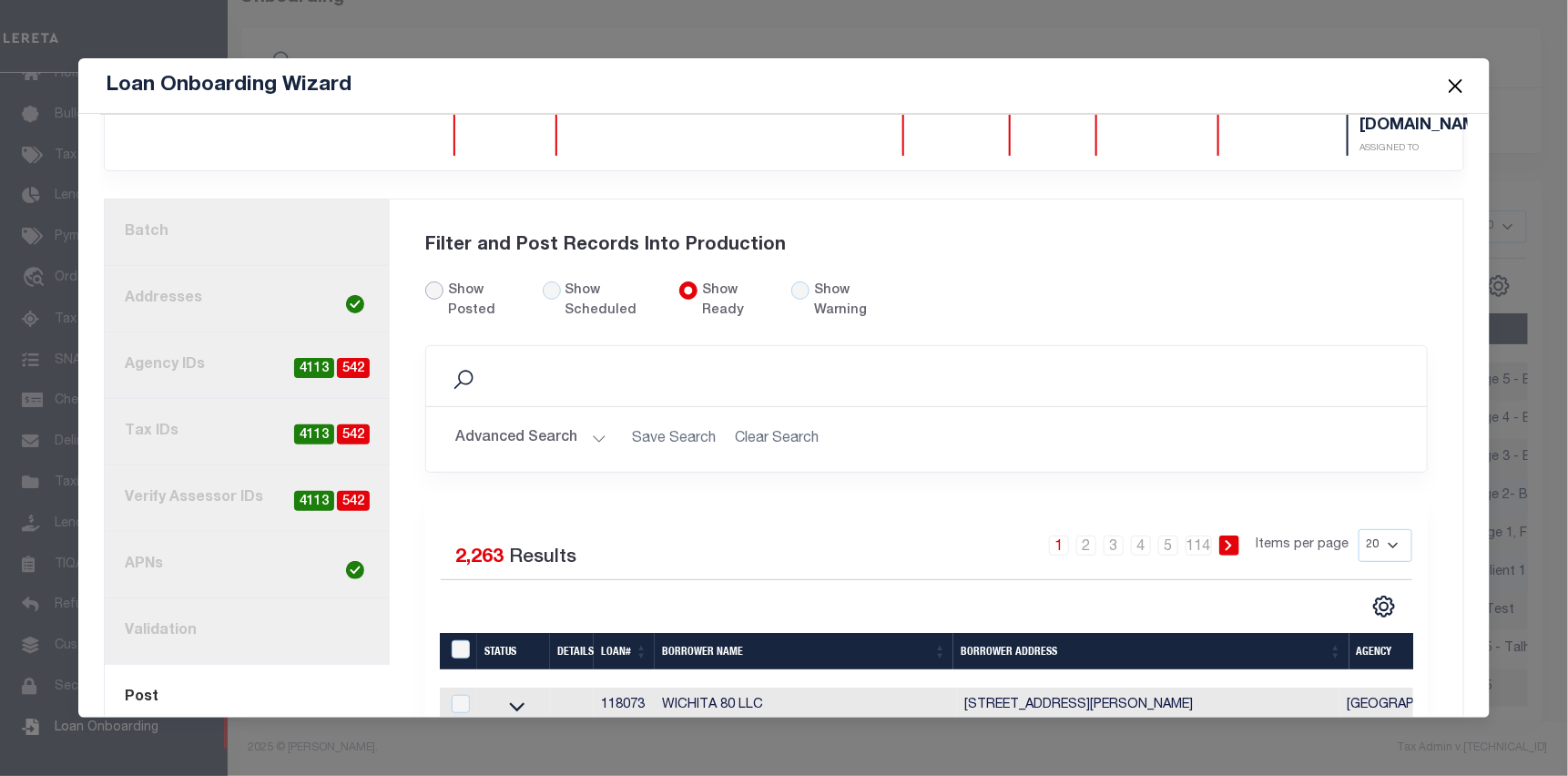 click on "Show Posted" at bounding box center (434, 291) 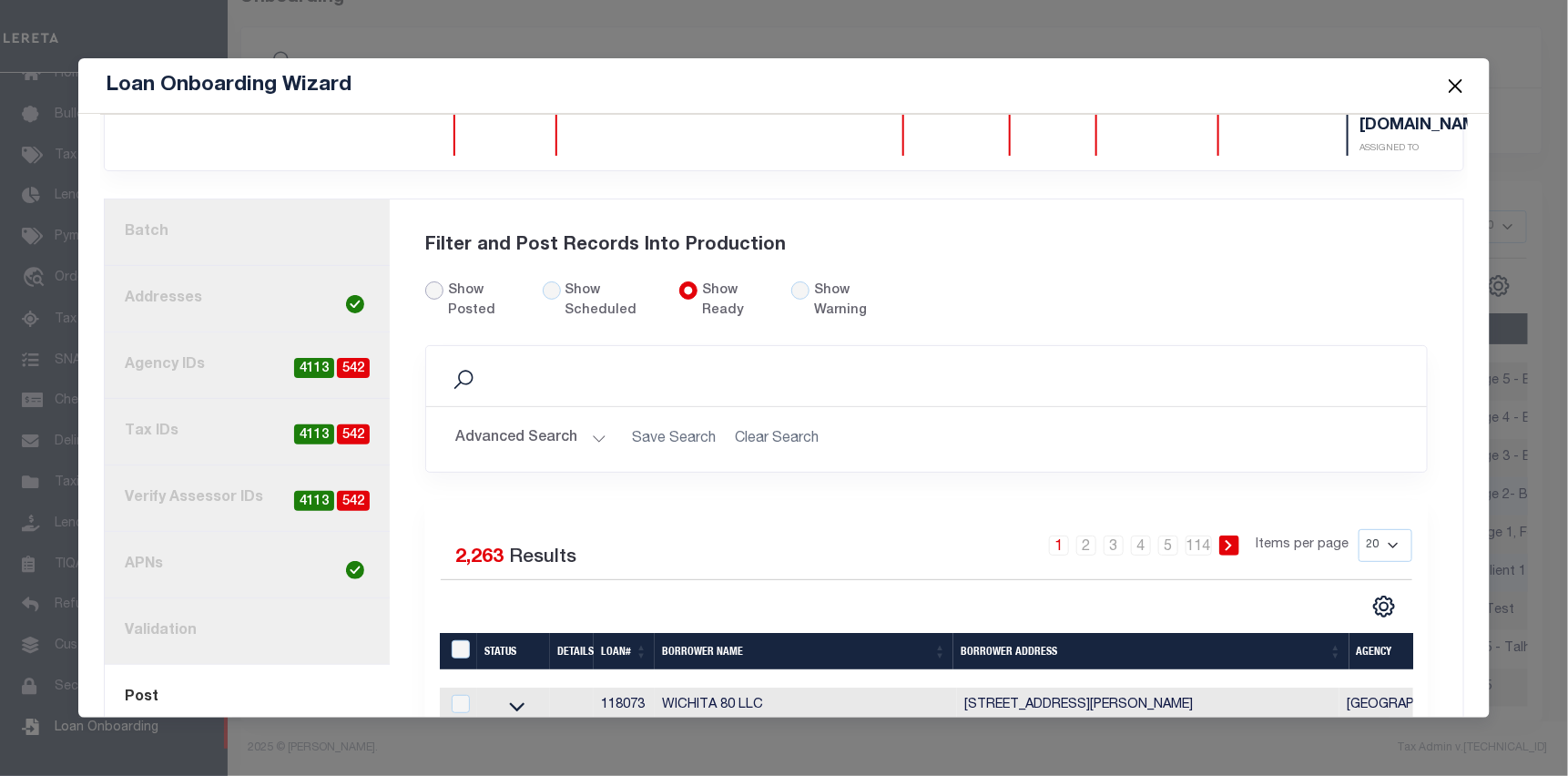 radio on "true" 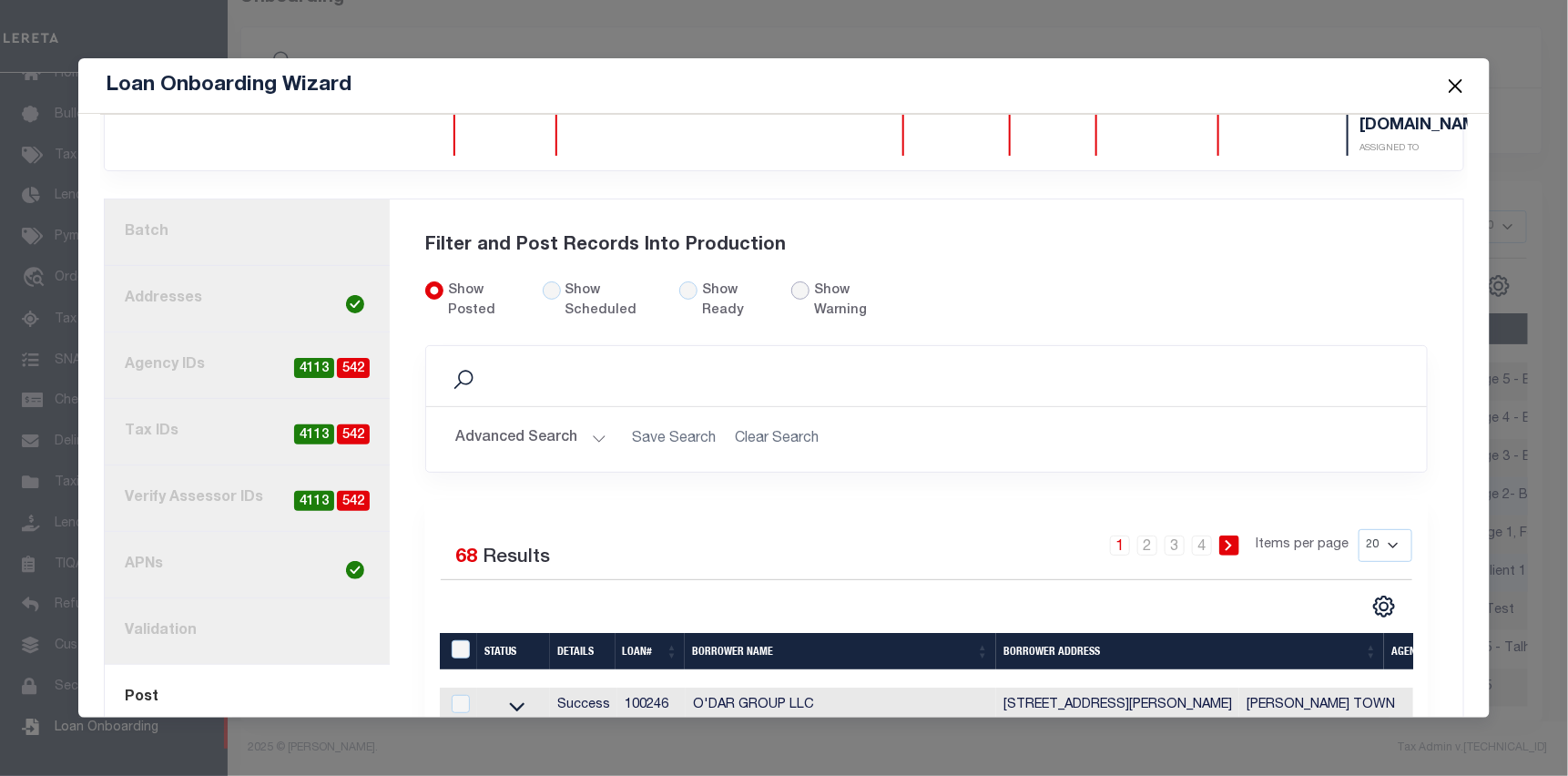 click at bounding box center [800, 291] 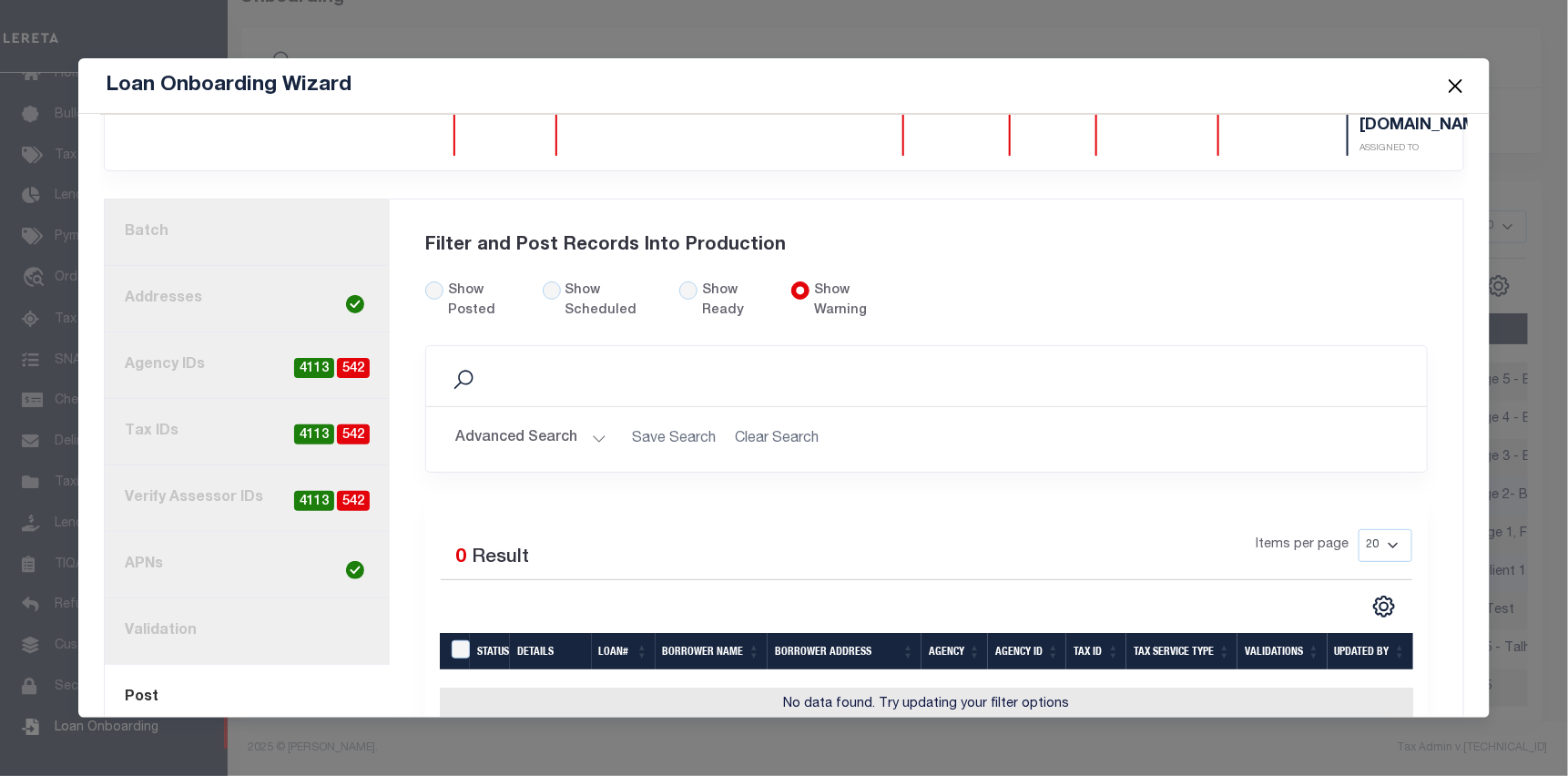 click on "Show Posted" at bounding box center (484, 301) 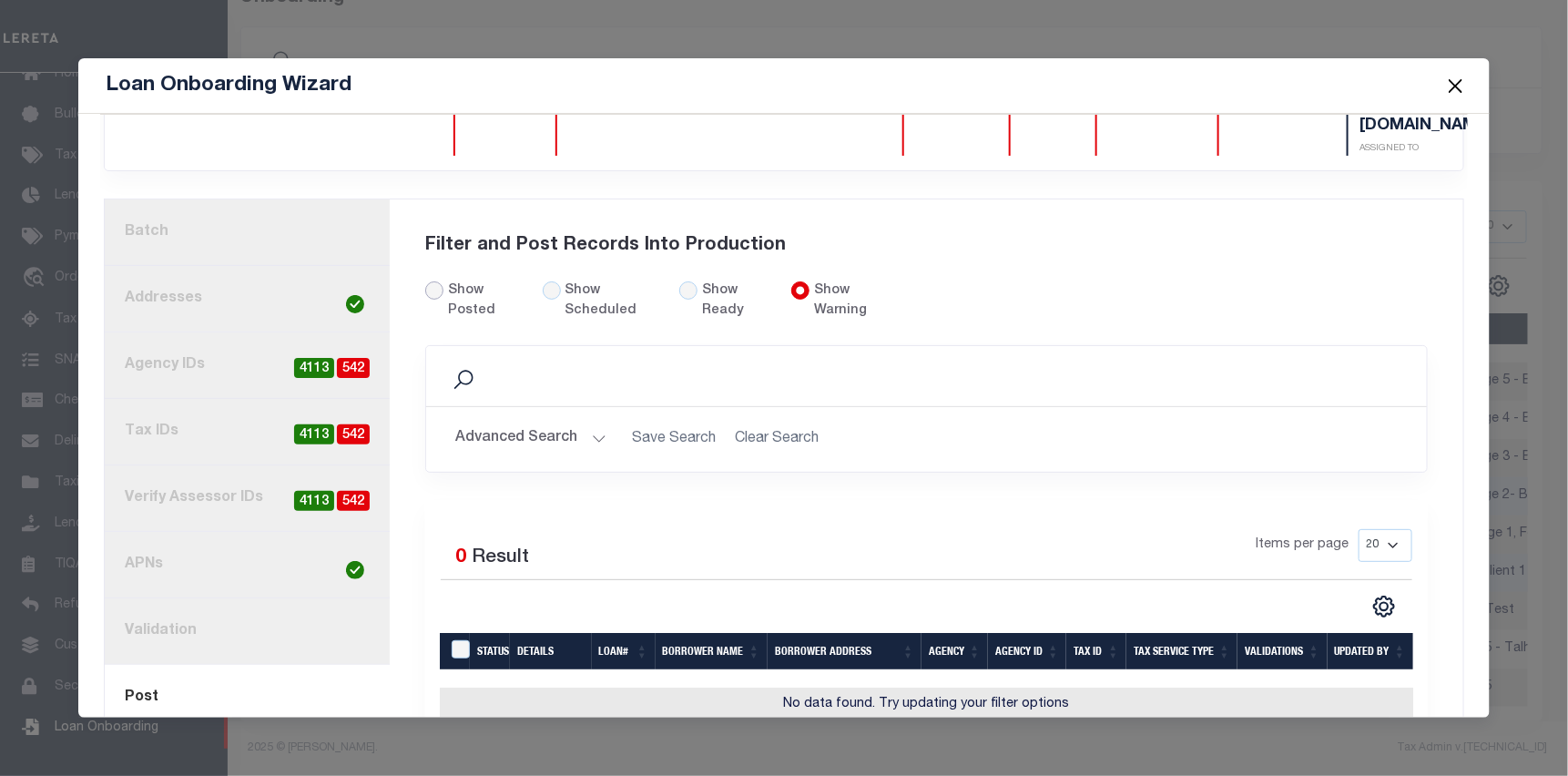 click on "Show Posted" at bounding box center (434, 291) 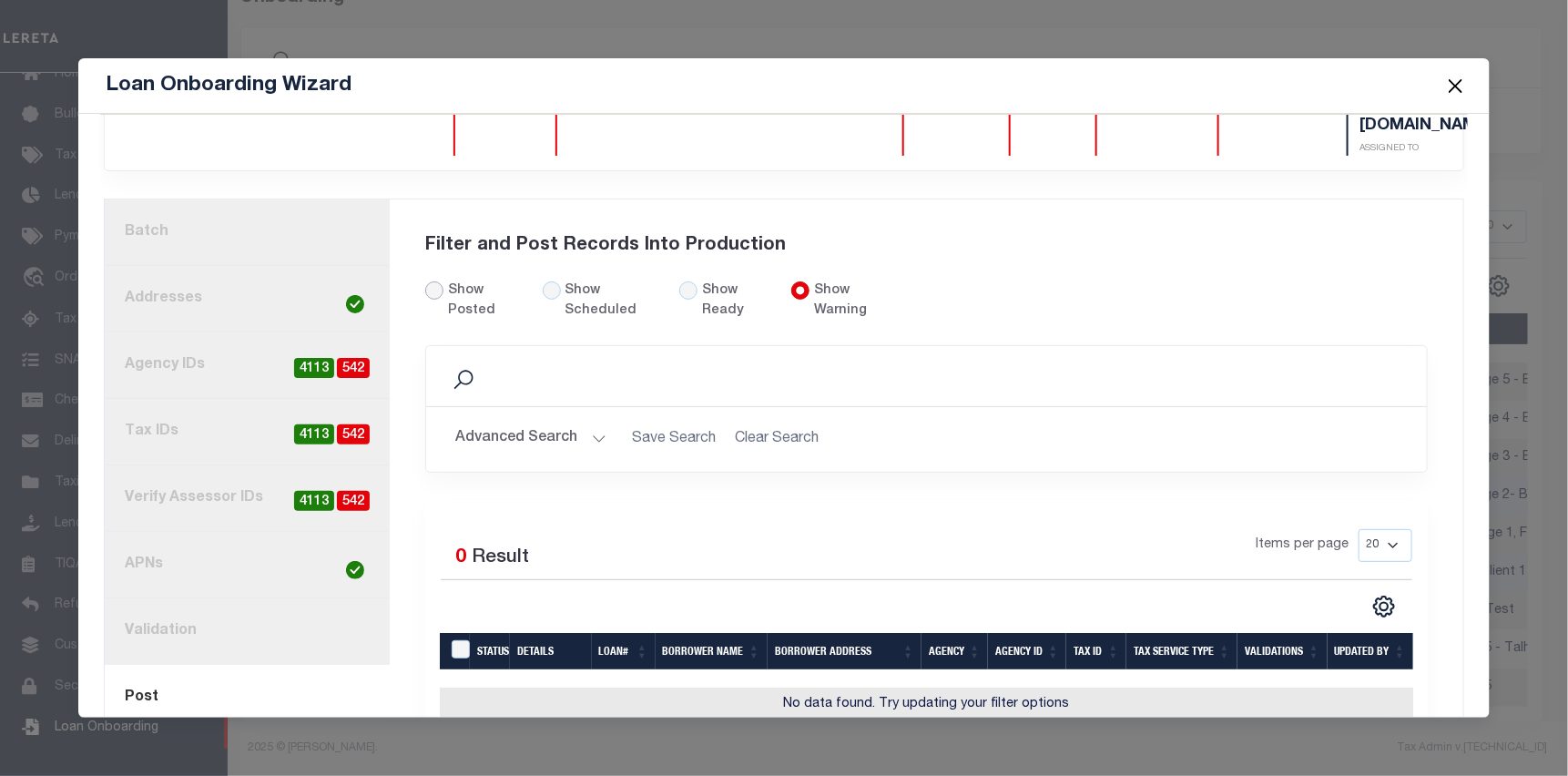 radio on "true" 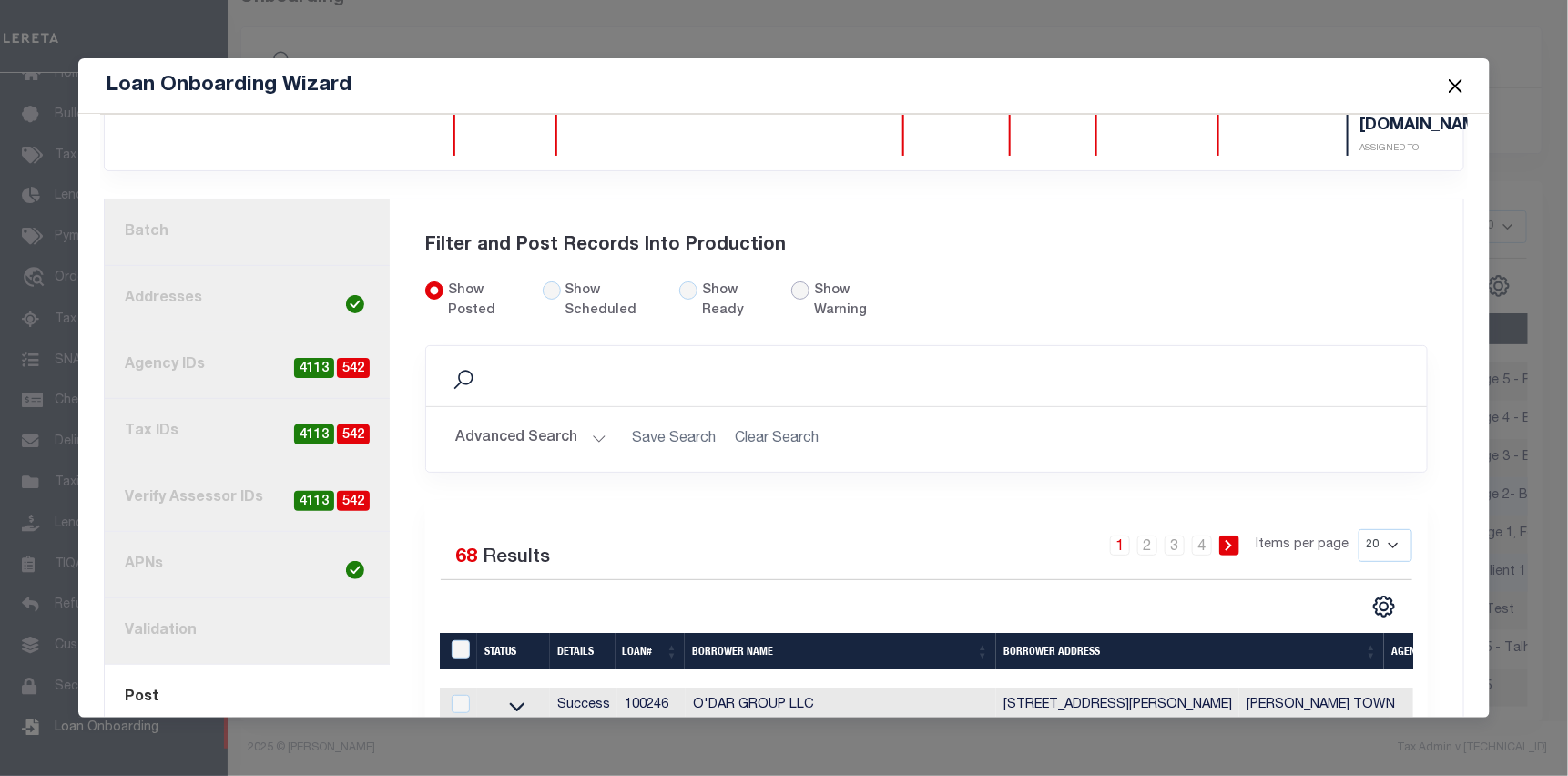 click at bounding box center (800, 291) 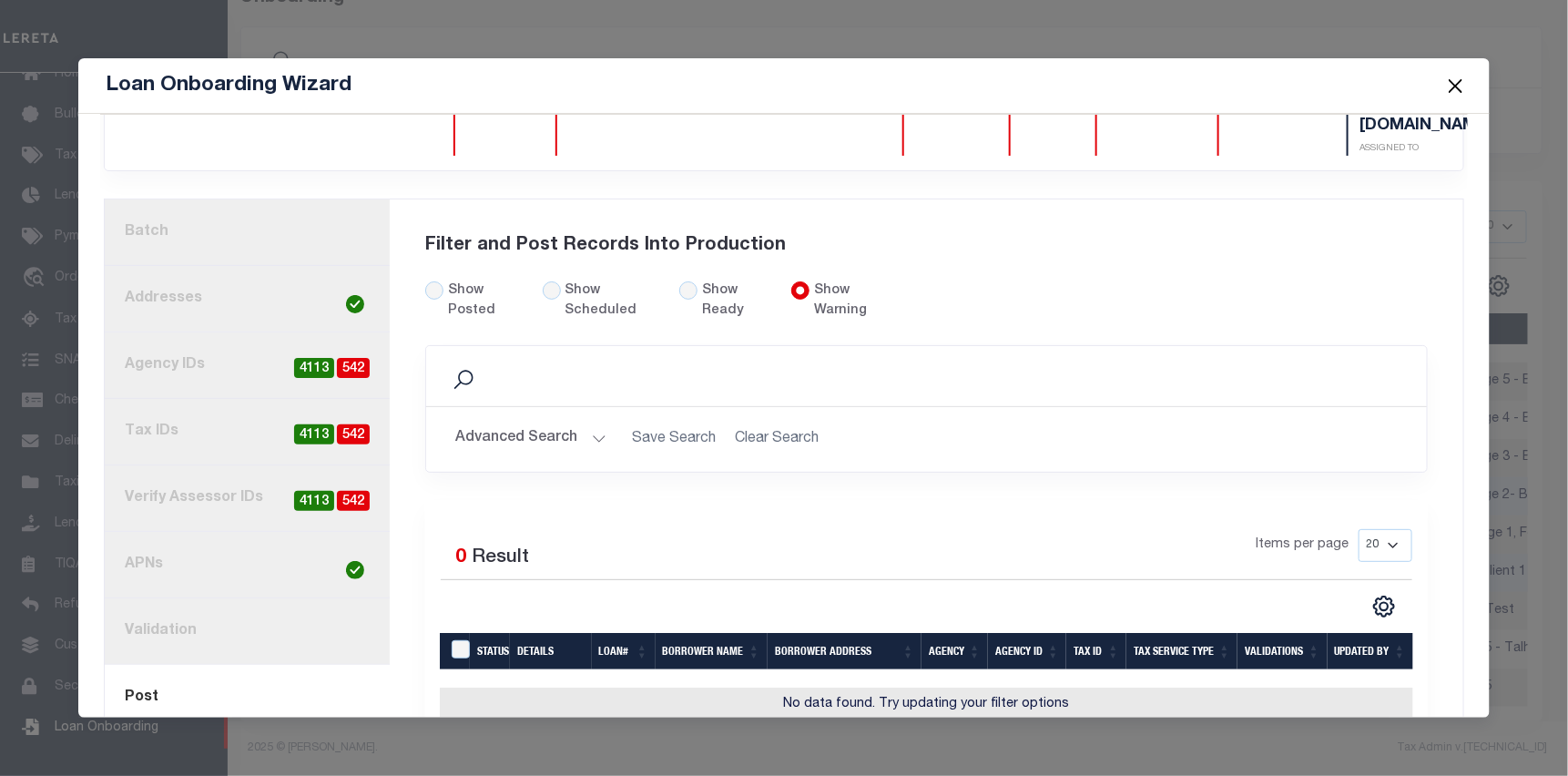 scroll, scrollTop: 0, scrollLeft: 0, axis: both 